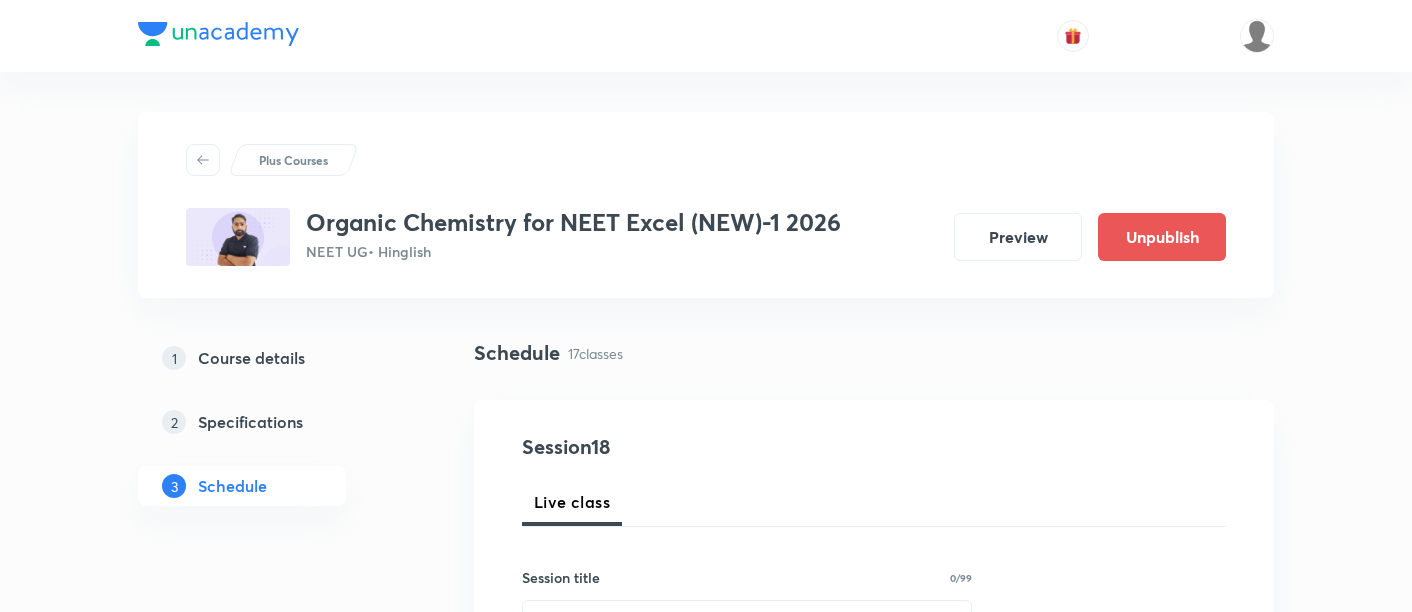scroll, scrollTop: 3613, scrollLeft: 0, axis: vertical 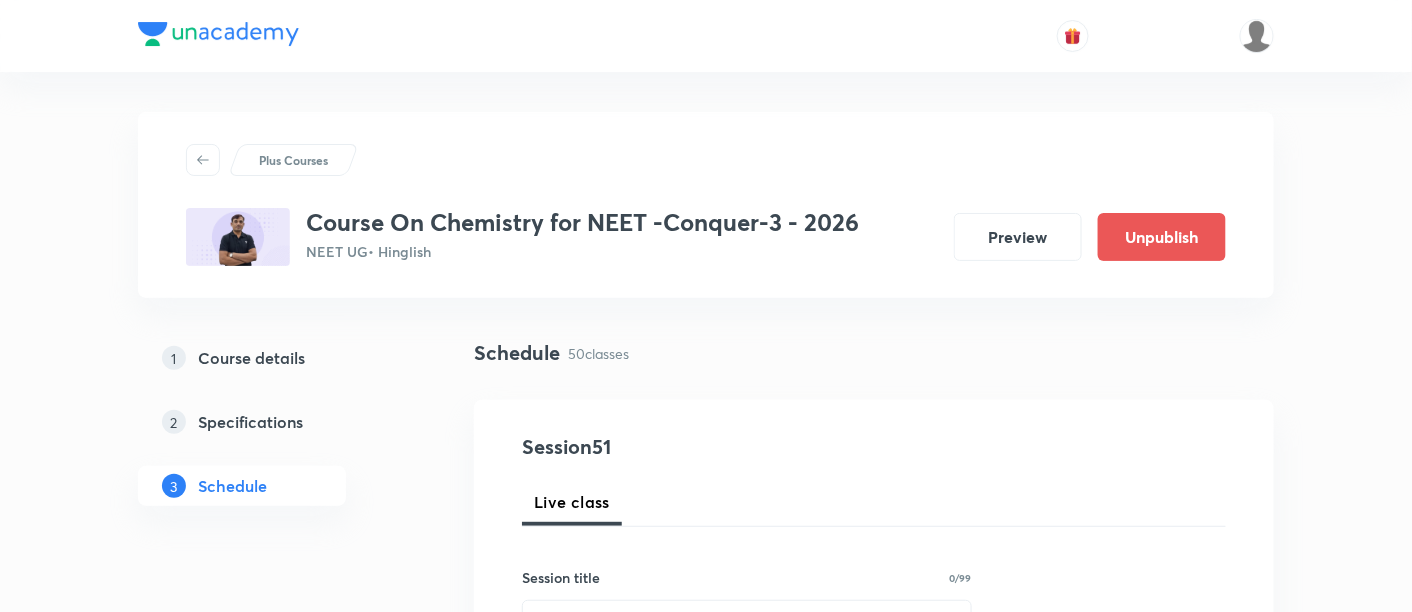 click on "Plus Courses" at bounding box center (293, 160) 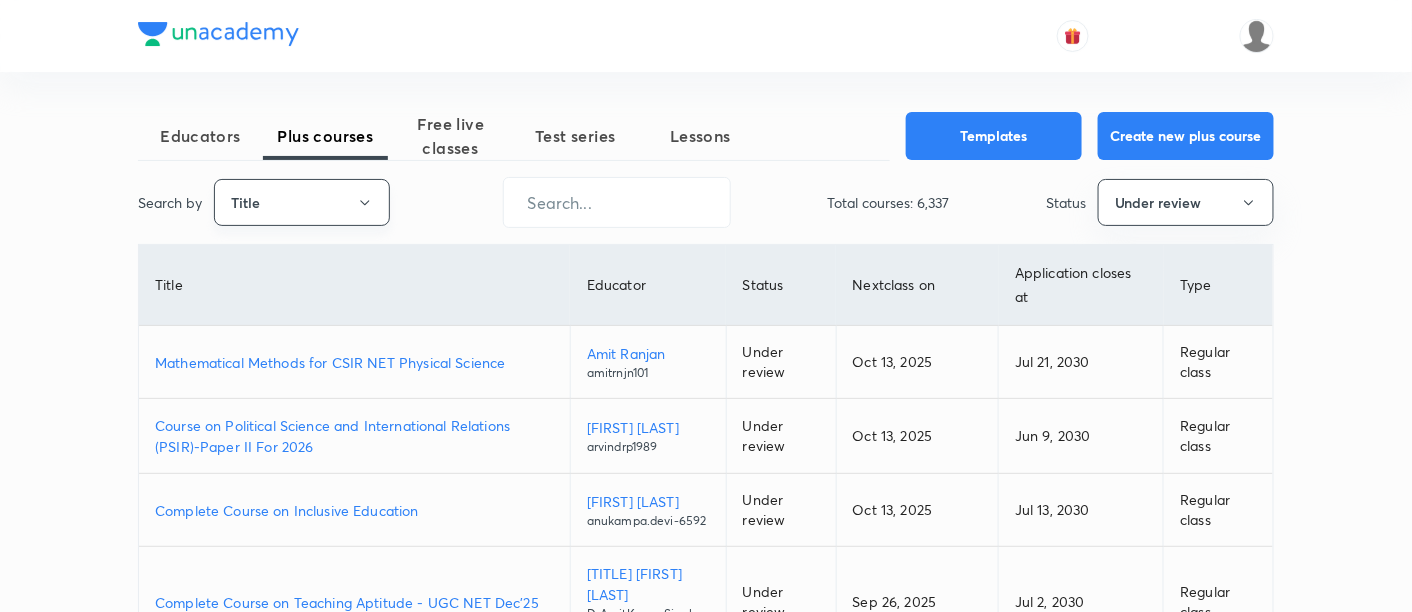 click 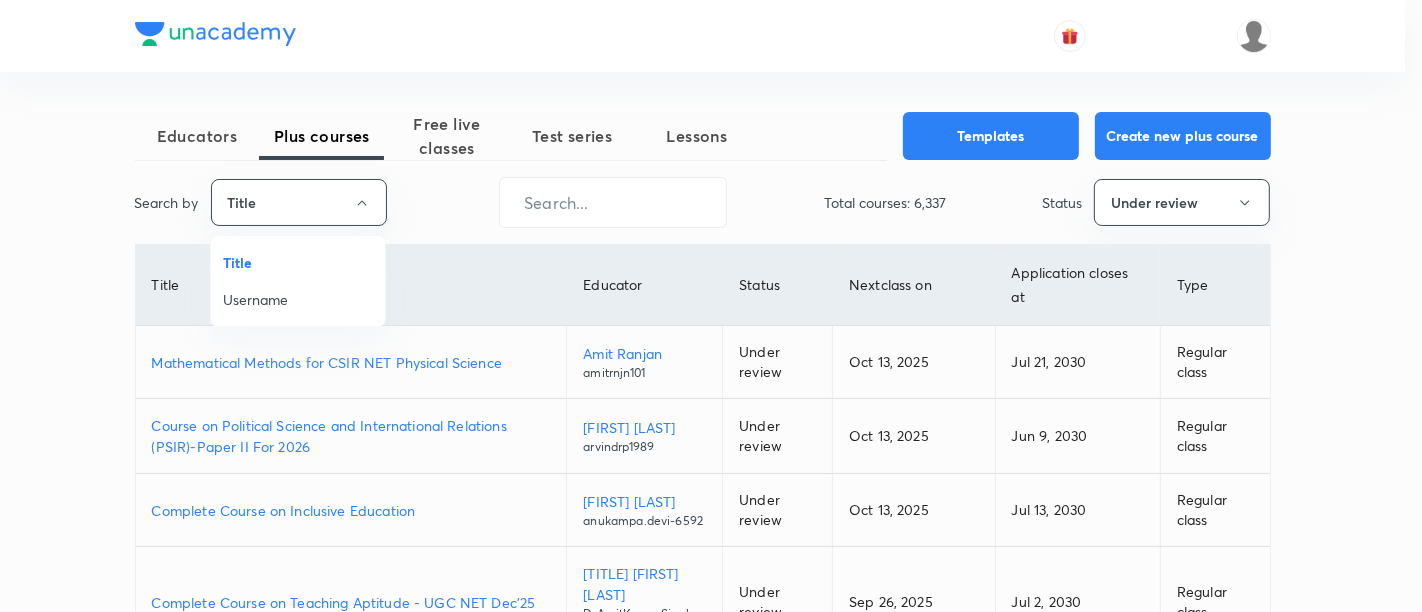 click on "Username" at bounding box center [298, 299] 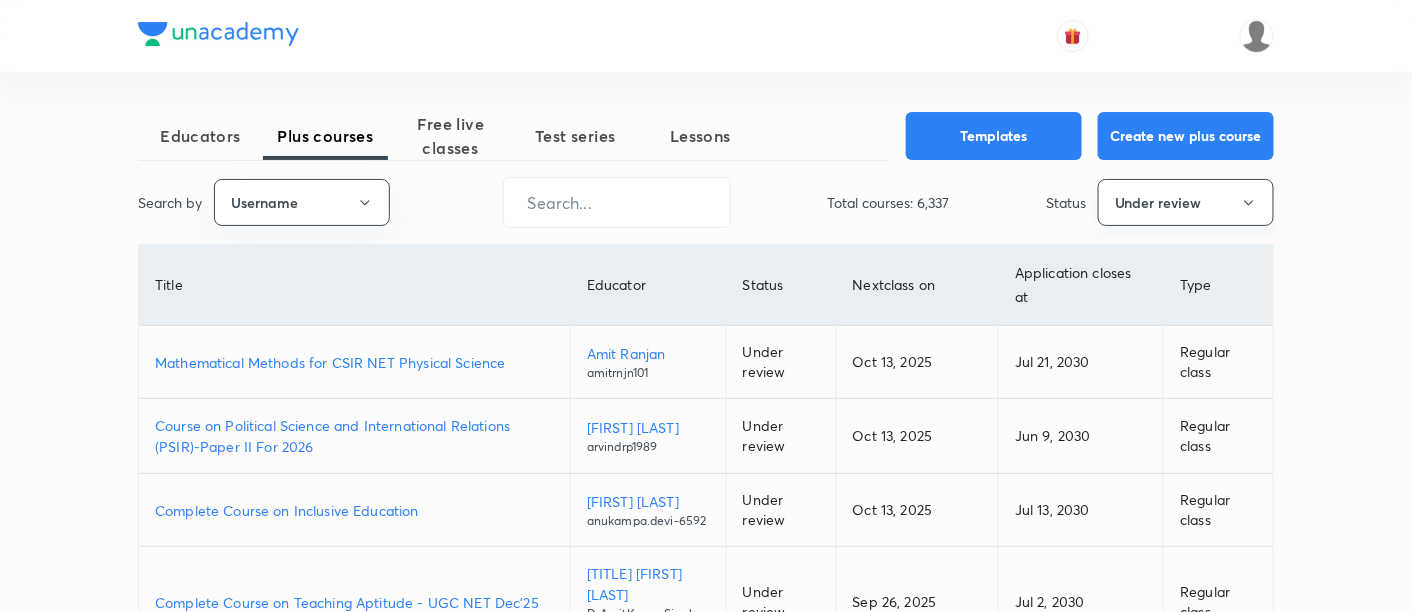 click 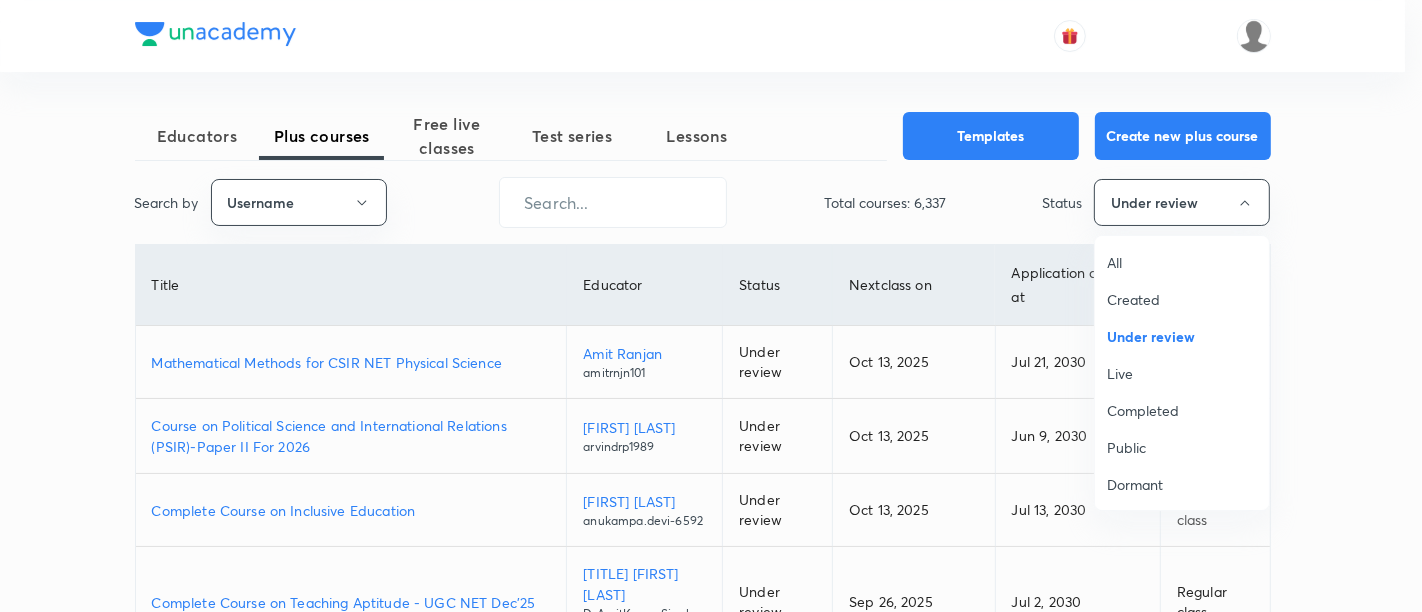 click on "All" at bounding box center (1182, 262) 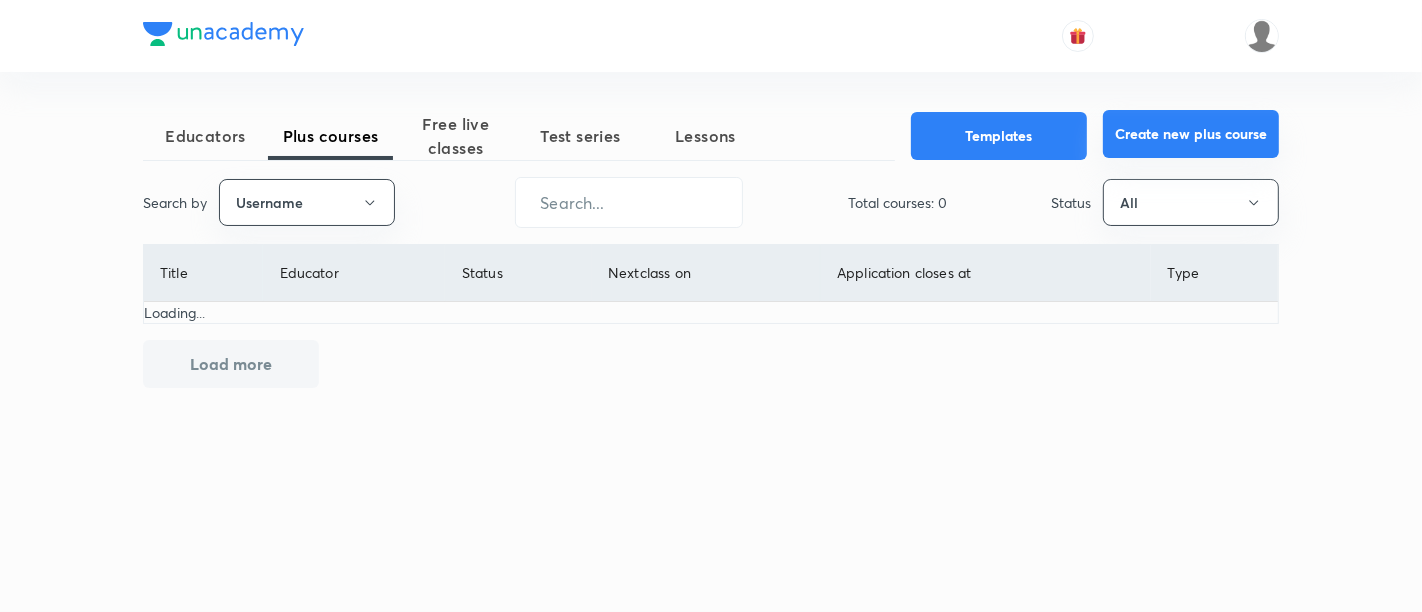 click on "Create new plus course" at bounding box center (1191, 134) 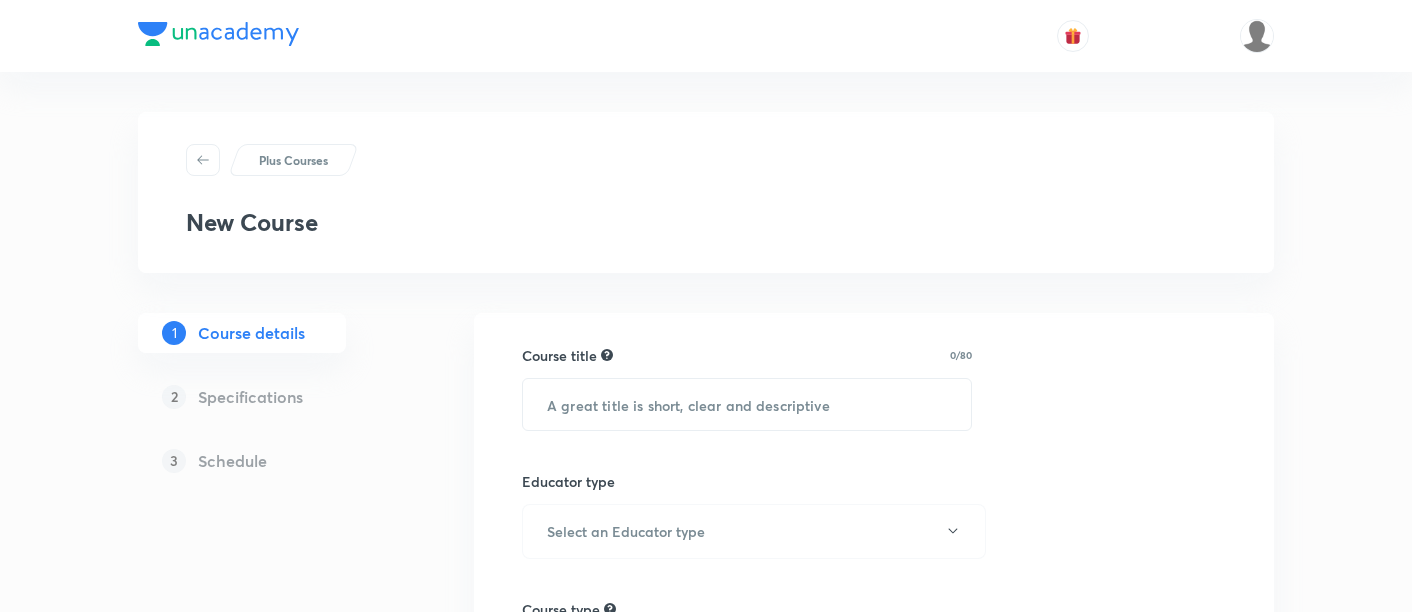 scroll, scrollTop: 0, scrollLeft: 0, axis: both 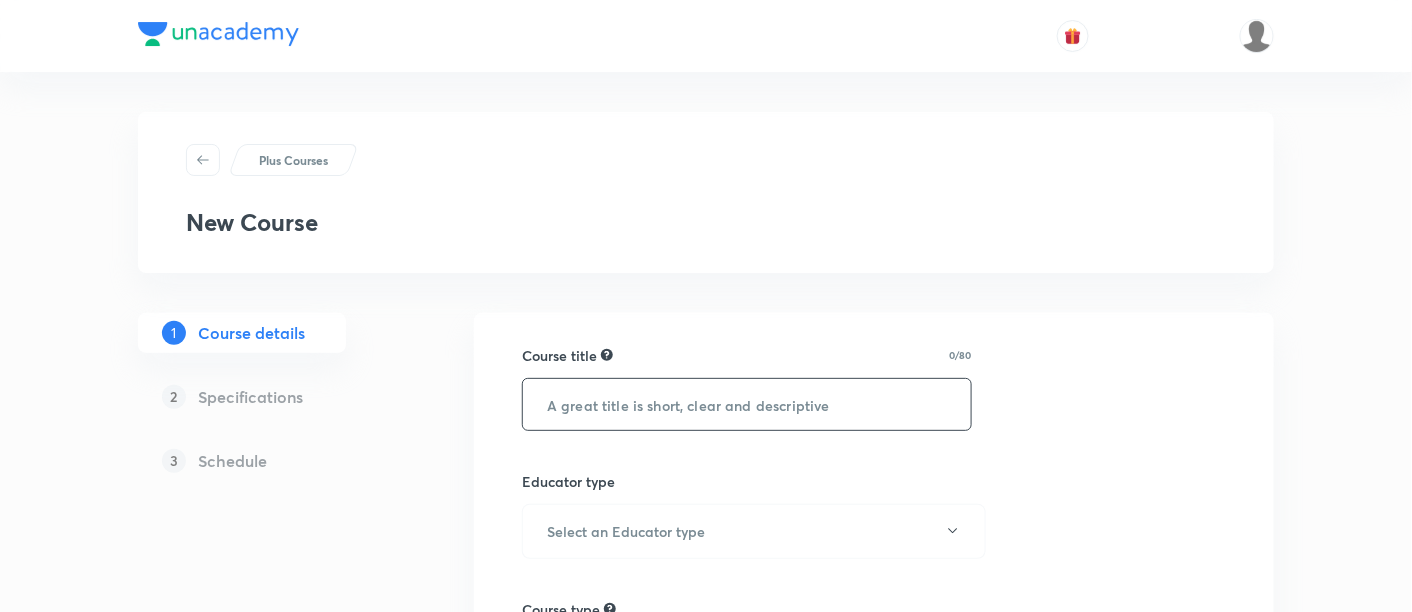 click at bounding box center (747, 404) 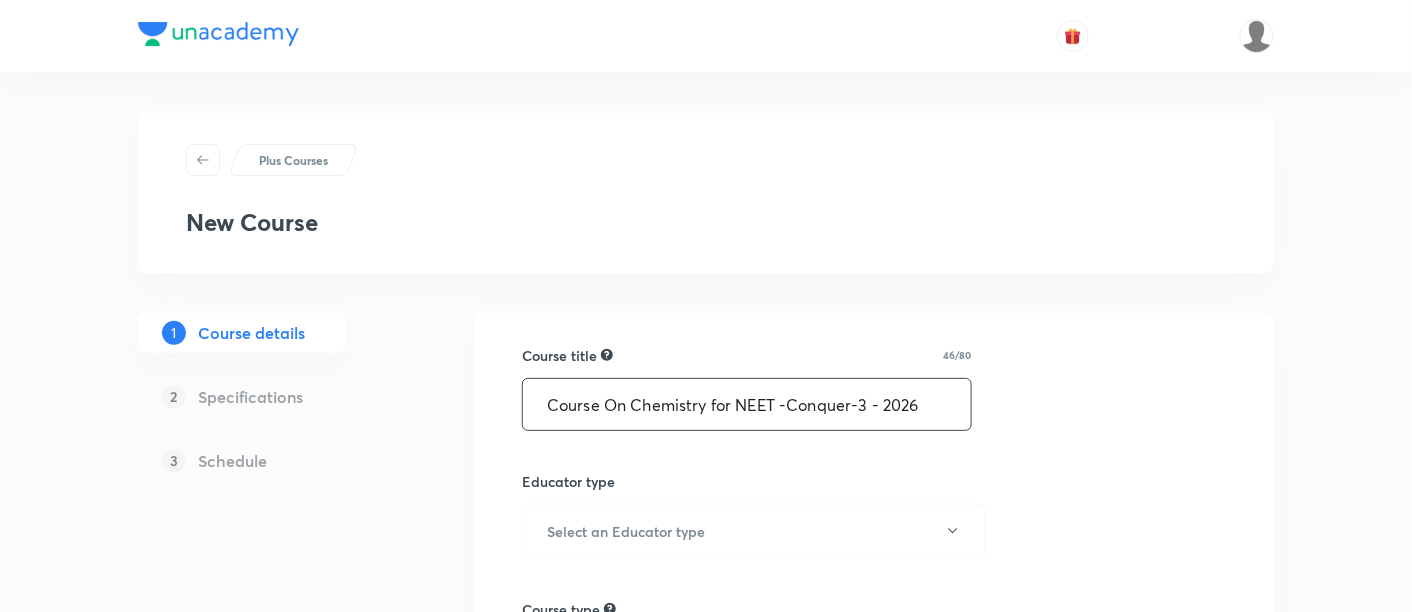 click on "Course On Chemistry for NEET -Conquer-3 - 2026" at bounding box center (747, 404) 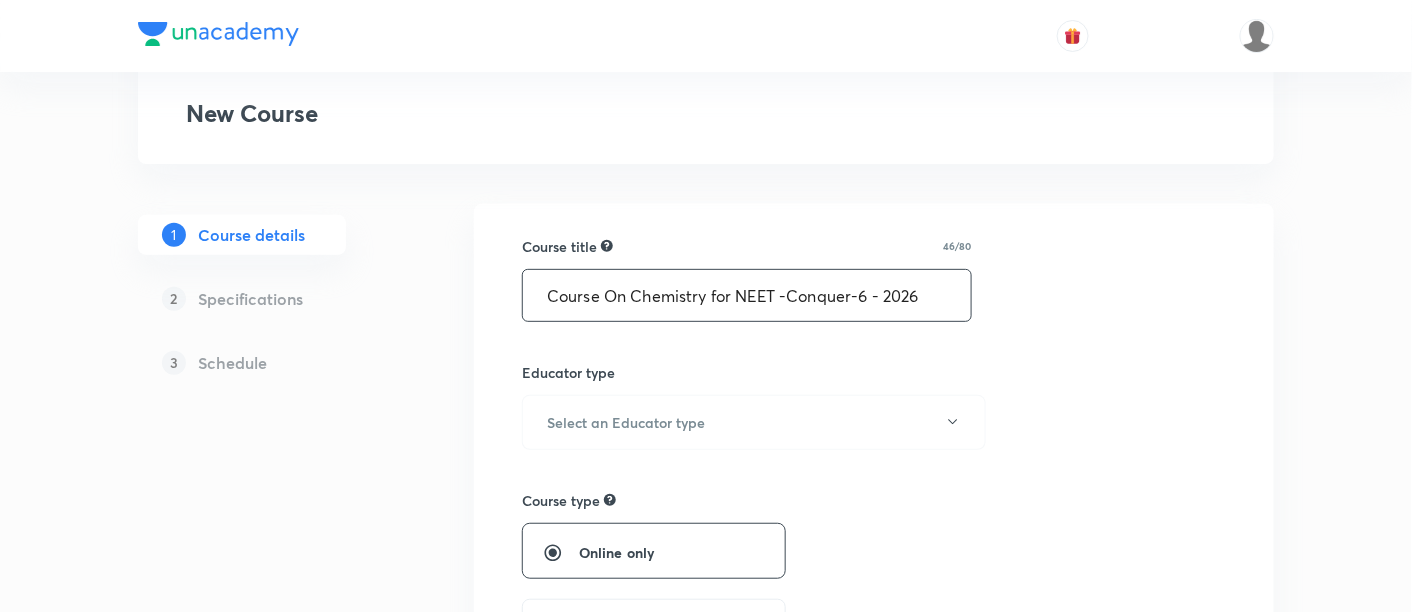 scroll, scrollTop: 125, scrollLeft: 0, axis: vertical 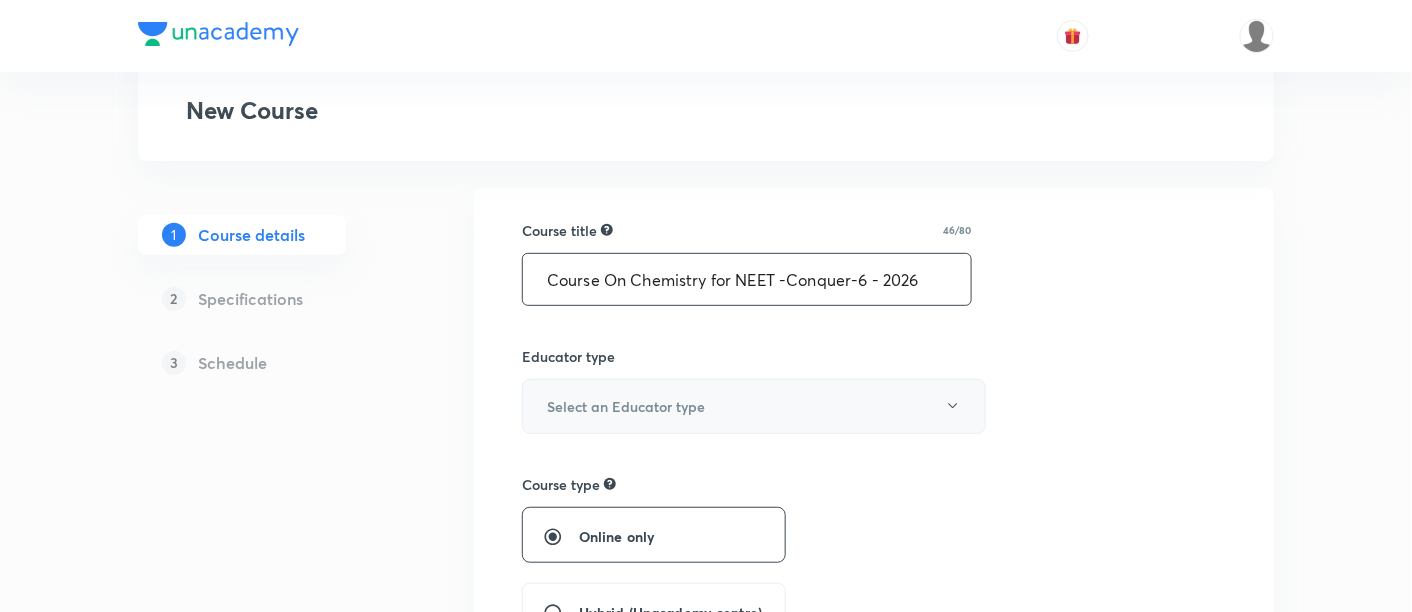 type on "Course On Chemistry for NEET -Conquer-6 - 2026" 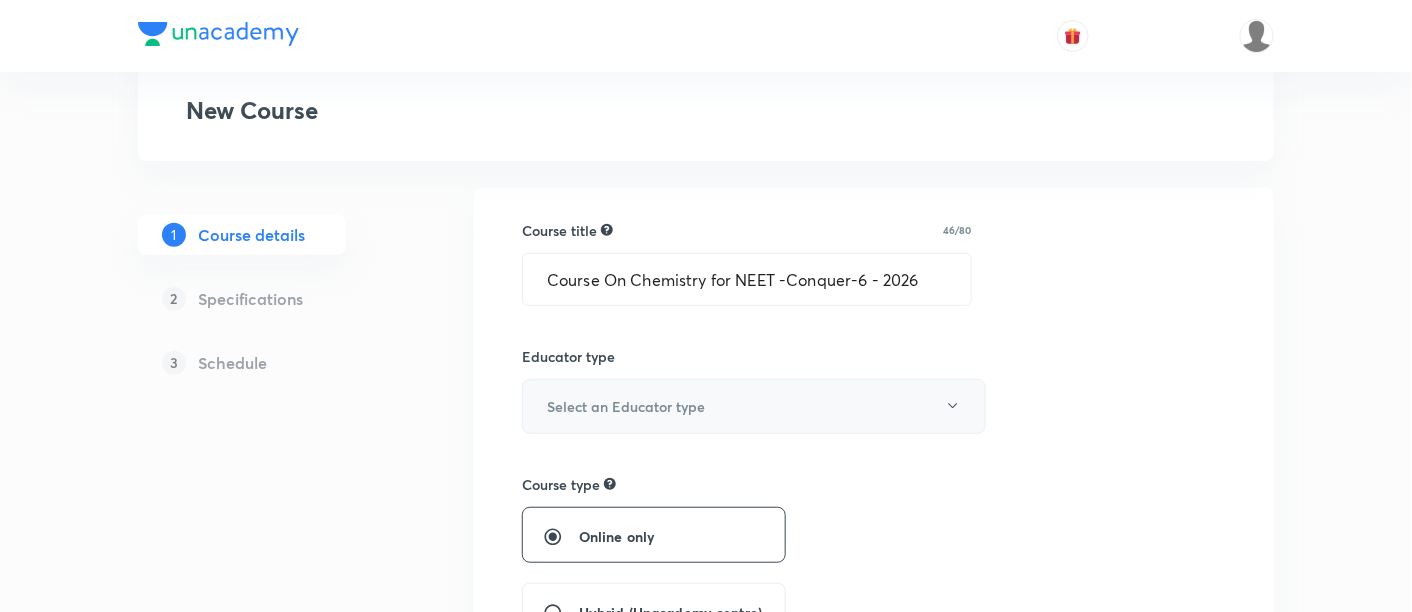 click on "Select an Educator type" at bounding box center [754, 406] 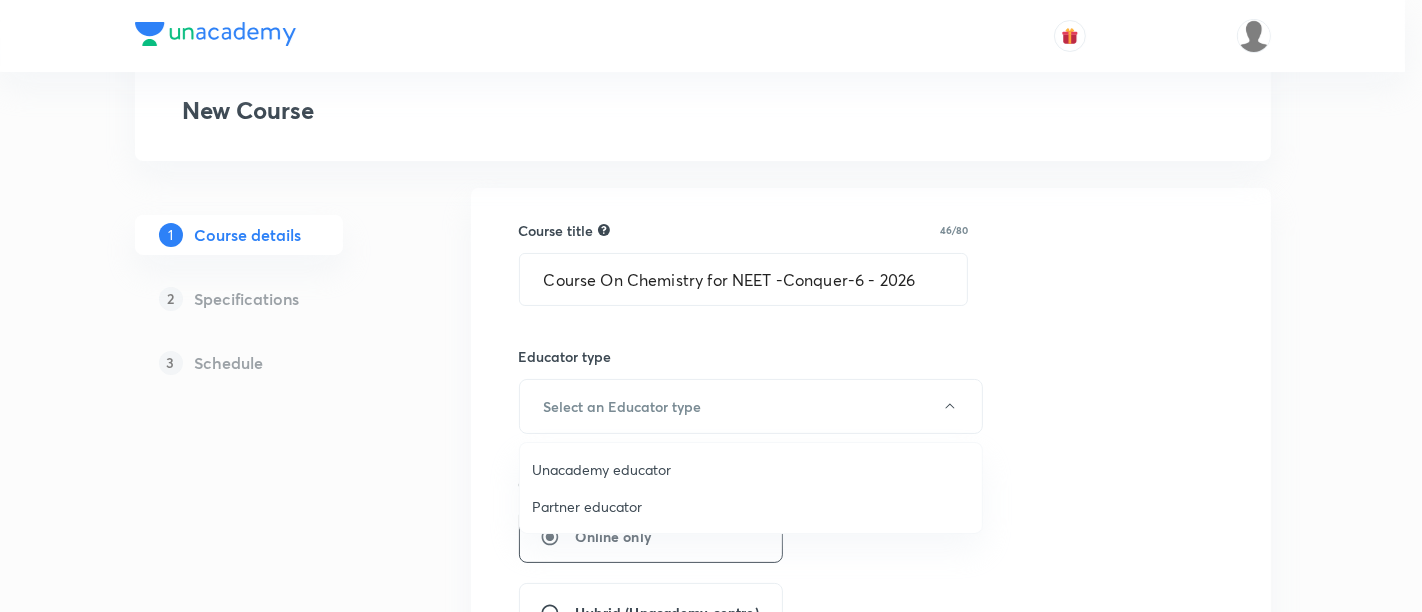 click on "Unacademy educator" at bounding box center [751, 469] 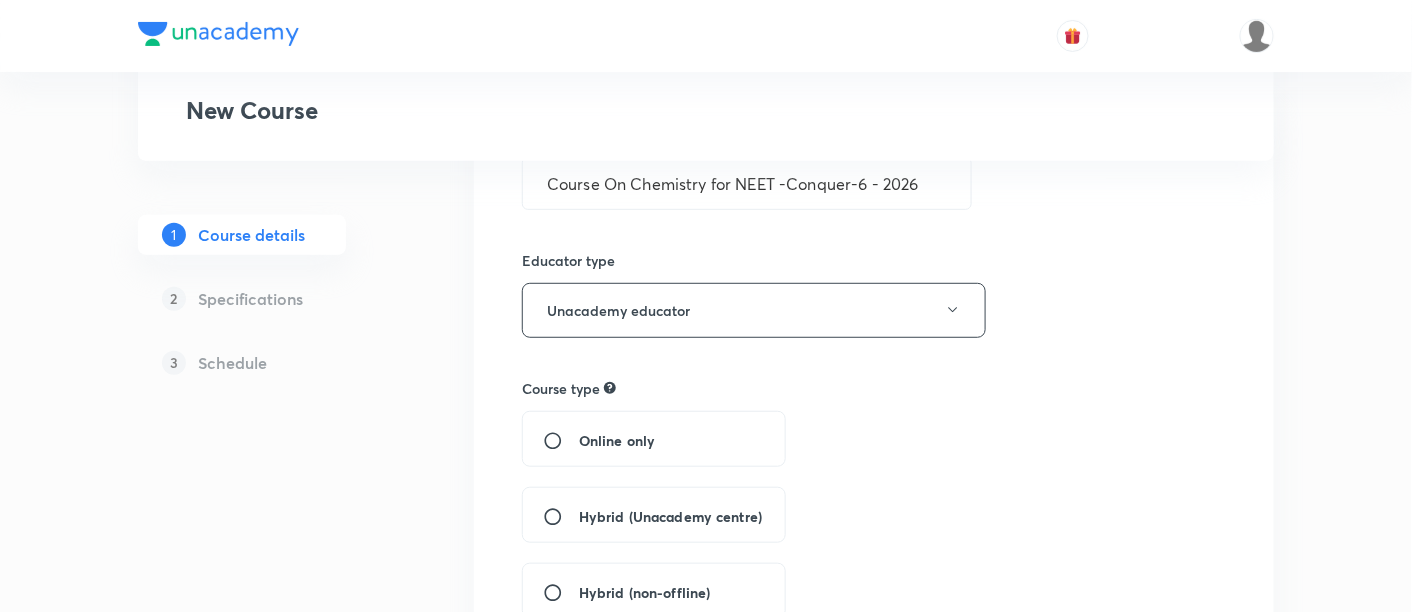 scroll, scrollTop: 233, scrollLeft: 0, axis: vertical 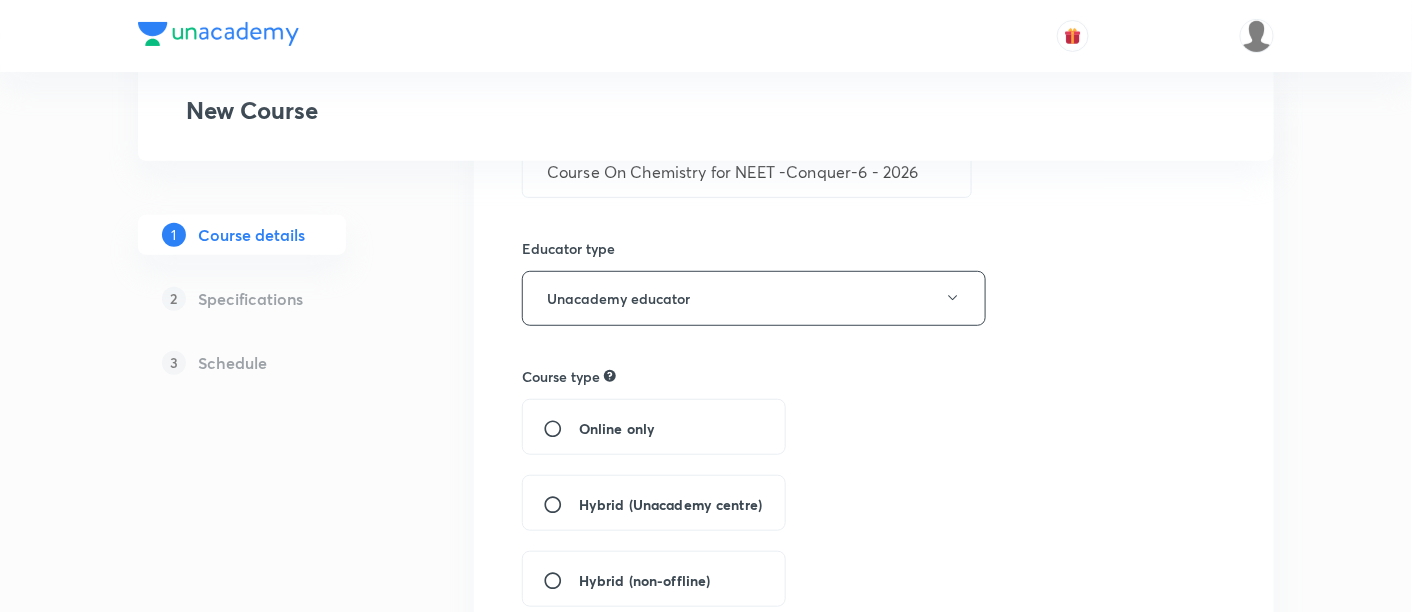 click on "Hybrid (Unacademy centre)" at bounding box center (670, 504) 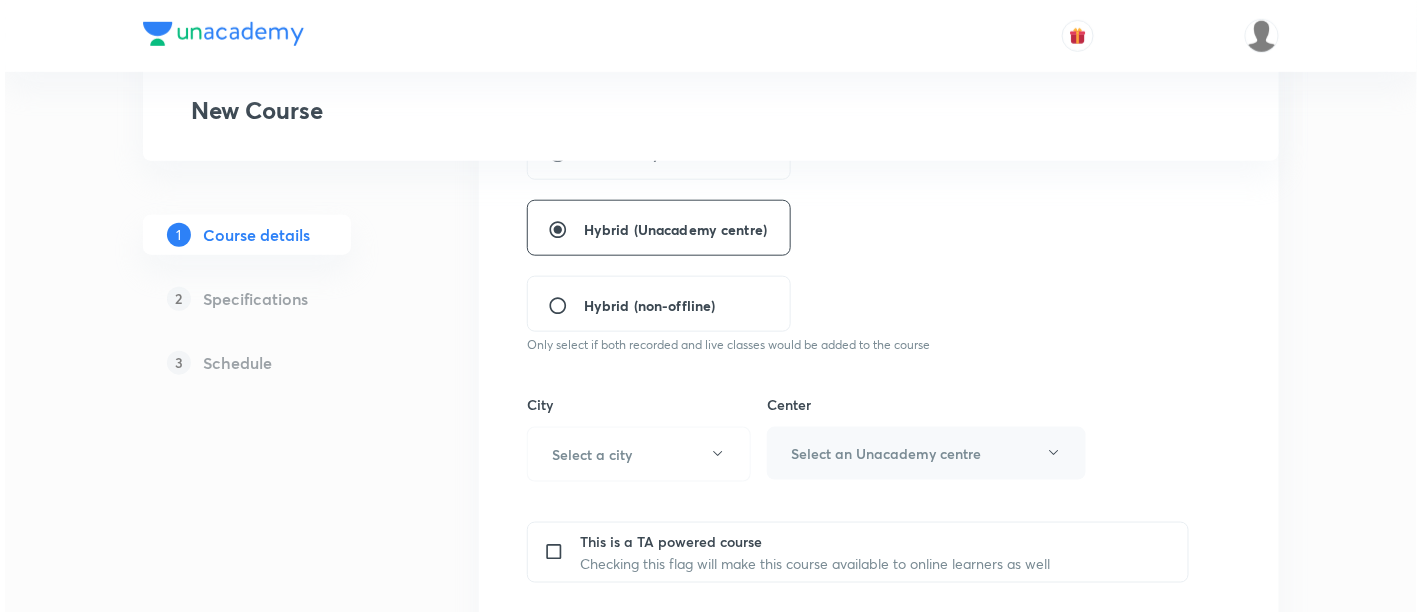 scroll, scrollTop: 522, scrollLeft: 0, axis: vertical 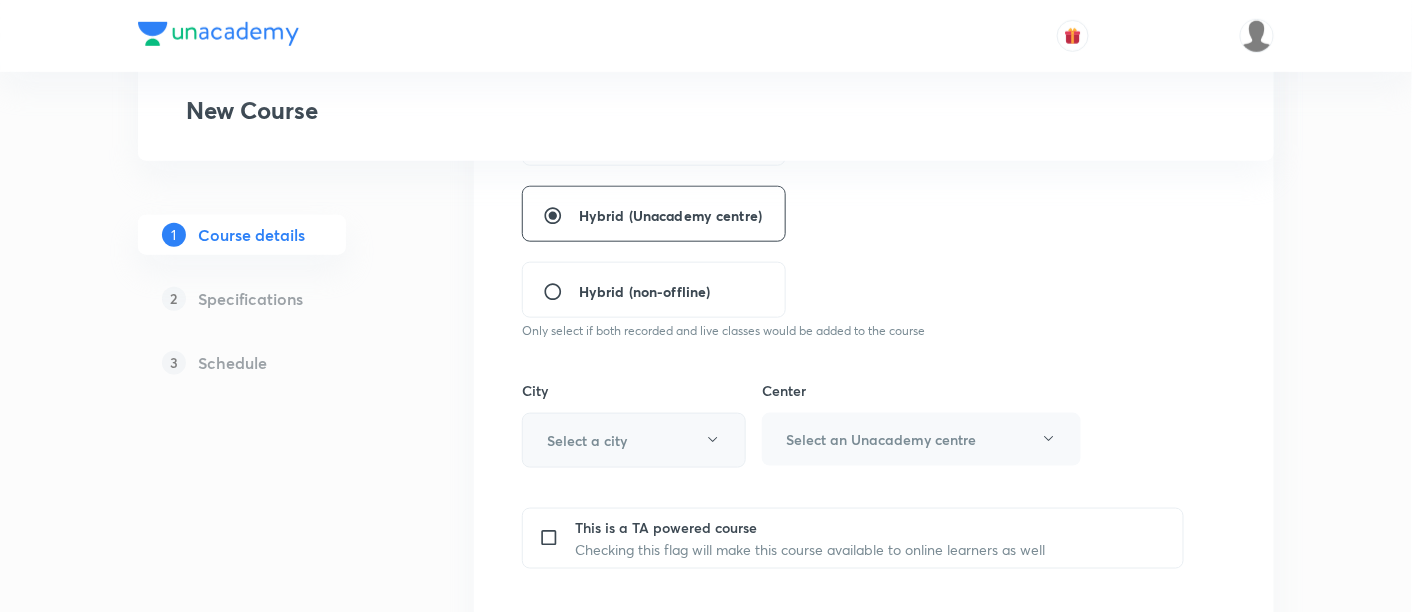 click 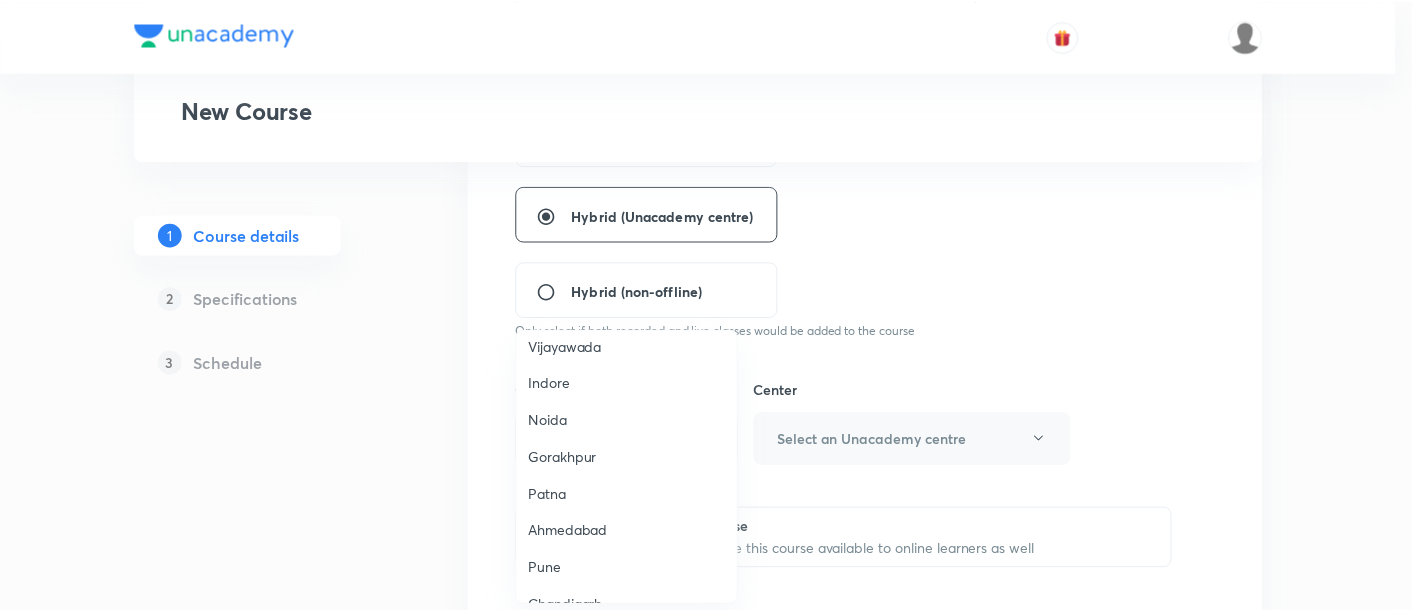 scroll, scrollTop: 1418, scrollLeft: 0, axis: vertical 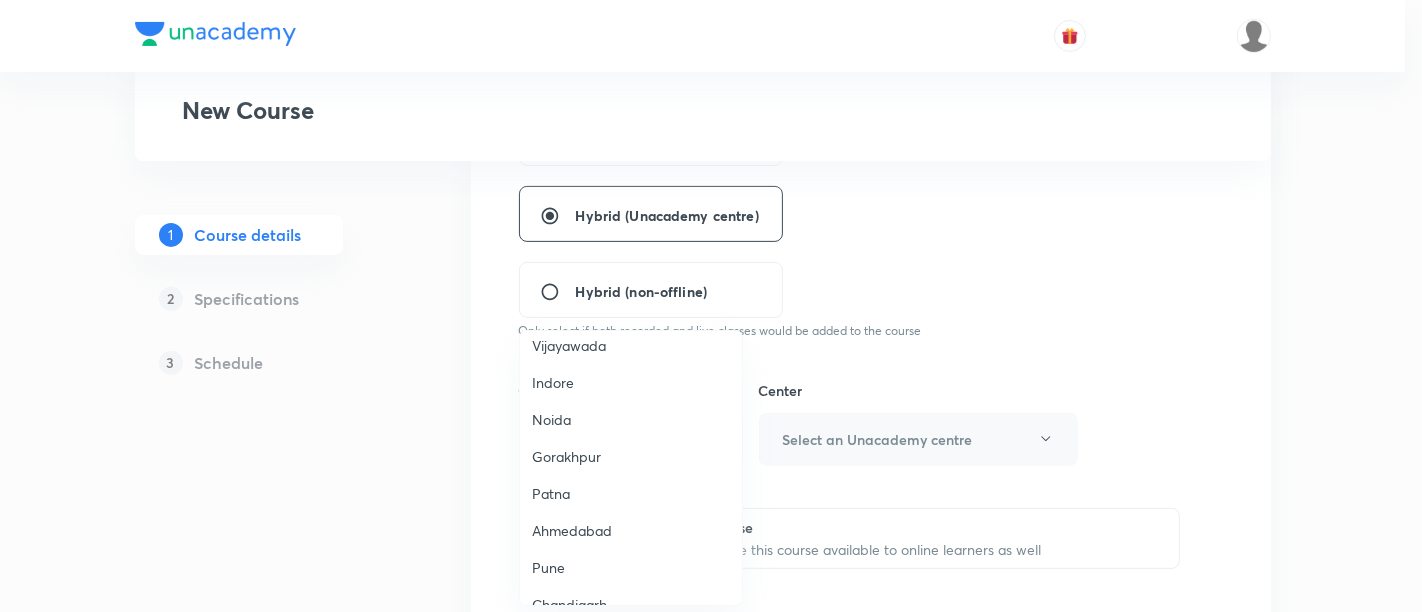 click on "Patna" at bounding box center (631, 493) 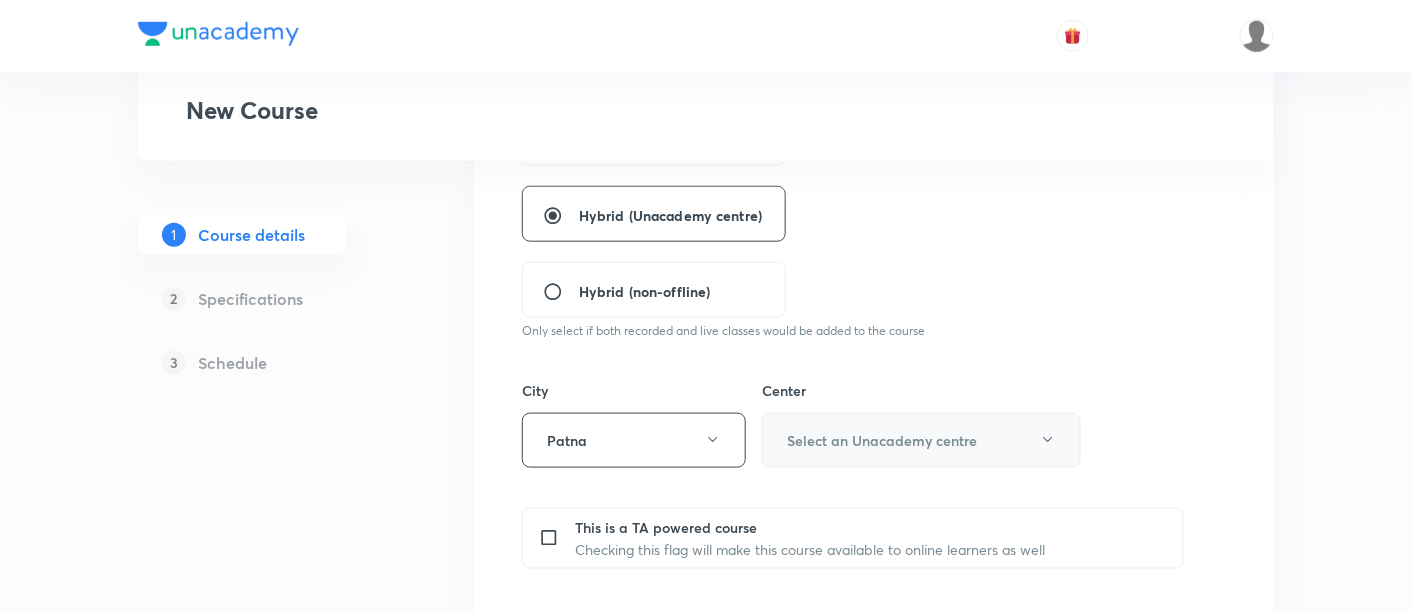 click 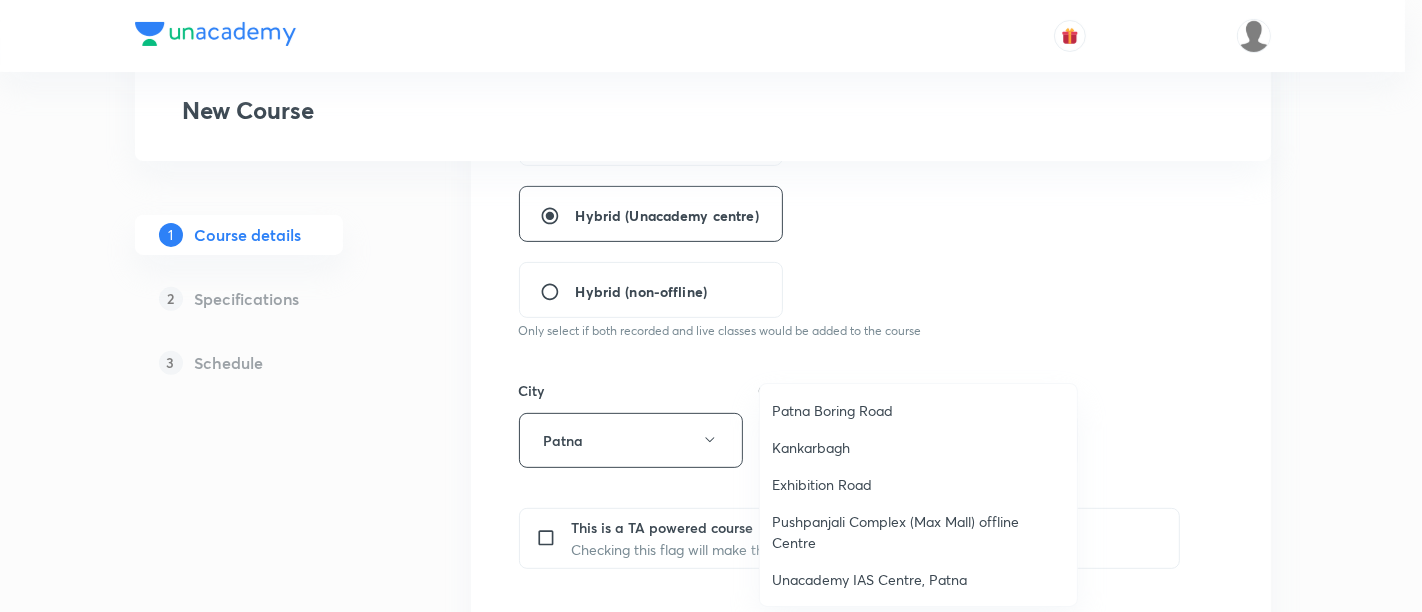 click on "Patna Boring Road" at bounding box center (918, 410) 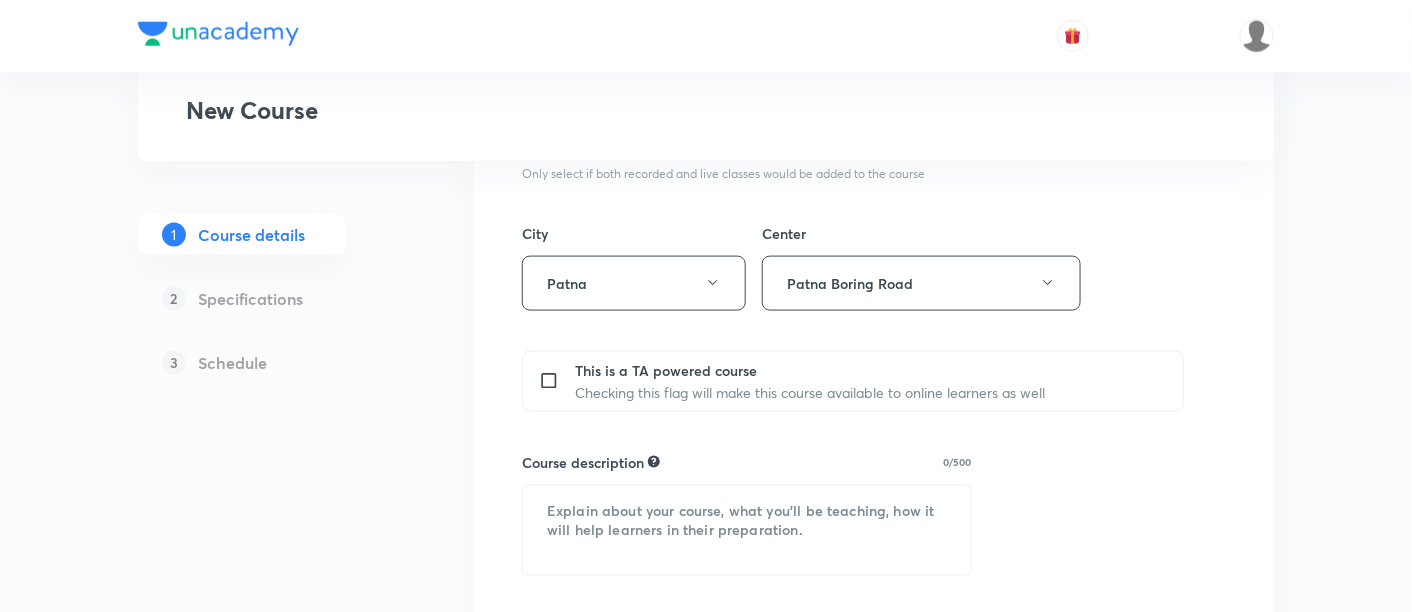 scroll, scrollTop: 688, scrollLeft: 0, axis: vertical 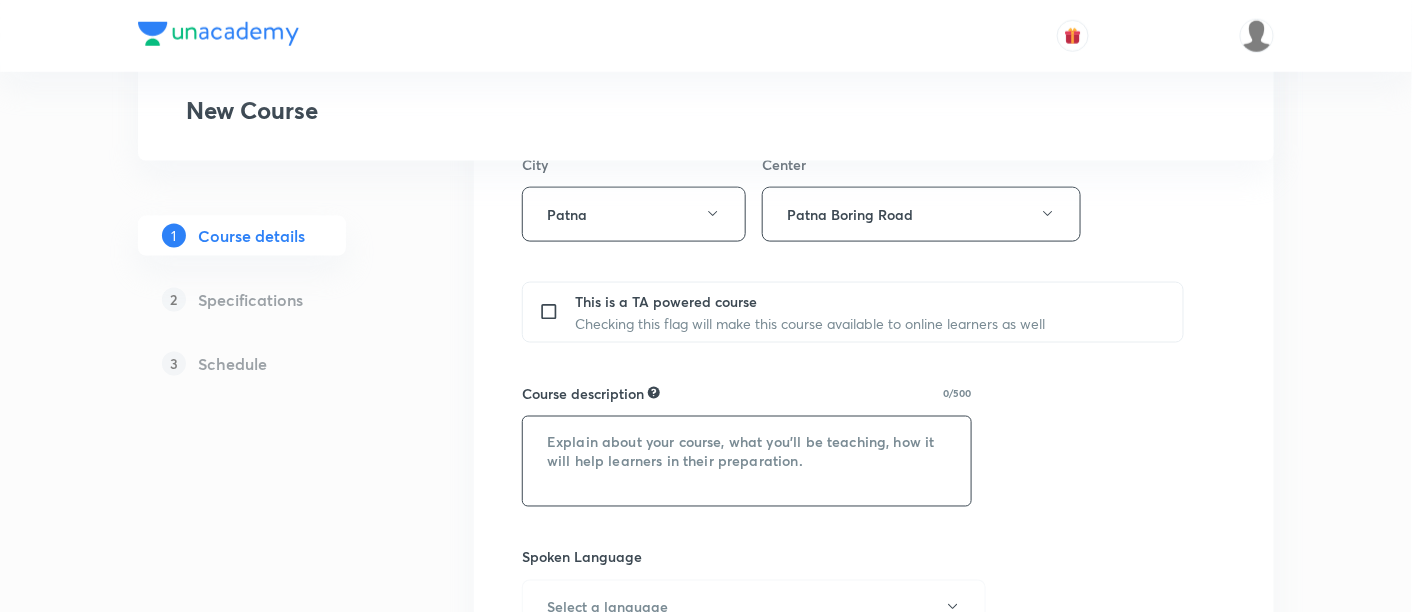 click at bounding box center (747, 461) 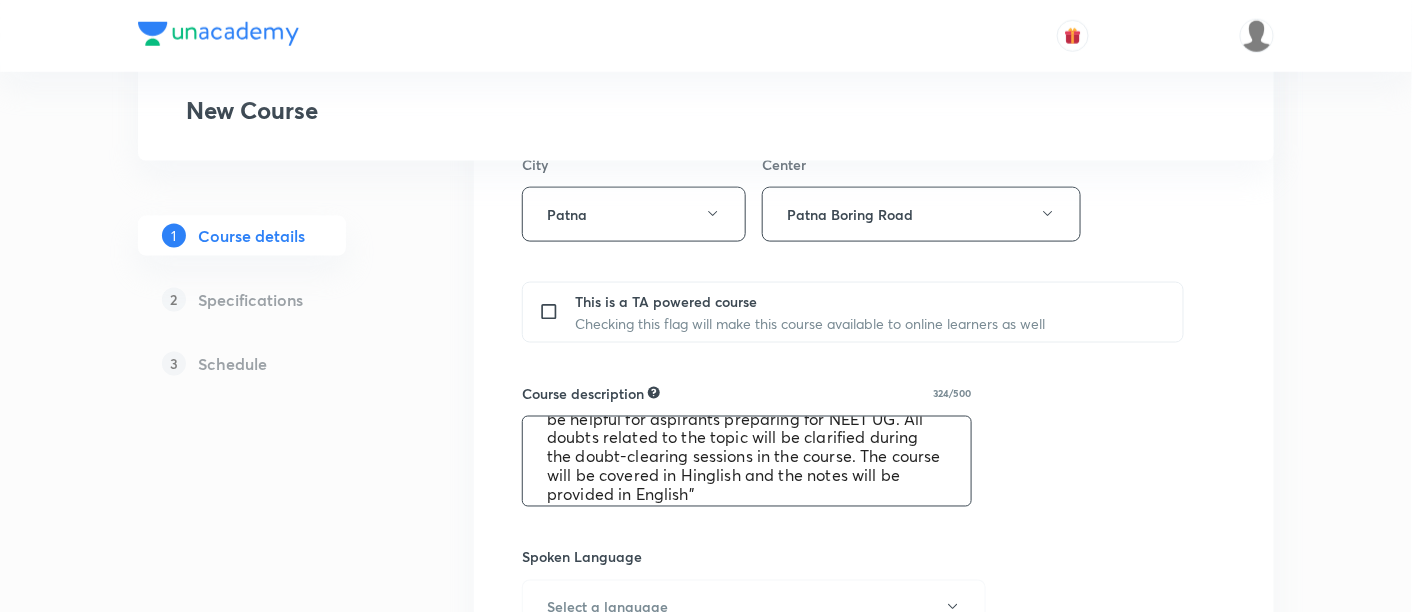 scroll, scrollTop: 76, scrollLeft: 0, axis: vertical 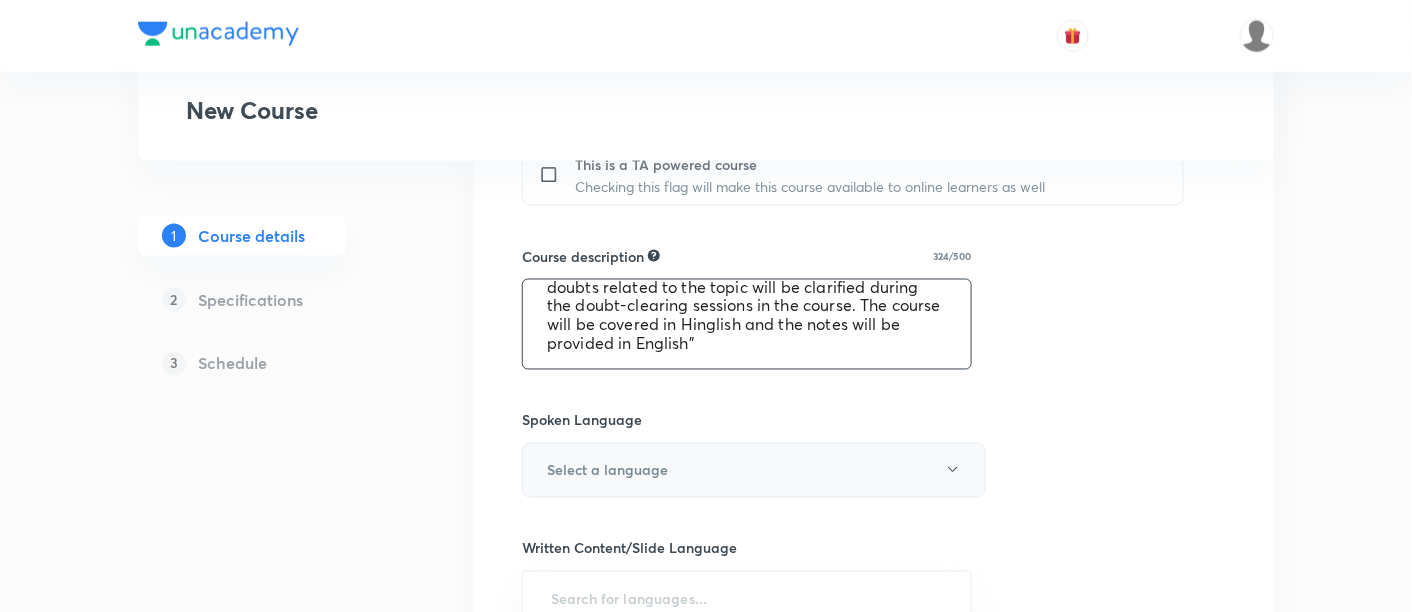 type on "In this course, Kumar Rahul  Sir will provide in-depth knowledge of Chemistry. The course will
be helpful for aspirants preparing for NEET UG. All doubts related to the topic will be clarified during the doubt-clearing sessions in the course. The course will be covered in Hinglish and the notes will be provided in English"" 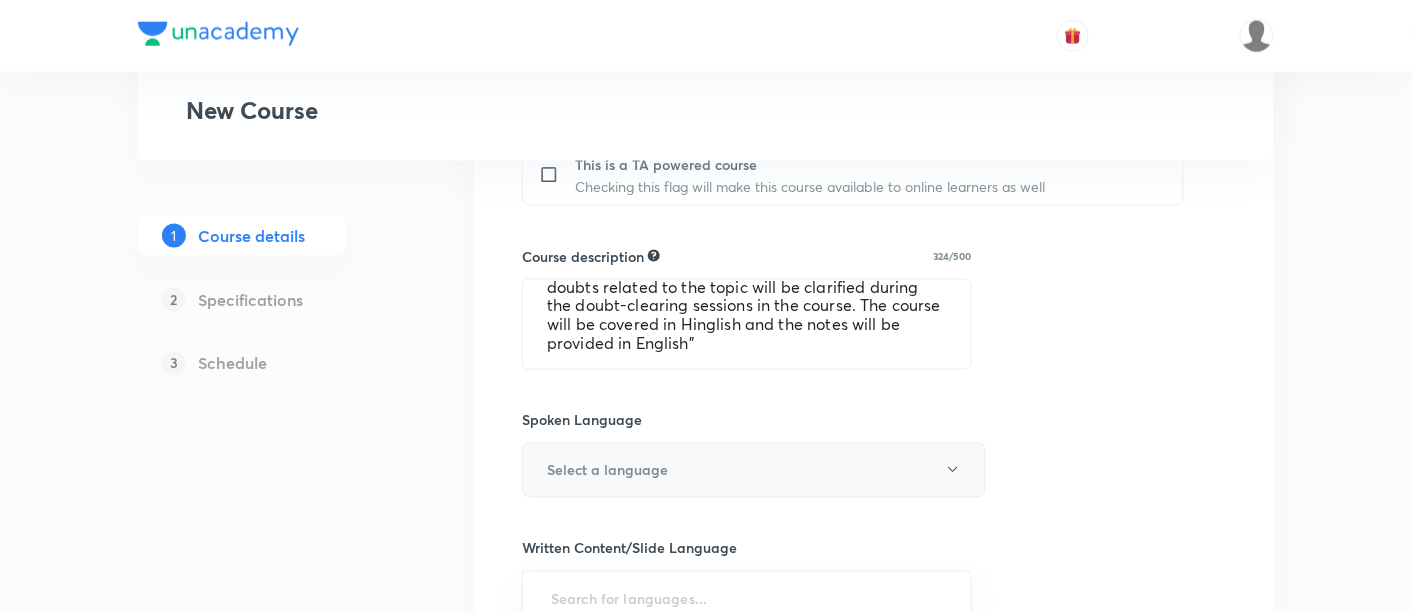 click on "Select a language" at bounding box center [754, 470] 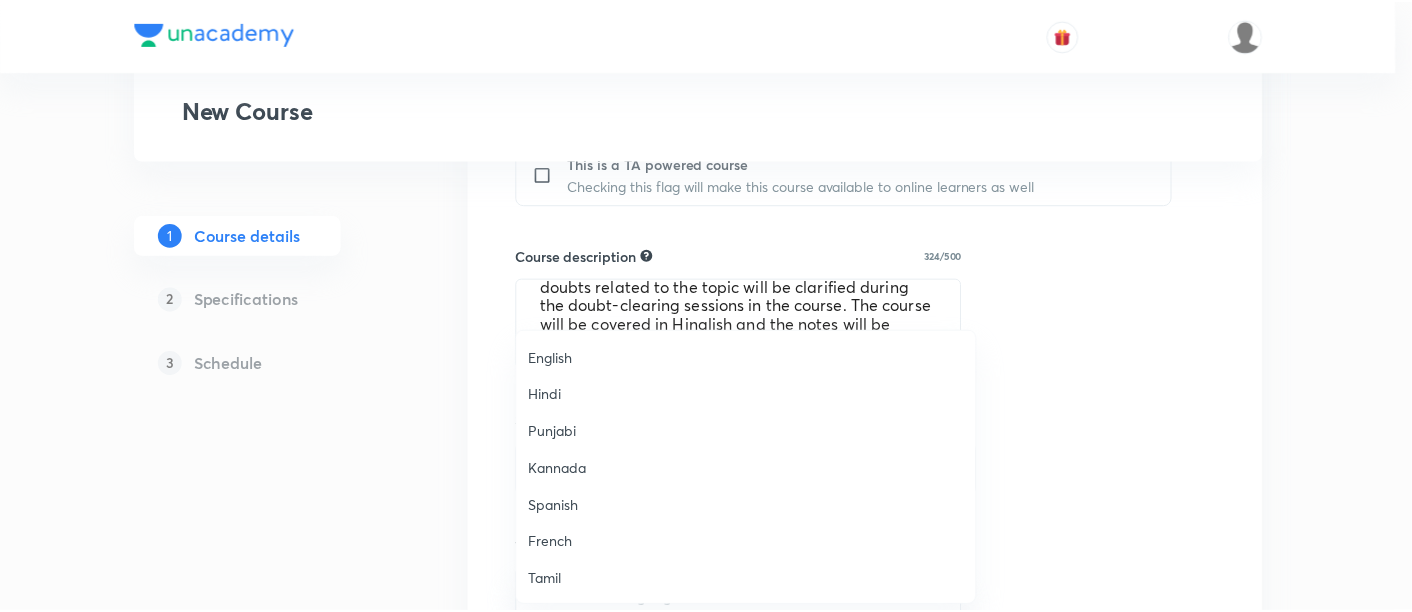 scroll, scrollTop: 591, scrollLeft: 0, axis: vertical 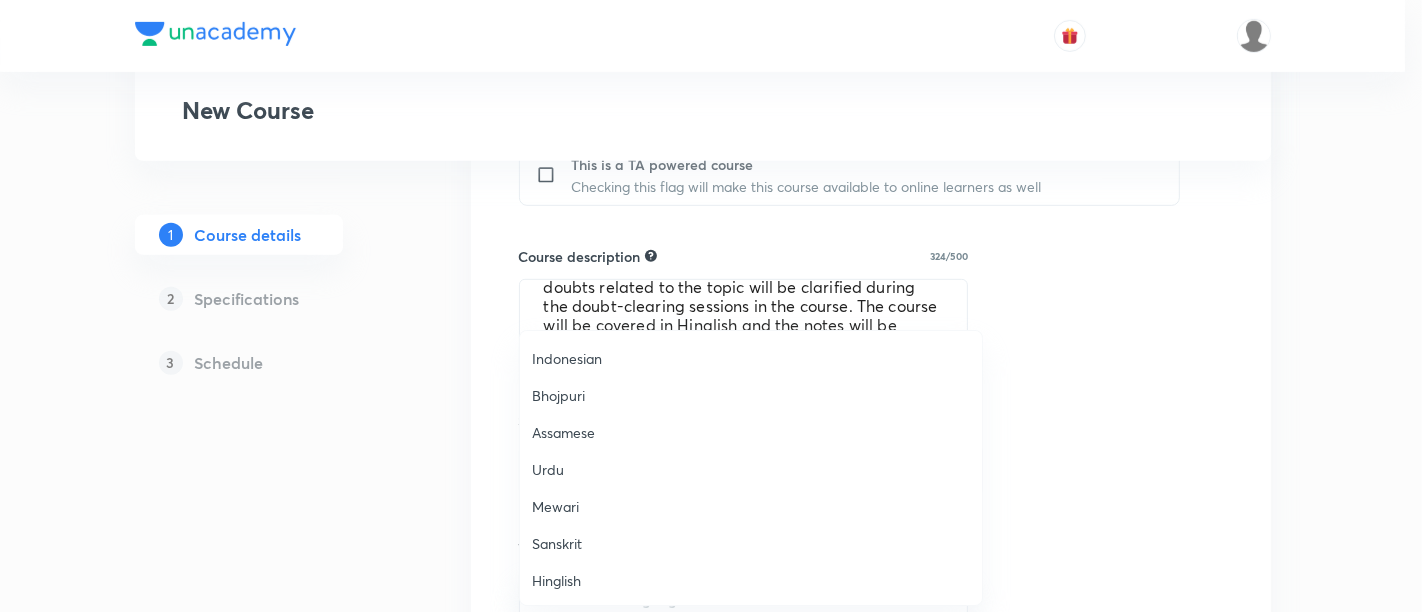 click on "Hinglish" at bounding box center [751, 580] 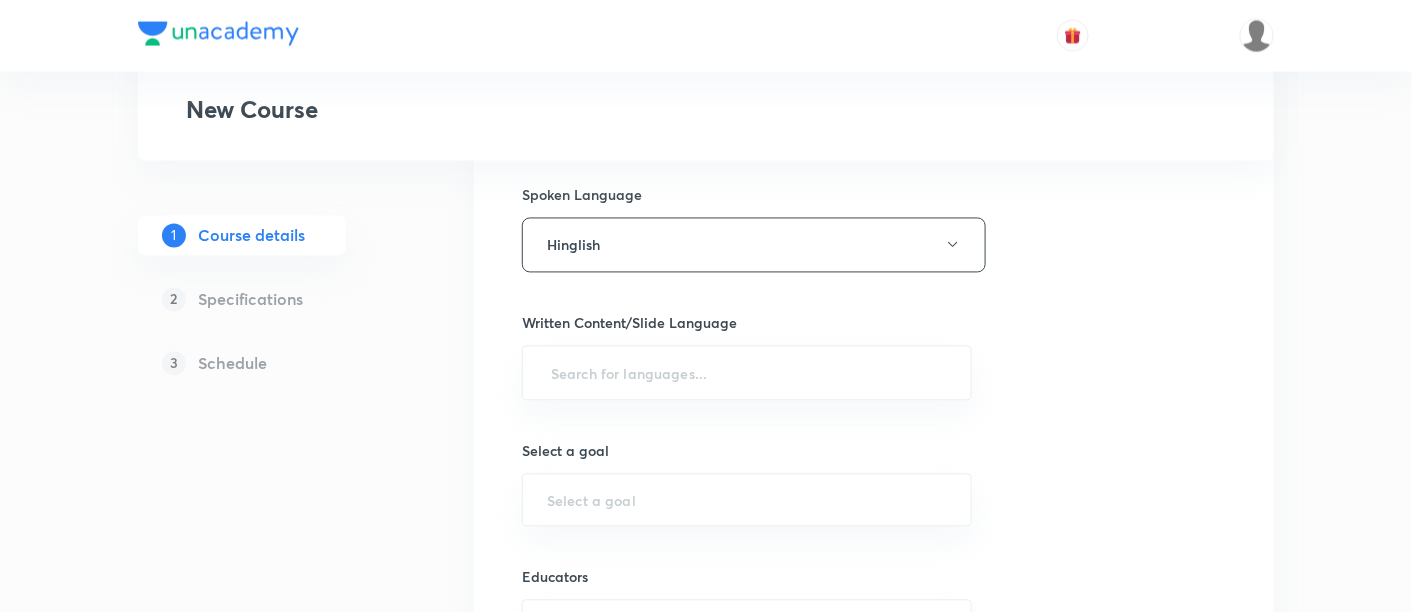 scroll, scrollTop: 1111, scrollLeft: 0, axis: vertical 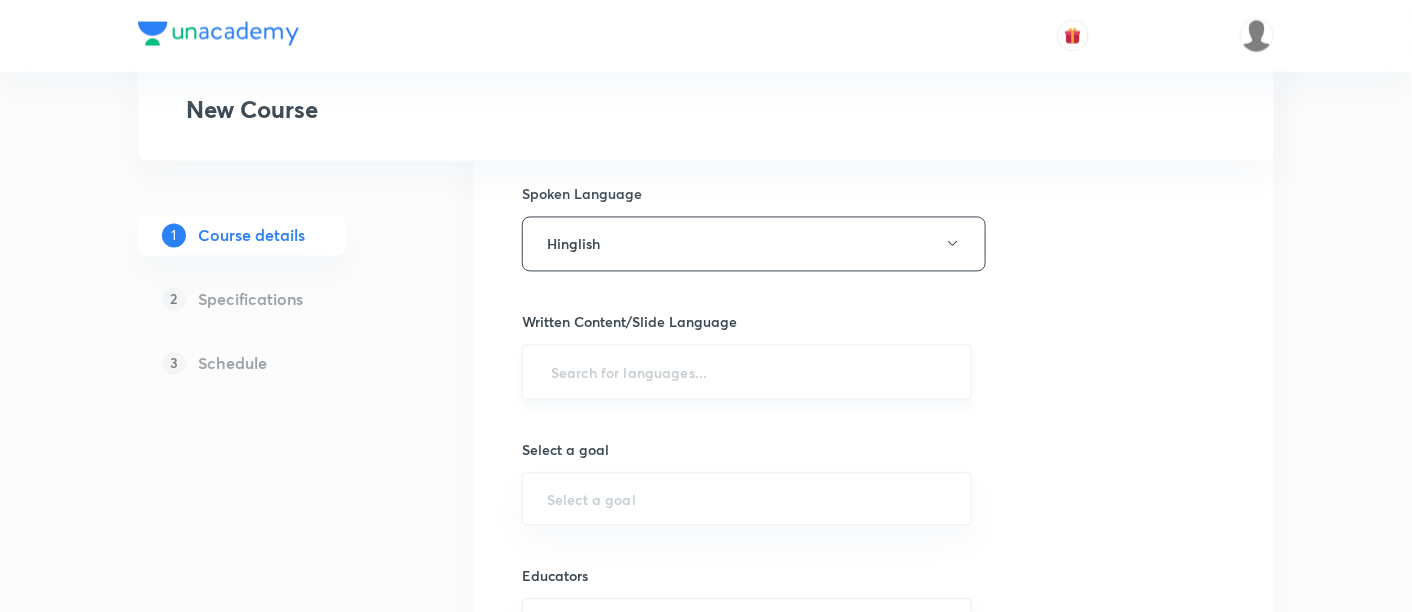 click at bounding box center [747, 372] 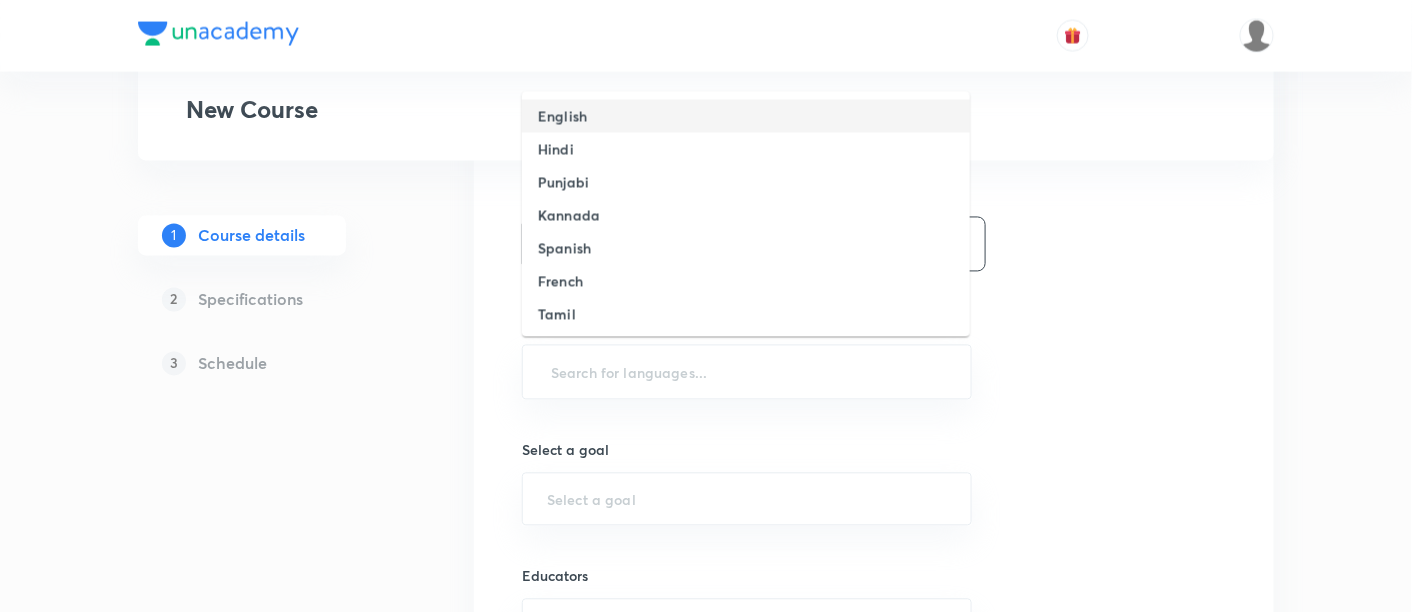 click on "English" at bounding box center [562, 116] 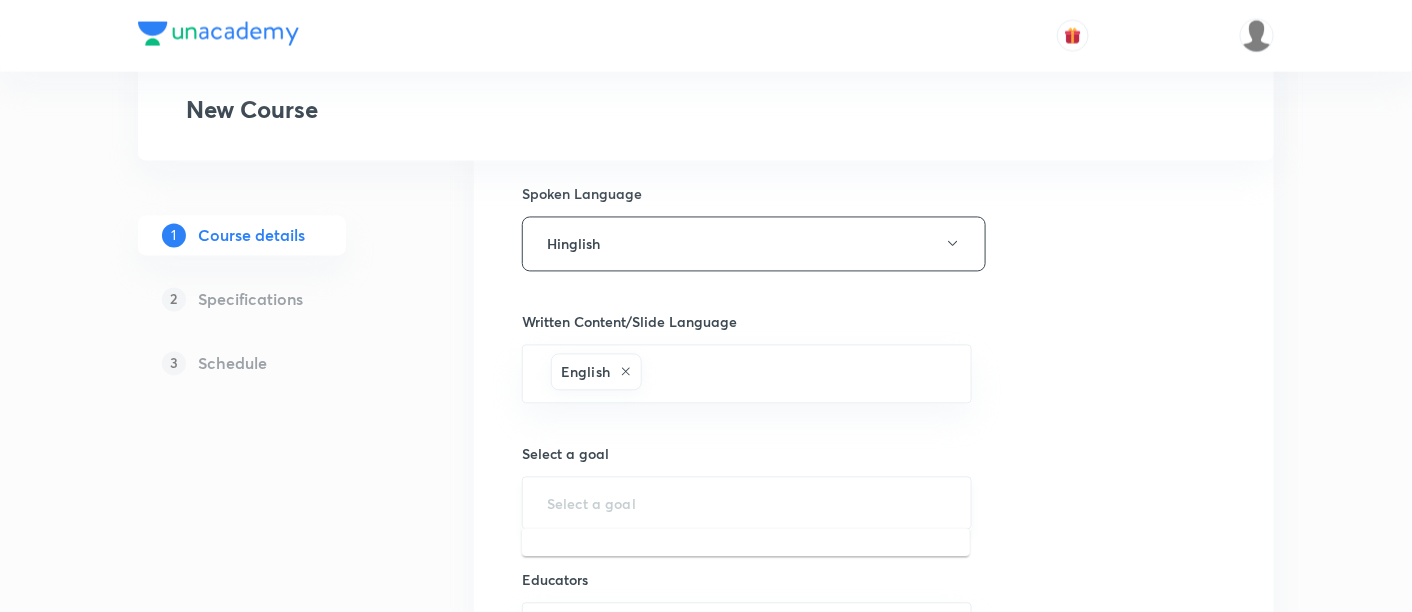 click at bounding box center [747, 503] 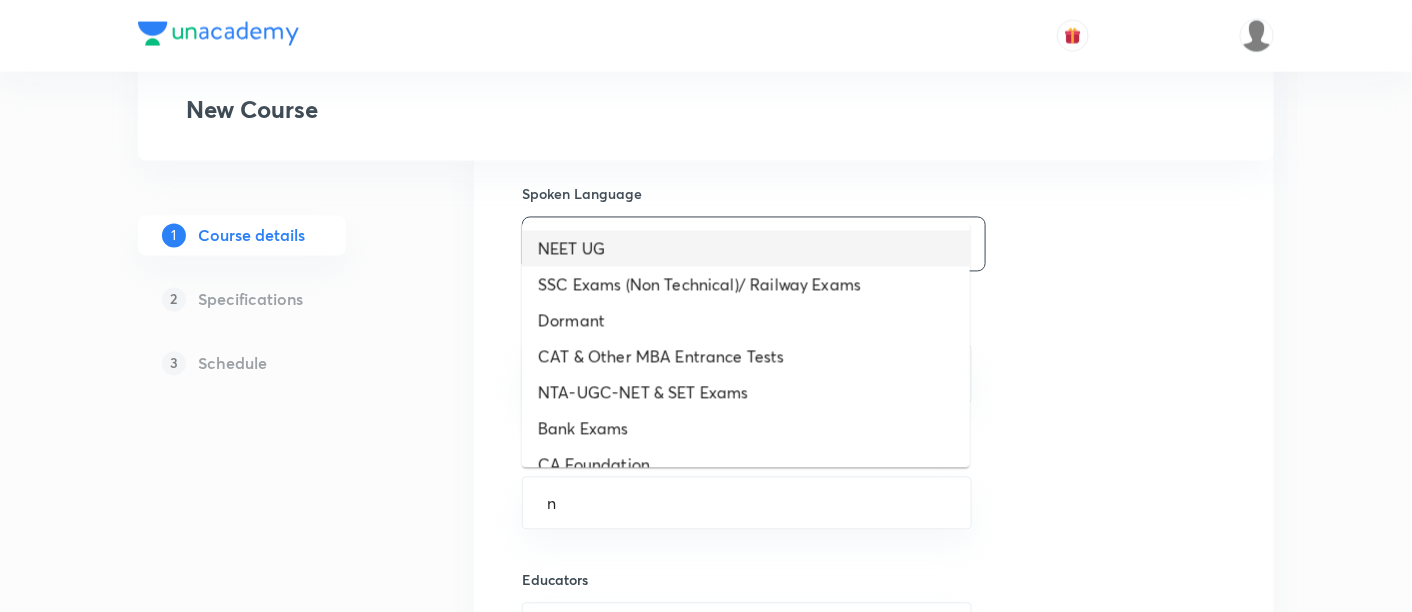 click on "NEET UG" at bounding box center (746, 249) 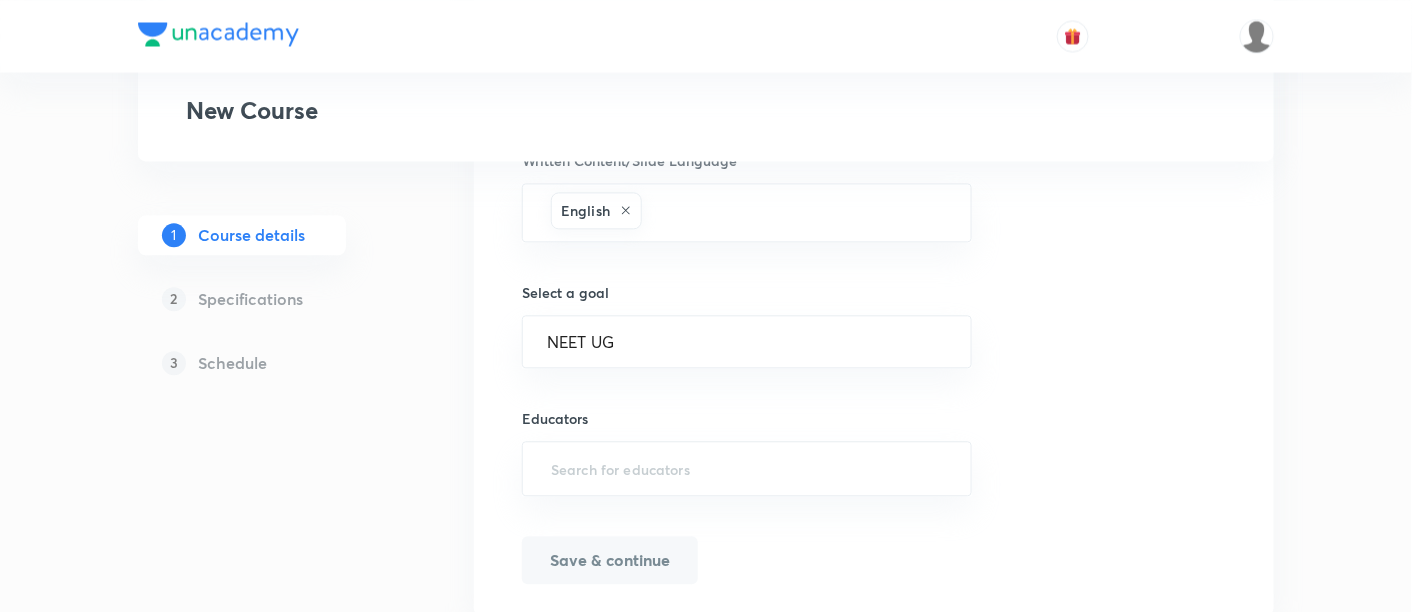 scroll, scrollTop: 1300, scrollLeft: 0, axis: vertical 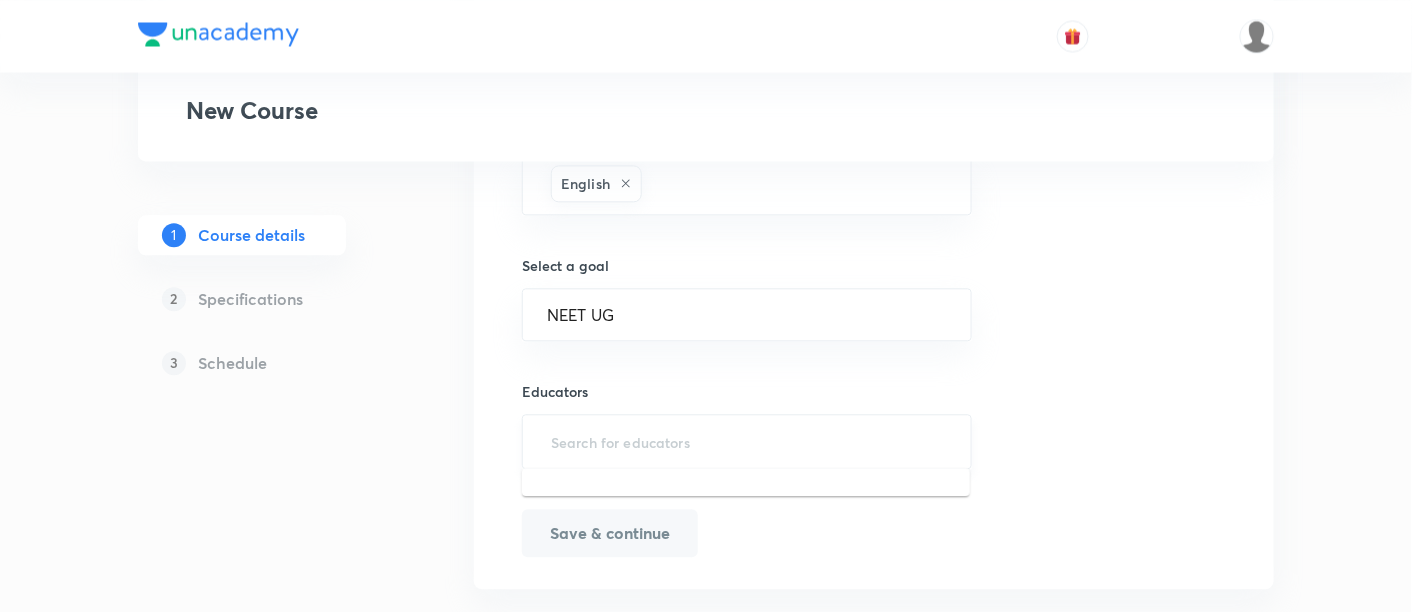 click at bounding box center (747, 441) 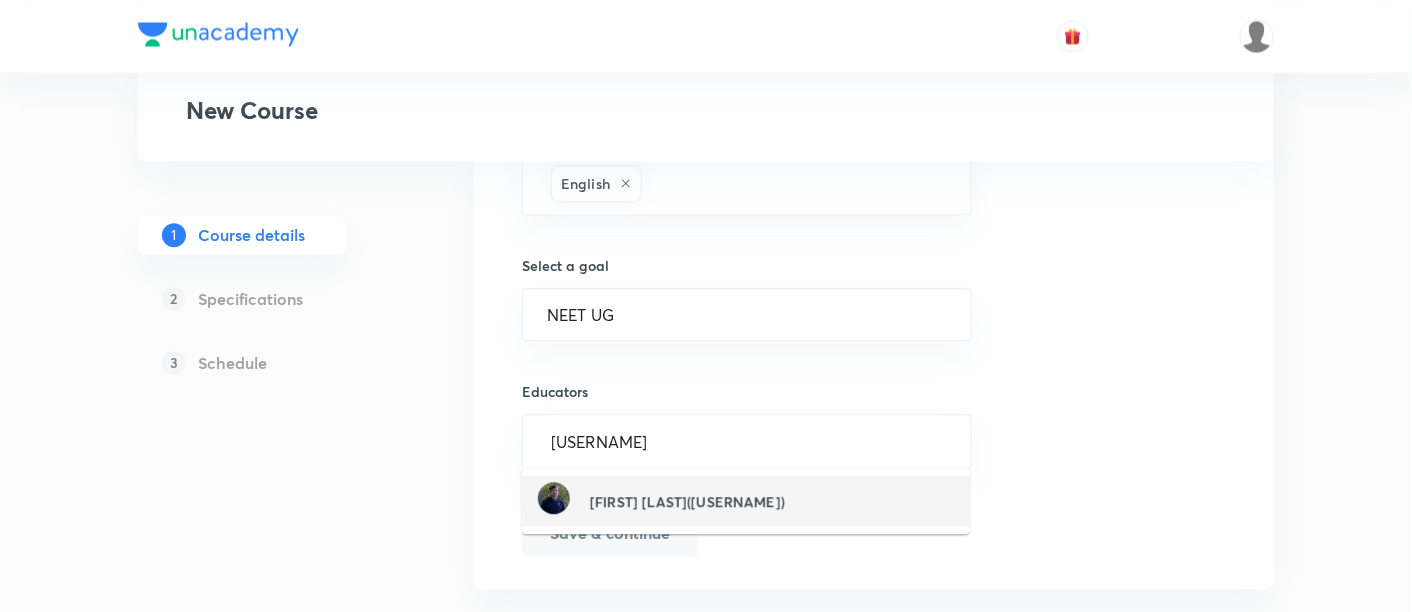 click on "Kumar Rahul(KumarRahul-3213)" at bounding box center (687, 501) 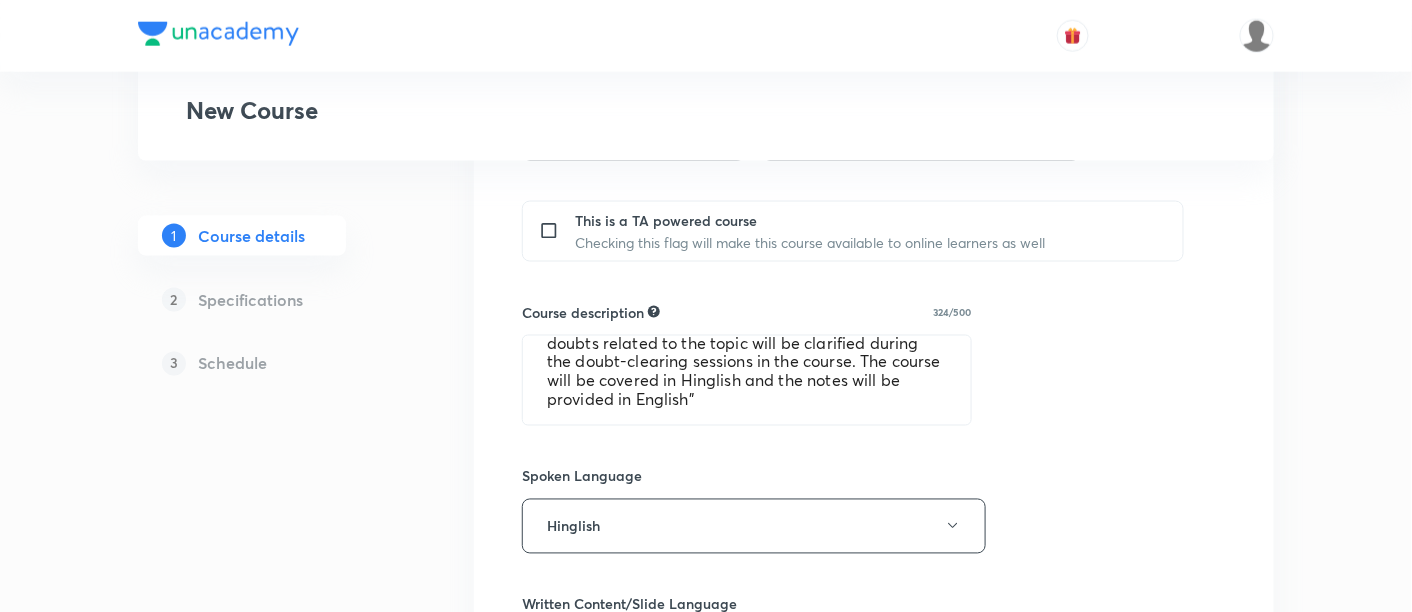 scroll, scrollTop: 867, scrollLeft: 0, axis: vertical 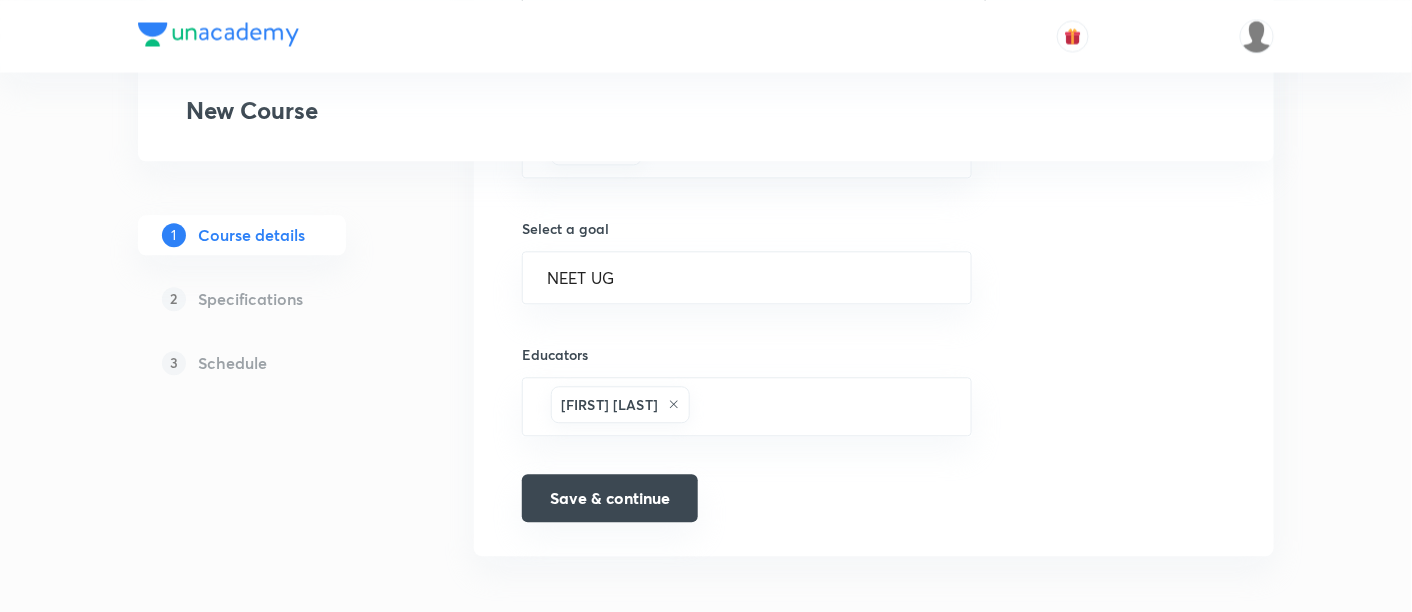 click on "Save & continue" at bounding box center [610, 498] 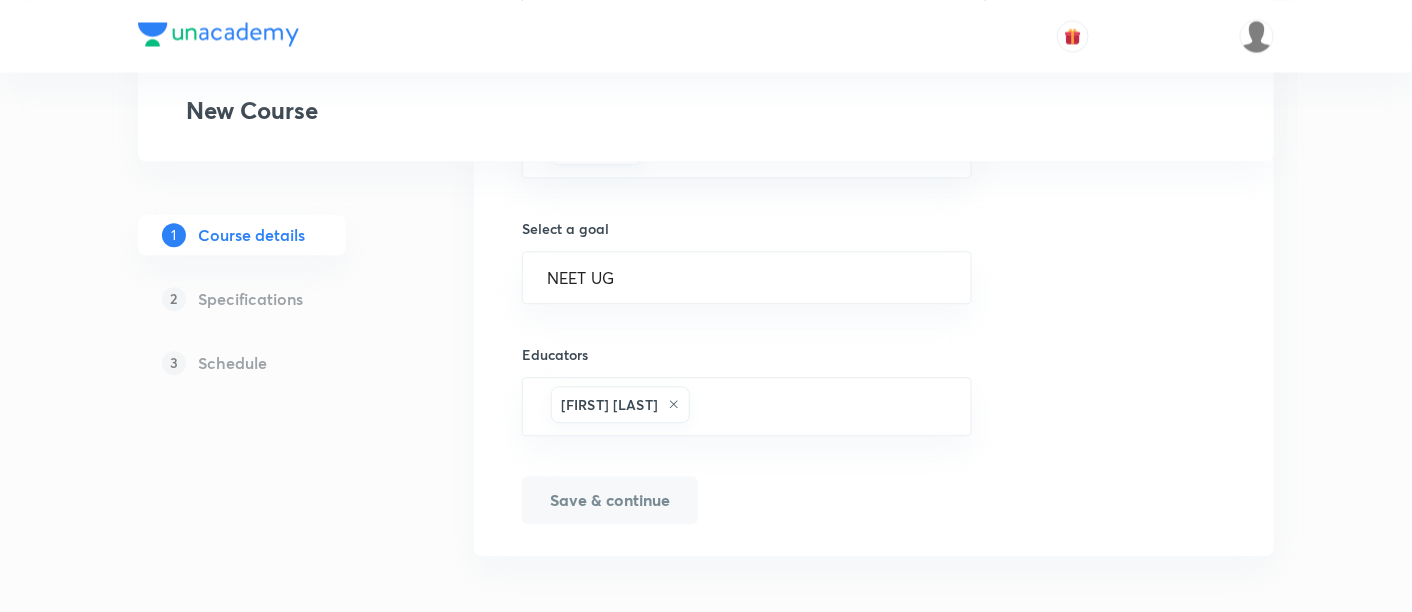 scroll, scrollTop: 1361, scrollLeft: 0, axis: vertical 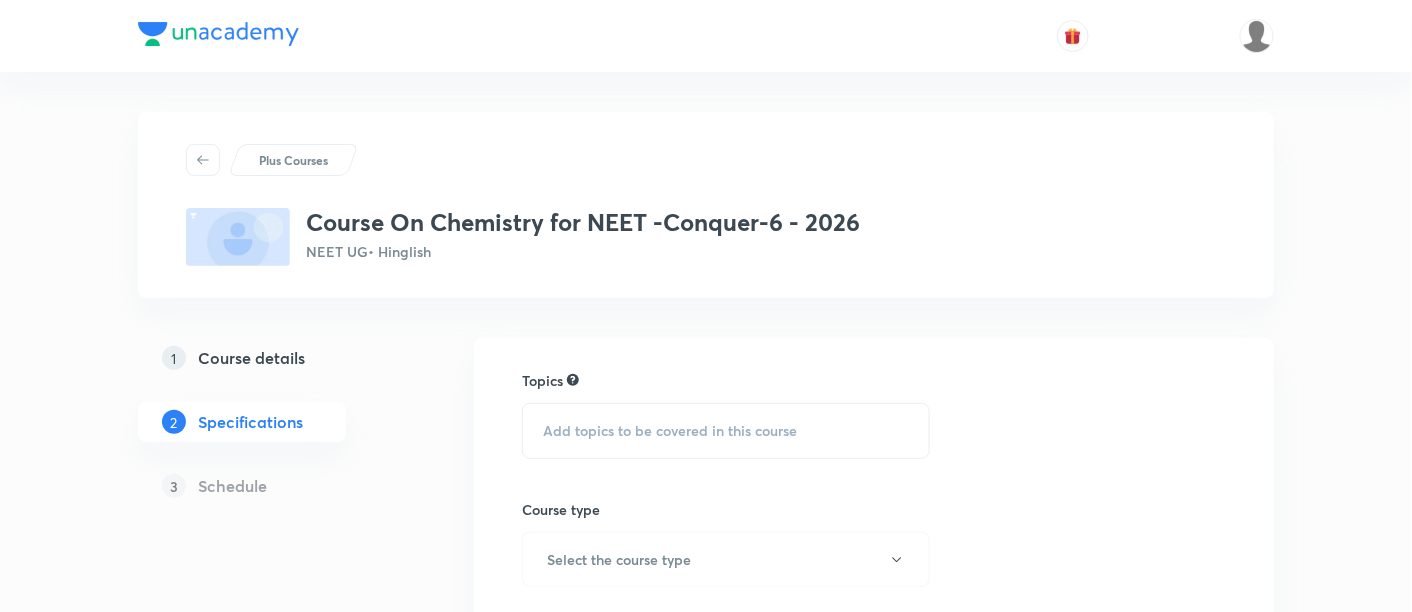 click on "Add topics to be covered in this course" at bounding box center (670, 431) 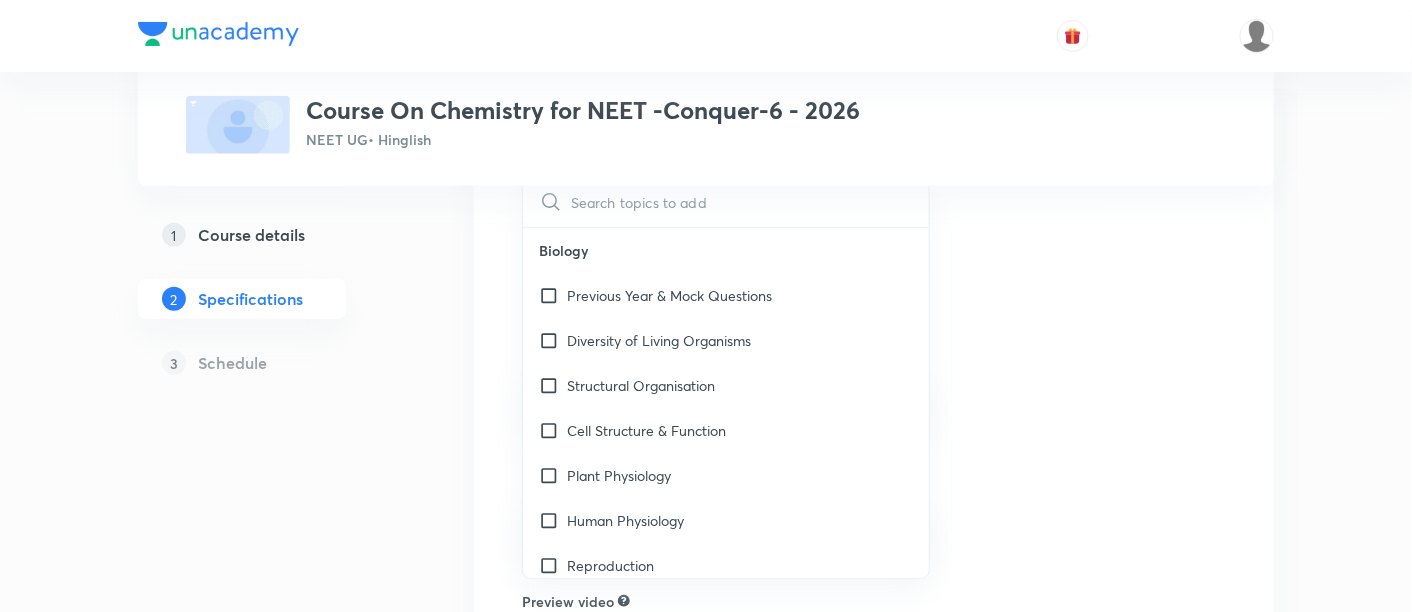 scroll, scrollTop: 274, scrollLeft: 0, axis: vertical 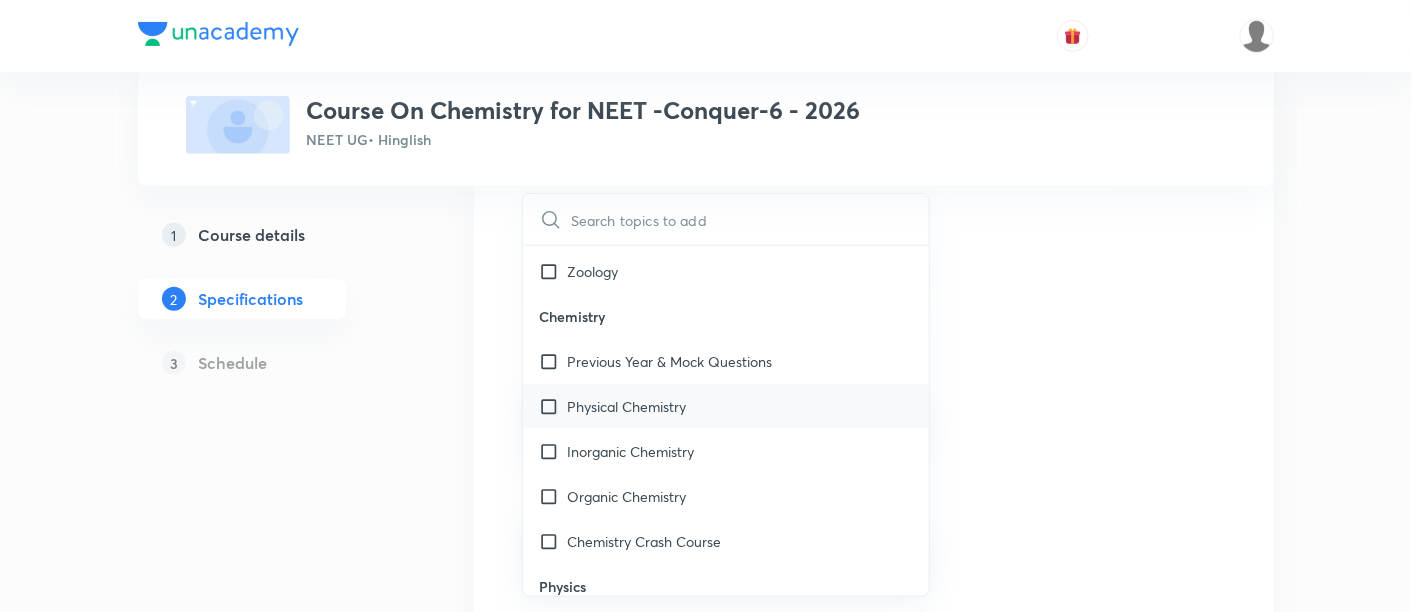 click on "Physical Chemistry" at bounding box center [626, 406] 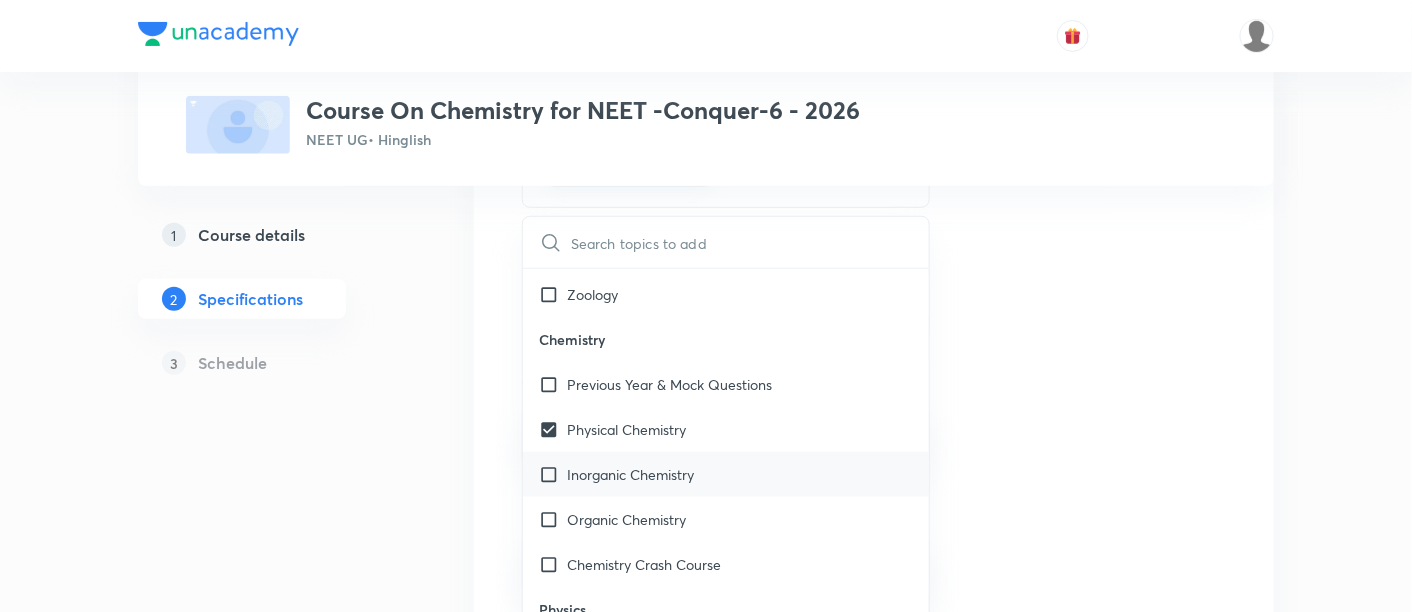 click on "Inorganic Chemistry" at bounding box center [630, 474] 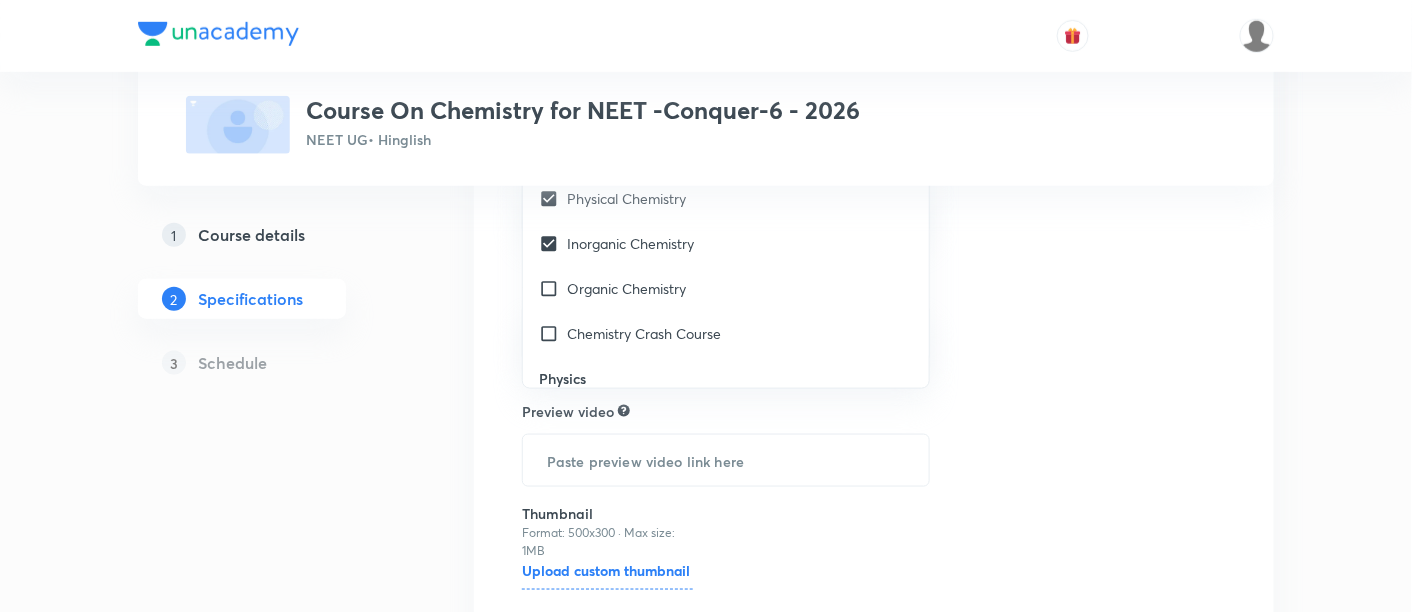 scroll, scrollTop: 574, scrollLeft: 0, axis: vertical 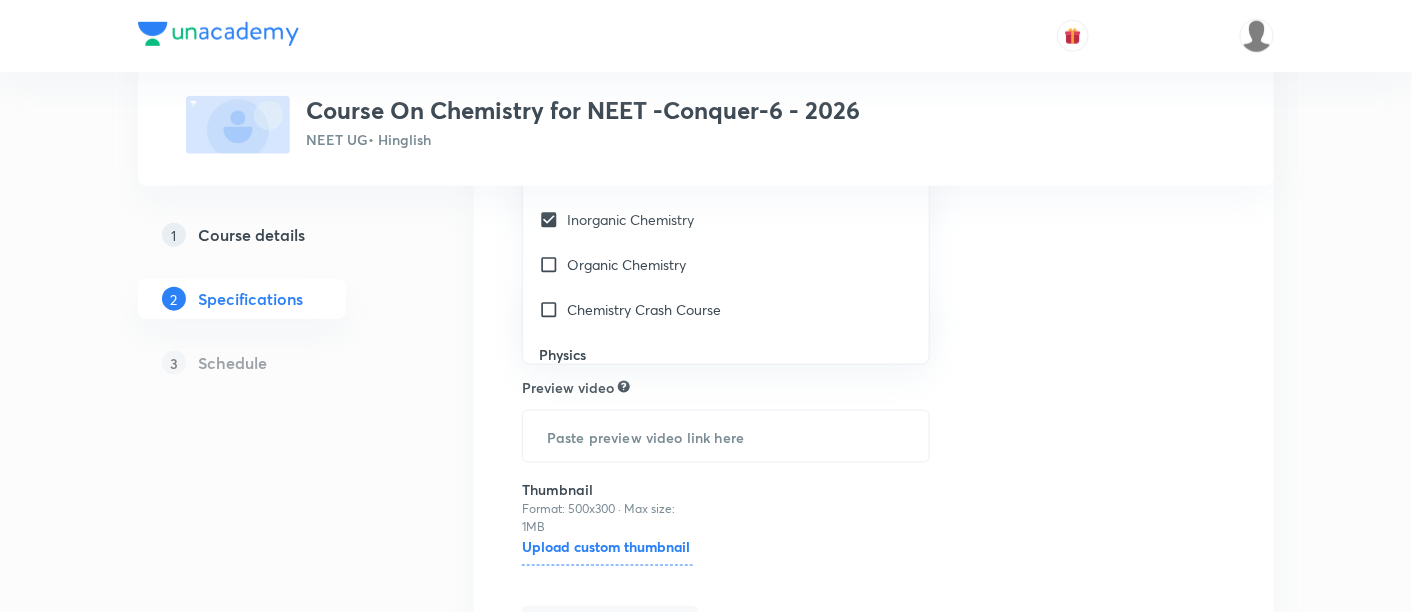 click on "Topics Physical Chemistry Inorganic Chemistry CLEAR ​ Biology Previous Year & Mock Questions Diversity of Living Organisms Structural Organisation Cell Structure & Function Plant Physiology Human Physiology Reproduction Genetics & Evolution Biology & Human Welfare Biotechnology & Applications Environment & Ecology Cell - The Unit of Life Crash Course Reproduction in Organisms Biological Classification The Living World Cell Cycle and Cell Division Plant Kingdom Principles of Inheritance and Variation (Genetics) Sexual Reproduction in Flowering plants Reproductive Health Human Reproduction Morphology of Flowering Plants Respiration in Plants Photosynthesis in Higher Plants Mineral Nutrition Transport in Plants Anatomy of Flowering Plants Environmental Issues Biodiversity and Conservation Ecosystem Organism, Population and Community Microbes in Human Welfare Strategies for Enhancement in Food Production Molecular Basis of Inheritance Biotechnology and Its Application Biotechnology Principles and Processes Frog" at bounding box center [874, 225] 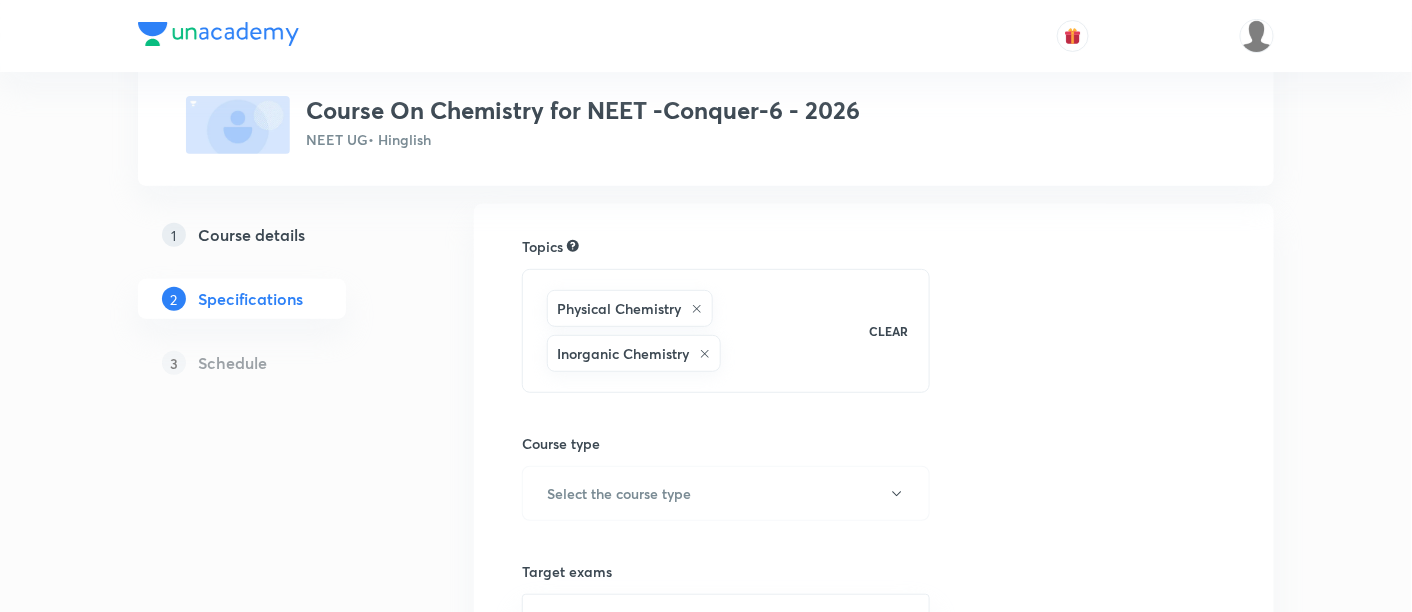 scroll, scrollTop: 144, scrollLeft: 0, axis: vertical 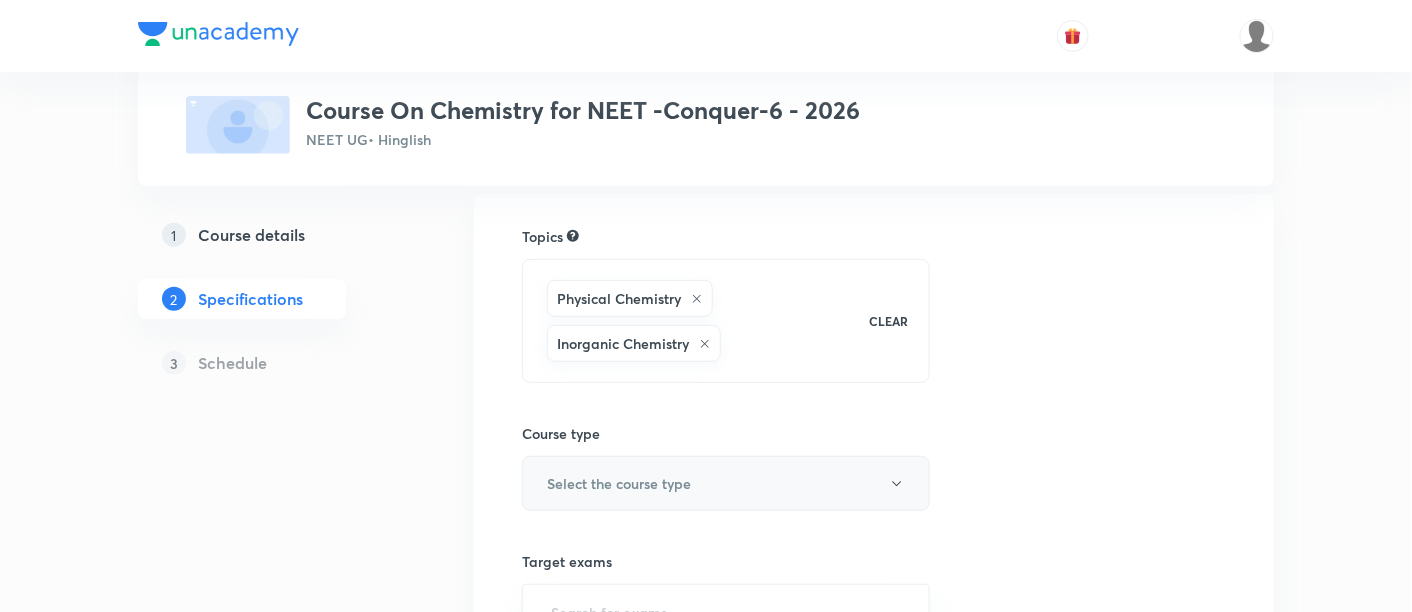 click on "Select the course type" at bounding box center [726, 483] 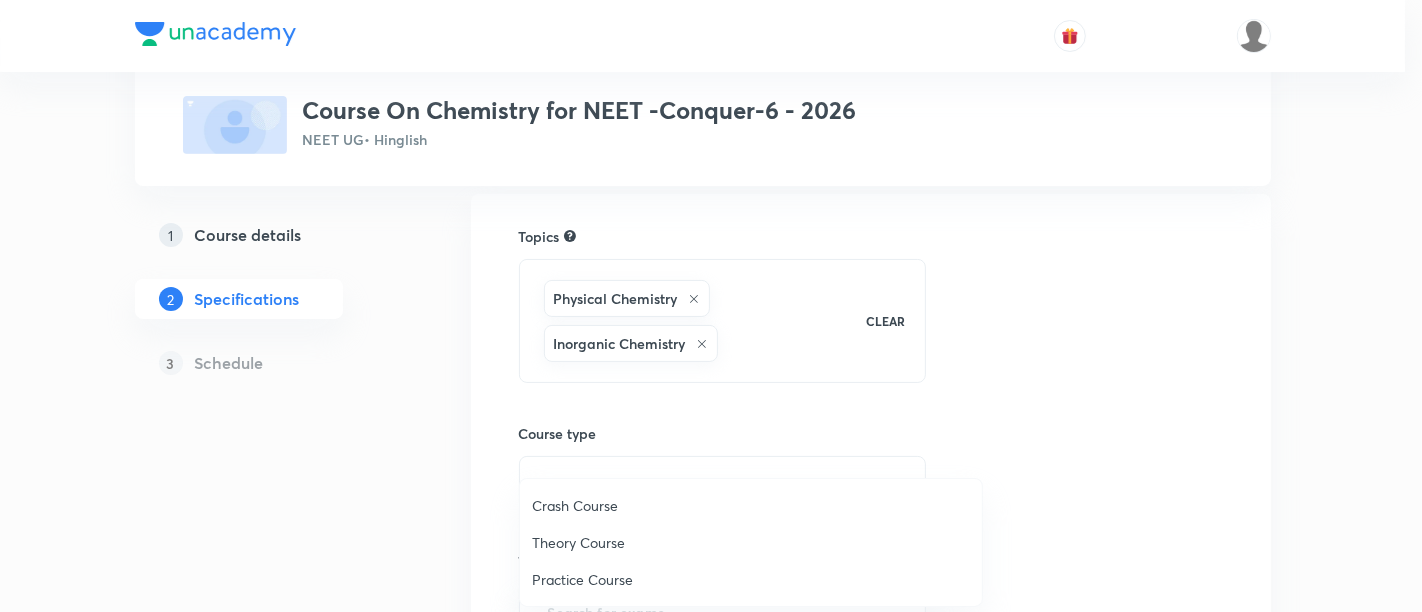 click on "Theory Course" at bounding box center [751, 542] 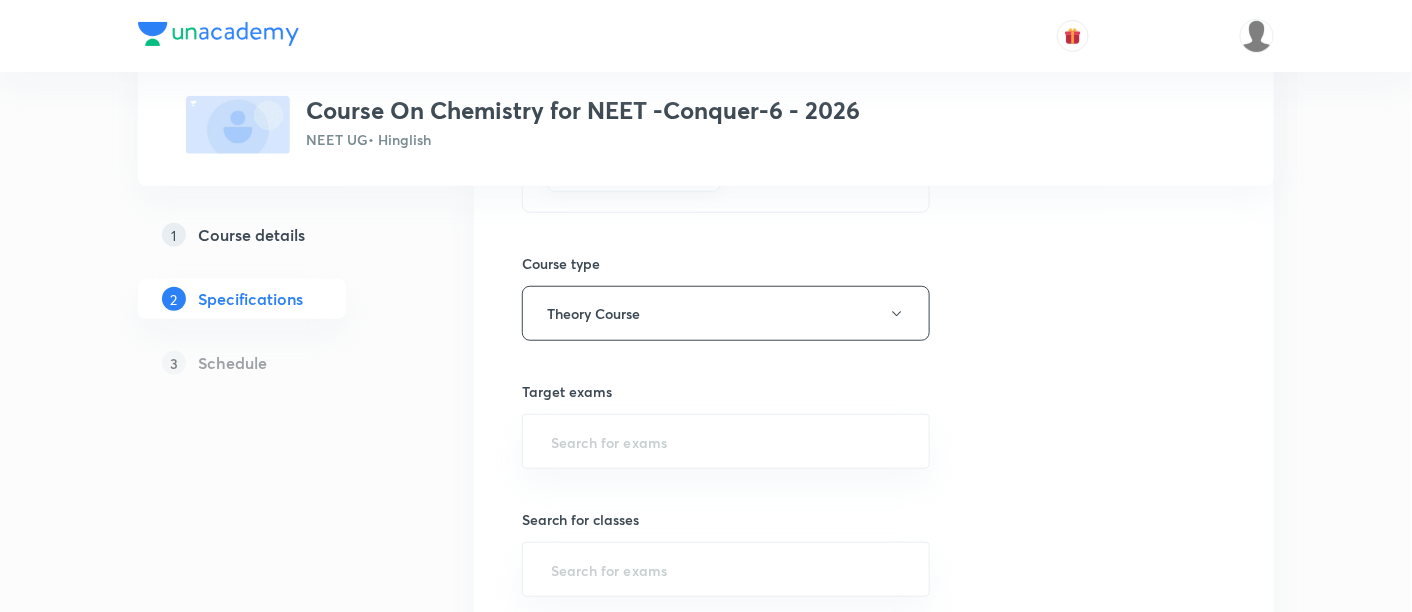 scroll, scrollTop: 318, scrollLeft: 0, axis: vertical 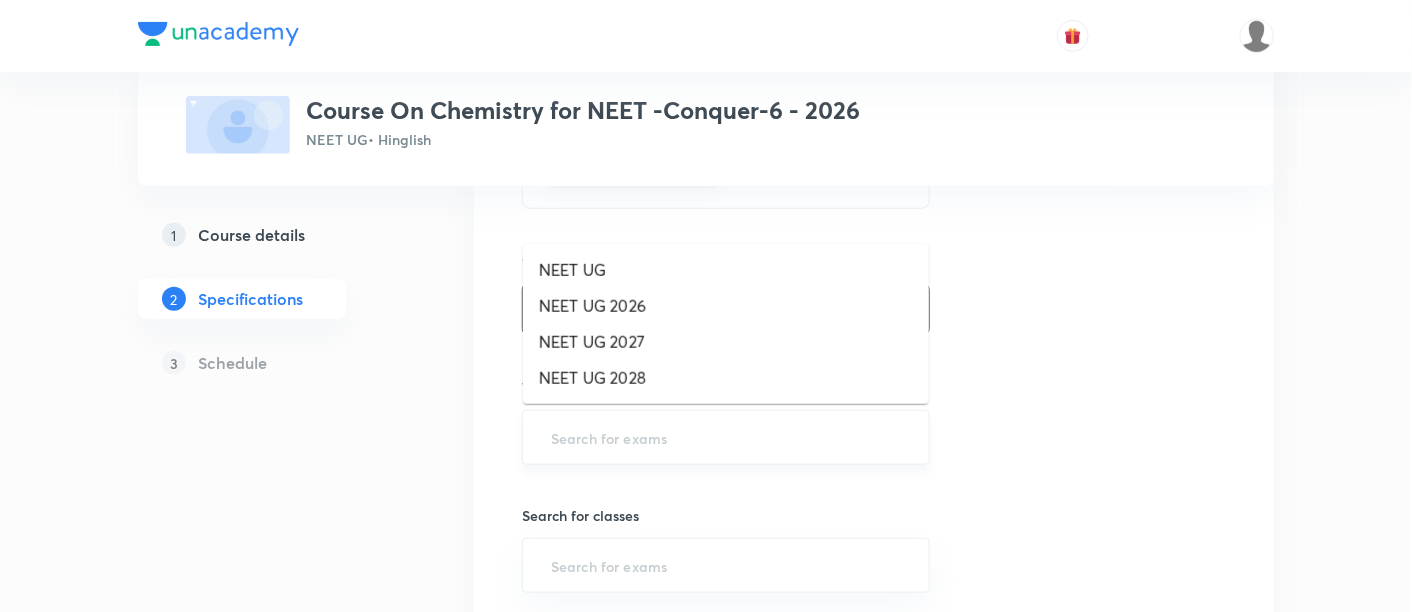 click at bounding box center [726, 437] 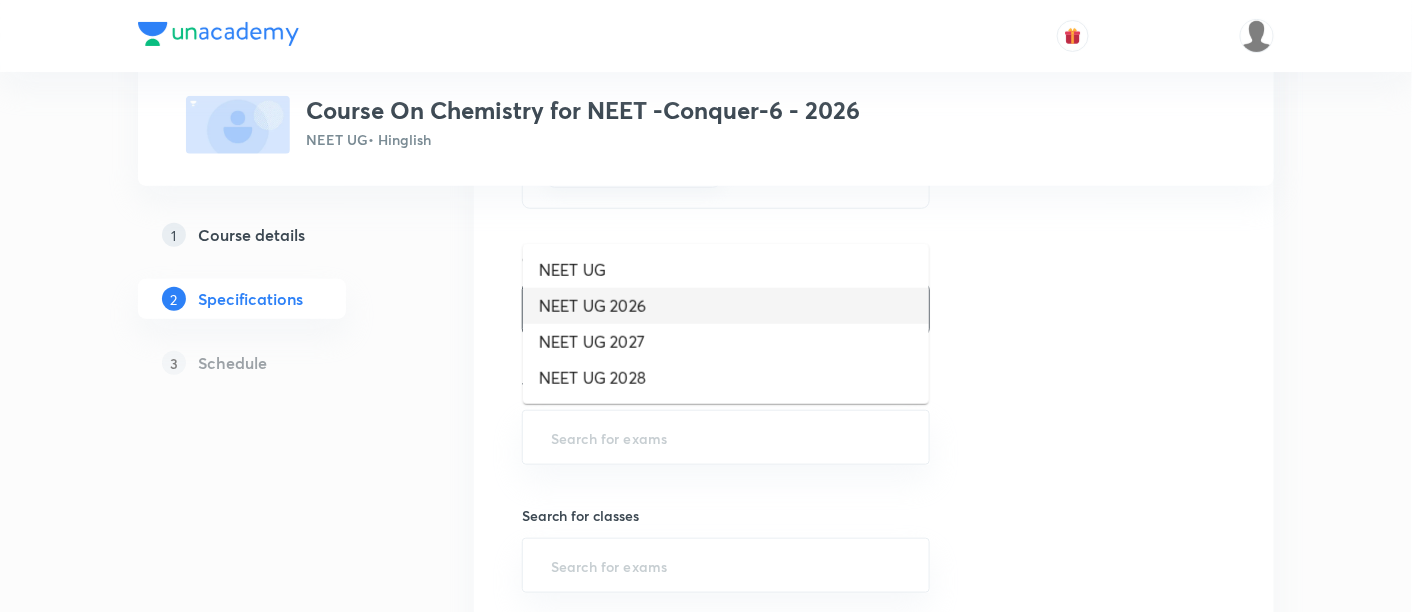 click on "NEET UG 2026" at bounding box center [726, 306] 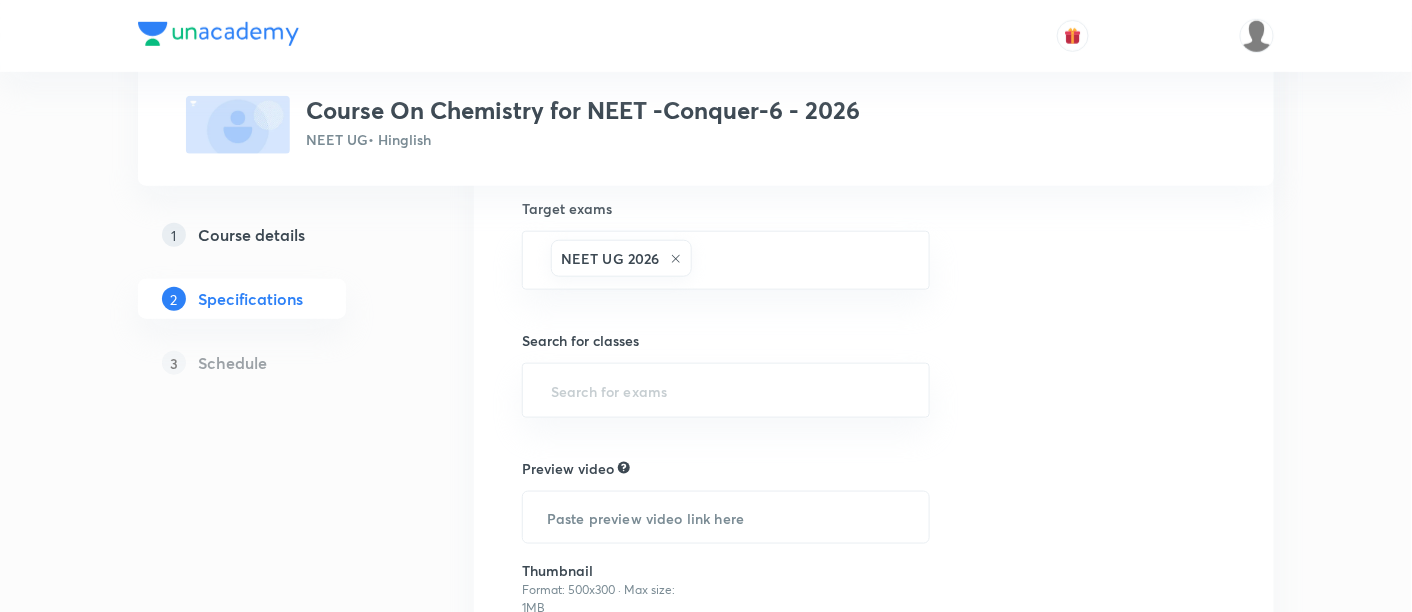 scroll, scrollTop: 503, scrollLeft: 0, axis: vertical 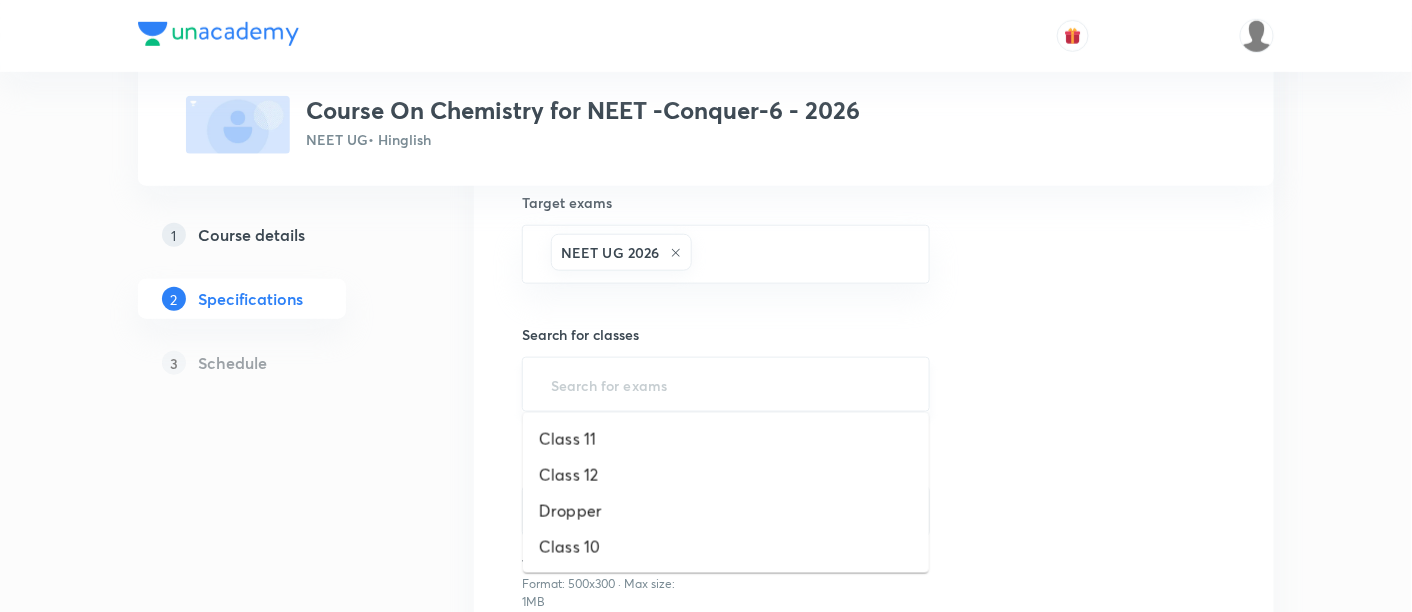 click at bounding box center (726, 384) 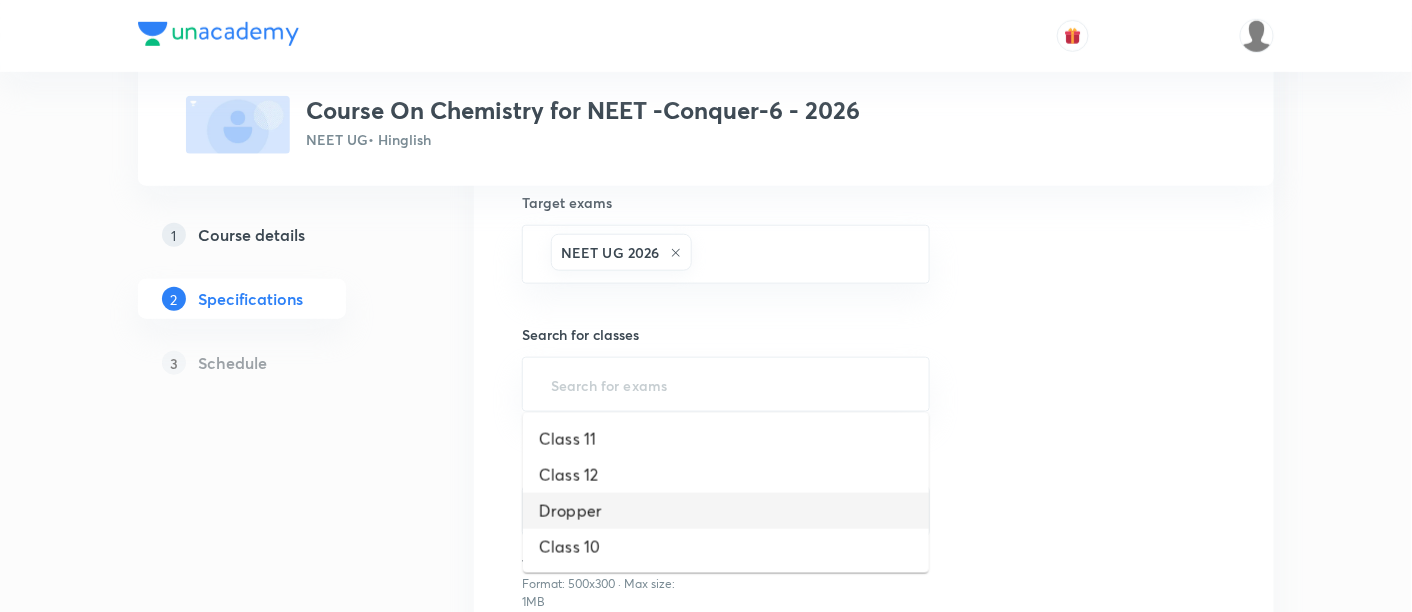 click on "Dropper" at bounding box center (726, 511) 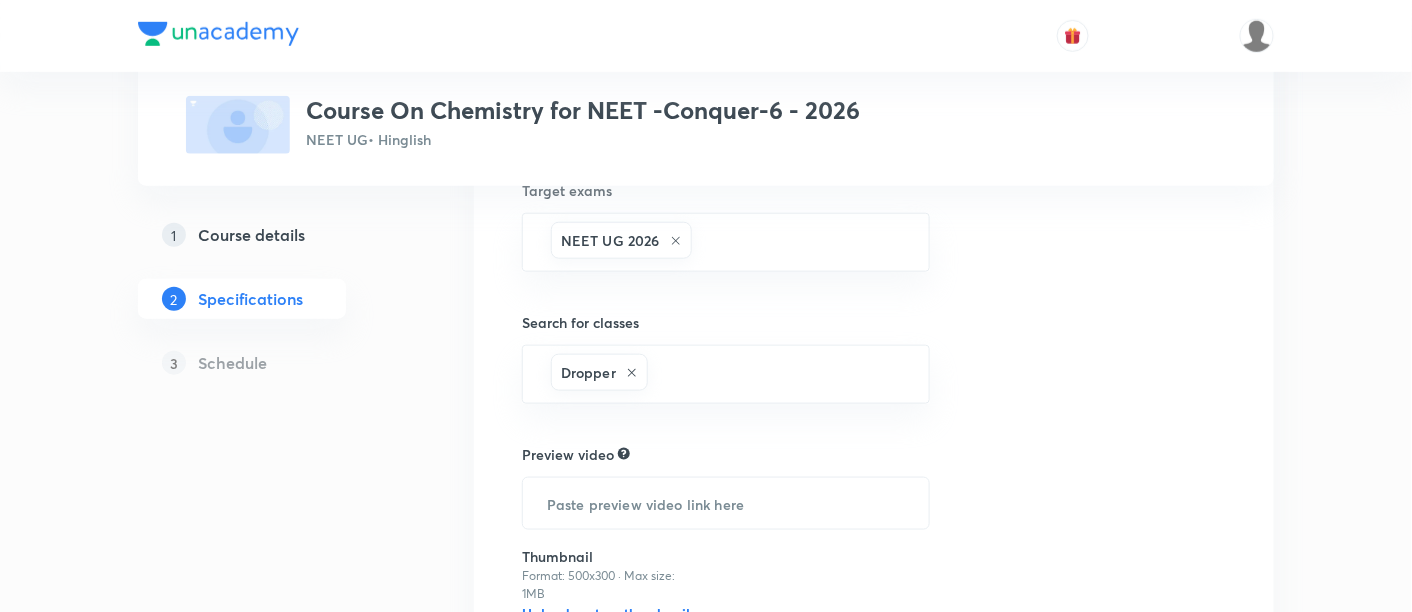 scroll, scrollTop: 707, scrollLeft: 0, axis: vertical 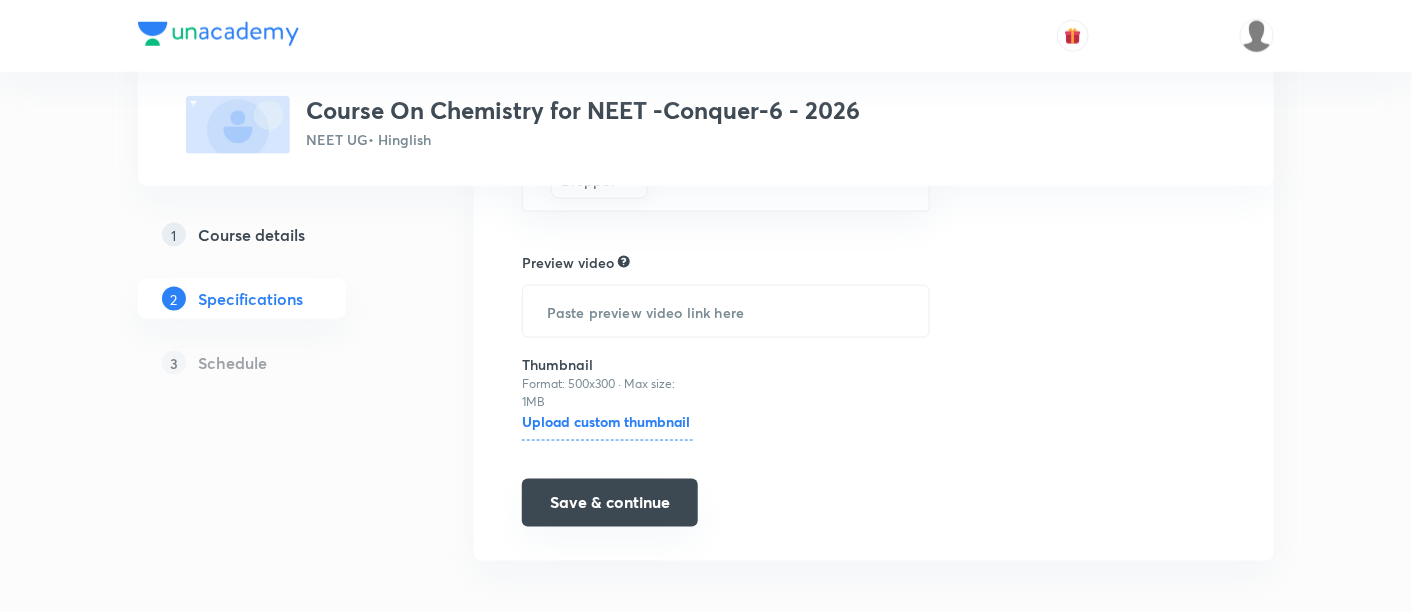 click on "Save & continue" at bounding box center (610, 503) 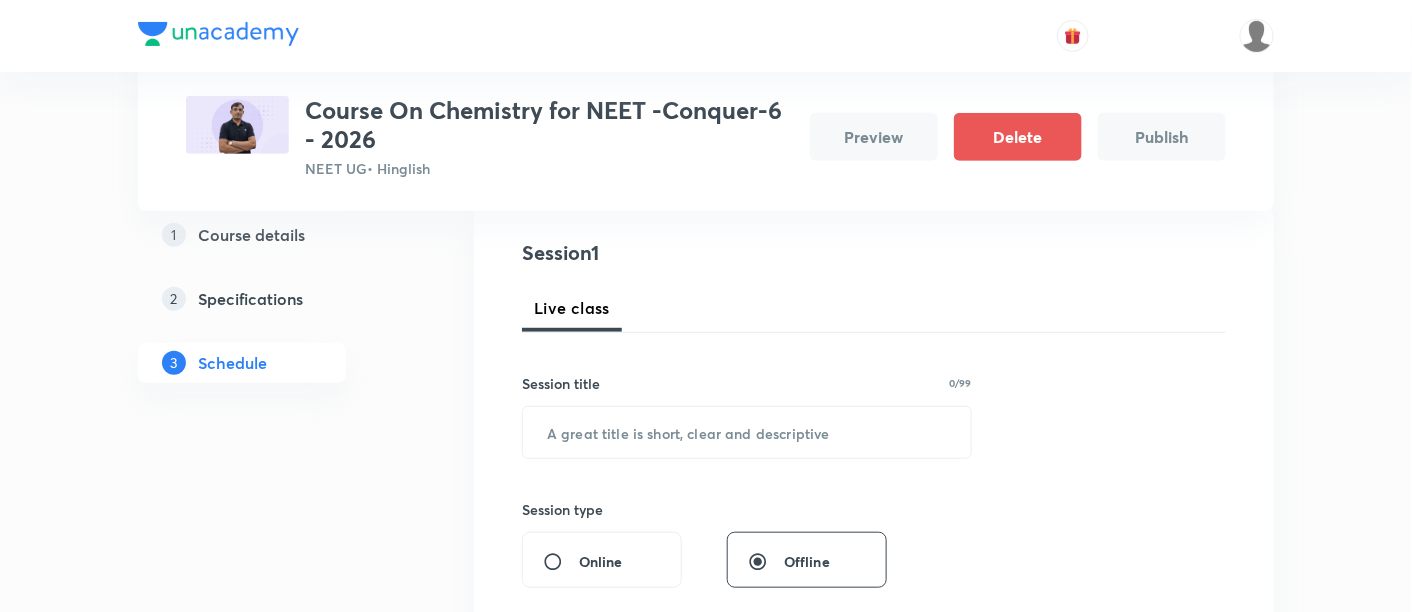 scroll, scrollTop: 229, scrollLeft: 0, axis: vertical 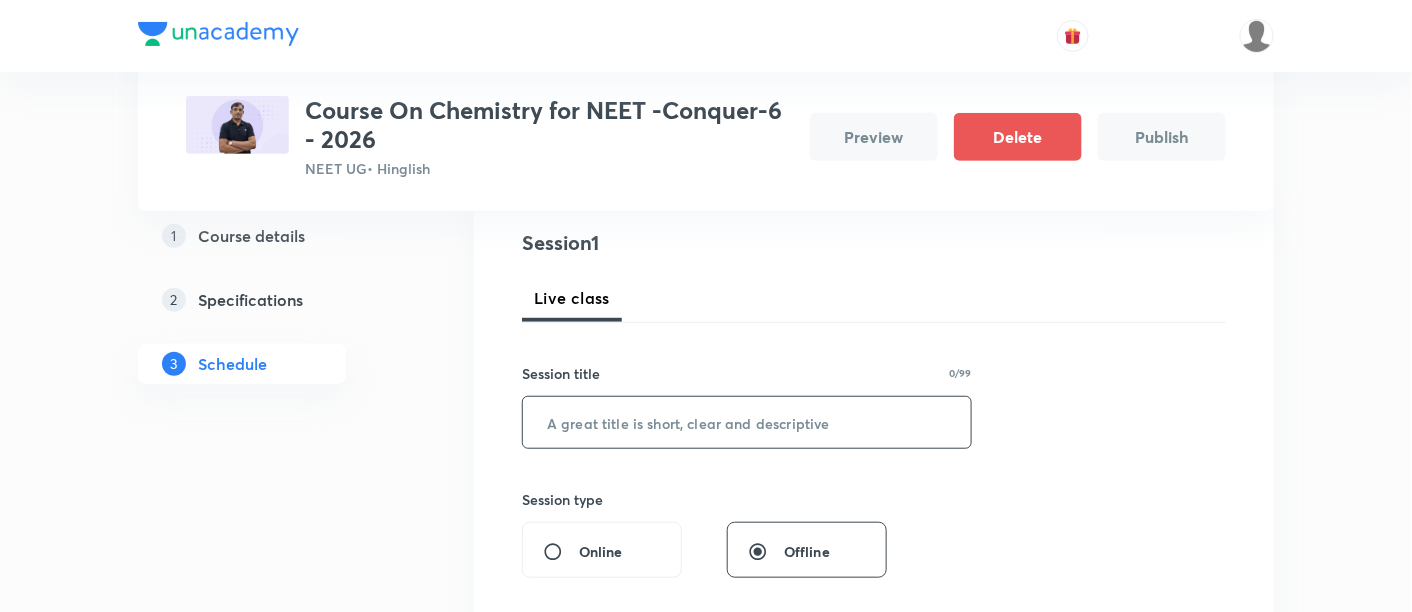 click at bounding box center (747, 422) 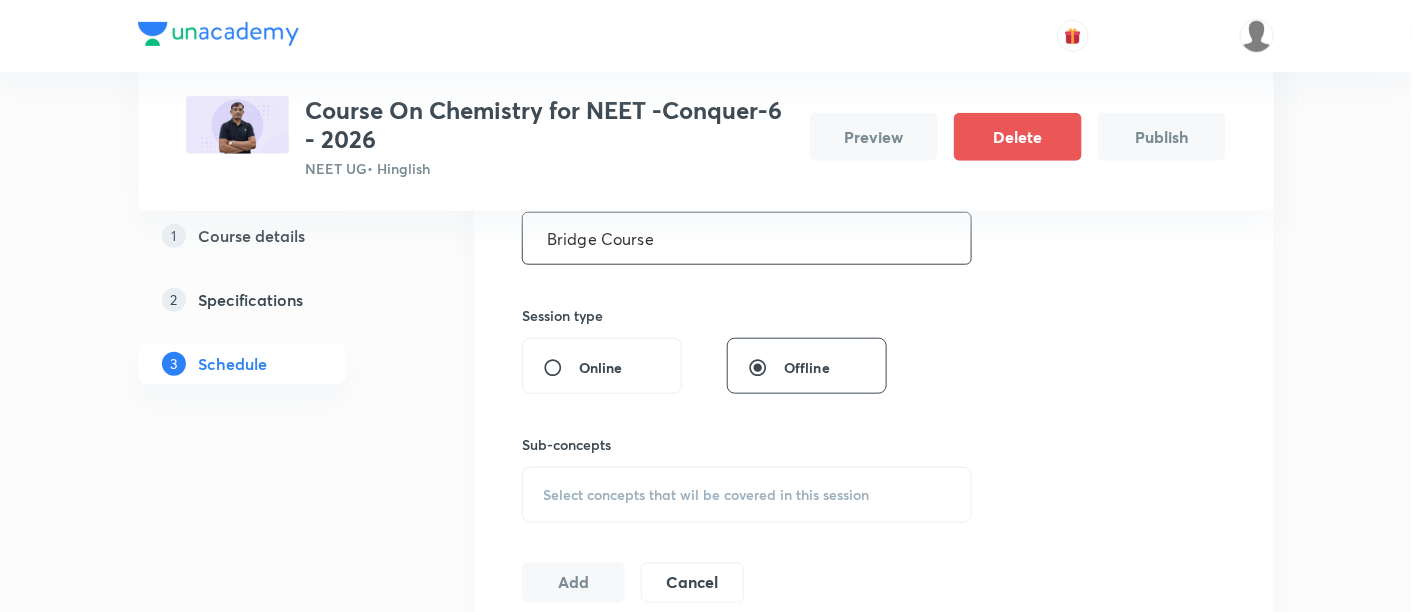 scroll, scrollTop: 437, scrollLeft: 0, axis: vertical 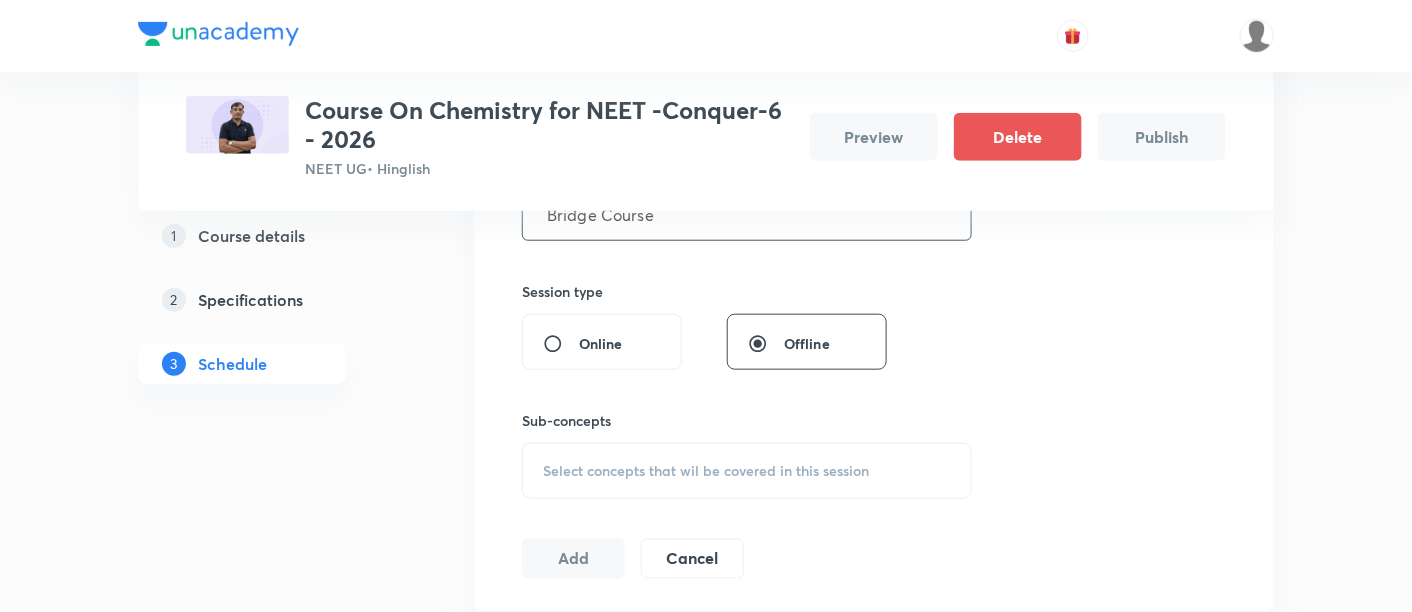 type on "Bridge Course" 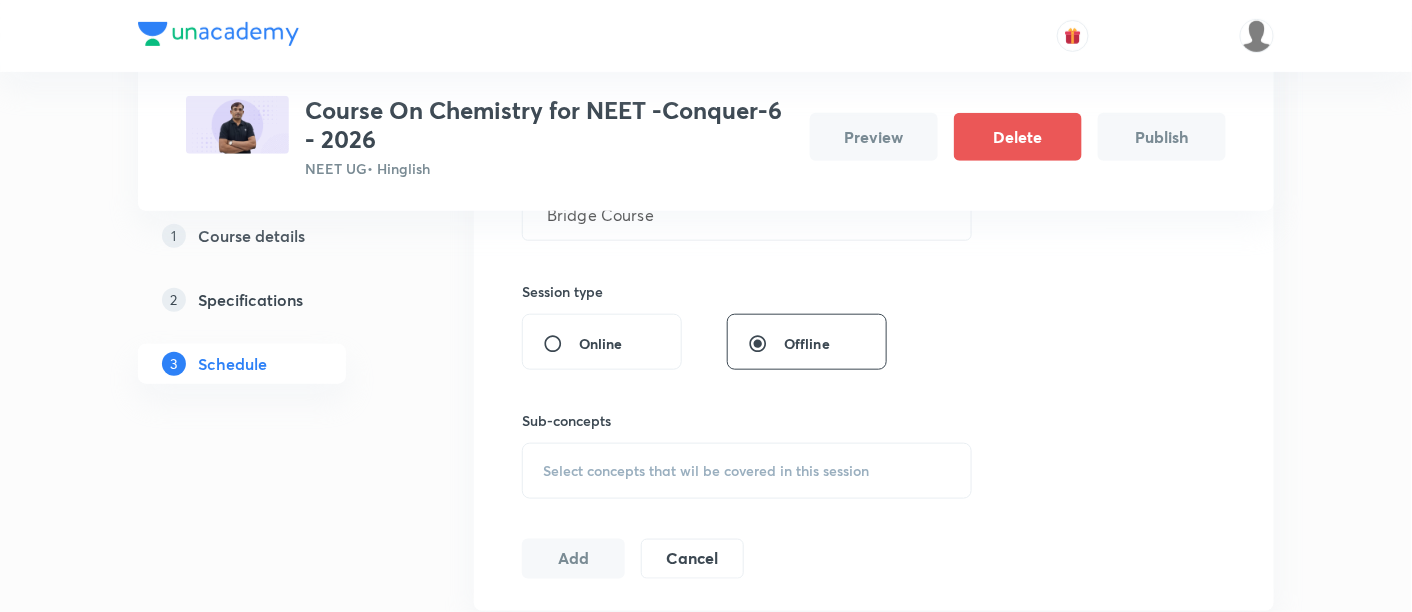 click on "Select concepts that wil be covered in this session" at bounding box center [706, 471] 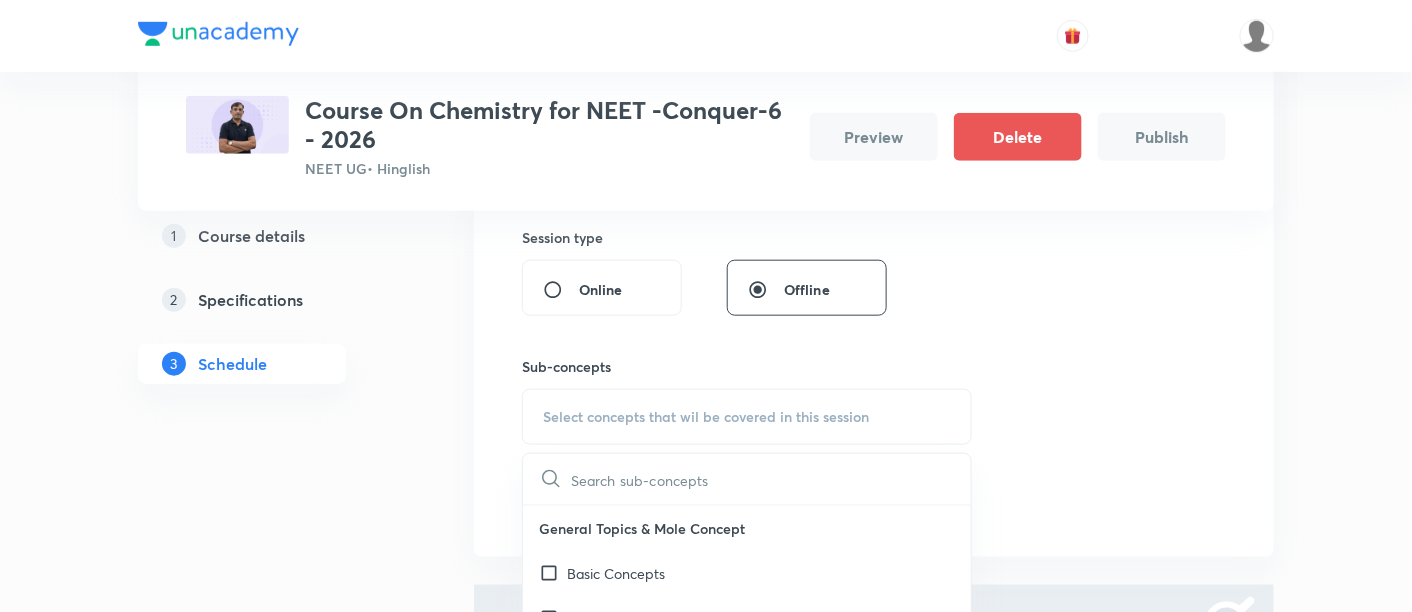 scroll, scrollTop: 533, scrollLeft: 0, axis: vertical 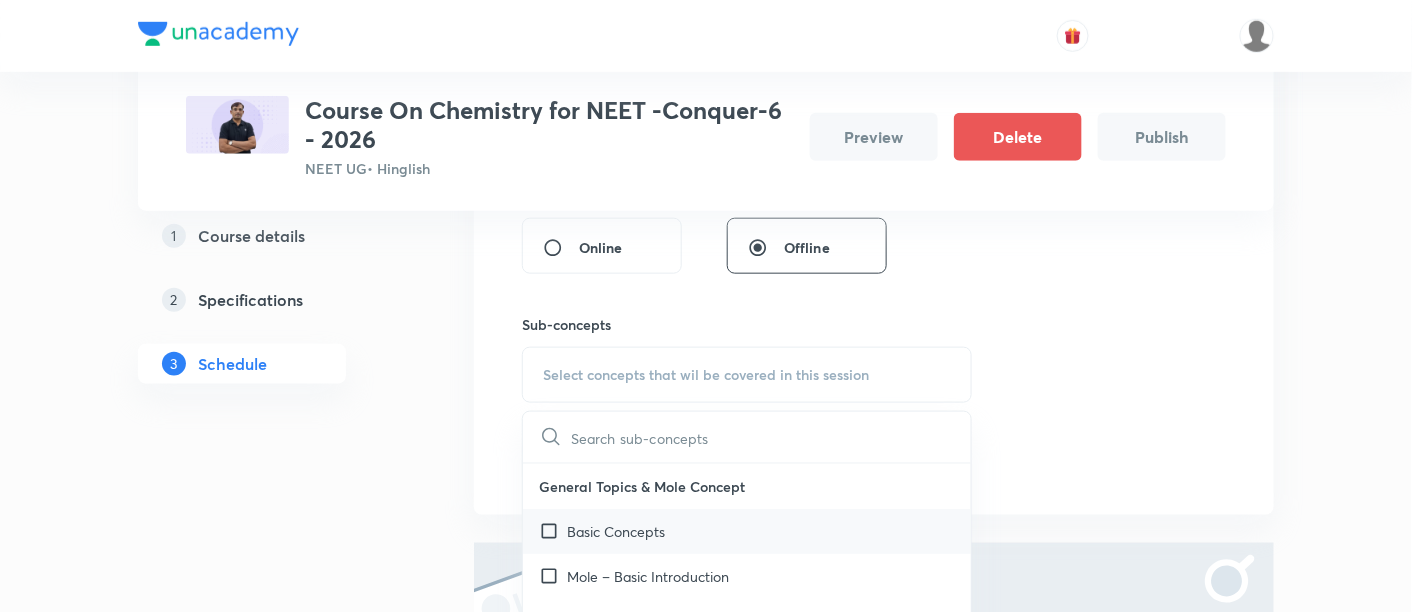click on "Basic Concepts" at bounding box center [616, 531] 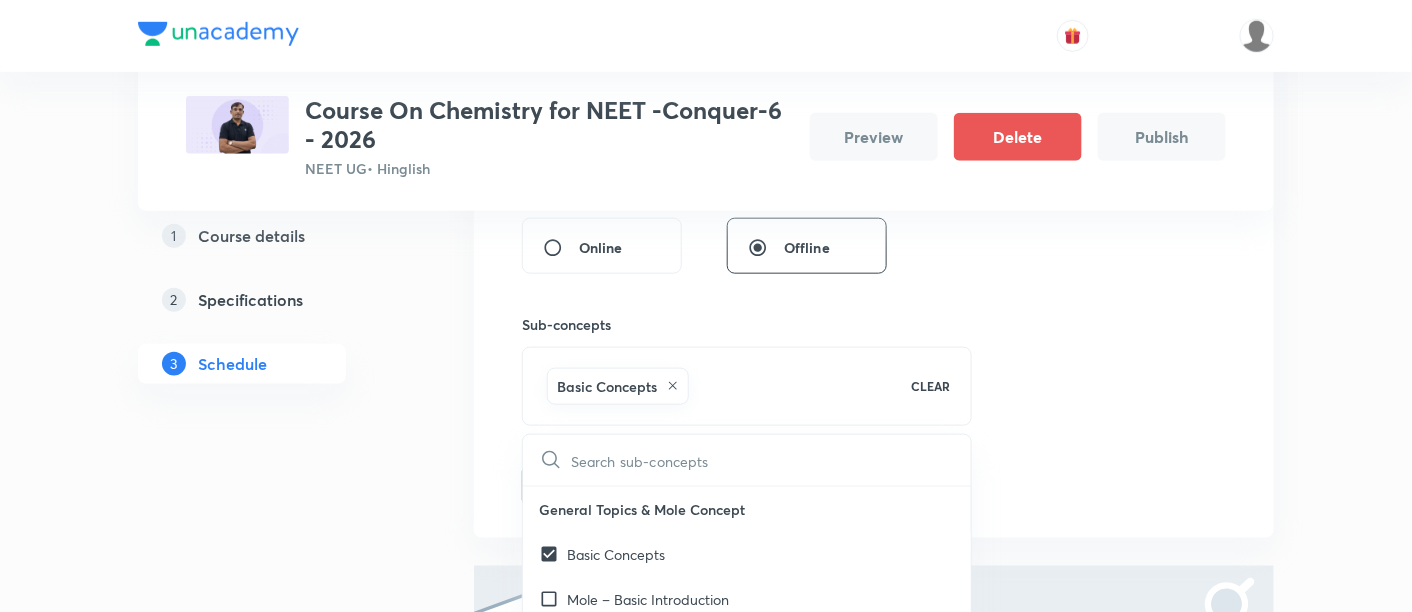 click on "Session  1 Live class Session title 13/99 Bridge Course ​   Session type Online Offline Sub-concepts Basic Concepts CLEAR ​ General Topics & Mole Concept Basic Concepts Mole – Basic Introduction Percentage Composition Stoichiometry Principle of Atom Conservation (POAC) Relation between Stoichiometric Quantities Application of Mole Concept: Gravimetric Analysis Electronic Configuration Of Atoms (Hund's rule)  Quantum Numbers (Magnetic Quantum no.) Quantum Numbers(Pauli's Exclusion law) Mean Molar Mass or Molecular Mass Variation of Conductivity with Concentration Mechanism of Corrosion Atomic Structure Discovery Of Electron Some Prerequisites of Physics Discovery Of Protons And Neutrons Atomic Models Representation Of Atom With Electrons And Neutrons Nature of Waves Nature Of Electromagnetic Radiation Planck’S Quantum Theory Spectra-Continuous and Discontinuous Spectrum Bohr’s Model For Hydrogen Atom Photoelectric Effect Dual Nature Of Matter Heisenberg’s Uncertainty Principle Quantum Numbers Wave" at bounding box center (874, 215) 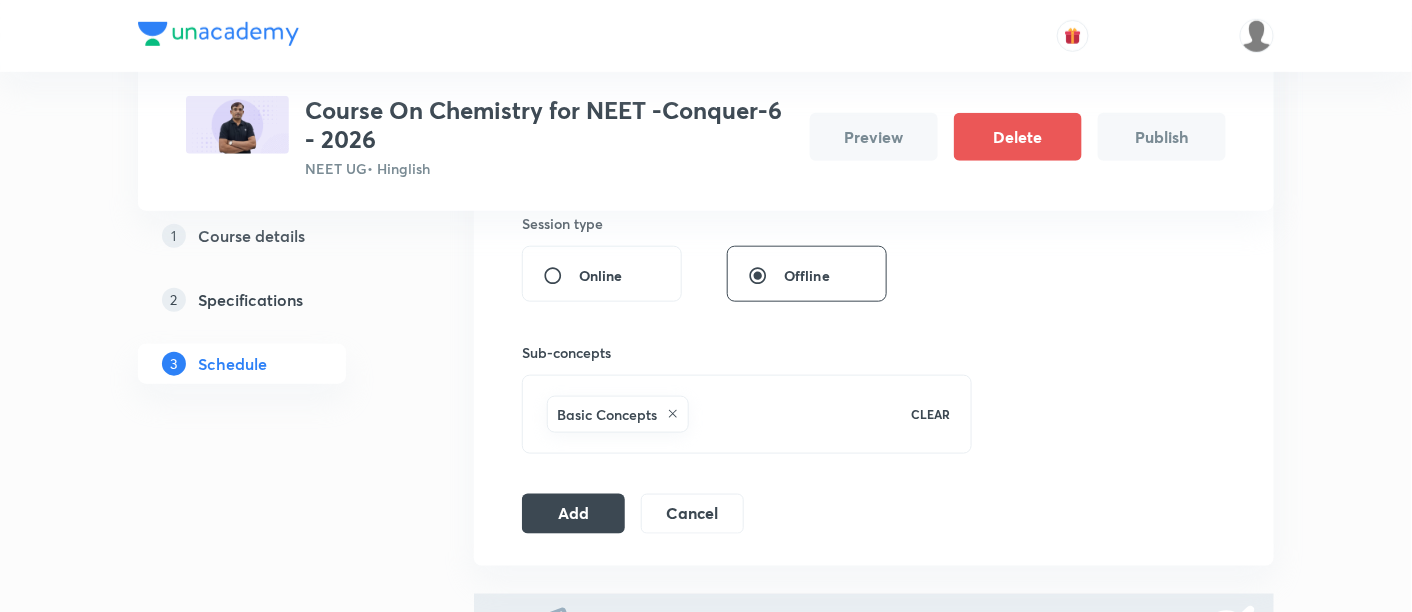 scroll, scrollTop: 570, scrollLeft: 0, axis: vertical 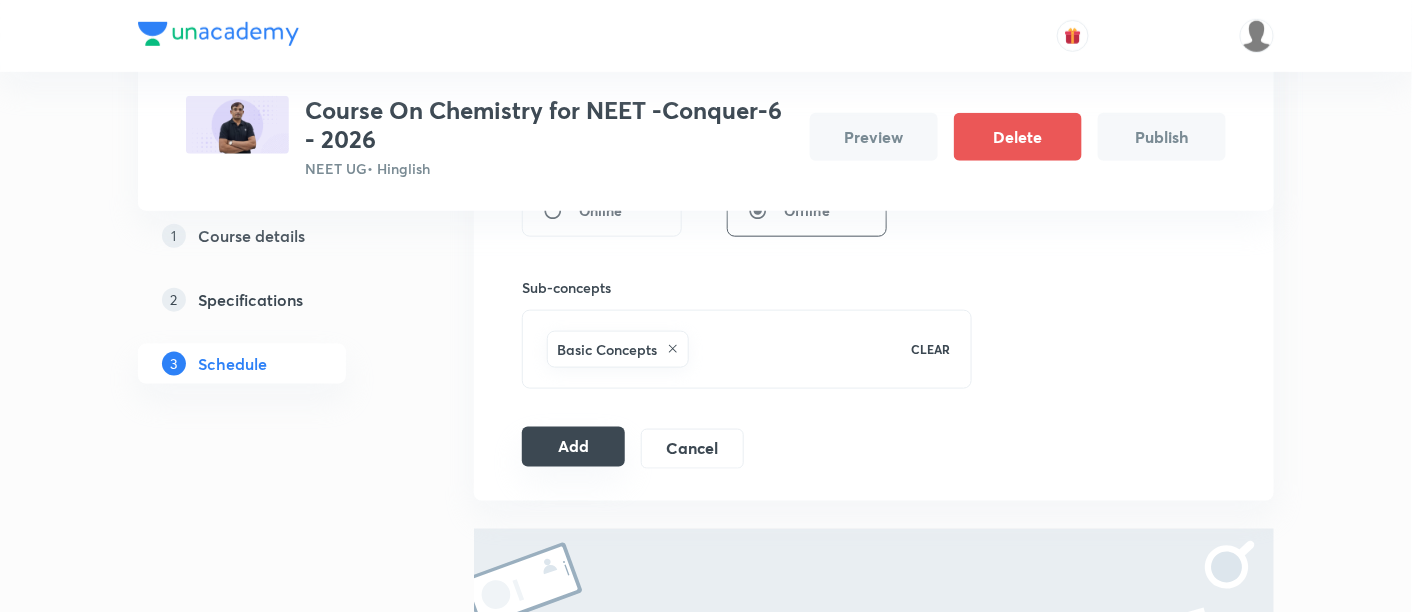 click on "Add" at bounding box center [573, 447] 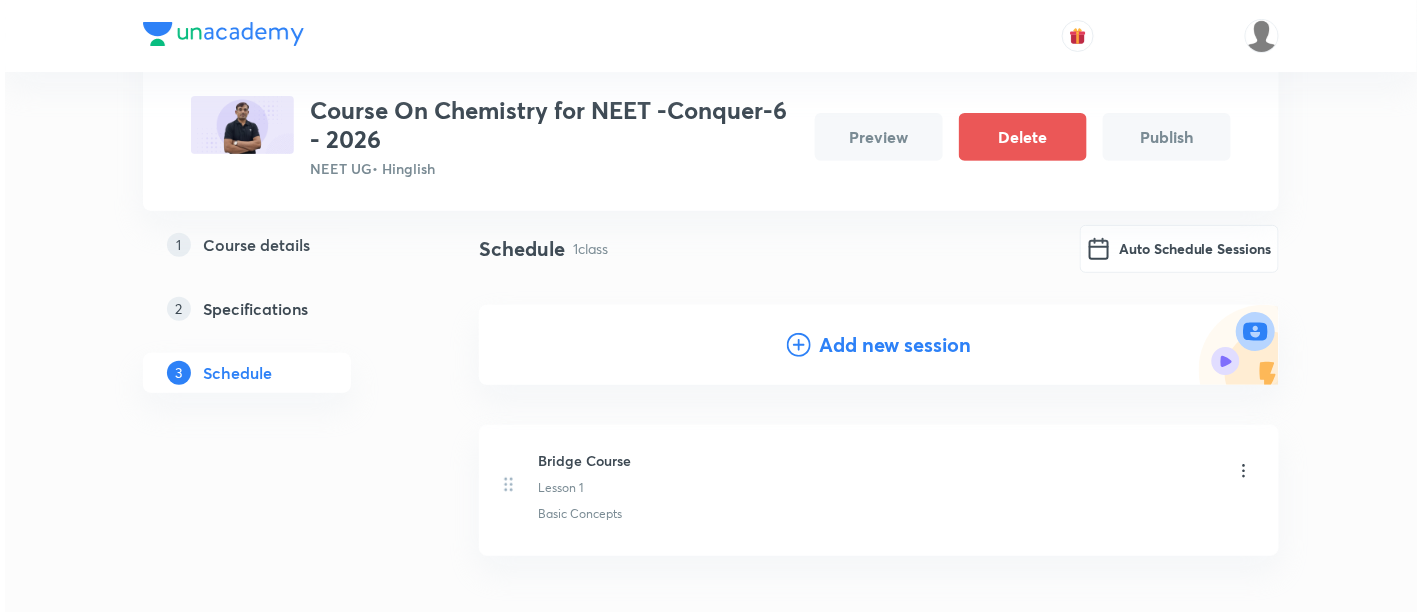 scroll, scrollTop: 0, scrollLeft: 0, axis: both 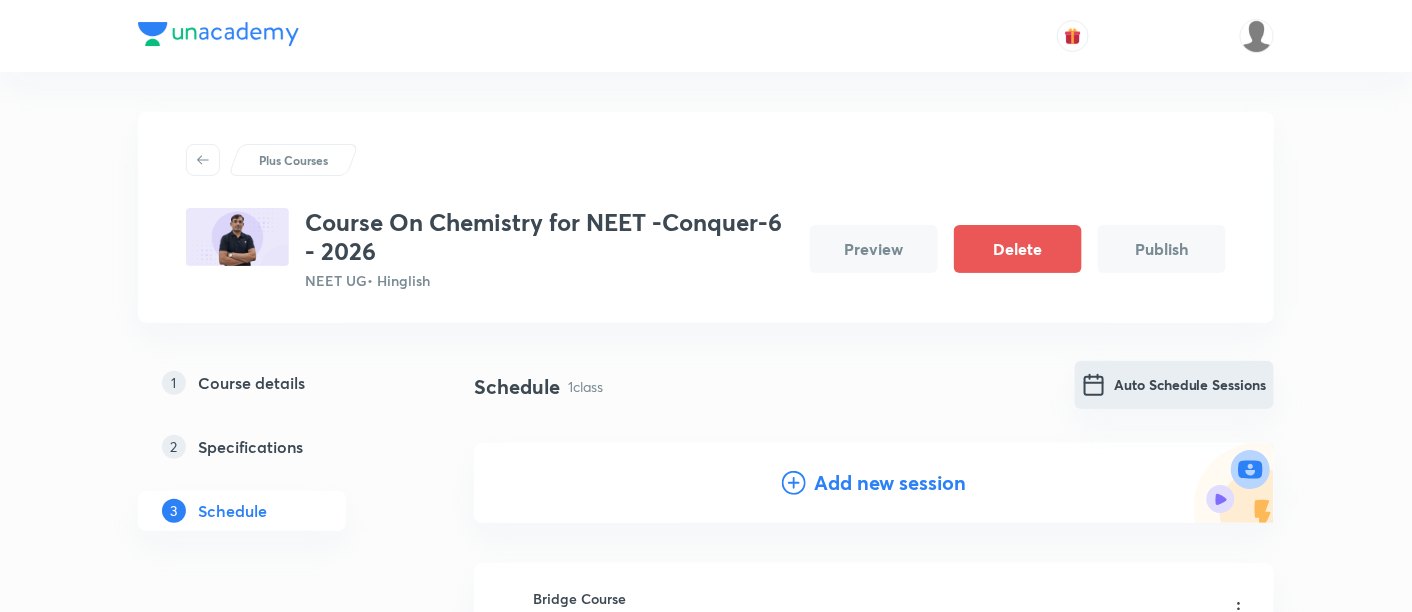 click on "Auto Schedule Sessions" at bounding box center (1174, 385) 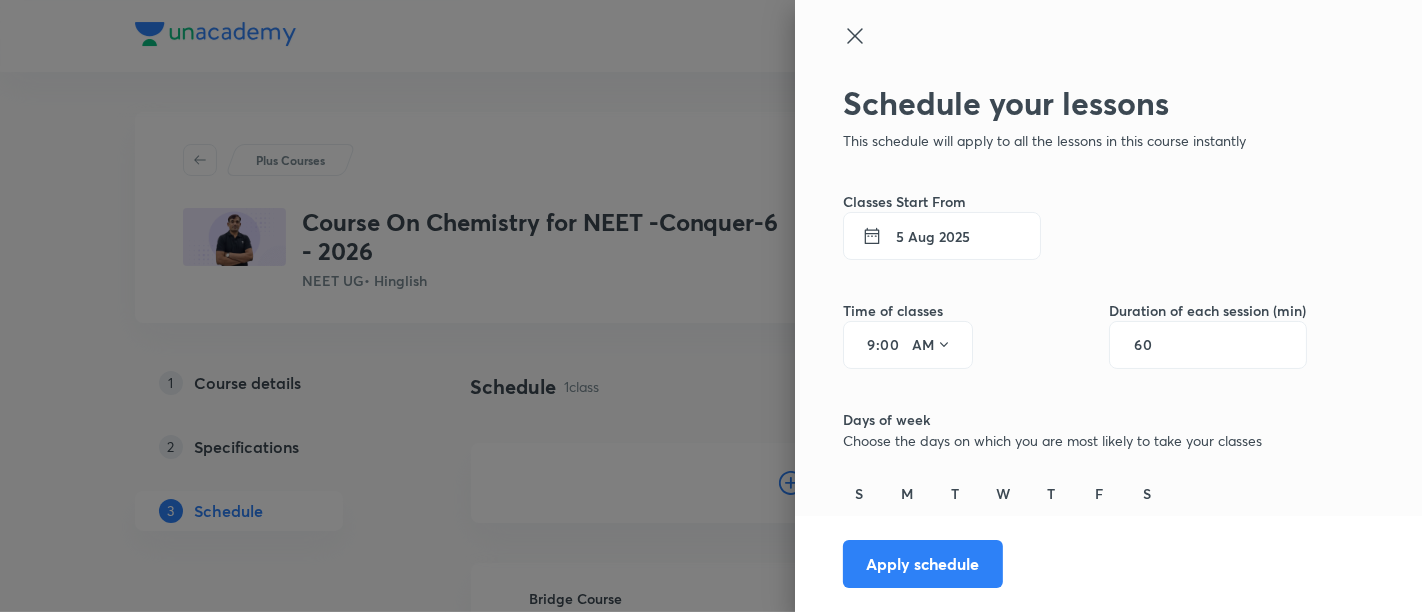click on "5 Aug 2025" at bounding box center (942, 236) 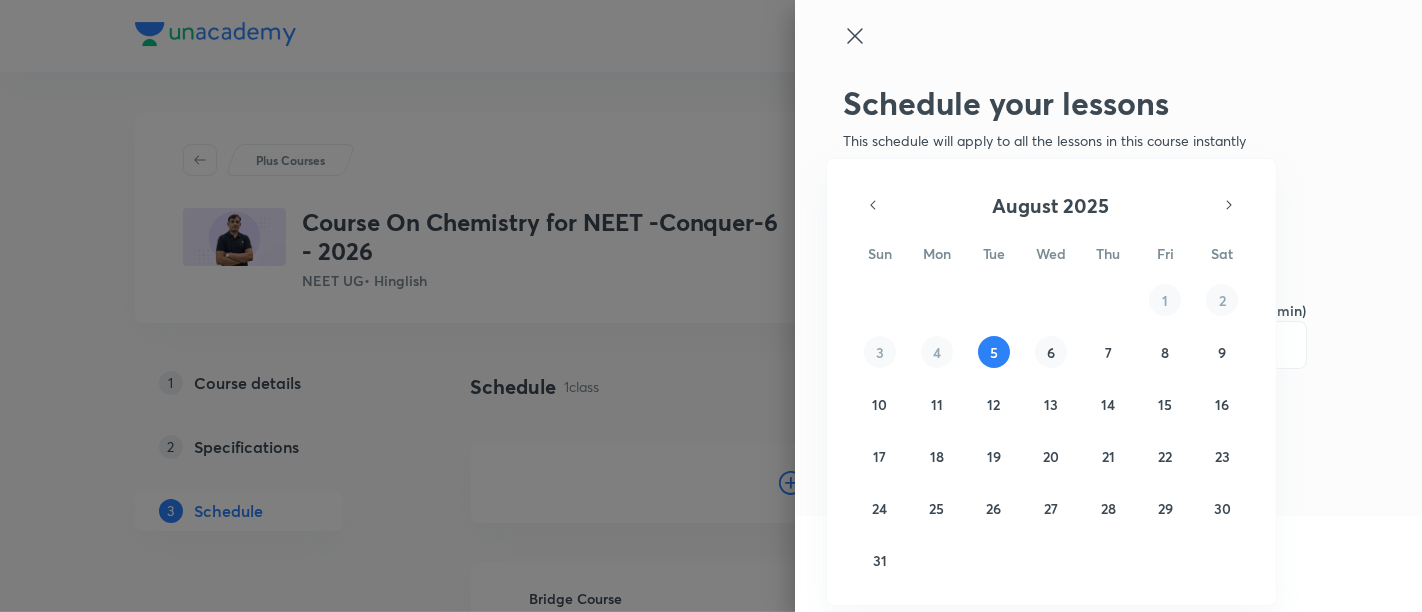 click on "6" at bounding box center [1051, 352] 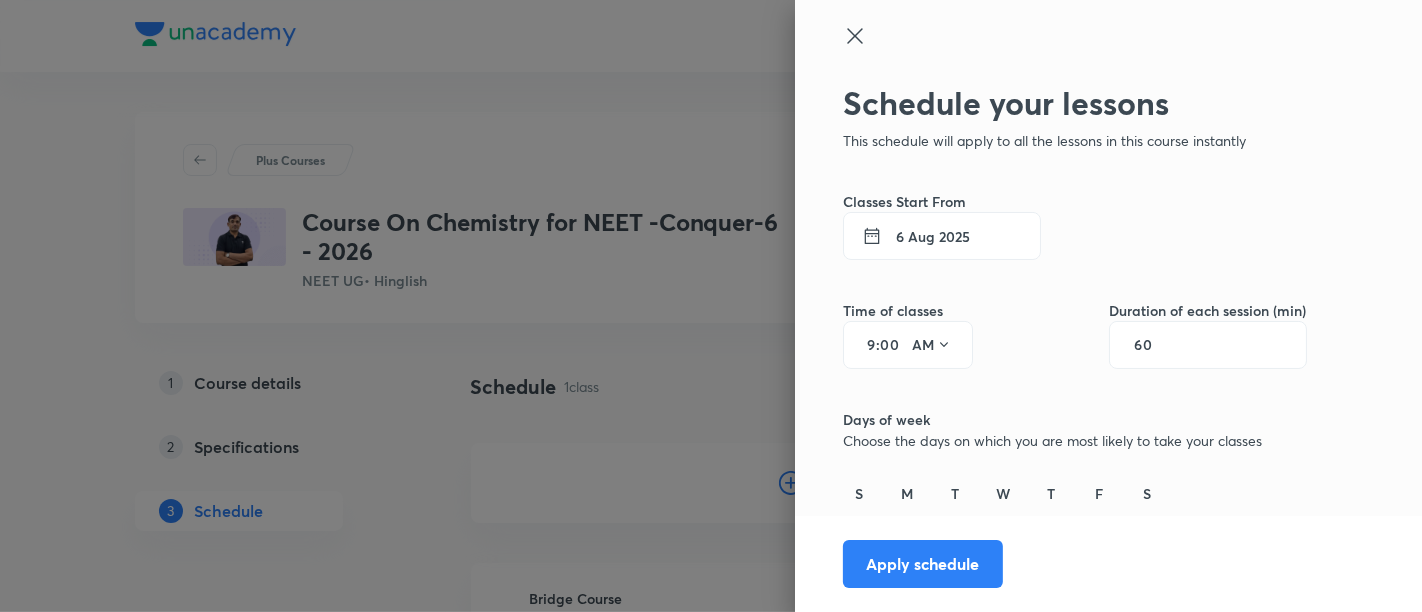 click on "6 Aug 2025" at bounding box center (942, 236) 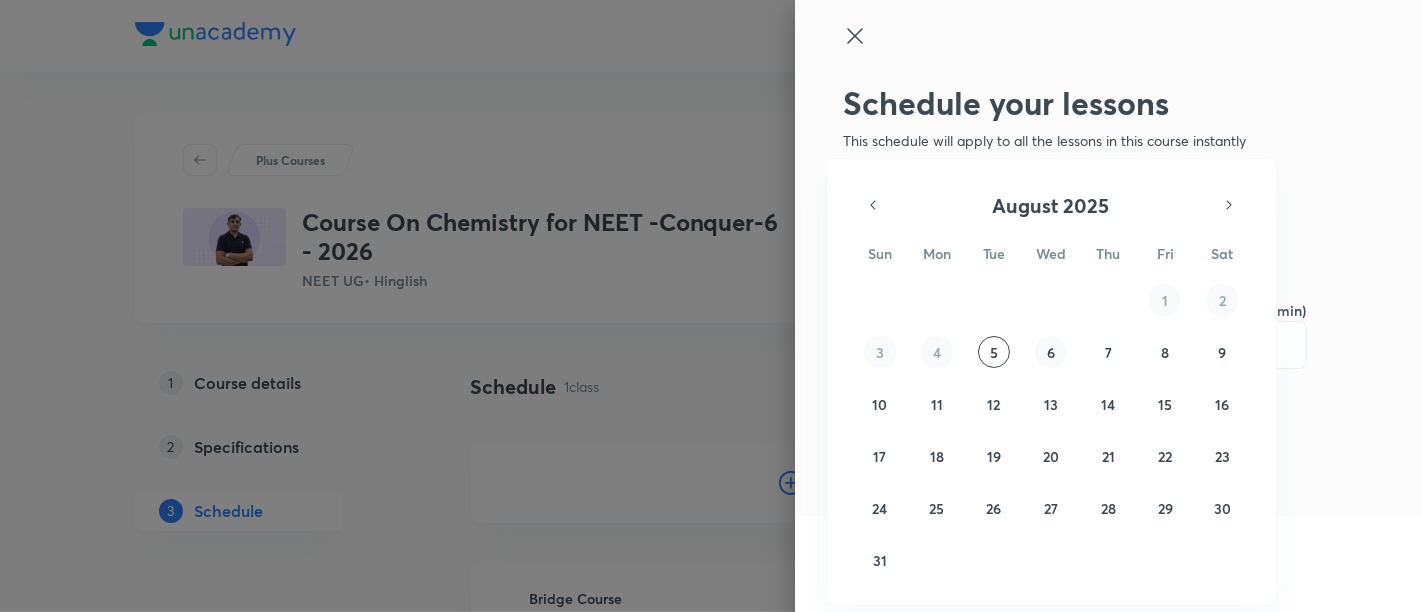 click on "6" at bounding box center [1051, 352] 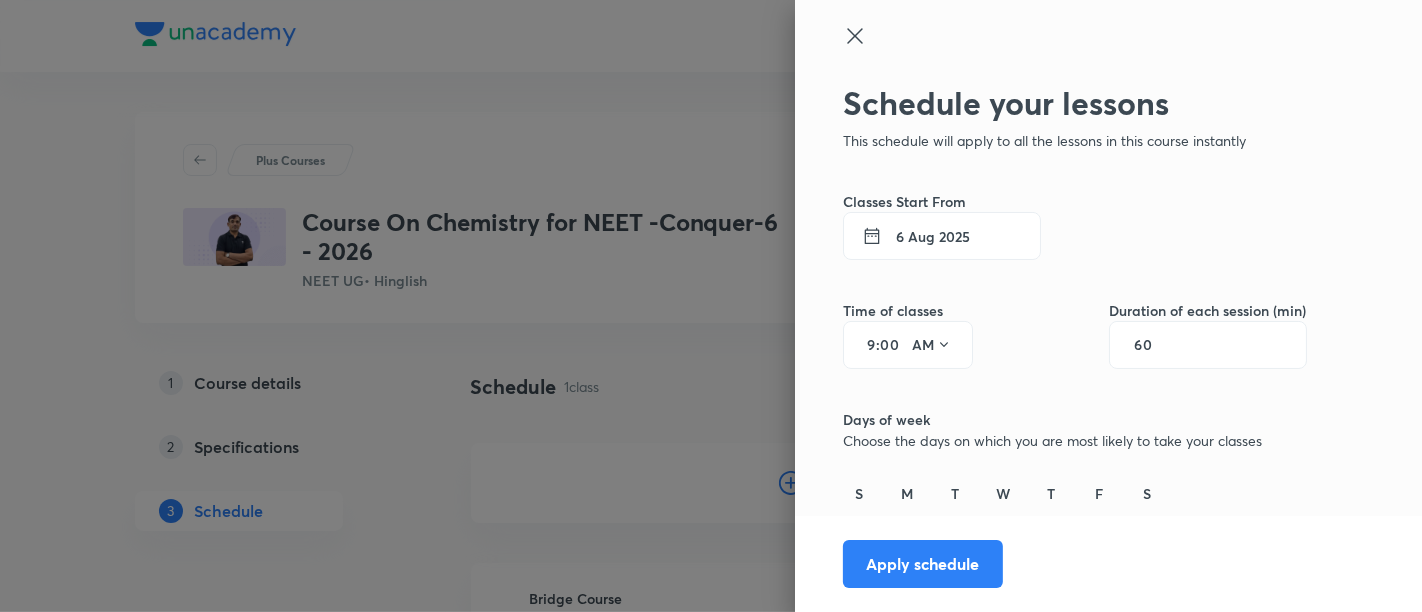click on "9" at bounding box center [864, 345] 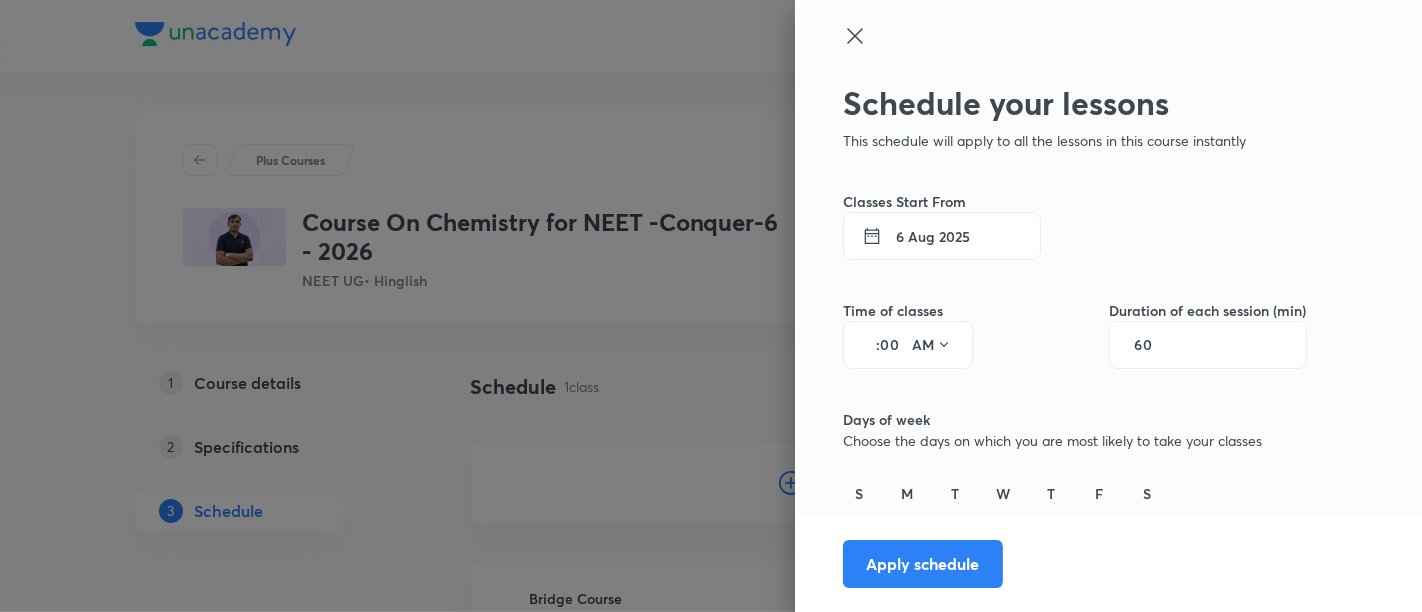 type on "2" 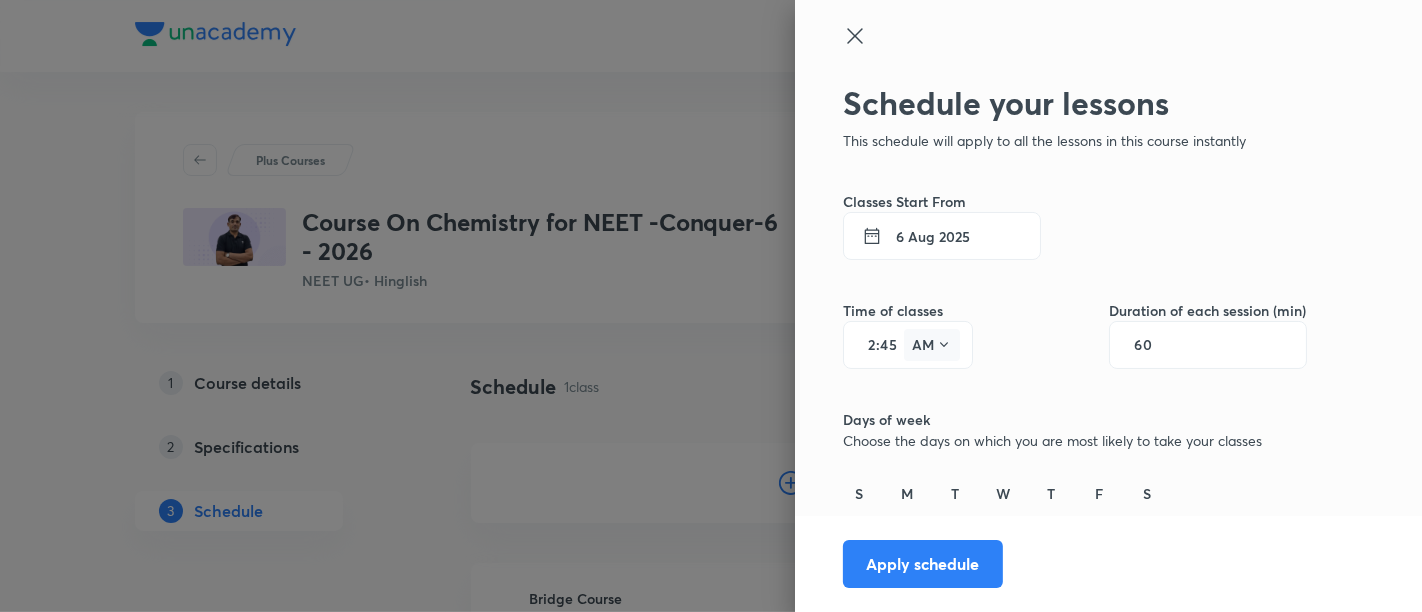 type on "45" 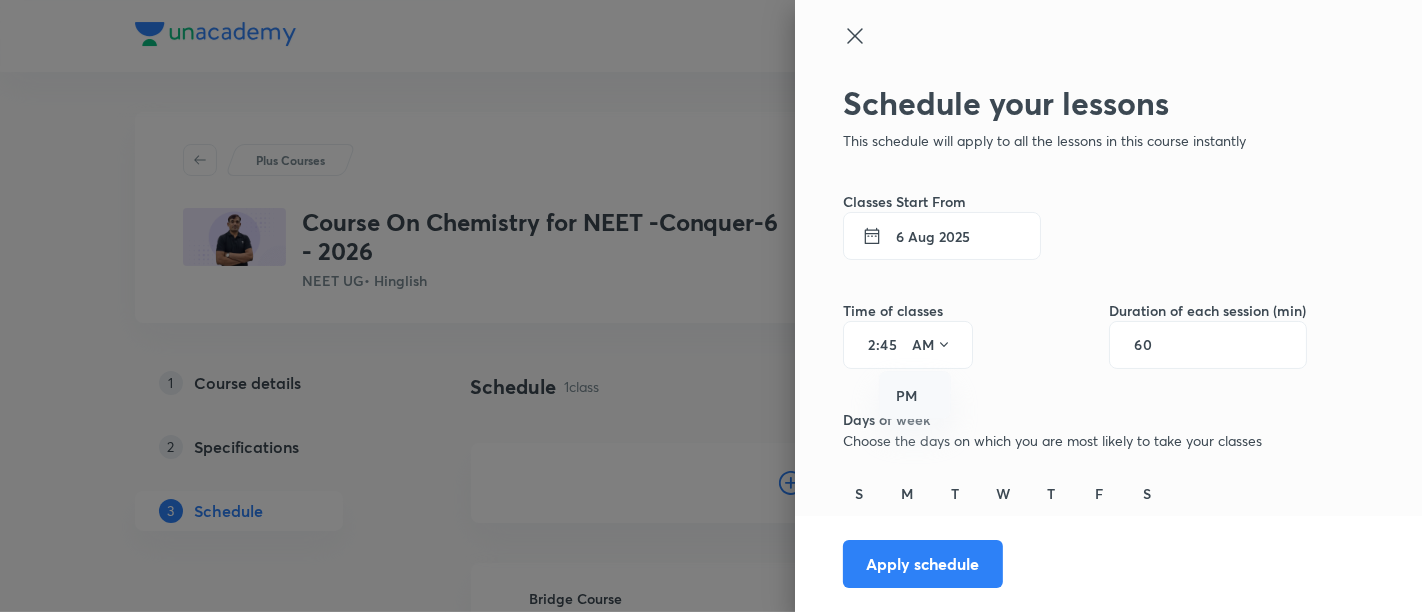 click on "PM" at bounding box center [916, 396] 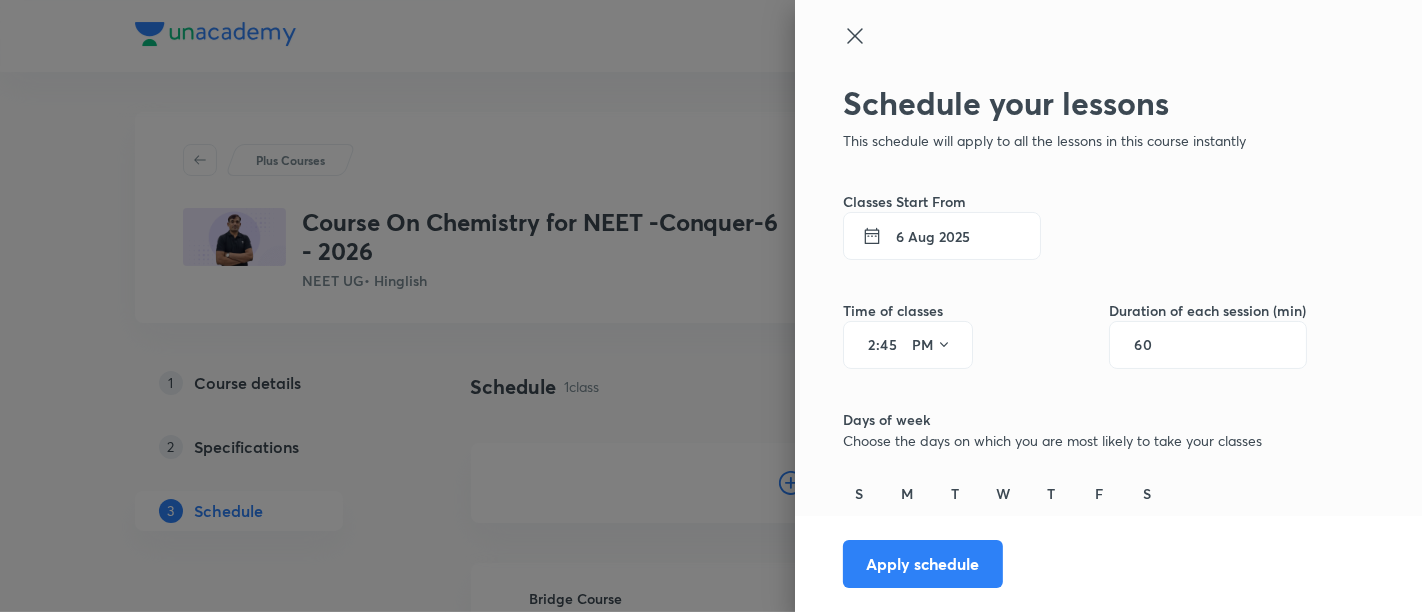 click on "60" at bounding box center [1153, 345] 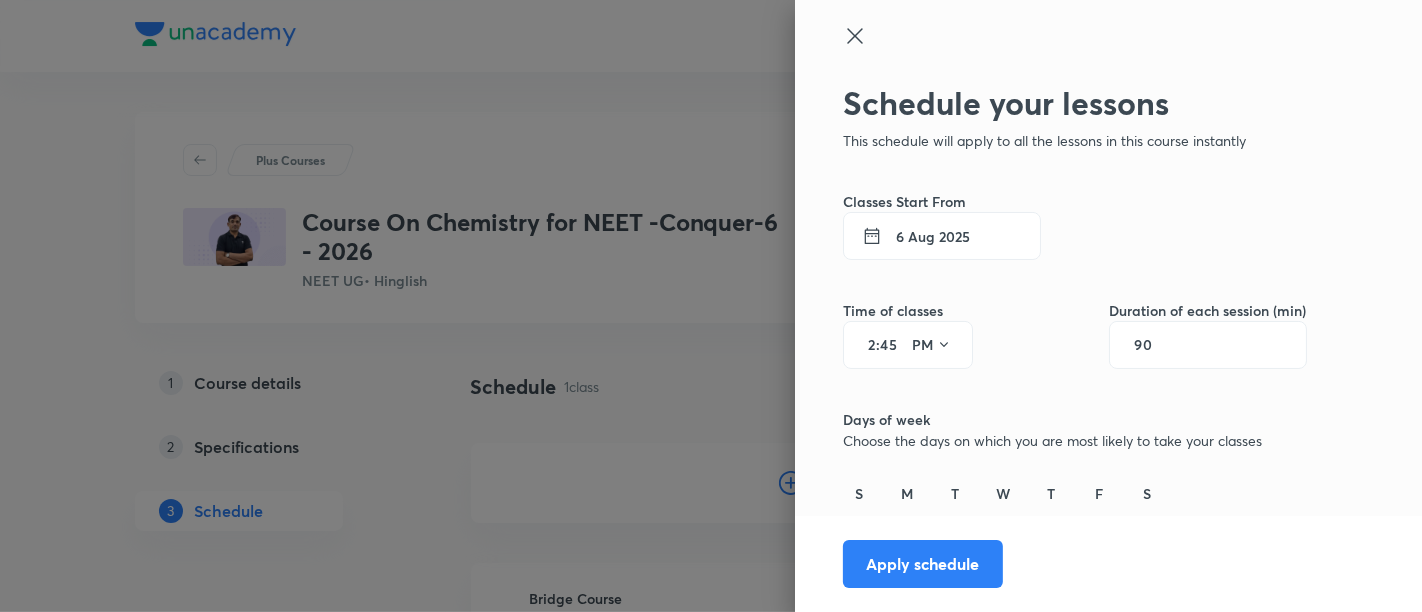 type on "90" 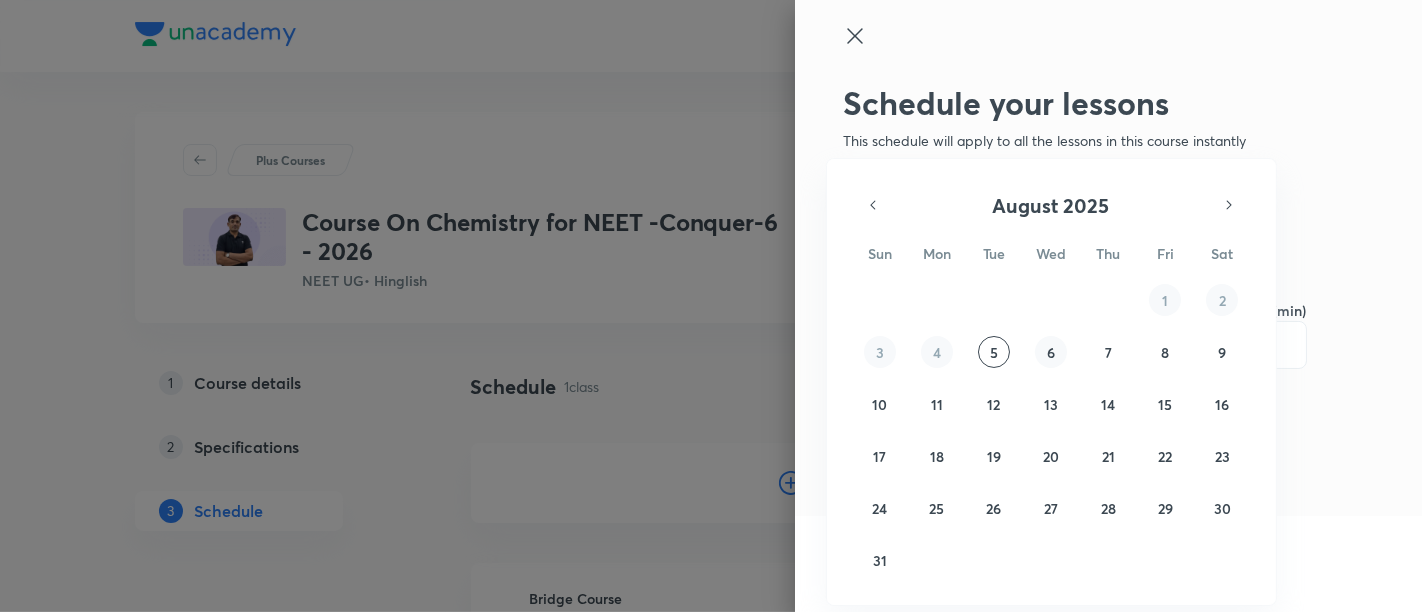 click on "6" at bounding box center [1051, 352] 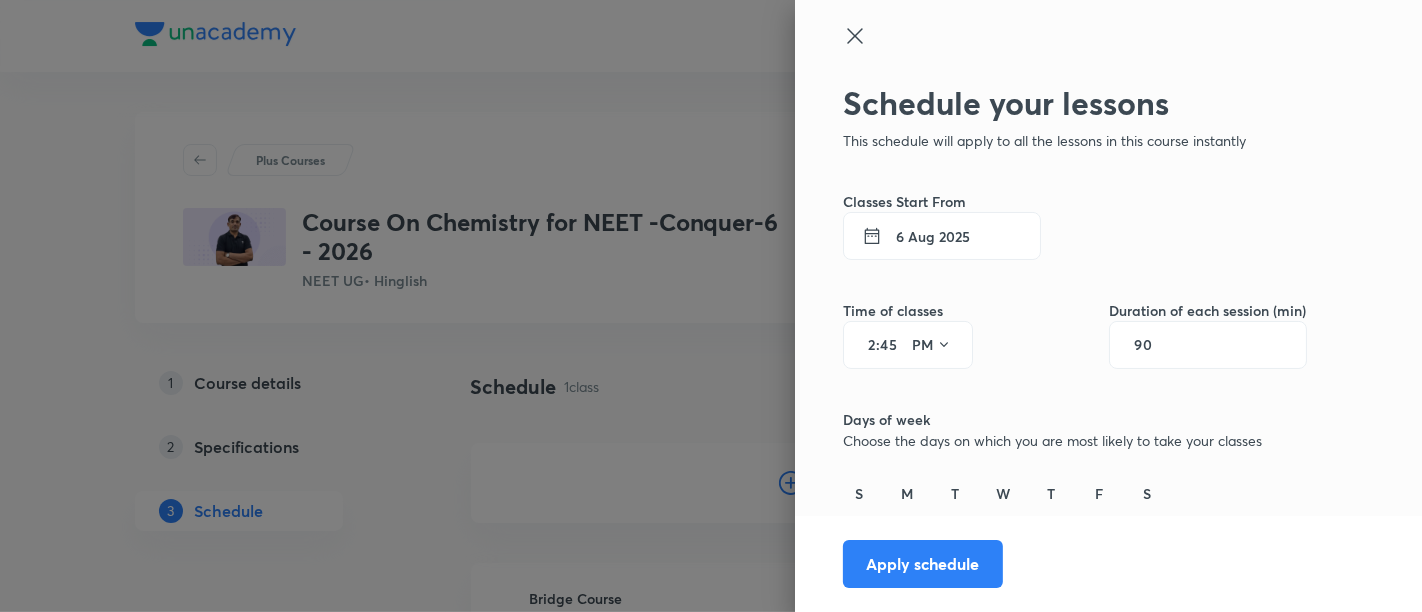click on "W" at bounding box center [1003, 515] 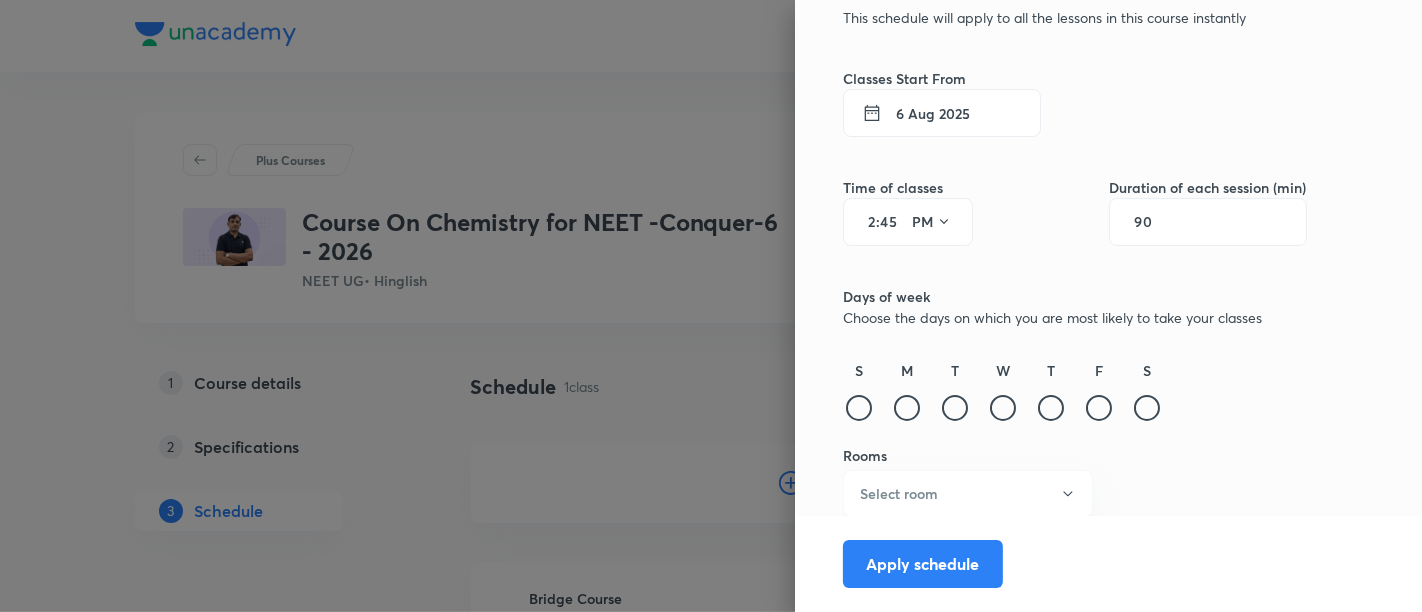 scroll, scrollTop: 127, scrollLeft: 0, axis: vertical 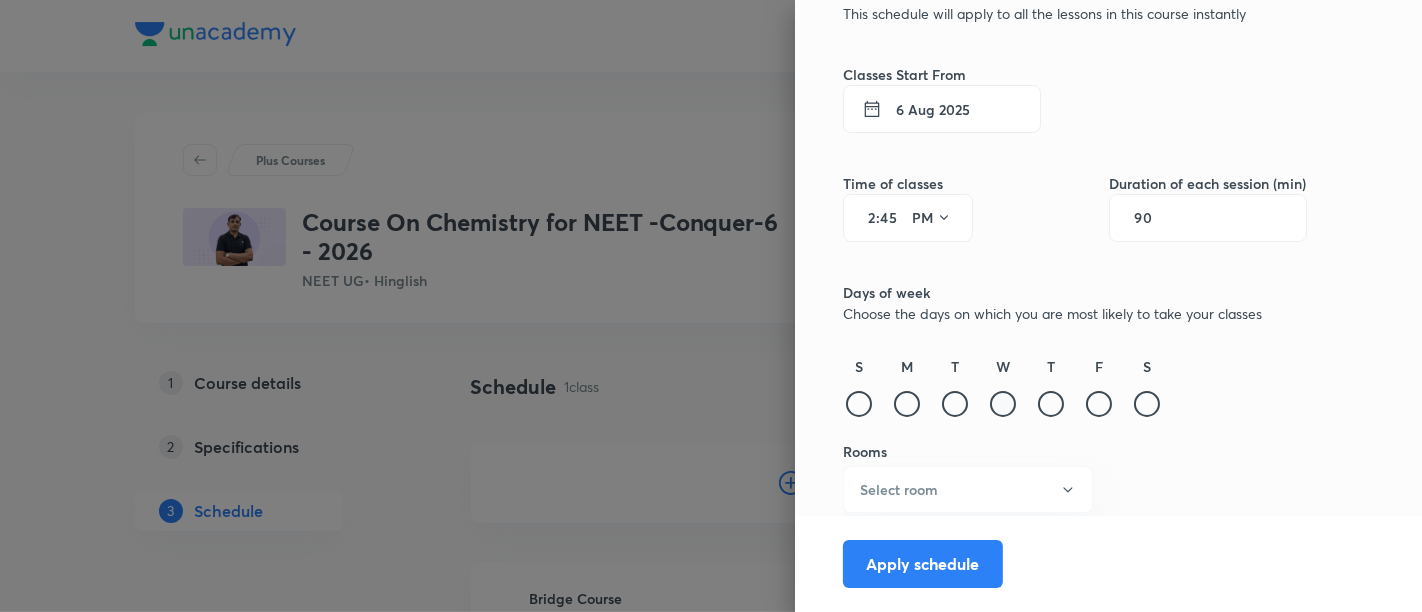 click at bounding box center [1003, 404] 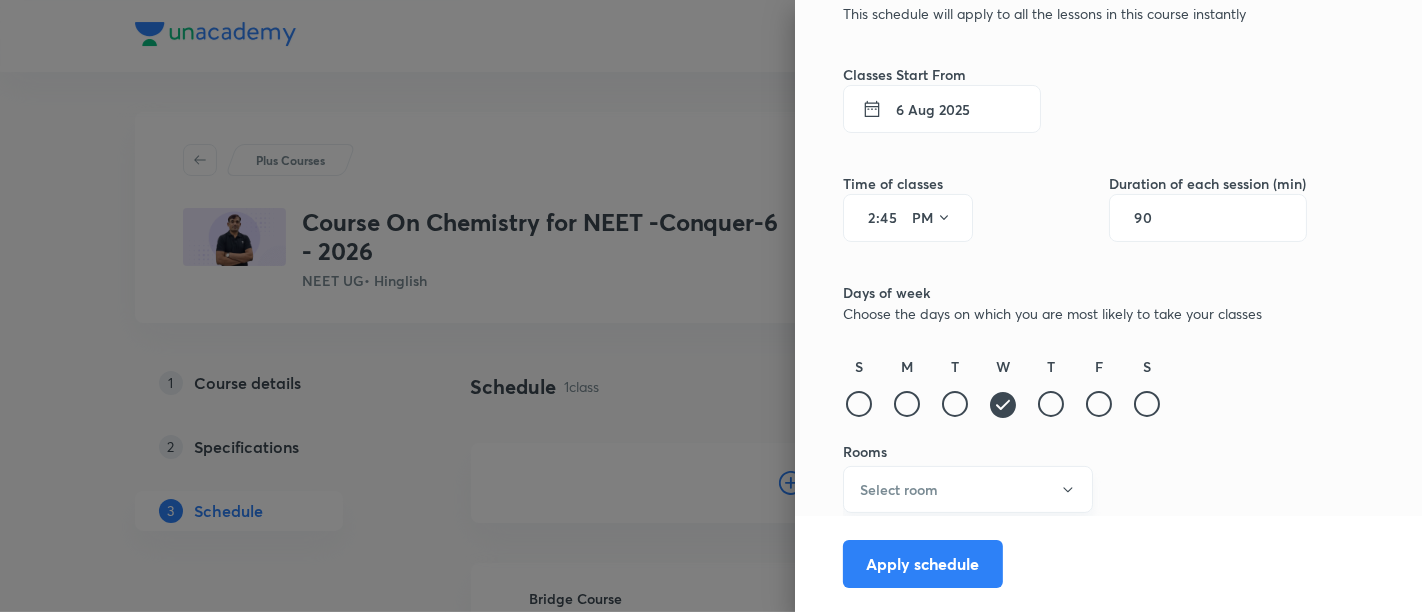 click 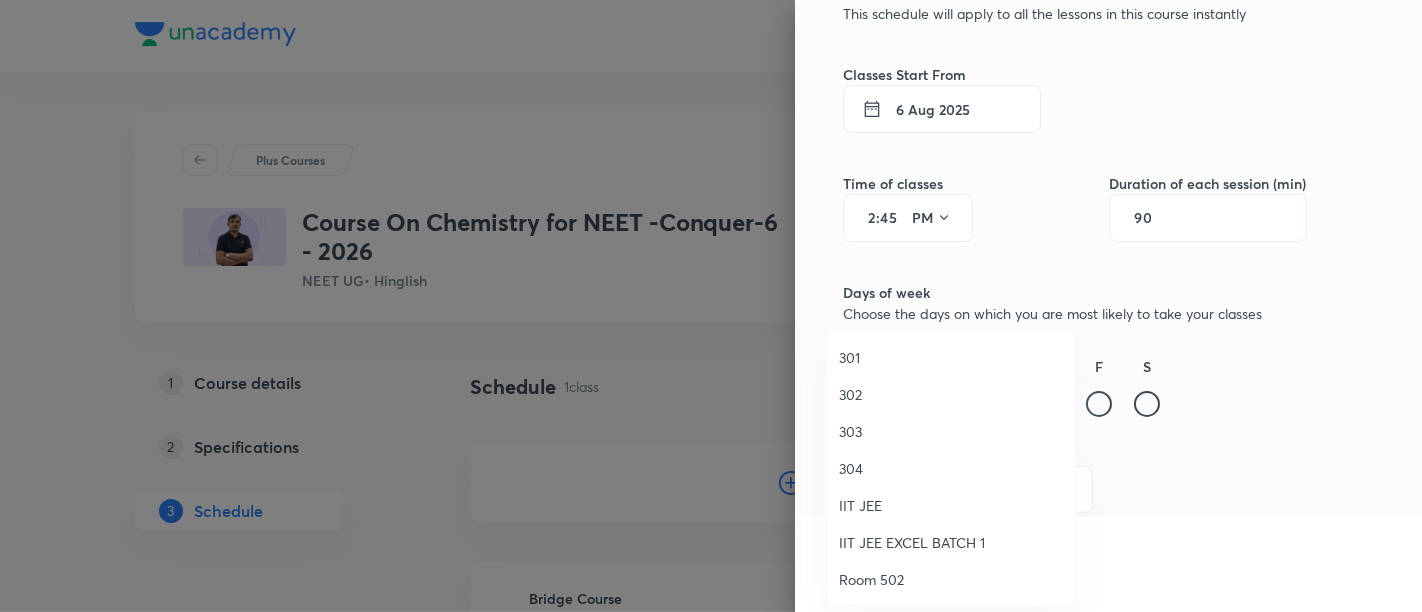 click on "304" at bounding box center (951, 468) 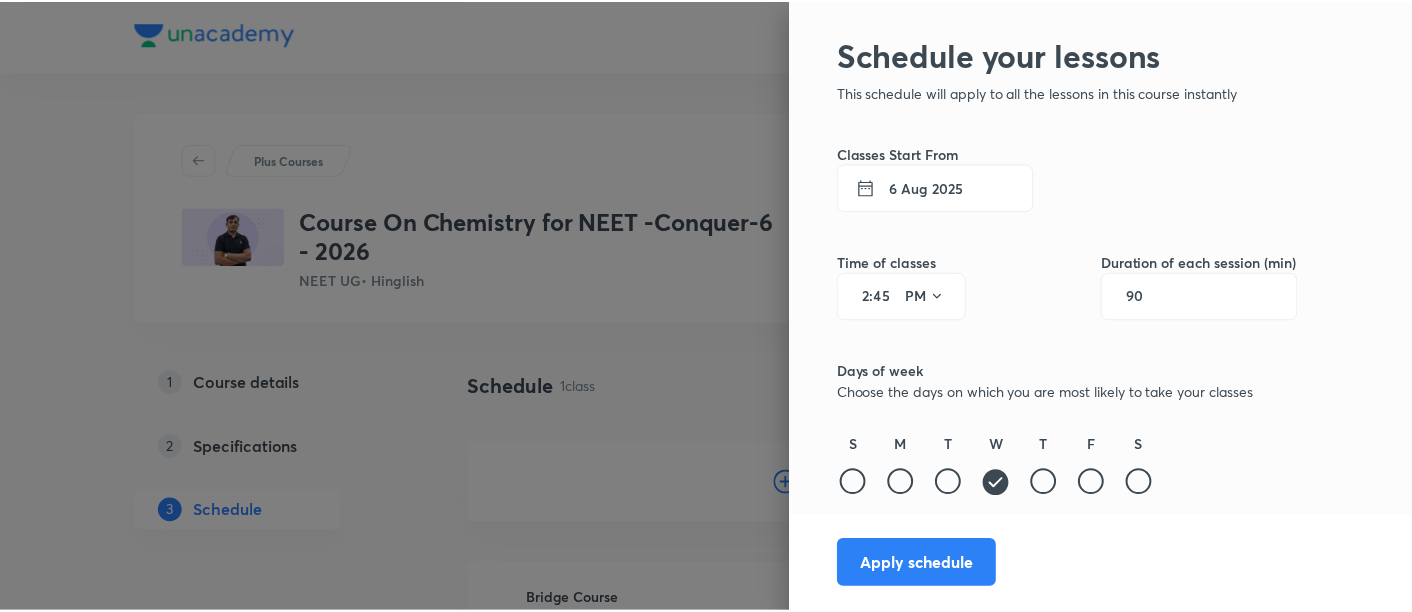scroll, scrollTop: 127, scrollLeft: 0, axis: vertical 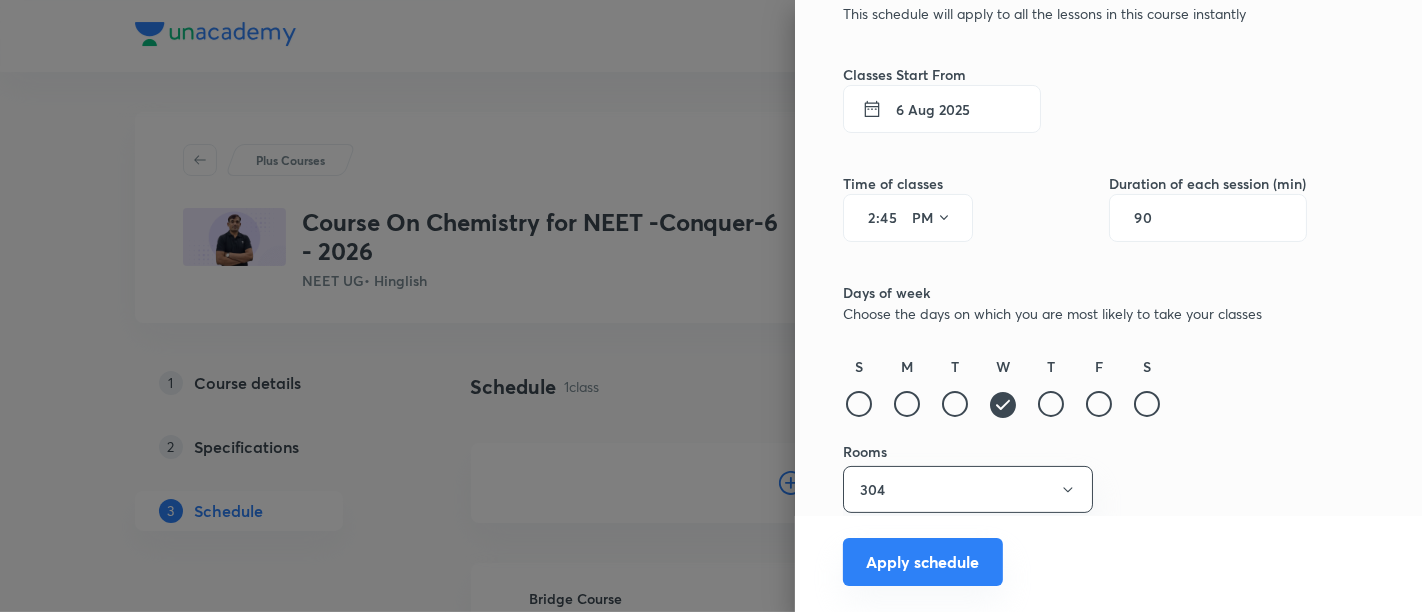 click on "Apply schedule" at bounding box center (923, 562) 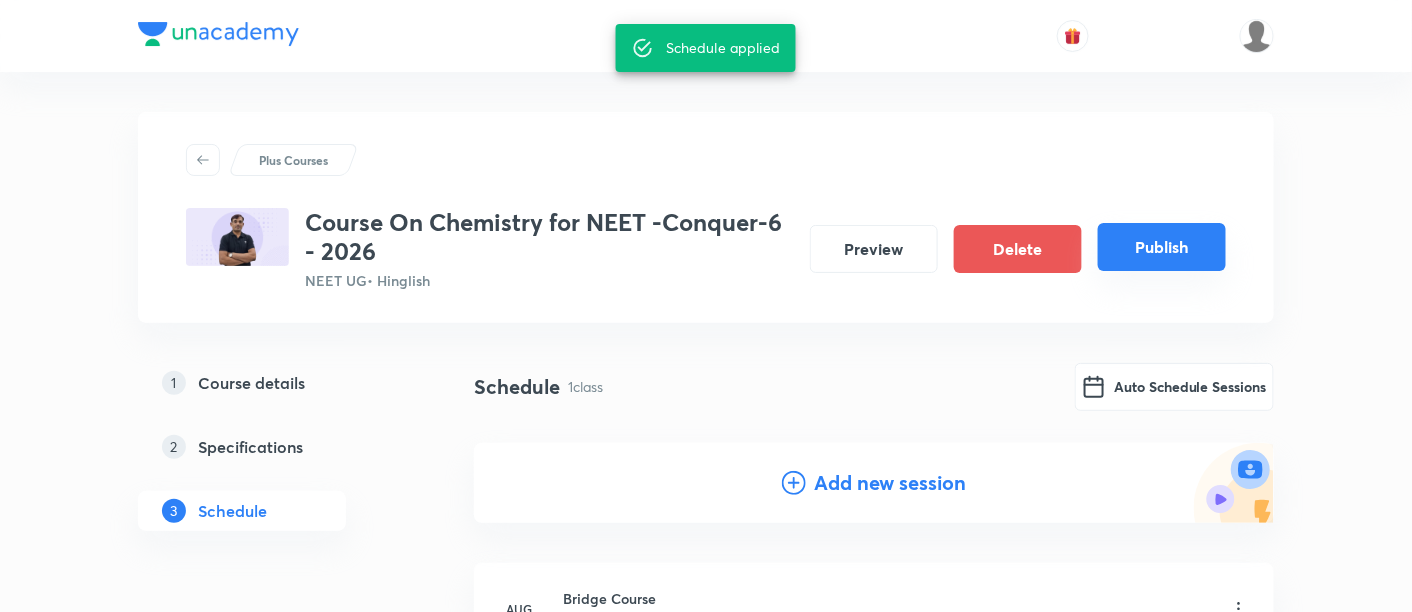 click on "Publish" at bounding box center [1162, 247] 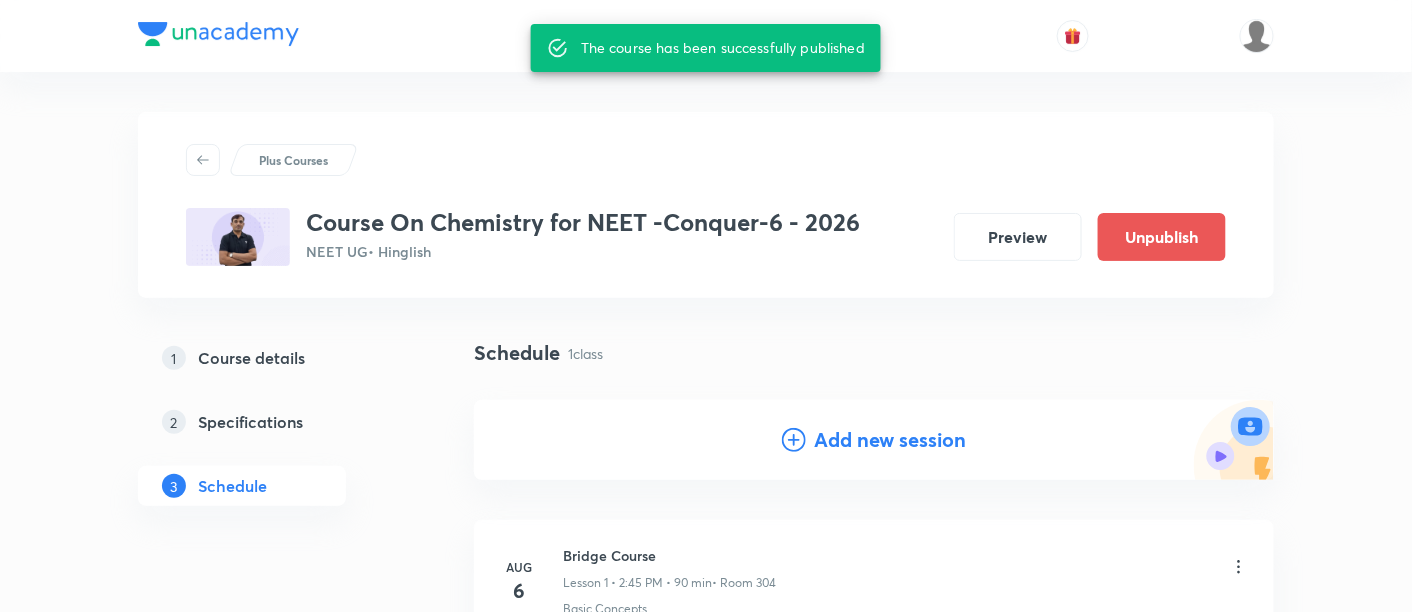 click on "Plus Courses Course On Chemistry for NEET -Conquer-6 - 2026 NEET UG  • Hinglish Preview Unpublish" at bounding box center [706, 205] 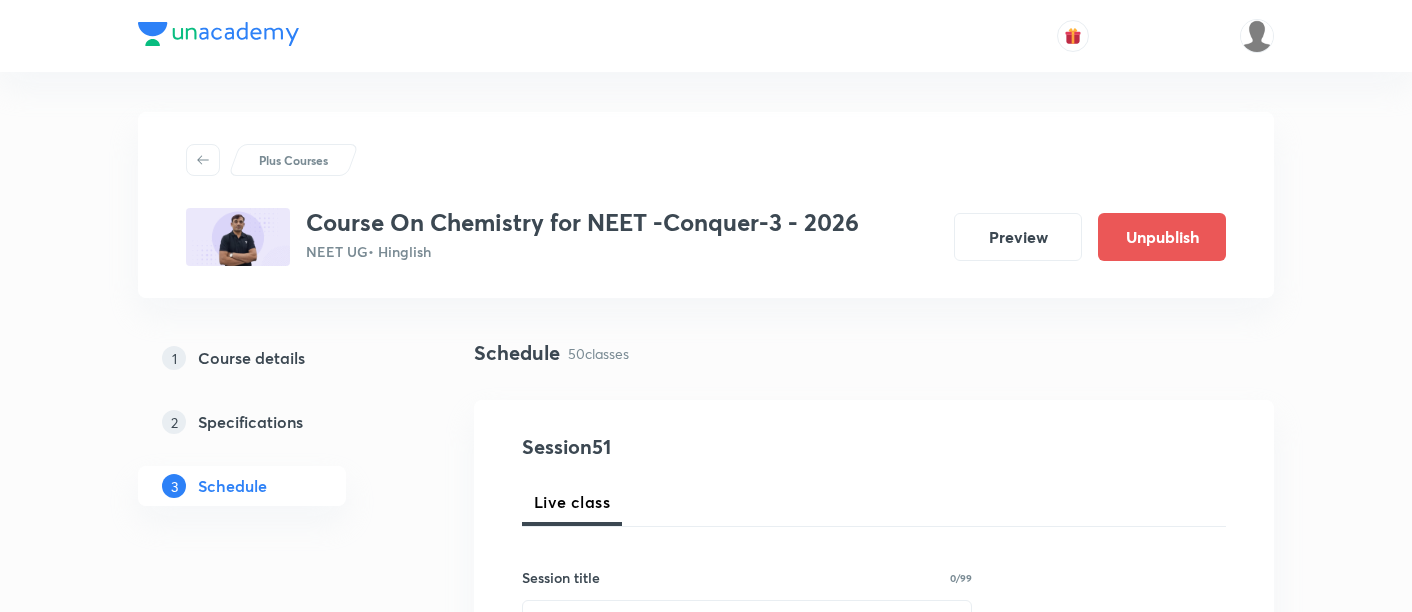 scroll, scrollTop: 0, scrollLeft: 0, axis: both 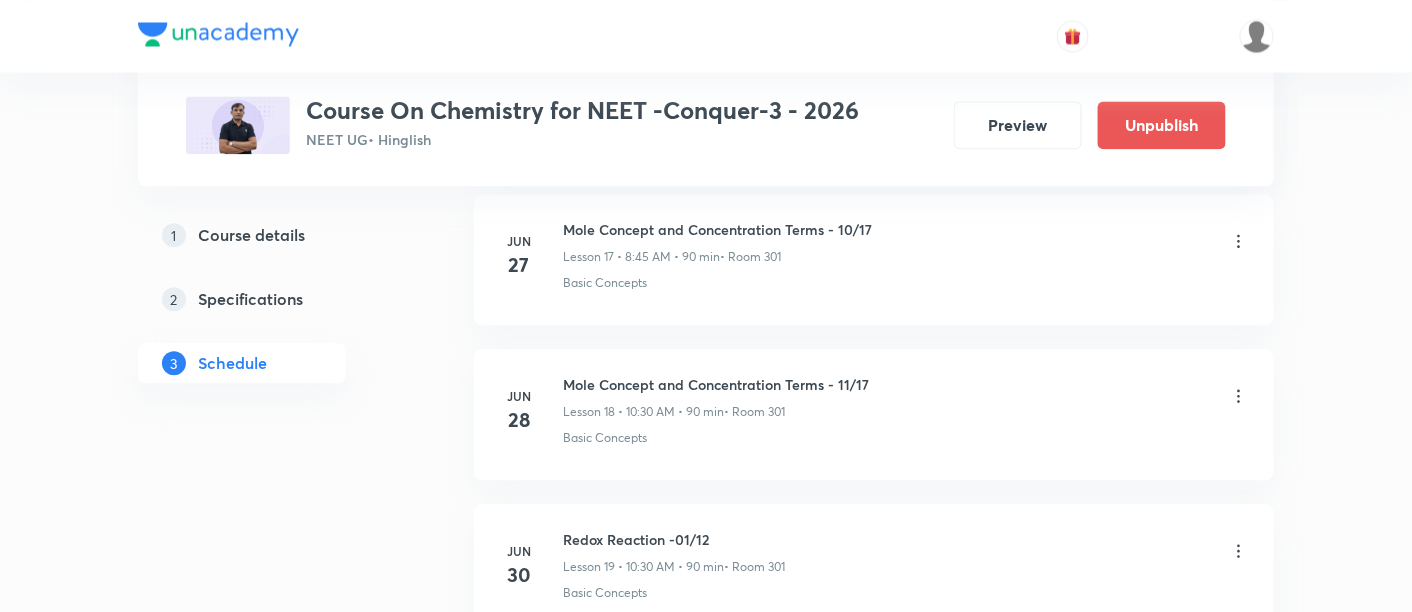 click on "Course details" at bounding box center [251, 235] 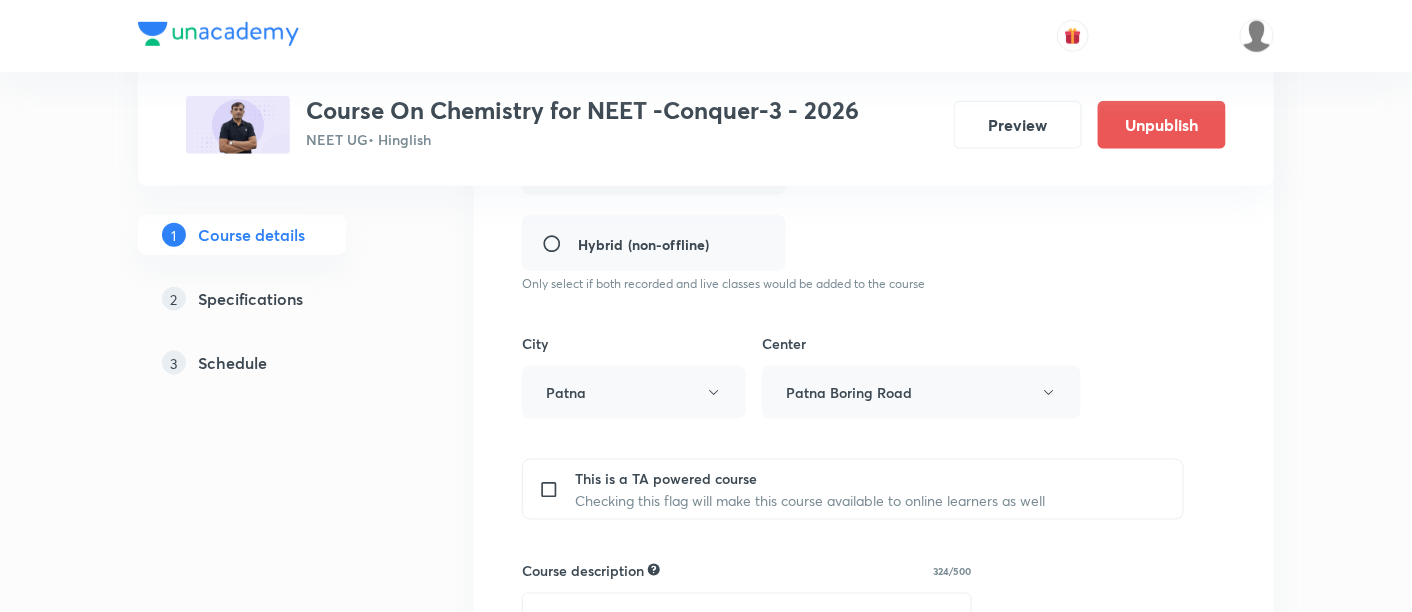 scroll, scrollTop: 833, scrollLeft: 0, axis: vertical 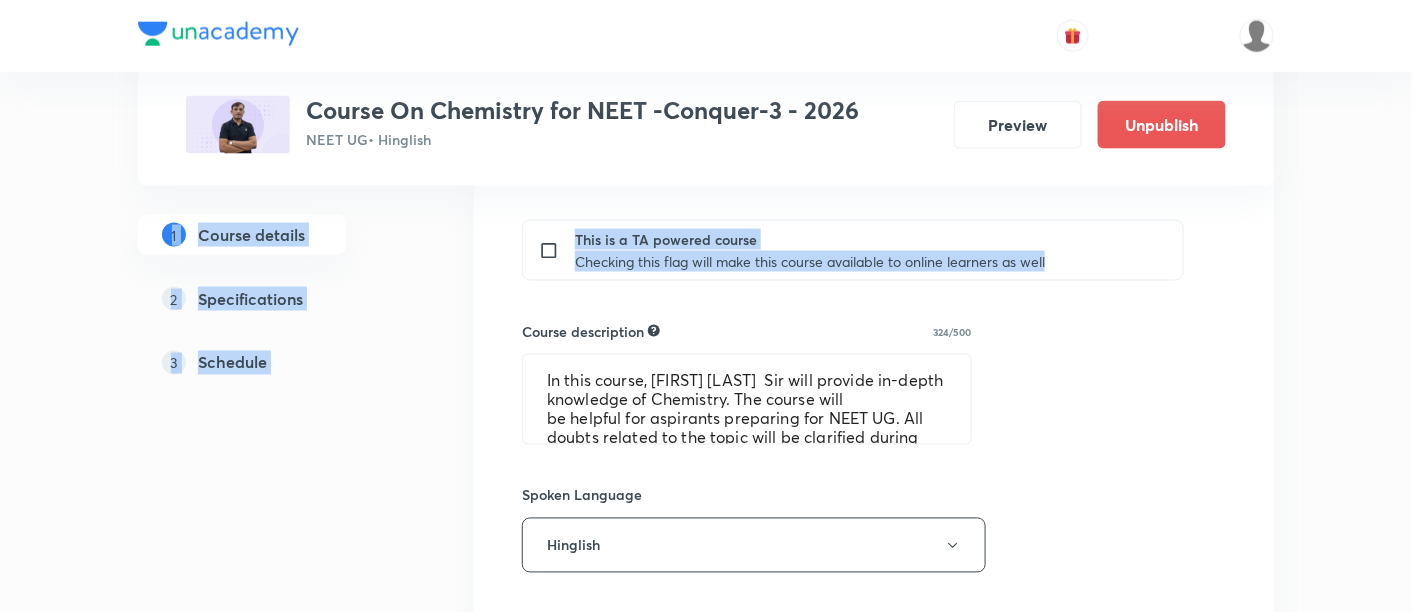 drag, startPoint x: 935, startPoint y: 151, endPoint x: 1090, endPoint y: 307, distance: 219.91135 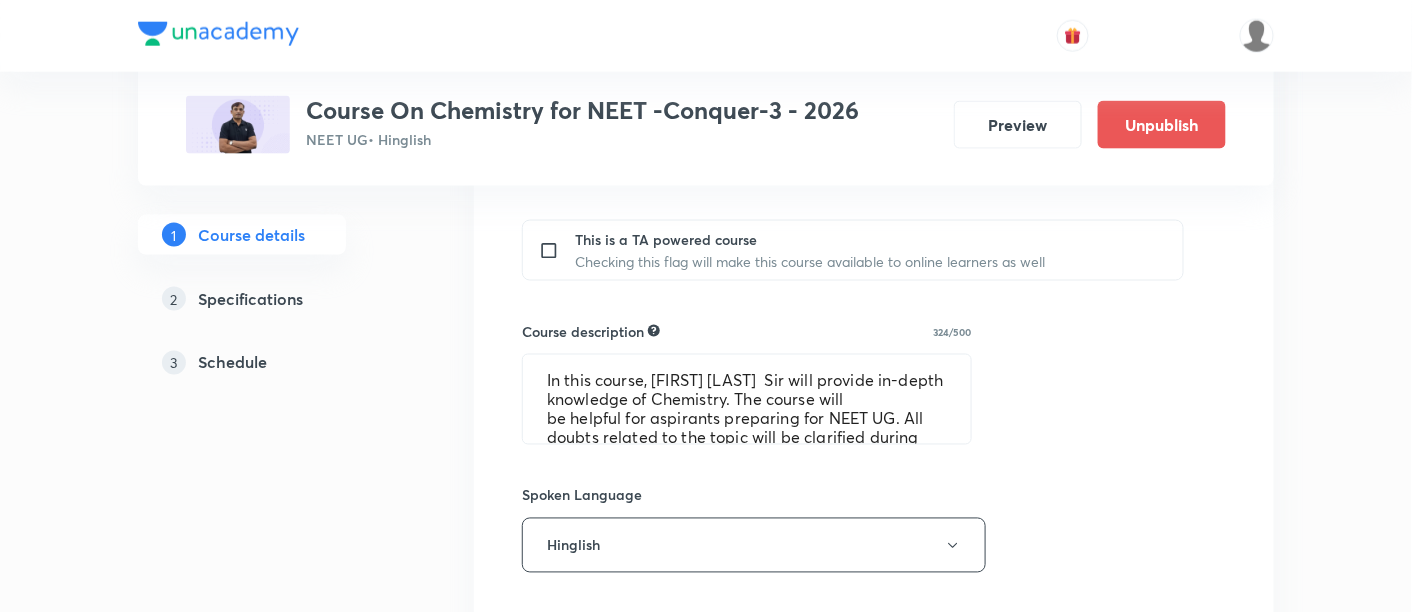 scroll, scrollTop: 0, scrollLeft: 0, axis: both 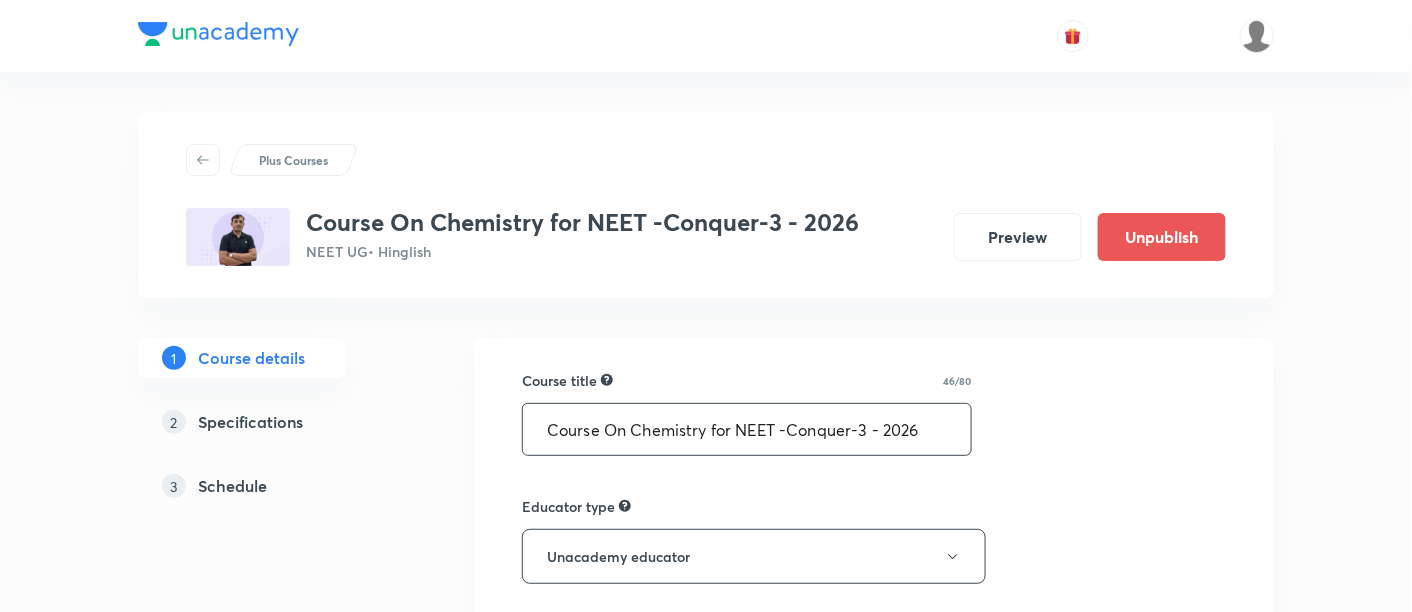 drag, startPoint x: 542, startPoint y: 426, endPoint x: 943, endPoint y: 433, distance: 401.0611 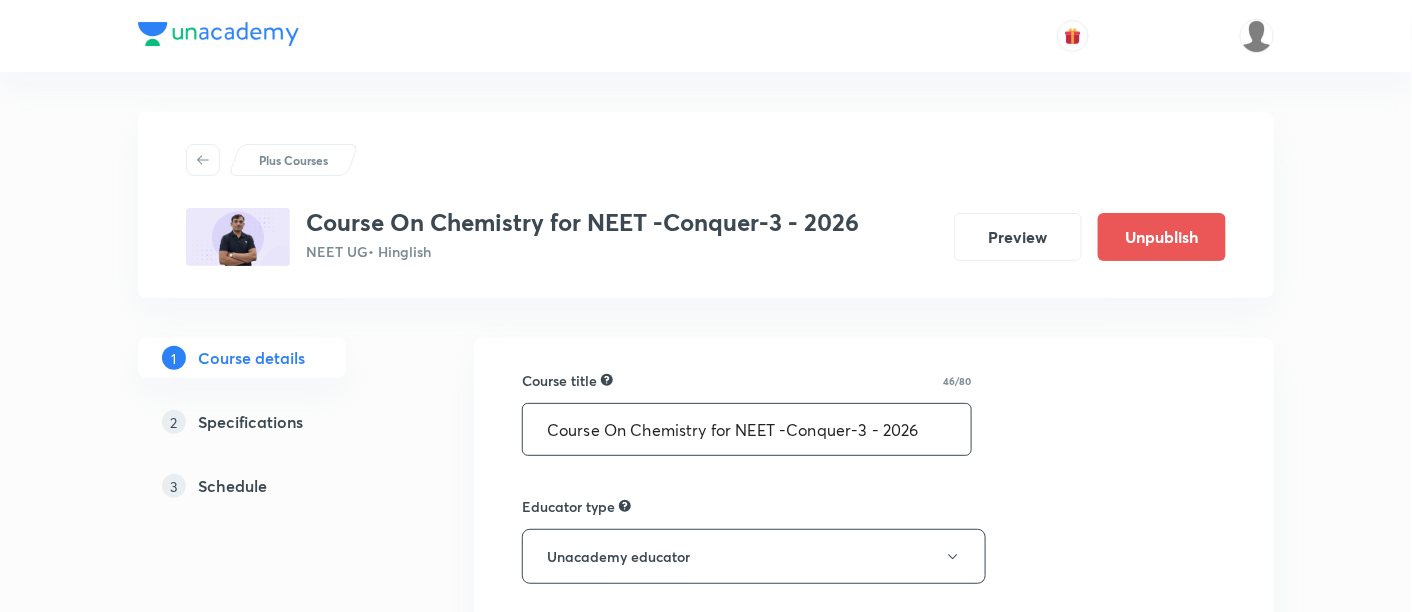 click on "Course On Chemistry for NEET -Conquer-3 - 2026" at bounding box center [747, 429] 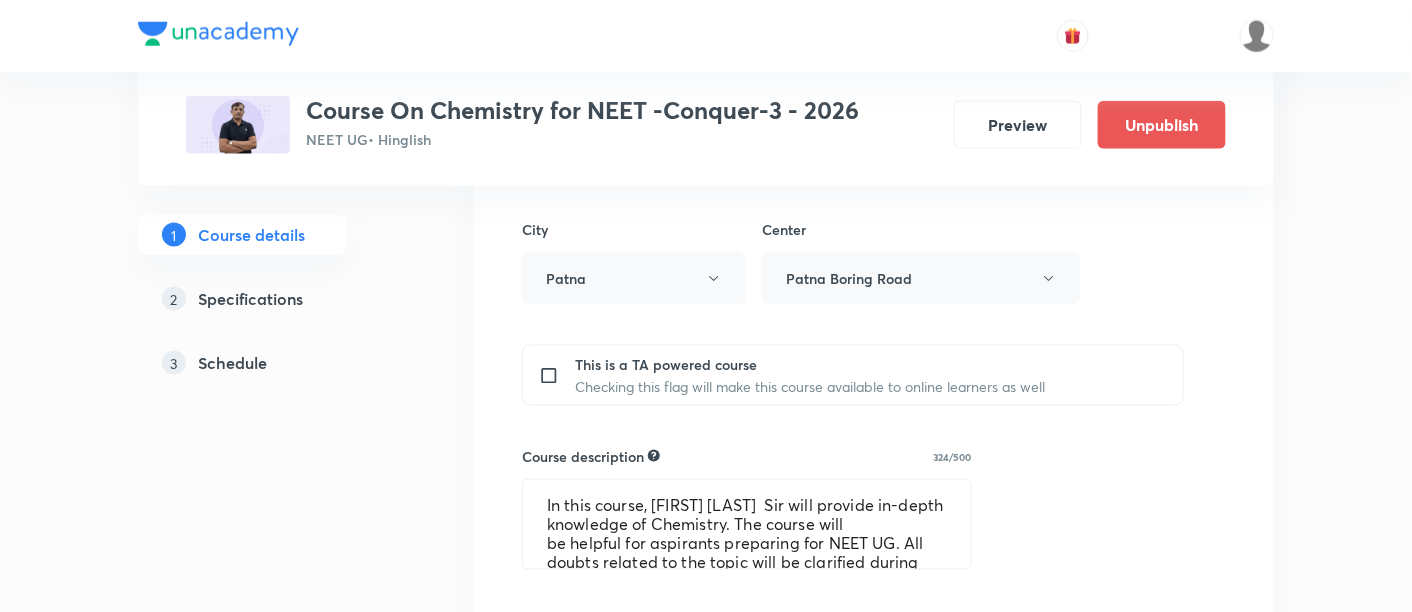 scroll, scrollTop: 718, scrollLeft: 0, axis: vertical 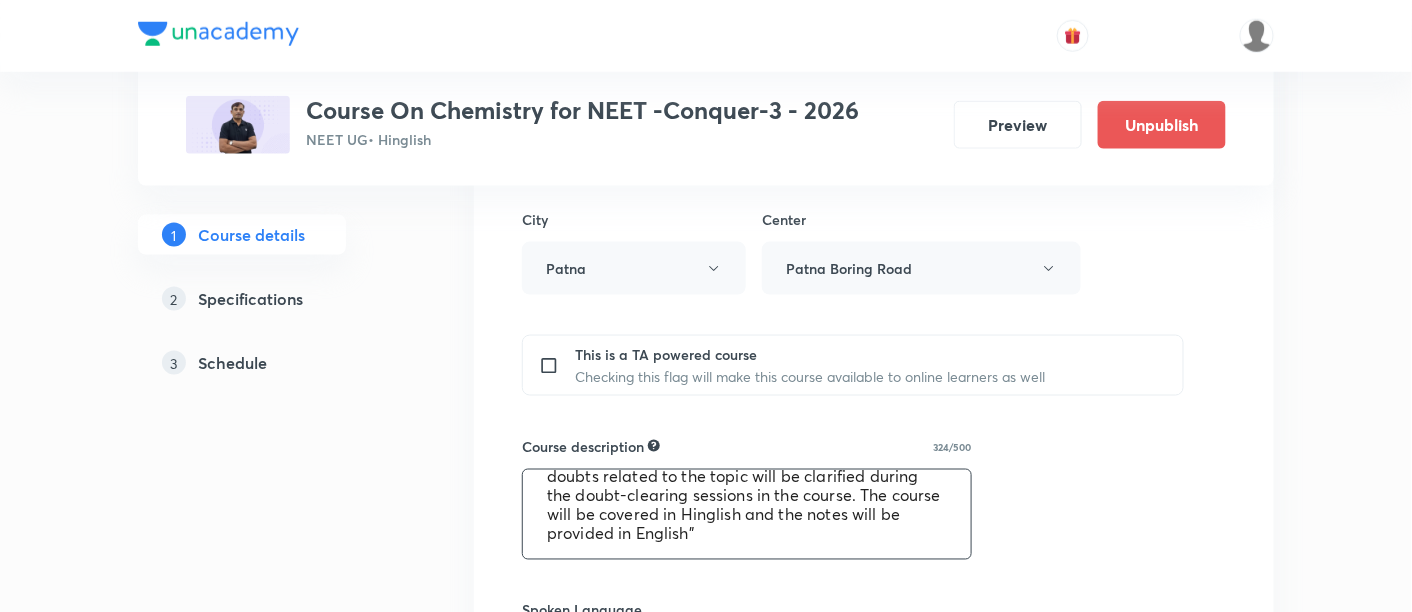 drag, startPoint x: 546, startPoint y: 490, endPoint x: 877, endPoint y: 534, distance: 333.91165 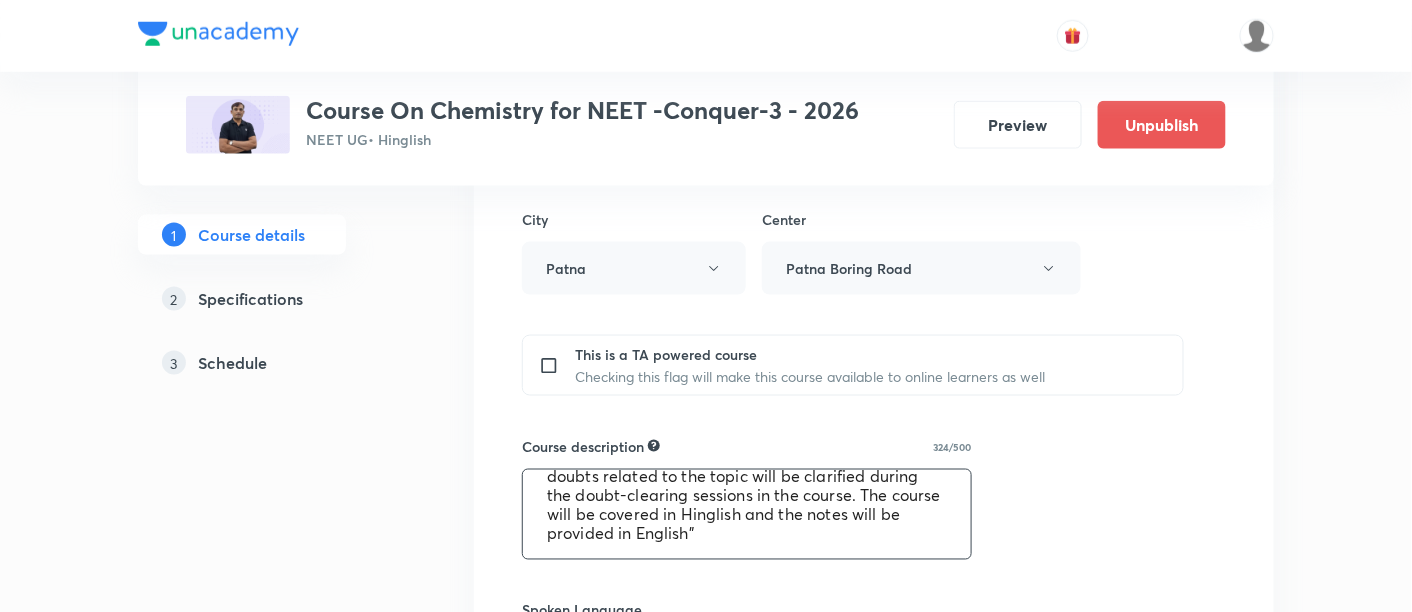 click on "In this course, Kumar Rahul  Sir will provide in-depth knowledge of Chemistry. The course will
be helpful for aspirants preparing for NEET UG. All doubts related to the topic will be clarified during the doubt-clearing sessions in the course. The course will be covered in Hinglish and the notes will be provided in English"" at bounding box center (747, 514) 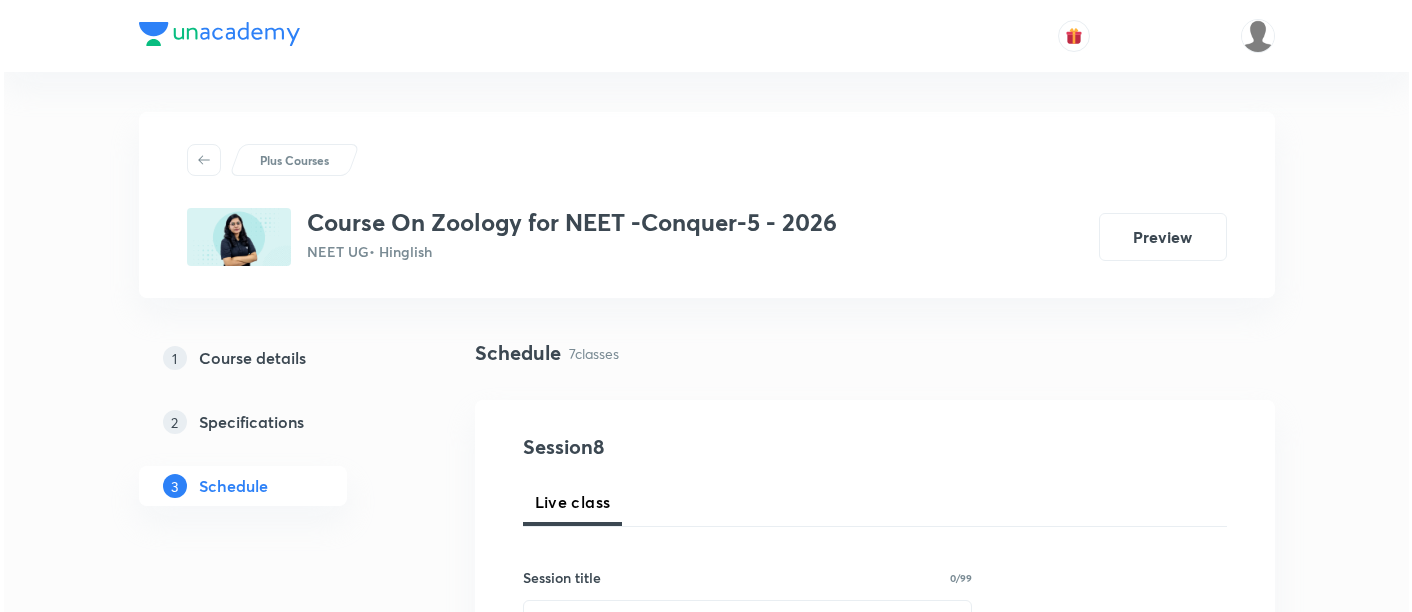 scroll, scrollTop: 0, scrollLeft: 0, axis: both 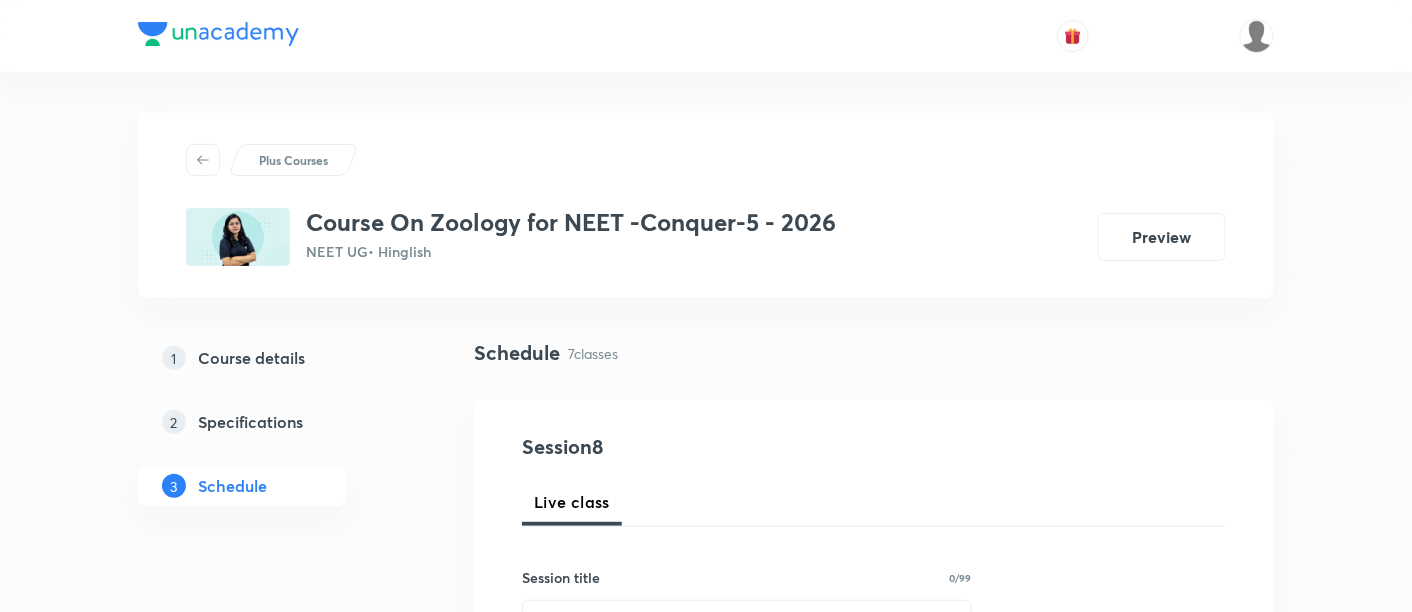 click on "Plus Courses" at bounding box center (293, 160) 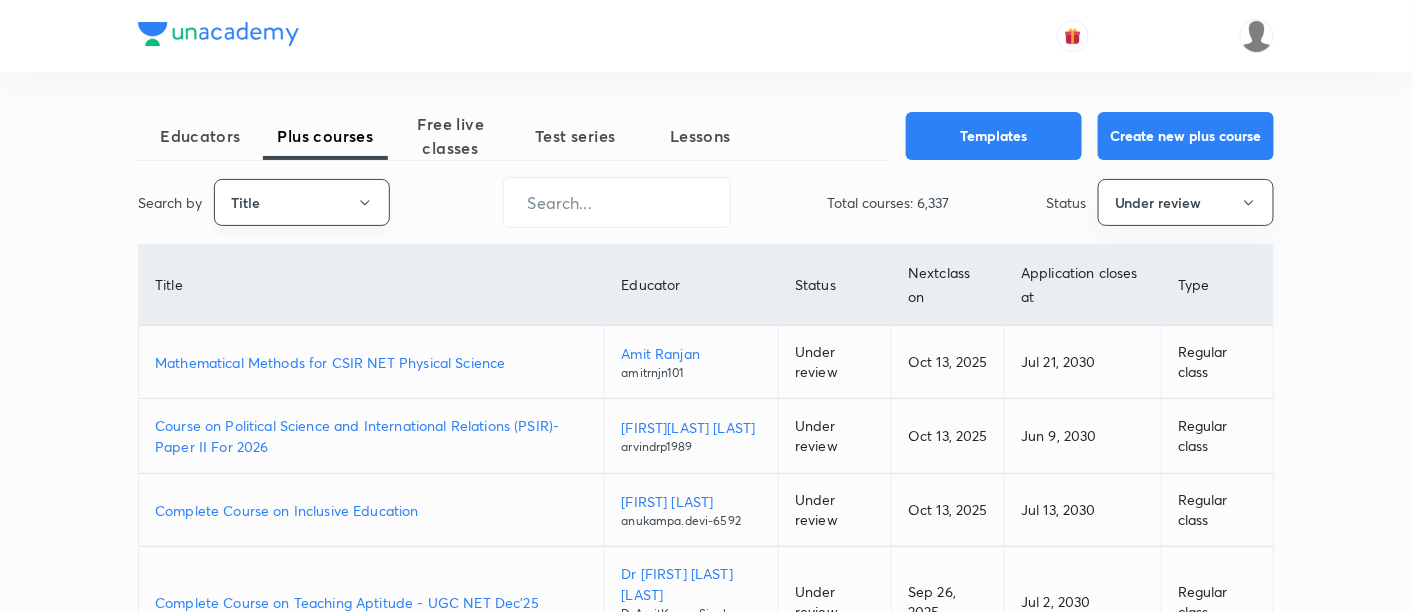 click 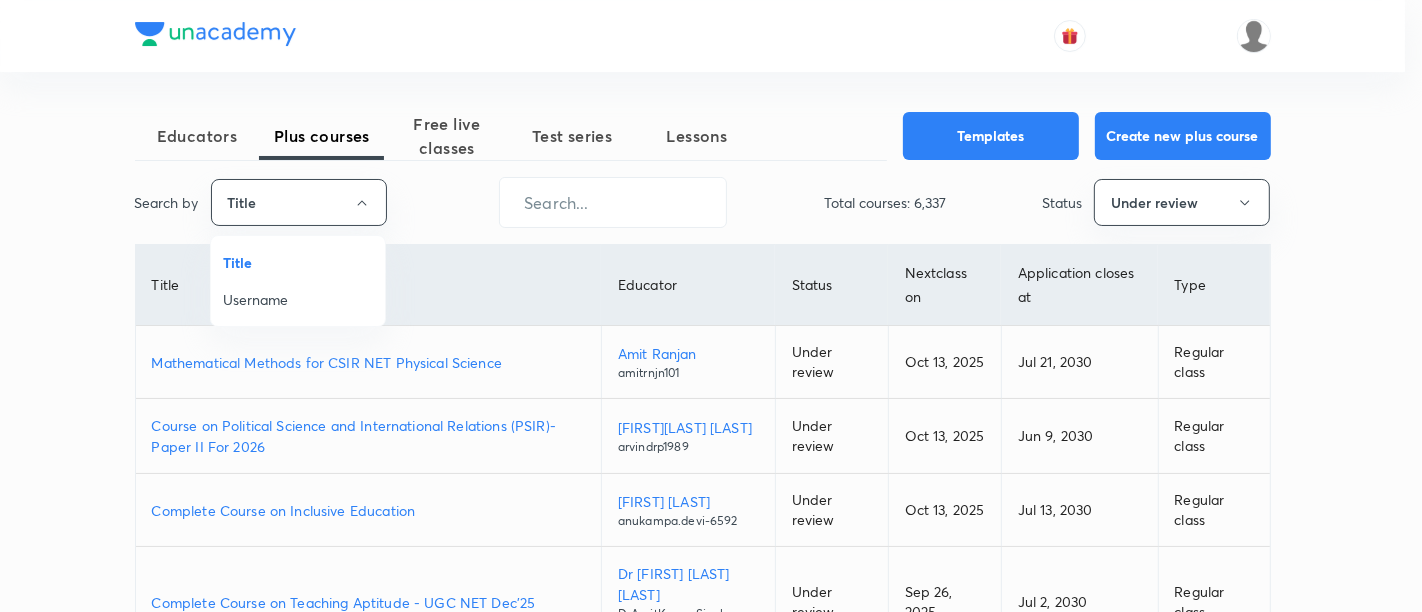 click on "Username" at bounding box center (298, 299) 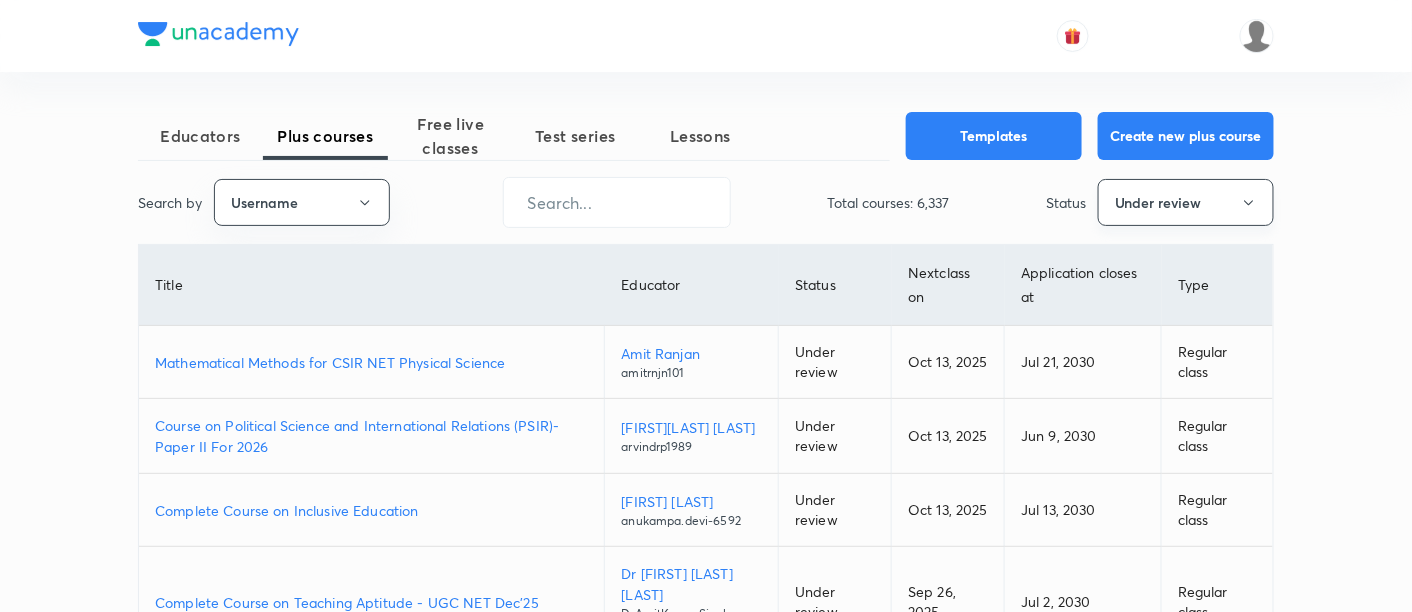 click 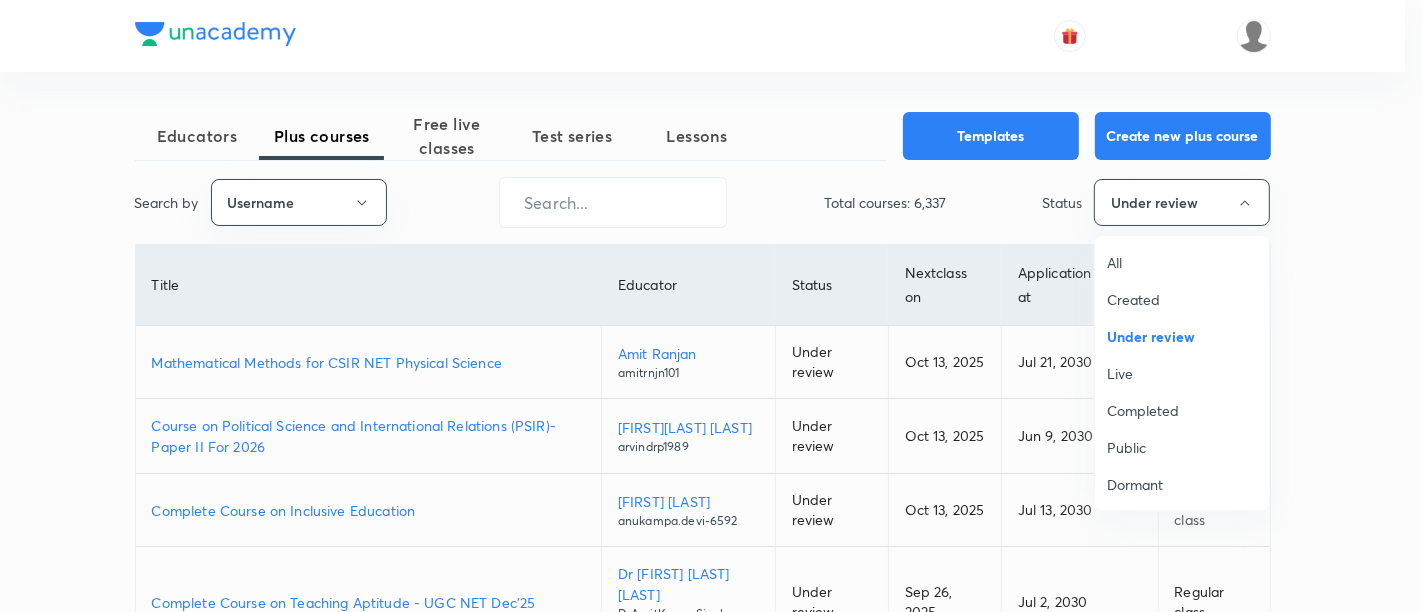 click on "All" at bounding box center [1182, 262] 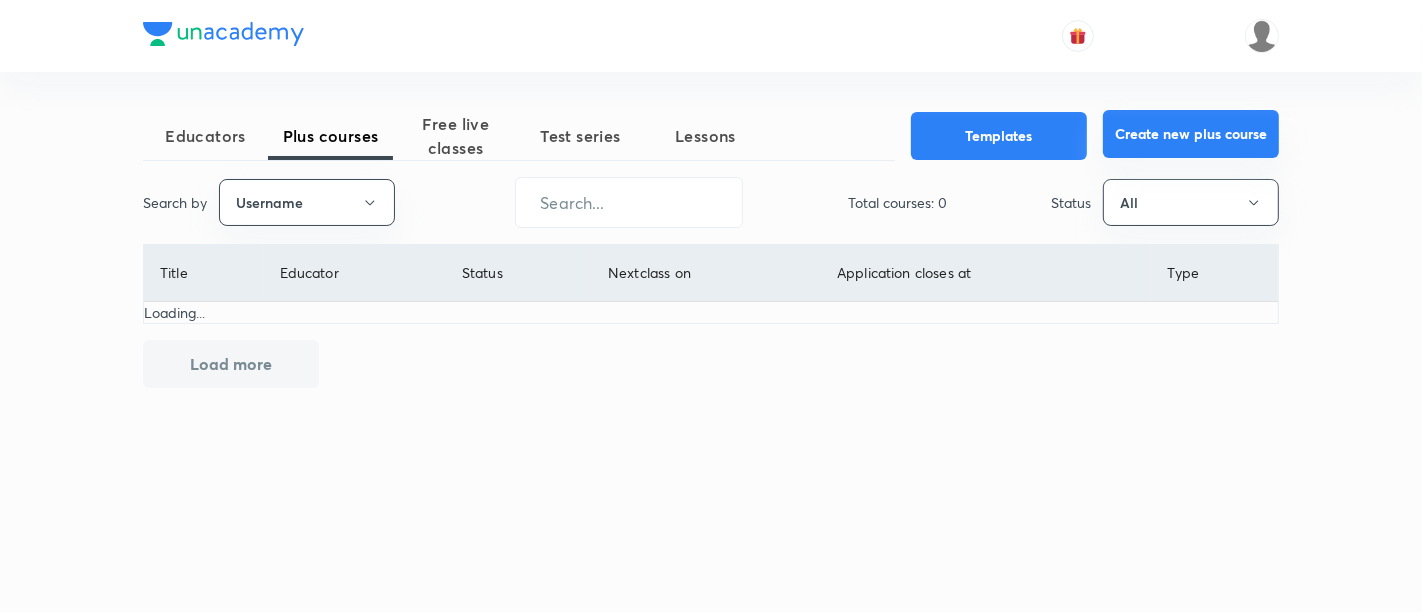 click on "Create new plus course" at bounding box center (1191, 134) 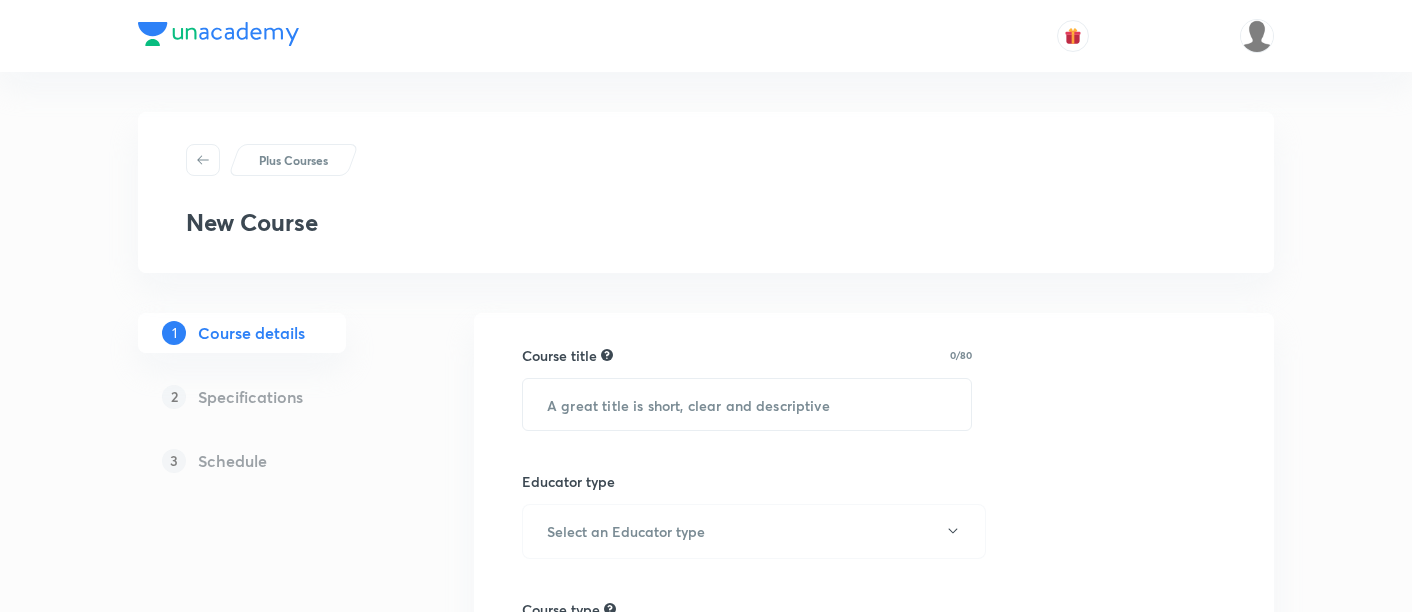 scroll, scrollTop: 0, scrollLeft: 0, axis: both 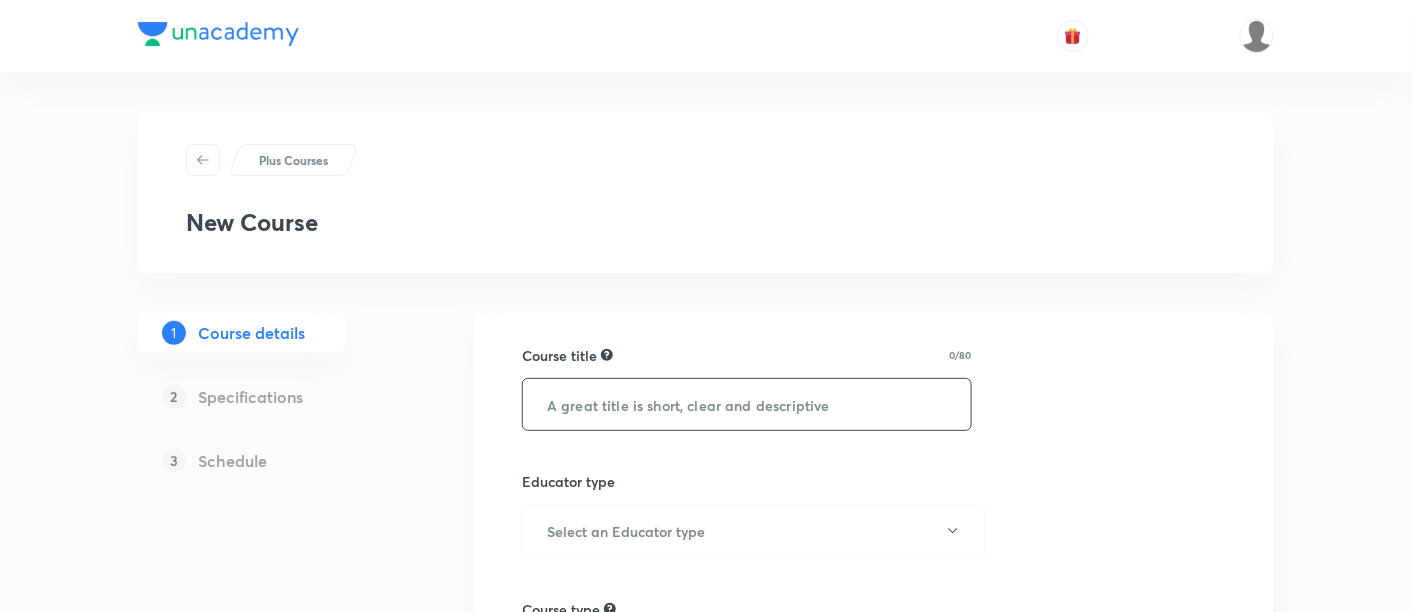 click at bounding box center (747, 404) 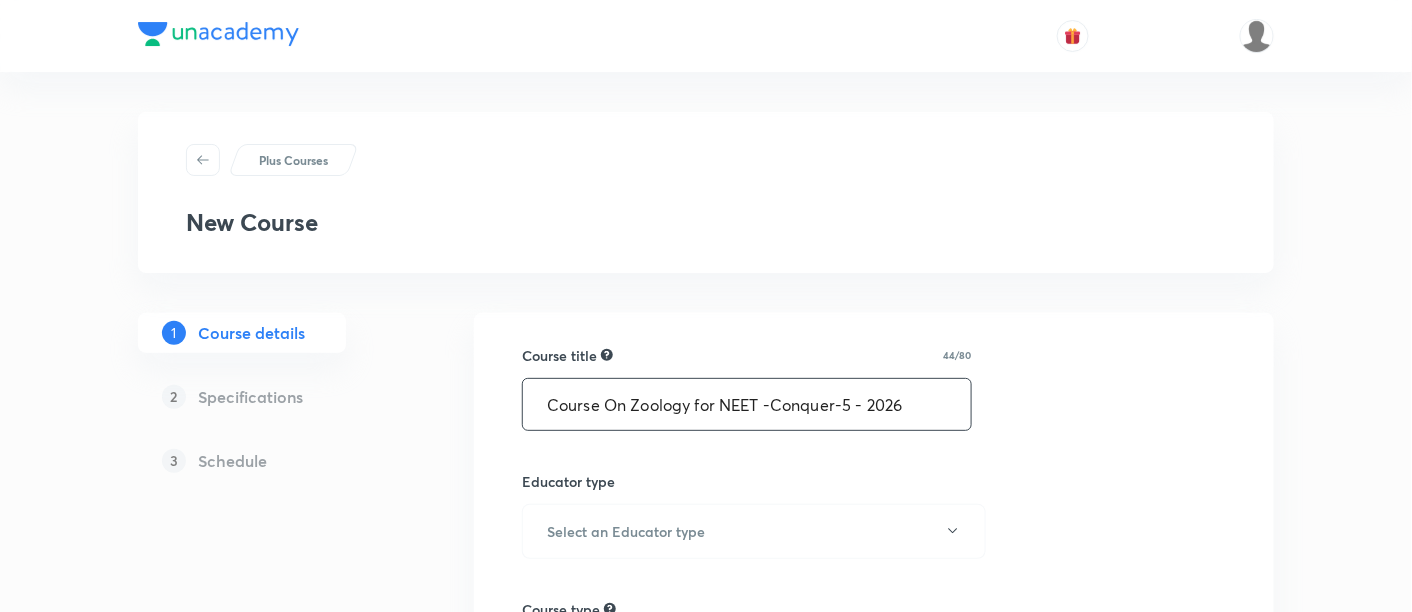 click on "Course On Zoology for NEET -Conquer-5 - 2026" at bounding box center (747, 404) 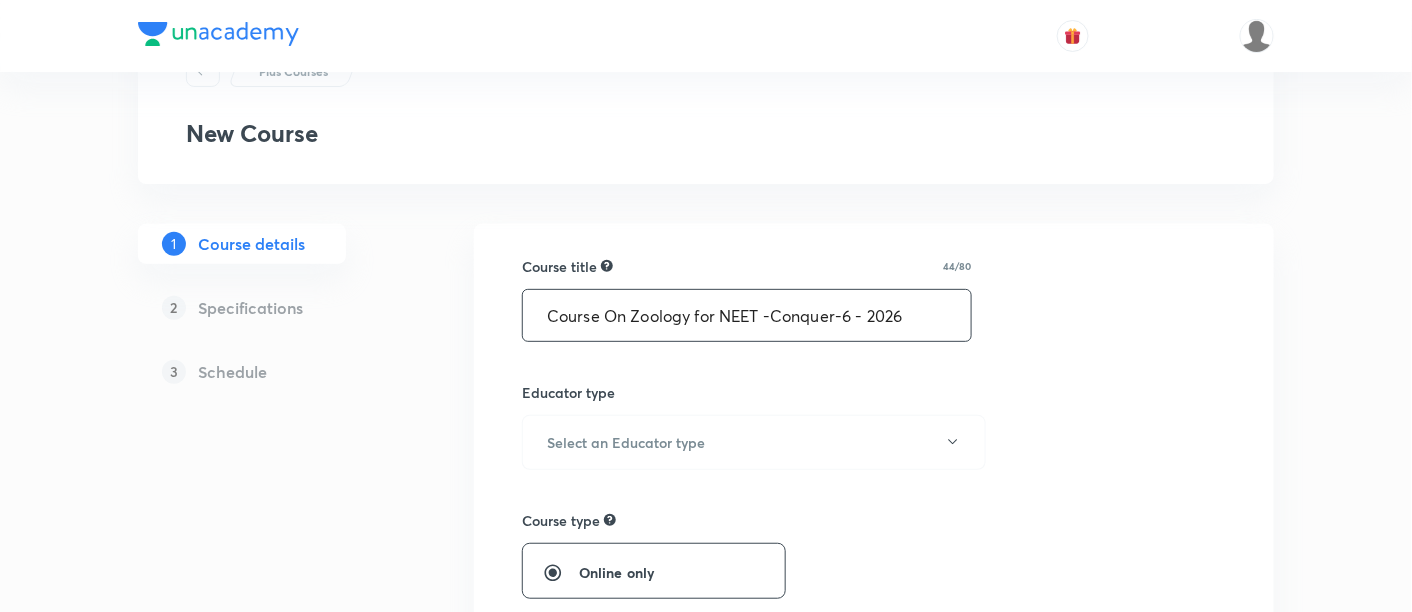 scroll, scrollTop: 159, scrollLeft: 0, axis: vertical 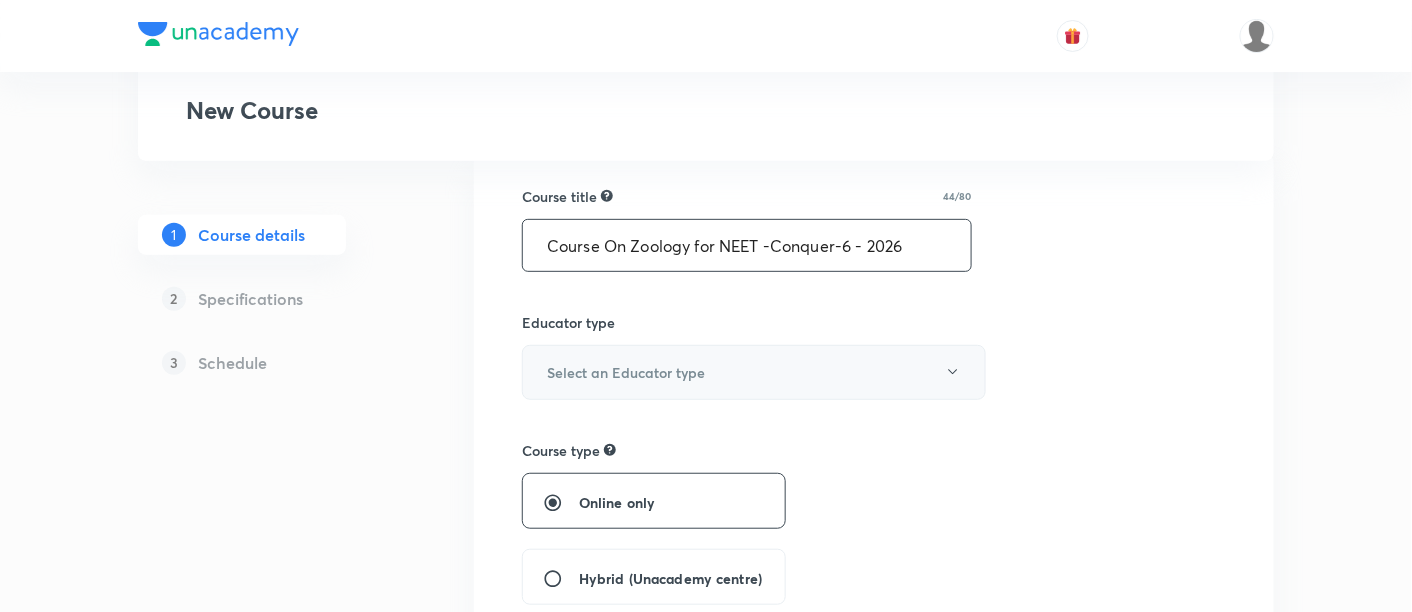 type on "Course On Zoology for NEET -Conquer-6 - 2026" 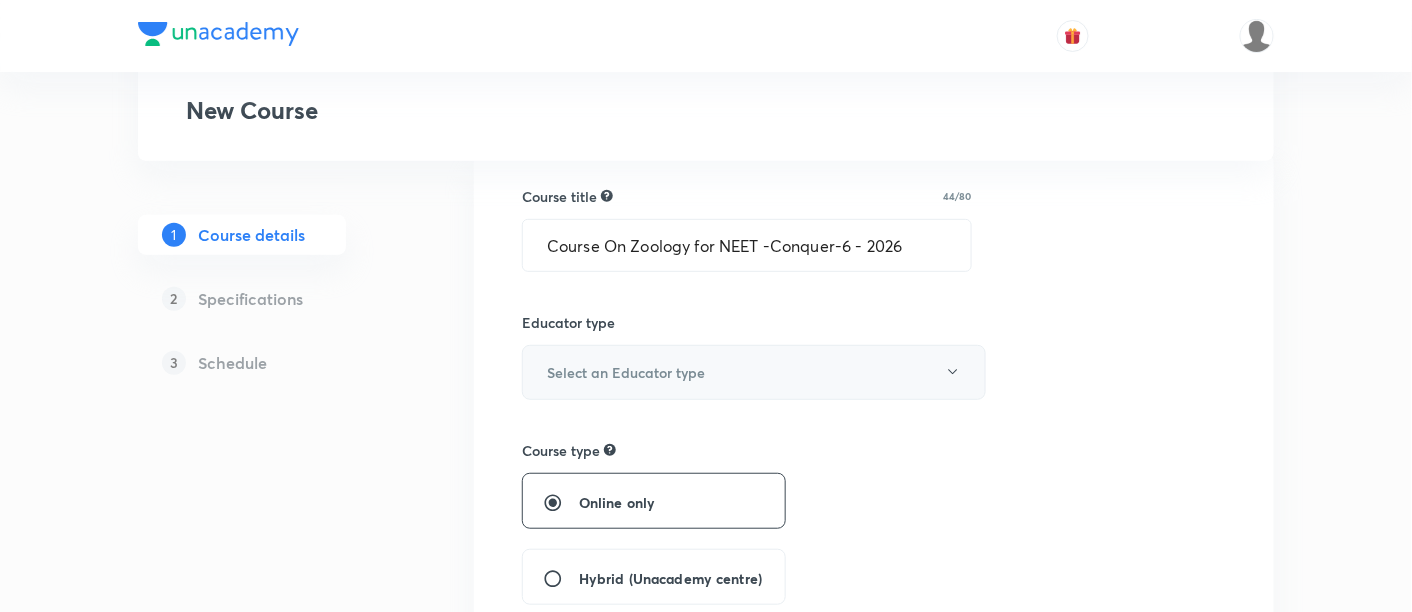 click on "Select an Educator type" at bounding box center (754, 372) 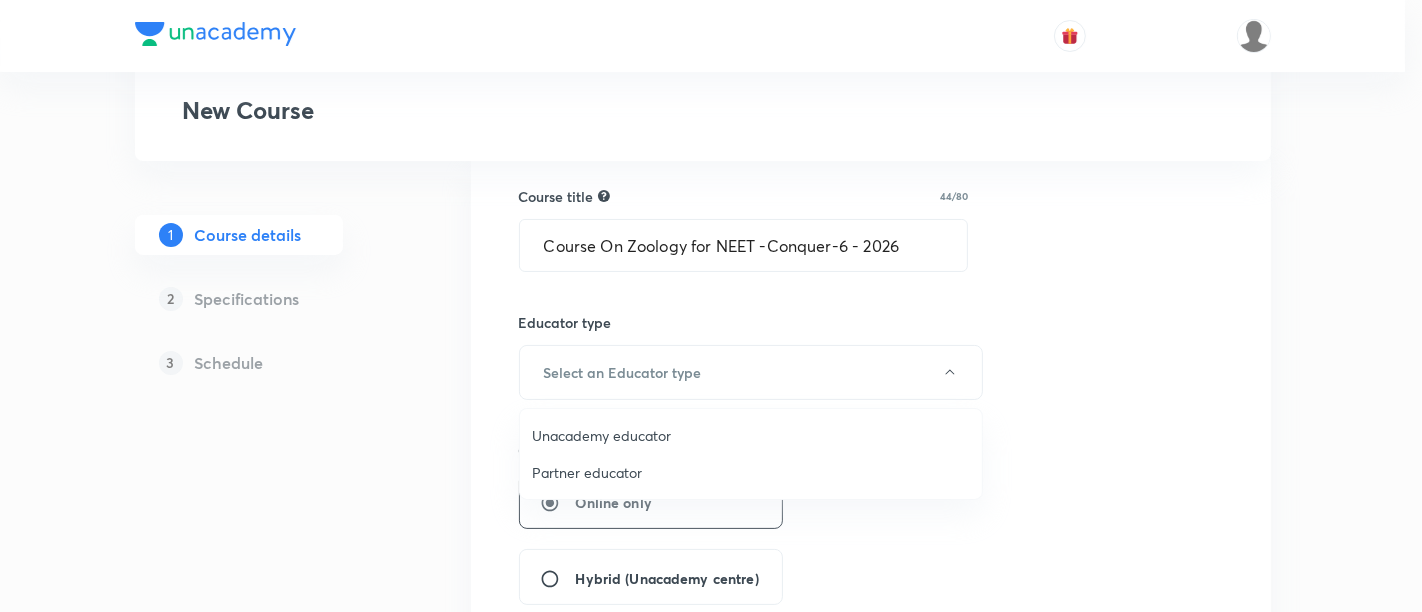 click on "Unacademy educator" at bounding box center [751, 435] 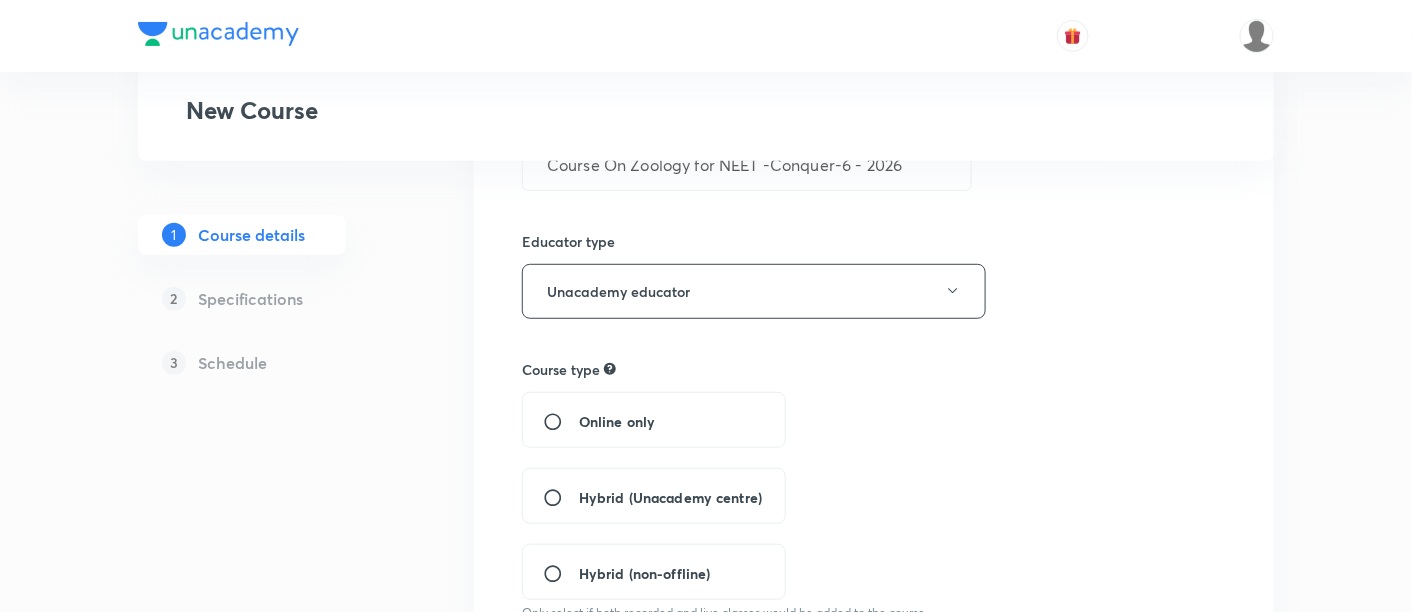 scroll, scrollTop: 300, scrollLeft: 0, axis: vertical 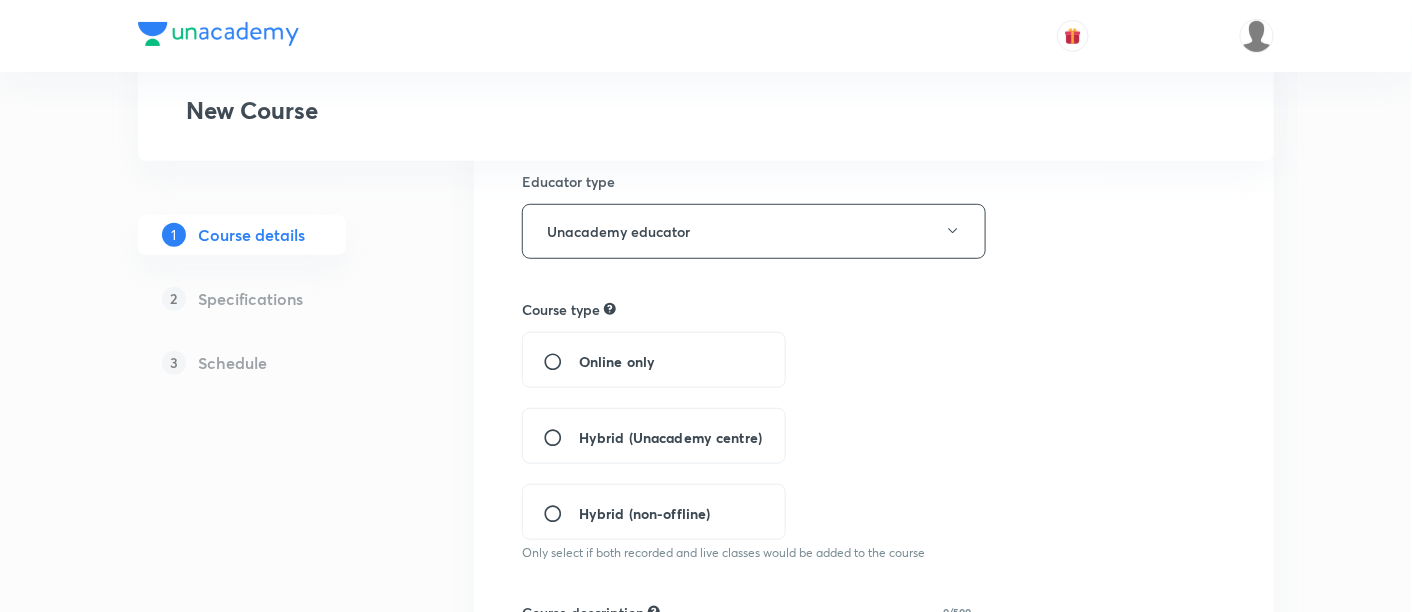 click on "Hybrid (Unacademy centre)" at bounding box center [670, 437] 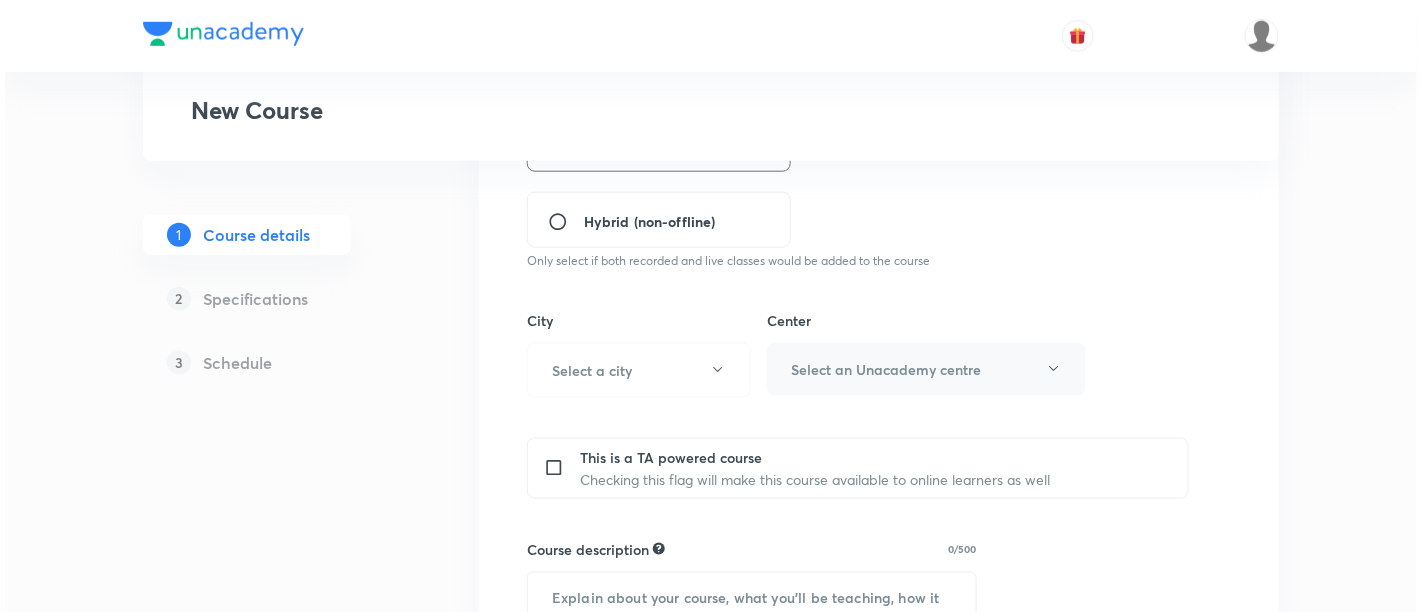 scroll, scrollTop: 600, scrollLeft: 0, axis: vertical 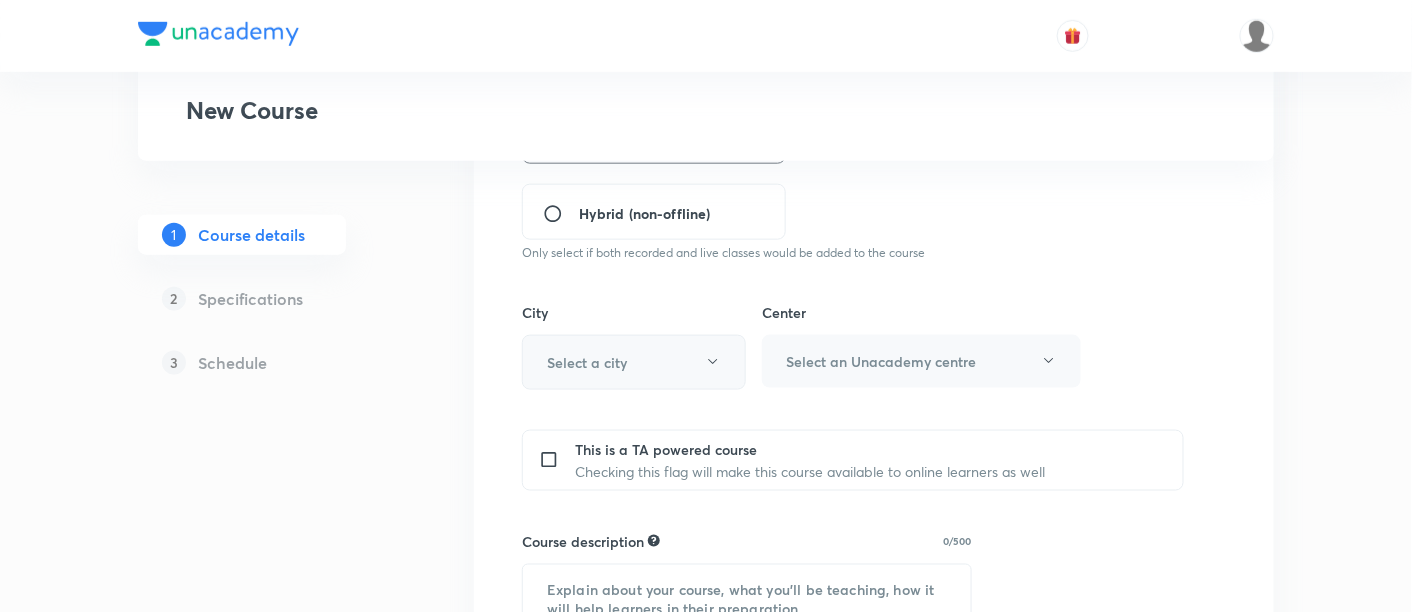 click on "Select a city" at bounding box center [634, 362] 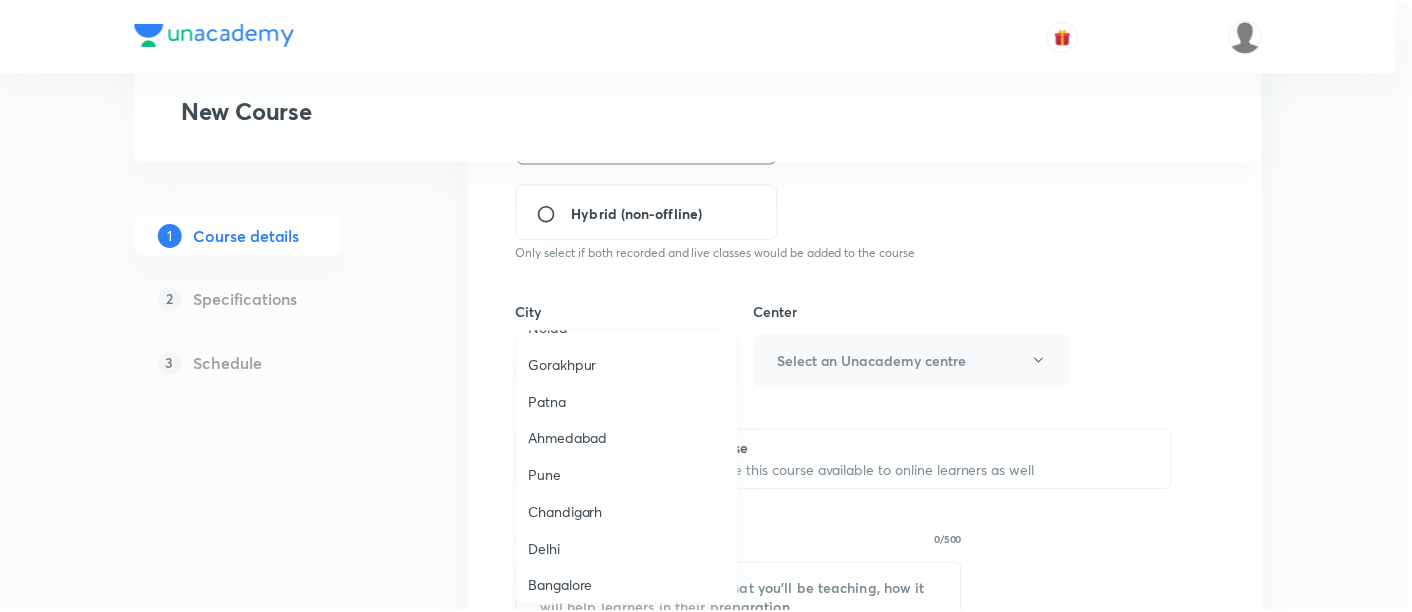 scroll, scrollTop: 1507, scrollLeft: 0, axis: vertical 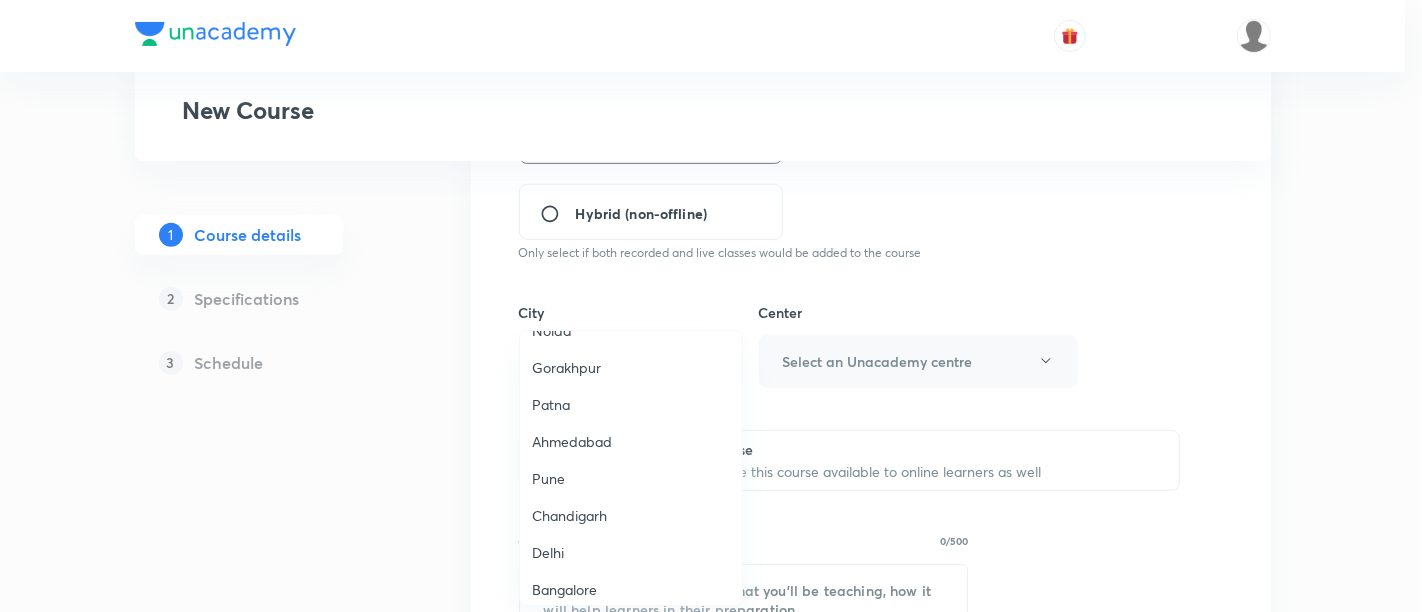 click on "Patna" at bounding box center [631, 404] 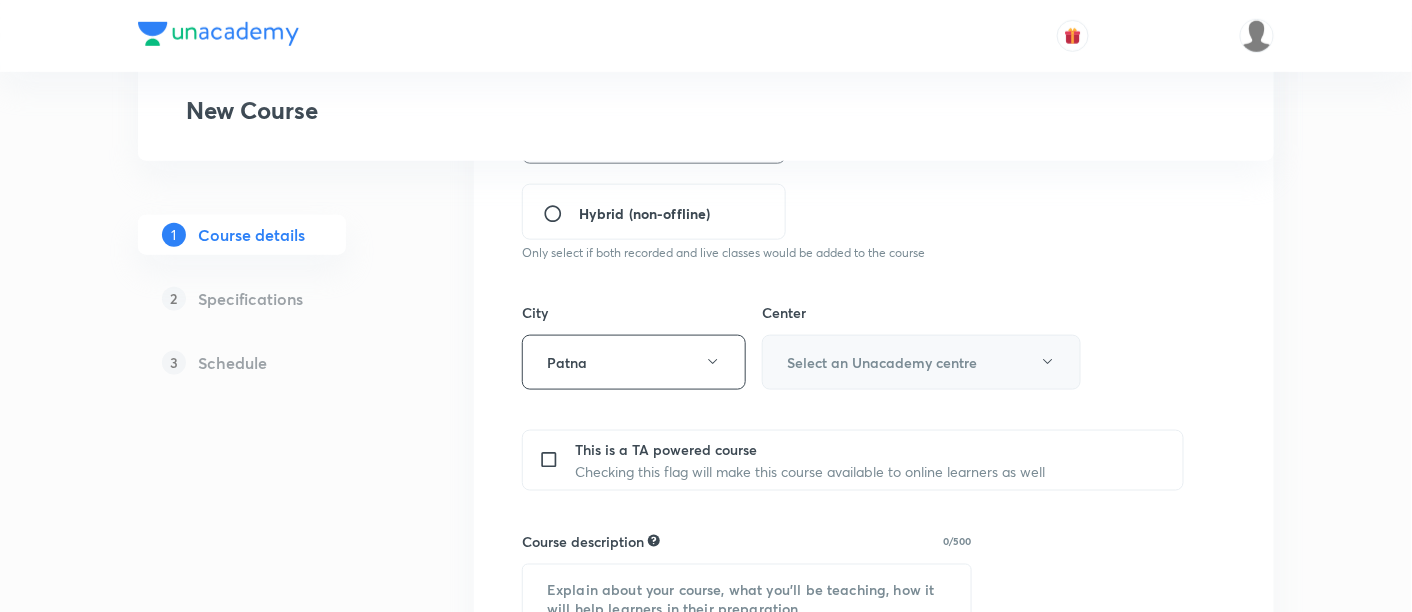 click 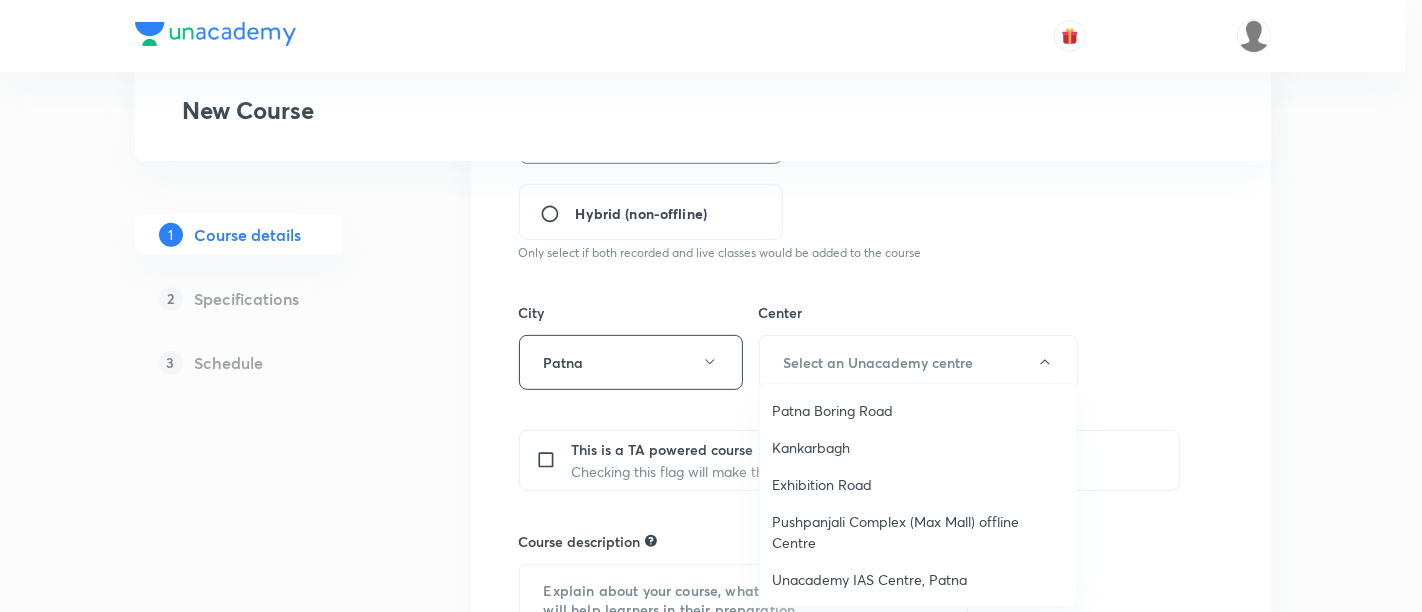 click on "Patna Boring Road" at bounding box center [918, 410] 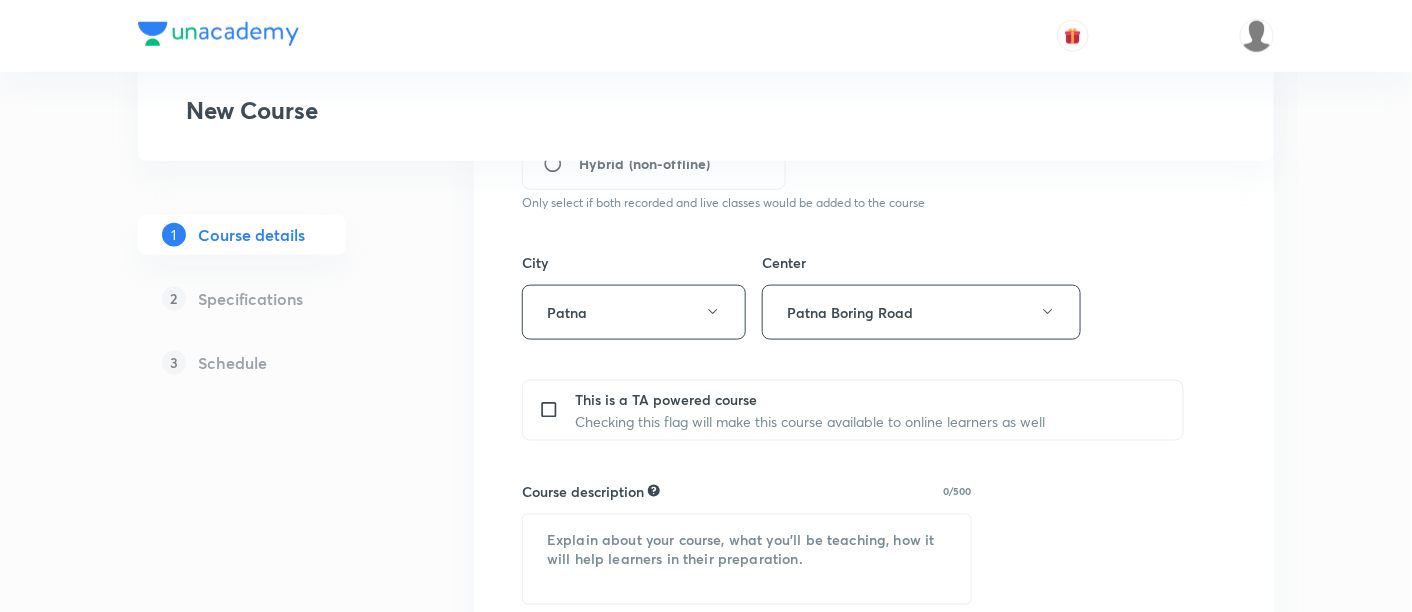 scroll, scrollTop: 755, scrollLeft: 0, axis: vertical 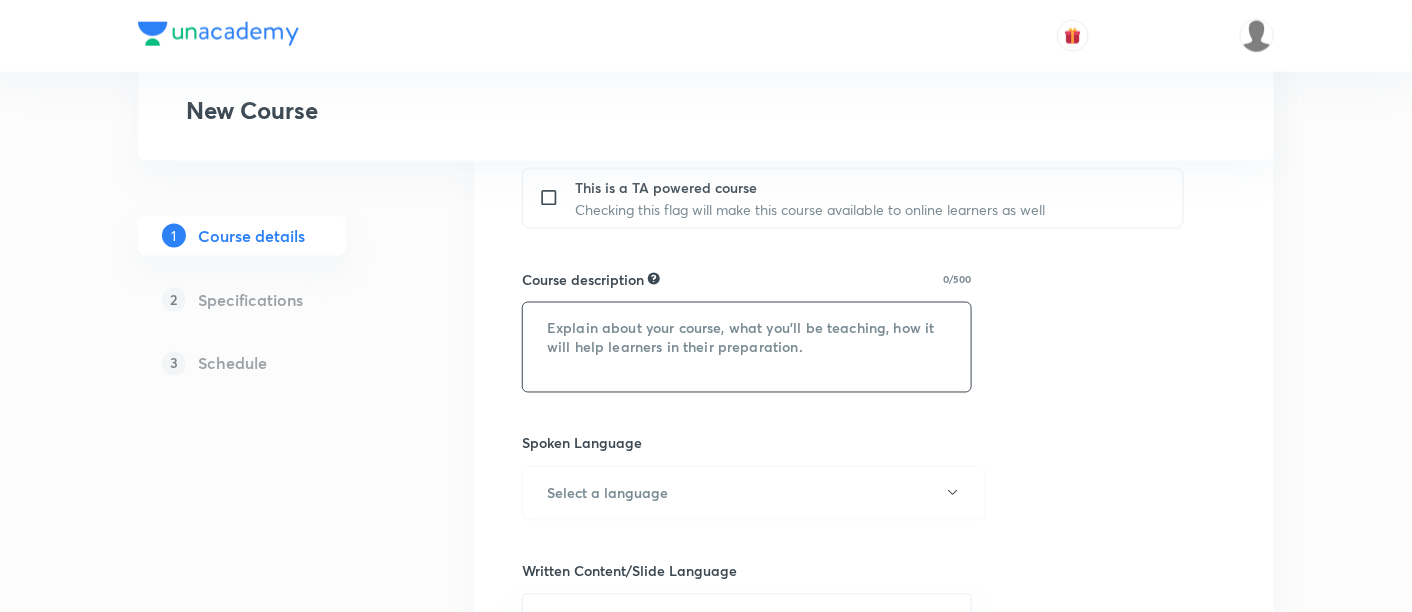 click at bounding box center (747, 347) 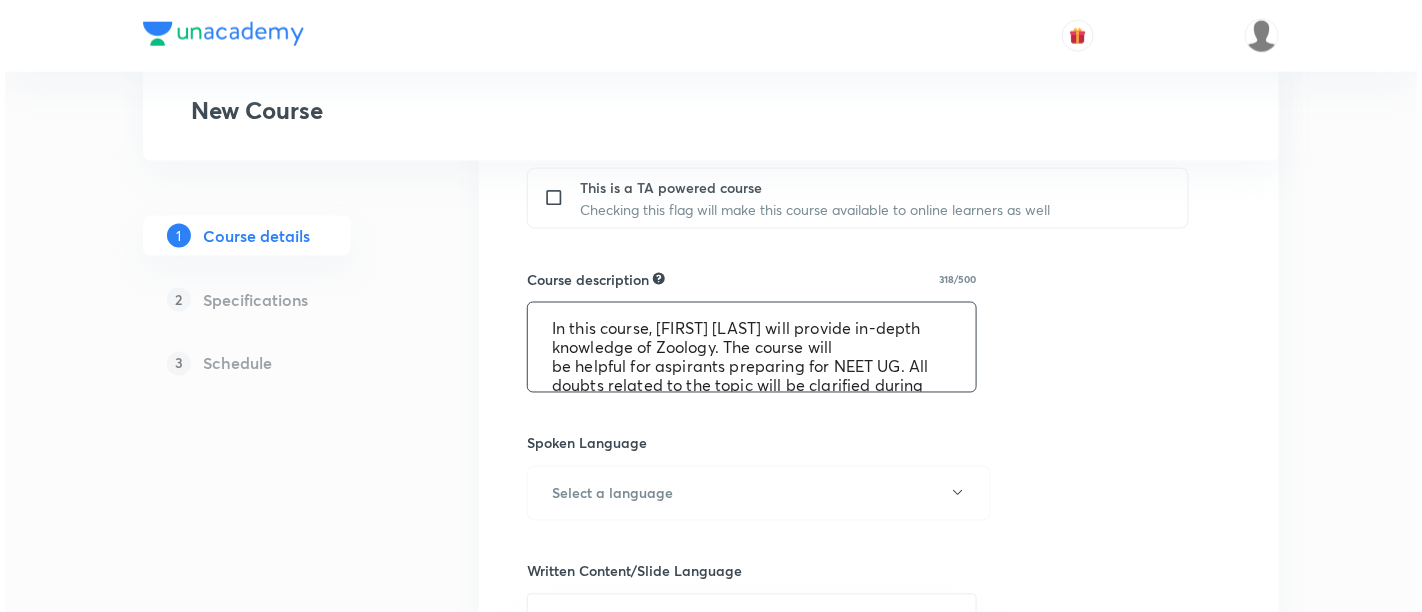 scroll, scrollTop: 60, scrollLeft: 0, axis: vertical 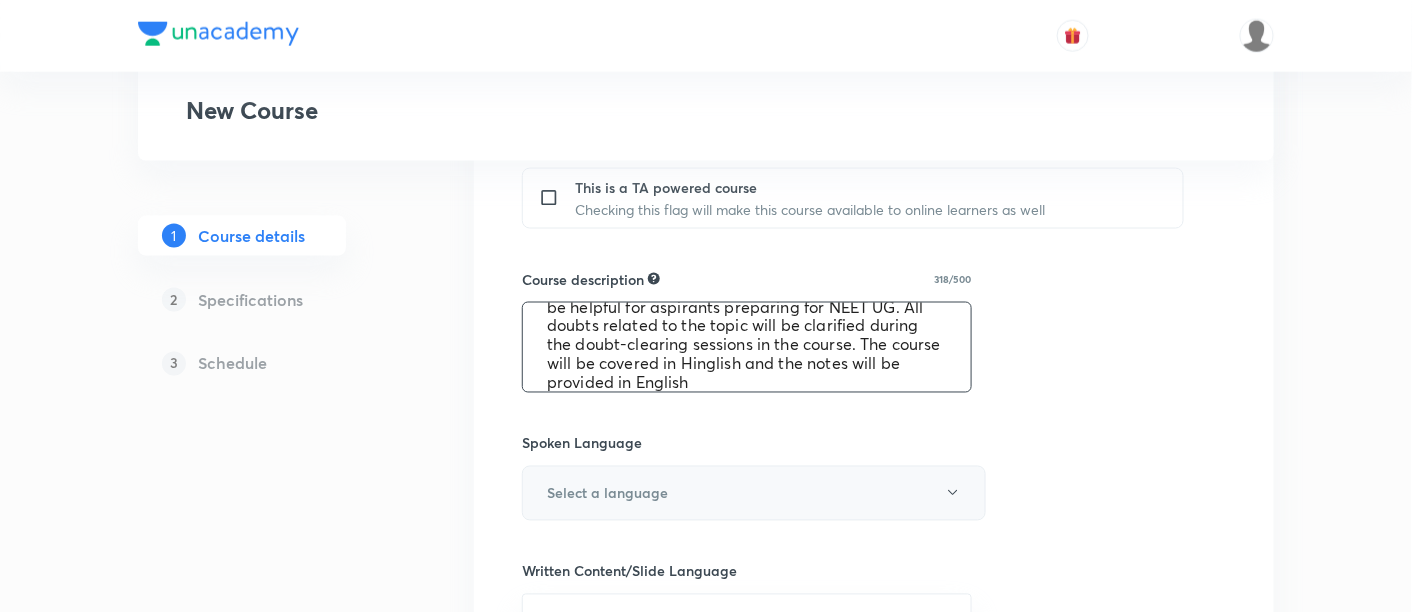 type on "In this course, [FIRST] [LAST] will provide in-depth knowledge of Zoology. The course will
be helpful for aspirants preparing for NEET UG. All doubts related to the topic will be clarified during the doubt-clearing sessions in the course. The course will be covered in Hinglish and the notes will be provided in English" 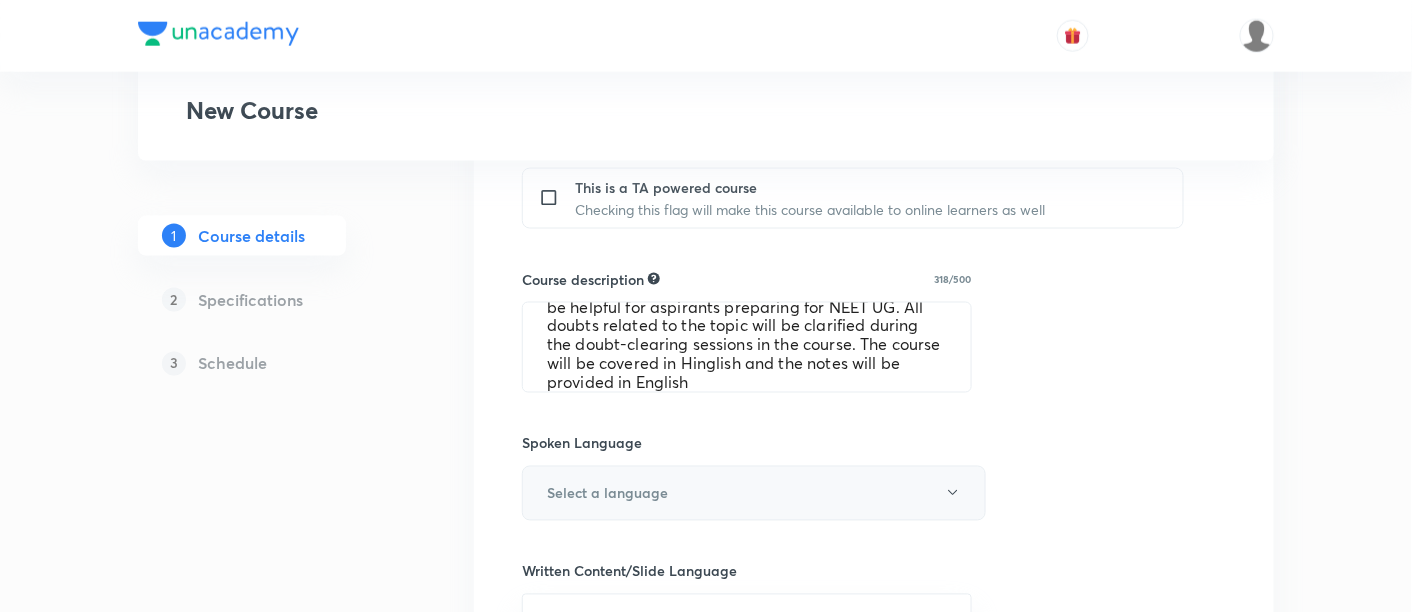 click 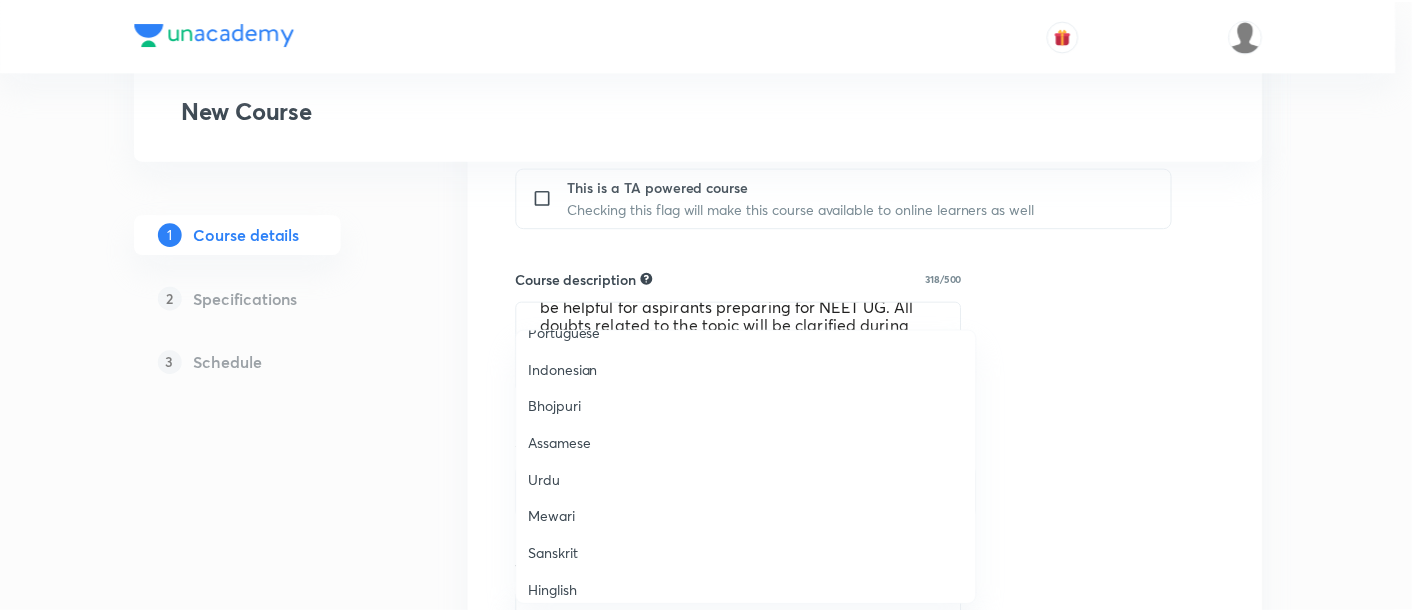 scroll, scrollTop: 591, scrollLeft: 0, axis: vertical 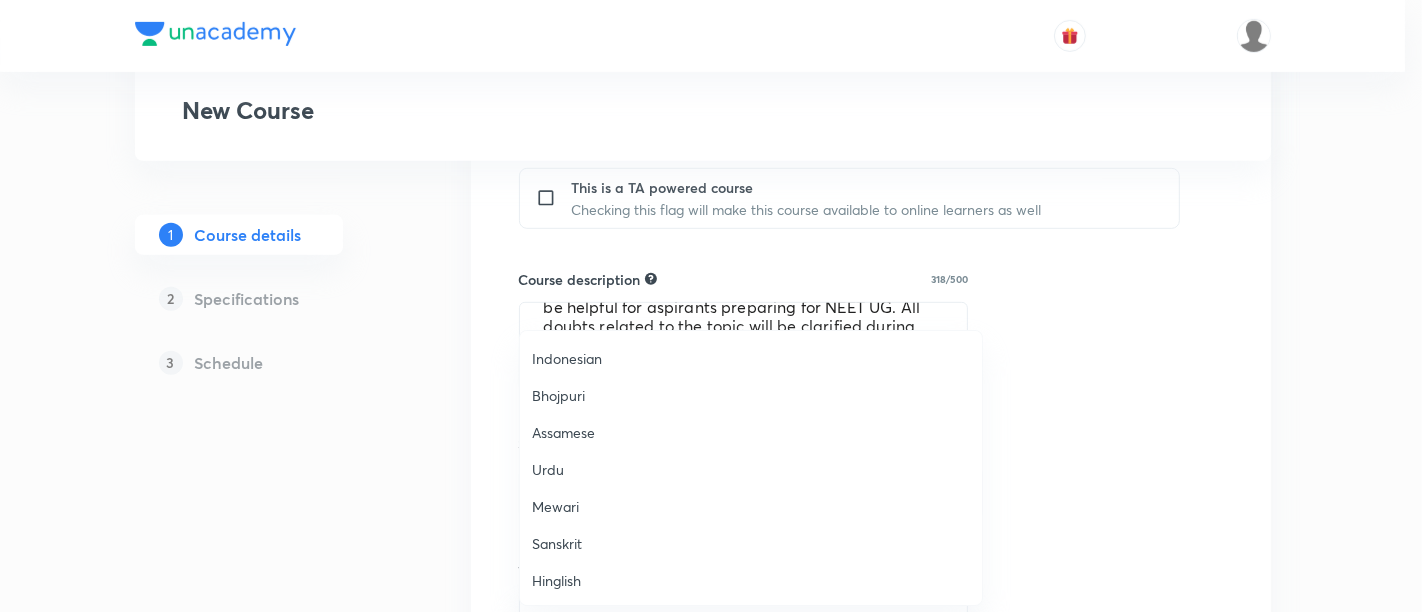click on "Hinglish" at bounding box center (751, 580) 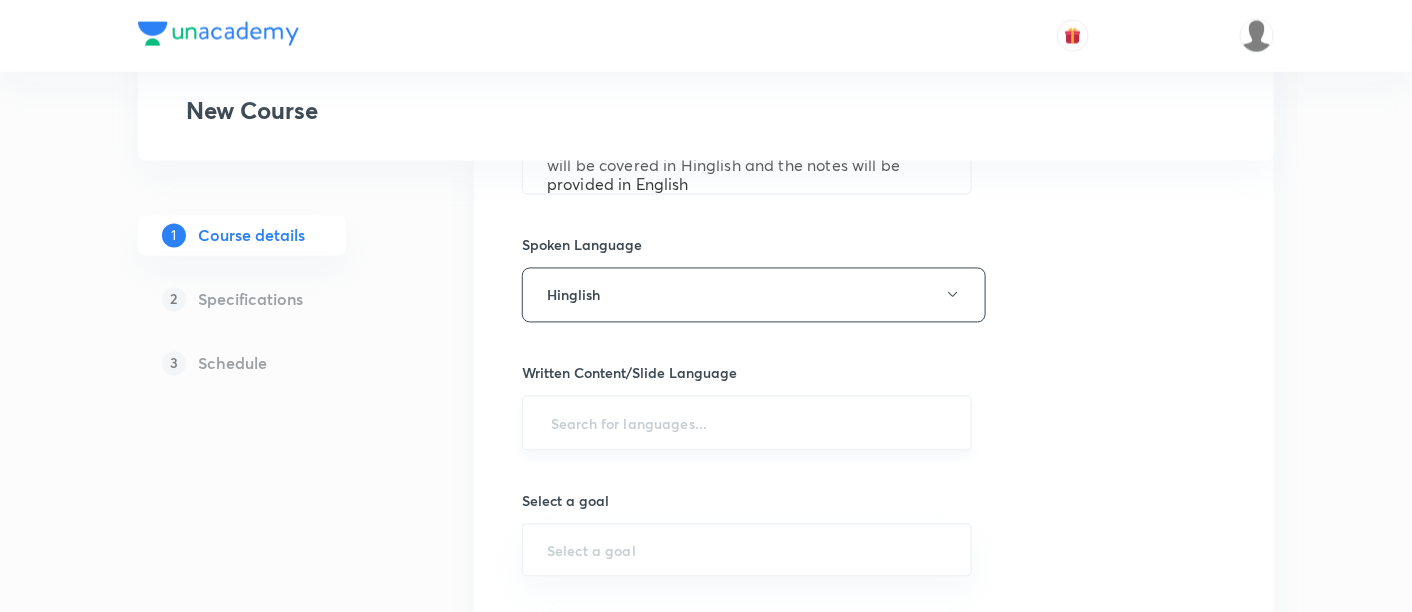 scroll, scrollTop: 1061, scrollLeft: 0, axis: vertical 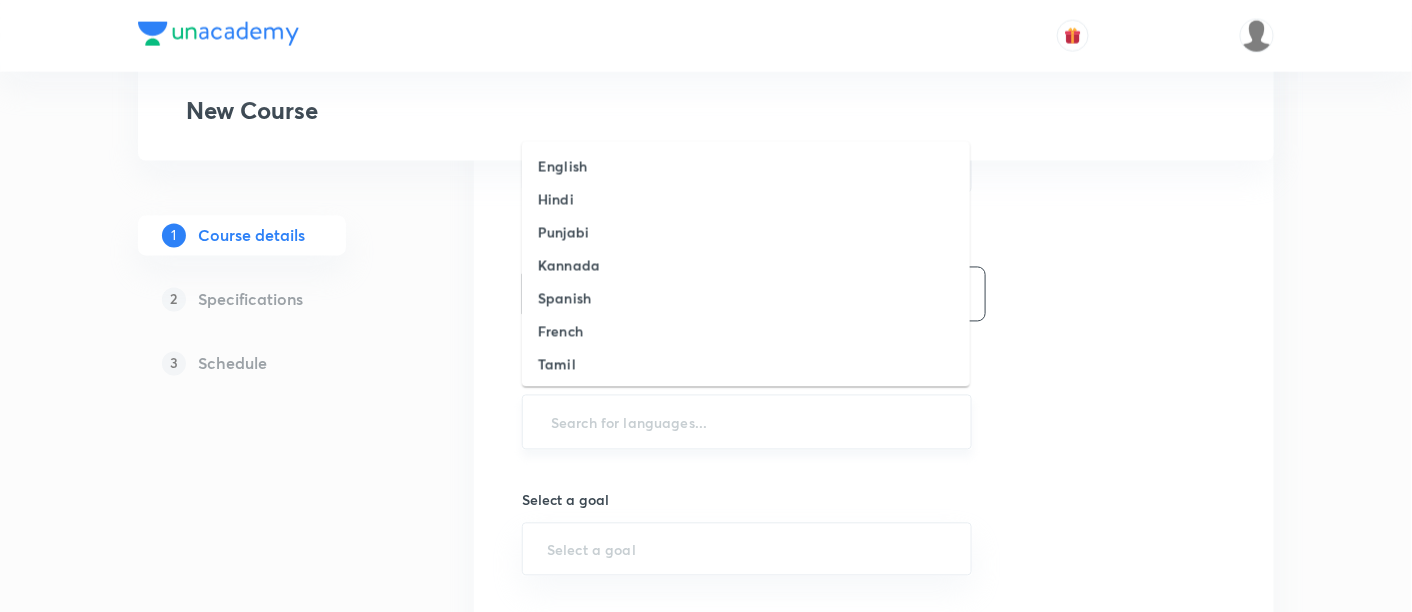 click at bounding box center [747, 422] 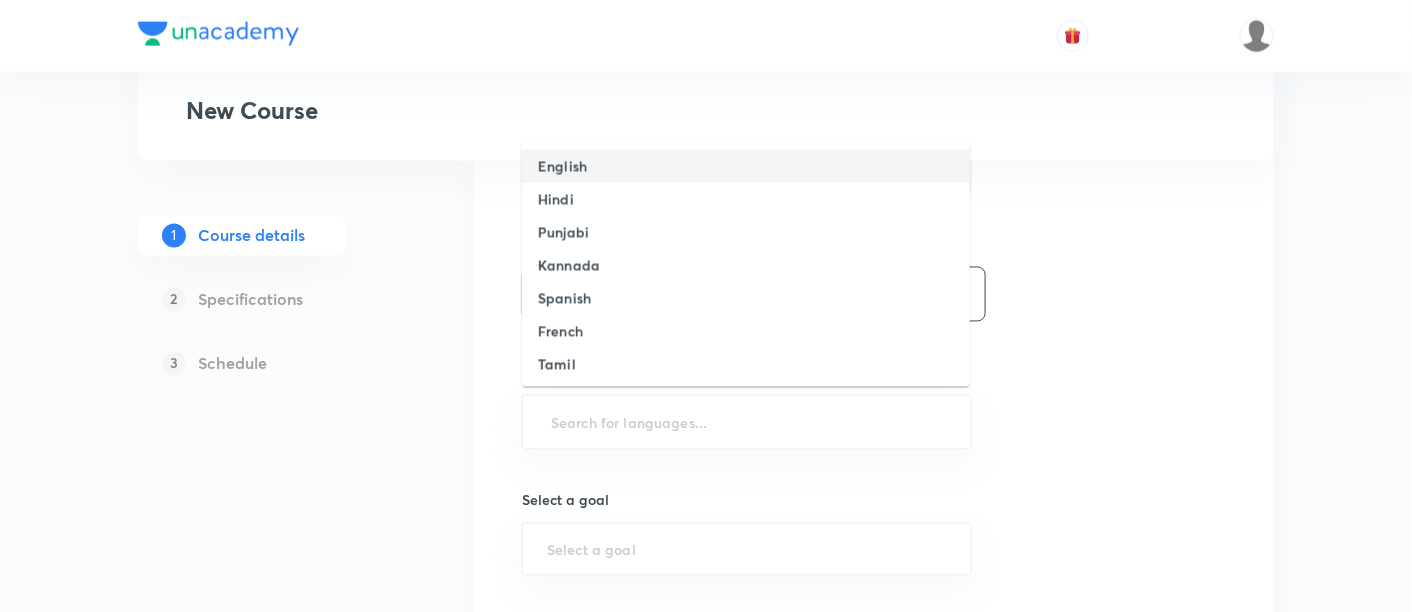 click on "English" at bounding box center [746, 166] 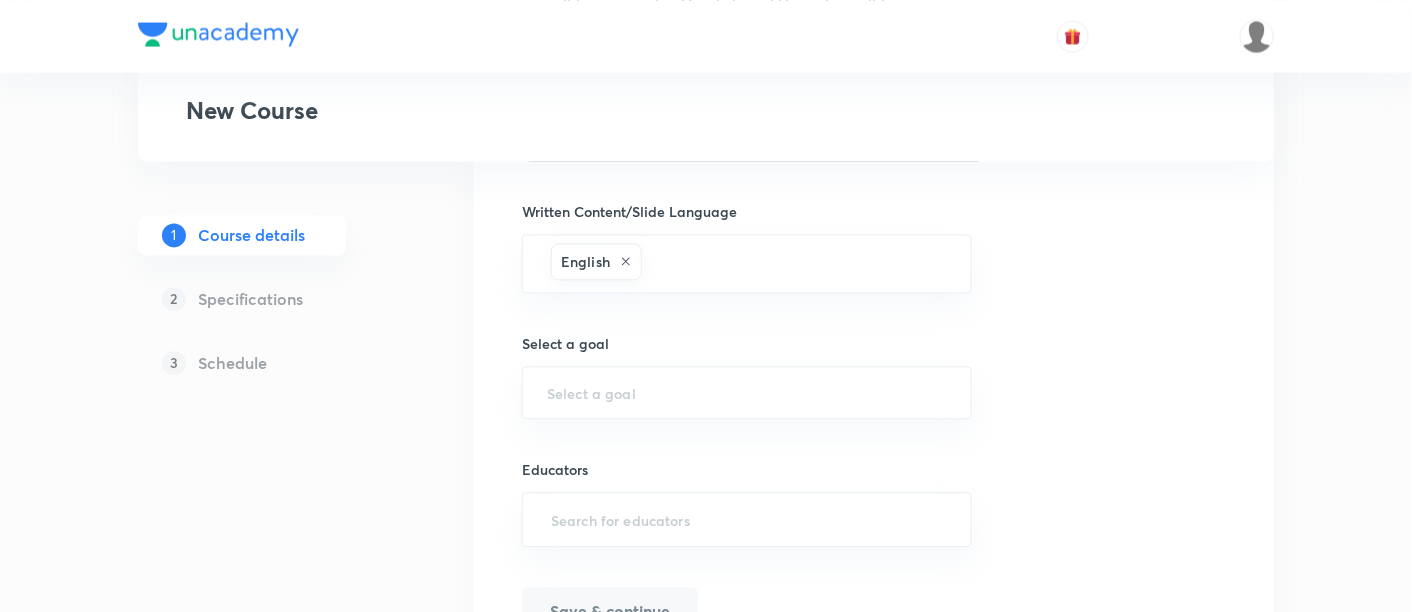 scroll, scrollTop: 1224, scrollLeft: 0, axis: vertical 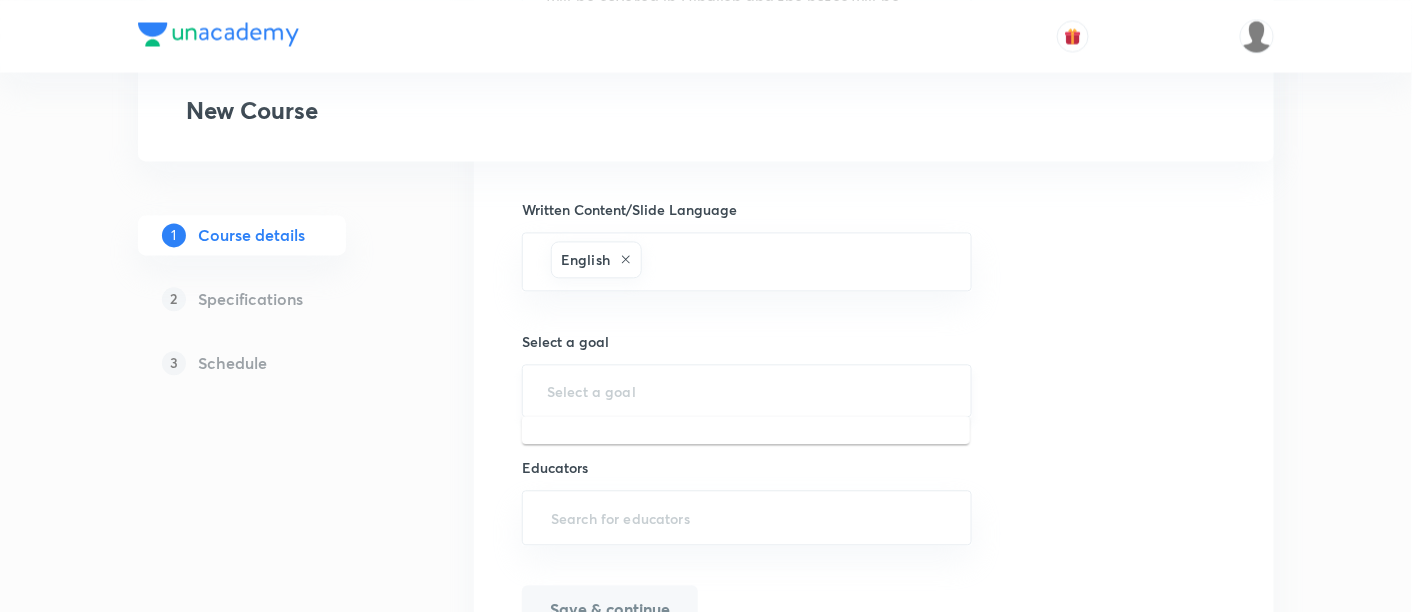 click at bounding box center (747, 390) 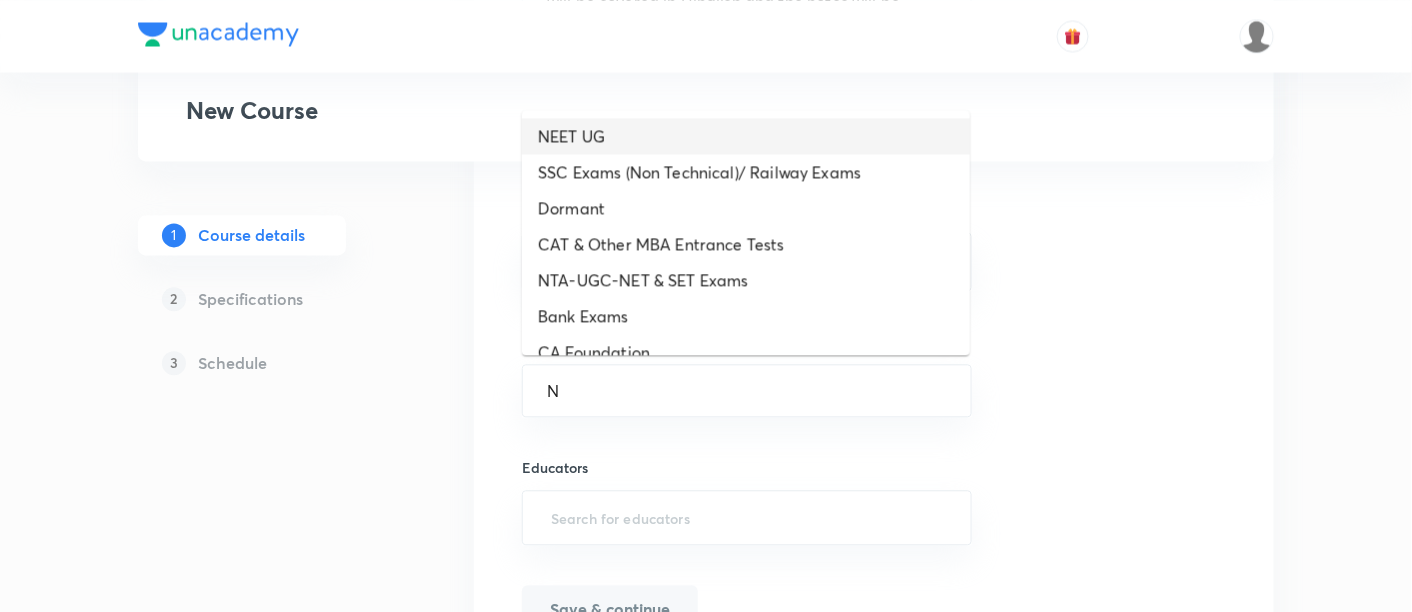 click on "NEET UG" at bounding box center [746, 136] 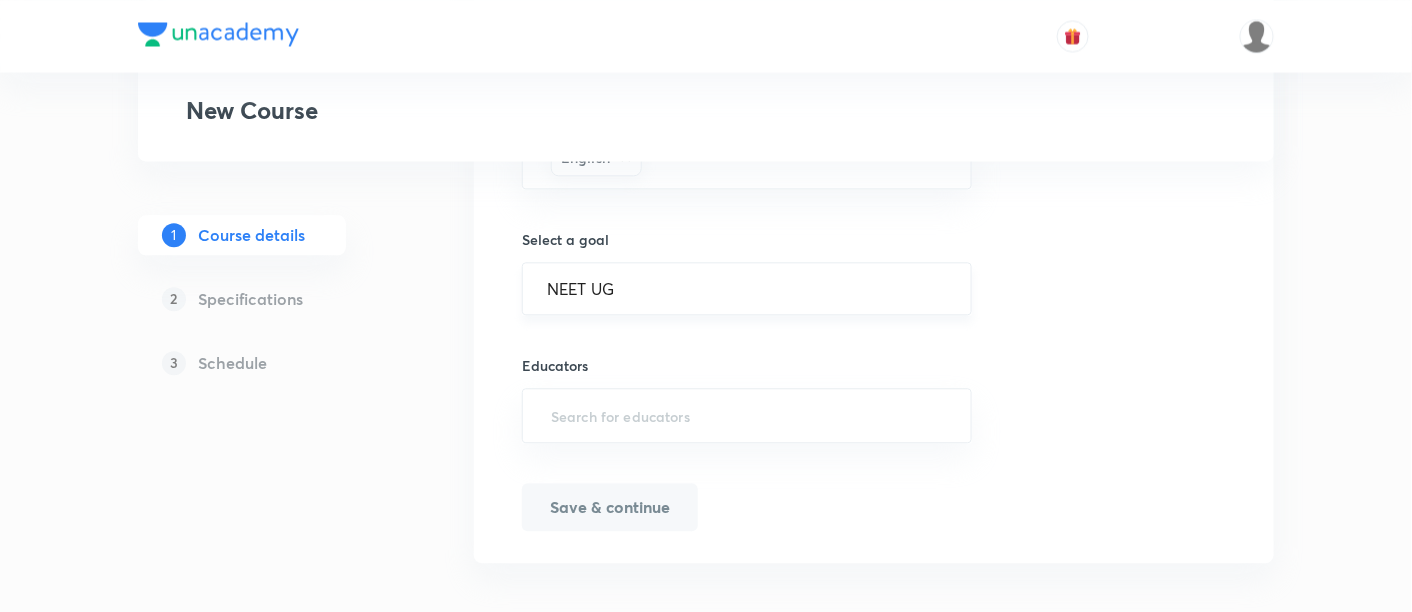 scroll, scrollTop: 1334, scrollLeft: 0, axis: vertical 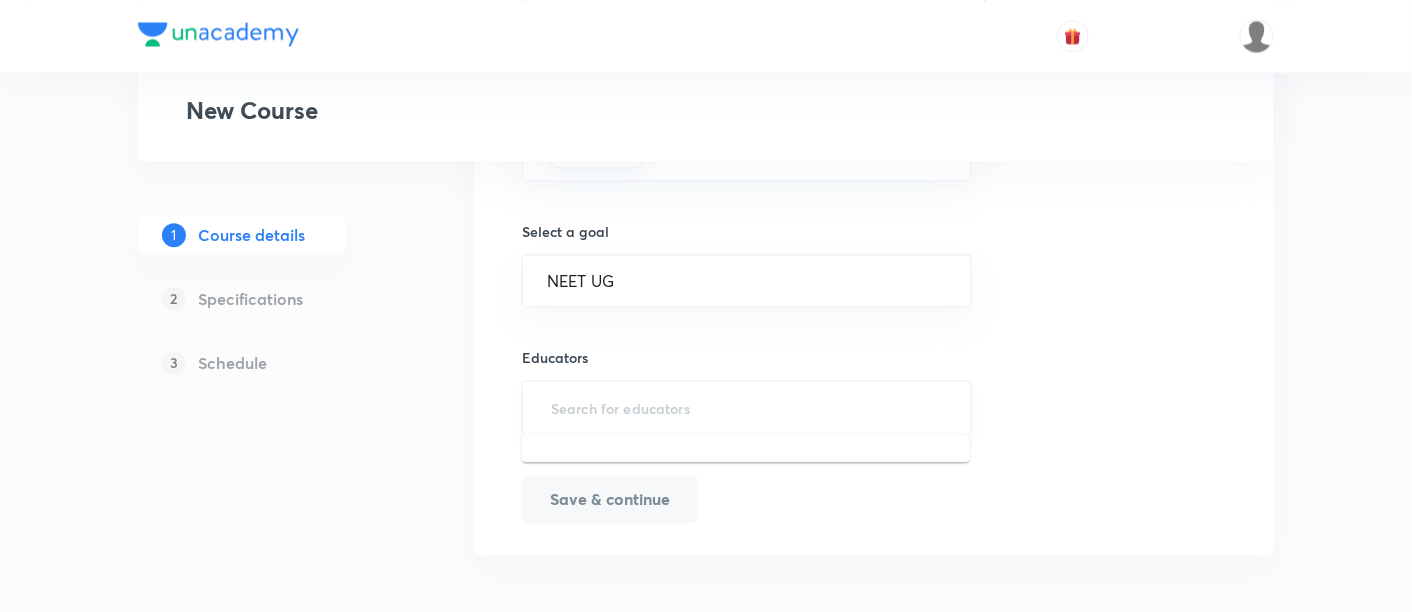 click at bounding box center [747, 407] 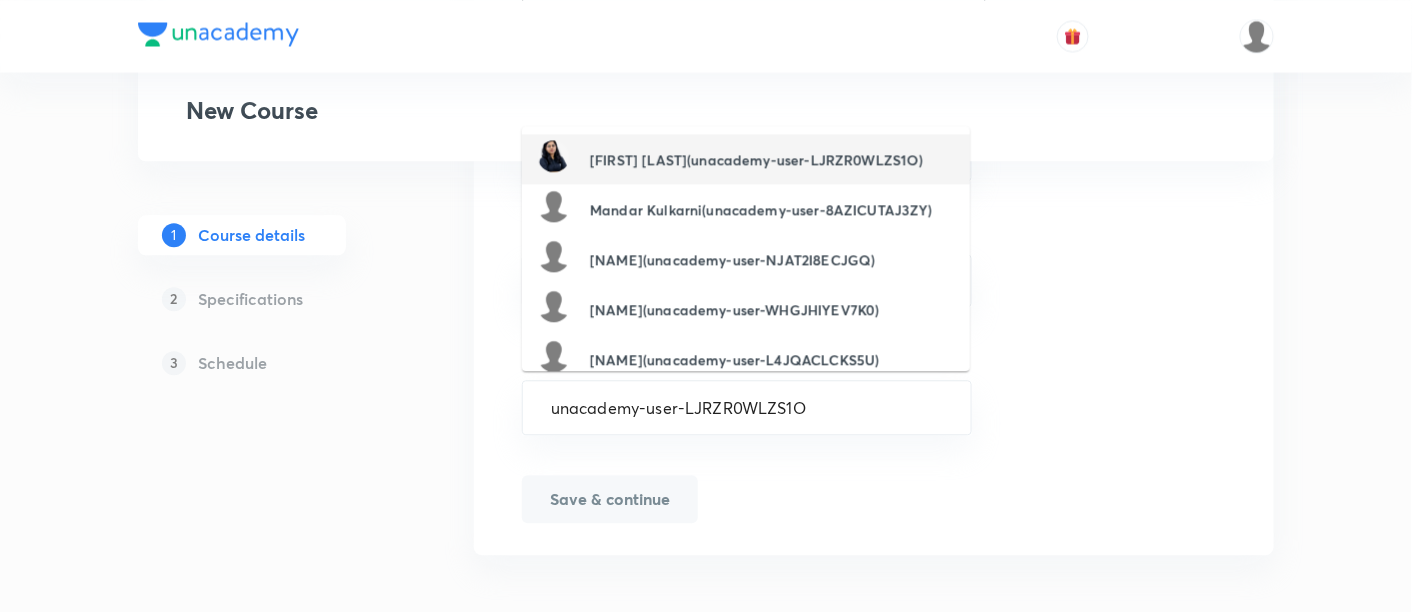 click on "[FIRST] [LAST](unacademy-user-LJRZR0WLZS1O)" at bounding box center (756, 159) 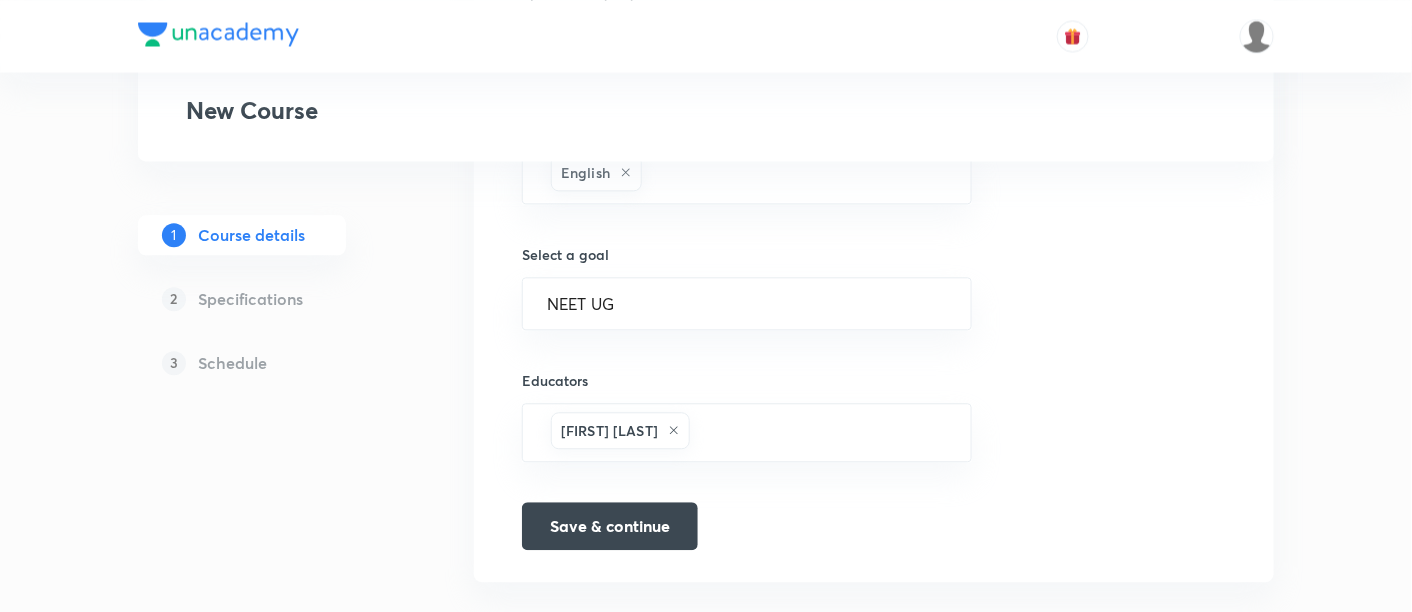 scroll, scrollTop: 1337, scrollLeft: 0, axis: vertical 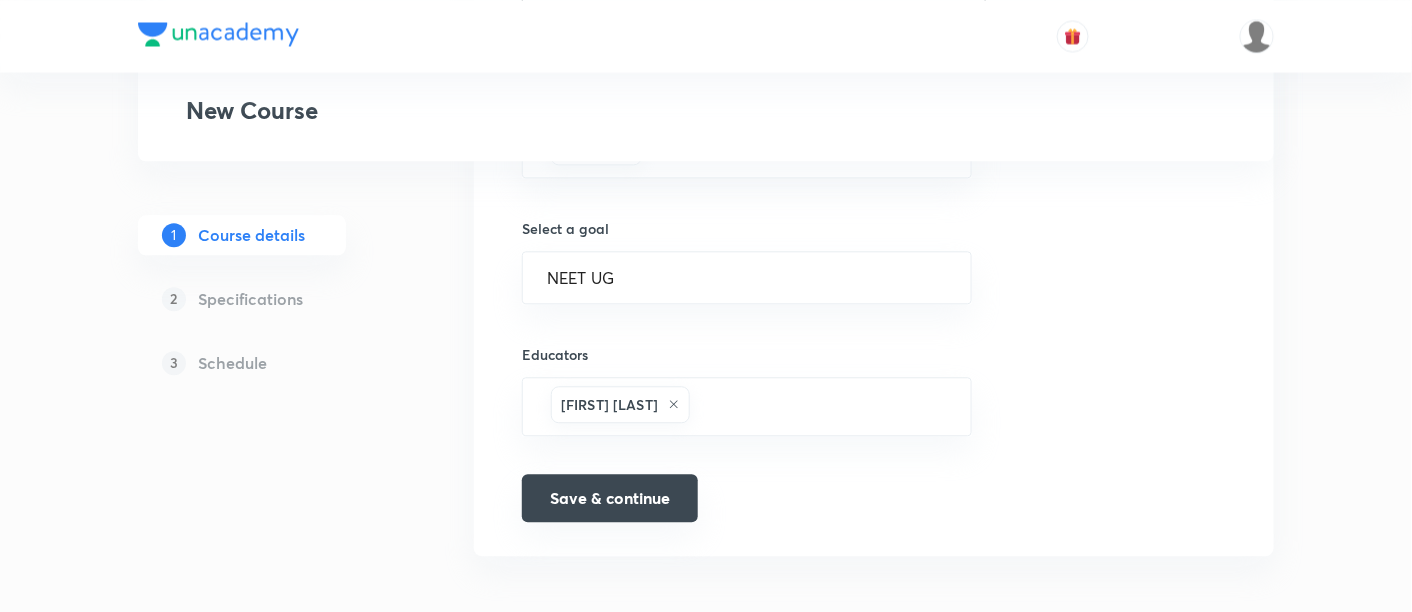 click on "Save & continue" at bounding box center (610, 498) 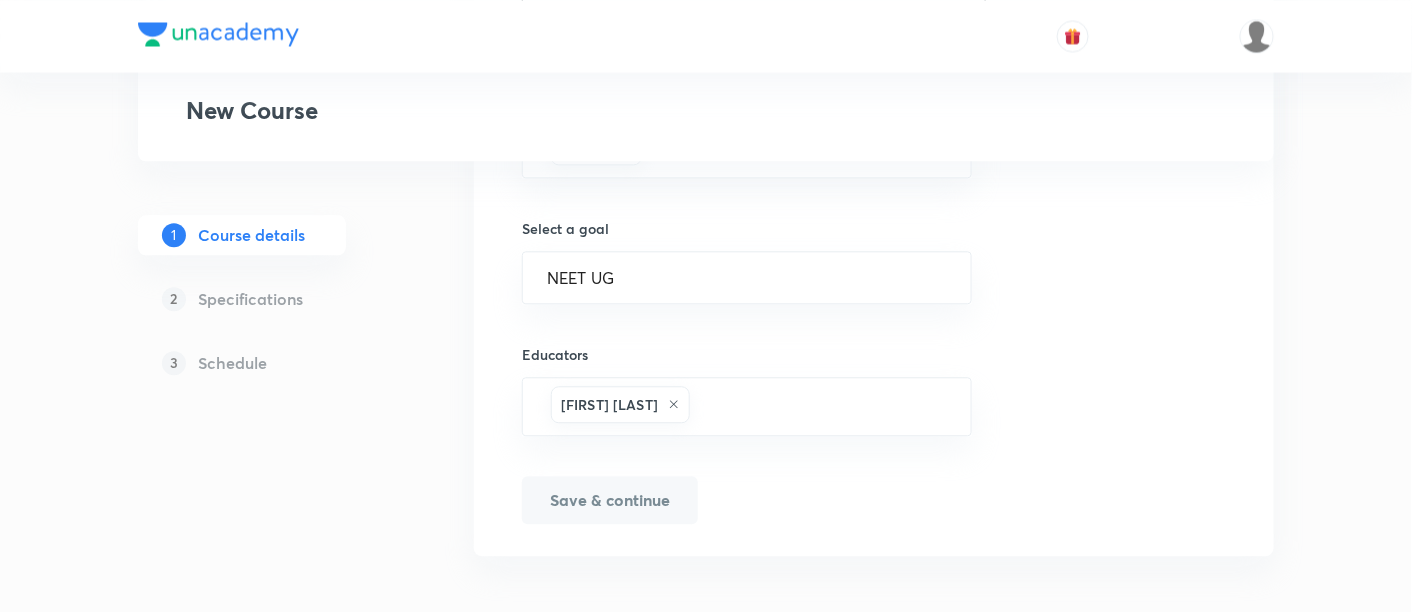scroll, scrollTop: 1361, scrollLeft: 0, axis: vertical 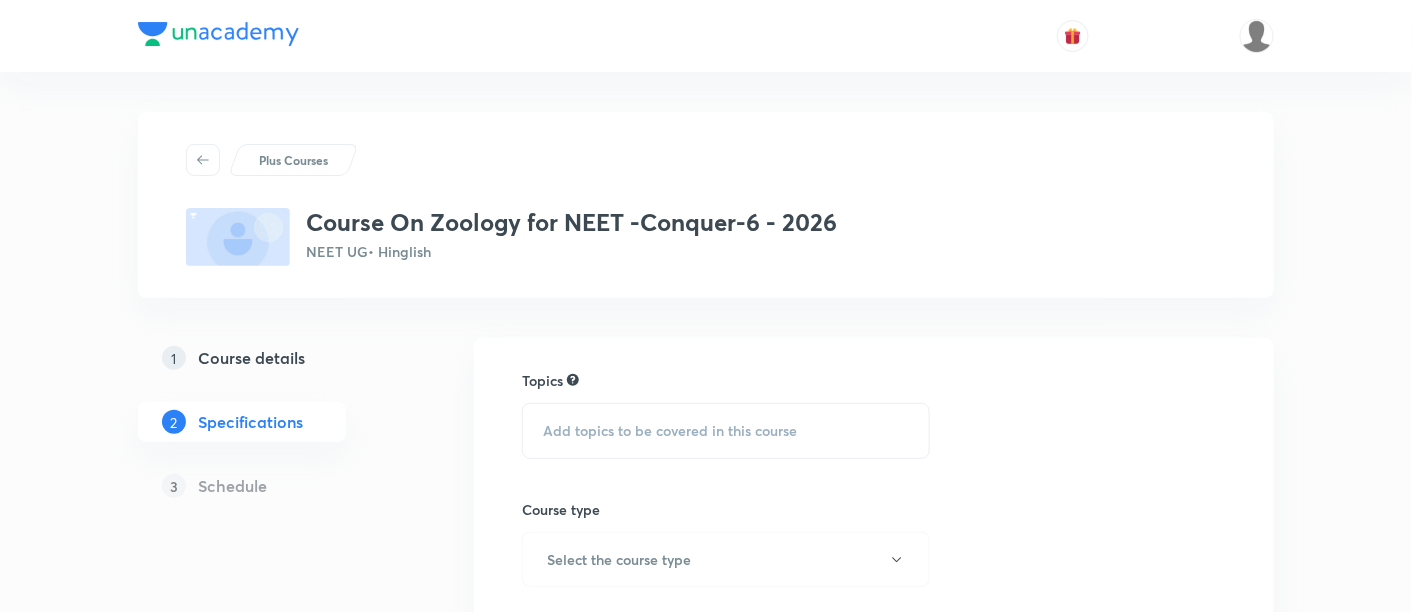 click on "Add topics to be covered in this course" at bounding box center (670, 431) 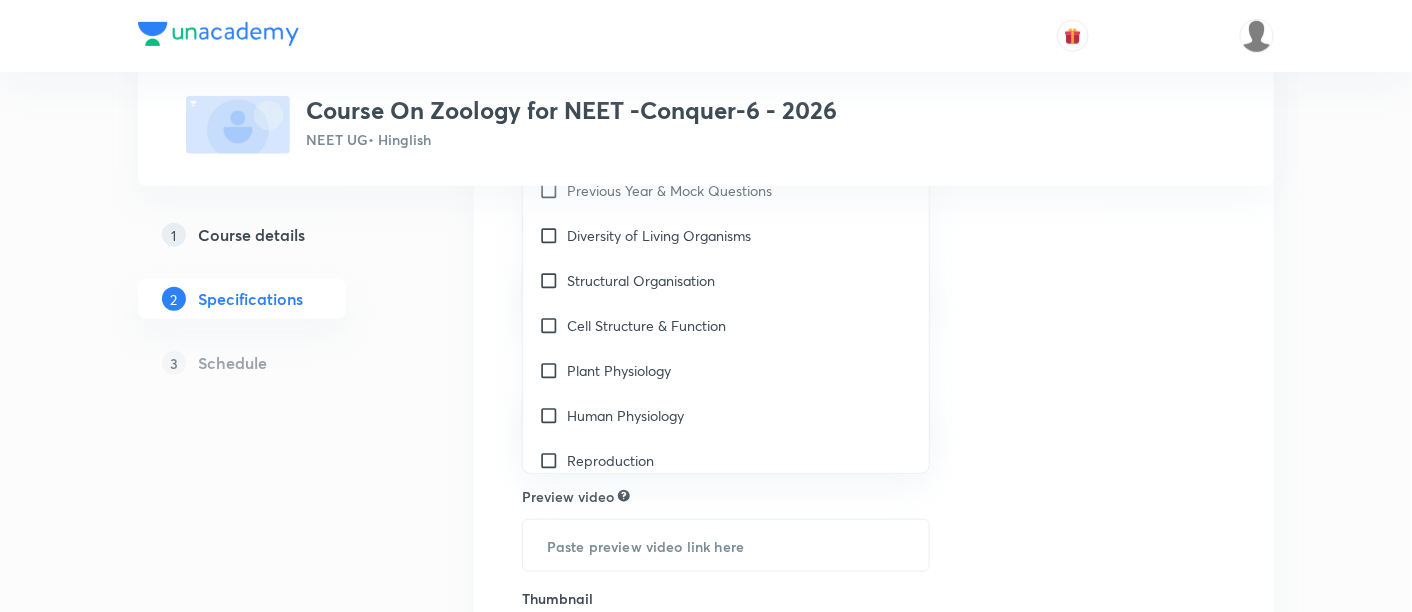 scroll, scrollTop: 403, scrollLeft: 0, axis: vertical 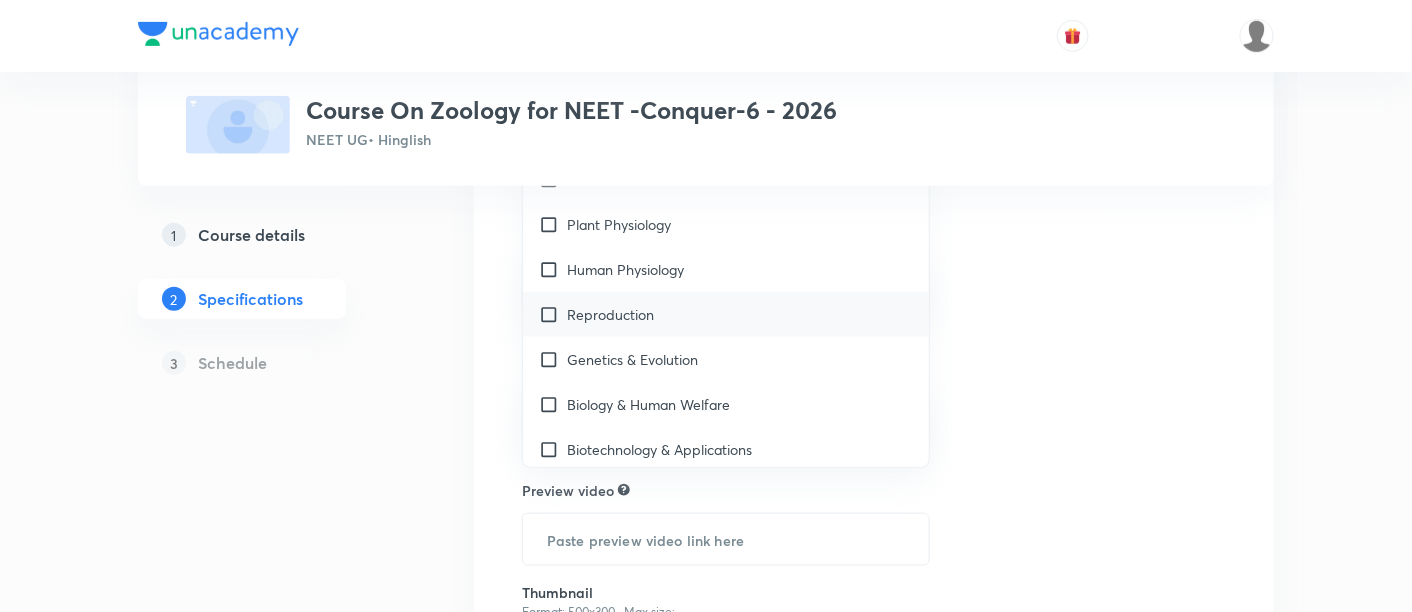 click on "Reproduction" at bounding box center [610, 314] 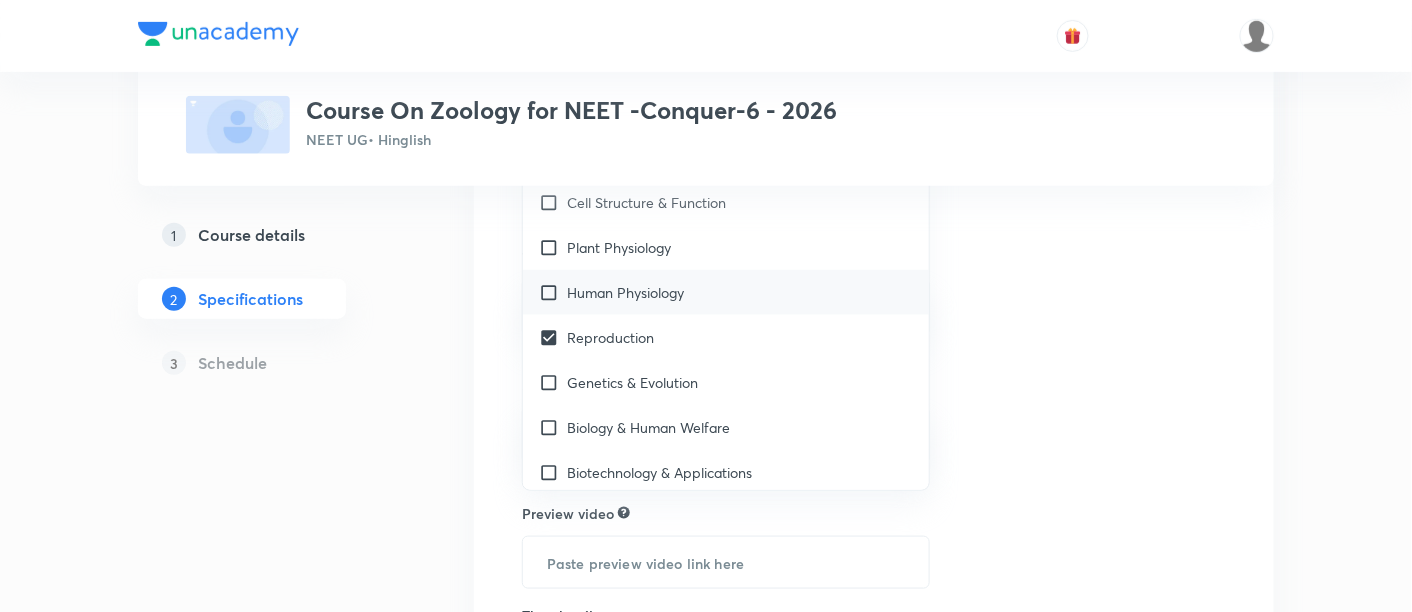 click on "Human Physiology" at bounding box center (625, 292) 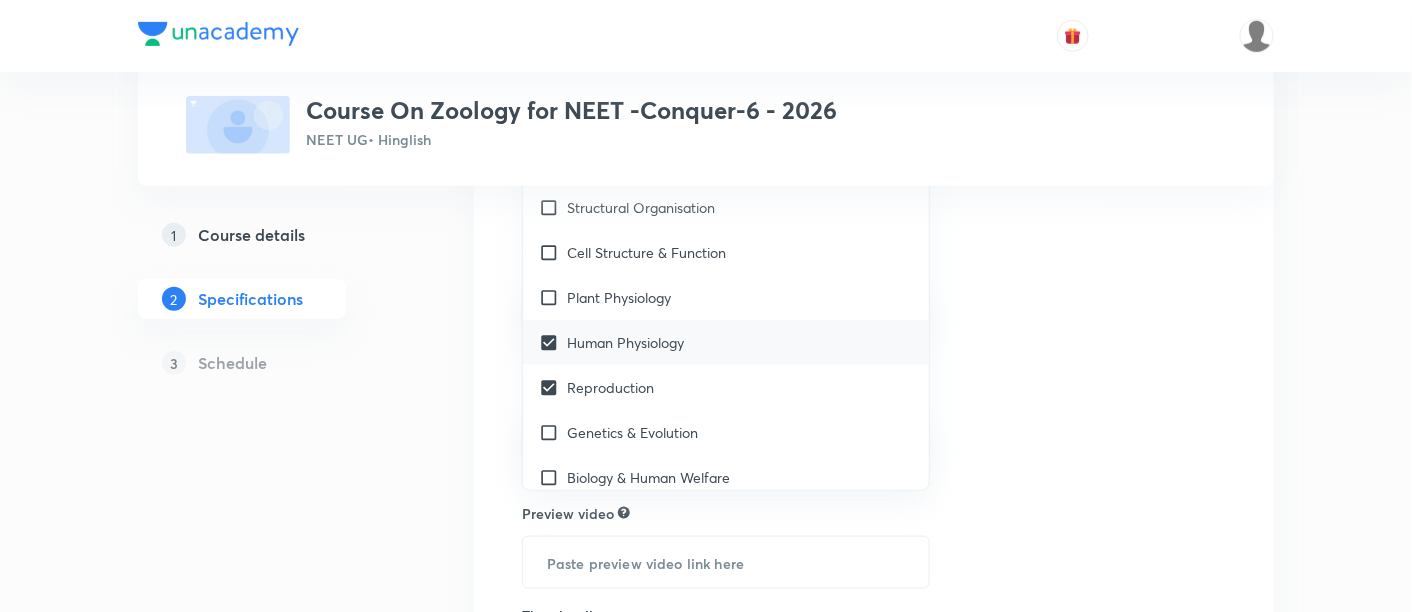 scroll, scrollTop: 44, scrollLeft: 0, axis: vertical 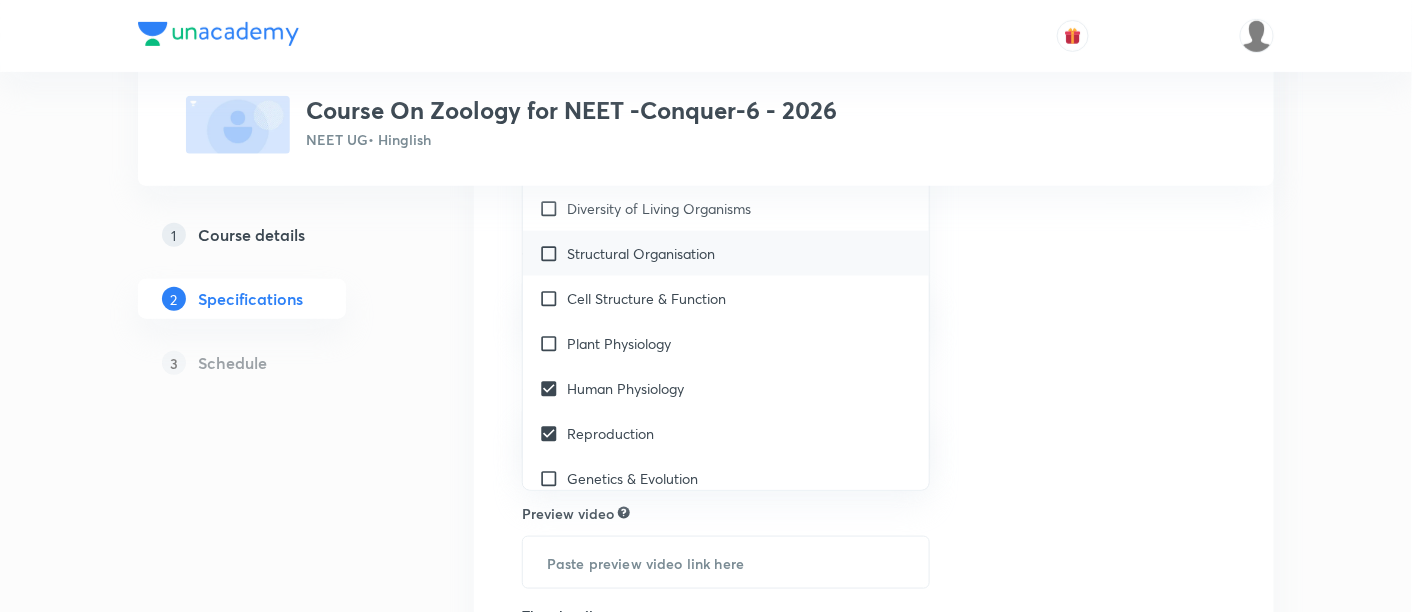 click on "Structural Organisation" at bounding box center [641, 253] 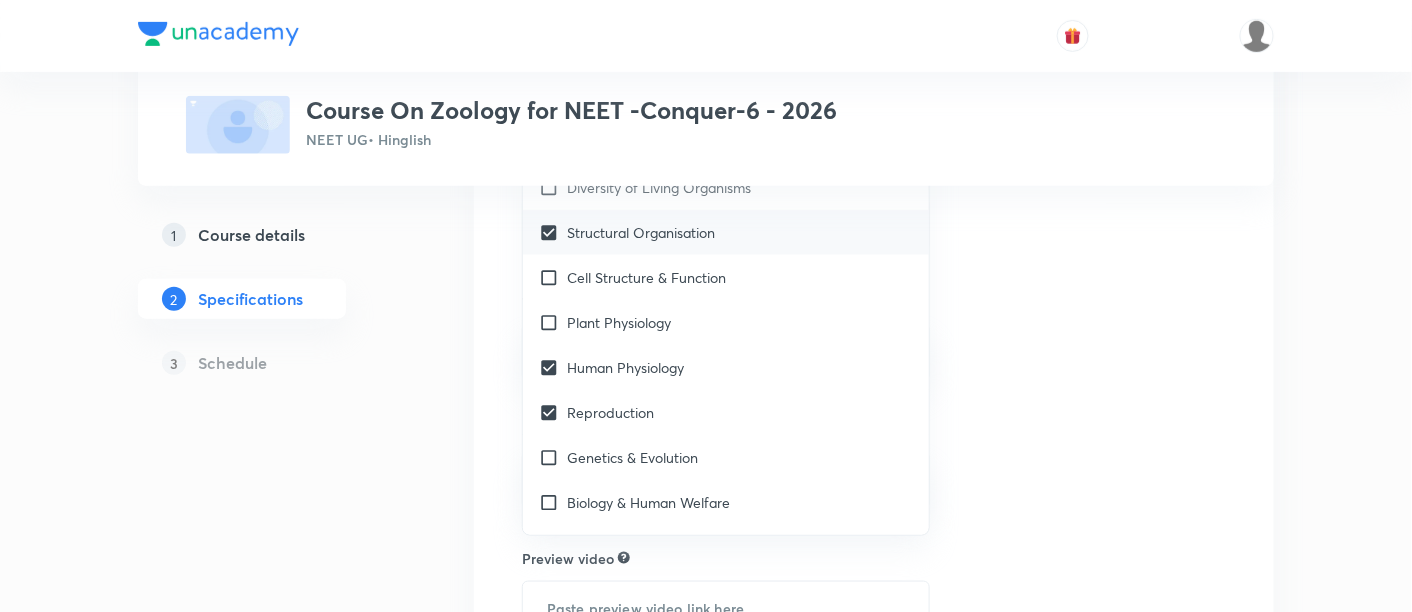 scroll, scrollTop: 111, scrollLeft: 0, axis: vertical 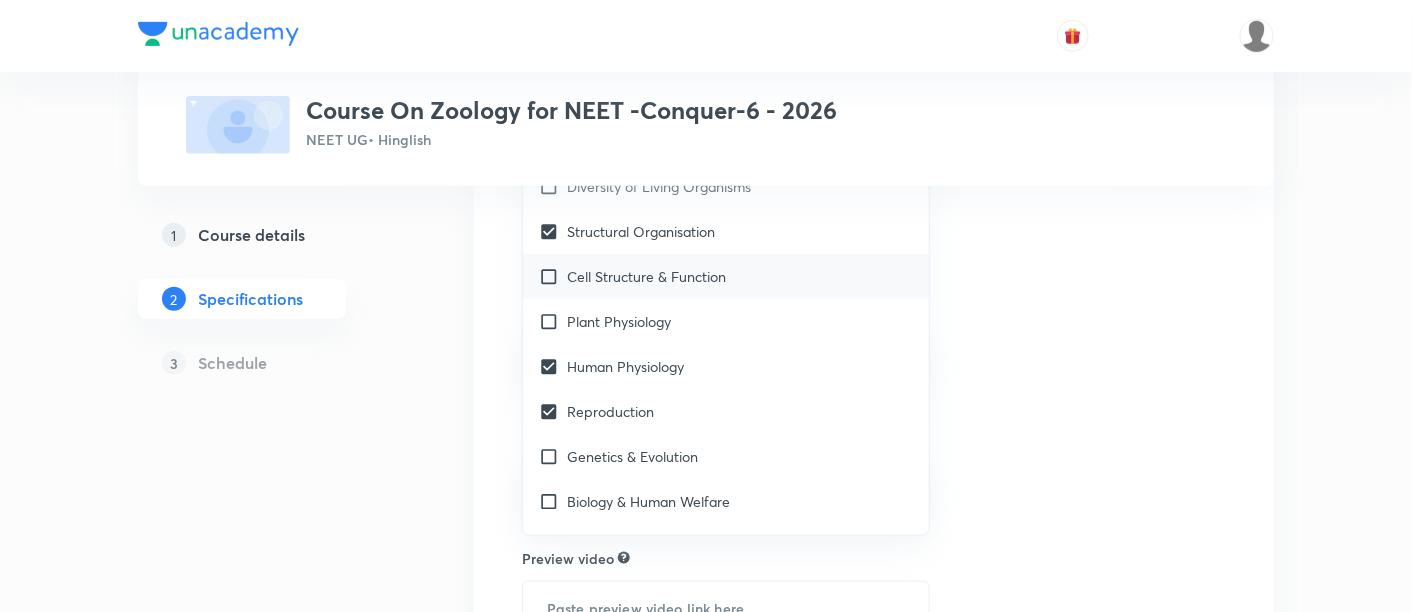 click on "Cell Structure & Function" at bounding box center [646, 276] 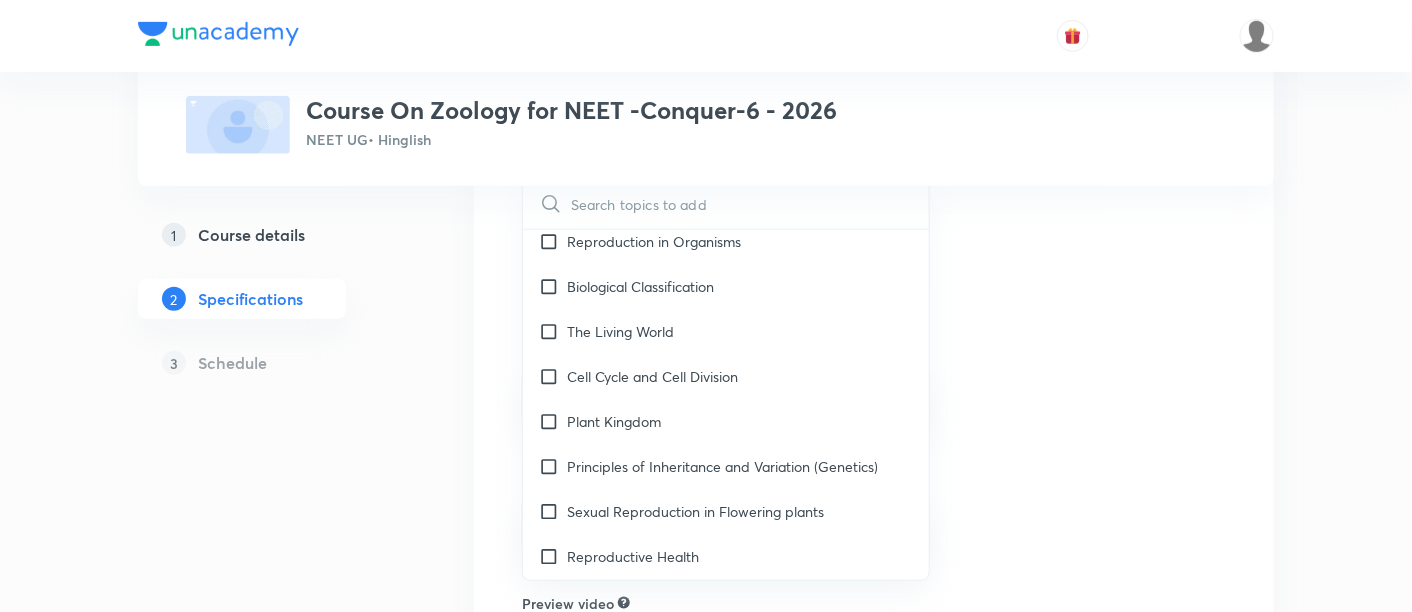 scroll, scrollTop: 644, scrollLeft: 0, axis: vertical 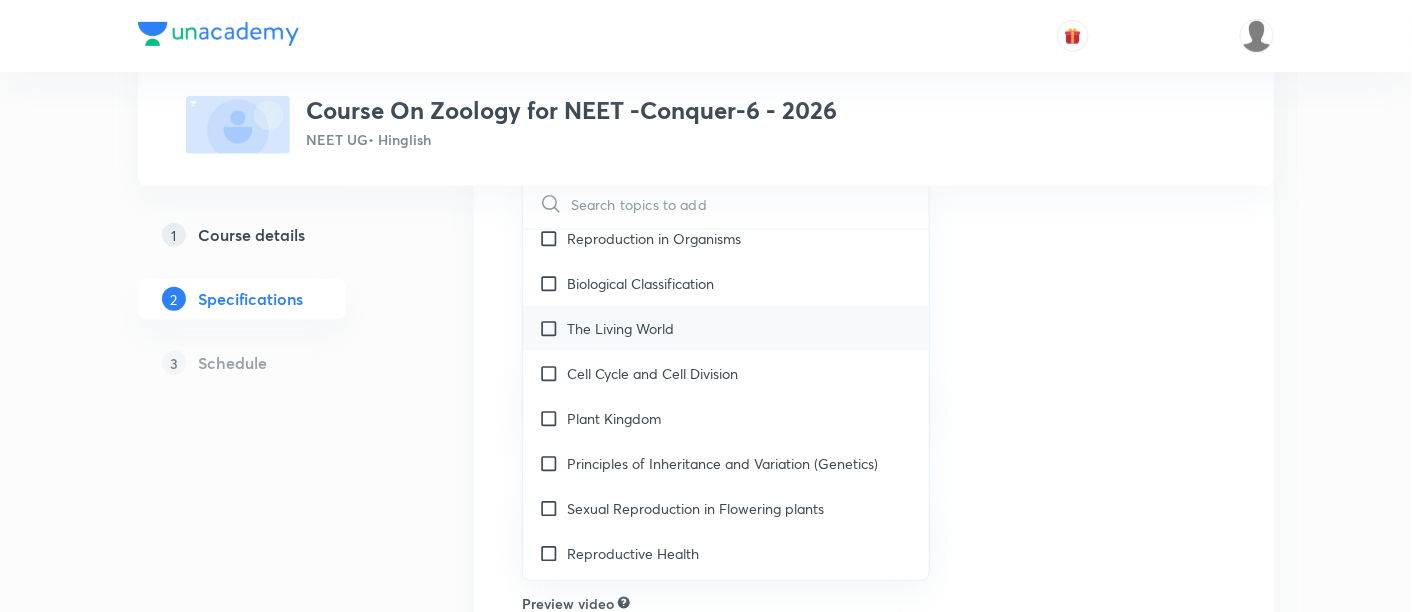 click on "The Living World" at bounding box center [726, 328] 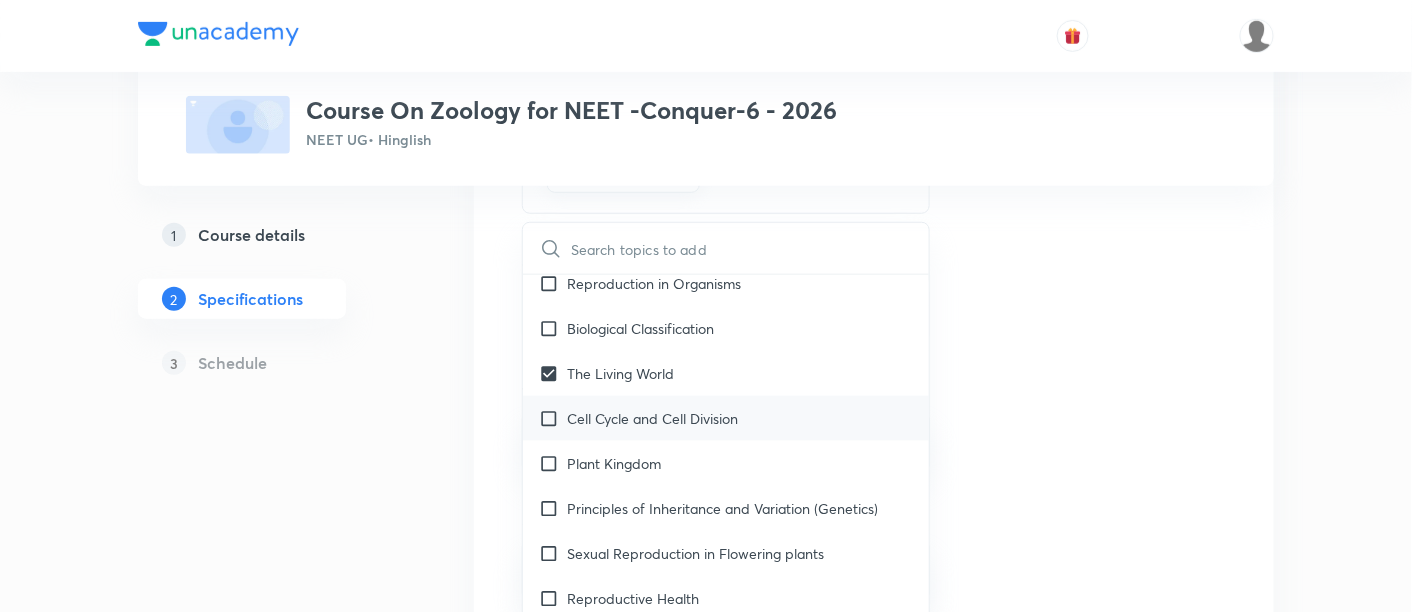 click on "Cell Cycle and Cell Division" at bounding box center [652, 418] 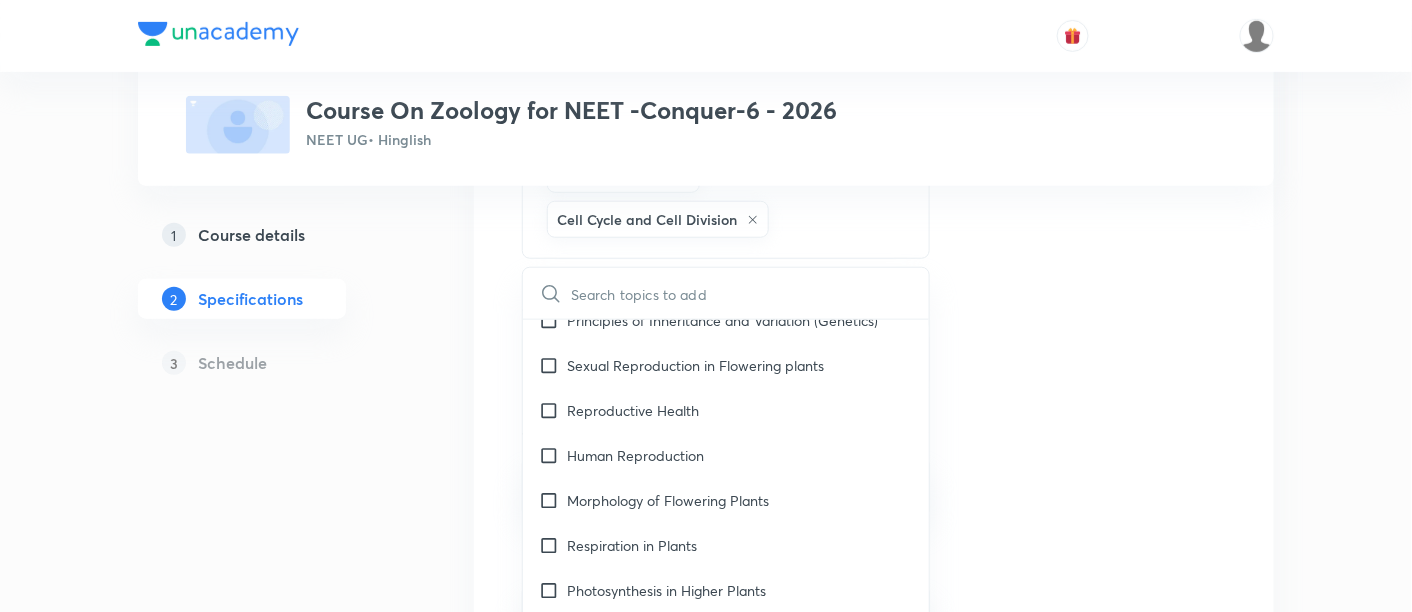 scroll, scrollTop: 885, scrollLeft: 0, axis: vertical 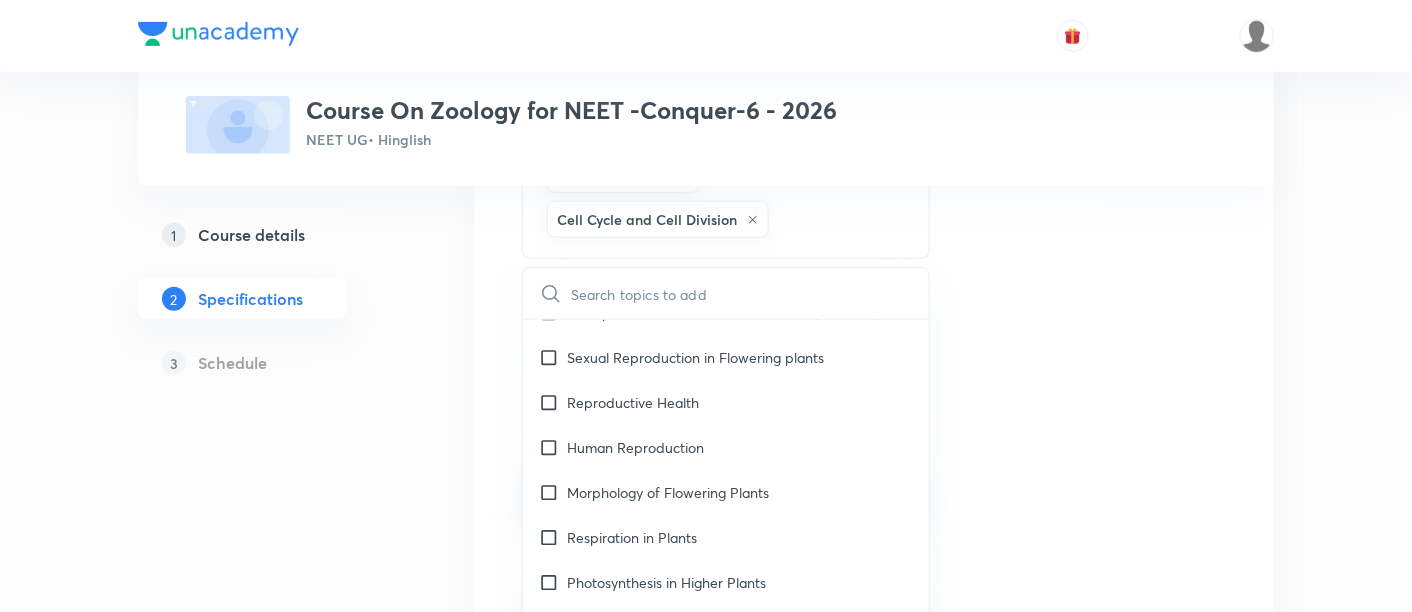 click on "Reproductive Health" at bounding box center (633, 402) 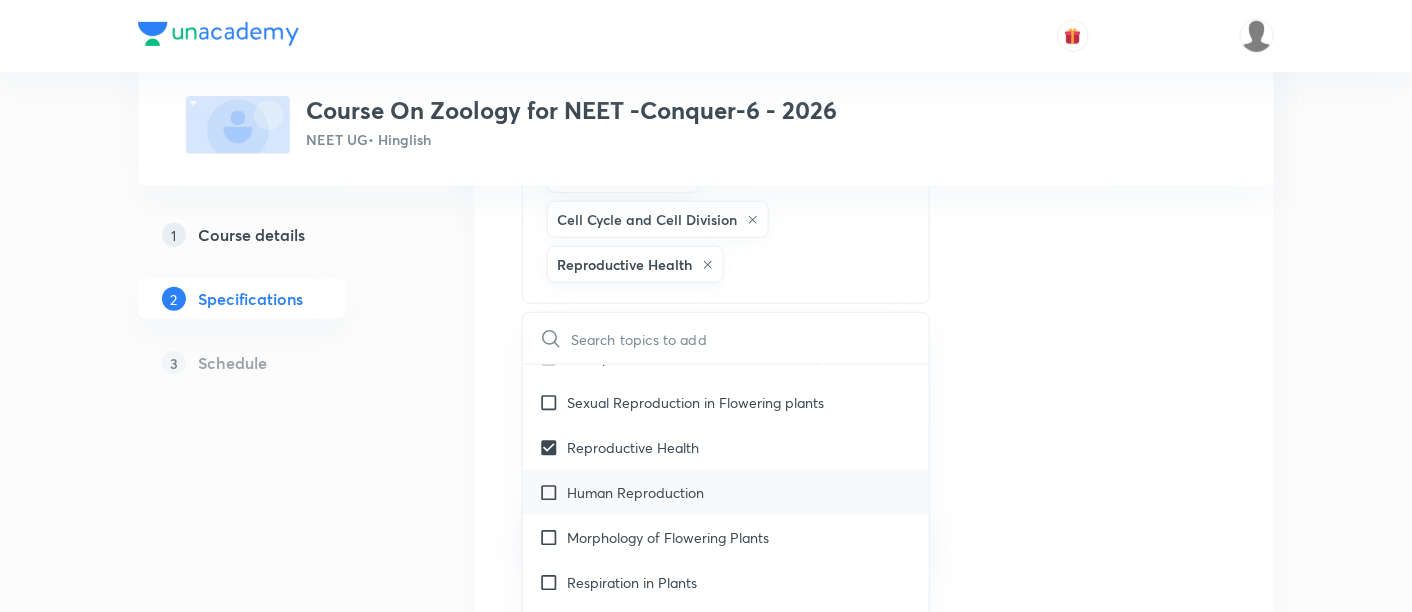 click on "Human Reproduction" at bounding box center (635, 492) 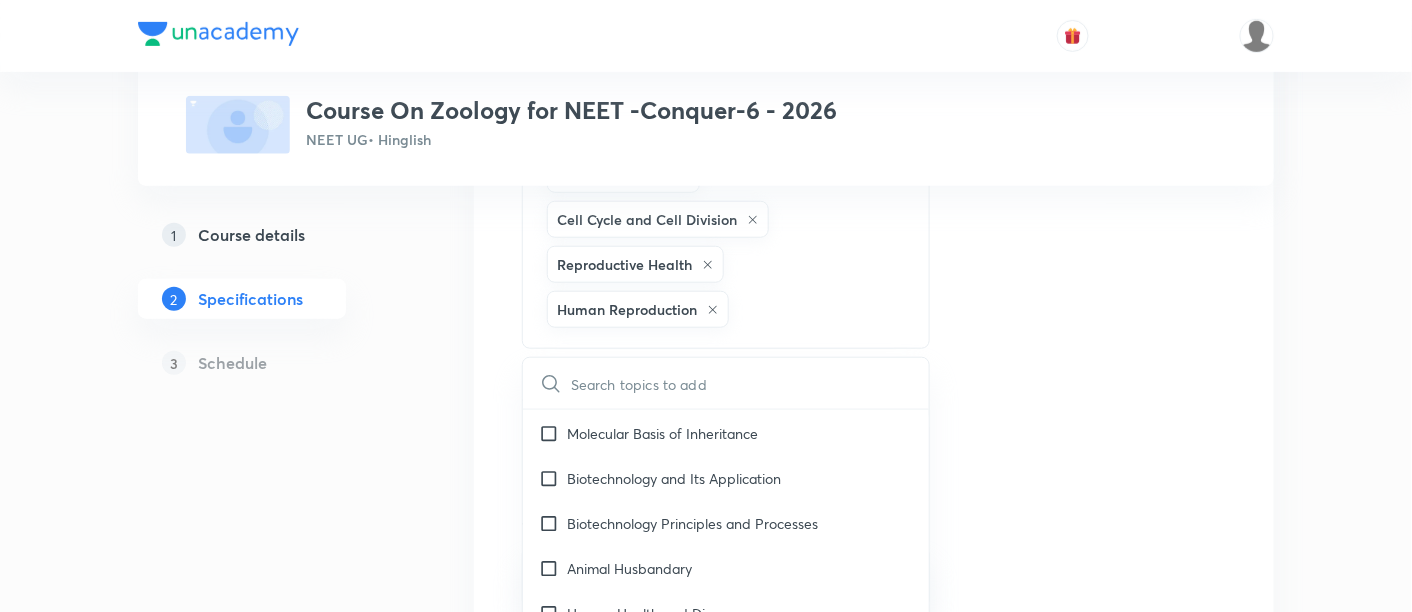 scroll, scrollTop: 1607, scrollLeft: 0, axis: vertical 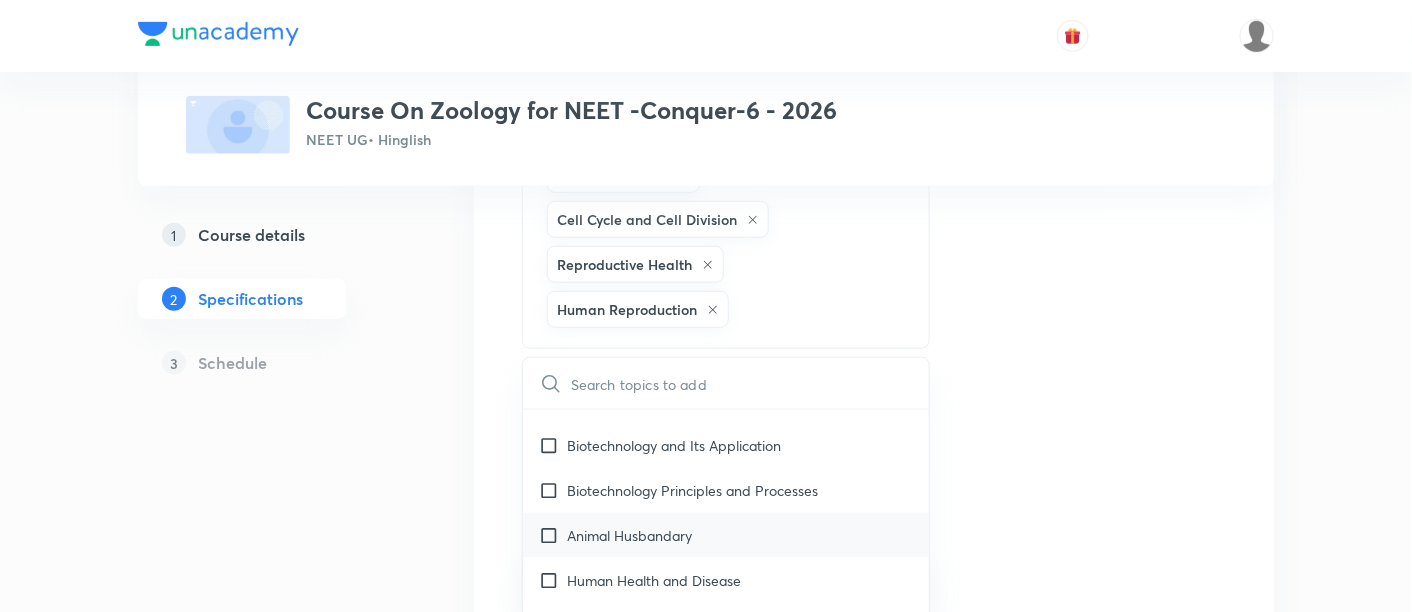 click on "Animal Husbandary" at bounding box center [629, 535] 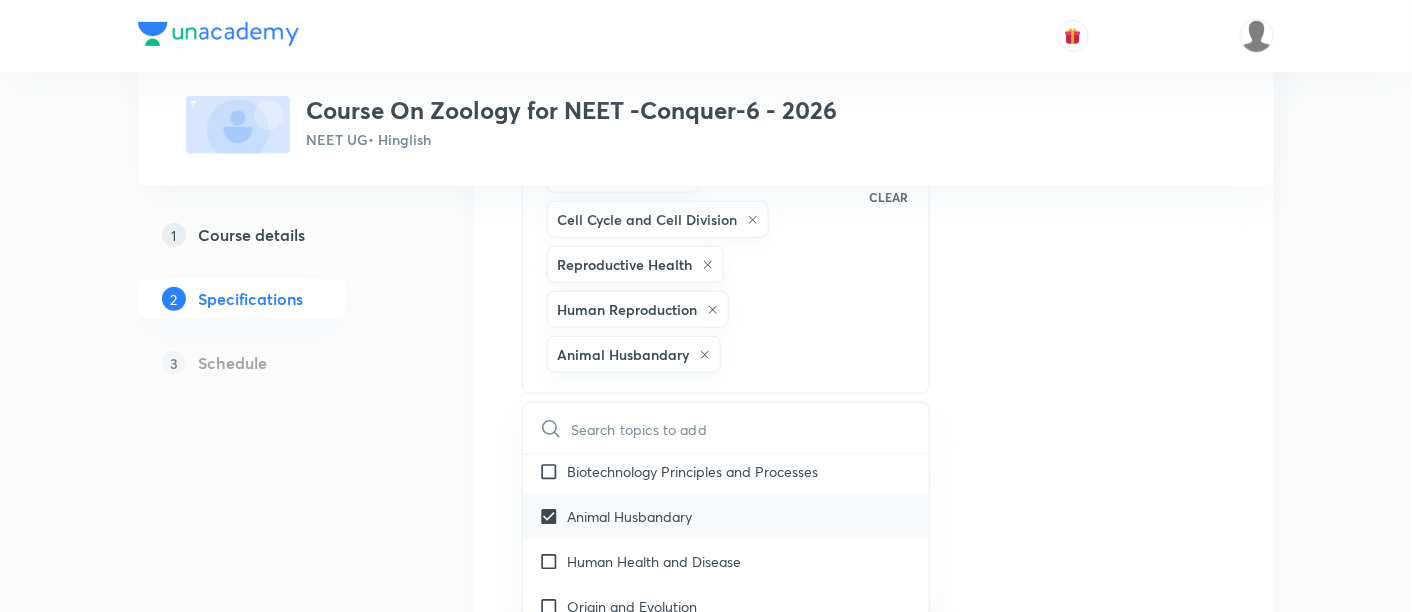 scroll, scrollTop: 1711, scrollLeft: 0, axis: vertical 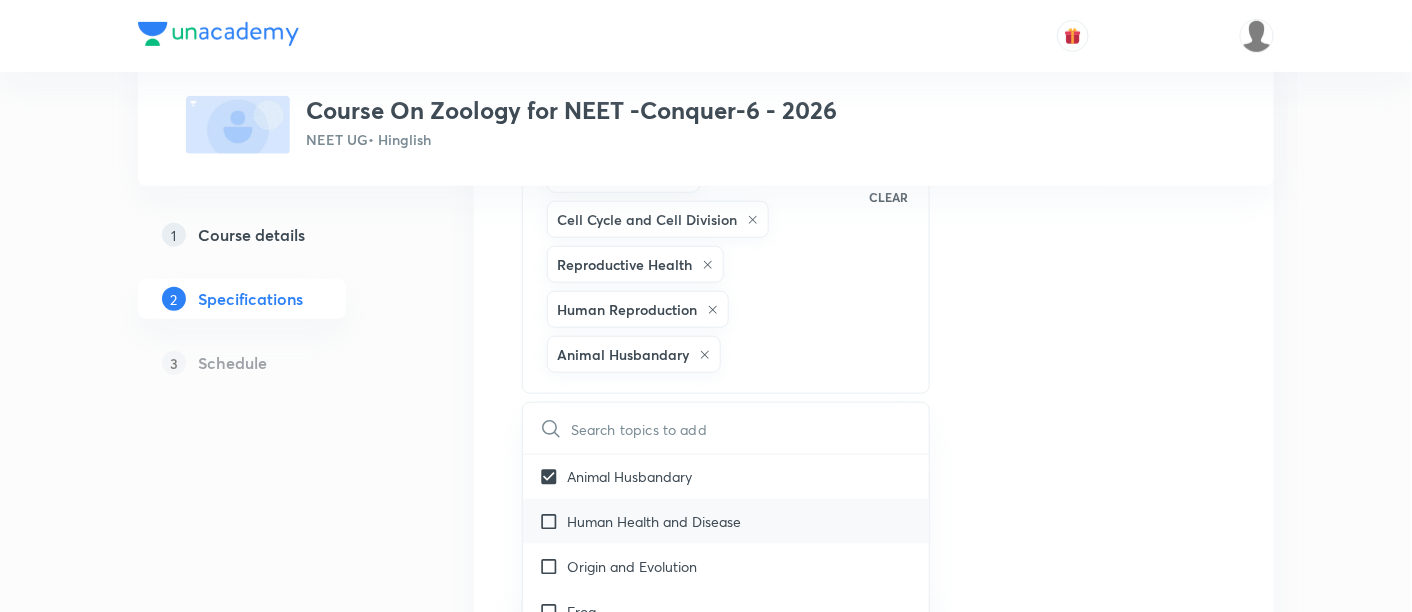 click on "Human Health and Disease" at bounding box center (654, 521) 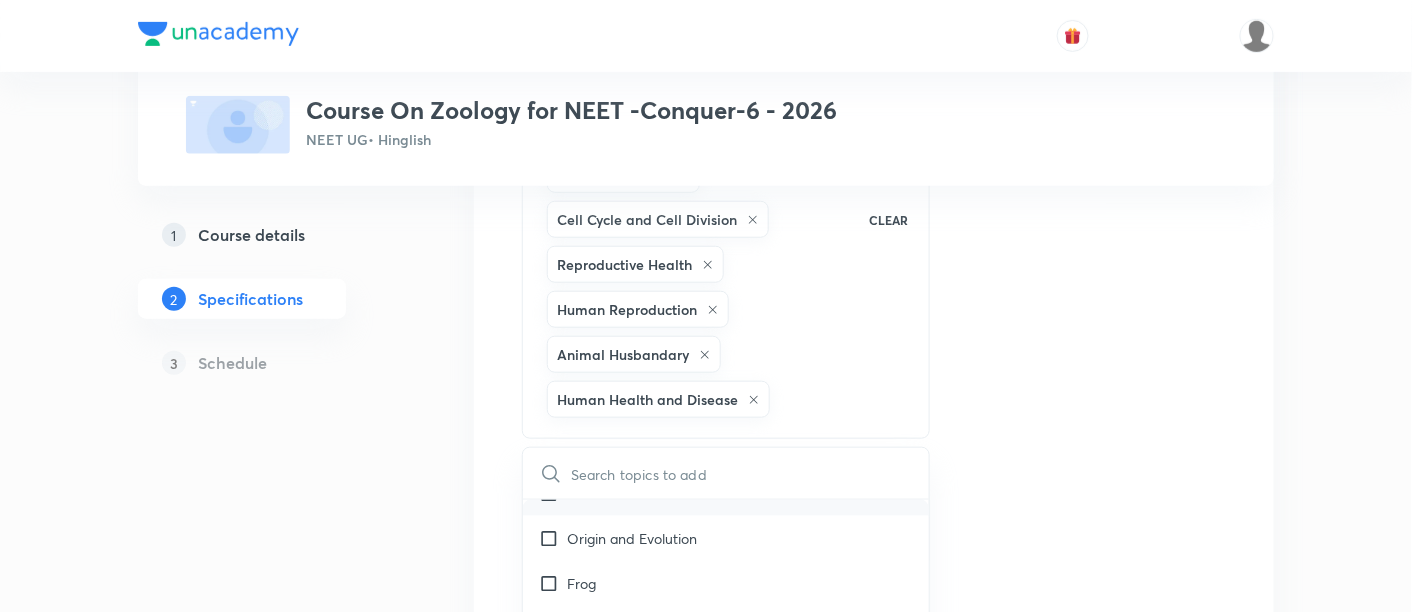 scroll, scrollTop: 1785, scrollLeft: 0, axis: vertical 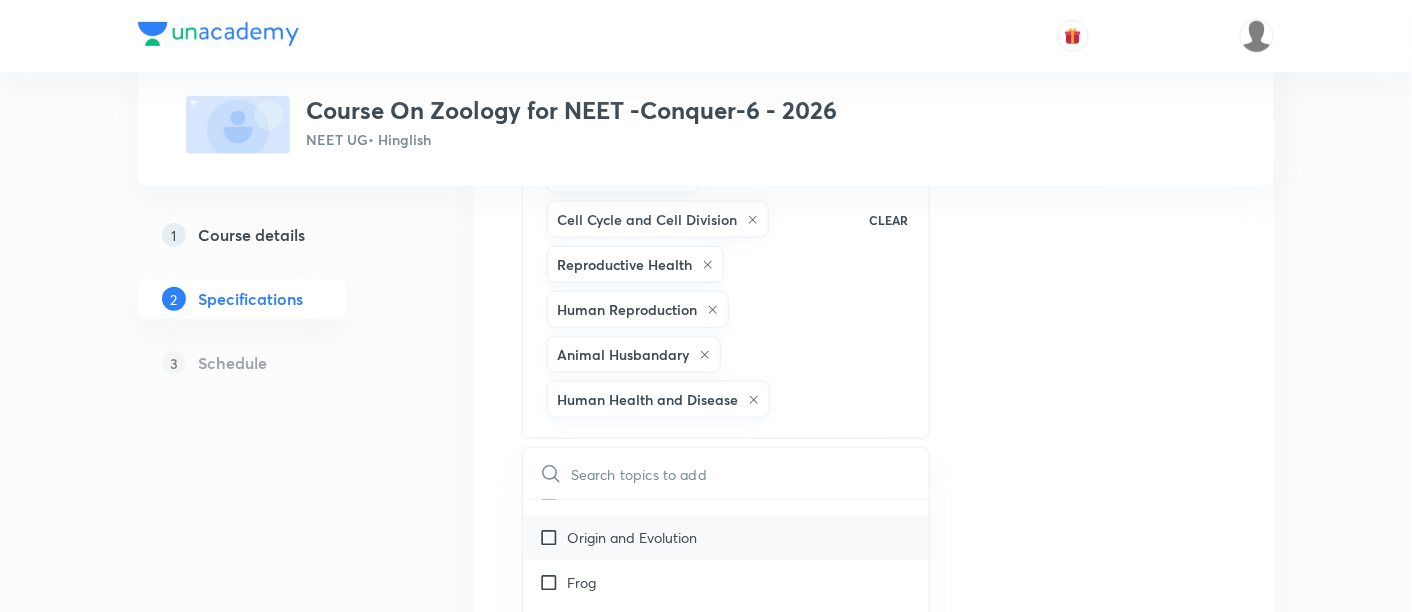 click on "Origin and Evolution" at bounding box center [632, 537] 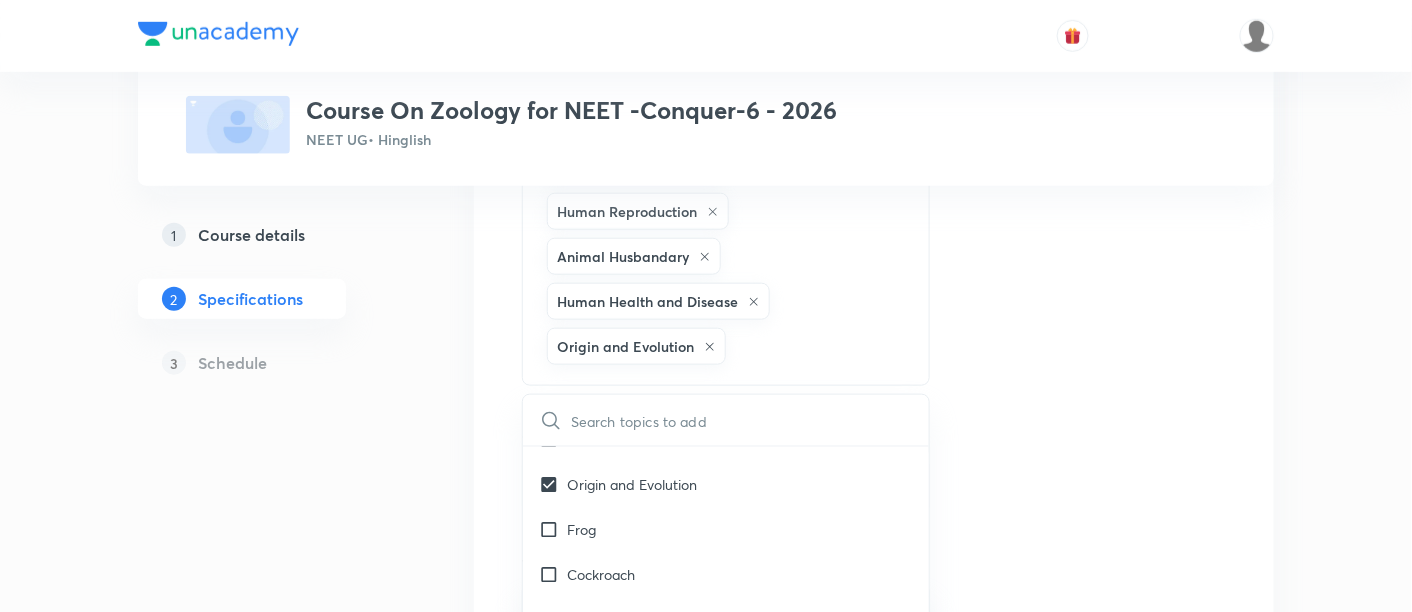 scroll, scrollTop: 540, scrollLeft: 0, axis: vertical 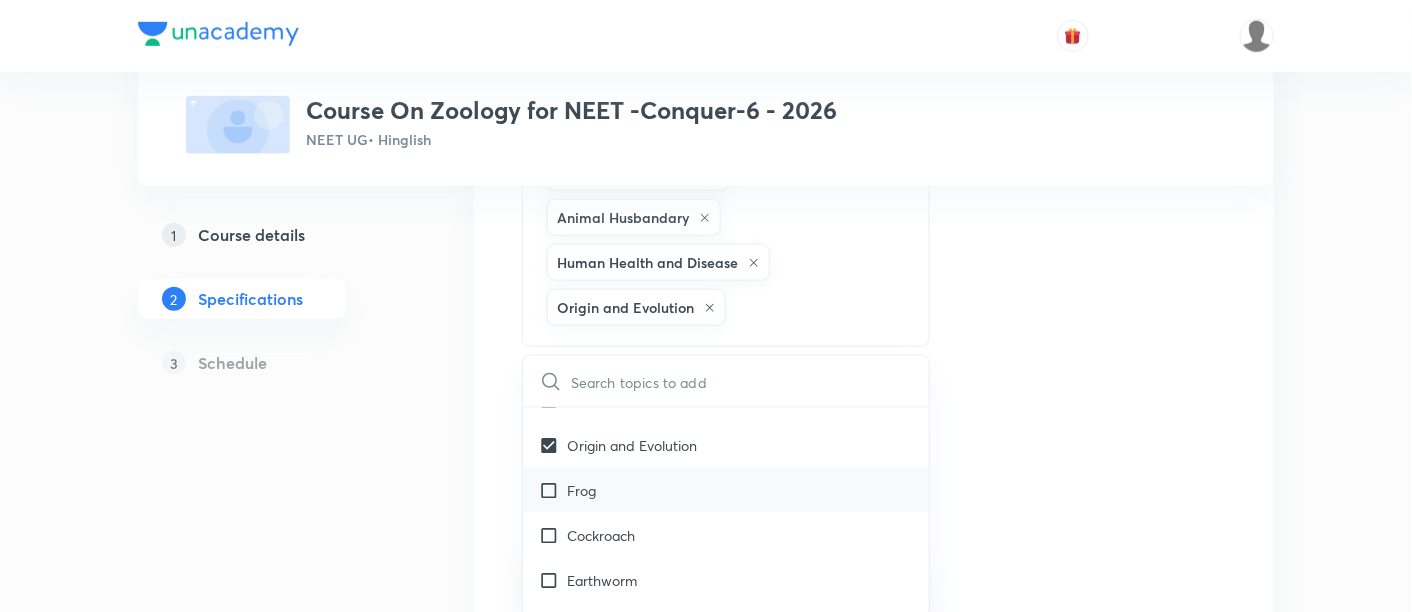 click on "Frog" at bounding box center (726, 490) 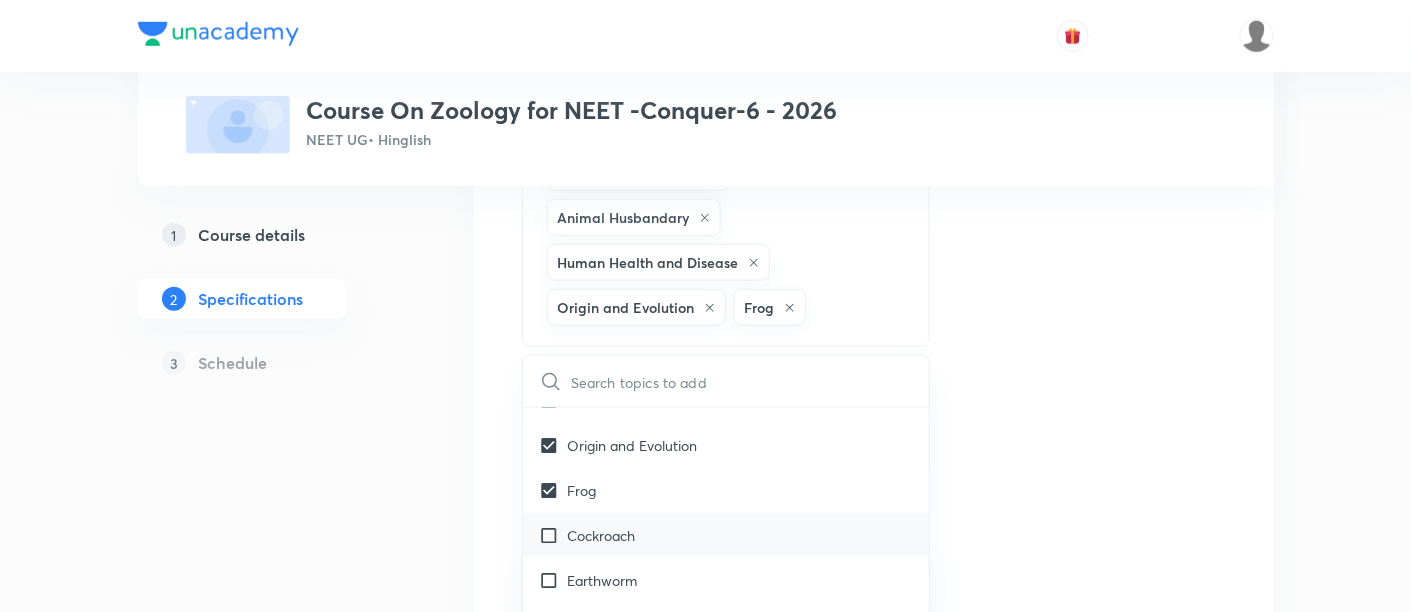 click on "Cockroach" at bounding box center [601, 535] 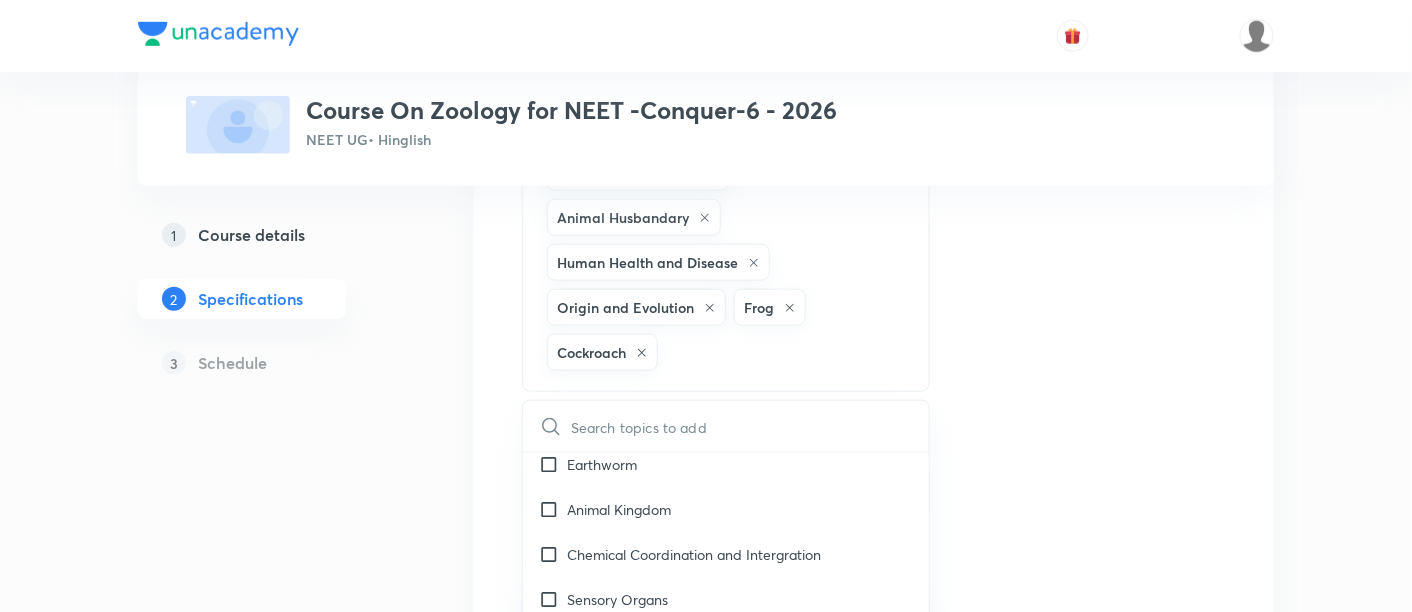 scroll, scrollTop: 1948, scrollLeft: 0, axis: vertical 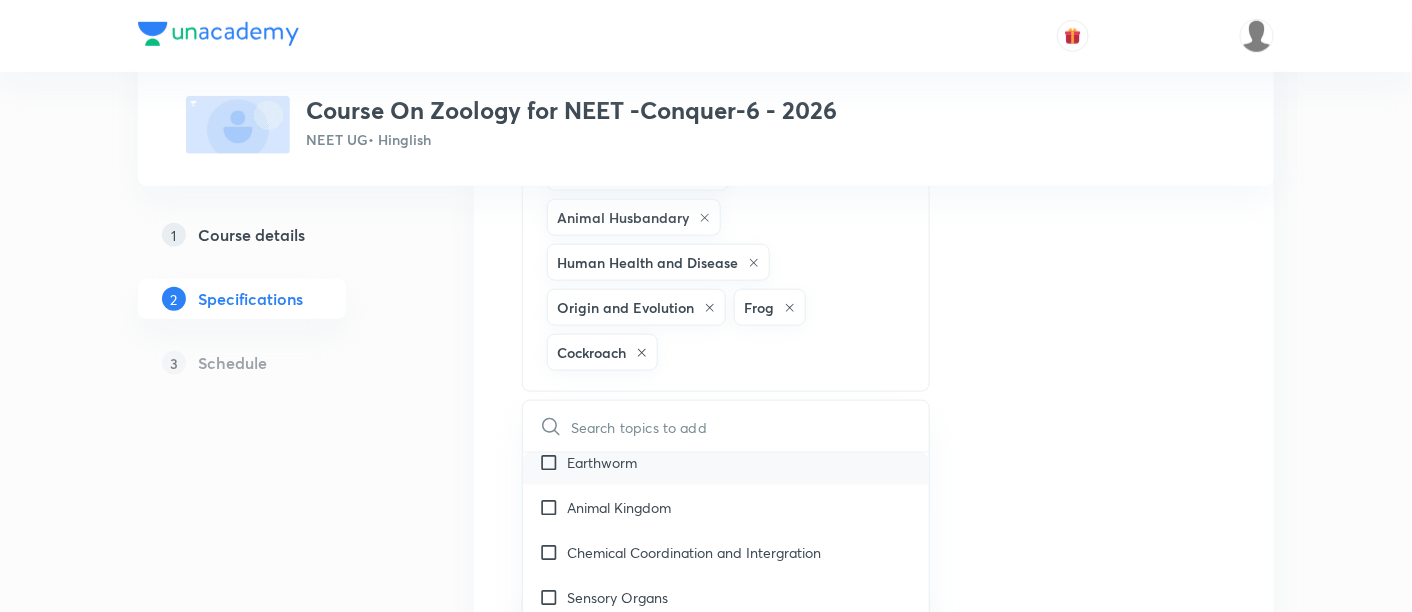 click on "Earthworm" at bounding box center (602, 462) 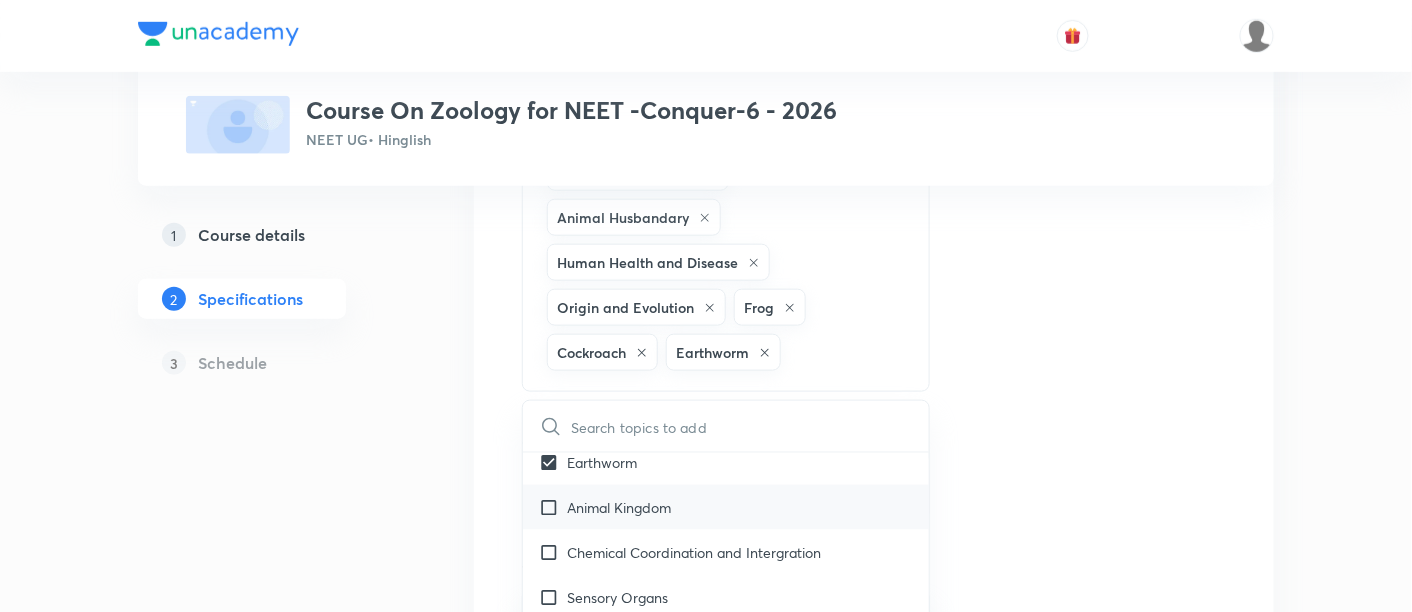 click on "Animal Kingdom" at bounding box center [726, 507] 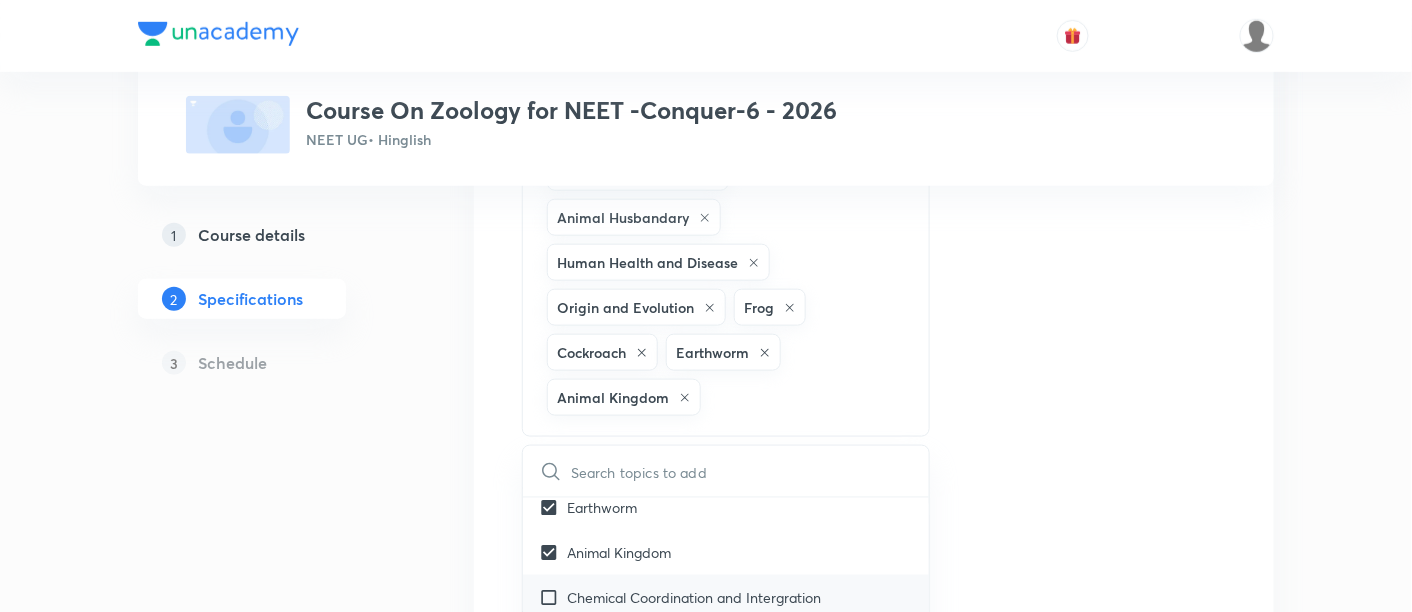 click on "Chemical Coordination and Intergration" at bounding box center (694, 597) 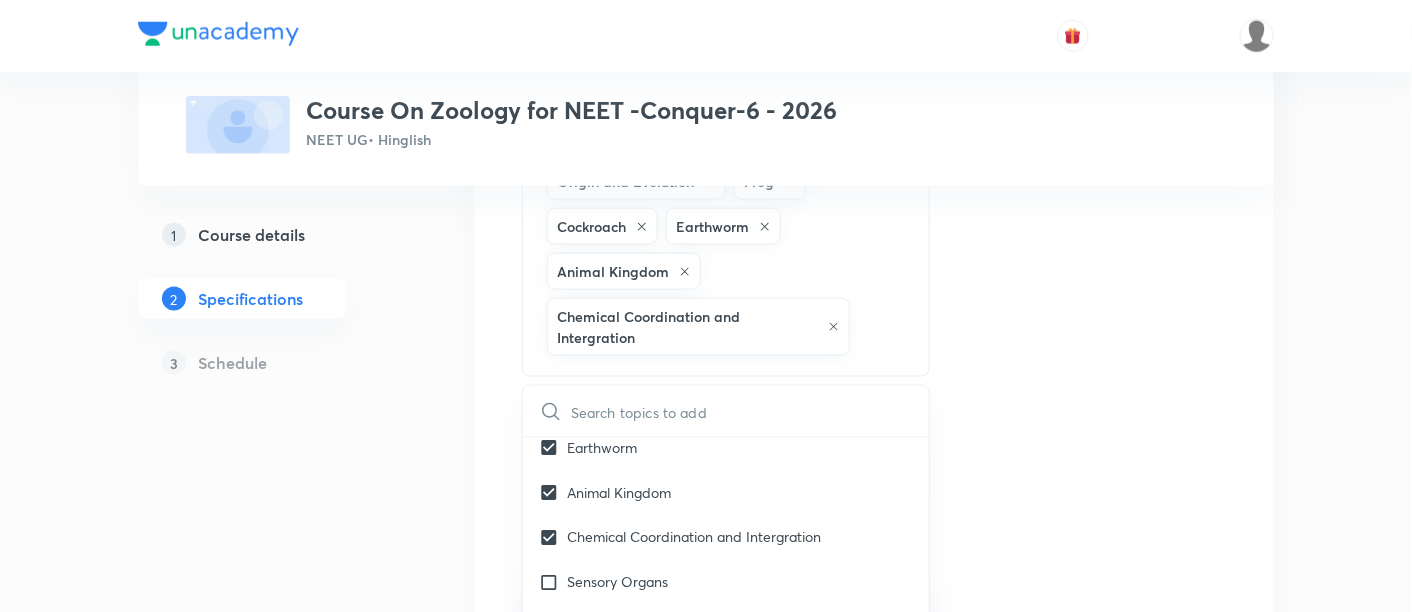 scroll, scrollTop: 688, scrollLeft: 0, axis: vertical 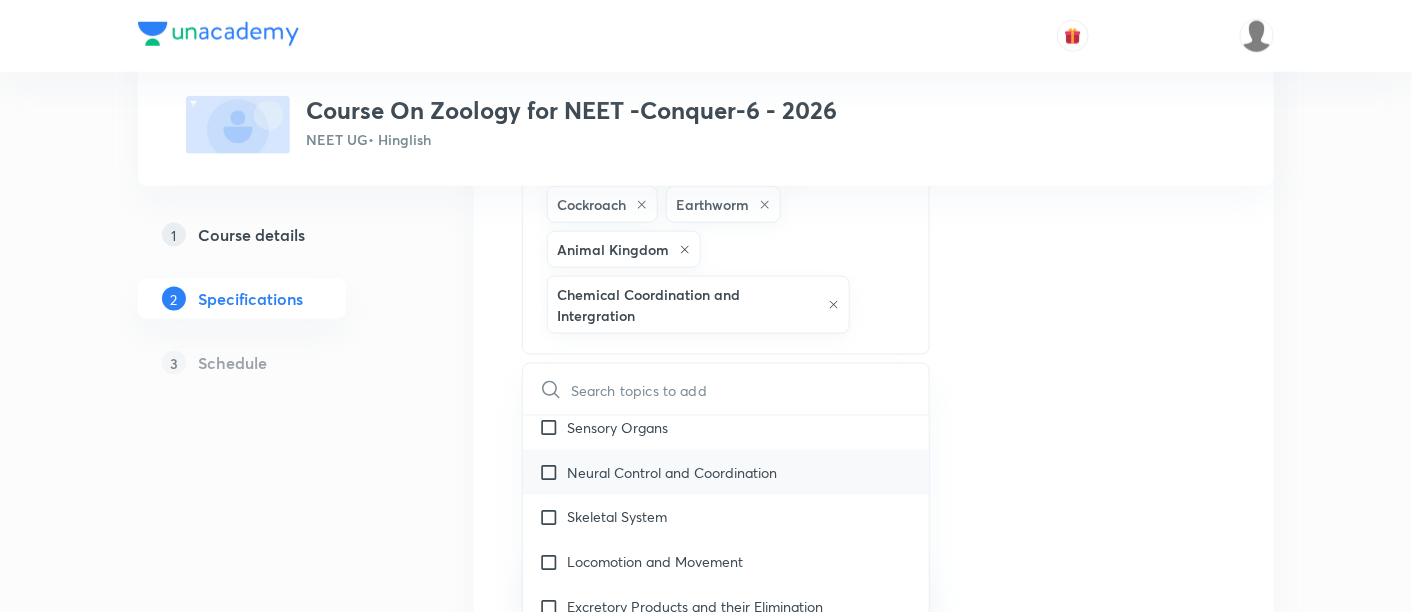 click on "Neural Control and Coordination" at bounding box center [672, 472] 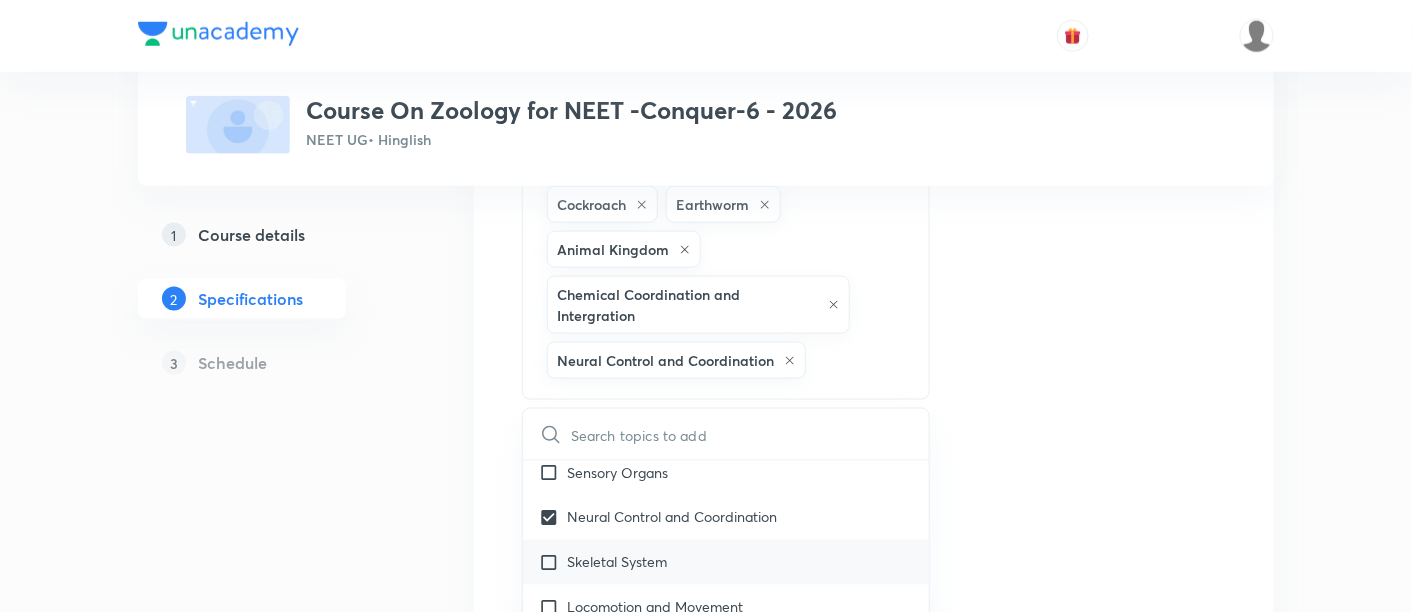 click on "Skeletal System" at bounding box center [617, 562] 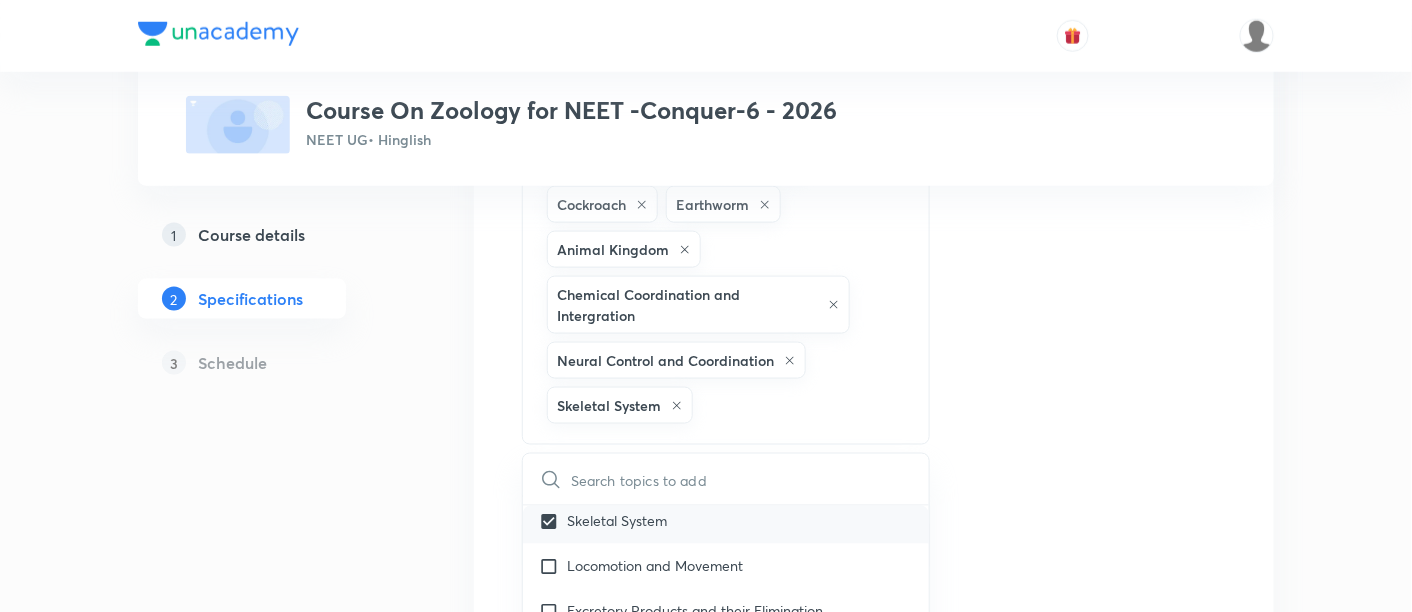 scroll, scrollTop: 2196, scrollLeft: 0, axis: vertical 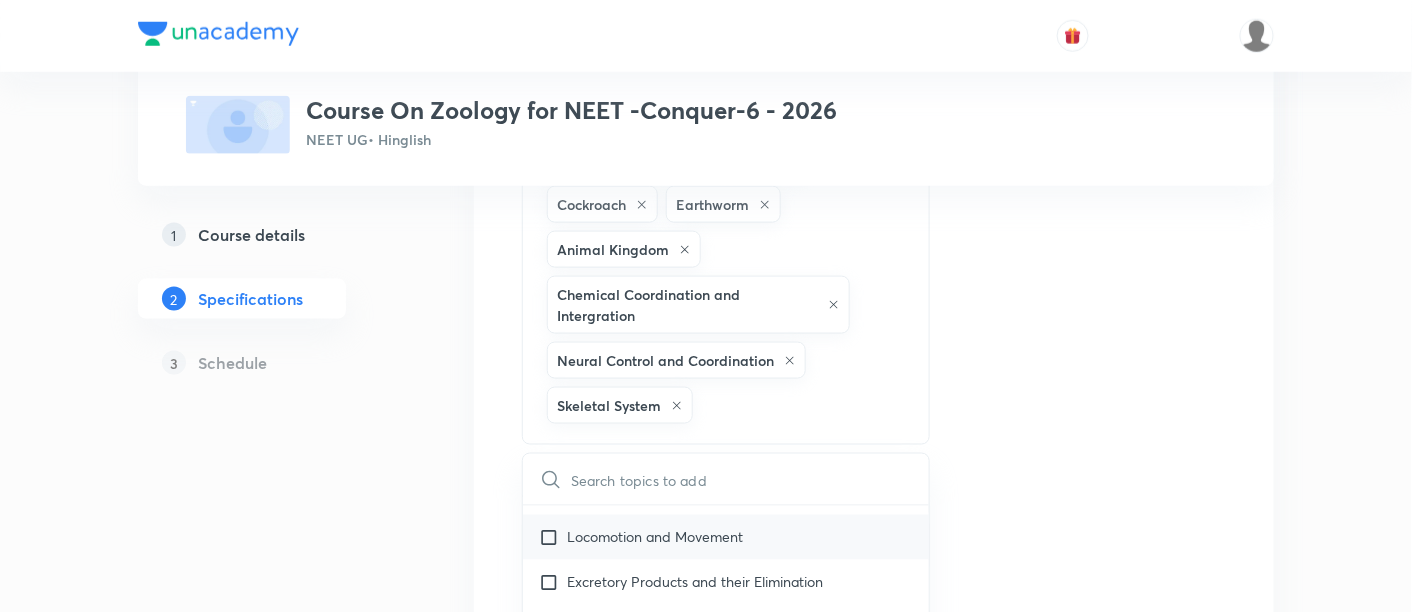 click on "Locomotion and Movement" at bounding box center (655, 537) 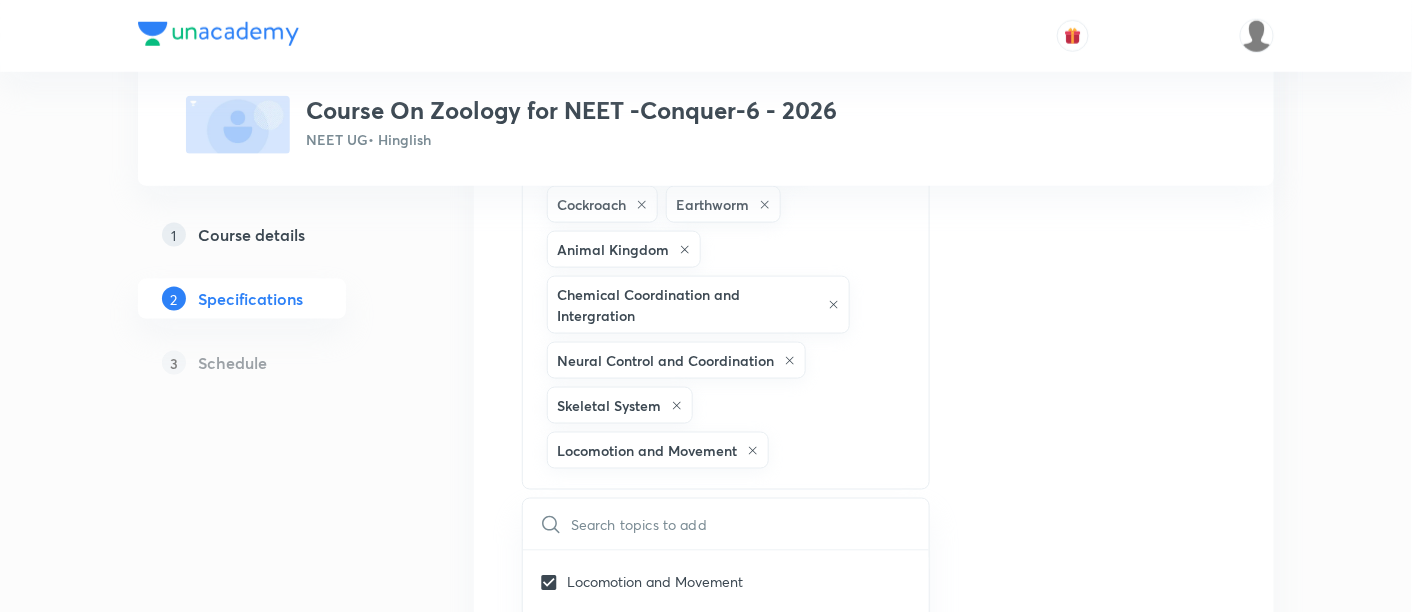 click on "Topics Reproduction Human Physiology Structural Organisation Cell Structure & Function The Living World Cell Cycle and Cell Division Reproductive Health Human Reproduction Animal Husbandary Human Health and Disease Origin and Evolution Frog Cockroach Earthworm Animal Kingdom Chemical Coordination and Intergration Neural Control and Coordination Skeletal System Locomotion and Movement CLEAR ​ Biology Previous Year & Mock Questions Diversity of Living Organisms Structural Organisation Cell Structure & Function Plant Physiology Human Physiology Reproduction Genetics & Evolution Biology & Human Welfare Biotechnology & Applications Environment & Ecology Cell - The Unit of Life Crash Course Reproduction in Organisms Biological Classification The Living World Cell Cycle and Cell Division Plant Kingdom Principles of Inheritance and Variation (Genetics) Sexual Reproduction in Flowering plants Reproductive Health Human Reproduction Morphology of Flowering Plants Respiration in Plants Photosynthesis in Higher Plants" at bounding box center (874, 436) 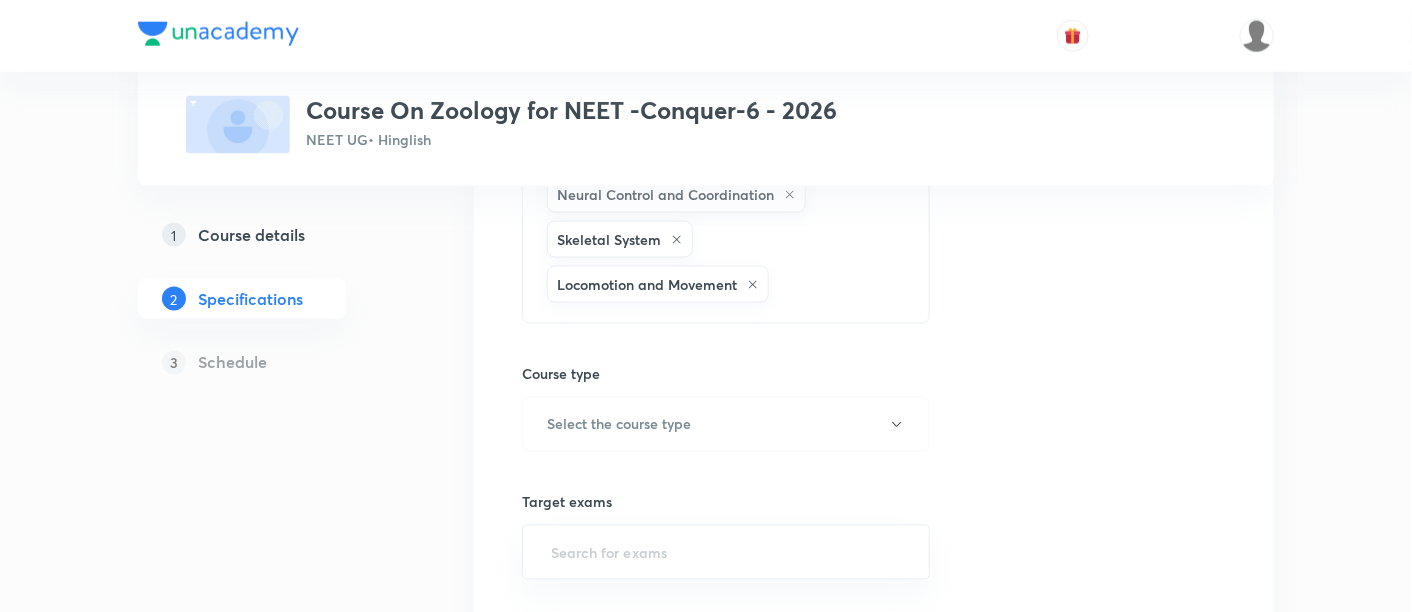 scroll, scrollTop: 859, scrollLeft: 0, axis: vertical 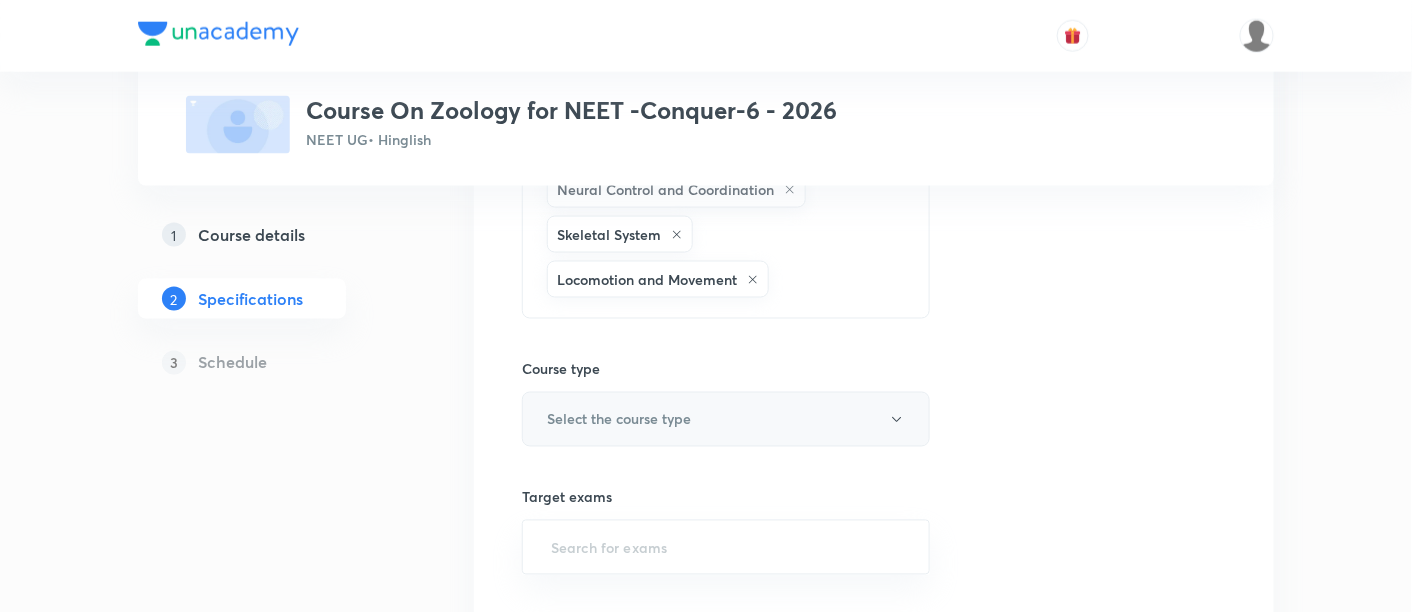 click on "Select the course type" at bounding box center (619, 419) 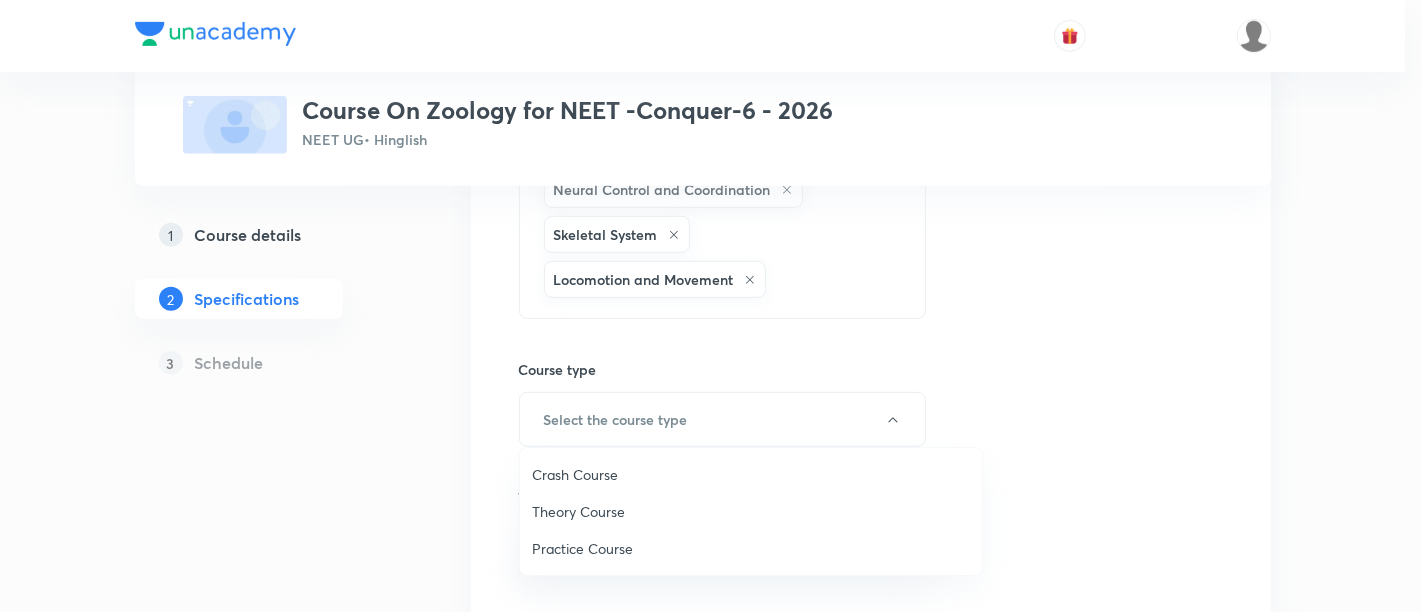 click on "Theory Course" at bounding box center (751, 511) 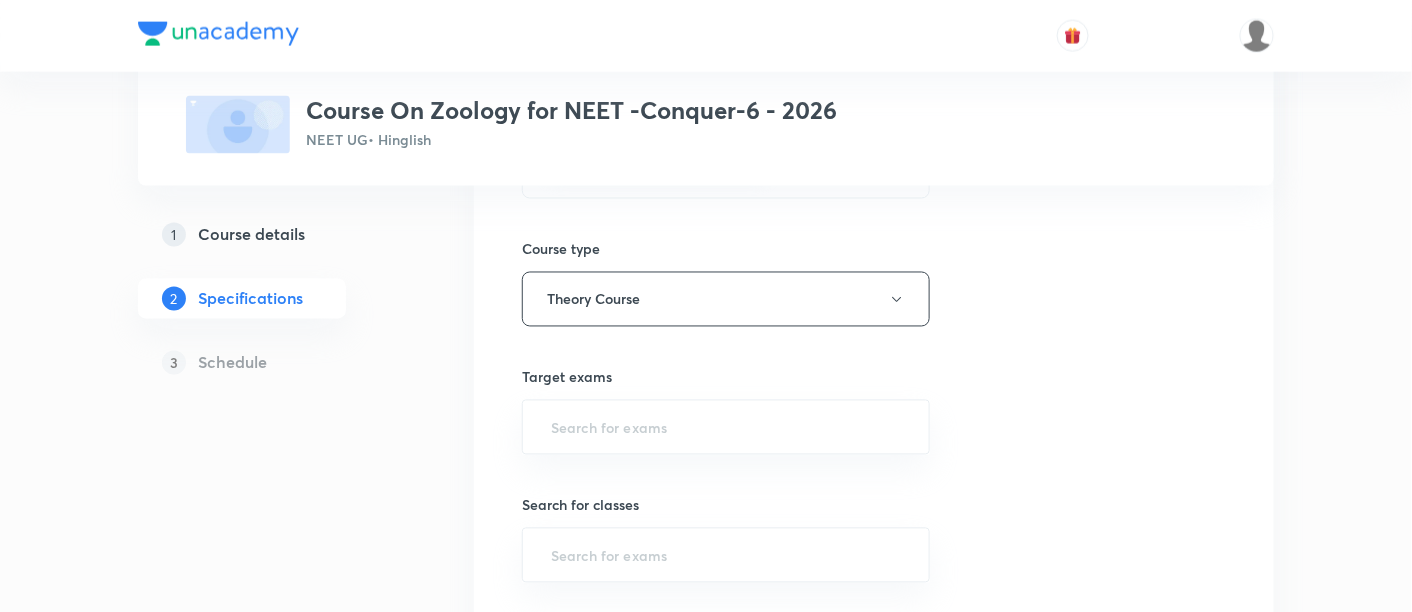 scroll, scrollTop: 992, scrollLeft: 0, axis: vertical 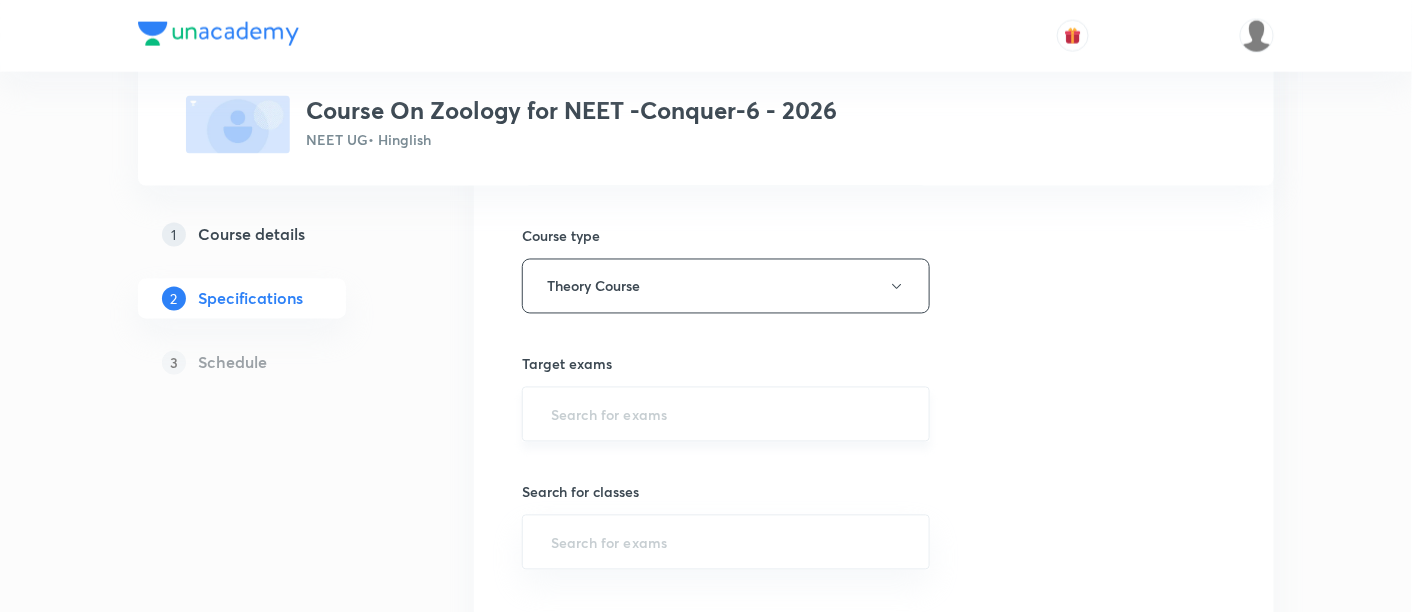 click at bounding box center (726, 414) 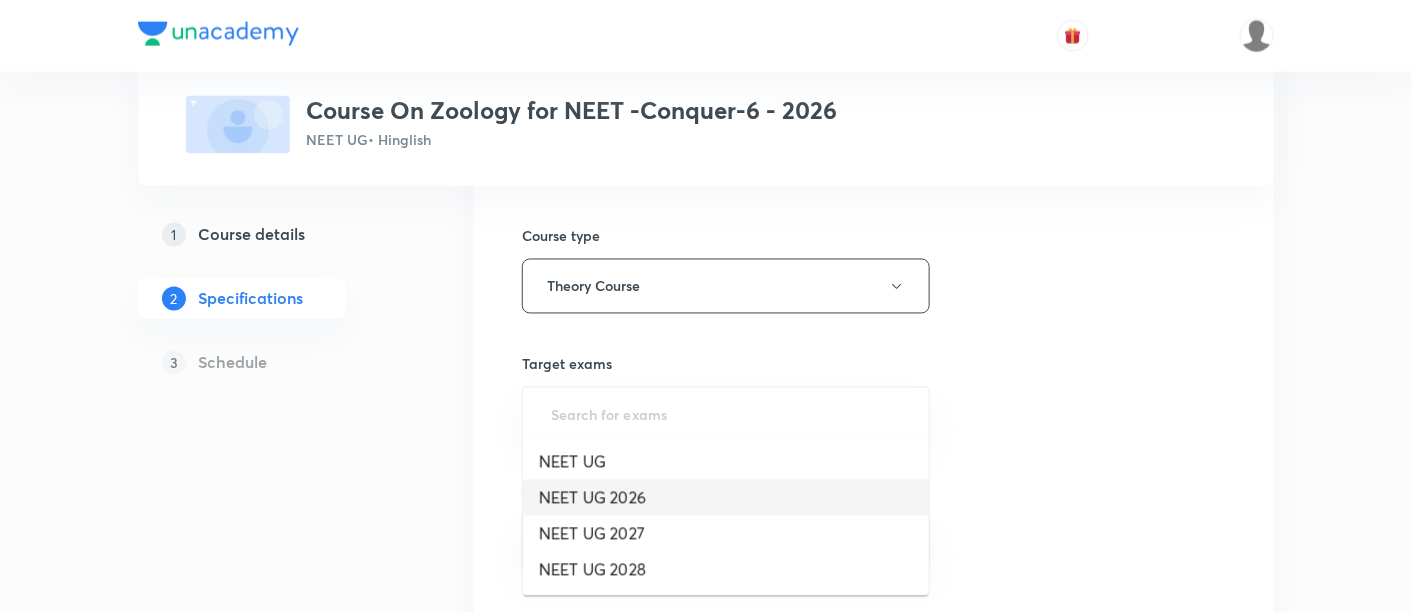 click on "NEET UG 2026" at bounding box center [726, 498] 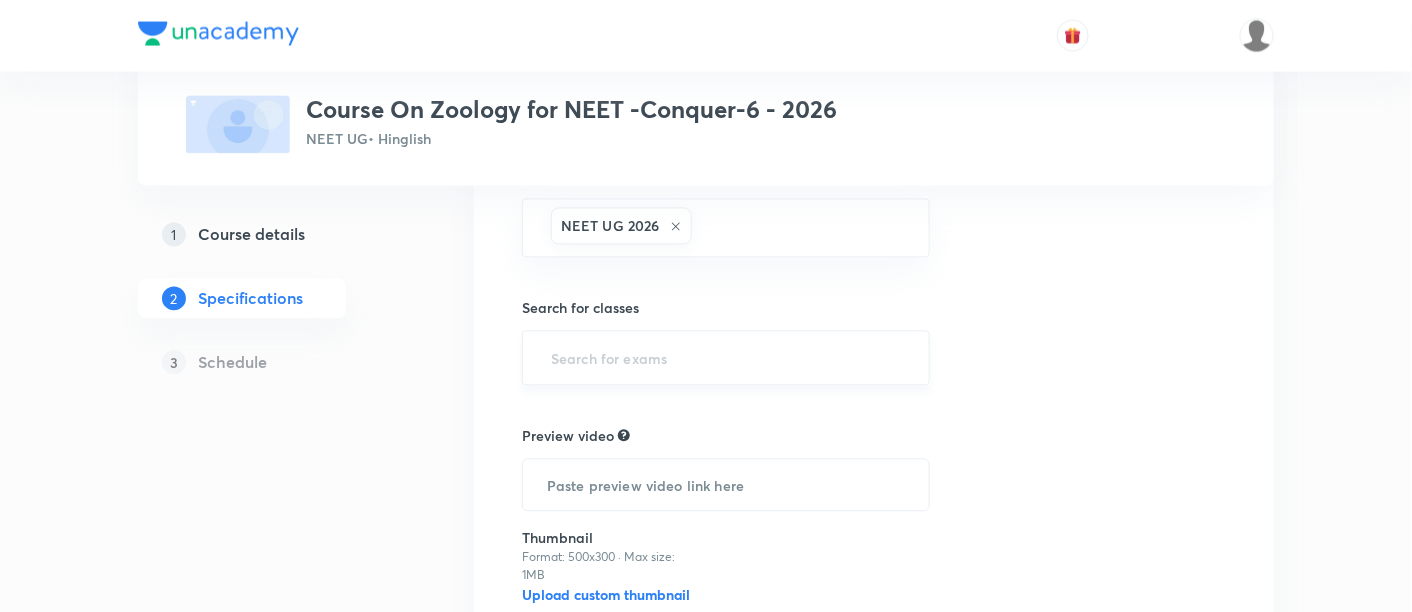 scroll, scrollTop: 1210, scrollLeft: 0, axis: vertical 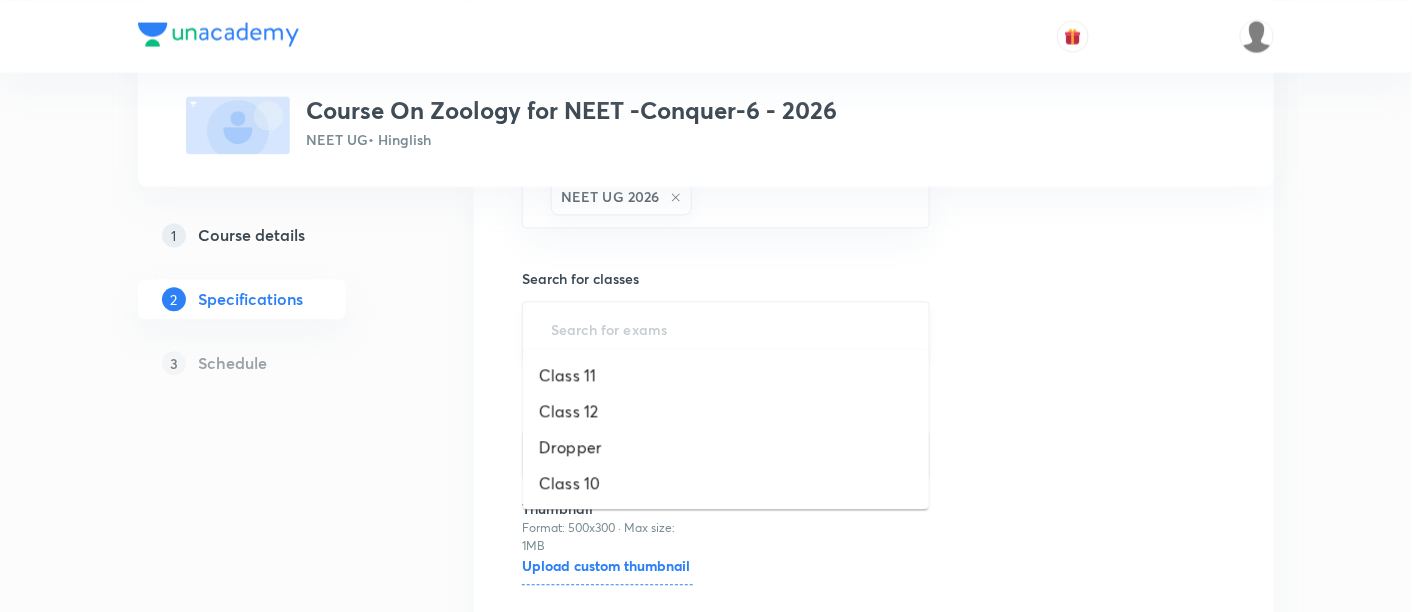 click at bounding box center (726, 328) 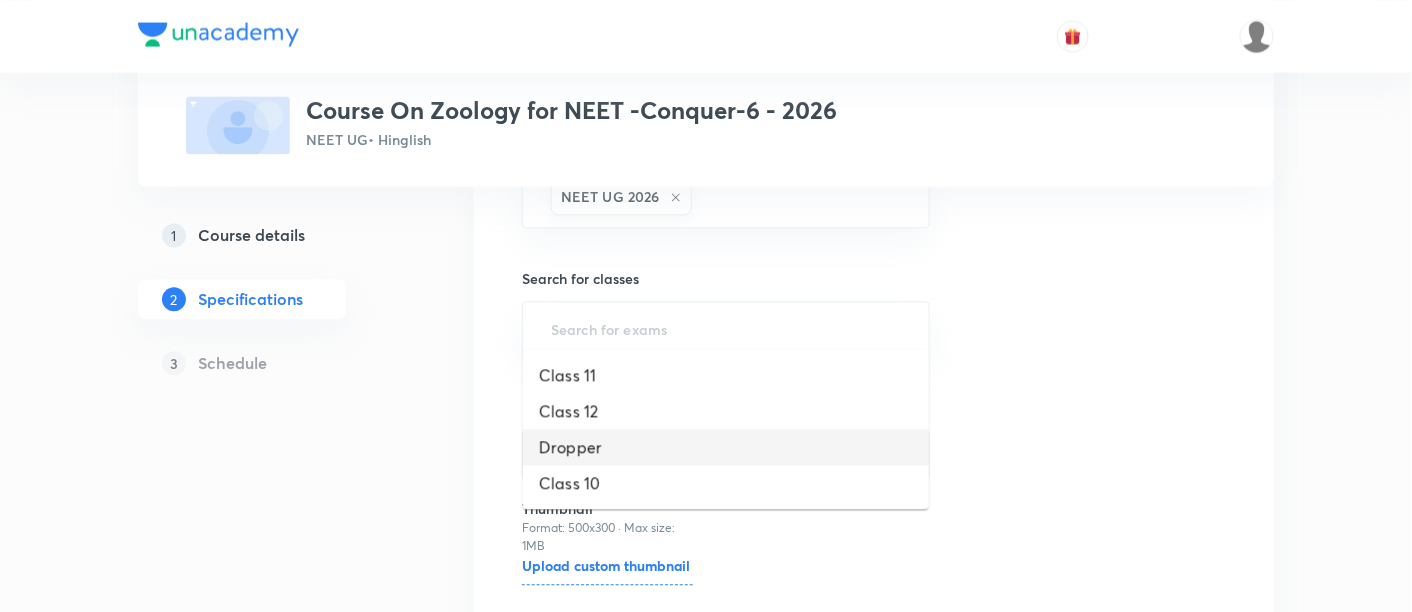 click on "Dropper" at bounding box center (726, 447) 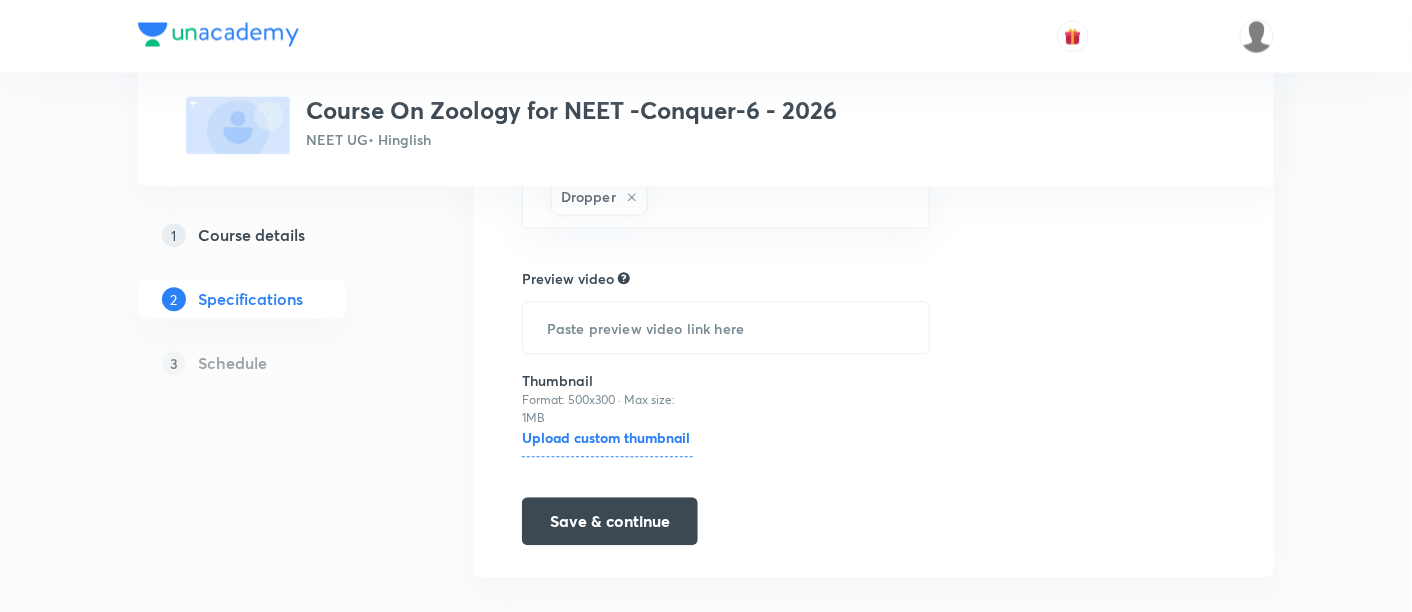 scroll, scrollTop: 1348, scrollLeft: 0, axis: vertical 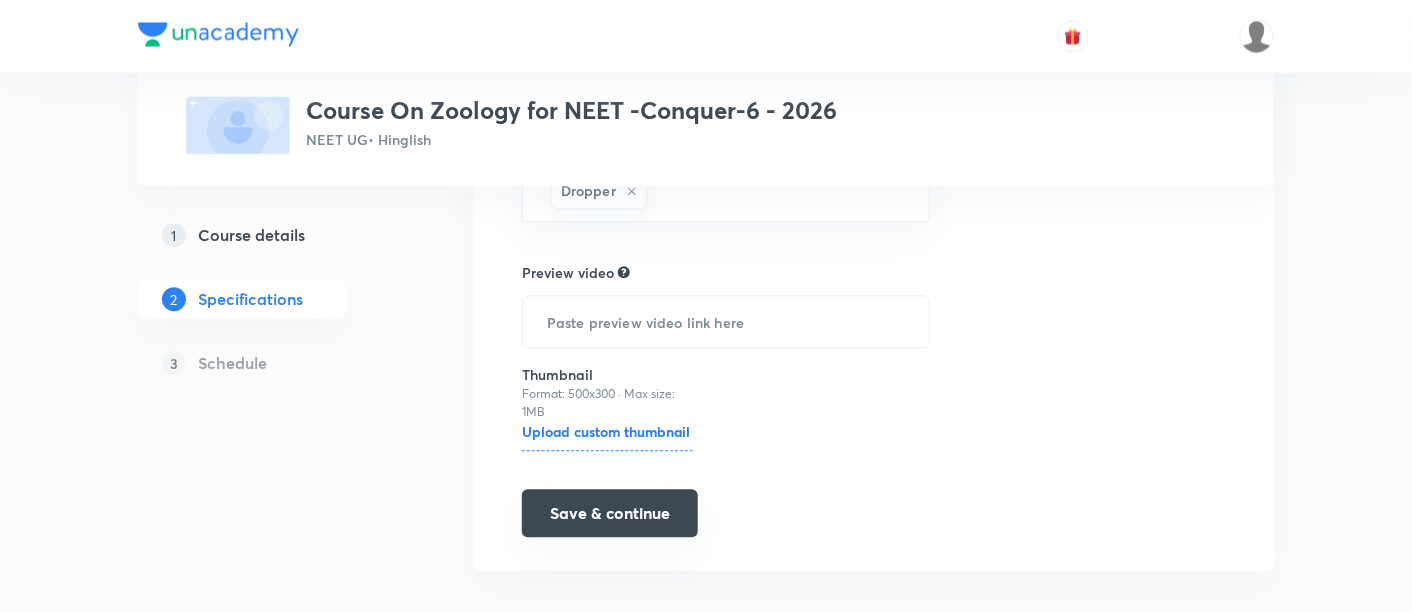 click on "Save & continue" at bounding box center (610, 513) 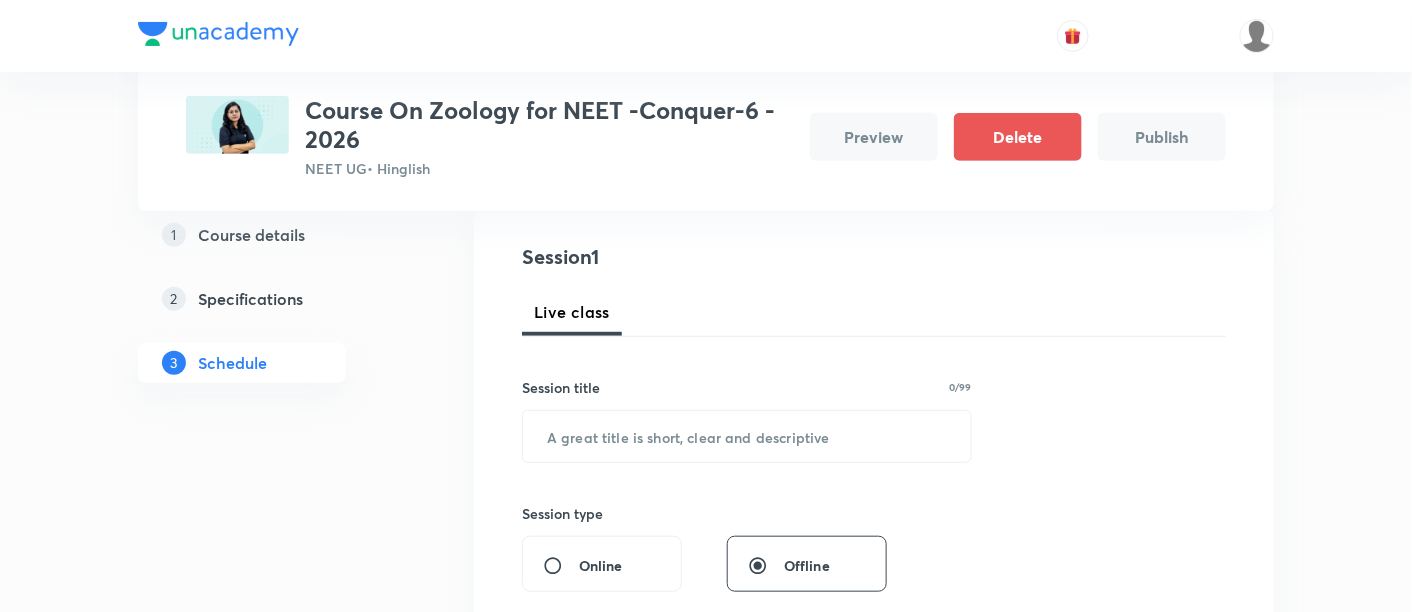 scroll, scrollTop: 204, scrollLeft: 0, axis: vertical 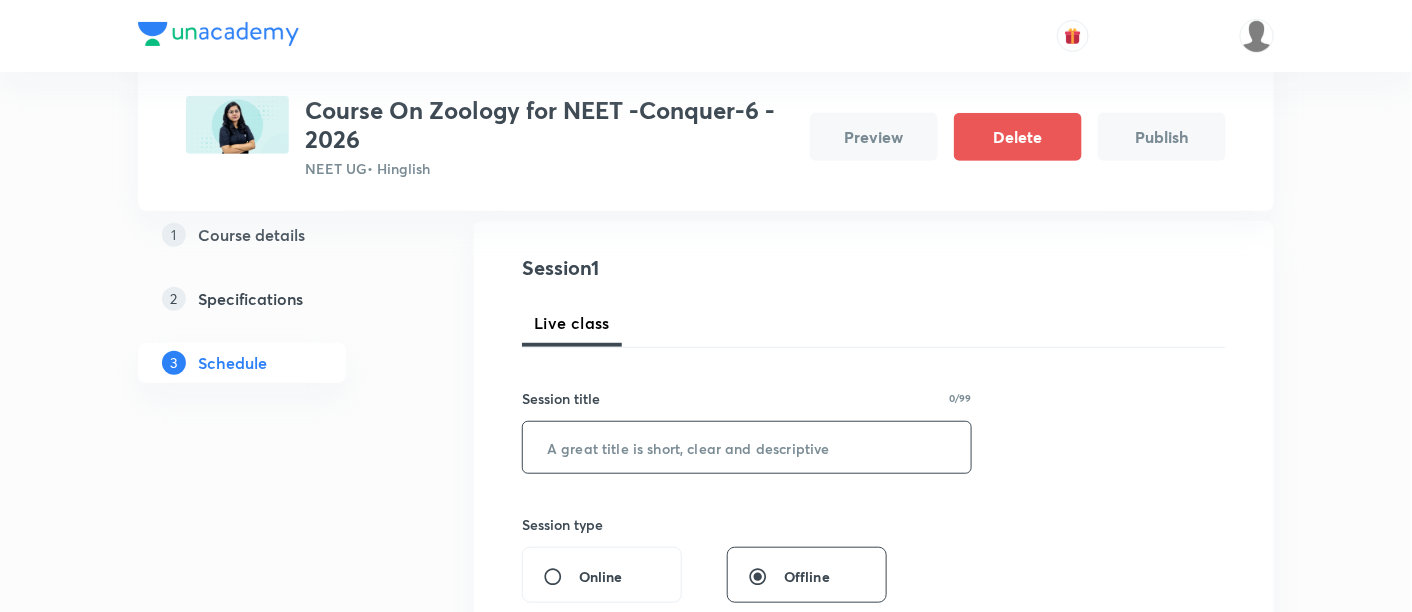 click at bounding box center (747, 447) 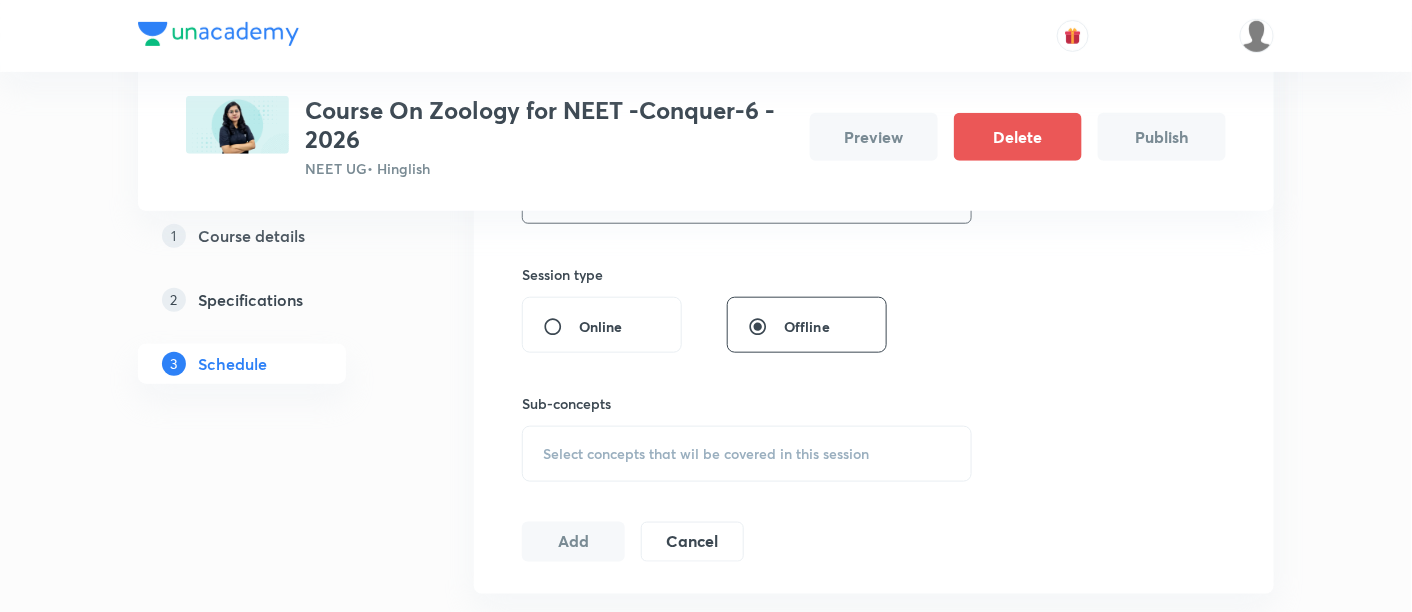 scroll, scrollTop: 460, scrollLeft: 0, axis: vertical 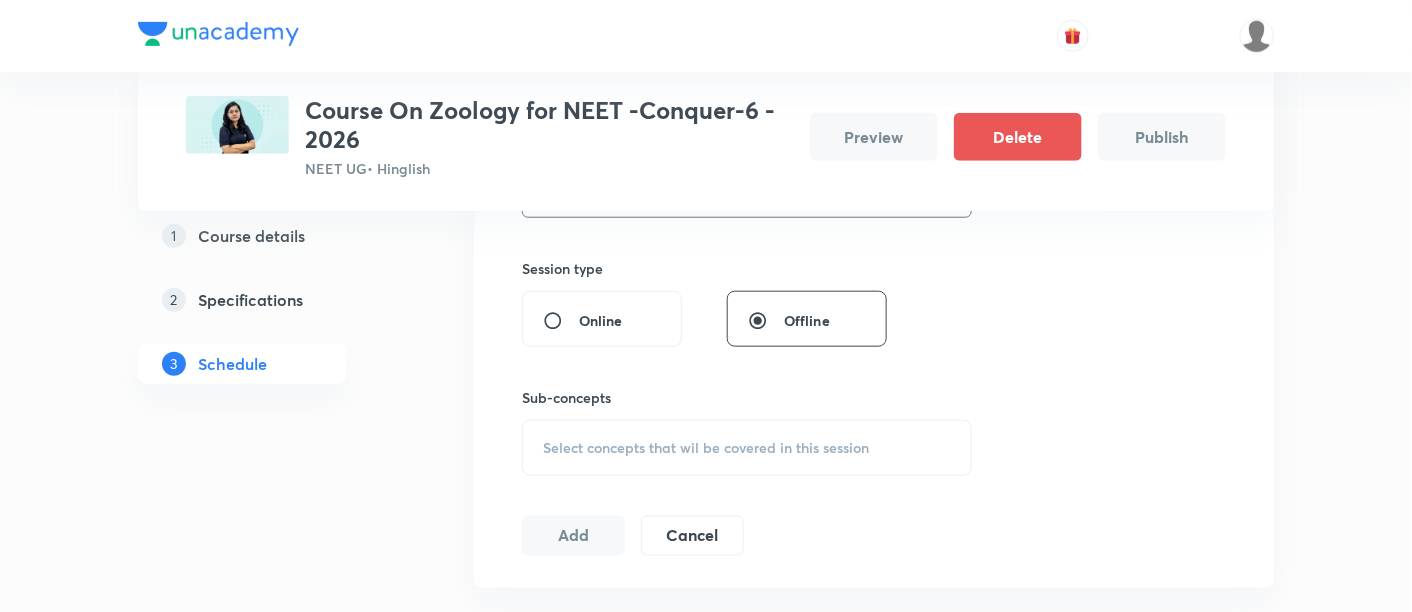 type on "Bridge Course" 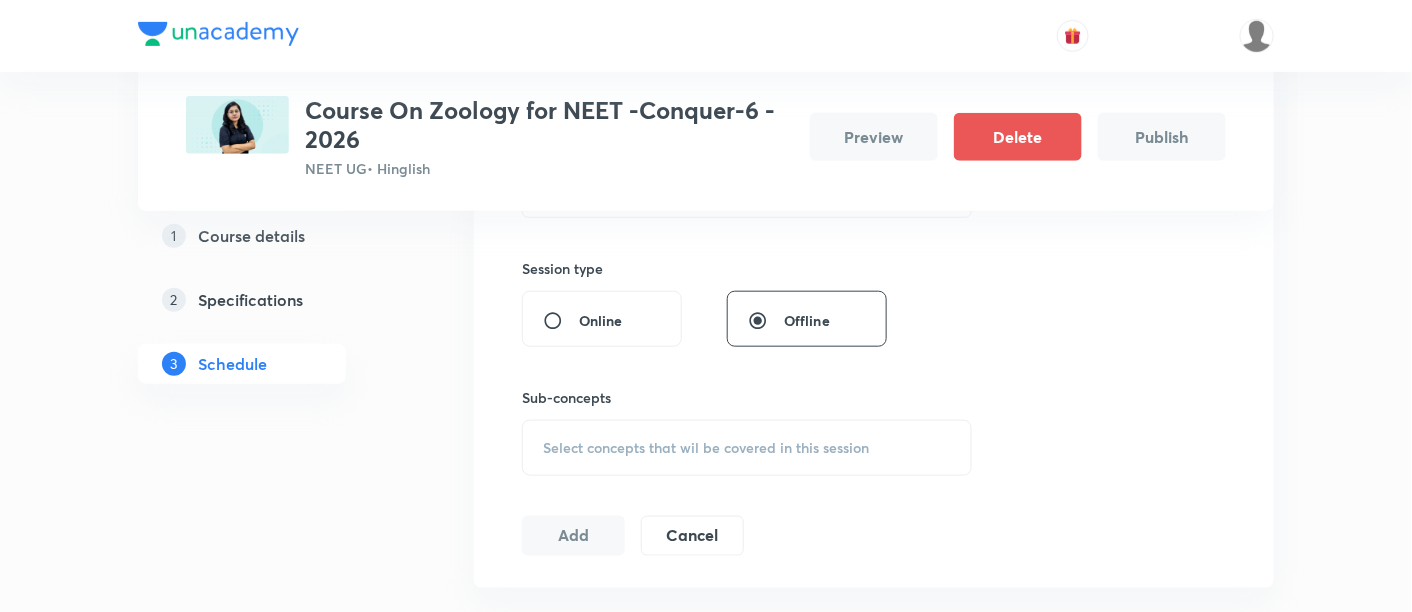 click on "Select concepts that wil be covered in this session" at bounding box center (706, 448) 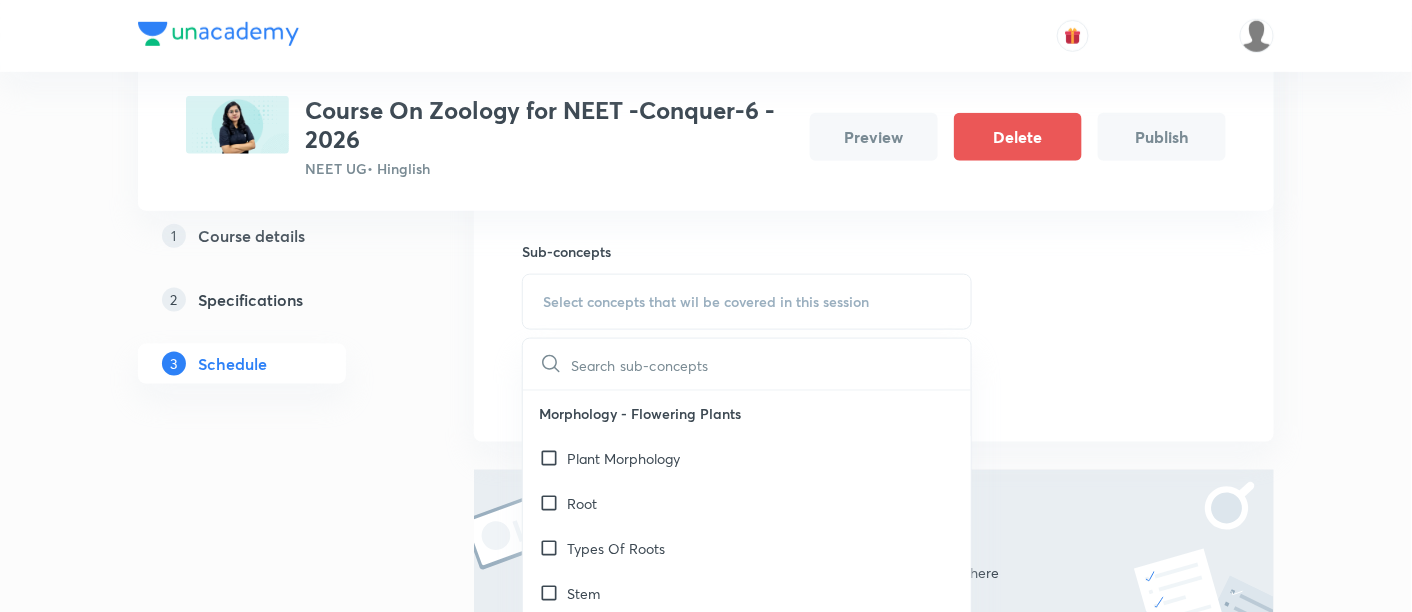 scroll, scrollTop: 611, scrollLeft: 0, axis: vertical 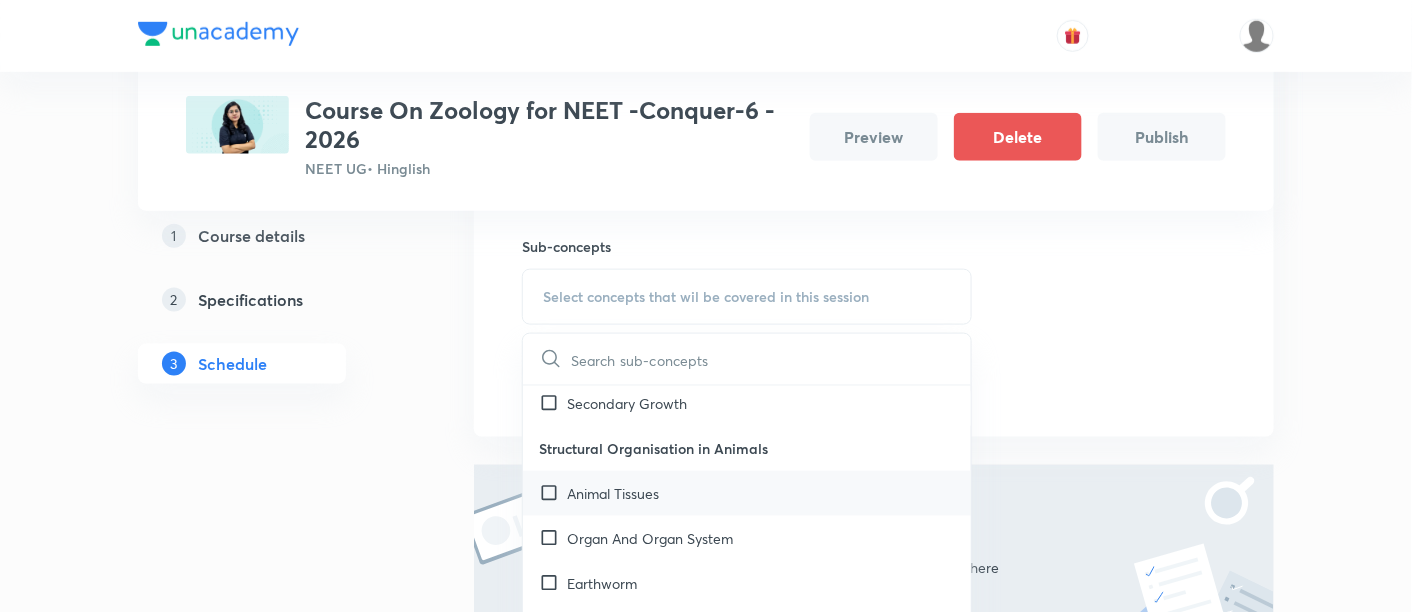 click on "Animal Tissues" at bounding box center (613, 493) 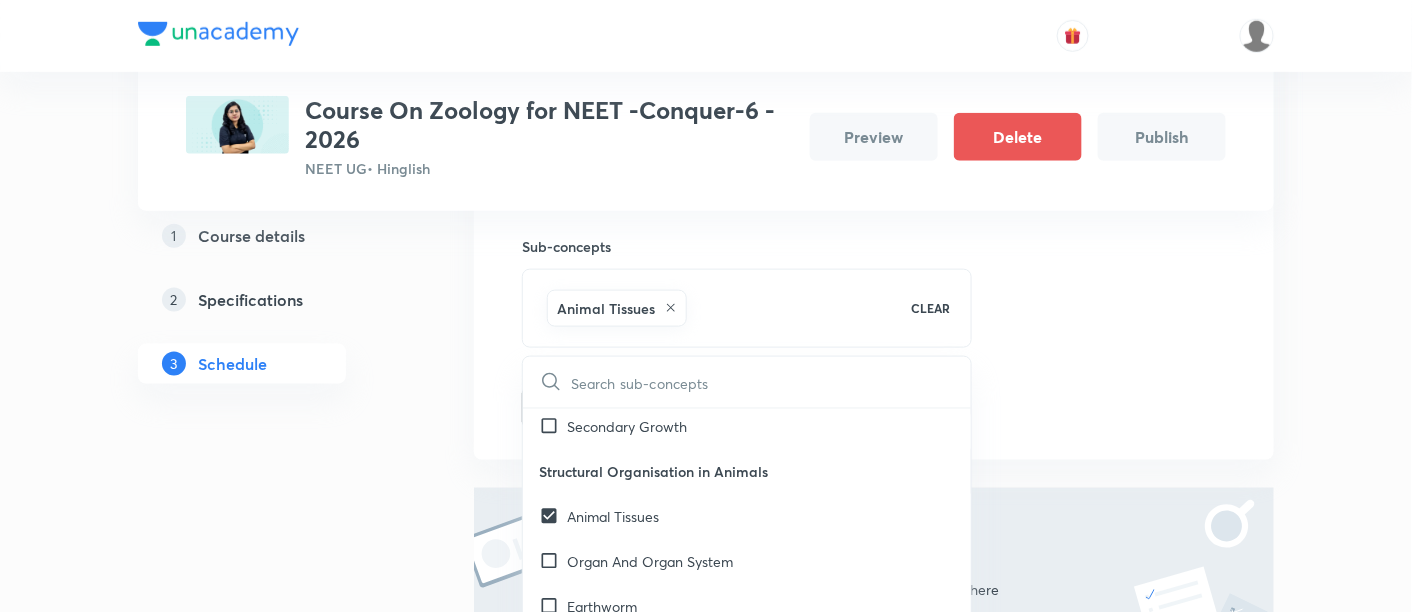 click on "Session  1 Live class Session title 13/99 Bridge Course ​   Session type Online Offline Sub-concepts Animal Tissues CLEAR ​ Morphology - Flowering Plants Plant Morphology Root Types Of Roots Stem Types Of Stem  Leaf Inflorescence Flower Fruit Seed Semi-Technical Description Of A Typical Flowering Plant Description Of Some Important Families Anatomy - Flowering Plants The Tissues  Tissue System Anatomy Of Dicotyledonous And Monocotyledonous Plants Secondary Growth Structural Organisation in Animals Animal Tissues Organ And Organ System Earthworm Cockroach Frogs Structural Organization in Animals Cockroach General Features  Frog General Features Cell - Unit of Life What Is A Cell? Cell Theory An Overview Of Cell Cell Shape And Size Prokaryotic Cells Eukaryotic Cells Ribosome and Inclusion Bodies Cell - Unit of Life Biomolecules How To Analyse Chemical Composition? Primary And Secondary Metabolites Biomacromolecules Proteins and Amino acids Polysaccharides / Carbohydrates Lipids Nucleic Acids Living State" at bounding box center (874, 137) 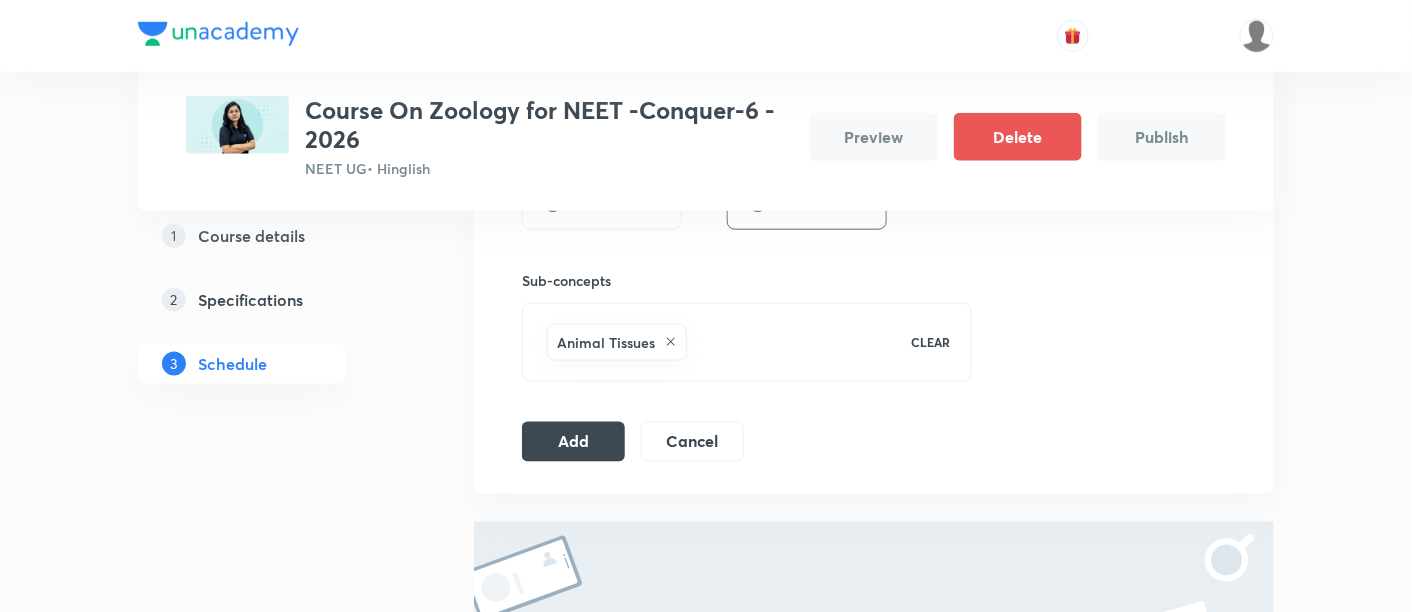 scroll, scrollTop: 578, scrollLeft: 0, axis: vertical 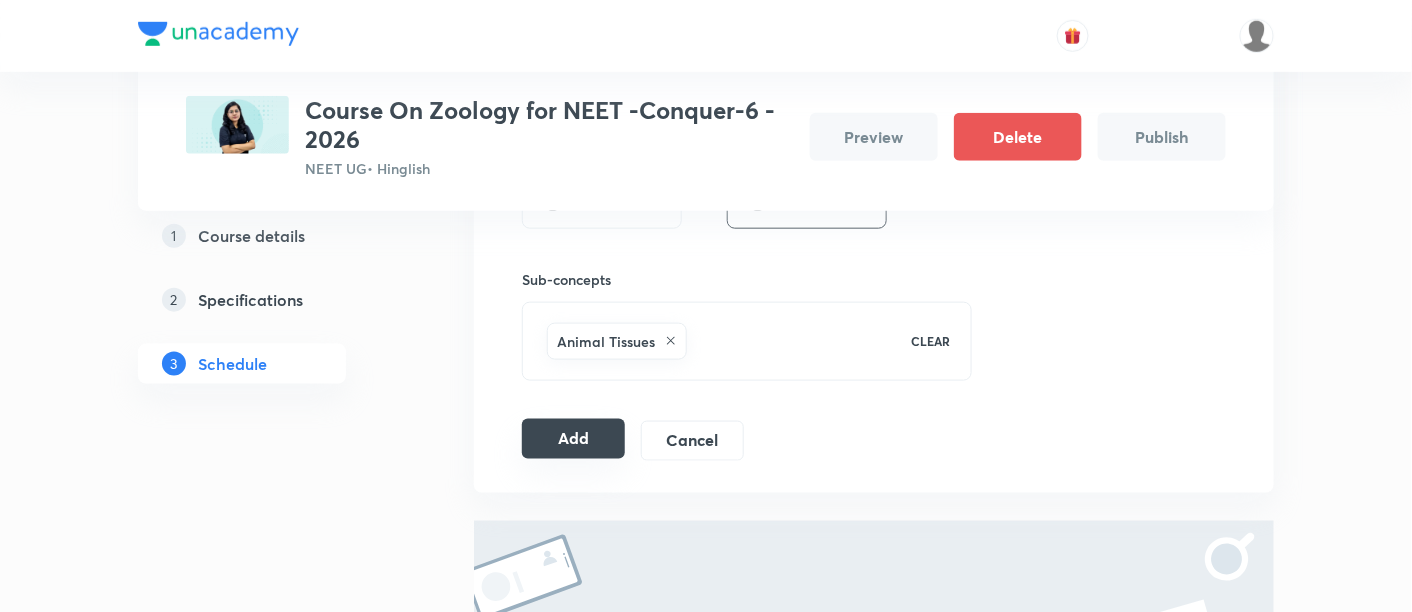 click on "Add" at bounding box center (573, 439) 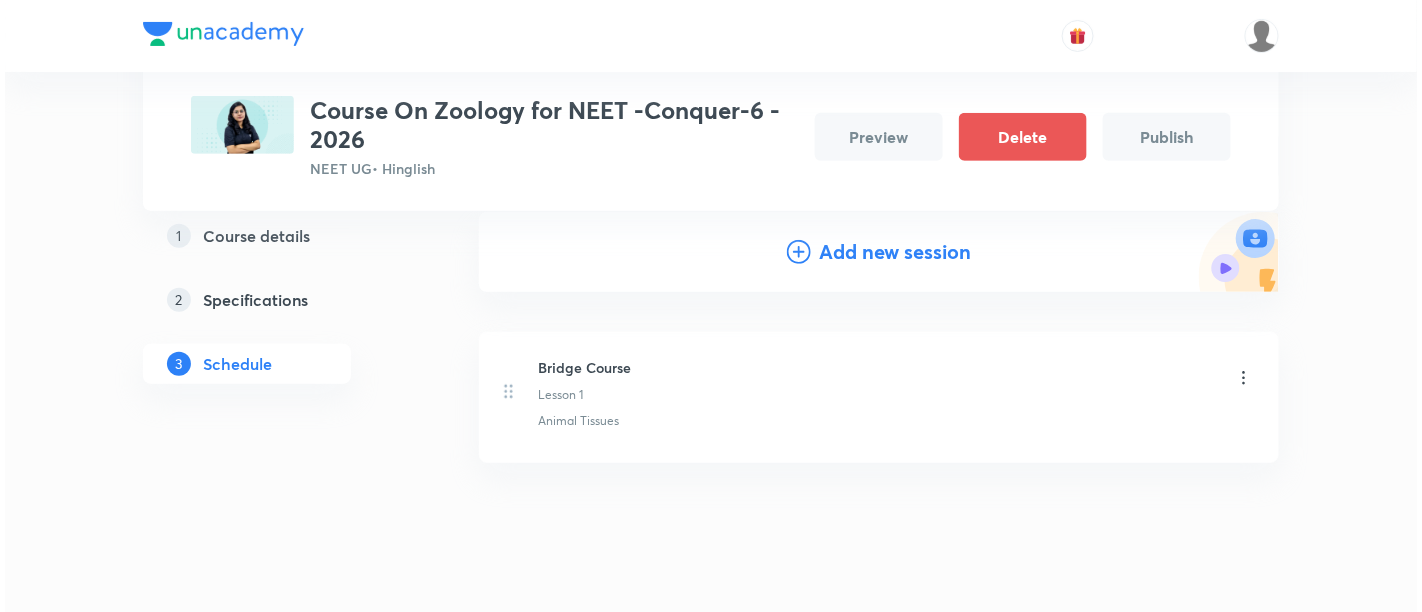 scroll, scrollTop: 0, scrollLeft: 0, axis: both 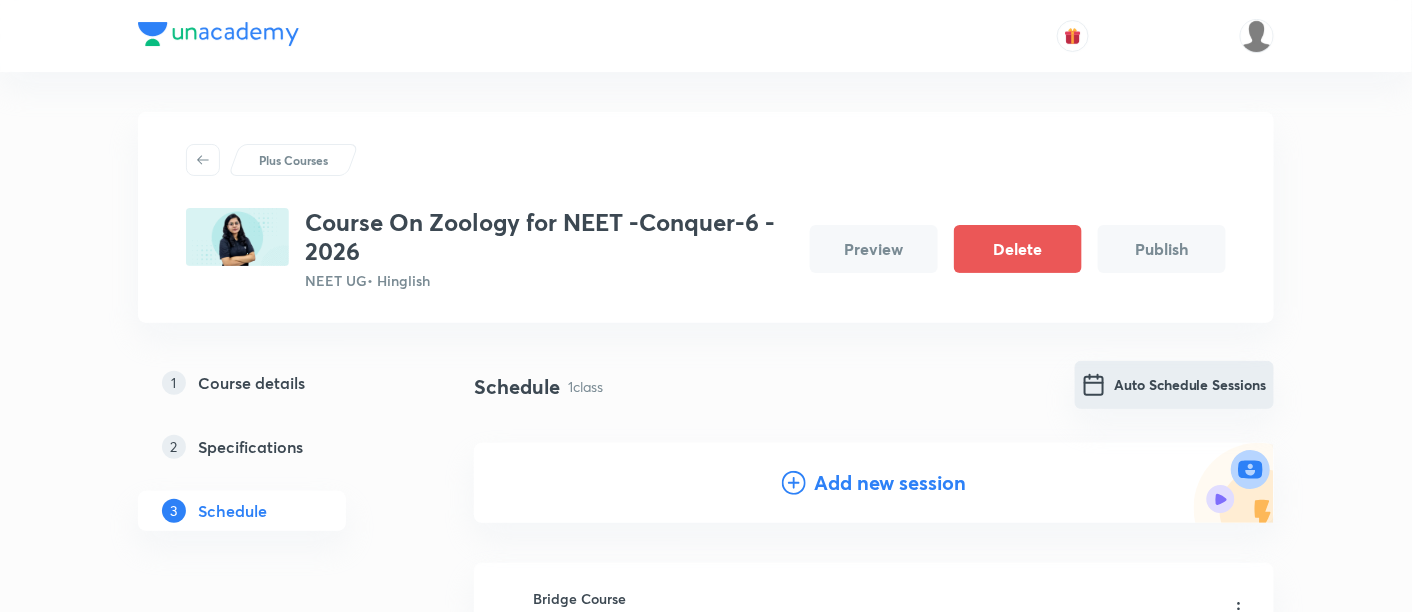 click on "Auto Schedule Sessions" at bounding box center [1174, 385] 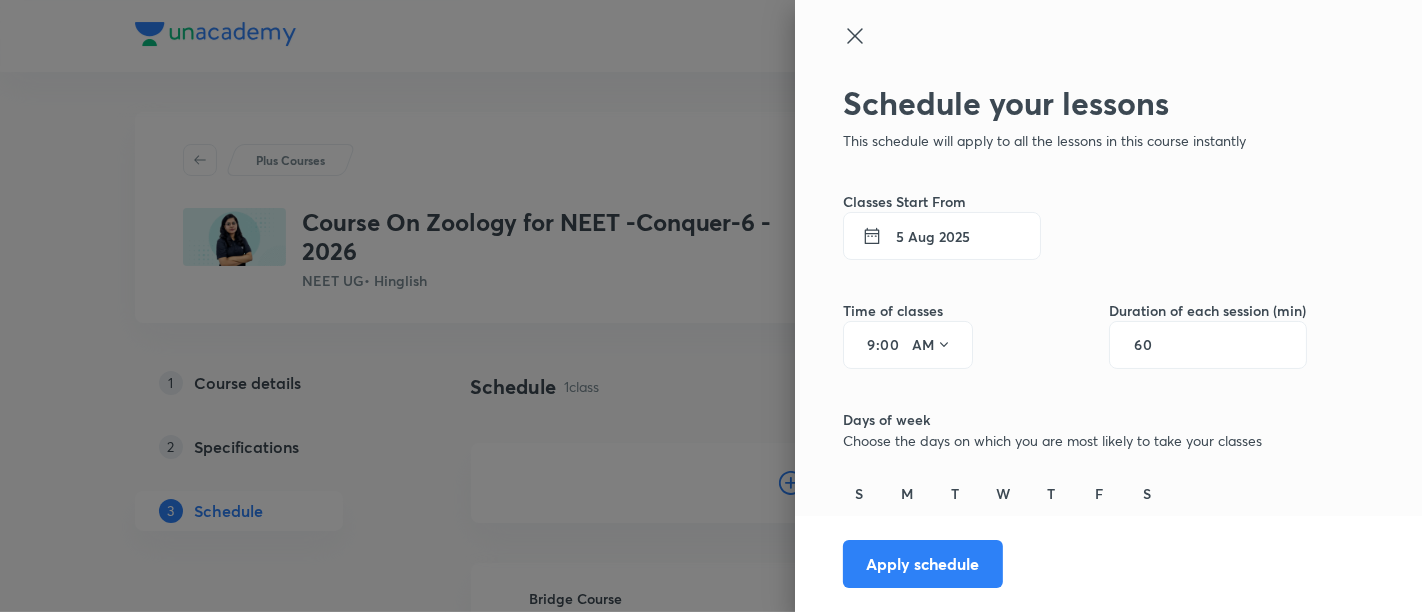 click on "5 Aug 2025" at bounding box center [942, 236] 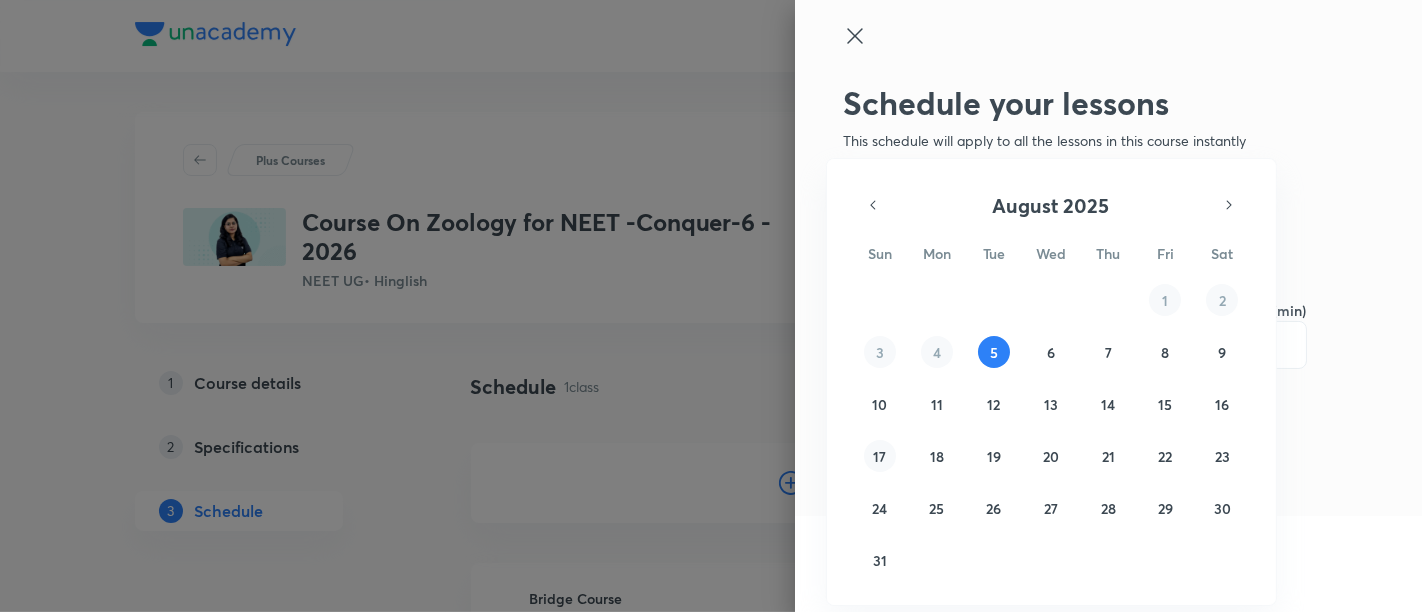 click on "17" at bounding box center (879, 456) 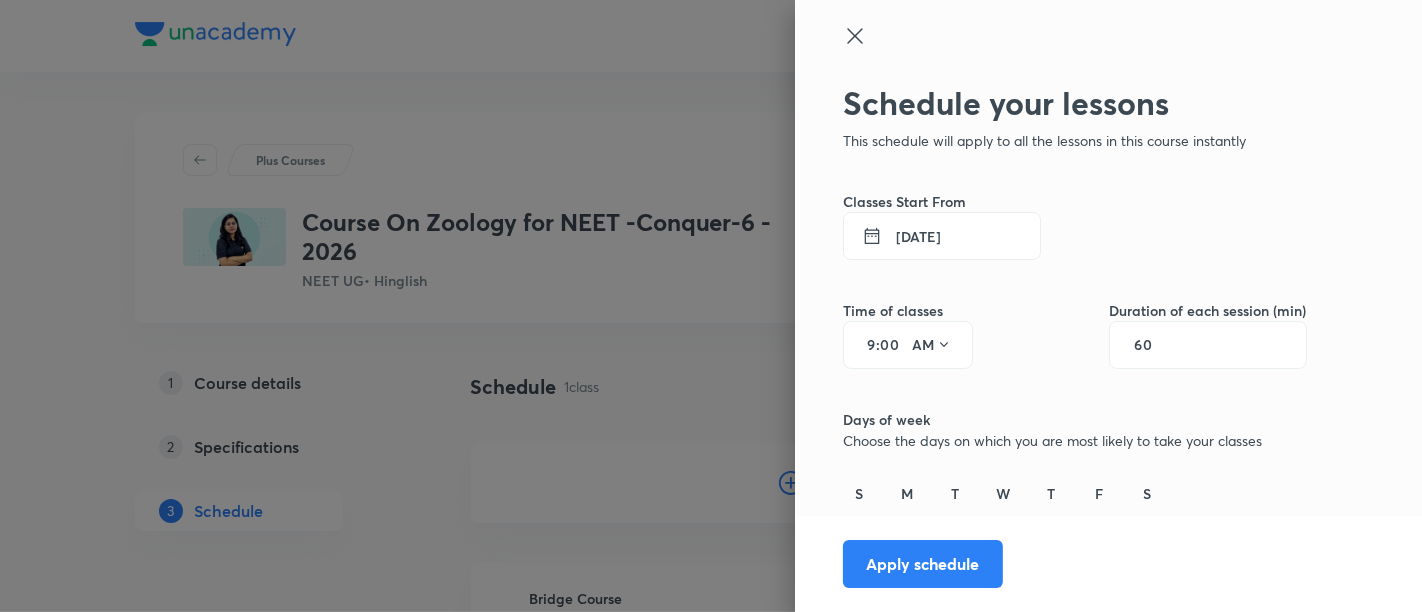 click on "17 Aug 2025" at bounding box center (942, 236) 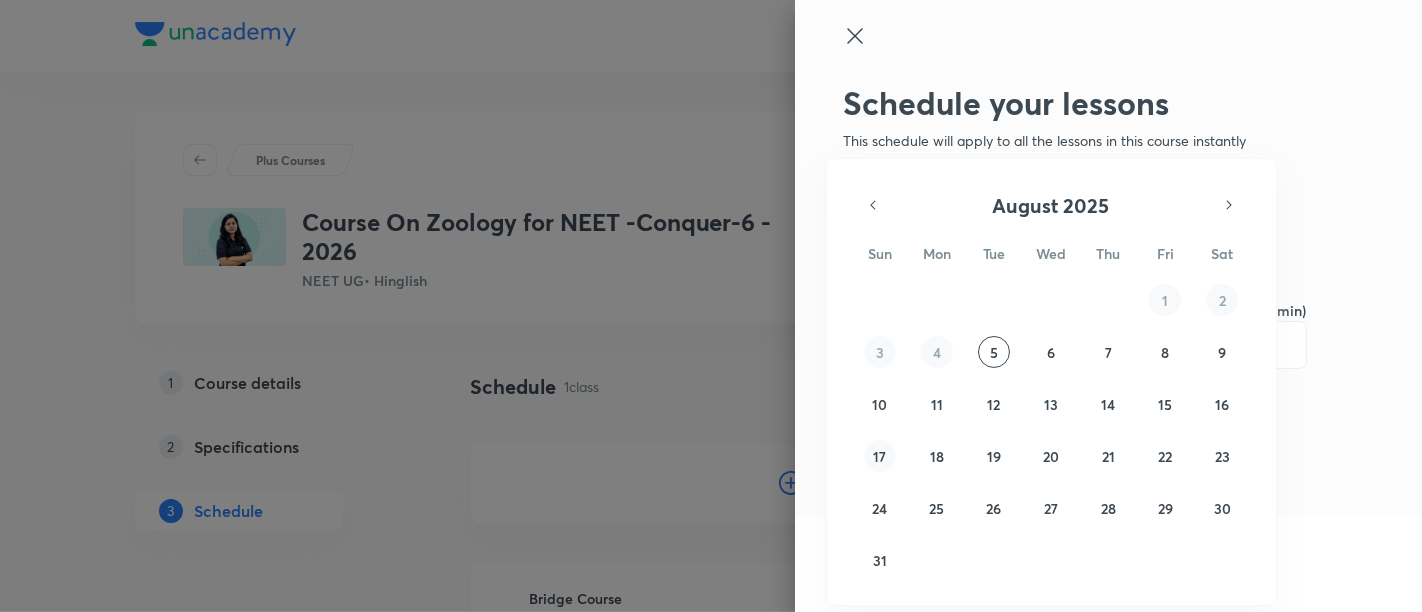 click on "17" at bounding box center [879, 456] 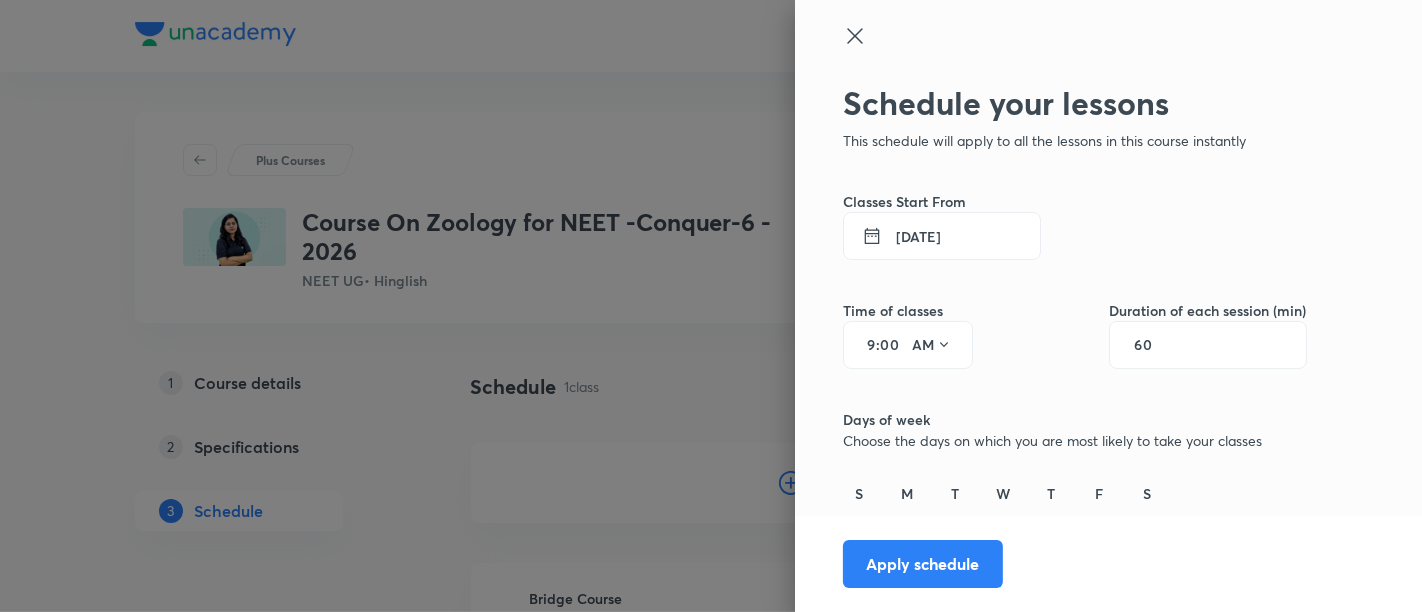 click on "9" at bounding box center [864, 345] 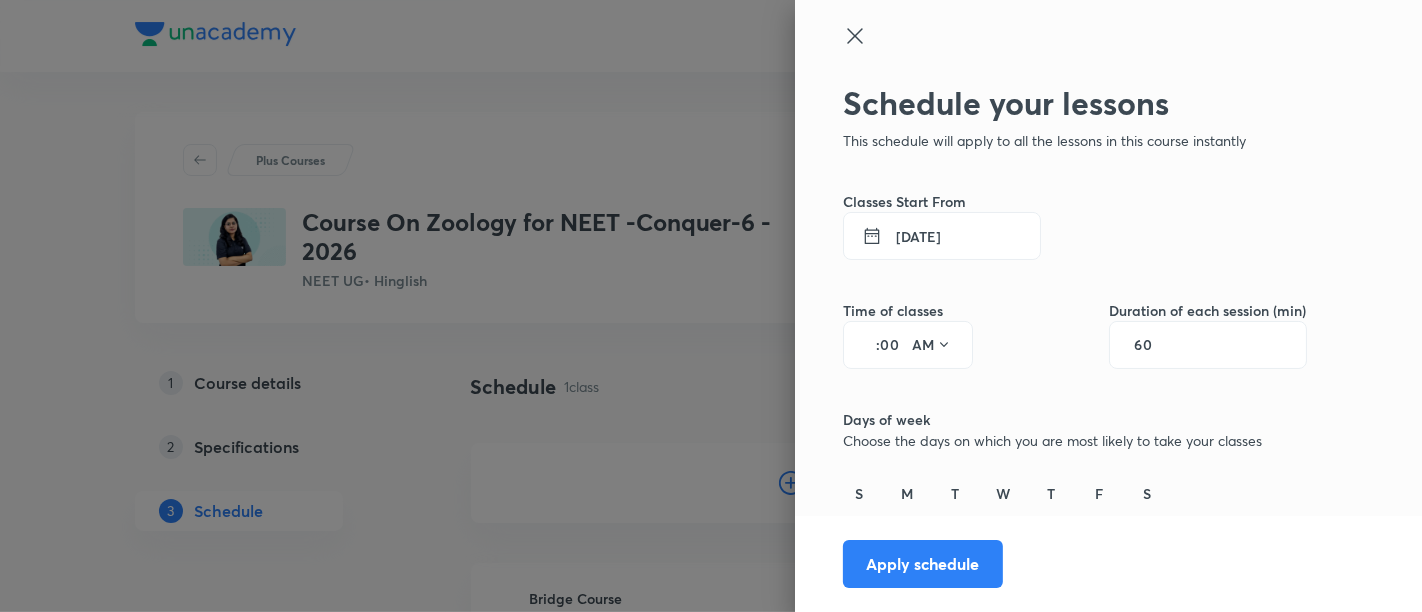type on "2" 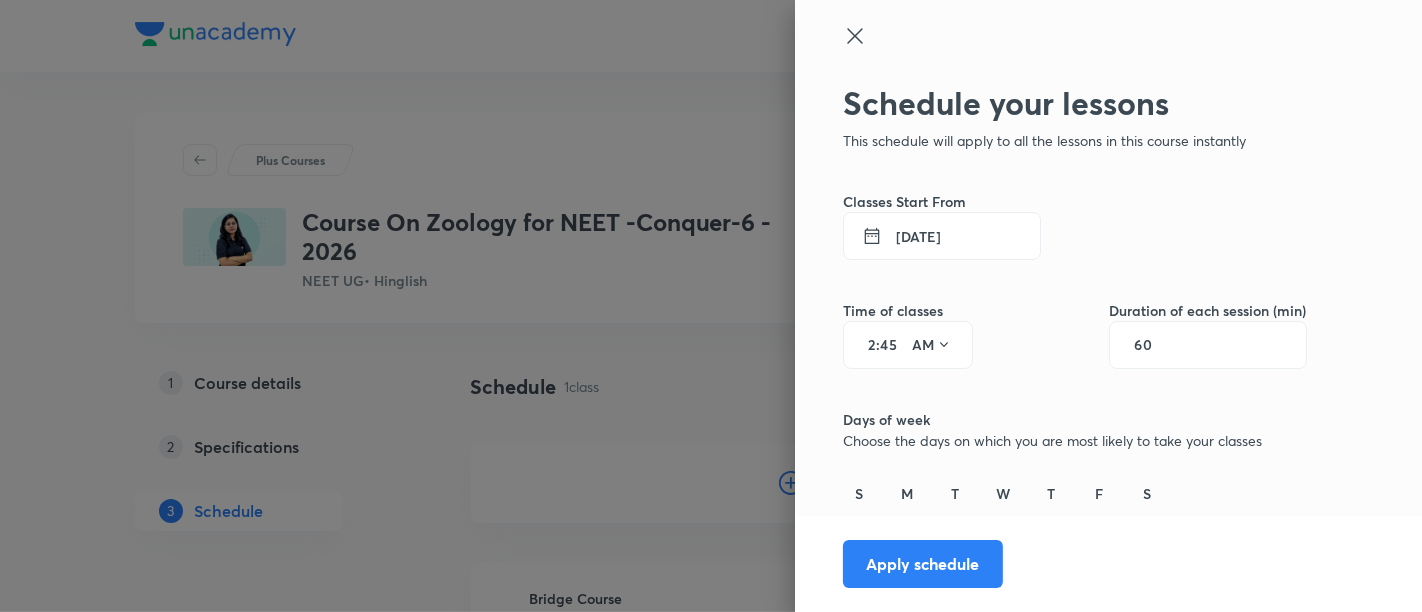 type 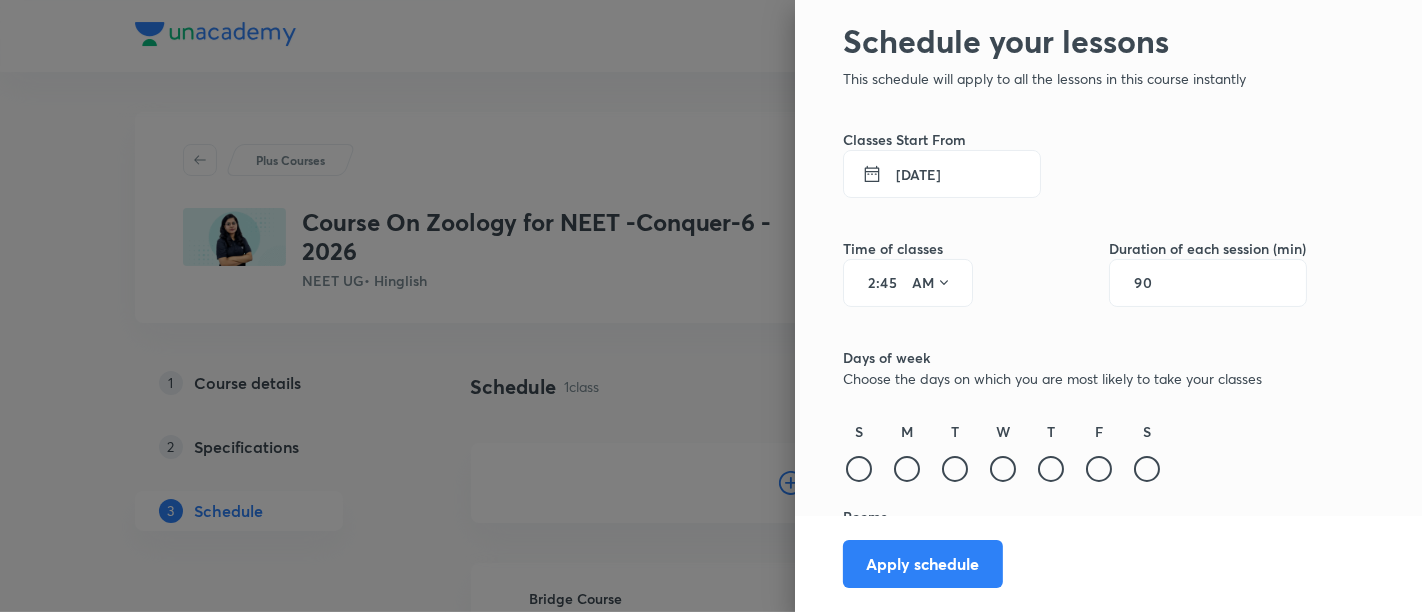 scroll, scrollTop: 70, scrollLeft: 0, axis: vertical 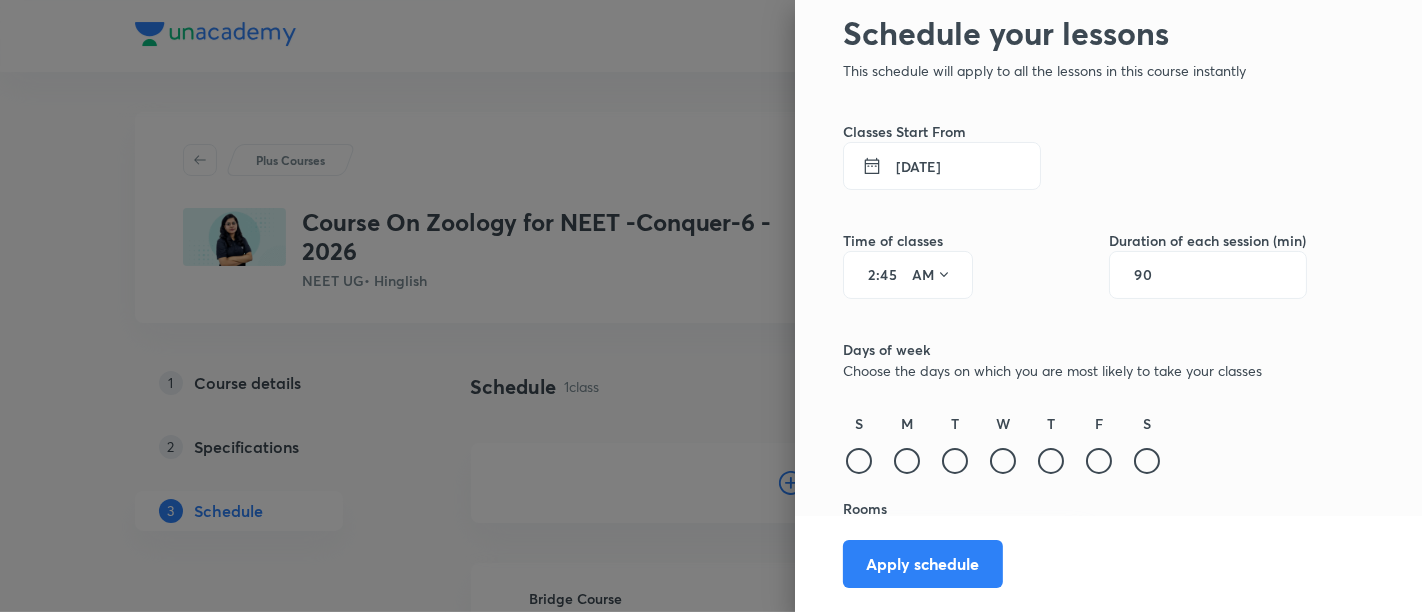 click on "Choose the days on which you are most likely to take your classes" at bounding box center [1075, 370] 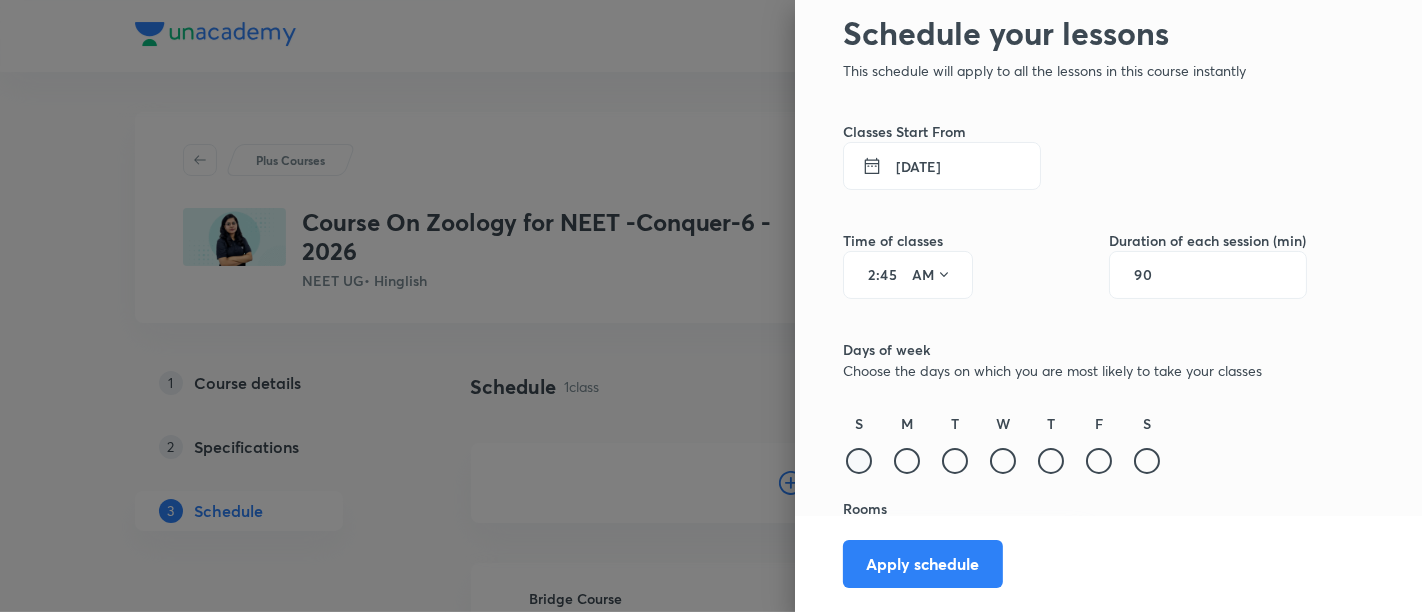 click at bounding box center (859, 461) 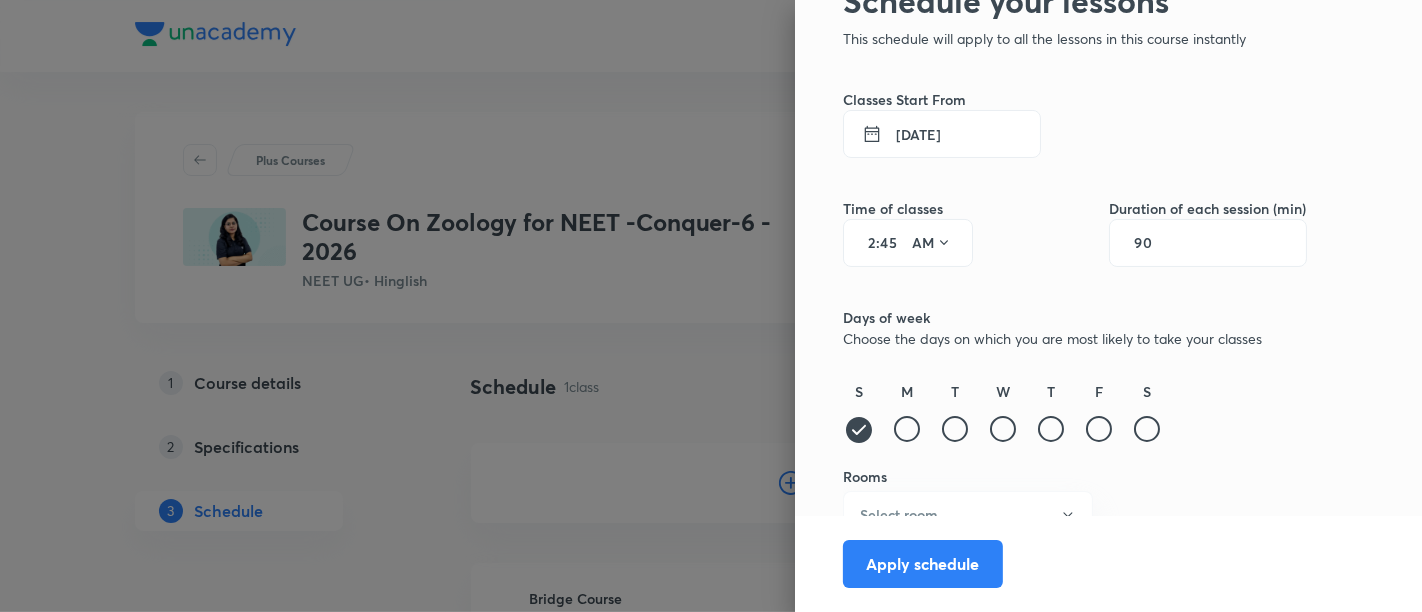 scroll, scrollTop: 127, scrollLeft: 0, axis: vertical 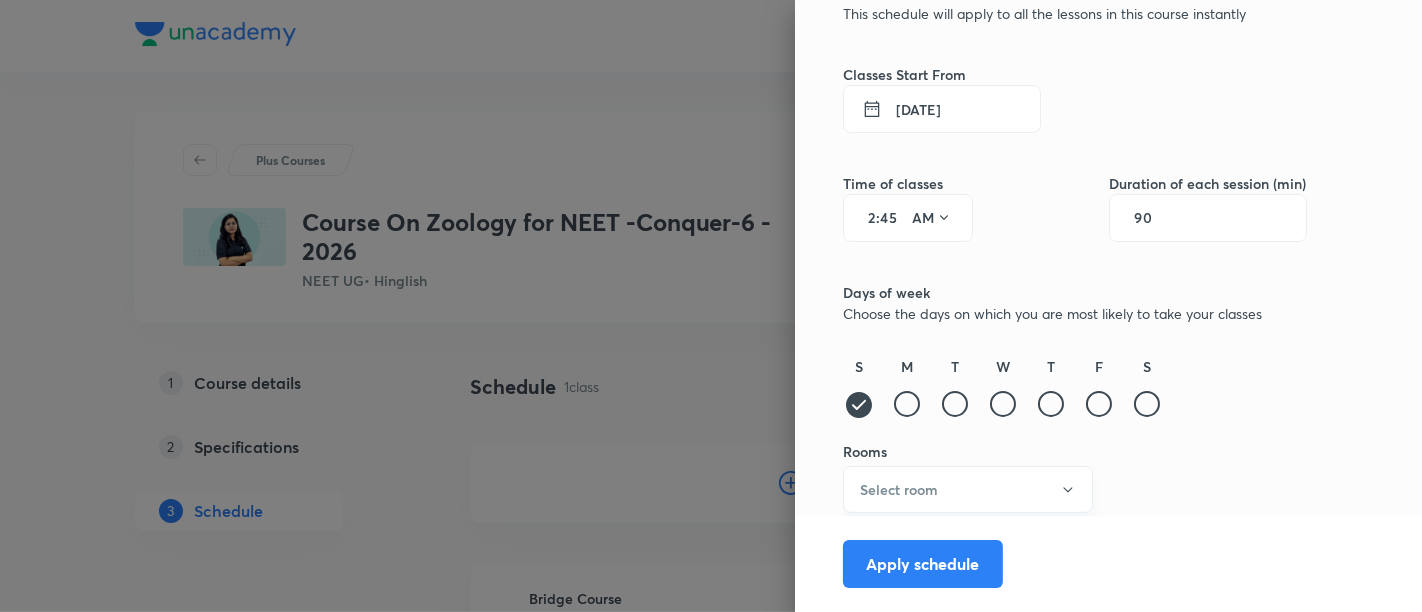 click 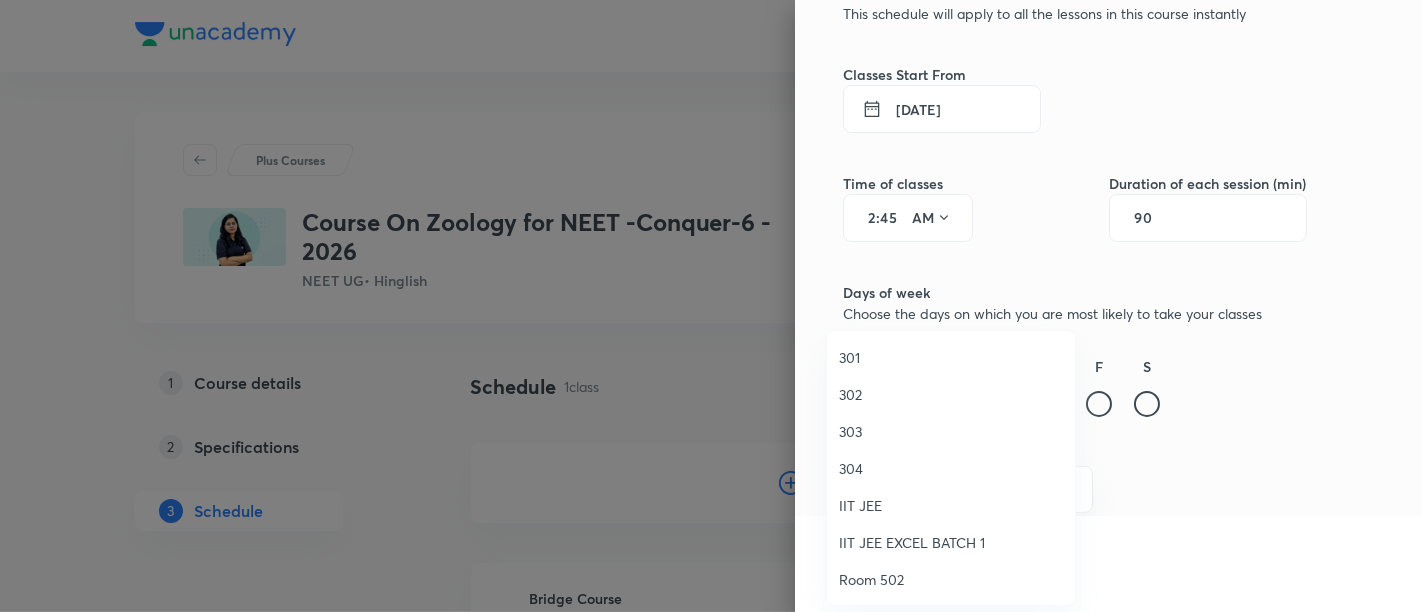 click on "304" at bounding box center (951, 468) 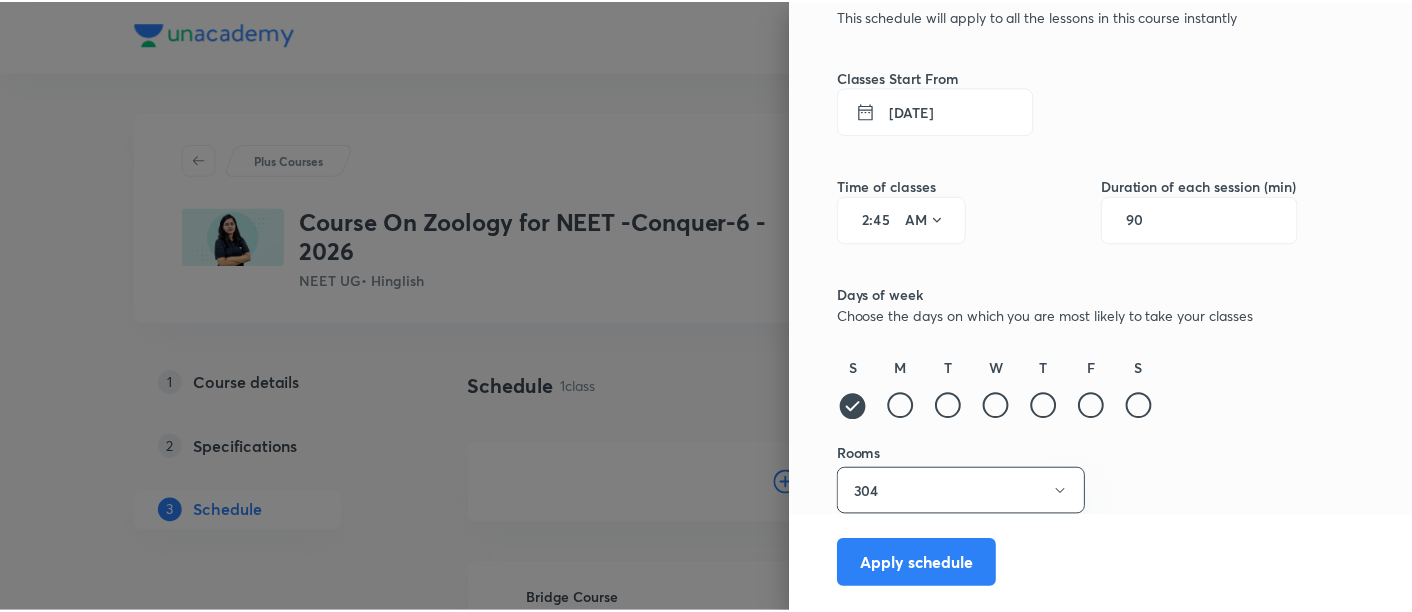 scroll, scrollTop: 127, scrollLeft: 0, axis: vertical 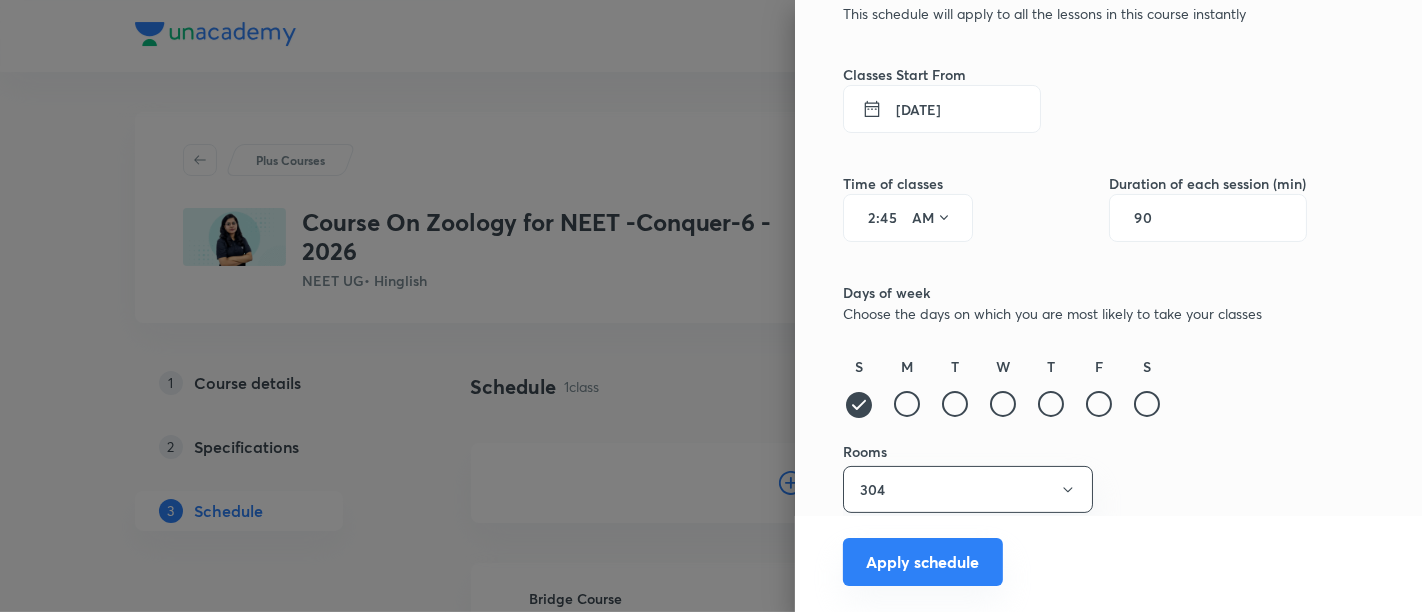 click on "Apply schedule" at bounding box center (923, 562) 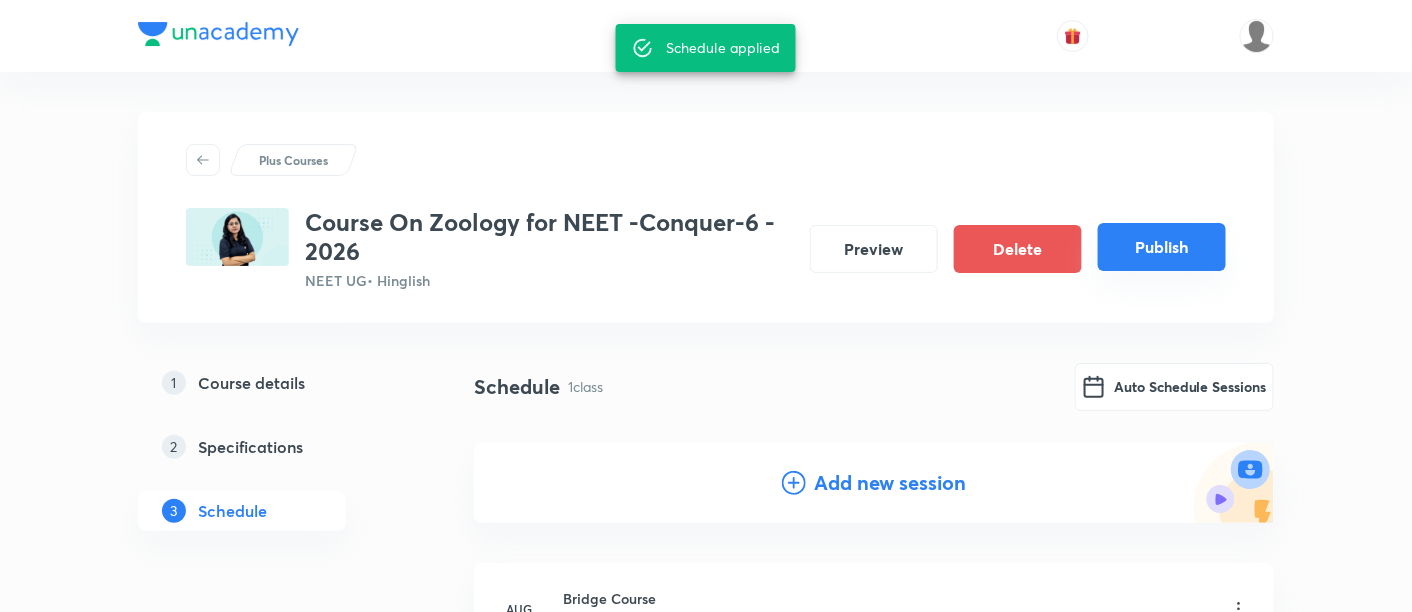click on "Publish" at bounding box center [1162, 247] 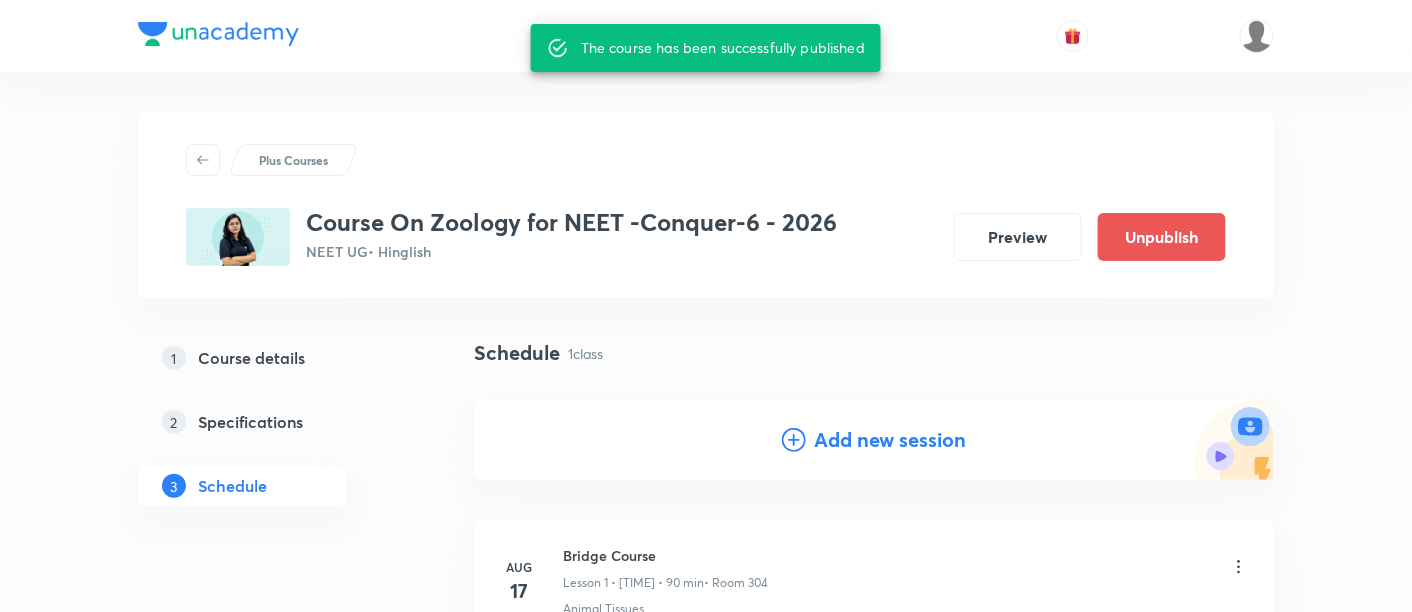 click on "Plus Courses Course On Zoology for NEET -Conquer-6 - 2026 NEET UG  • Hinglish Preview Unpublish" at bounding box center (706, 205) 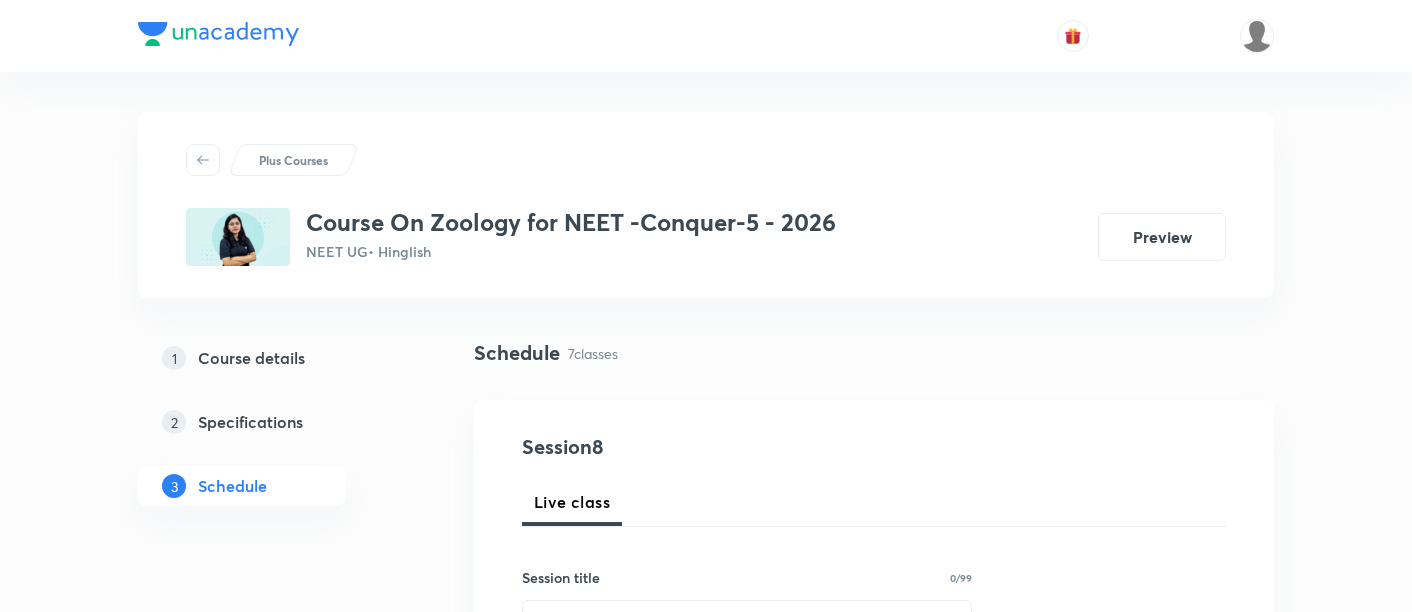 scroll, scrollTop: 0, scrollLeft: 0, axis: both 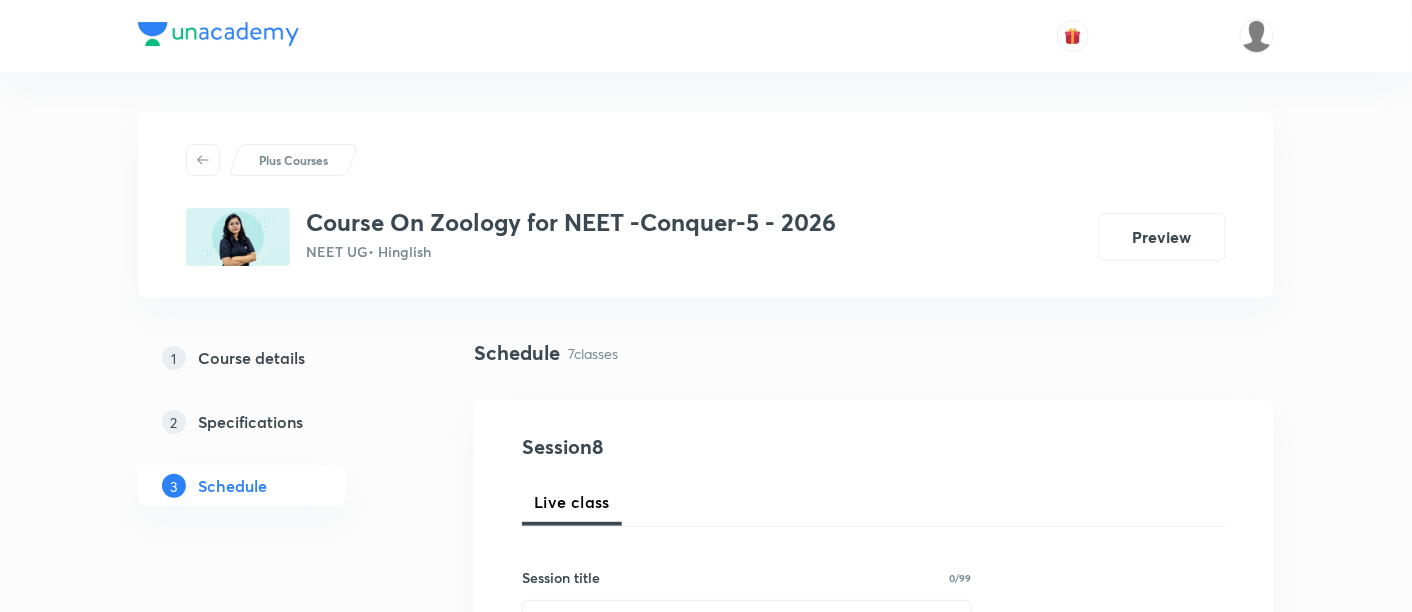 click on "Course details" at bounding box center [251, 358] 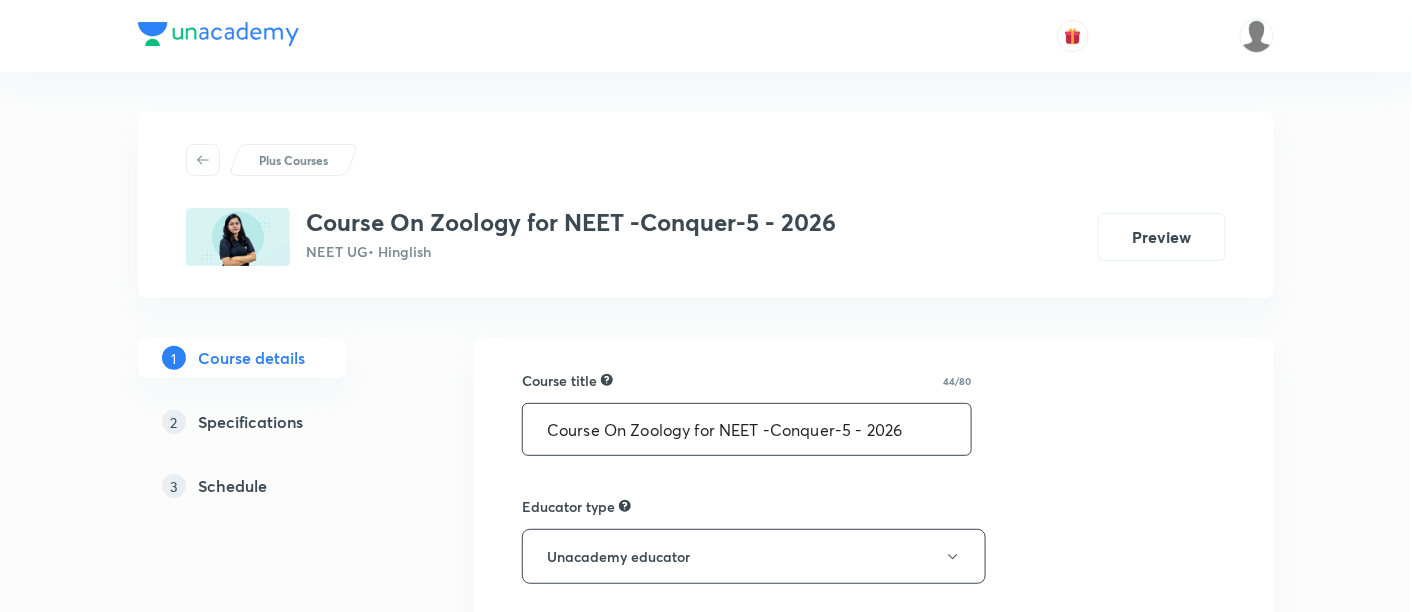 drag, startPoint x: 545, startPoint y: 424, endPoint x: 919, endPoint y: 418, distance: 374.04813 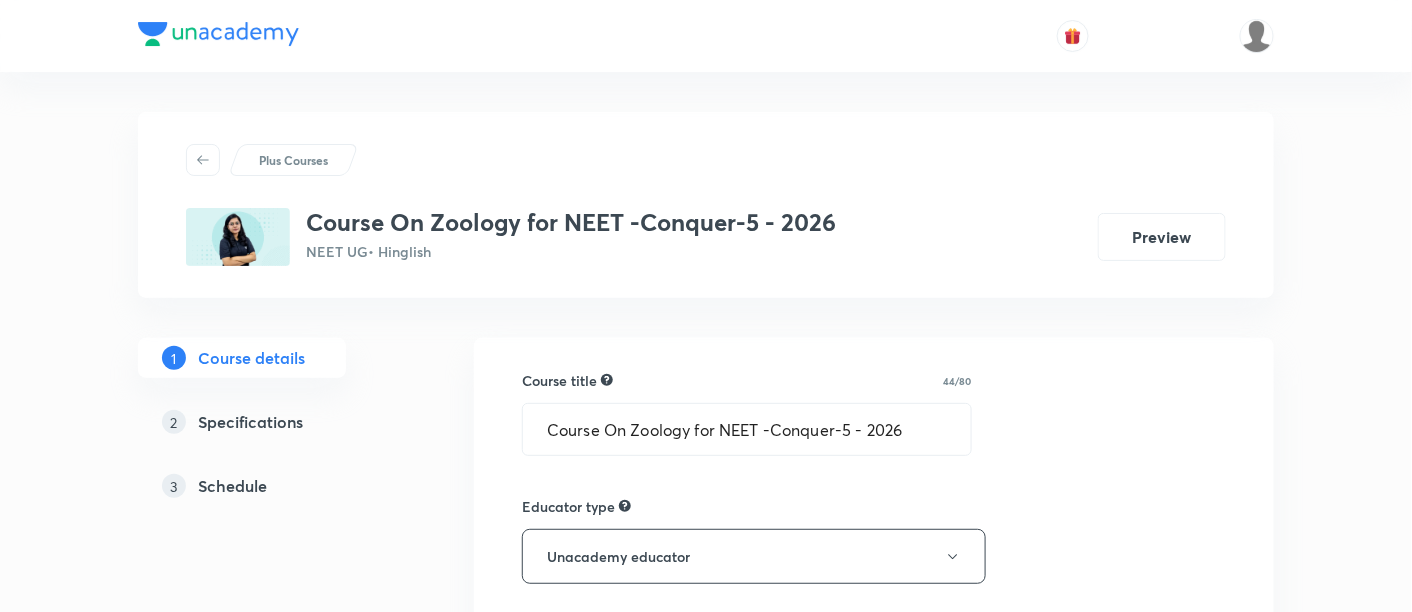 click on "Course title 44/80 Course On Zoology for NEET -Conquer-5 - 2026 ​ Educator type Unacademy educator   Course type Online only Hybrid (Unacademy centre) Hybrid (non-offline) Only select if both recorded and live classes would be added to the course City Patna Center Patna Boring Road This is a TA powered course Checking this flag will make this course available to online learners as well Course description 318/500 In this course, Swati Kumari will provide in-depth knowledge of Zoology. The course will
be helpful for aspirants preparing for NEET UG. All doubts related to the topic will be clarified during the doubt-clearing sessions in the course. The course will be covered in Hinglish and the notes will be provided in English" ​ Spoken Language Hinglish Written Content/Slide Language English ​ Select a goal NEET UG ​ Educators Swati Kumari ​ Save & continue" at bounding box center (874, 1127) 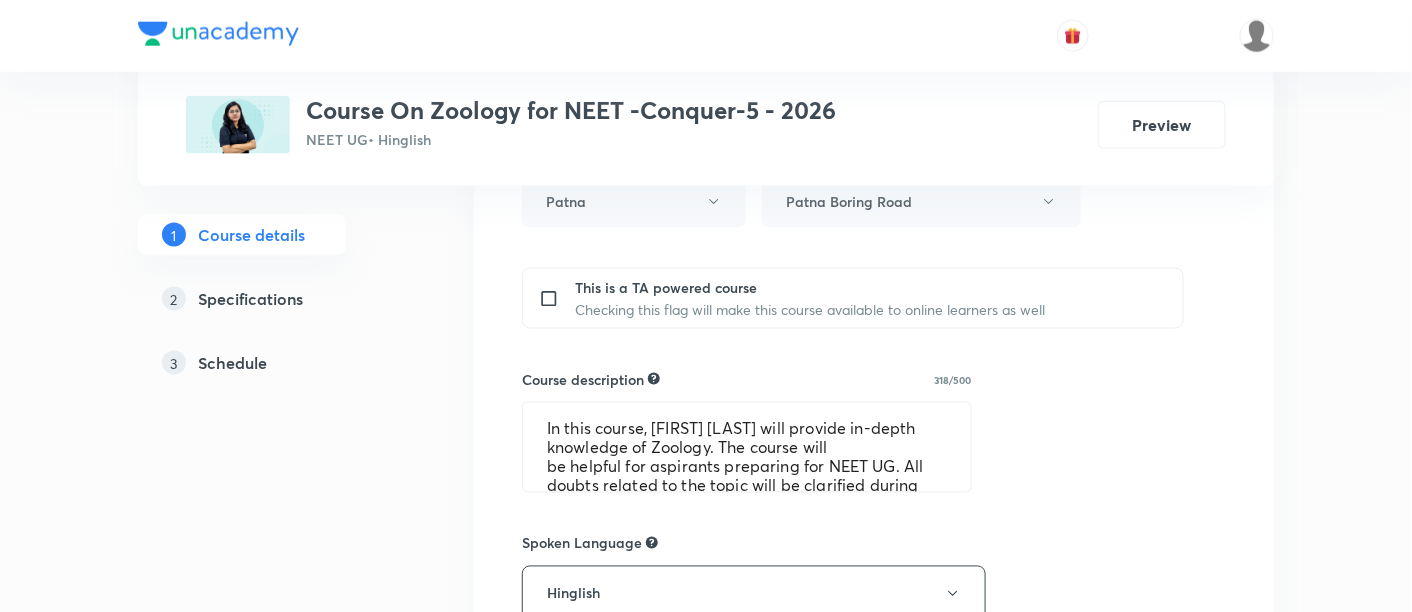 scroll, scrollTop: 803, scrollLeft: 0, axis: vertical 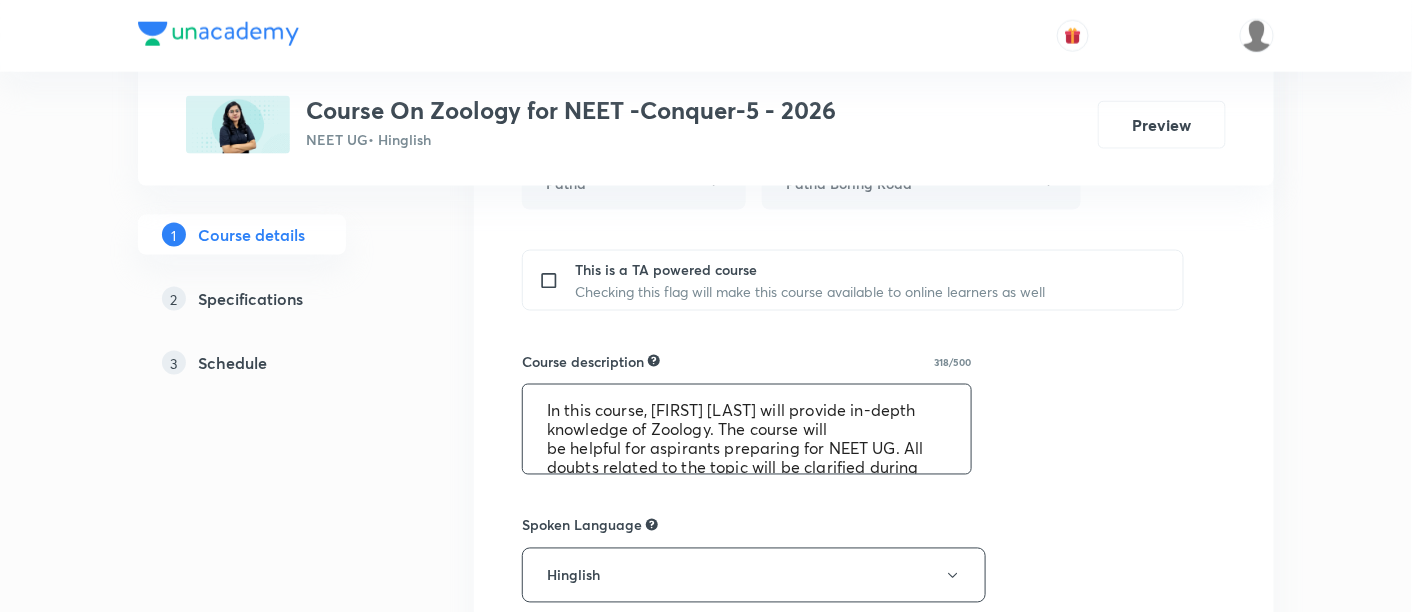 drag, startPoint x: 550, startPoint y: 408, endPoint x: 759, endPoint y: 447, distance: 212.60762 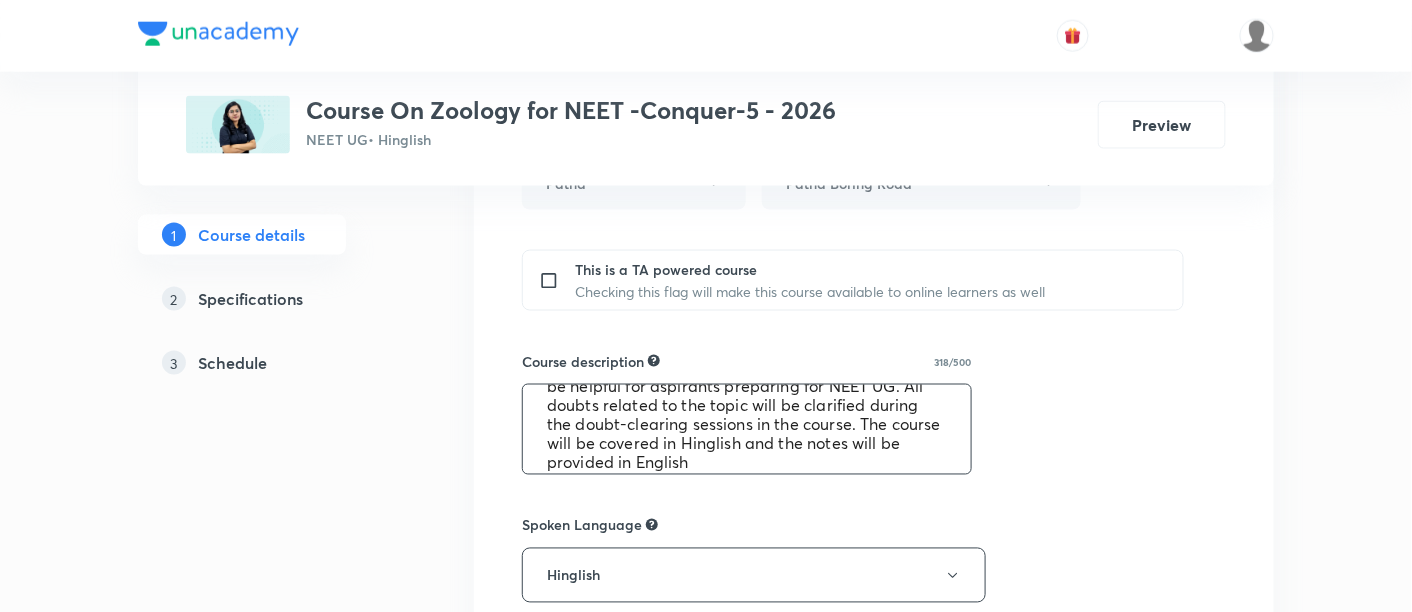scroll, scrollTop: 76, scrollLeft: 0, axis: vertical 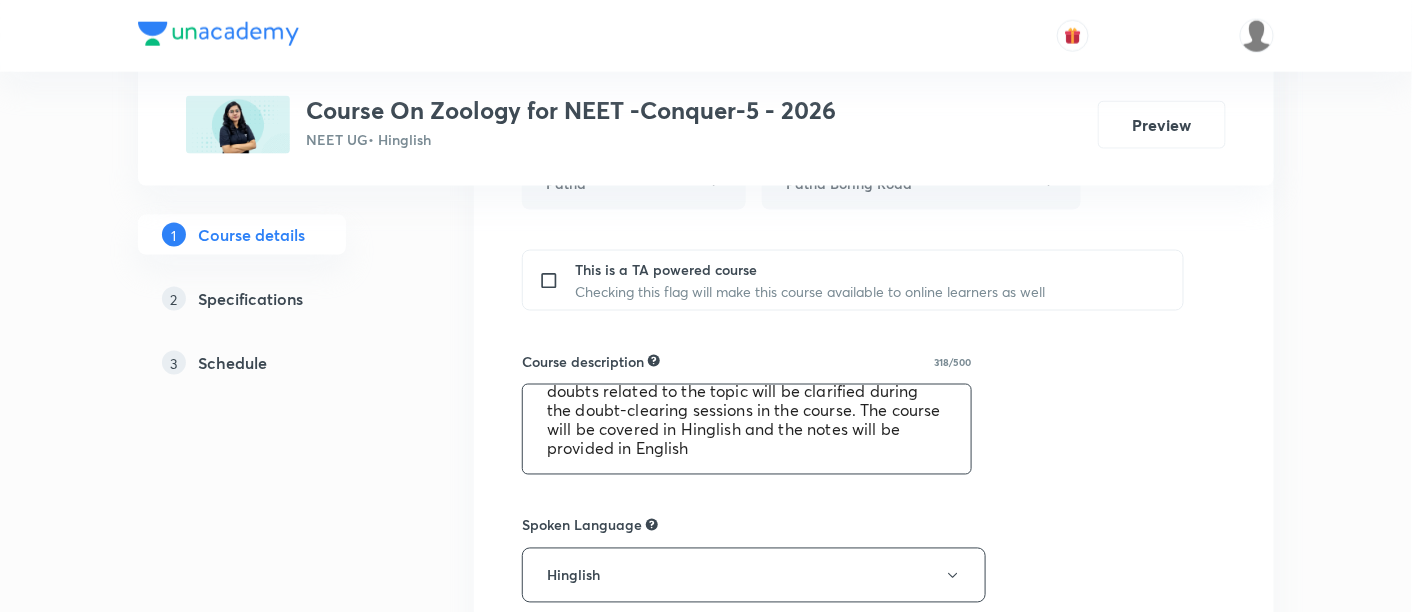drag, startPoint x: 543, startPoint y: 404, endPoint x: 897, endPoint y: 452, distance: 357.2394 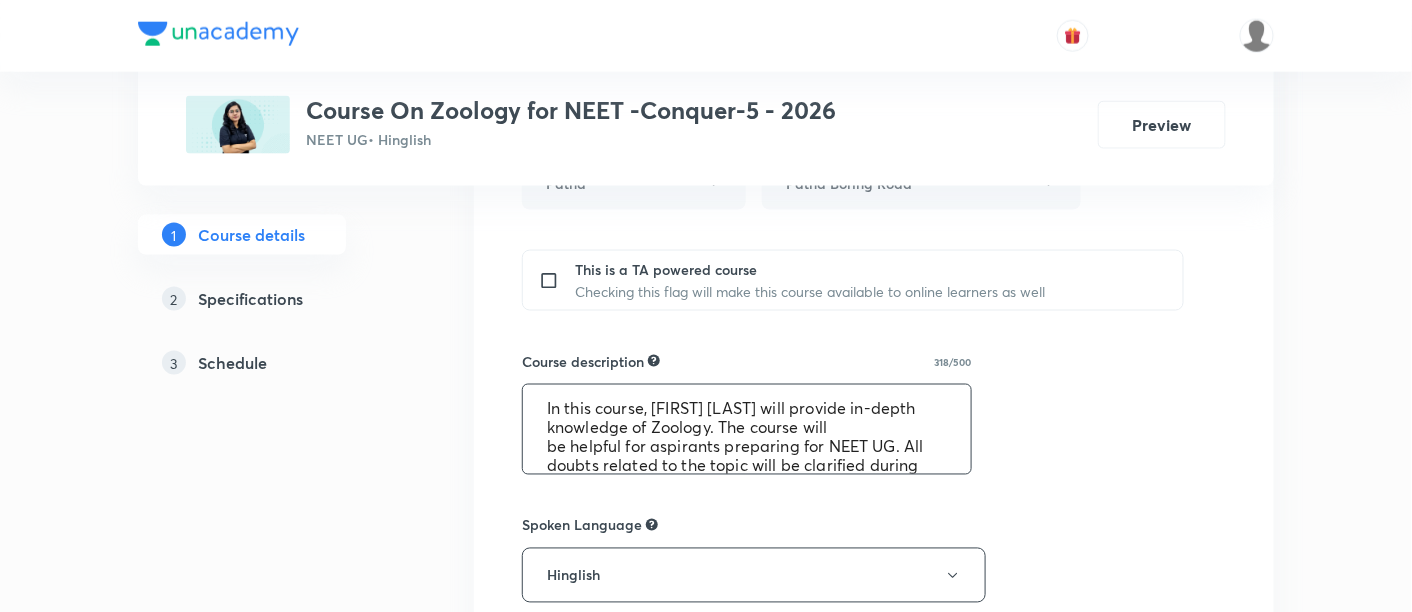 scroll, scrollTop: 0, scrollLeft: 0, axis: both 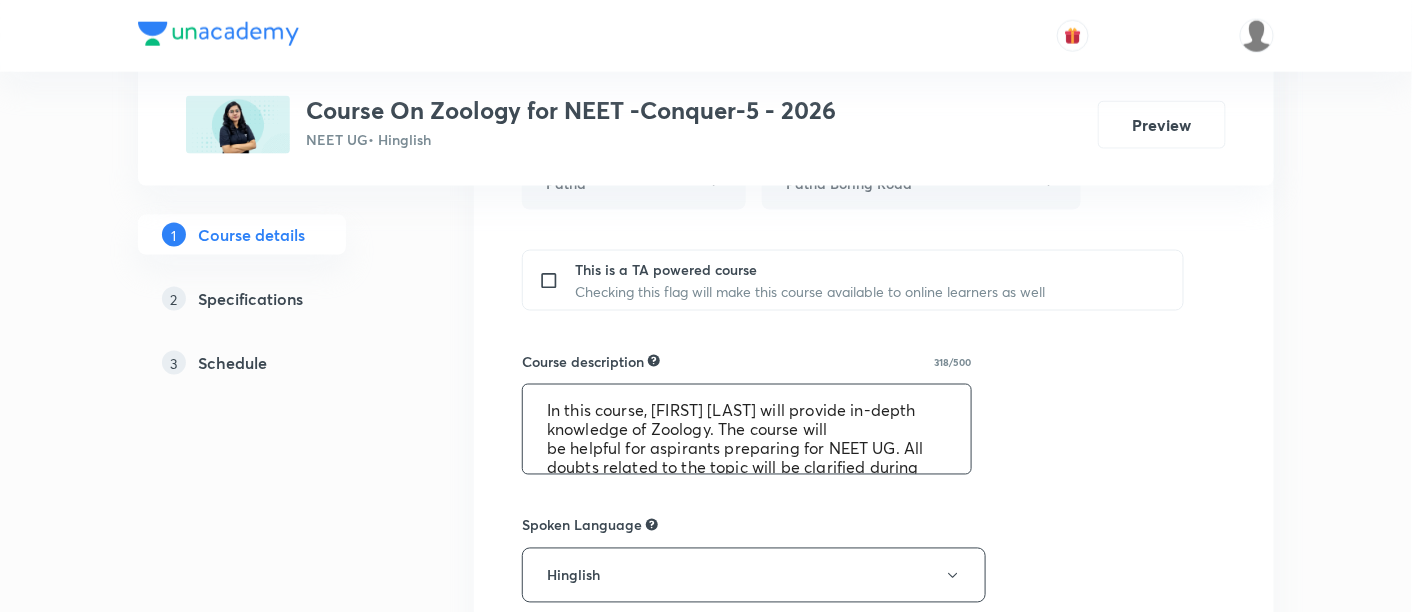 click on "In this course, [FIRST] [LAST] will provide in-depth knowledge of Zoology. The course will
be helpful for aspirants preparing for NEET UG. All doubts related to the topic will be clarified during the doubt-clearing sessions in the course. The course will be covered in Hinglish and the notes will be provided in English" at bounding box center [747, 429] 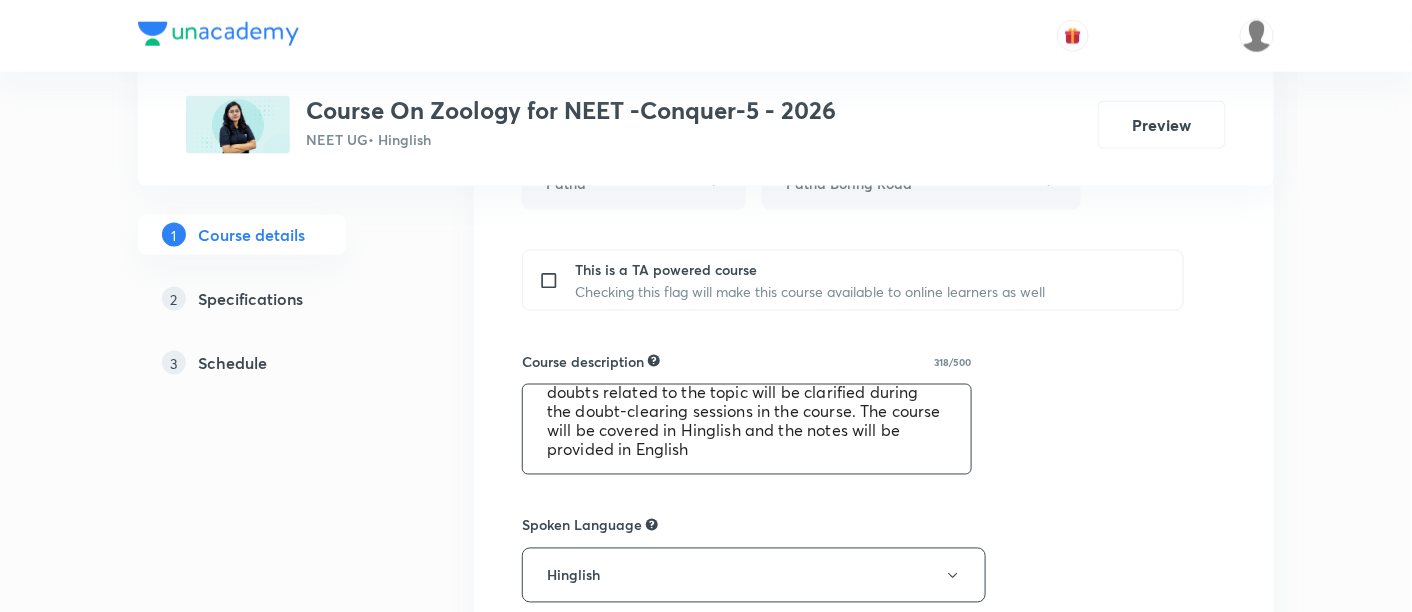 scroll, scrollTop: 76, scrollLeft: 0, axis: vertical 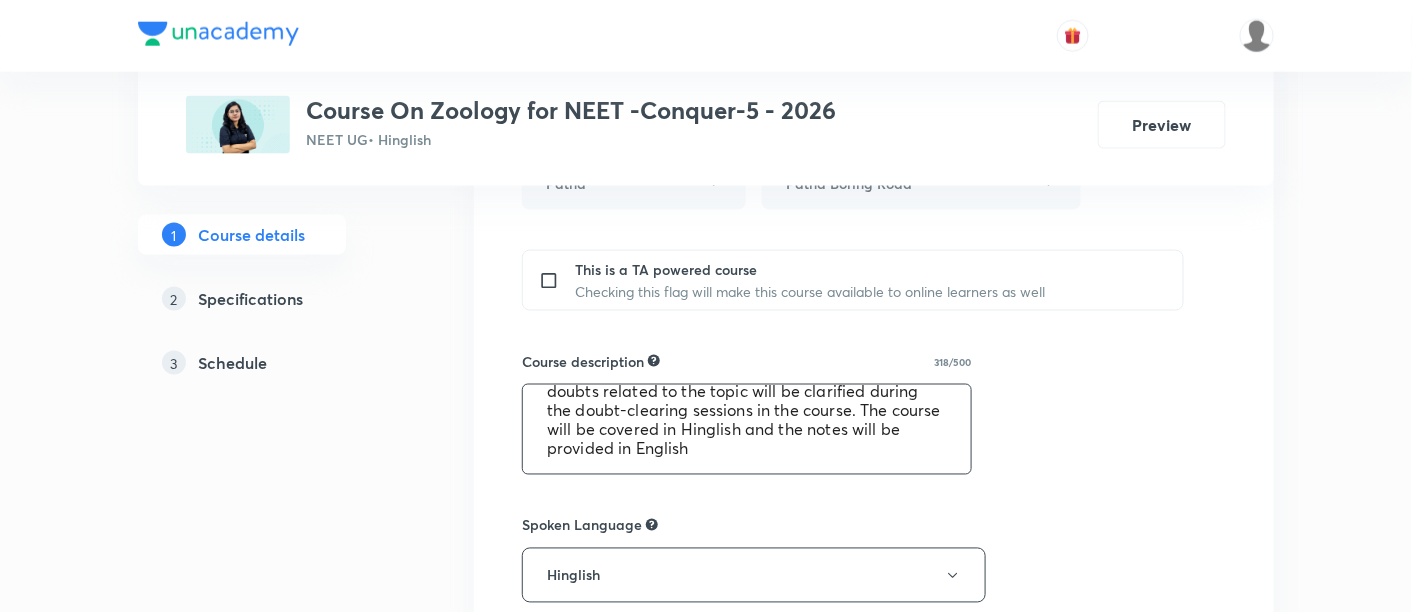 drag, startPoint x: 545, startPoint y: 404, endPoint x: 848, endPoint y: 458, distance: 307.77426 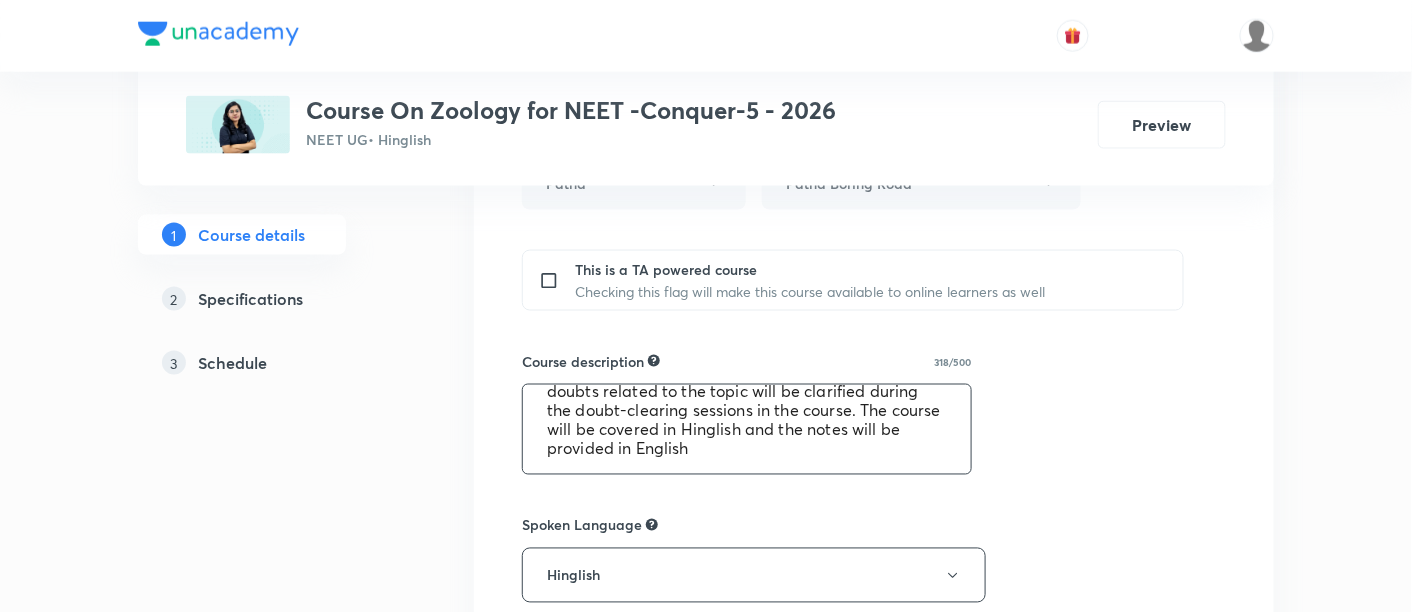 click on "In this course, [FIRST] [LAST] will provide in-depth knowledge of Zoology. The course will
be helpful for aspirants preparing for NEET UG. All doubts related to the topic will be clarified during the doubt-clearing sessions in the course. The course will be covered in Hinglish and the notes will be provided in English" at bounding box center [747, 429] 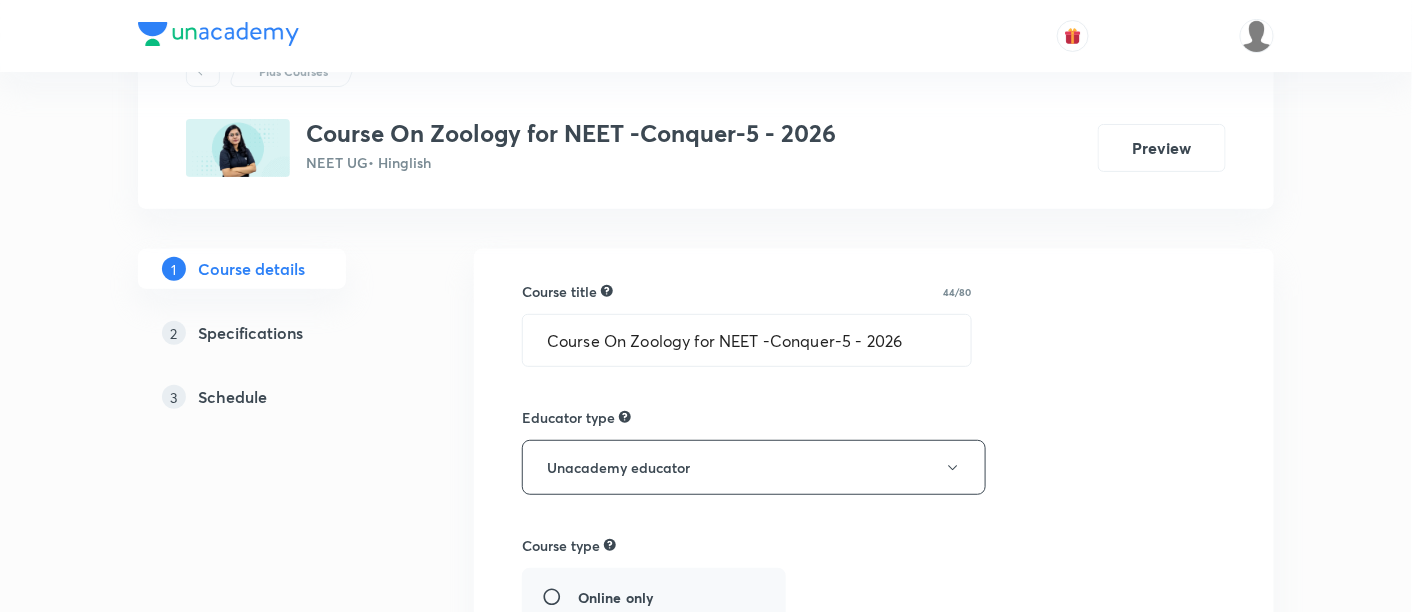 scroll, scrollTop: 88, scrollLeft: 0, axis: vertical 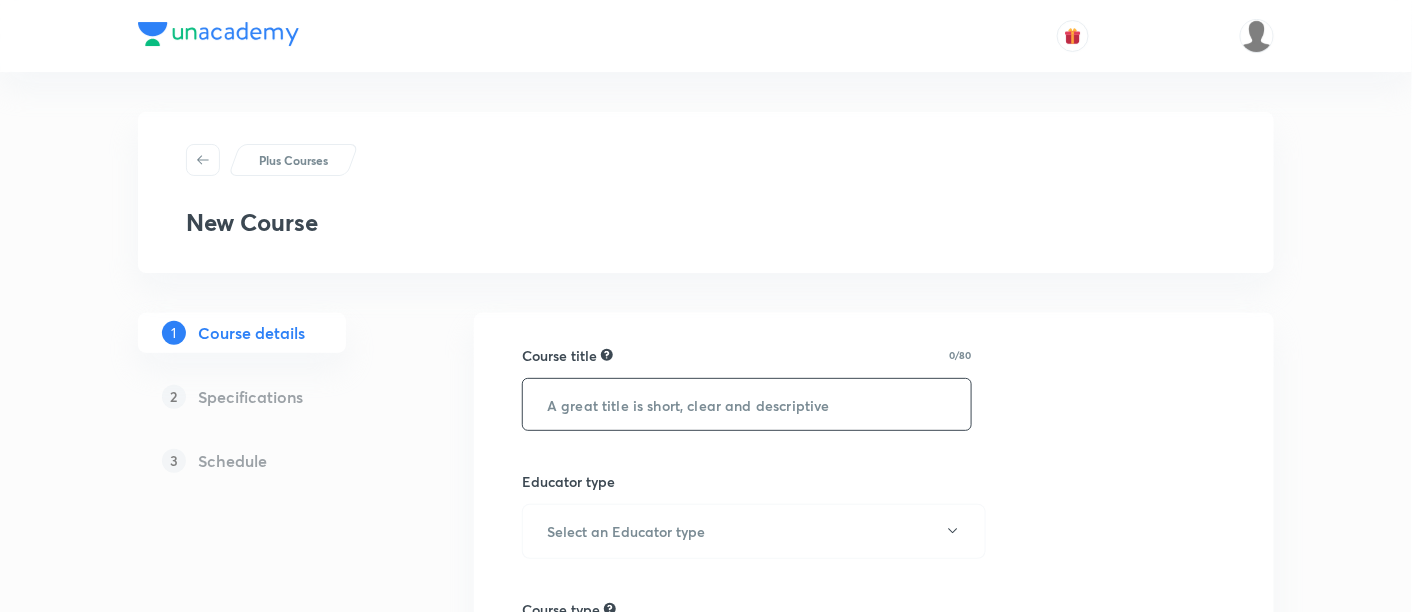 click at bounding box center (747, 404) 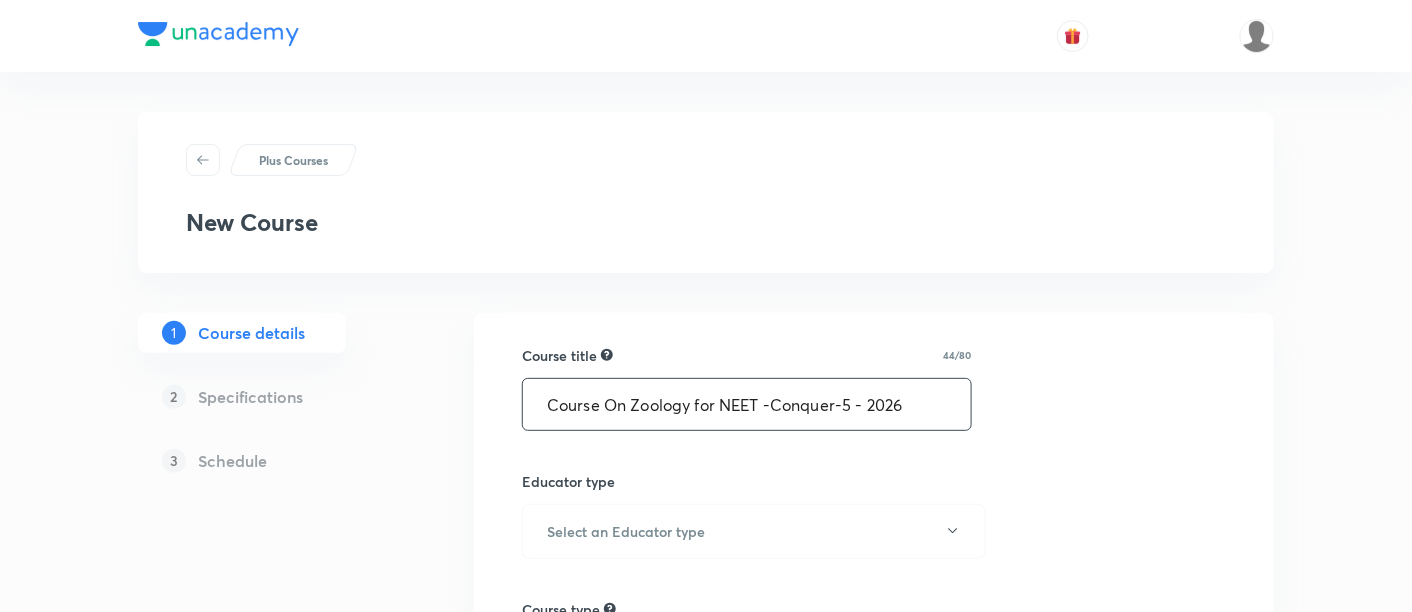 click on "Course On Zoology for NEET -Conquer-5 - 2026" at bounding box center (747, 404) 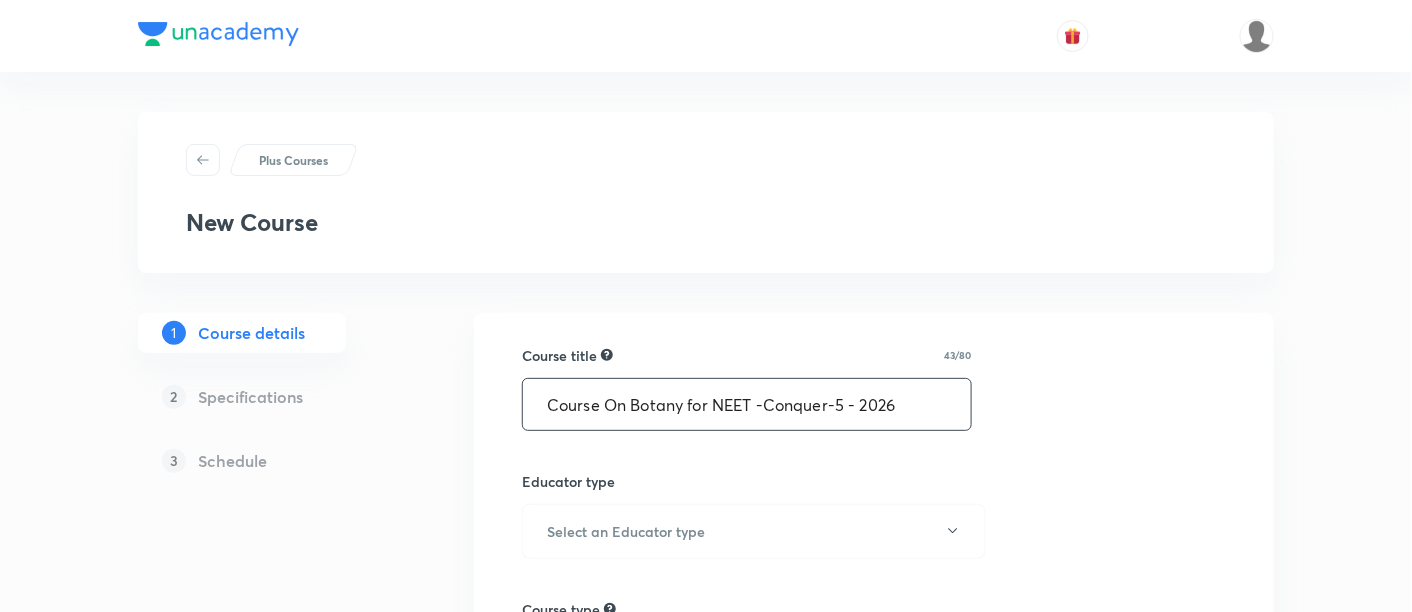 click on "Course On Botany for NEET -Conquer-5 - 2026" at bounding box center (747, 404) 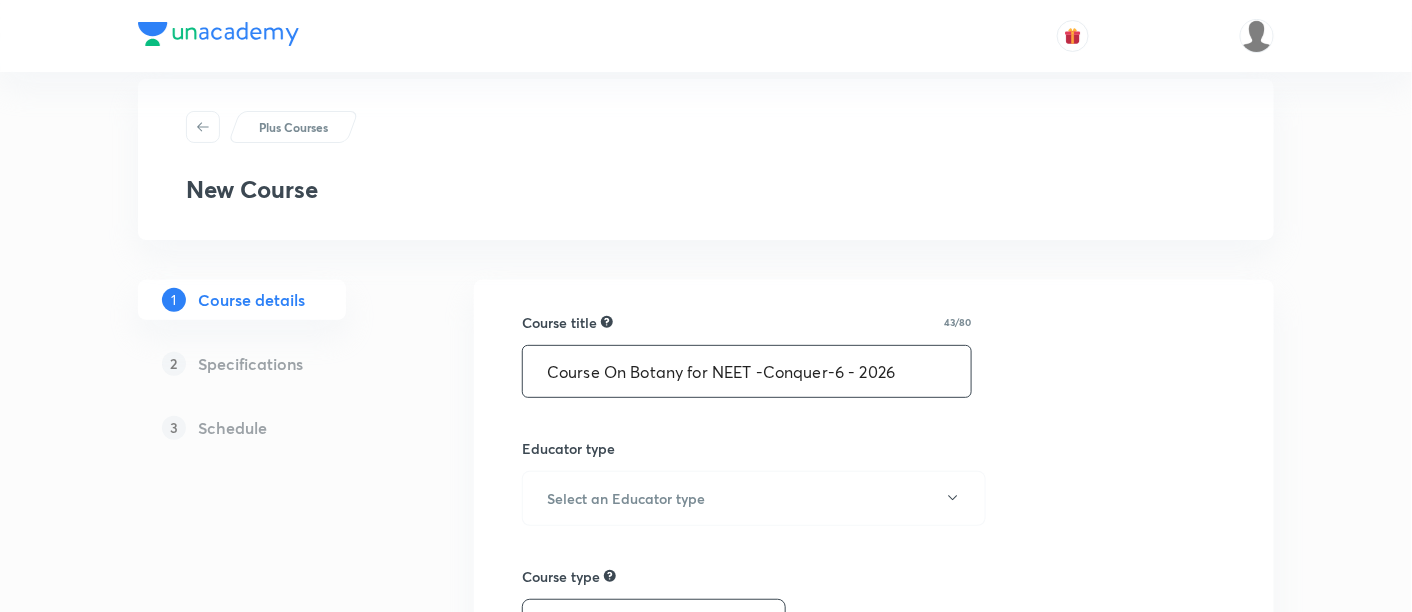 scroll, scrollTop: 122, scrollLeft: 0, axis: vertical 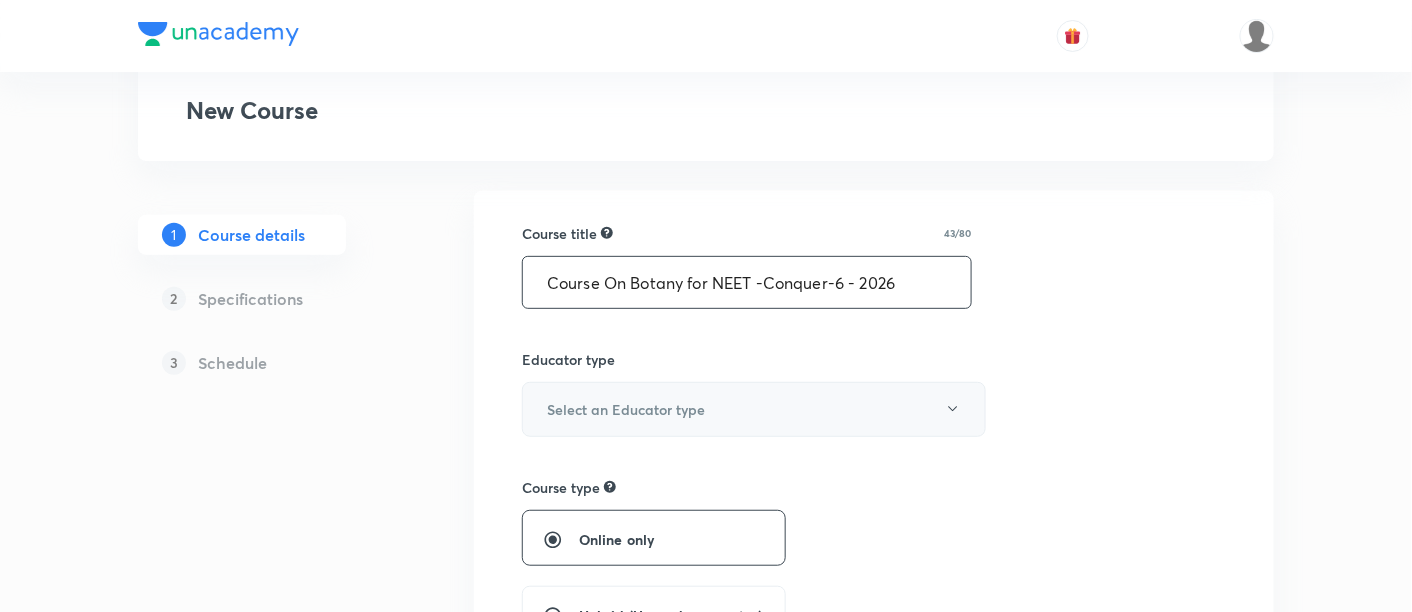 type on "Course On Botany for NEET -Conquer-6 - 2026" 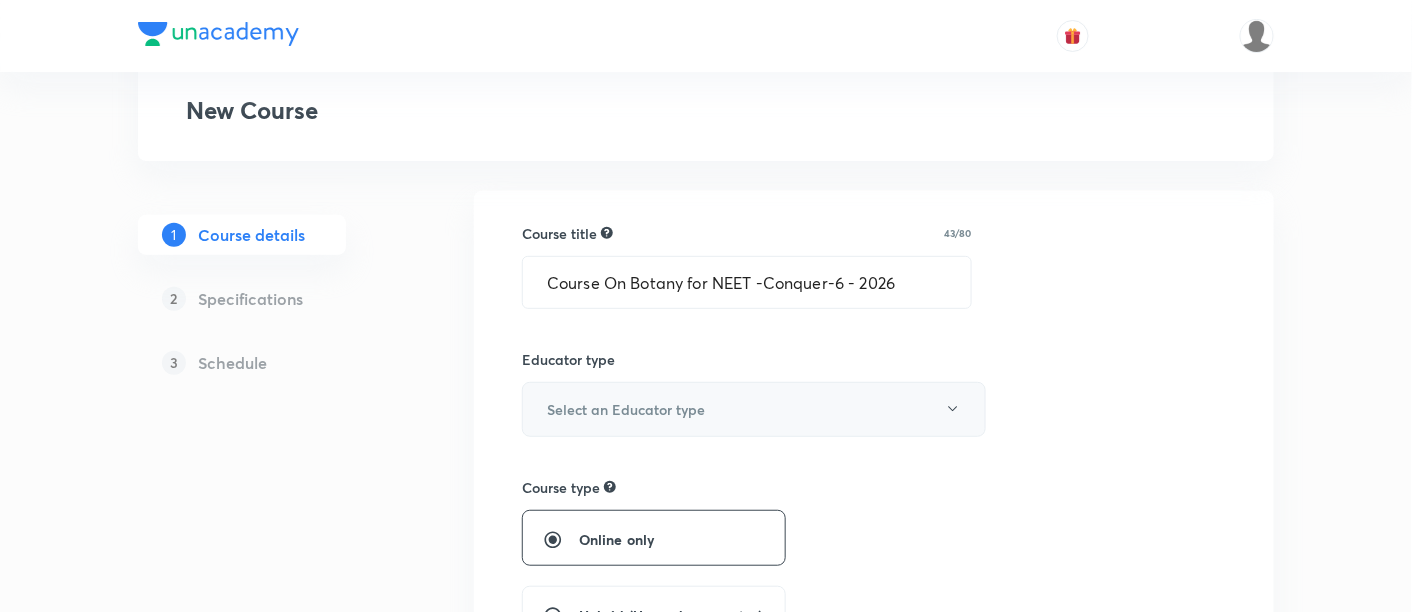 click on "Select an Educator type" at bounding box center (754, 409) 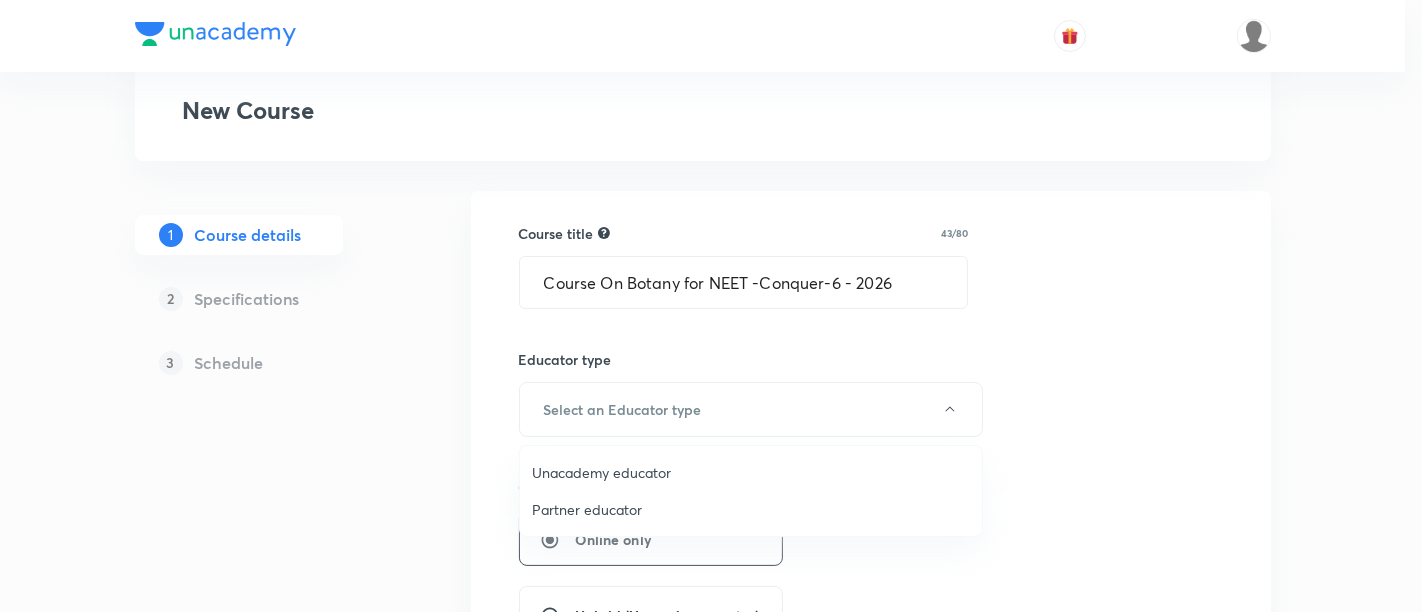 click on "Unacademy educator" at bounding box center (751, 472) 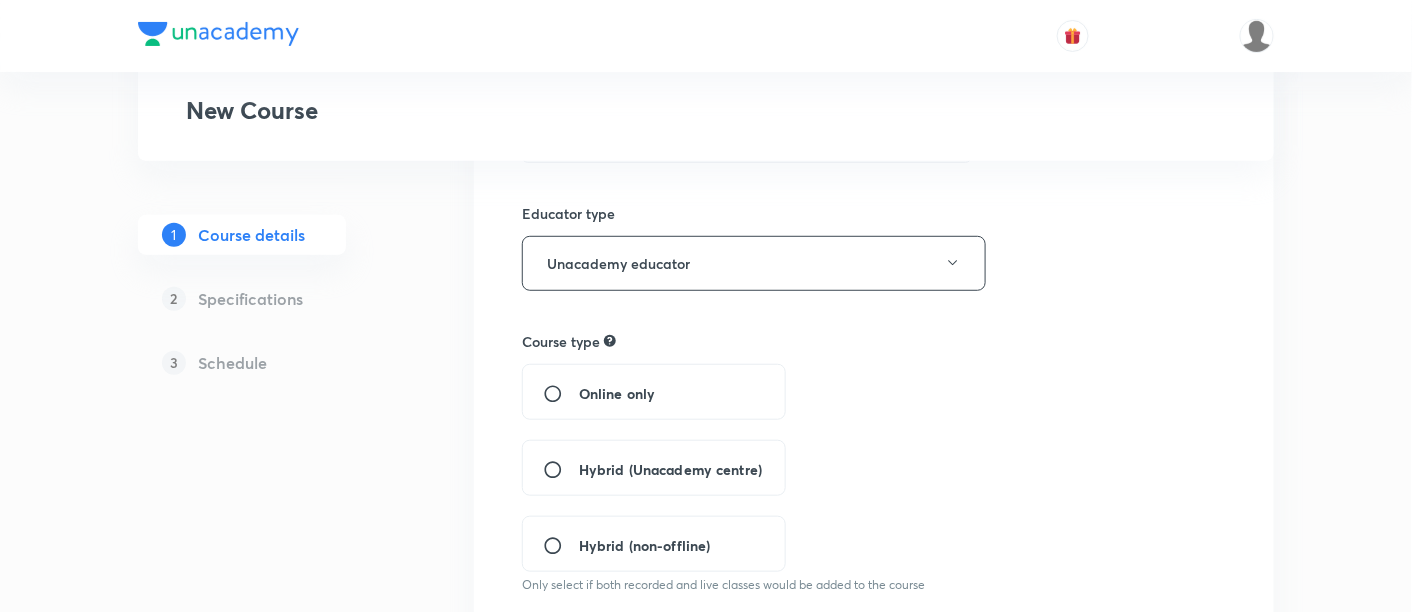 scroll, scrollTop: 315, scrollLeft: 0, axis: vertical 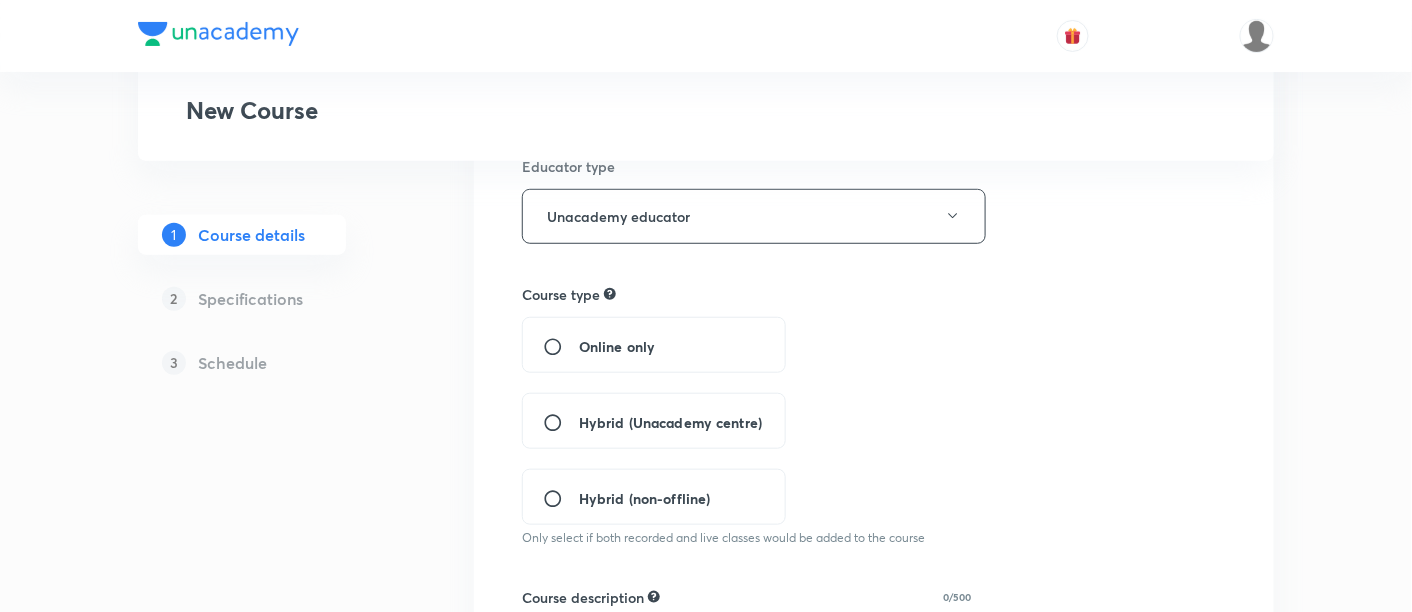 click on "Hybrid (Unacademy centre)" at bounding box center [670, 422] 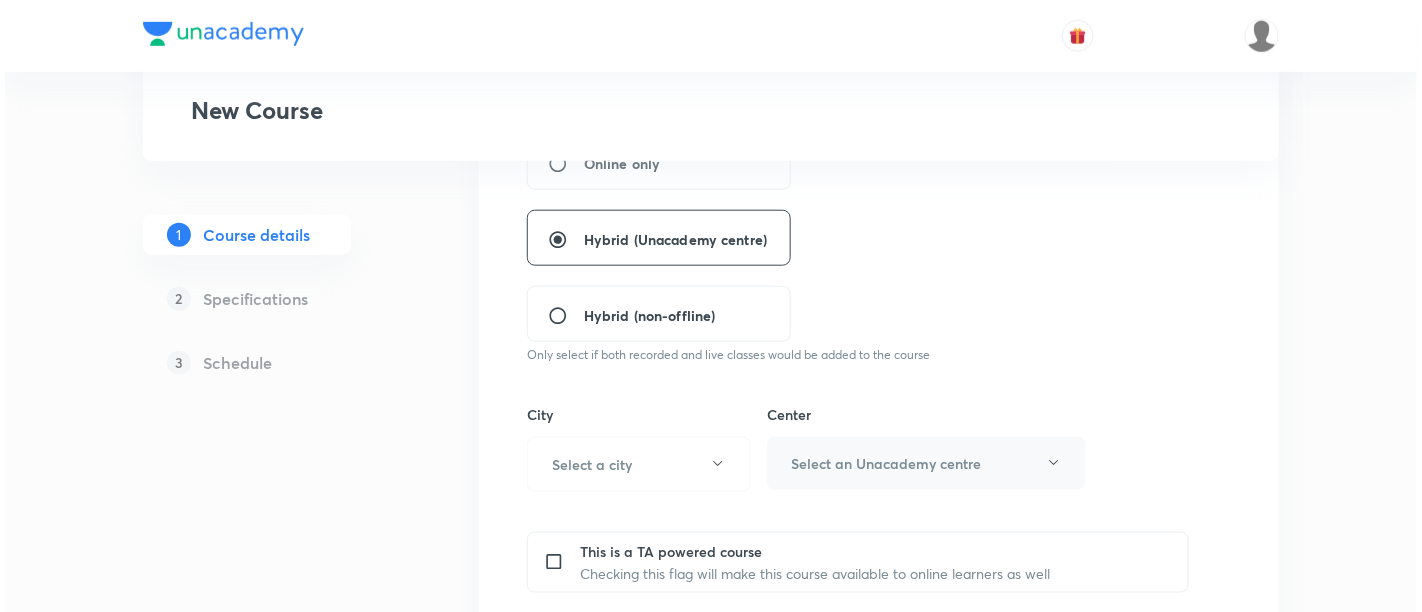 scroll, scrollTop: 548, scrollLeft: 0, axis: vertical 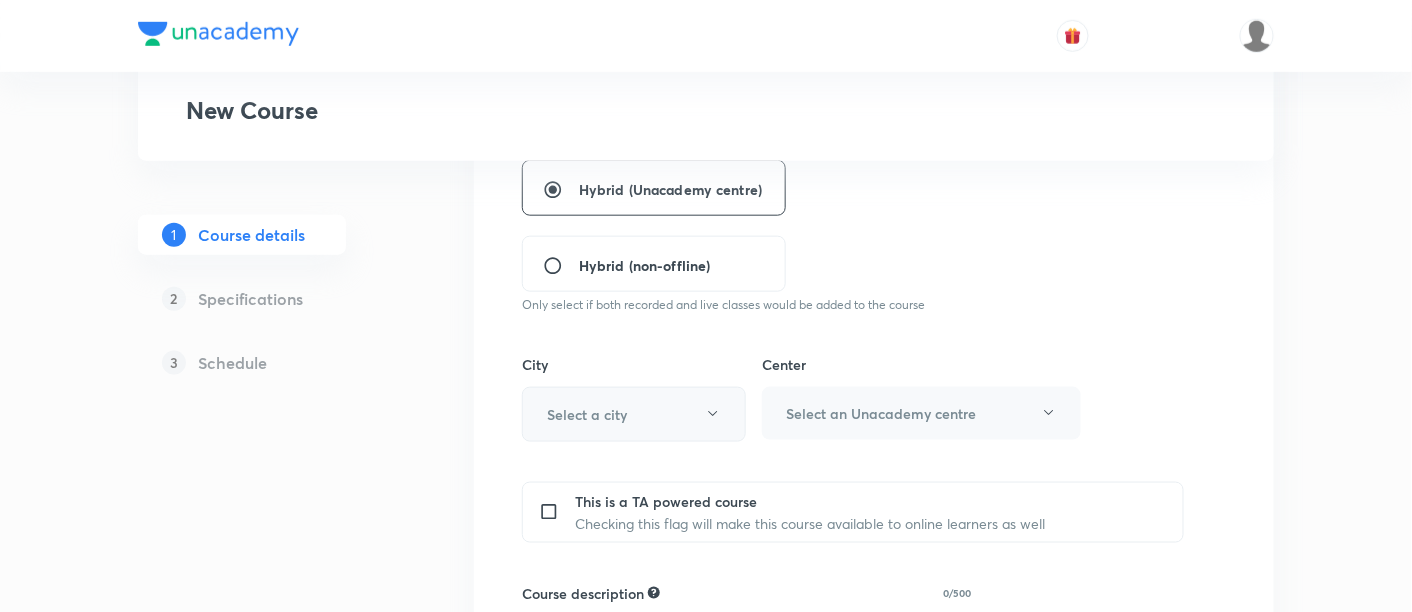 click 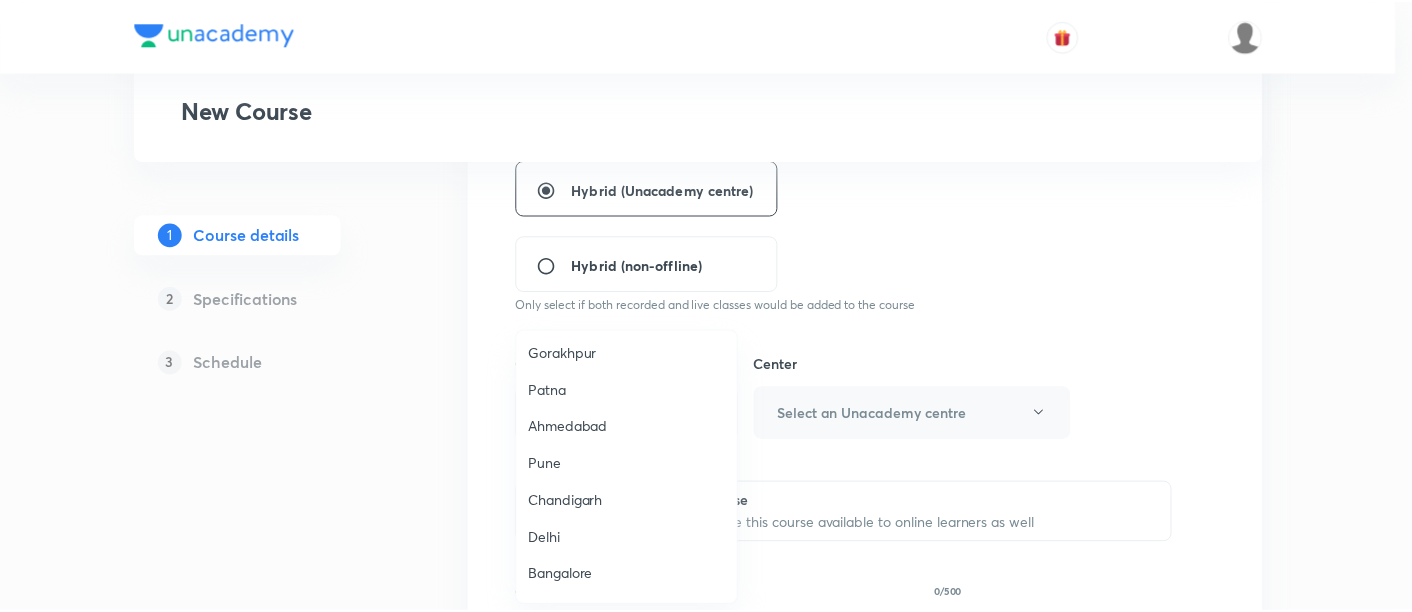 scroll, scrollTop: 1529, scrollLeft: 0, axis: vertical 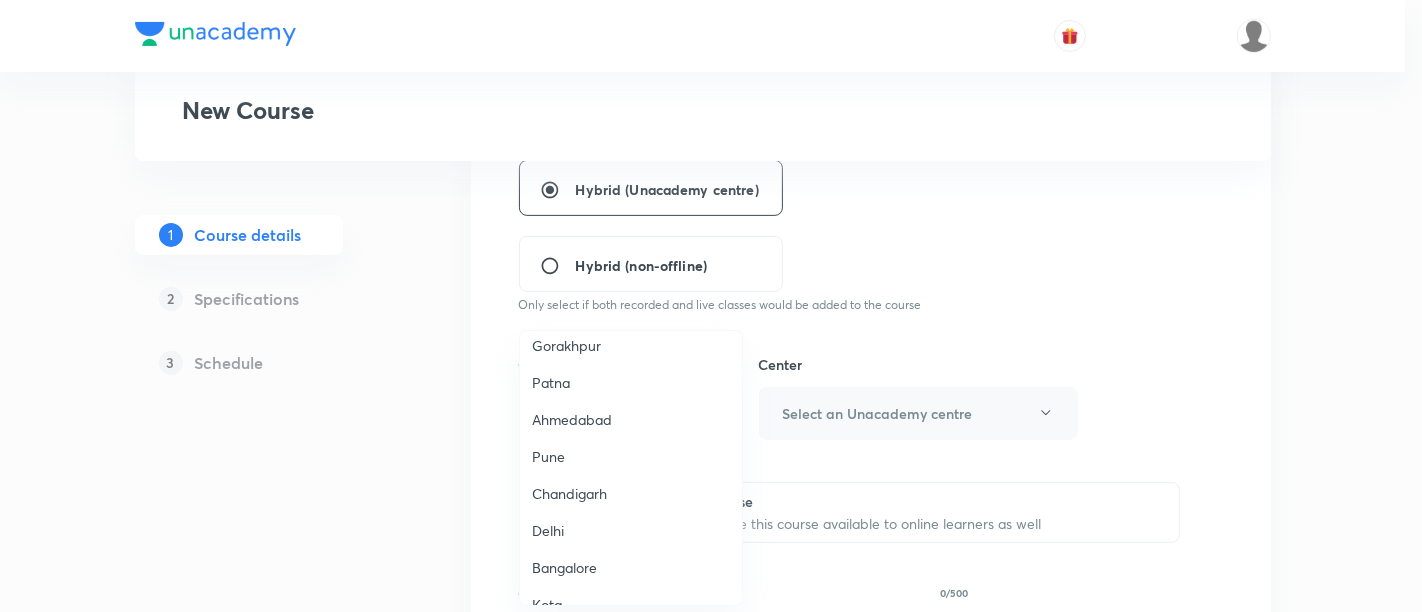 click on "Patna" at bounding box center [631, 382] 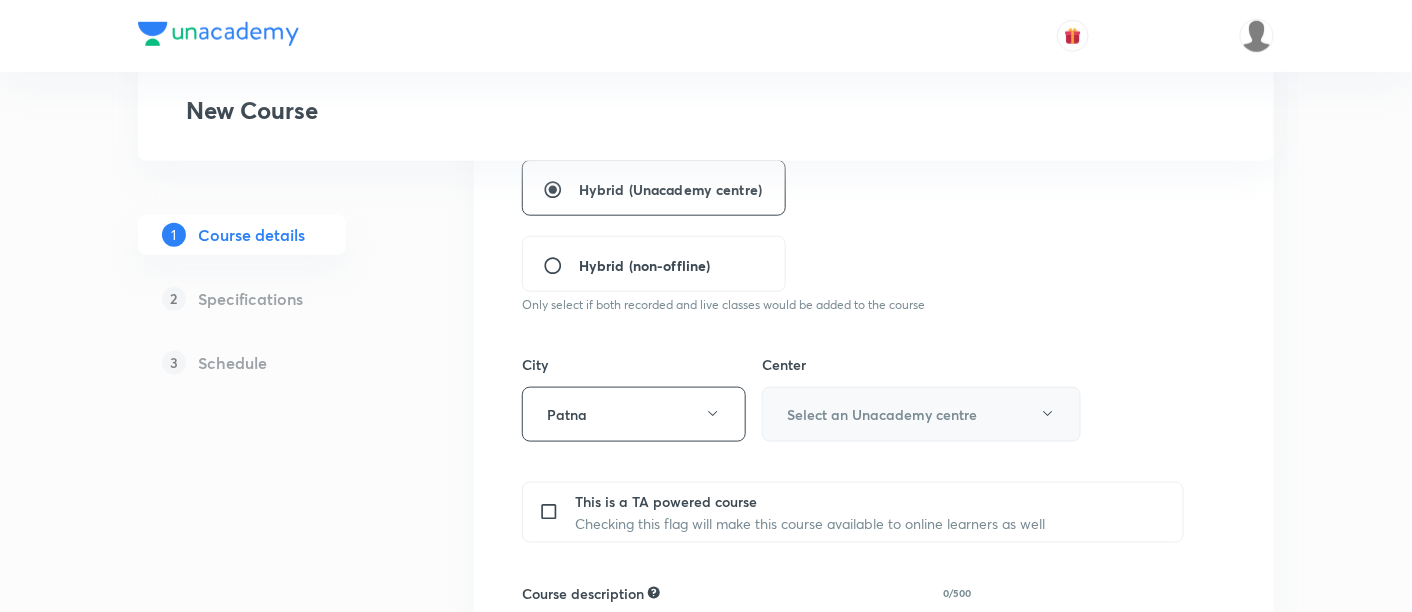 click on "Select an Unacademy centre" at bounding box center [921, 414] 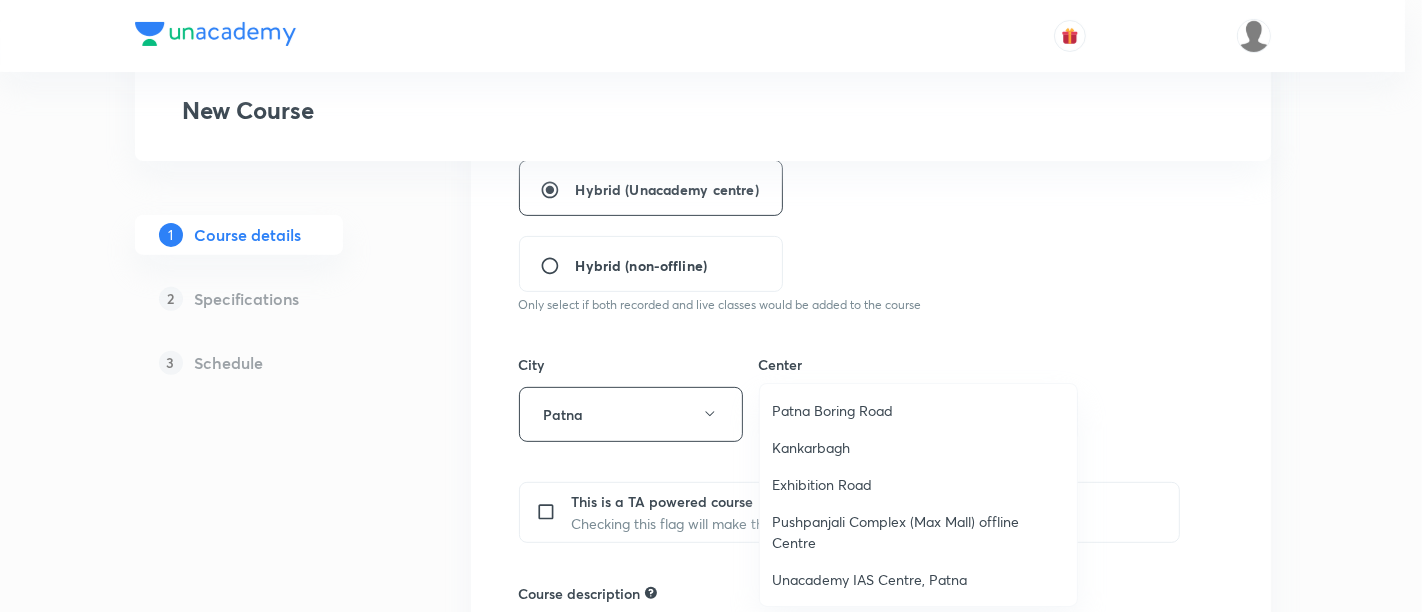 click on "Patna Boring Road" at bounding box center [918, 410] 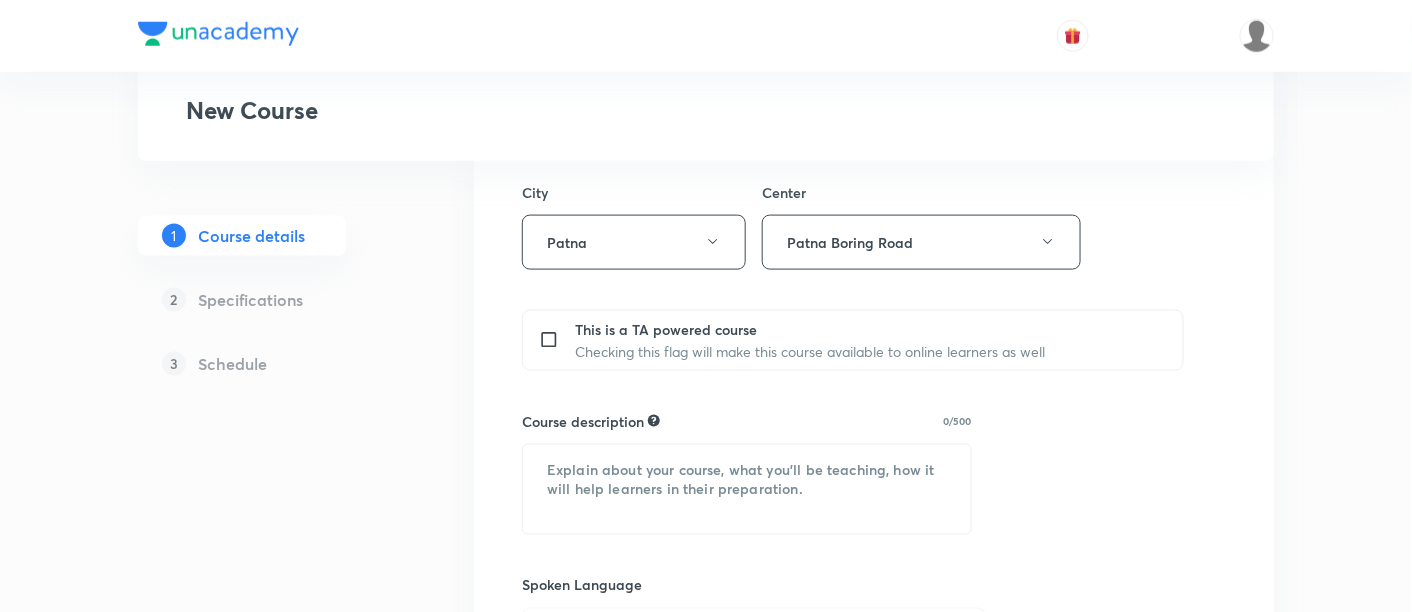 scroll, scrollTop: 737, scrollLeft: 0, axis: vertical 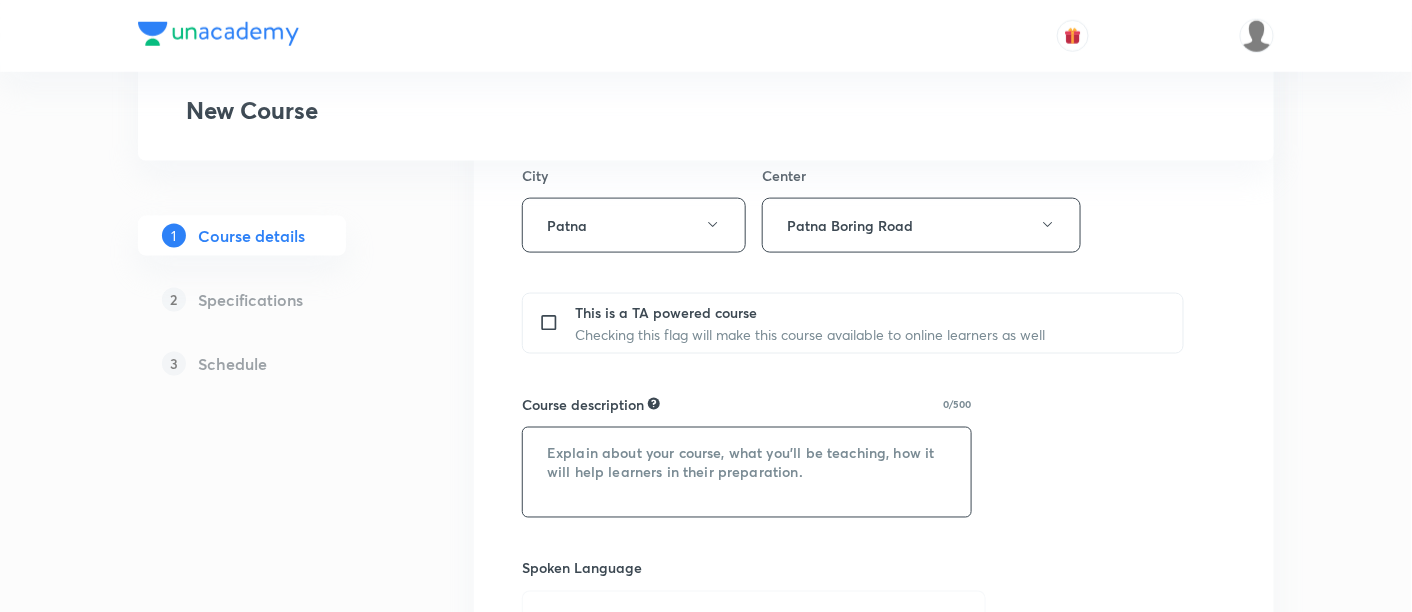 click at bounding box center (747, 472) 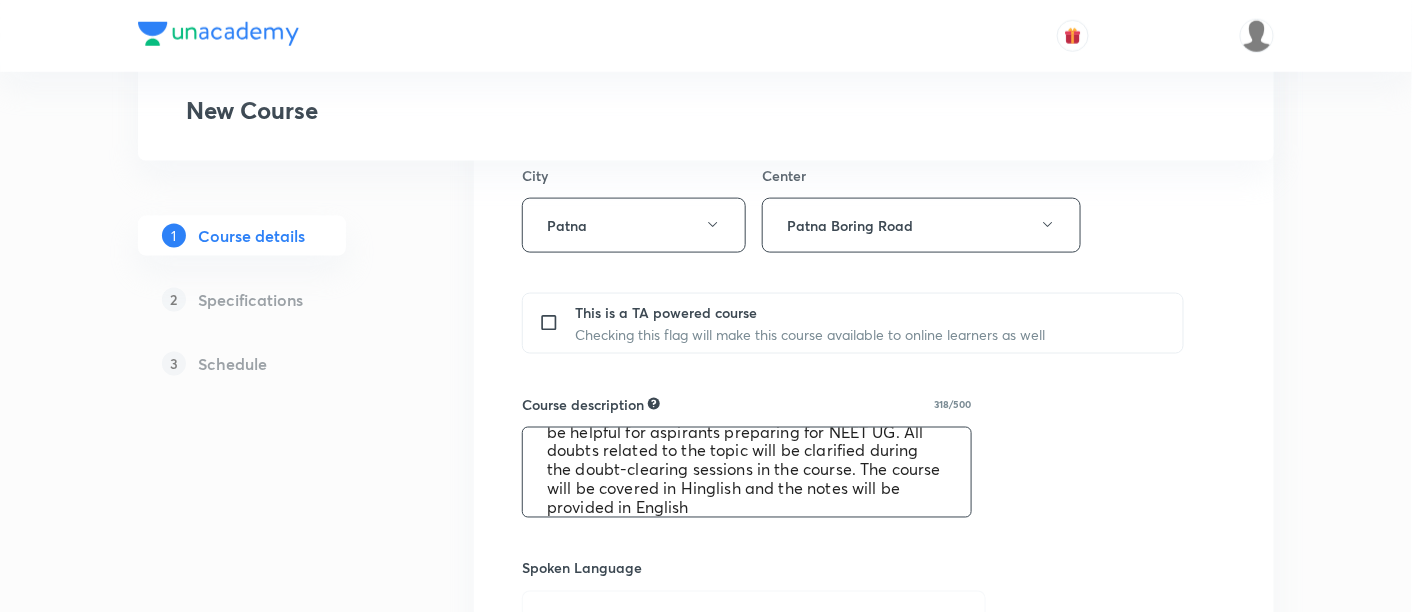 scroll, scrollTop: 0, scrollLeft: 0, axis: both 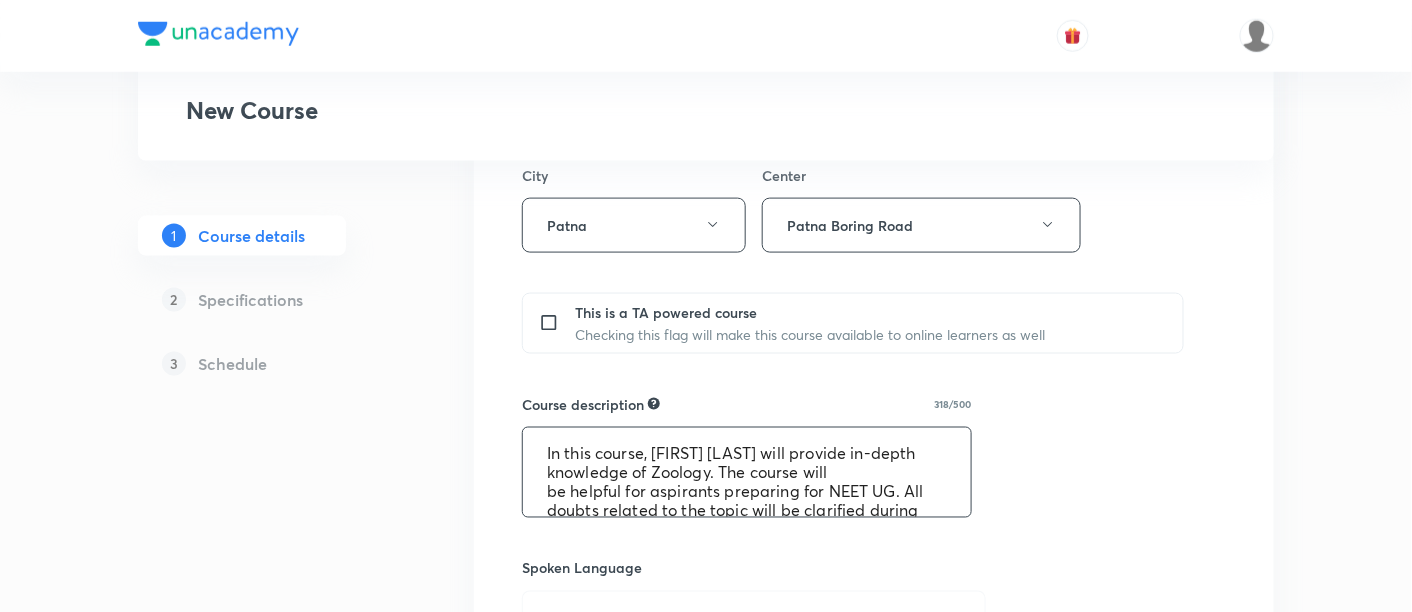 click on "In this course, [FIRST] [LAST] will provide in-depth knowledge of Zoology. The course will
be helpful for aspirants preparing for NEET UG. All doubts related to the topic will be clarified during the doubt-clearing sessions in the course. The course will be covered in Hinglish and the notes will be provided in English"" at bounding box center (747, 472) 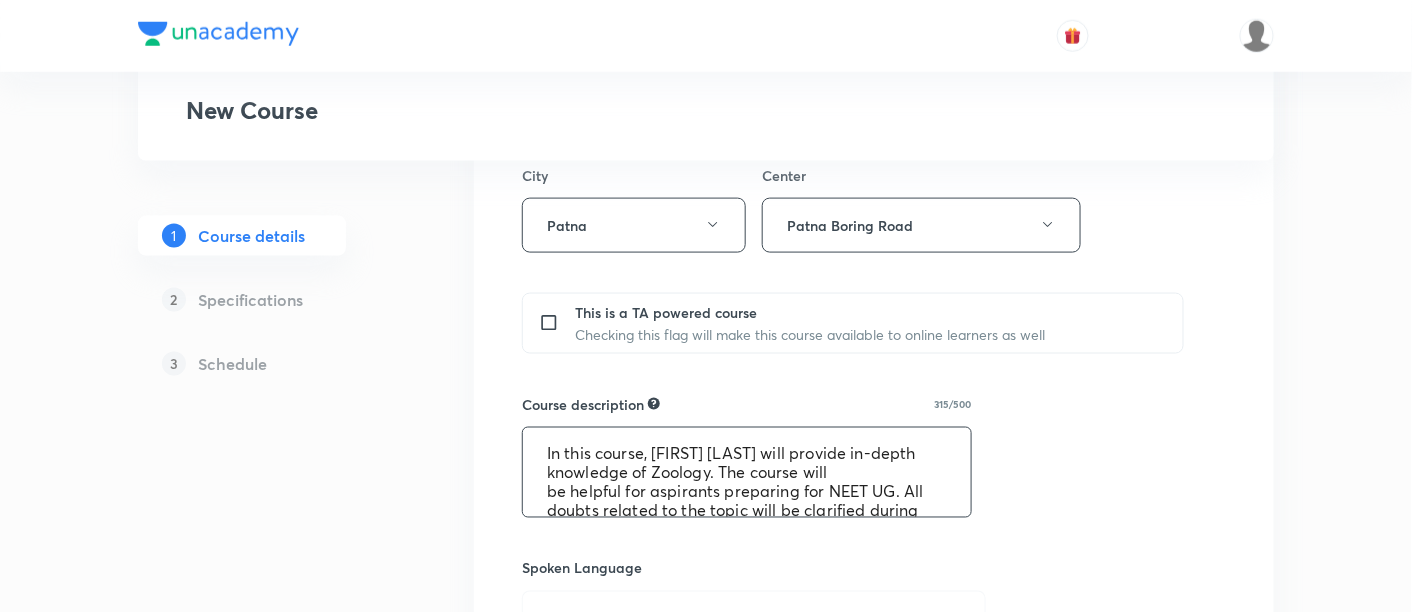 click on "In this course, Astha Rai will provide in-depth knowledge of Zoology. The course will
be helpful for aspirants preparing for NEET UG. All doubts related to the topic will be clarified during the doubt-clearing sessions in the course. The course will be covered in Hinglish and the notes will be provided in English"" at bounding box center [747, 472] 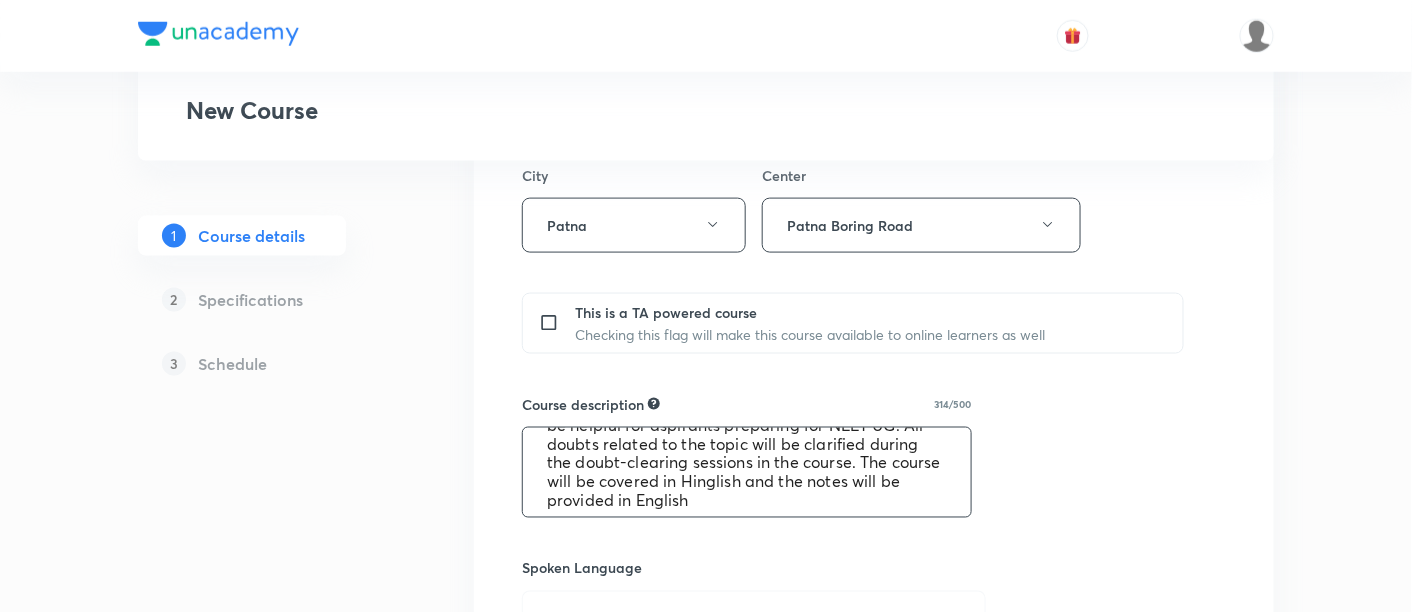 scroll, scrollTop: 76, scrollLeft: 0, axis: vertical 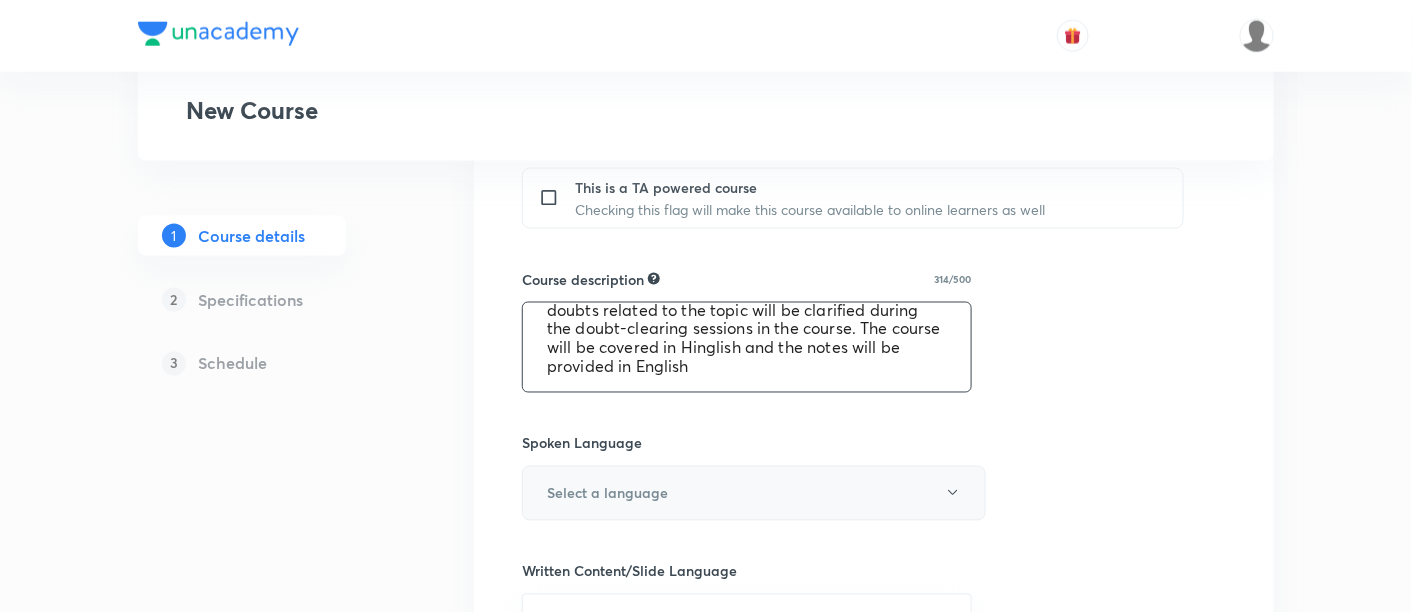 type on "In this course, Astha Rai will provide in-depth knowledge of Botany. The course will
be helpful for aspirants preparing for NEET UG. All doubts related to the topic will be clarified during the doubt-clearing sessions in the course. The course will be covered in Hinglish and the notes will be provided in English"" 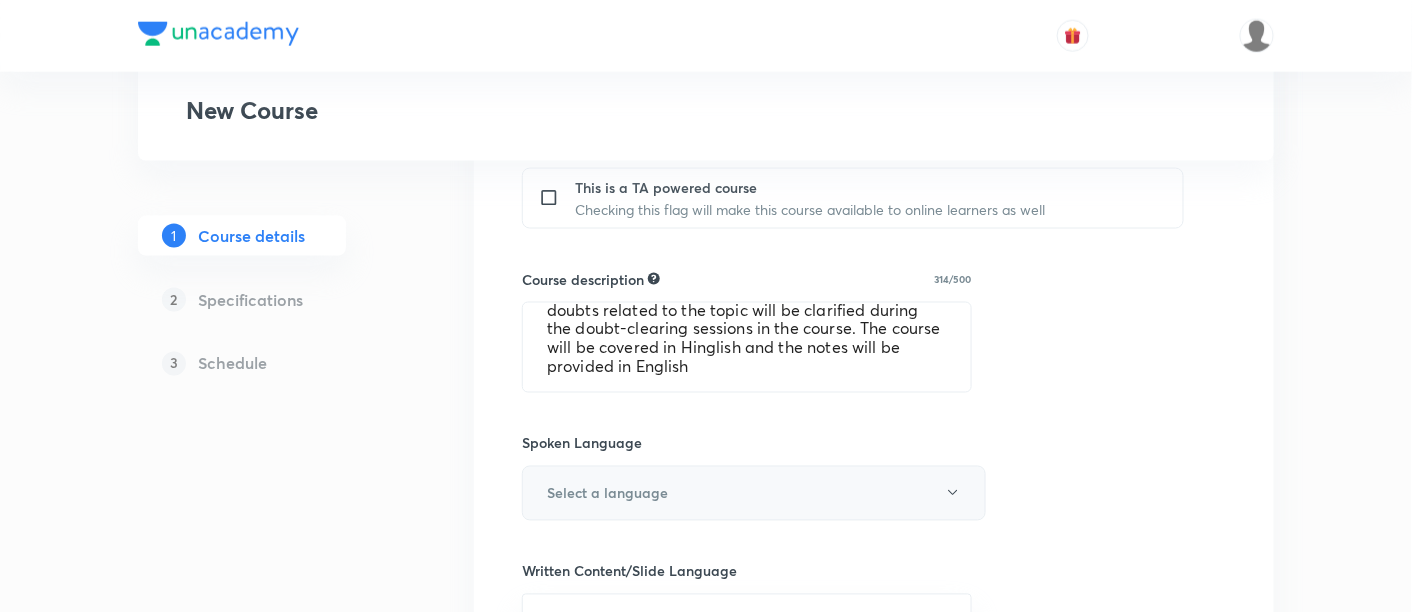 click on "Select a language" at bounding box center [754, 493] 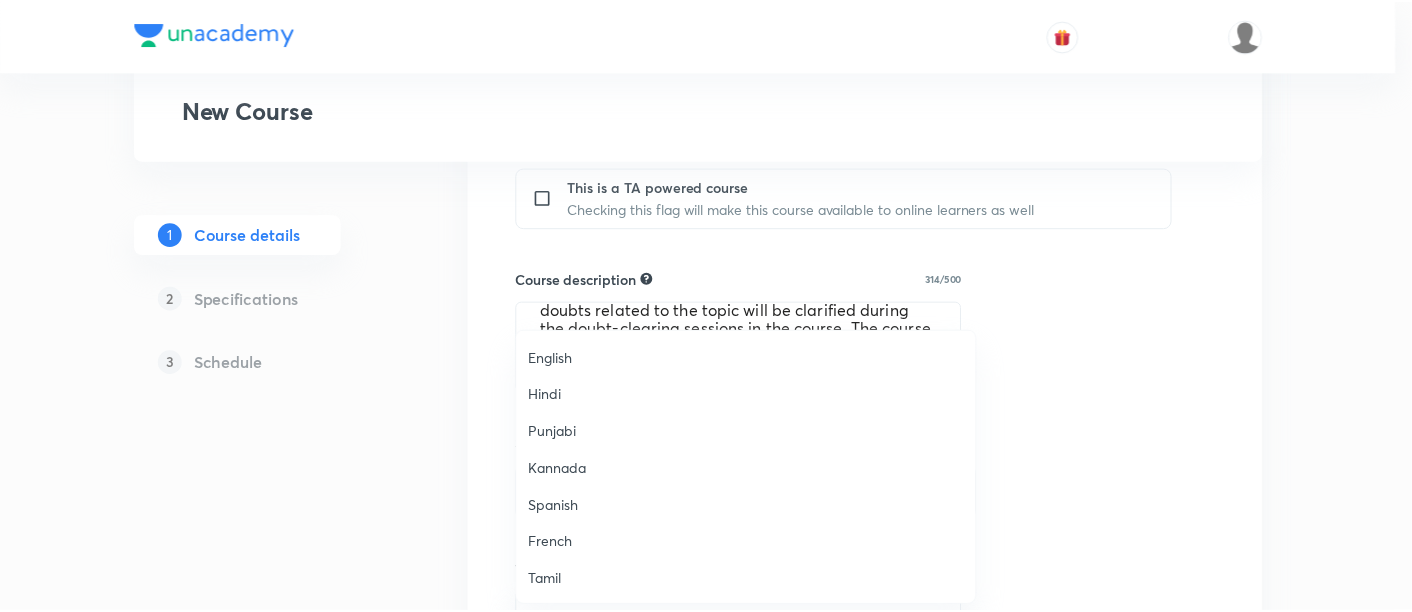 scroll, scrollTop: 591, scrollLeft: 0, axis: vertical 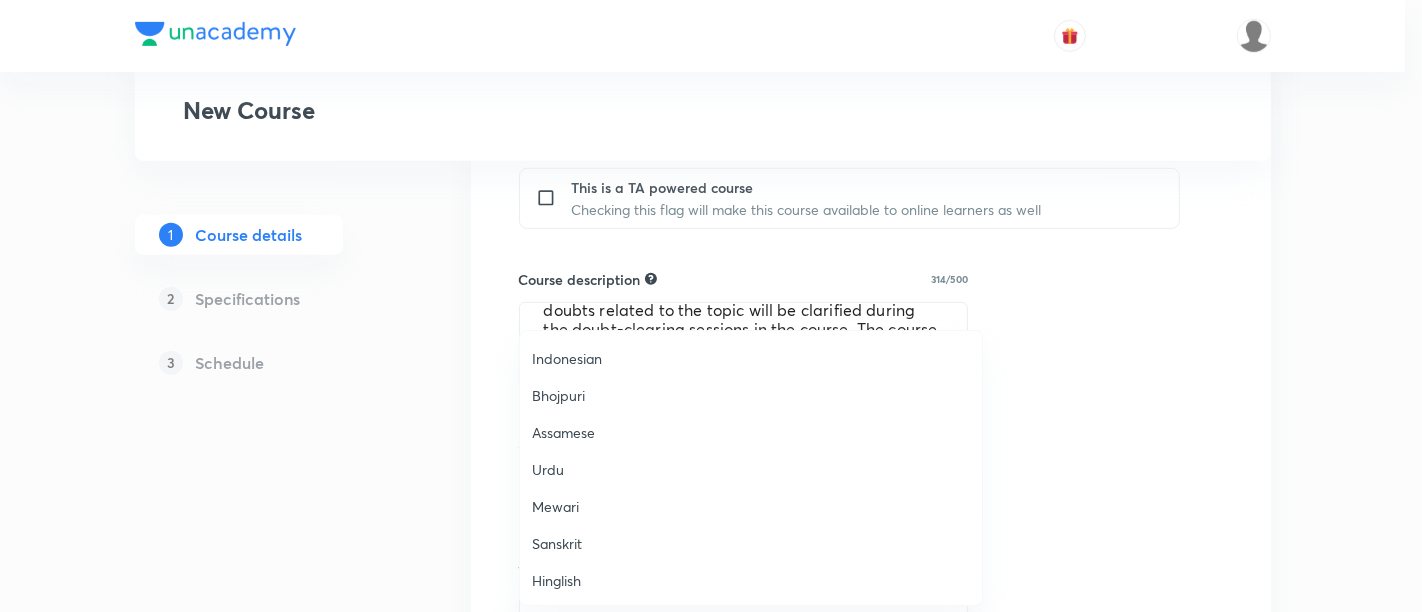 click on "Hinglish" at bounding box center [751, 580] 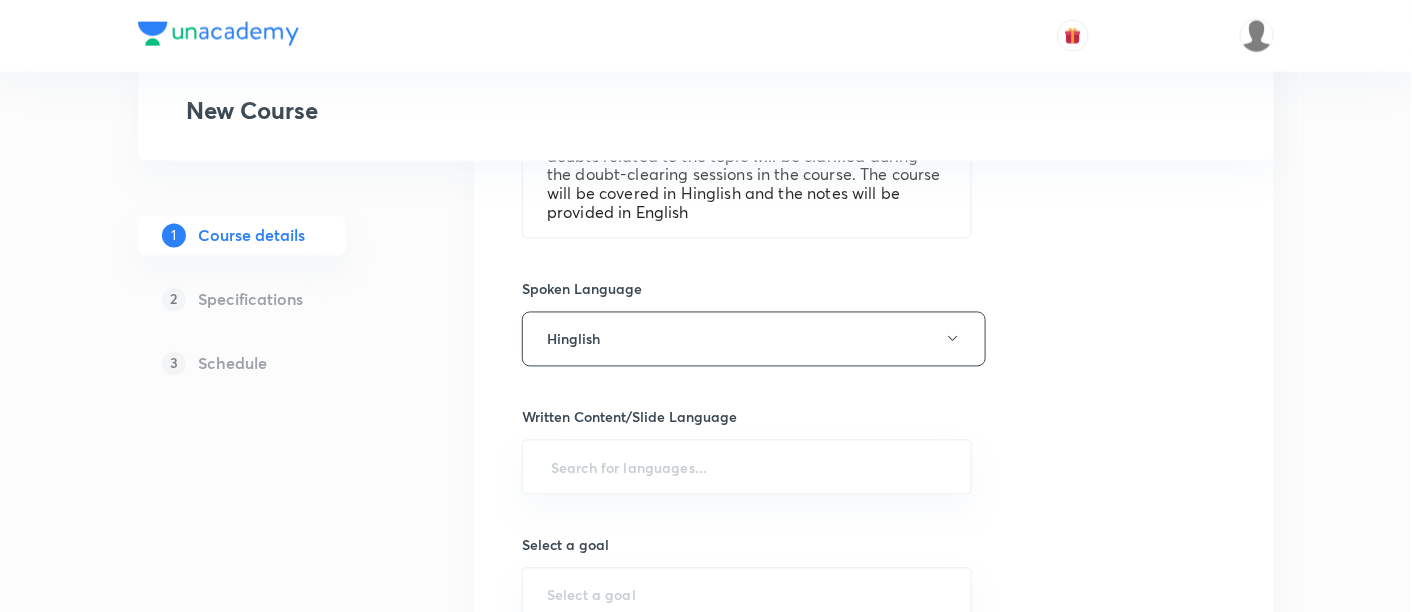 scroll, scrollTop: 1085, scrollLeft: 0, axis: vertical 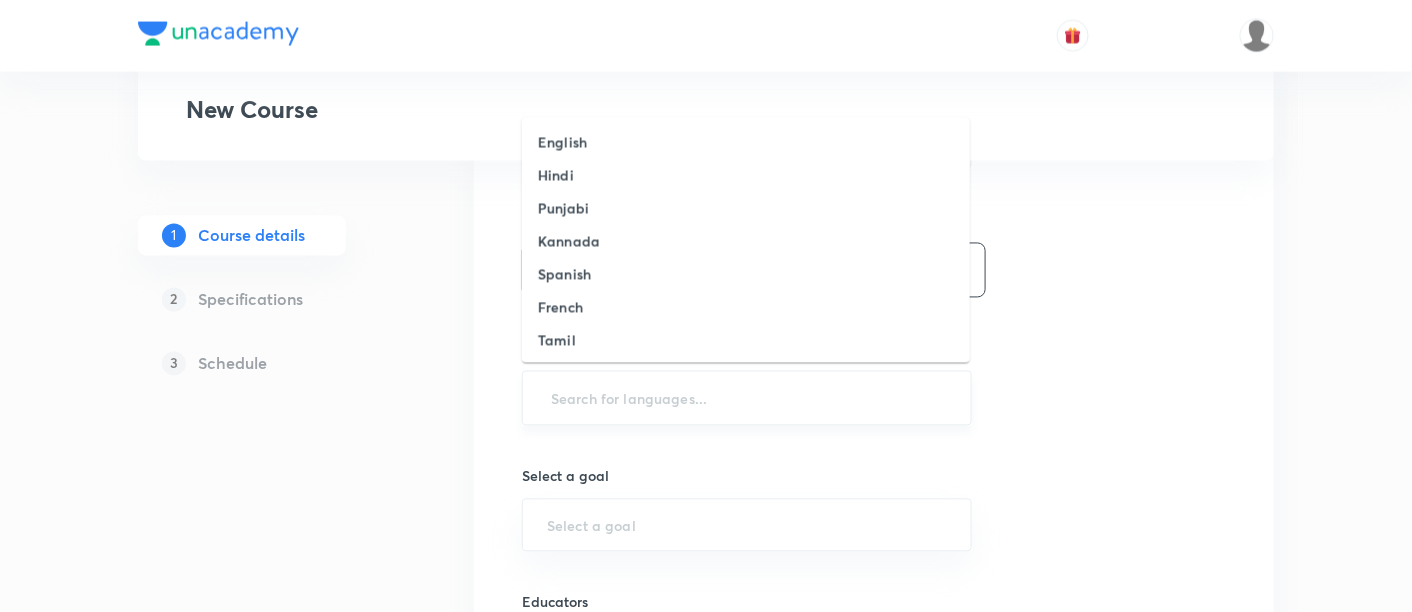 click at bounding box center (747, 398) 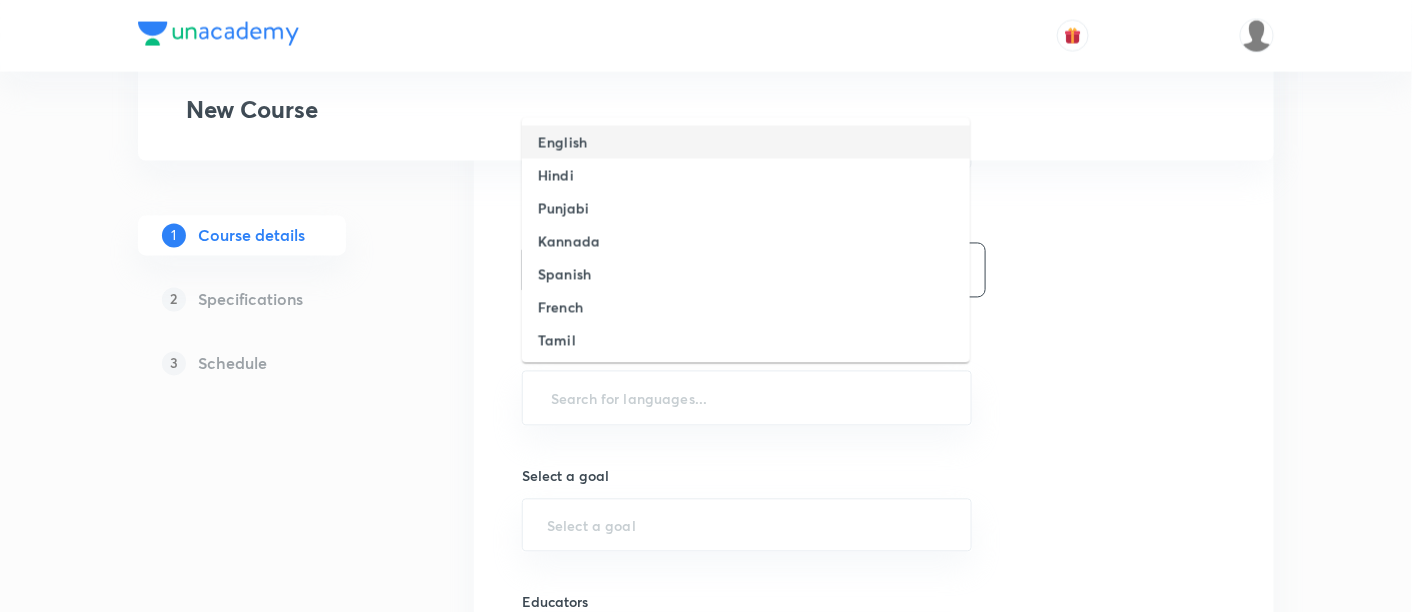 click on "English" at bounding box center (562, 142) 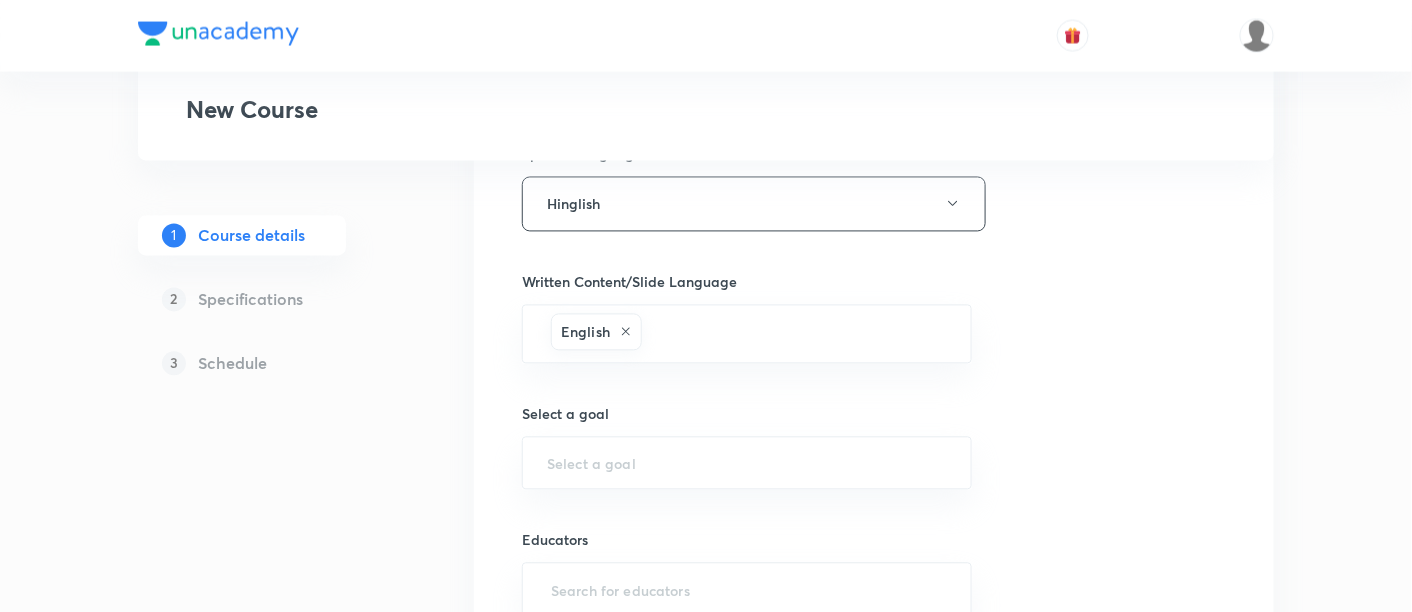 scroll, scrollTop: 1166, scrollLeft: 0, axis: vertical 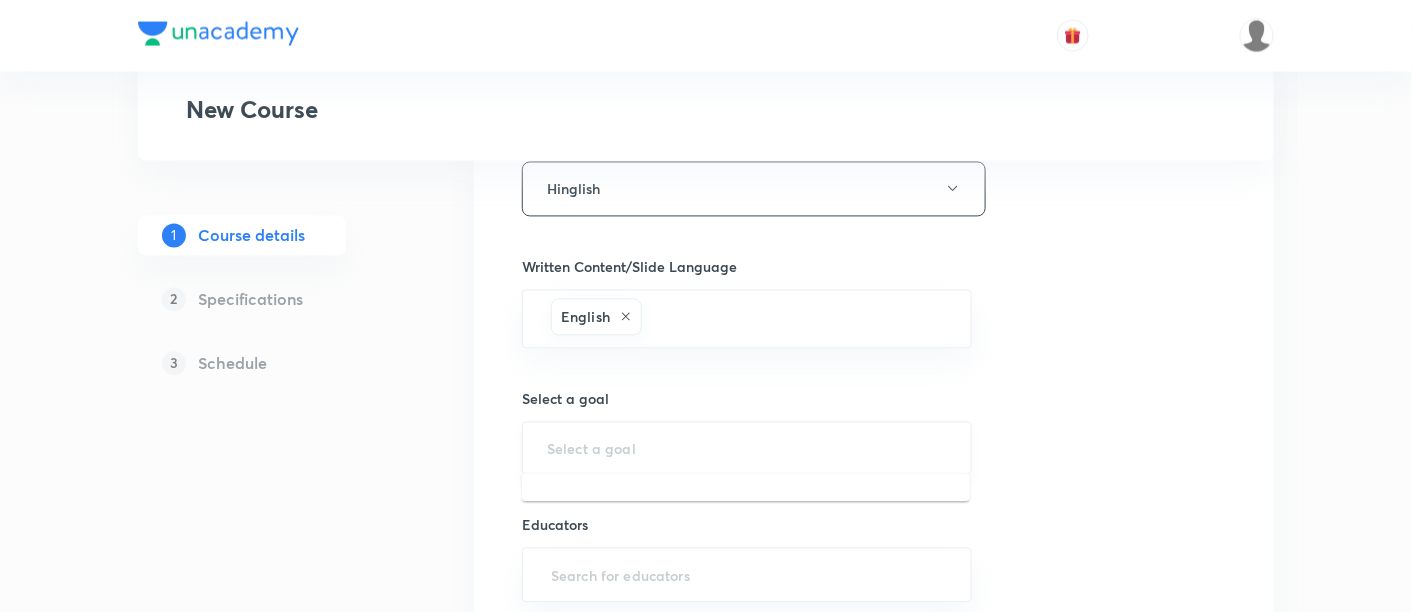 click at bounding box center (747, 448) 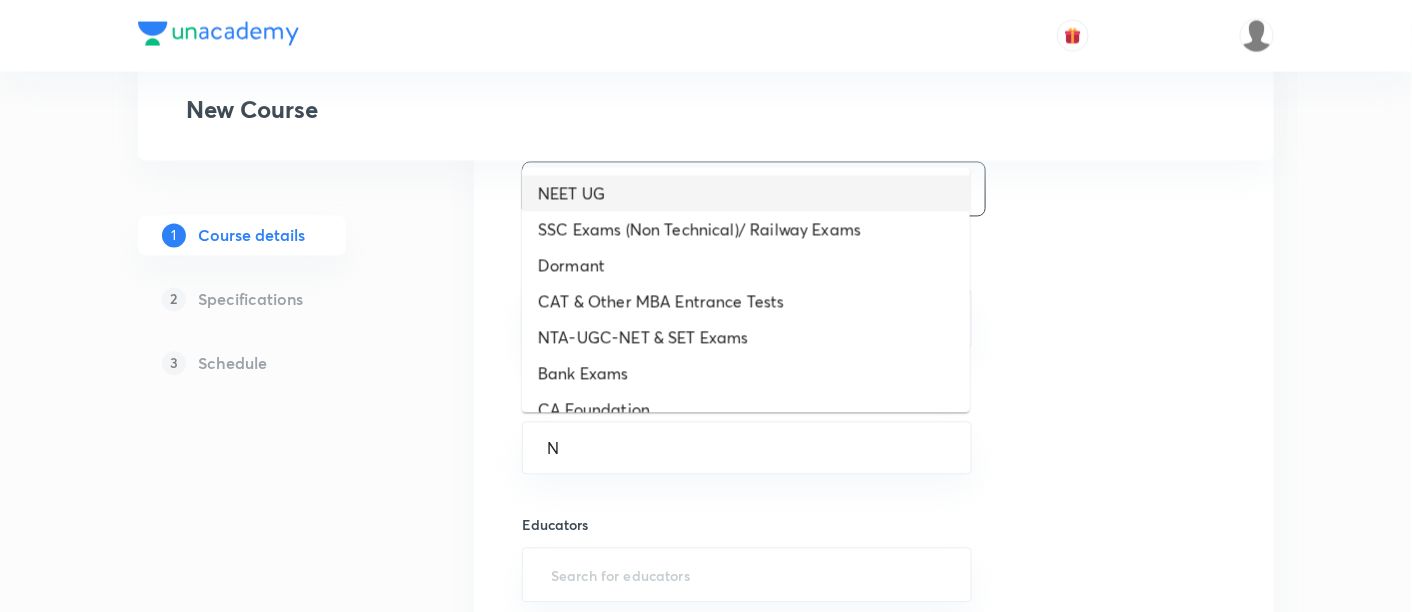 click on "NEET UG" at bounding box center [746, 194] 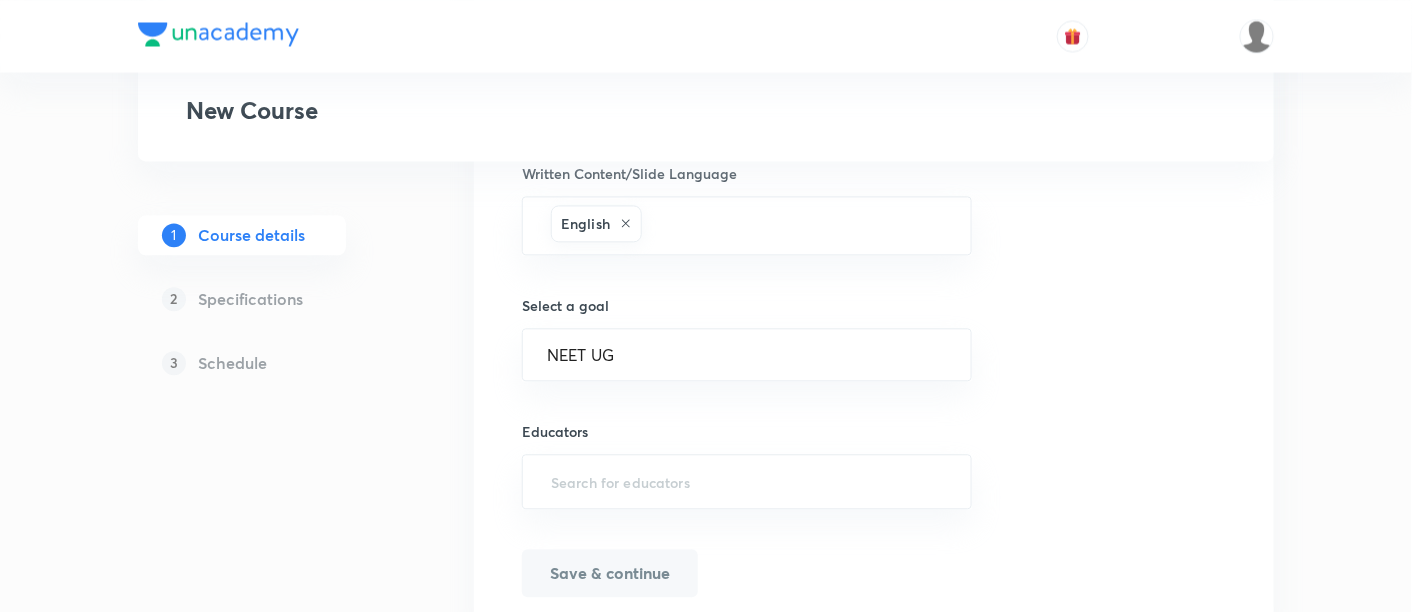 scroll, scrollTop: 1334, scrollLeft: 0, axis: vertical 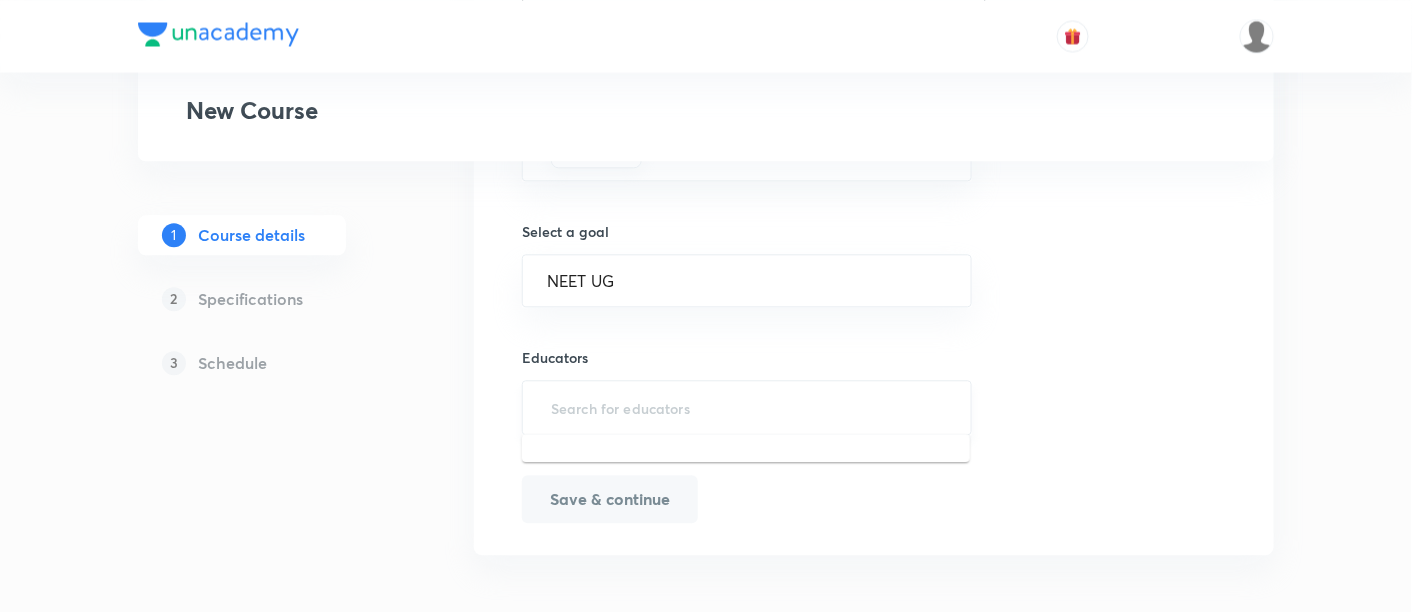 click at bounding box center (747, 407) 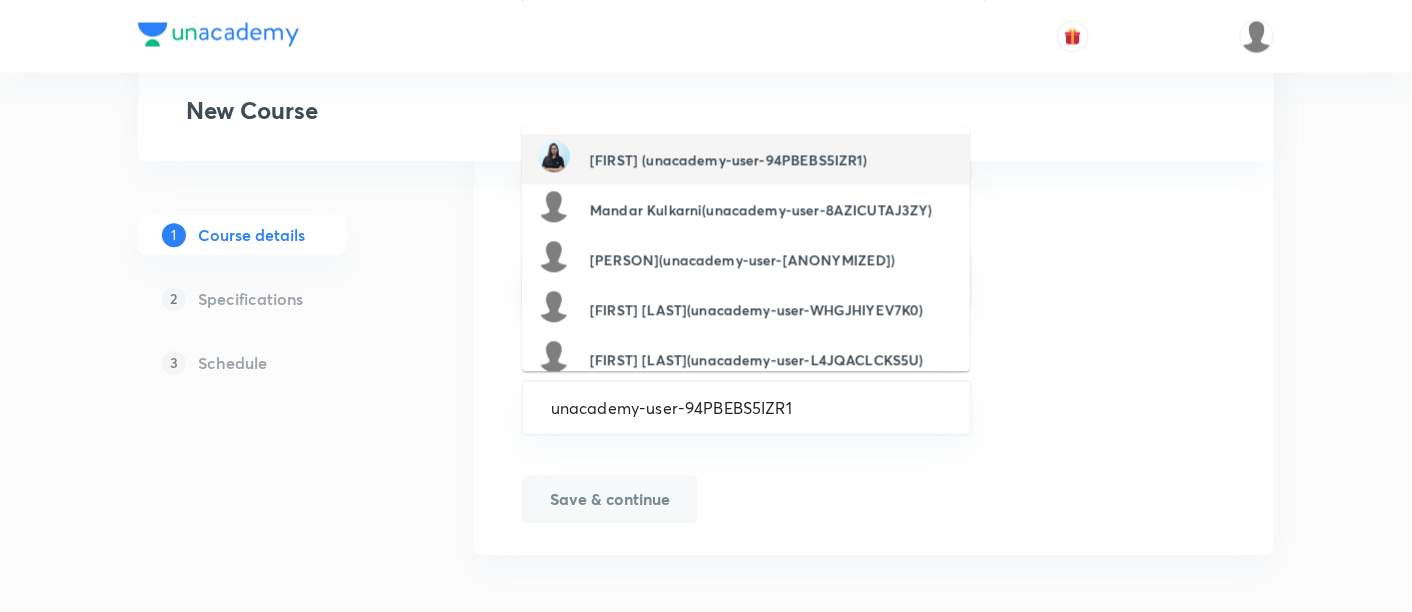 click on "Aastha (unacademy-user-94PBEBS5IZR1)" at bounding box center [729, 159] 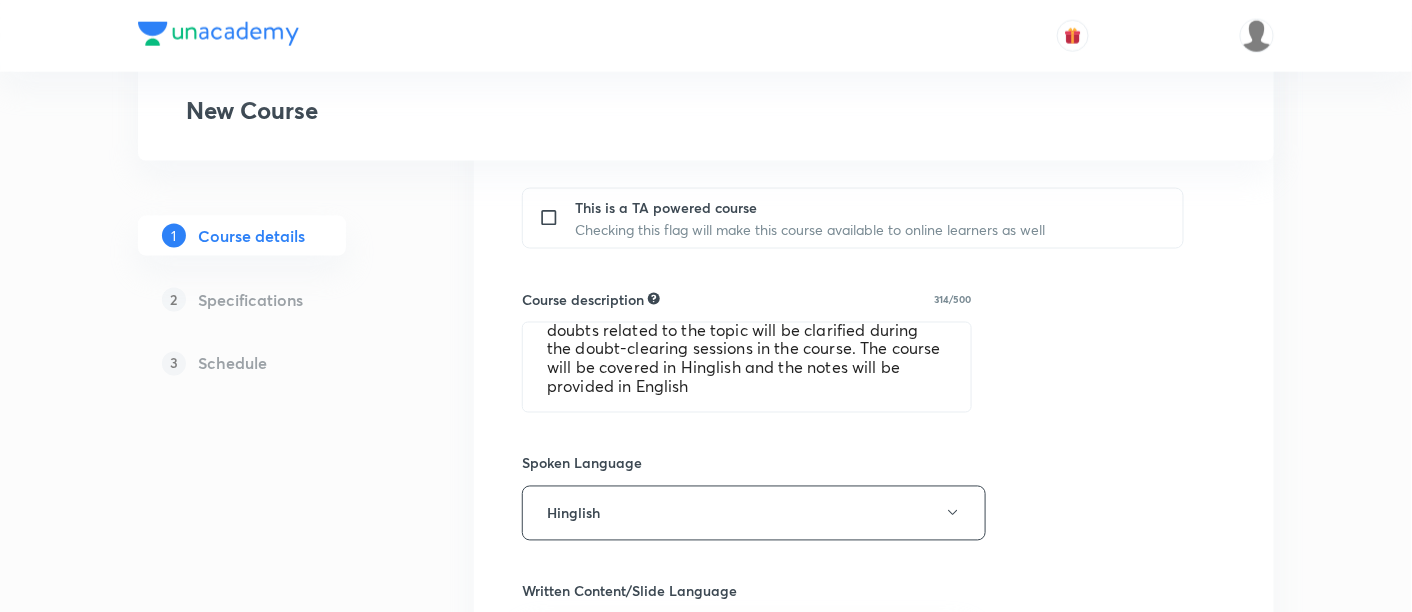 scroll, scrollTop: 874, scrollLeft: 0, axis: vertical 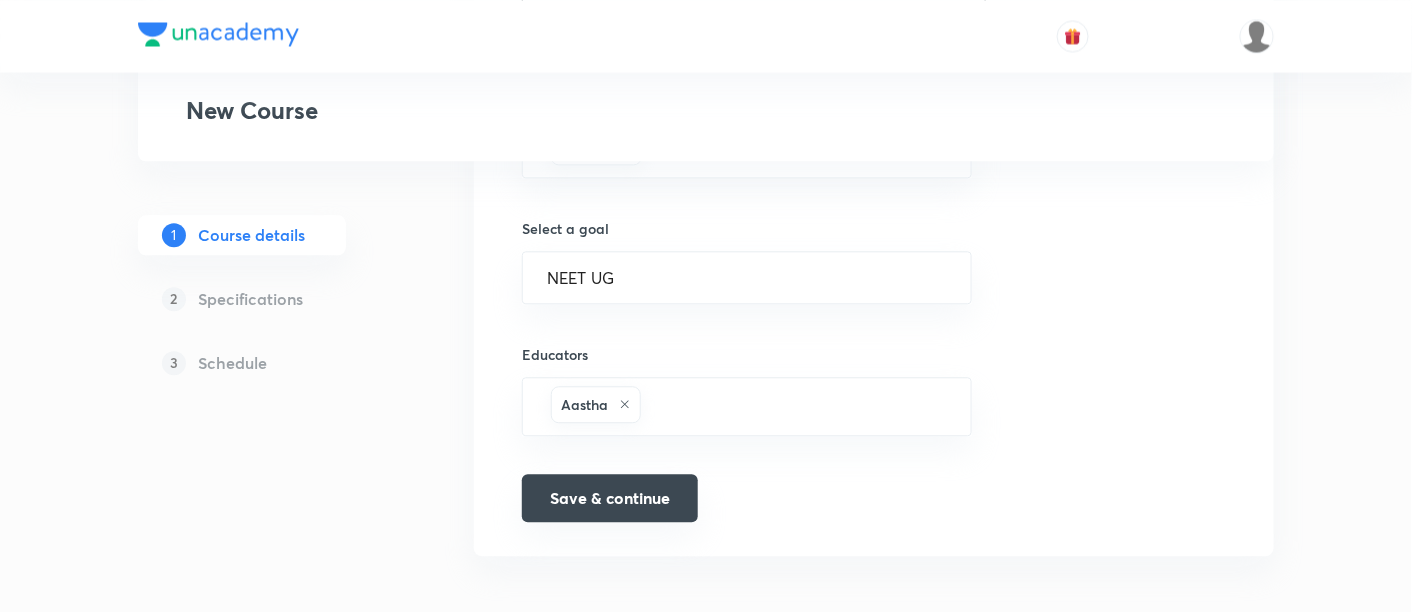 click on "Save & continue" at bounding box center (610, 498) 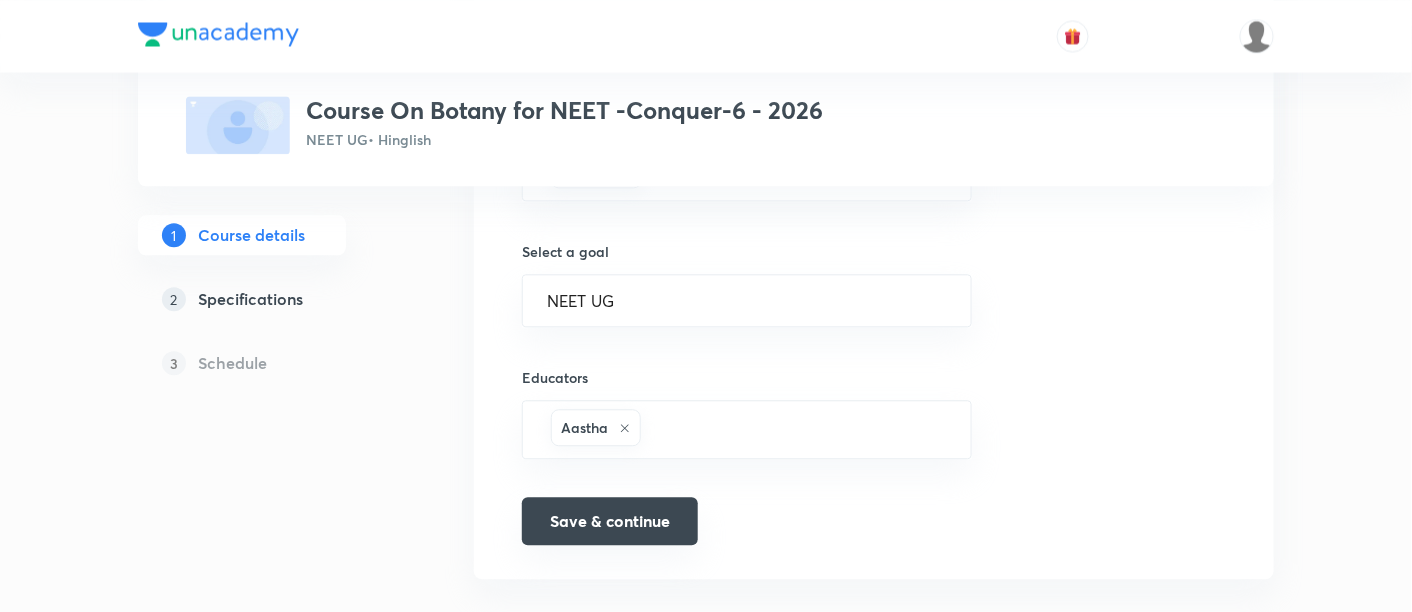 scroll, scrollTop: 1361, scrollLeft: 0, axis: vertical 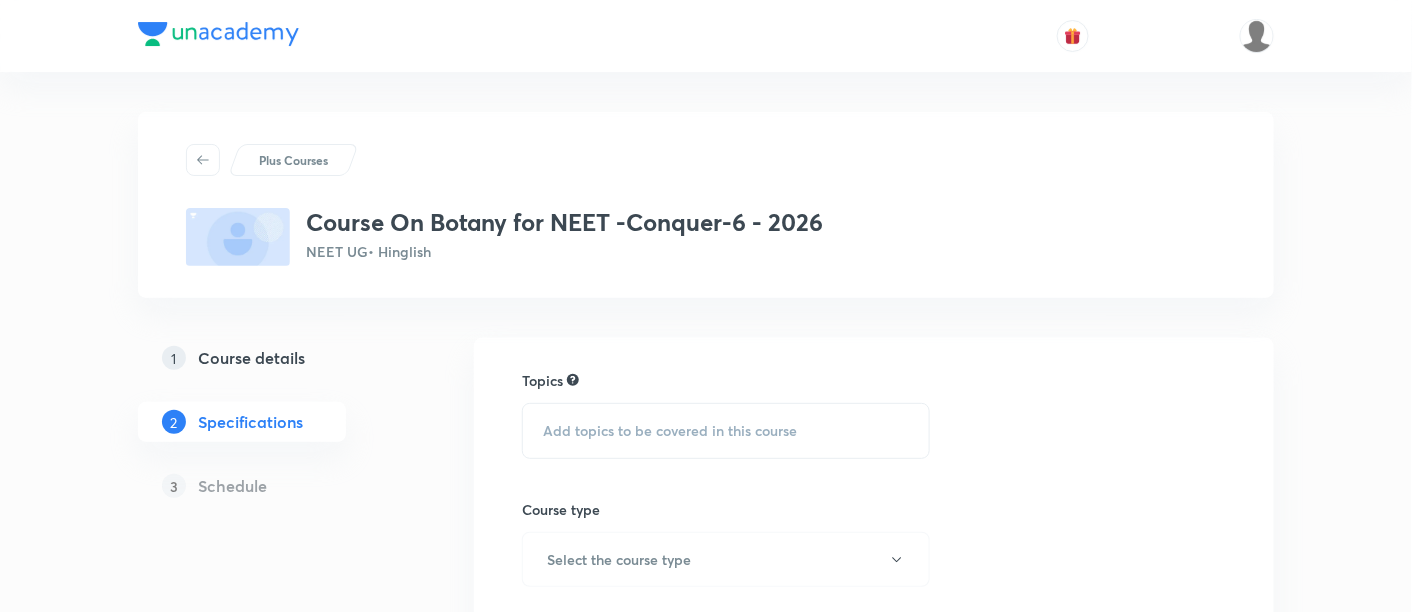 click on "Add topics to be covered in this course" at bounding box center [670, 431] 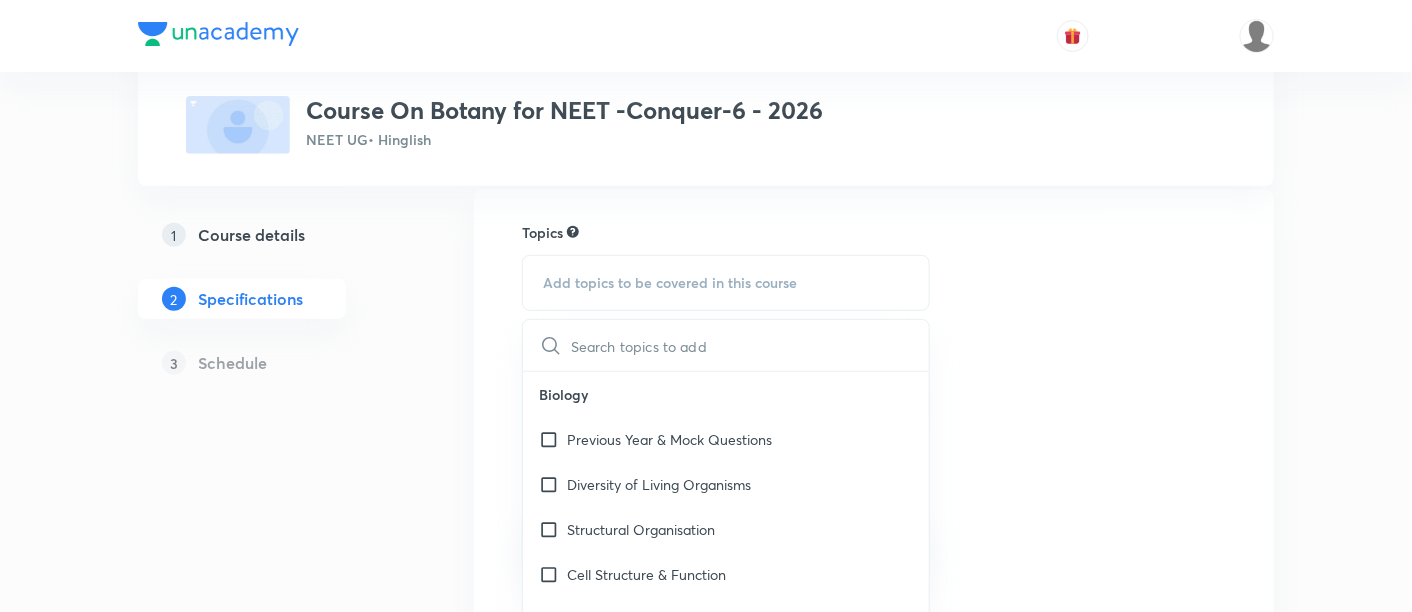scroll, scrollTop: 166, scrollLeft: 0, axis: vertical 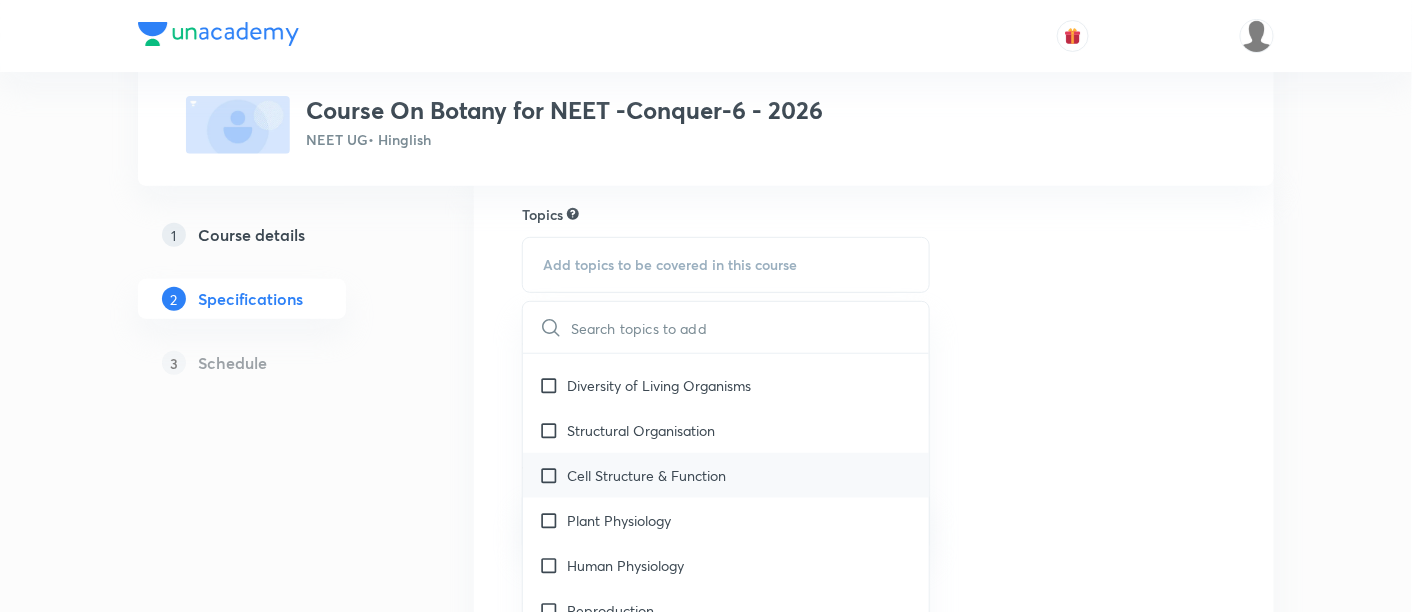 click on "Cell Structure & Function" at bounding box center [646, 475] 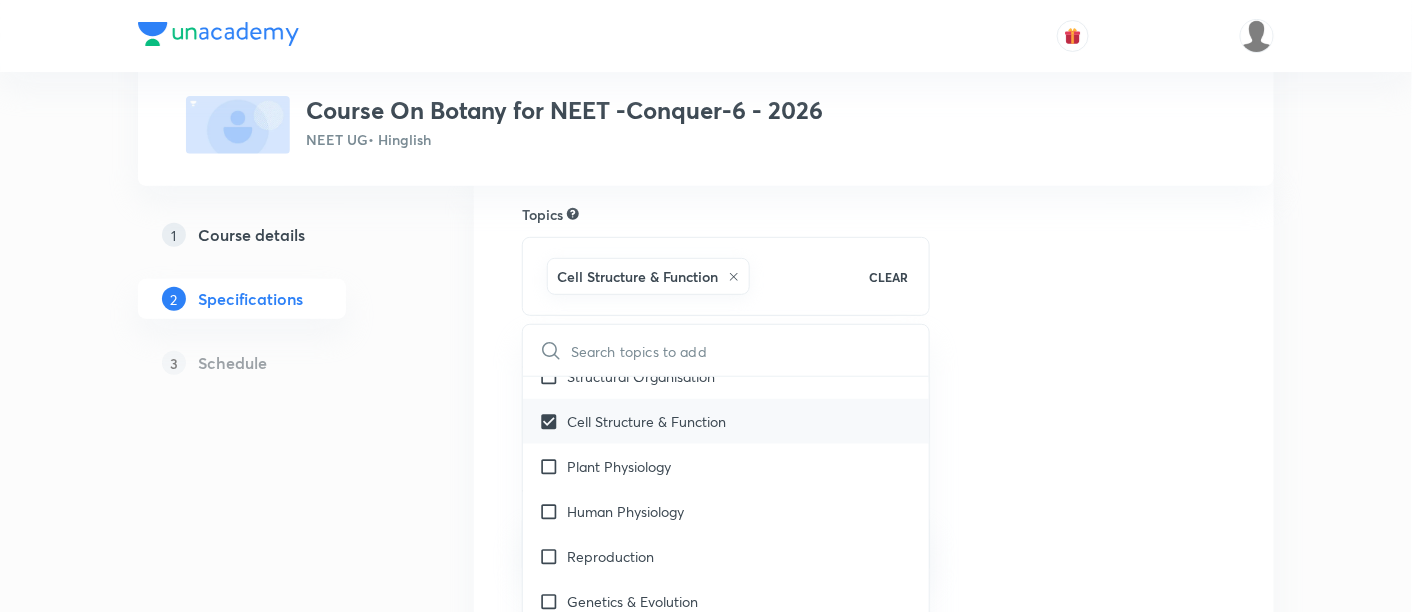 scroll, scrollTop: 159, scrollLeft: 0, axis: vertical 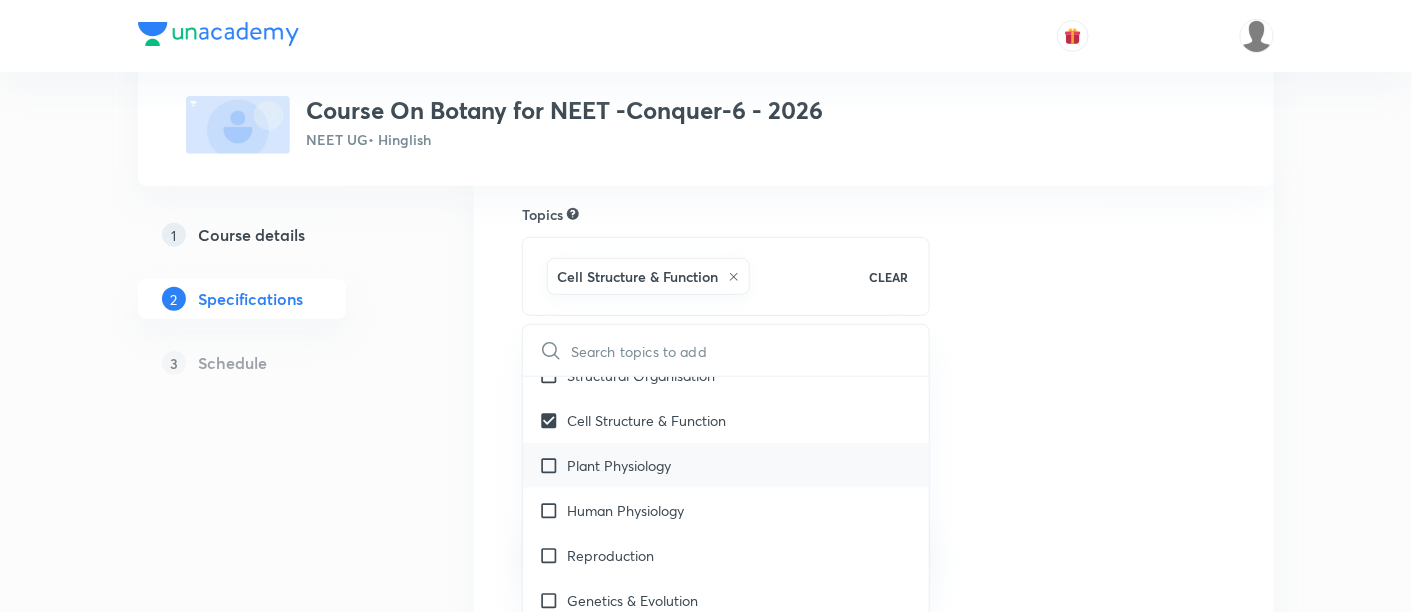 click on "Plant Physiology" at bounding box center [619, 465] 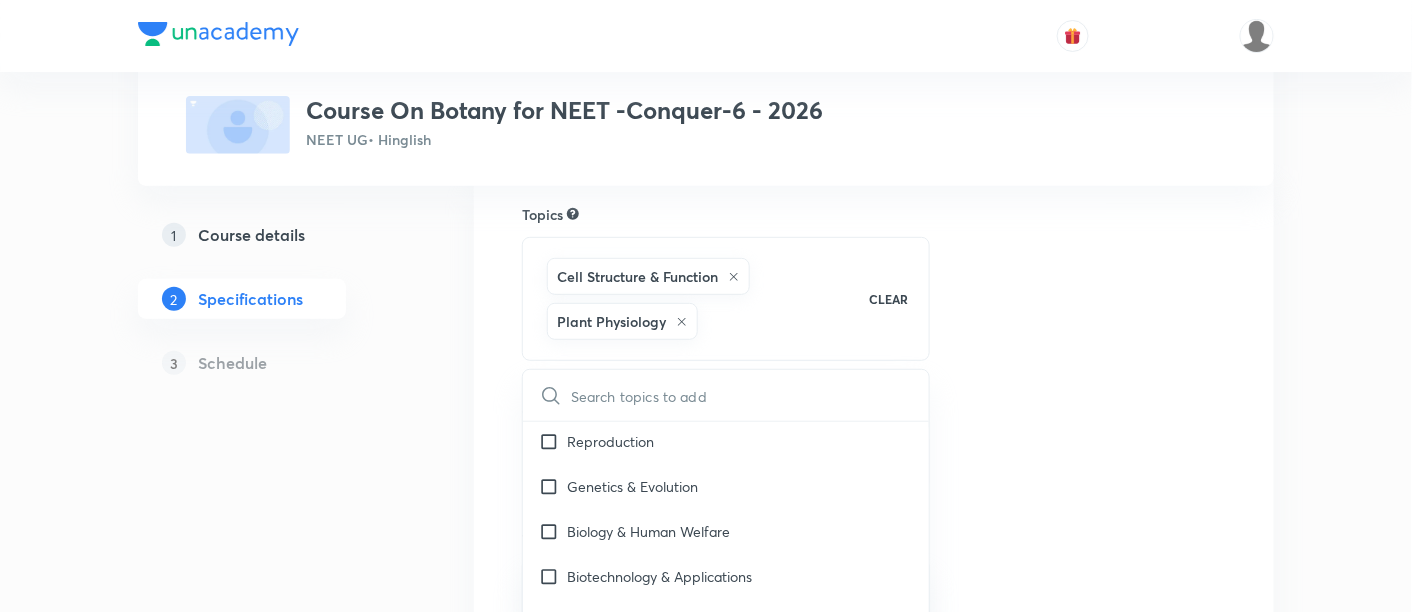 scroll, scrollTop: 362, scrollLeft: 0, axis: vertical 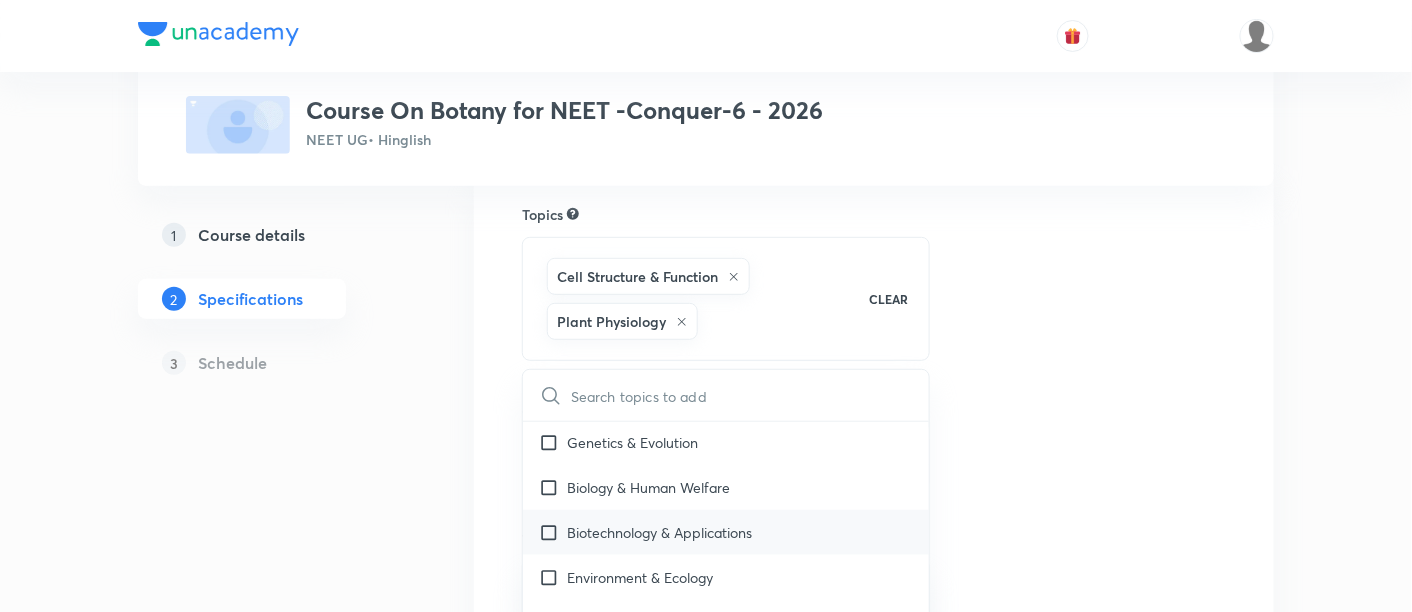 click on "Biotechnology & Applications" at bounding box center [659, 532] 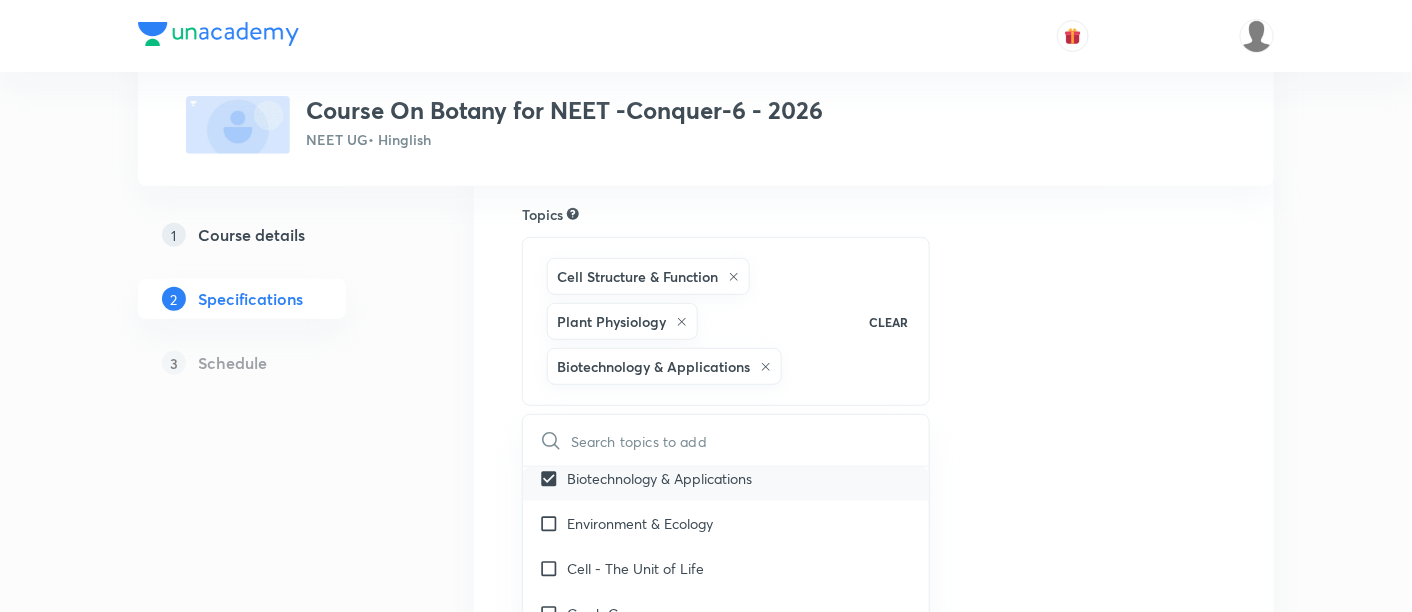 scroll, scrollTop: 488, scrollLeft: 0, axis: vertical 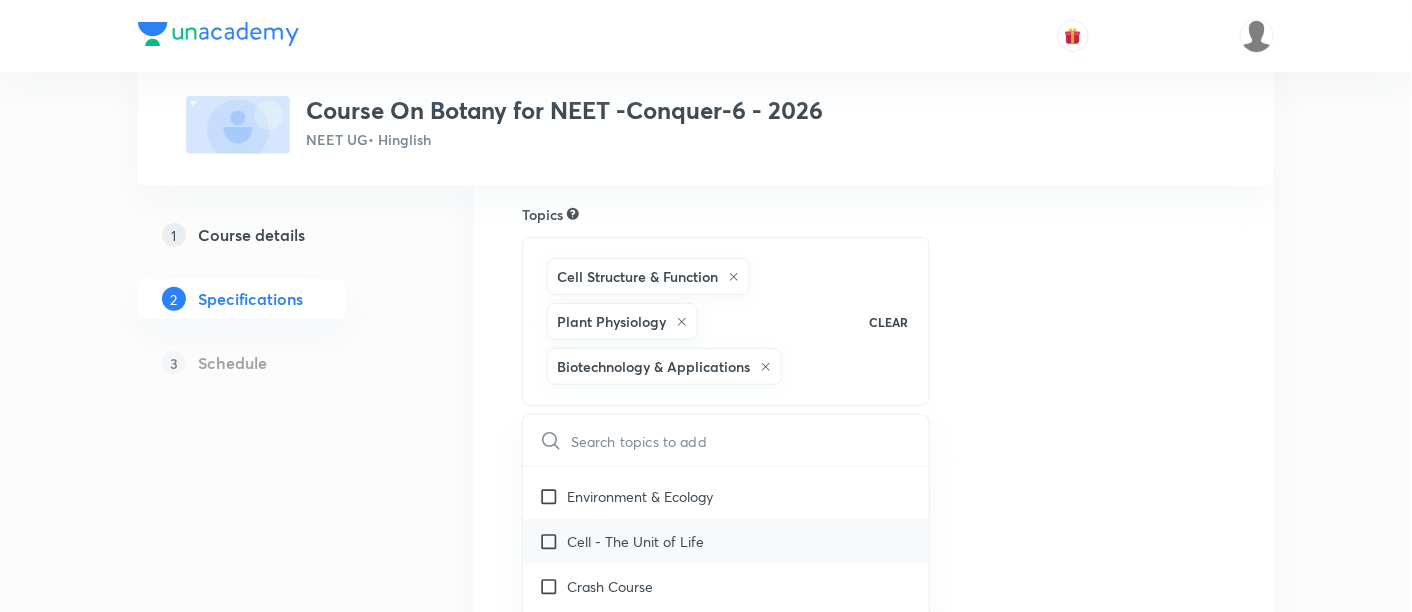 click on "Cell - The Unit of Life" at bounding box center [635, 541] 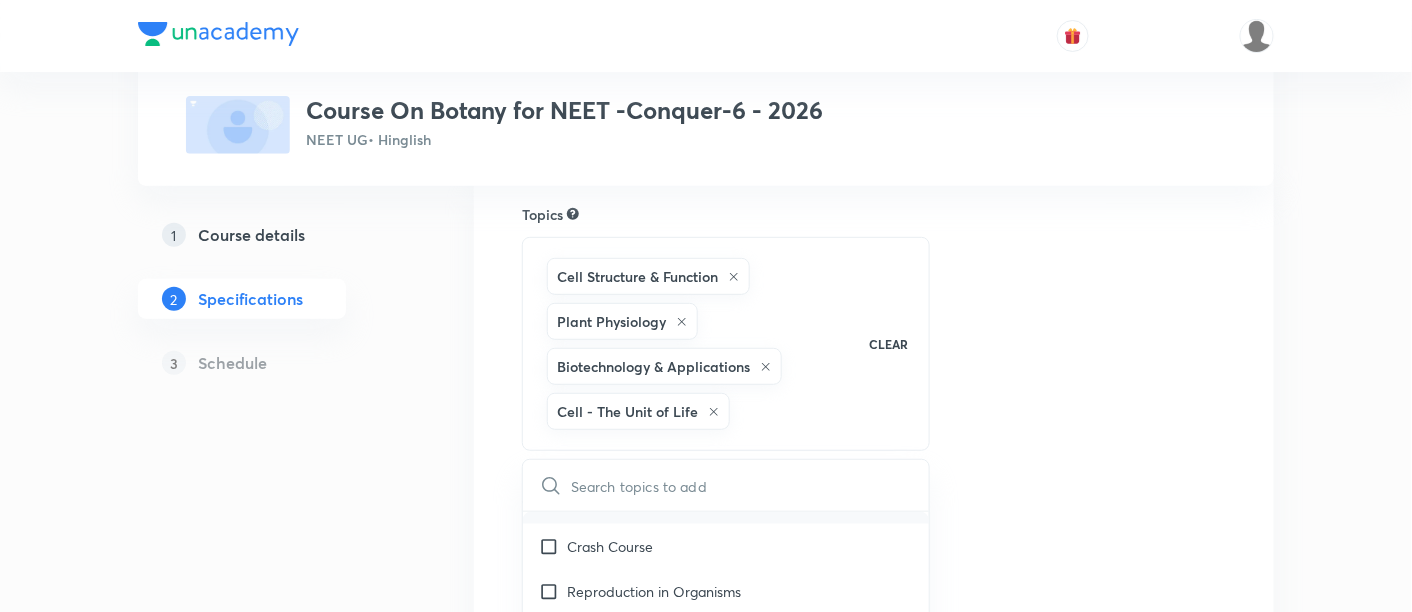 scroll, scrollTop: 581, scrollLeft: 0, axis: vertical 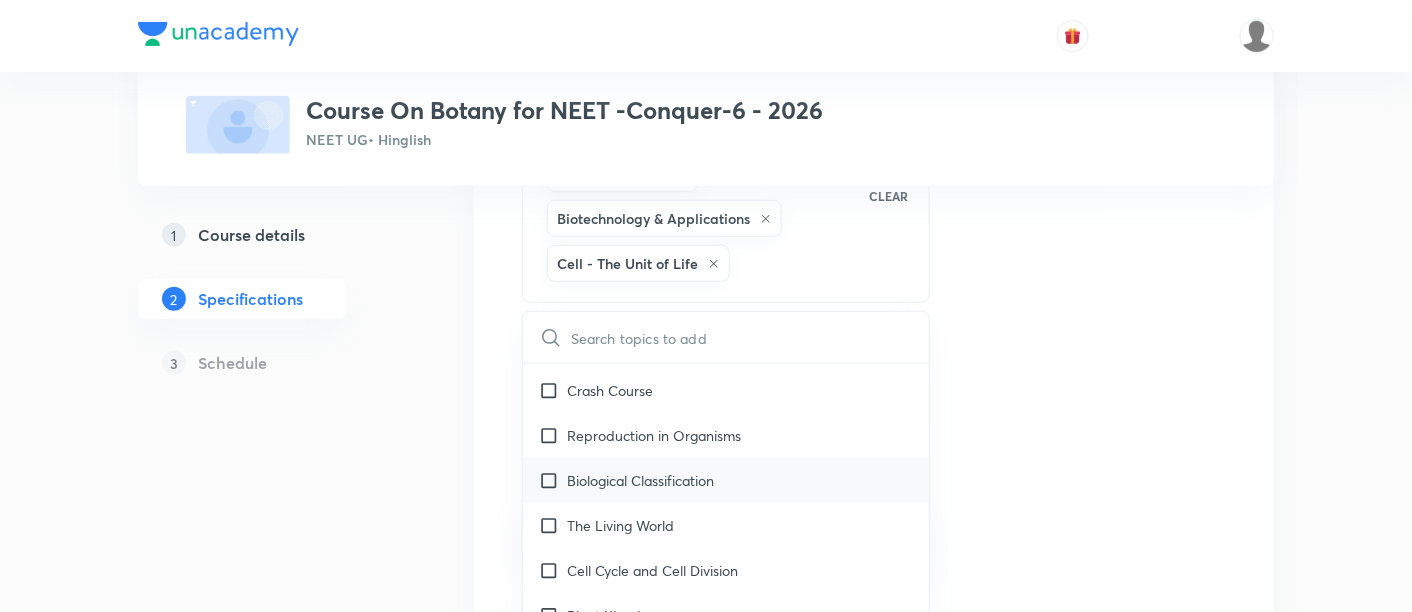 click on "Biological Classification" at bounding box center (640, 480) 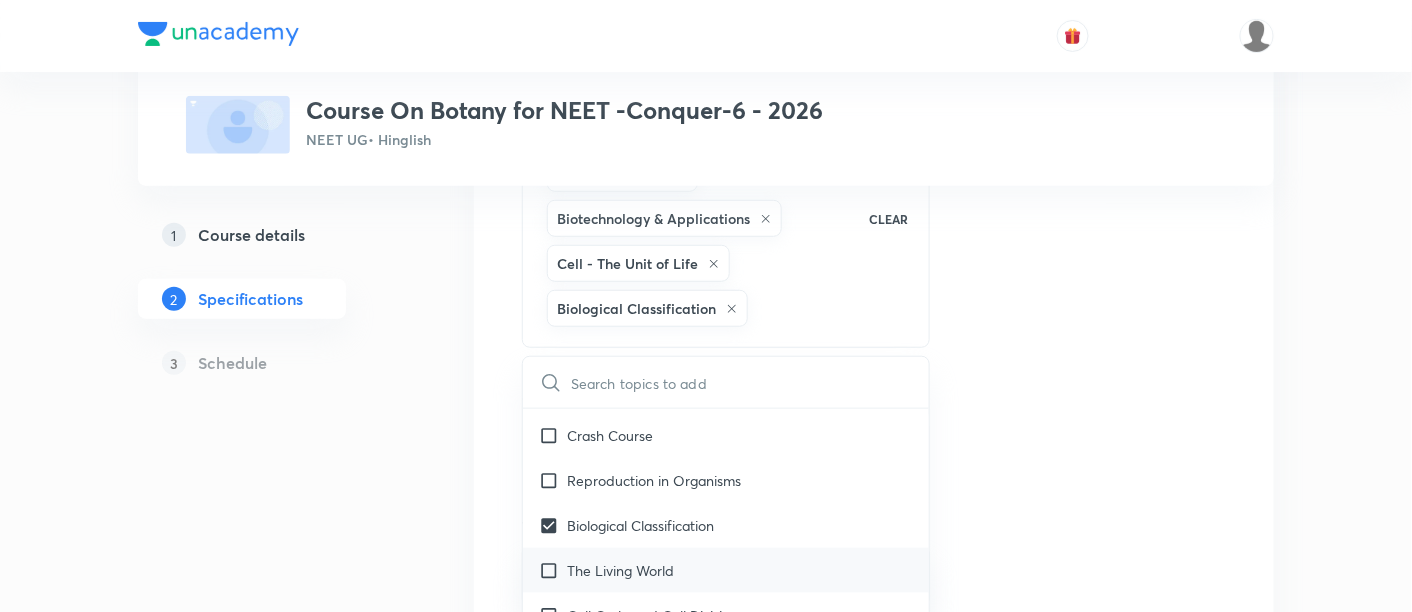 click on "The Living World" at bounding box center [620, 570] 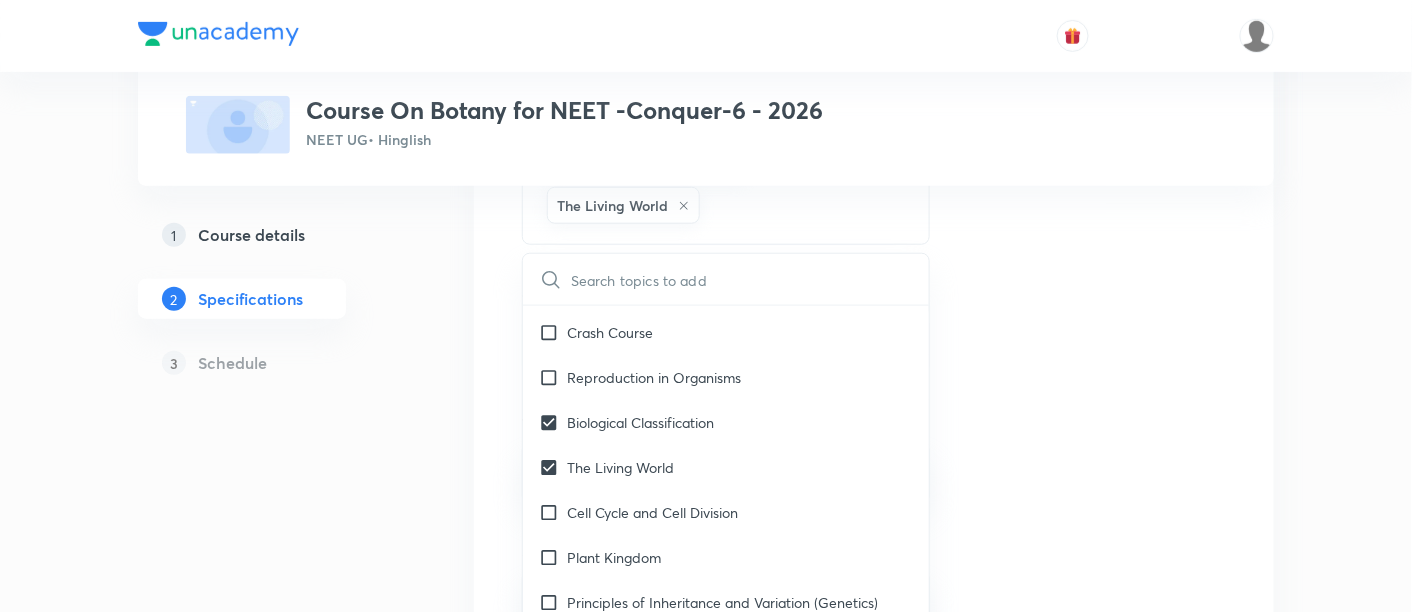 scroll, scrollTop: 481, scrollLeft: 0, axis: vertical 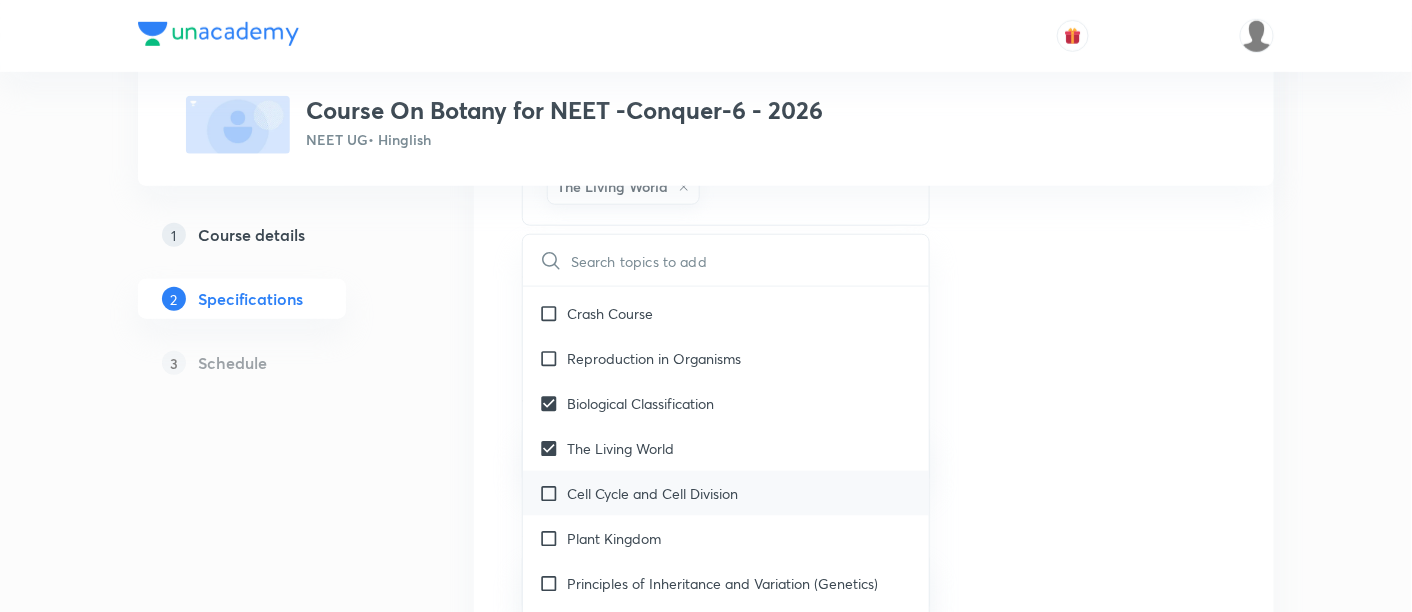 click on "Cell Cycle and Cell Division" at bounding box center [652, 493] 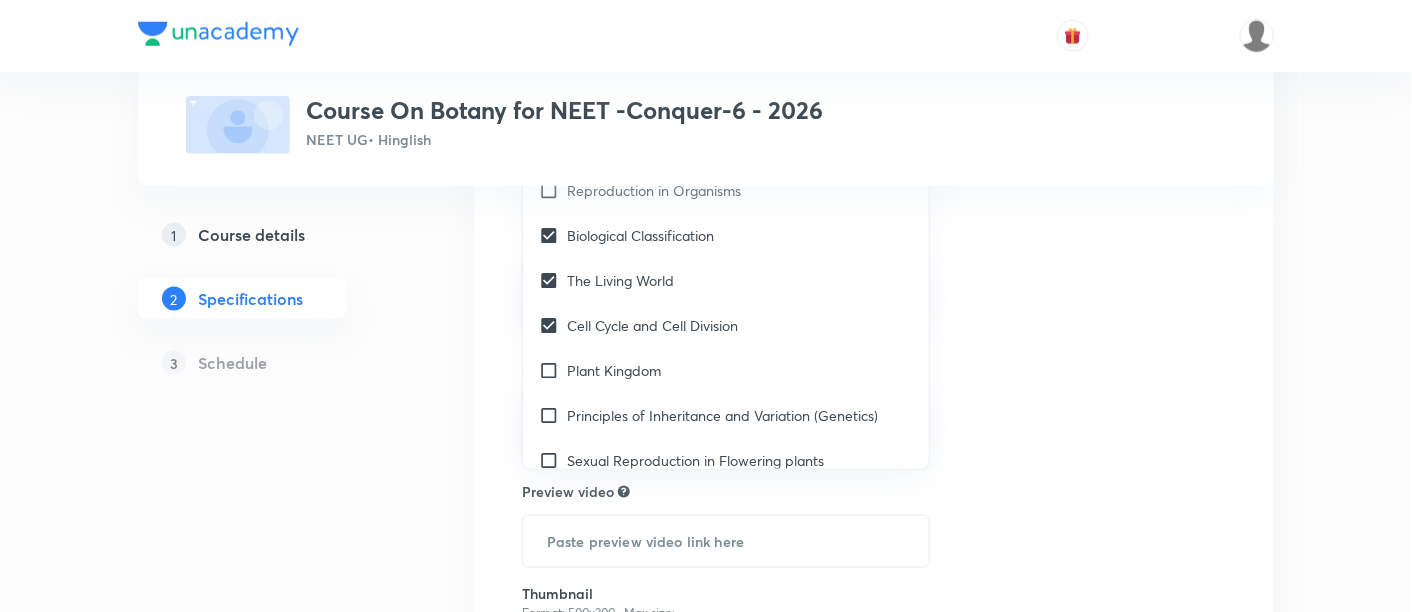 scroll, scrollTop: 725, scrollLeft: 0, axis: vertical 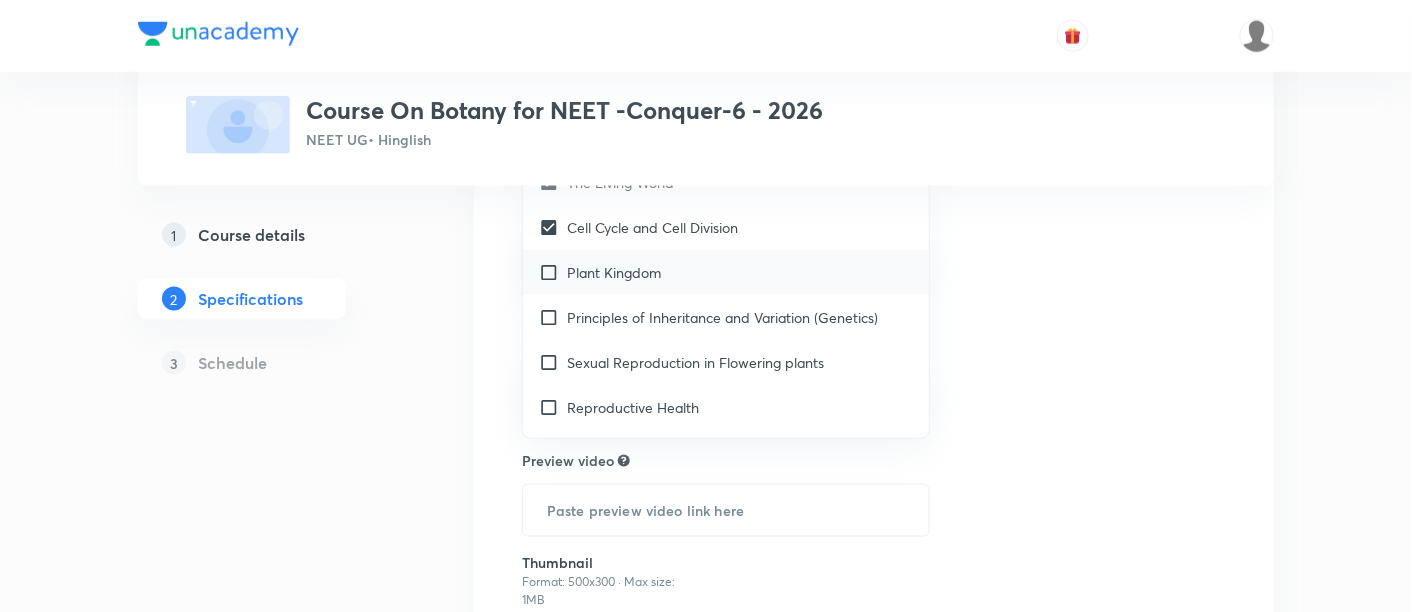 click on "Plant Kingdom" at bounding box center [614, 272] 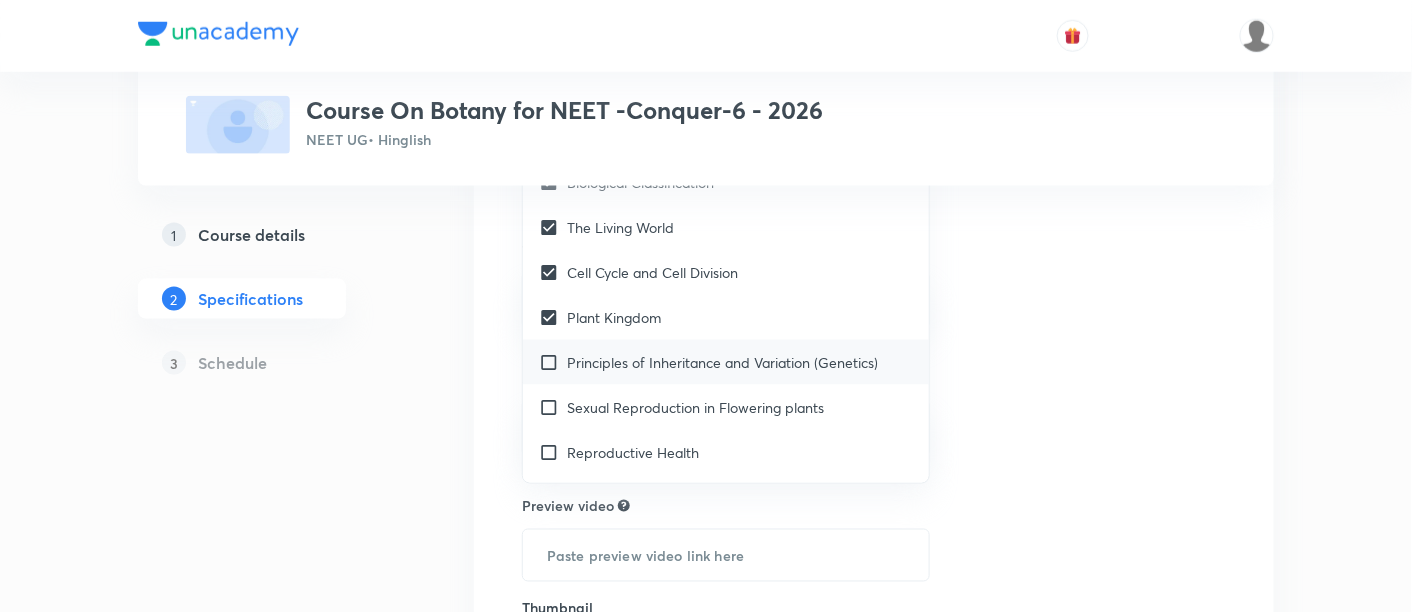 click on "Principles of Inheritance and Variation (Genetics)" at bounding box center [722, 362] 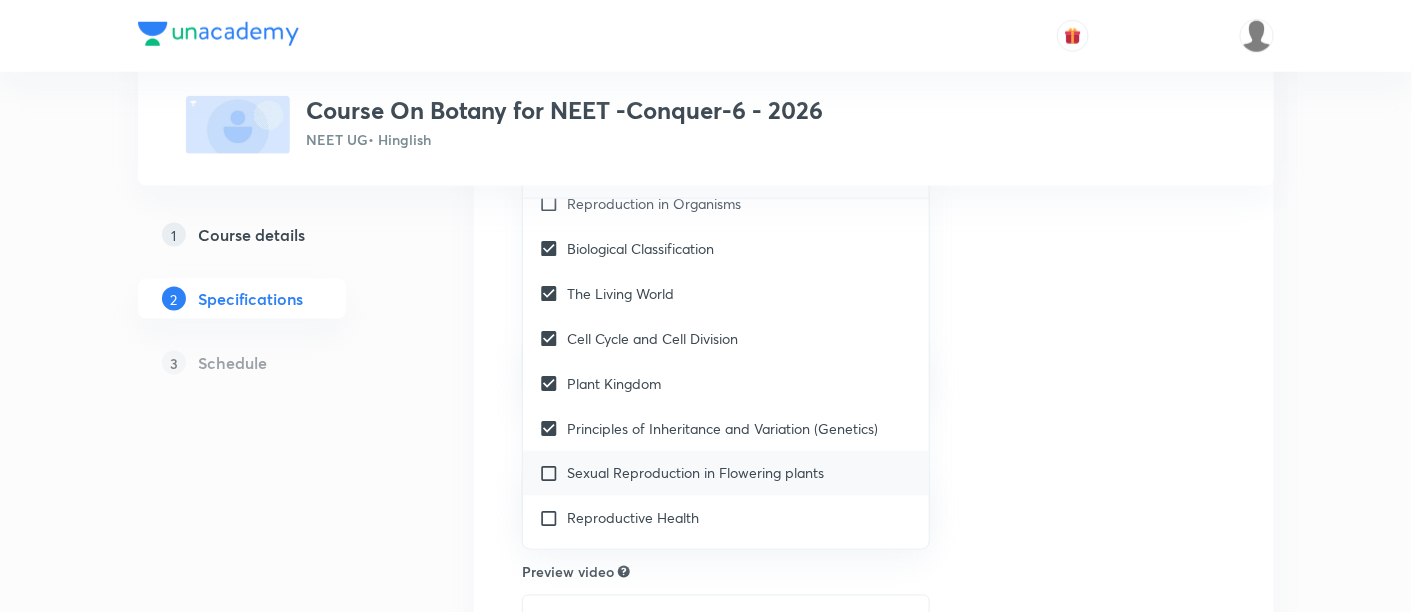 click on "Sexual Reproduction in Flowering plants" at bounding box center (695, 473) 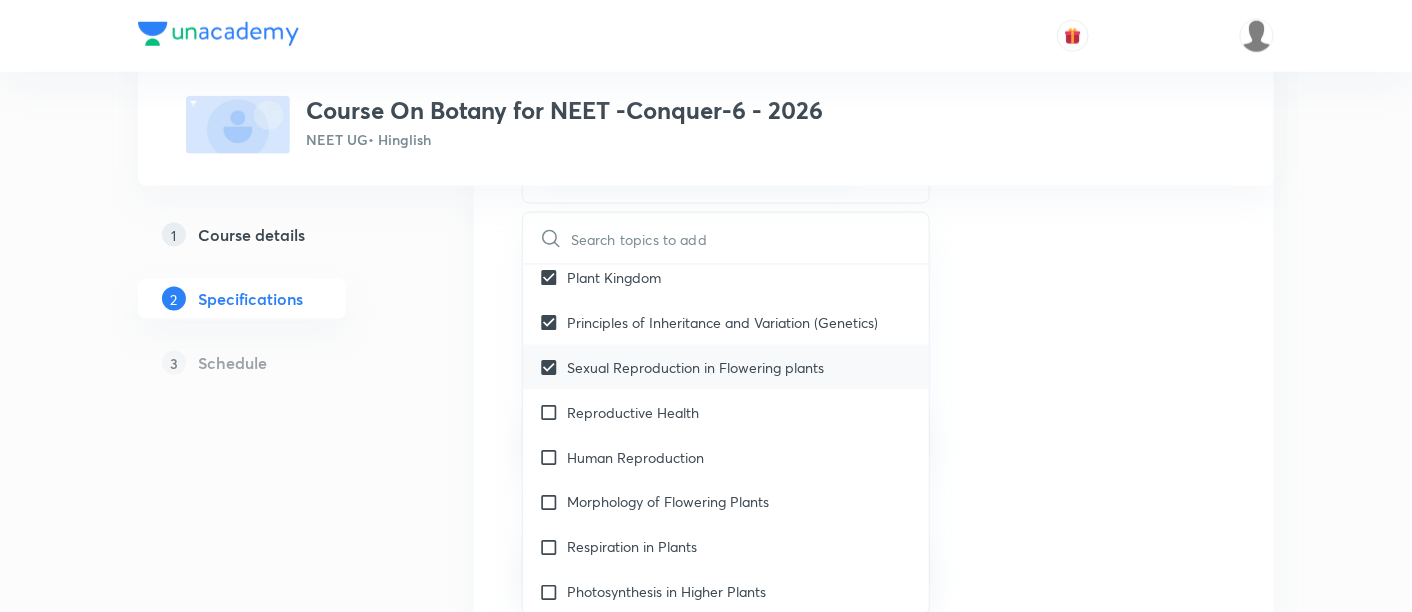 scroll, scrollTop: 822, scrollLeft: 0, axis: vertical 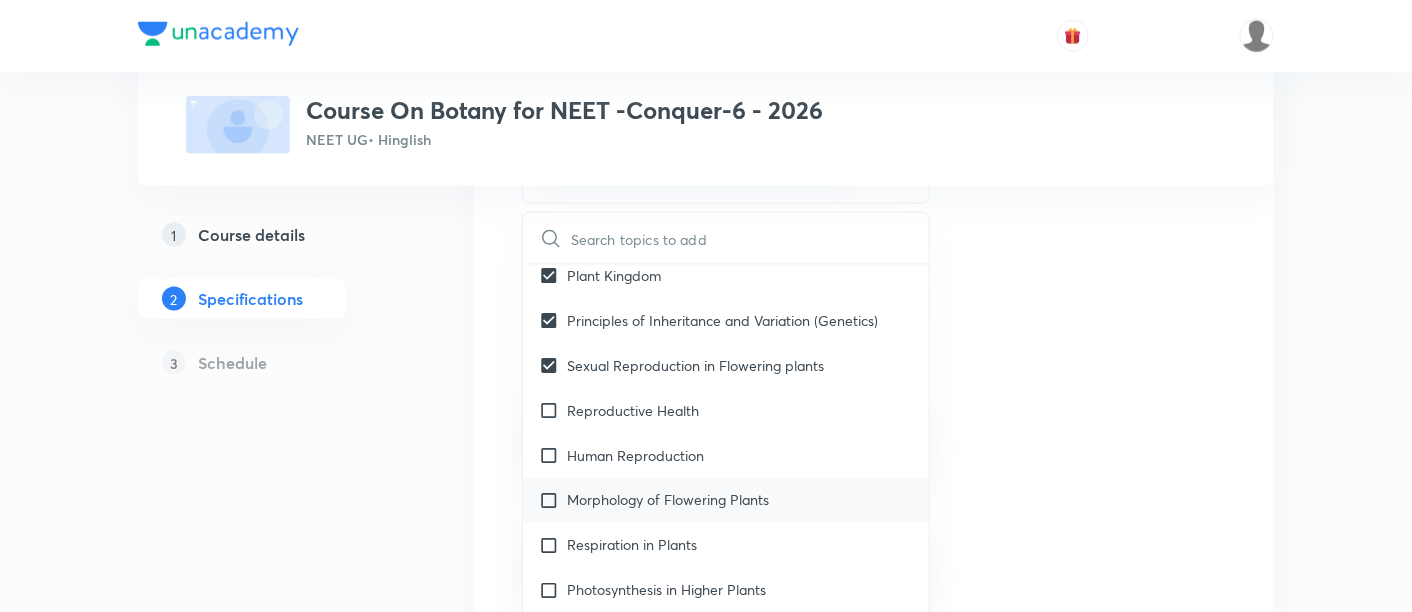 click on "Morphology of Flowering Plants" at bounding box center (668, 500) 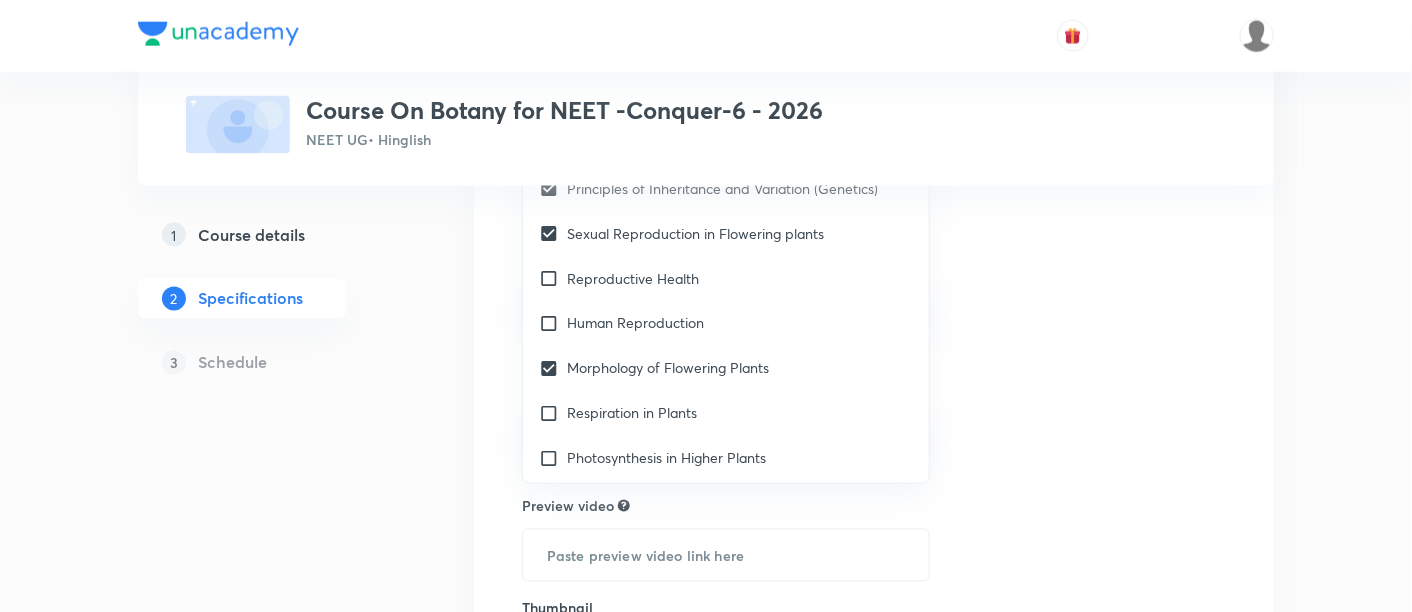 scroll, scrollTop: 947, scrollLeft: 0, axis: vertical 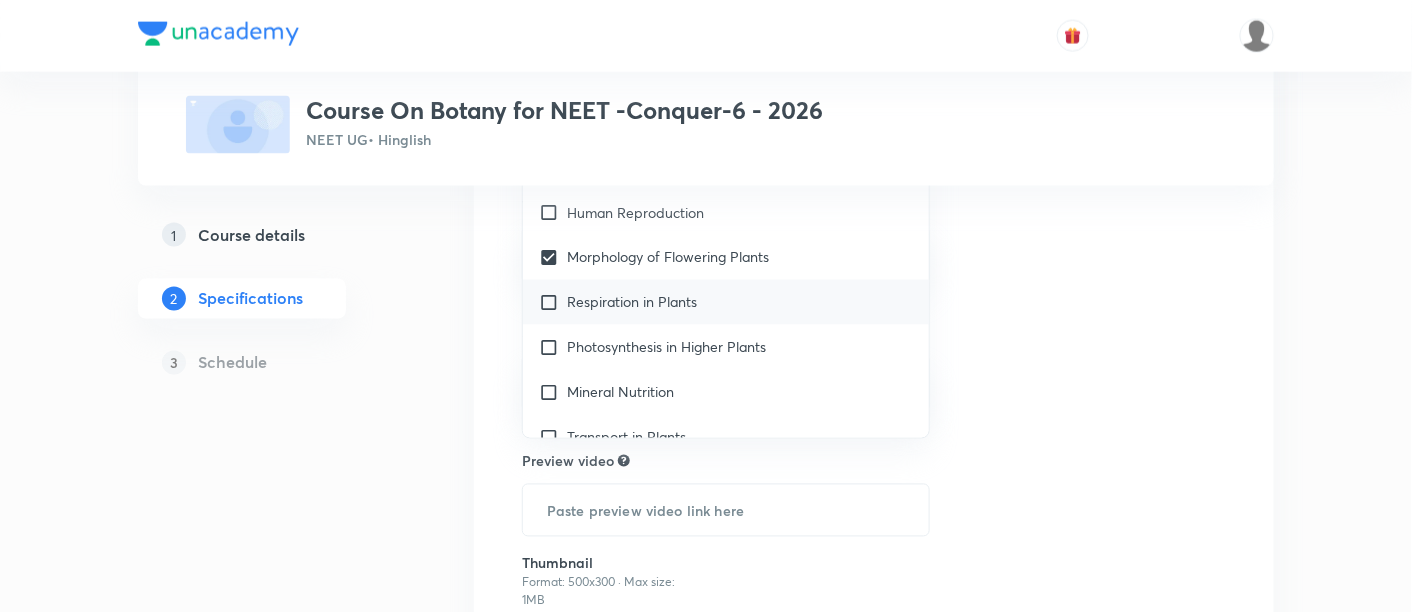 click on "Respiration in Plants" at bounding box center [632, 302] 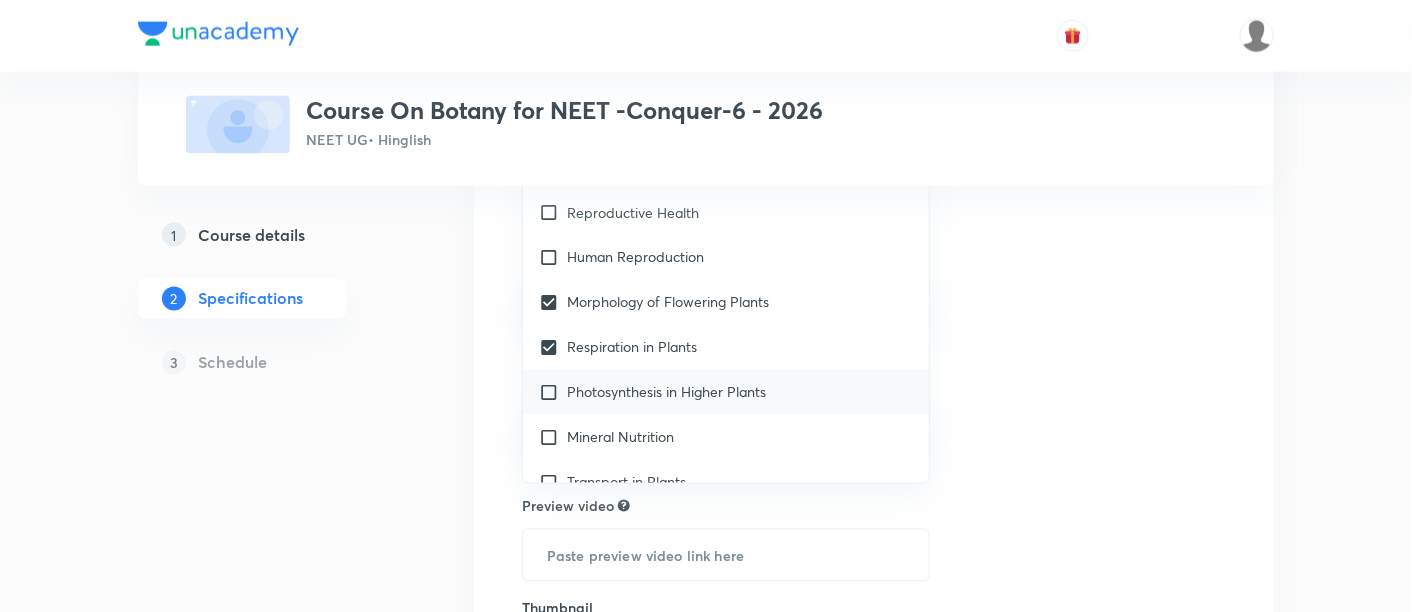 click on "Photosynthesis in Higher Plants" at bounding box center (666, 392) 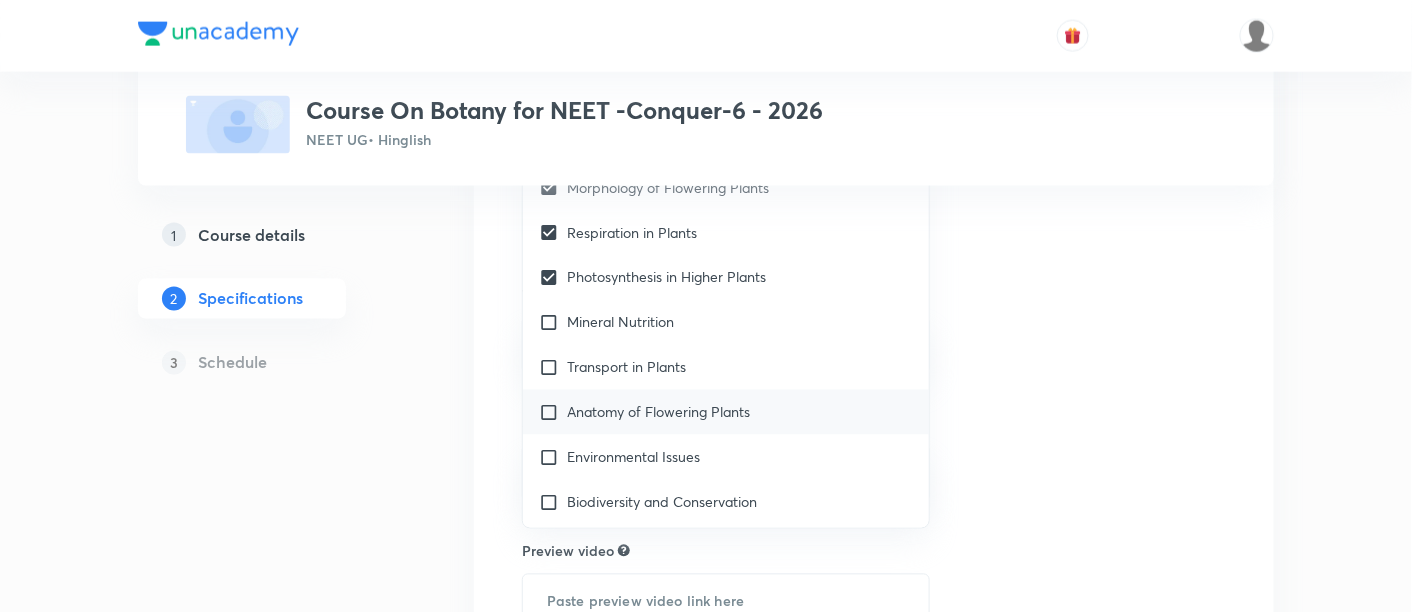 scroll, scrollTop: 1059, scrollLeft: 0, axis: vertical 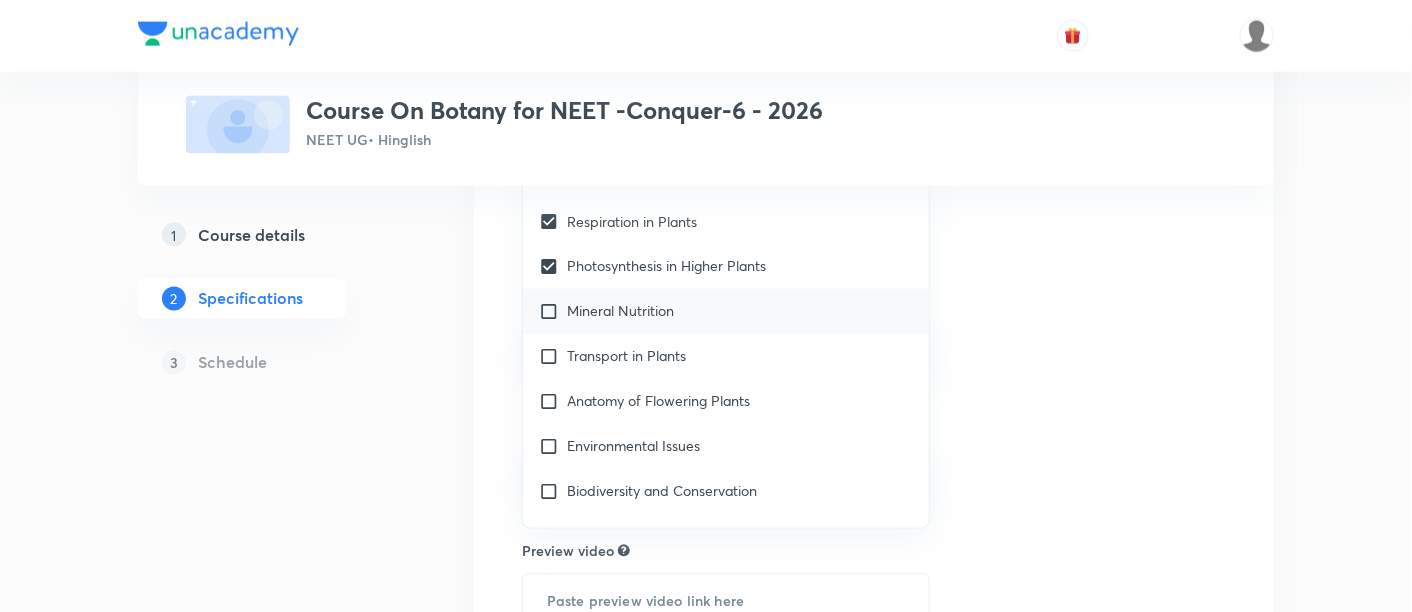 click on "Mineral Nutrition" at bounding box center (620, 311) 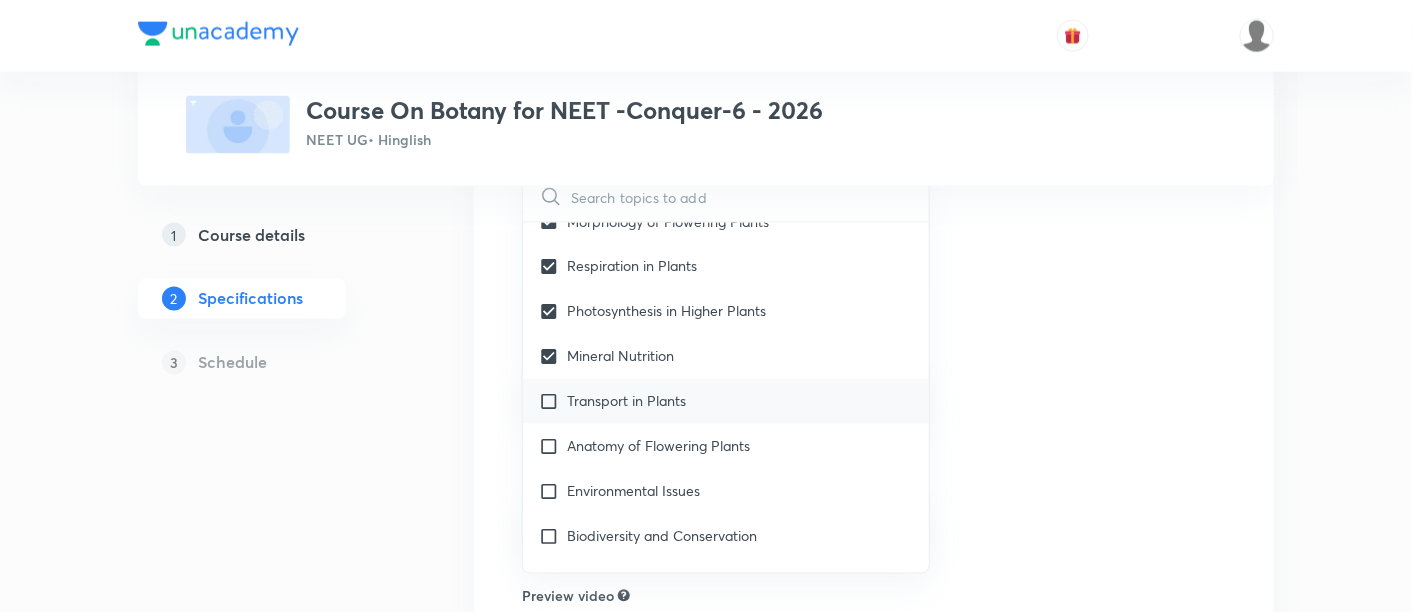 click on "Transport in Plants" at bounding box center [626, 401] 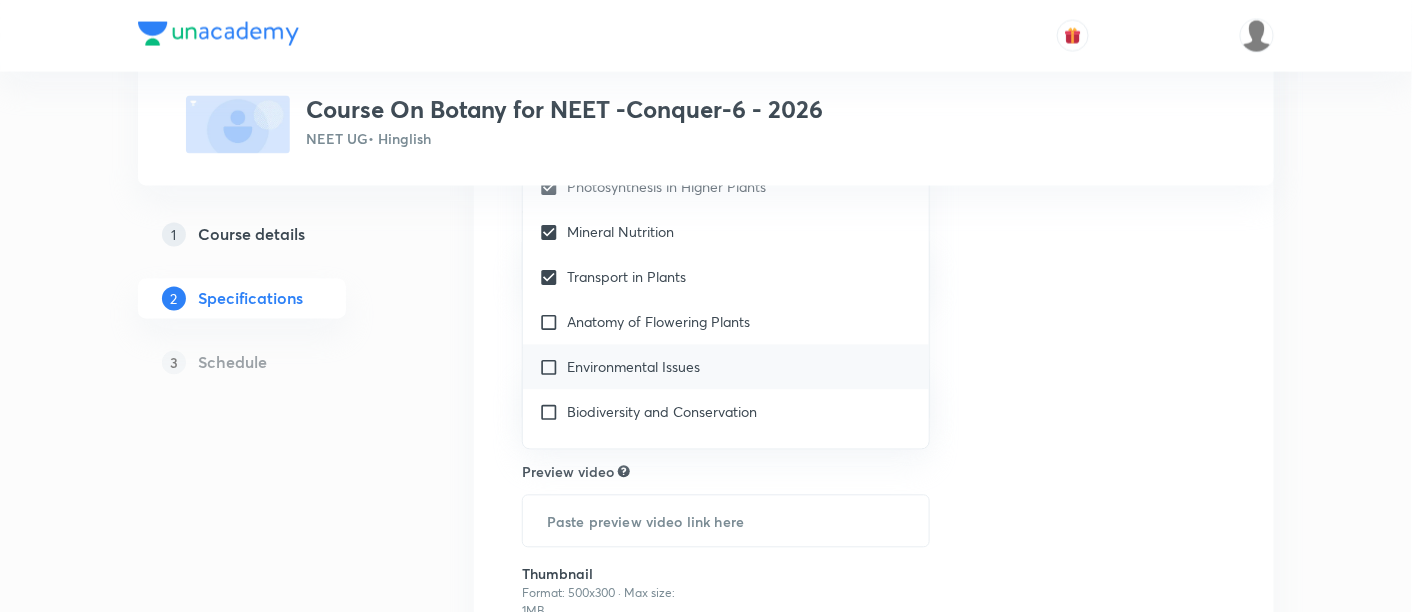 scroll, scrollTop: 1117, scrollLeft: 0, axis: vertical 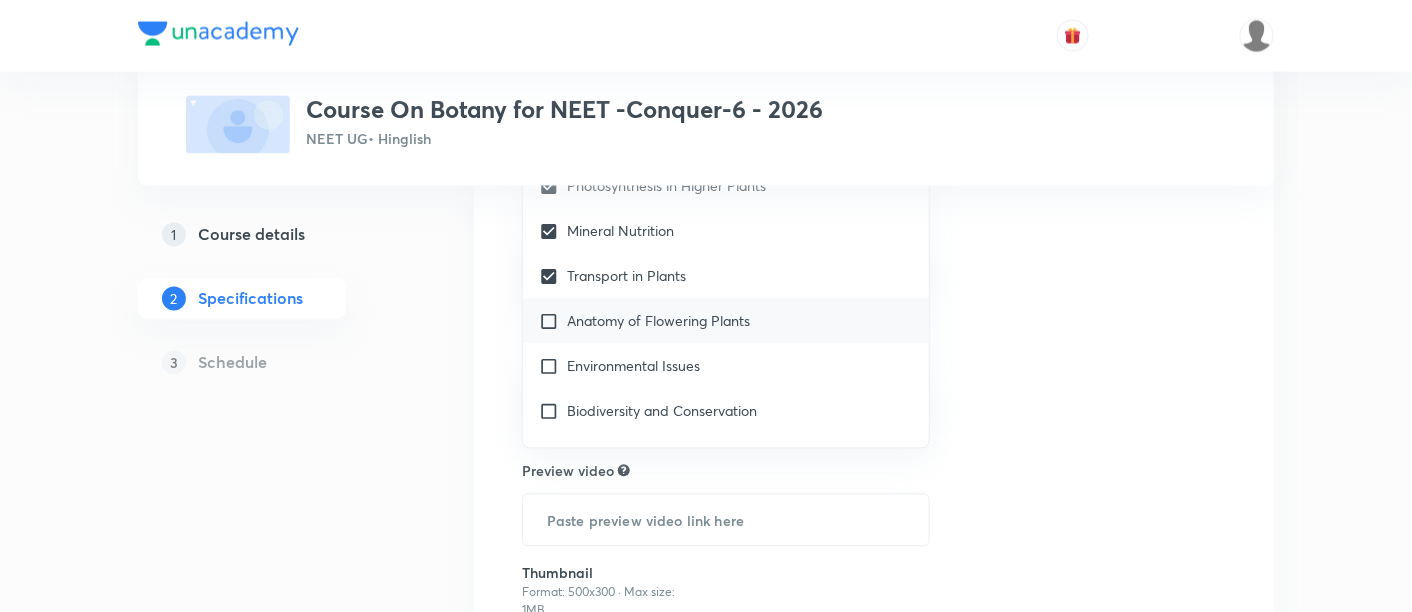 click on "Anatomy of Flowering Plants" at bounding box center [726, 321] 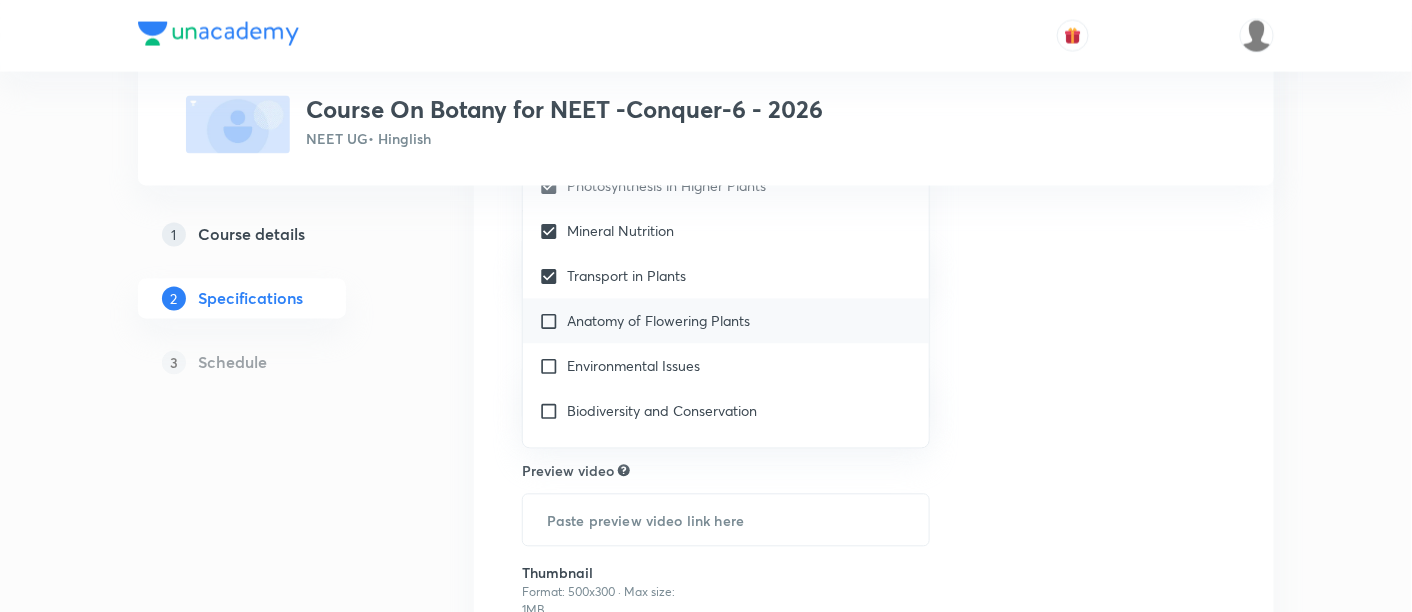 checkbox on "true" 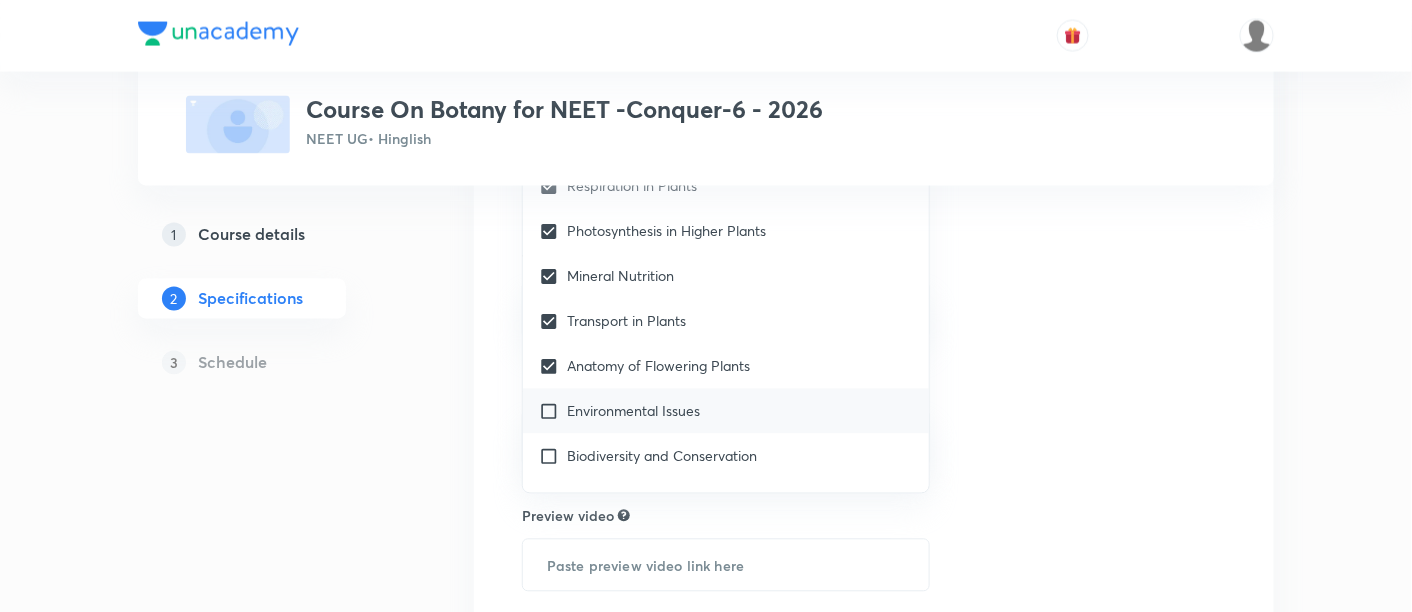 click on "Environmental Issues" at bounding box center [633, 411] 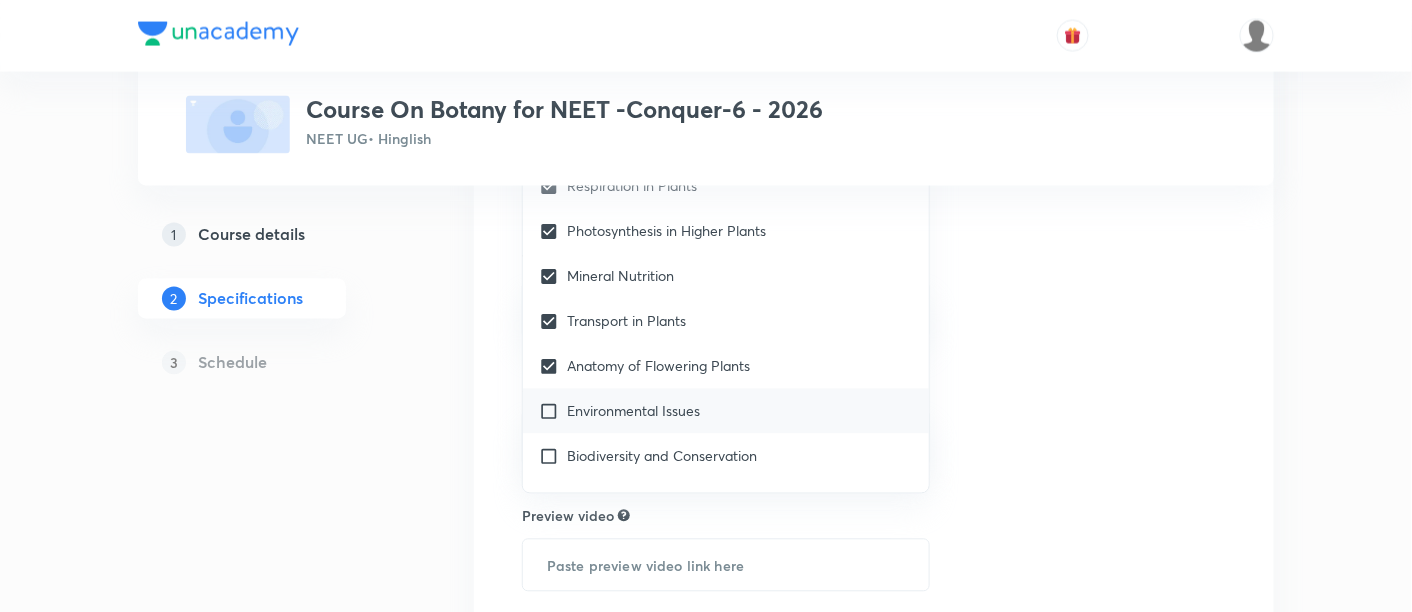 checkbox on "true" 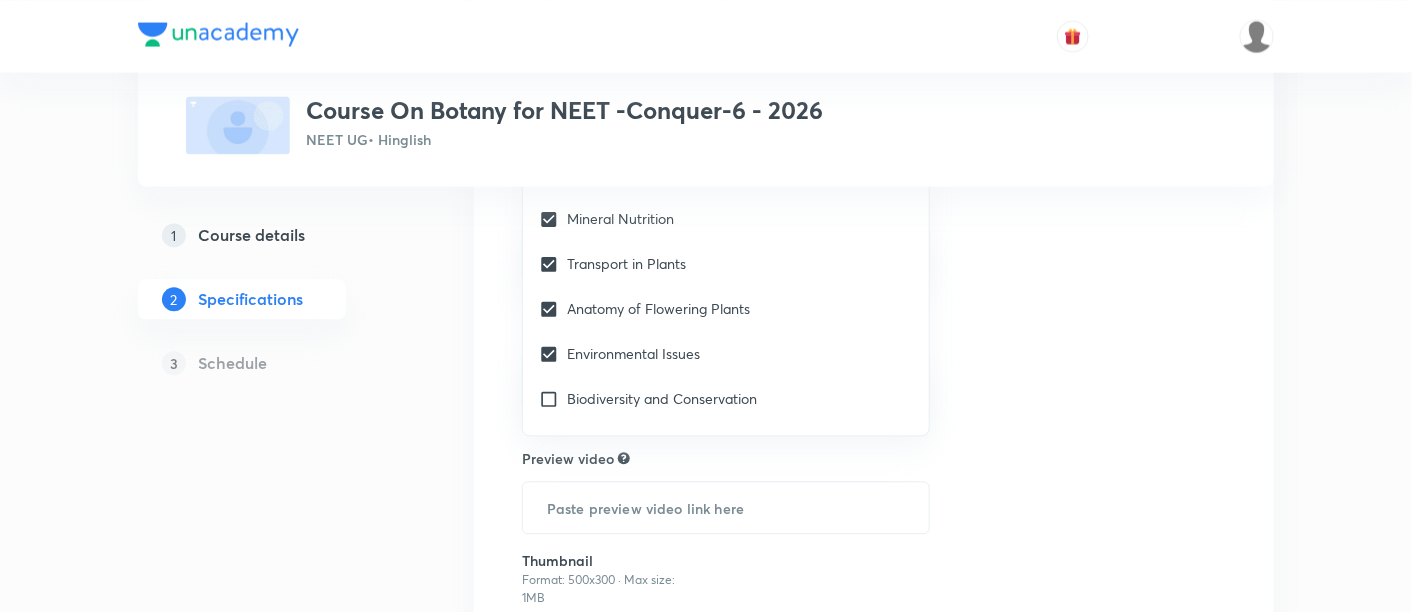 scroll, scrollTop: 1240, scrollLeft: 0, axis: vertical 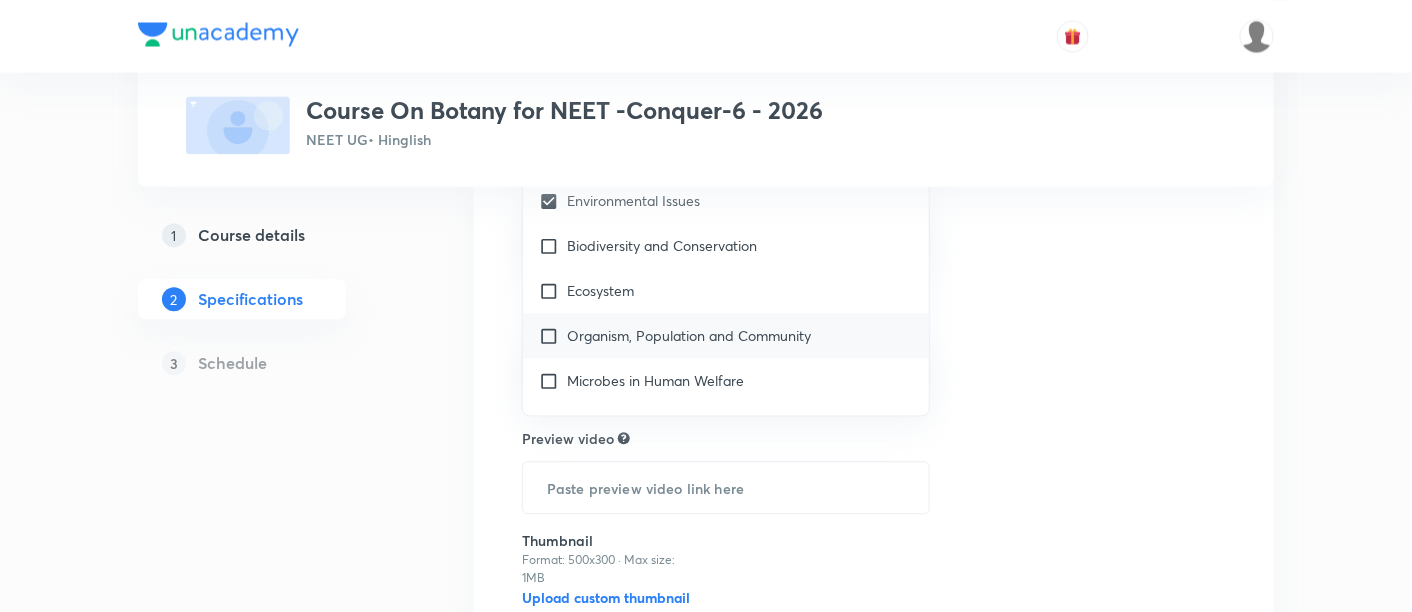 click on "Organism, Population and Community" at bounding box center (689, 335) 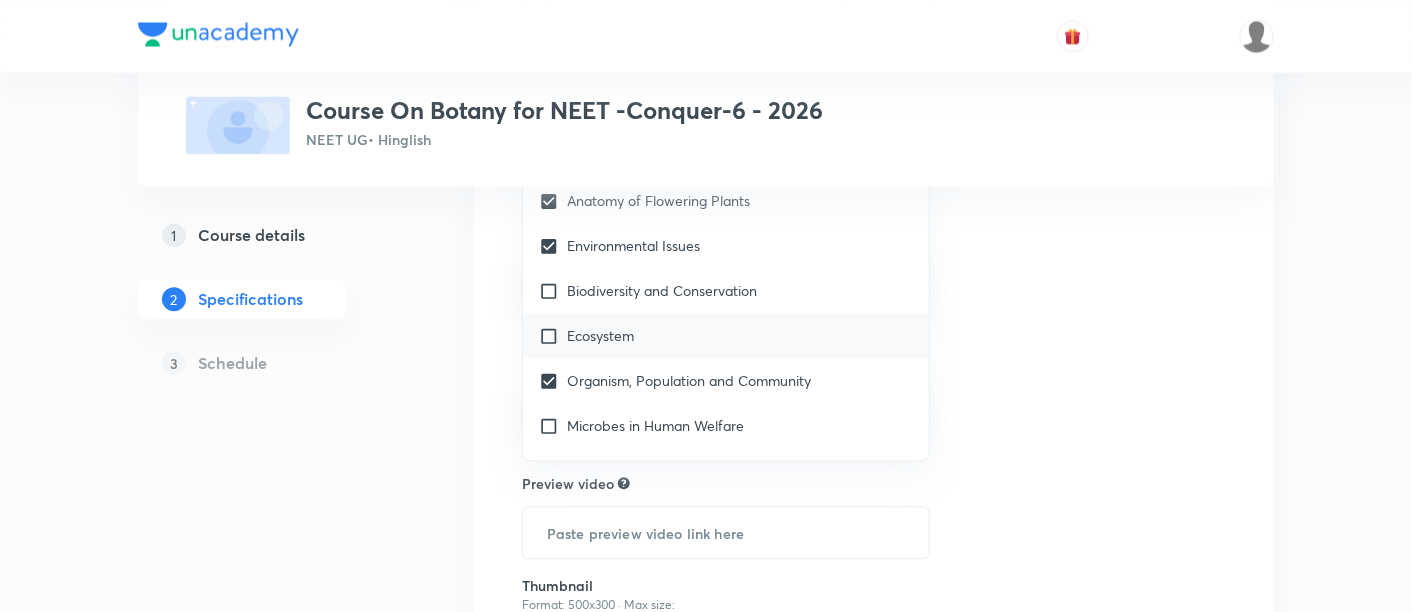 click on "Ecosystem" at bounding box center [726, 335] 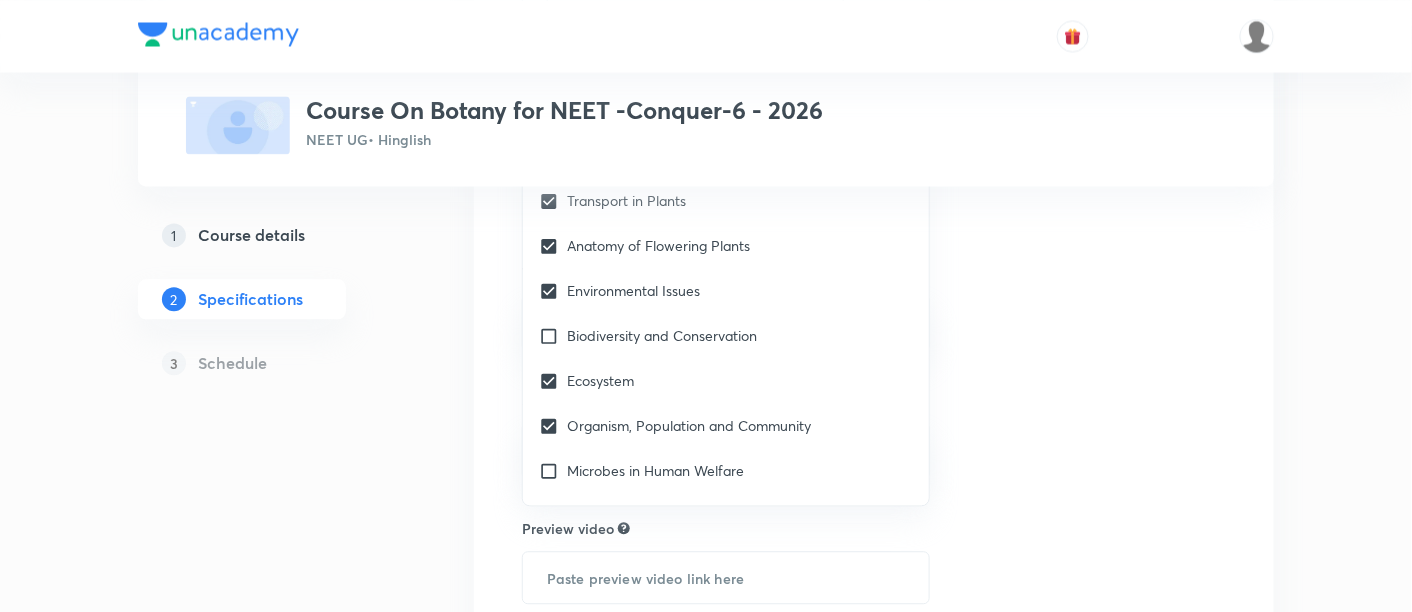 click on "Topics Cell Structure & Function Plant Physiology Biotechnology & Applications Cell - The Unit of Life Biological Classification The Living World Cell Cycle and Cell Division Plant Kingdom Principles of Inheritance and Variation (Genetics) Sexual Reproduction in Flowering plants Morphology of Flowering Plants Respiration in Plants Photosynthesis in Higher Plants Mineral Nutrition Transport in Plants Anatomy of Flowering Plants Environmental Issues Organism, Population and Community Ecosystem CLEAR ​ Biology Previous Year & Mock Questions Diversity of Living Organisms Structural Organisation Cell Structure & Function Plant Physiology Human Physiology Reproduction Genetics & Evolution Biology & Human Welfare Biotechnology & Applications Environment & Ecology Cell - The Unit of Life Crash Course Reproduction in Organisms Biological Classification The Living World Cell Cycle and Cell Division Plant Kingdom Principles of Inheritance and Variation (Genetics) Sexual Reproduction in Flowering plants Ecosystem Frog" at bounding box center (874, -38) 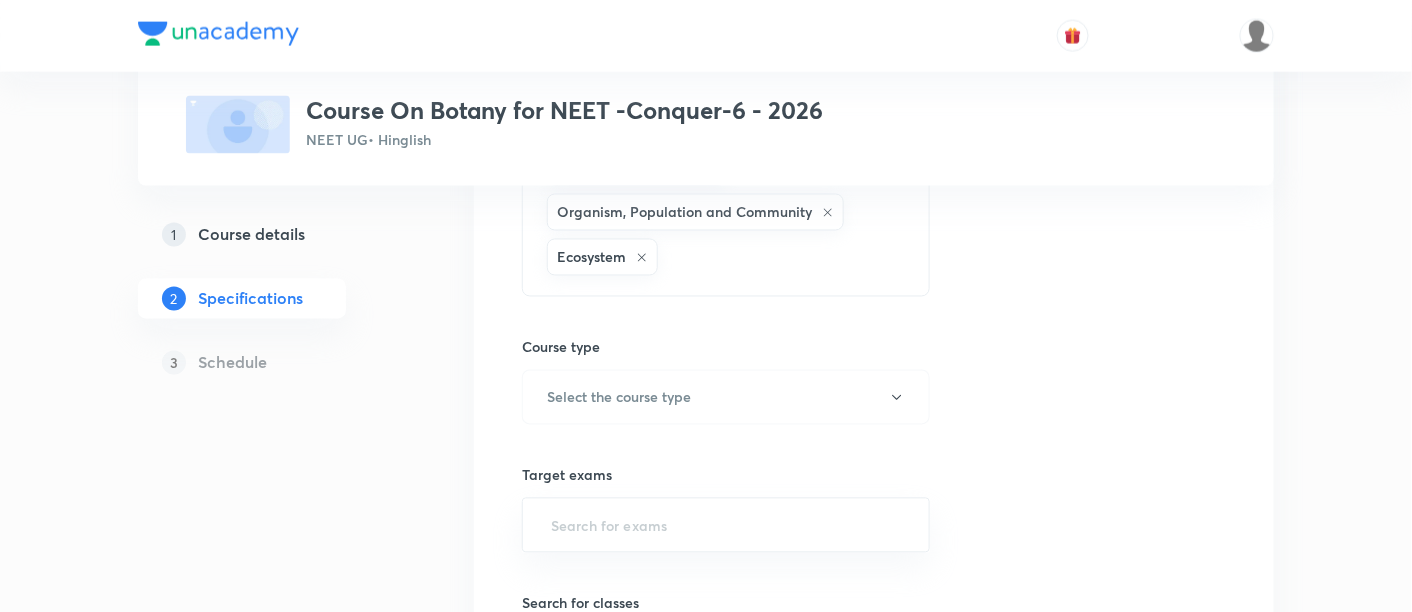 scroll, scrollTop: 1043, scrollLeft: 0, axis: vertical 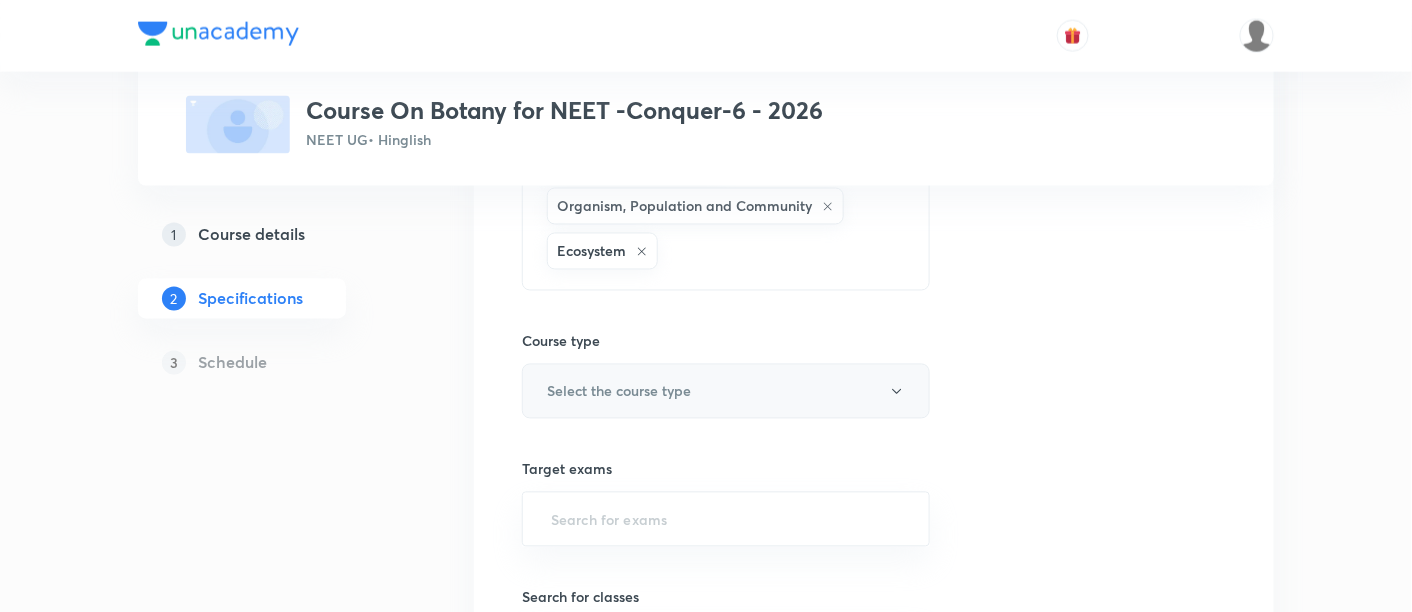 click on "Select the course type" at bounding box center (619, 391) 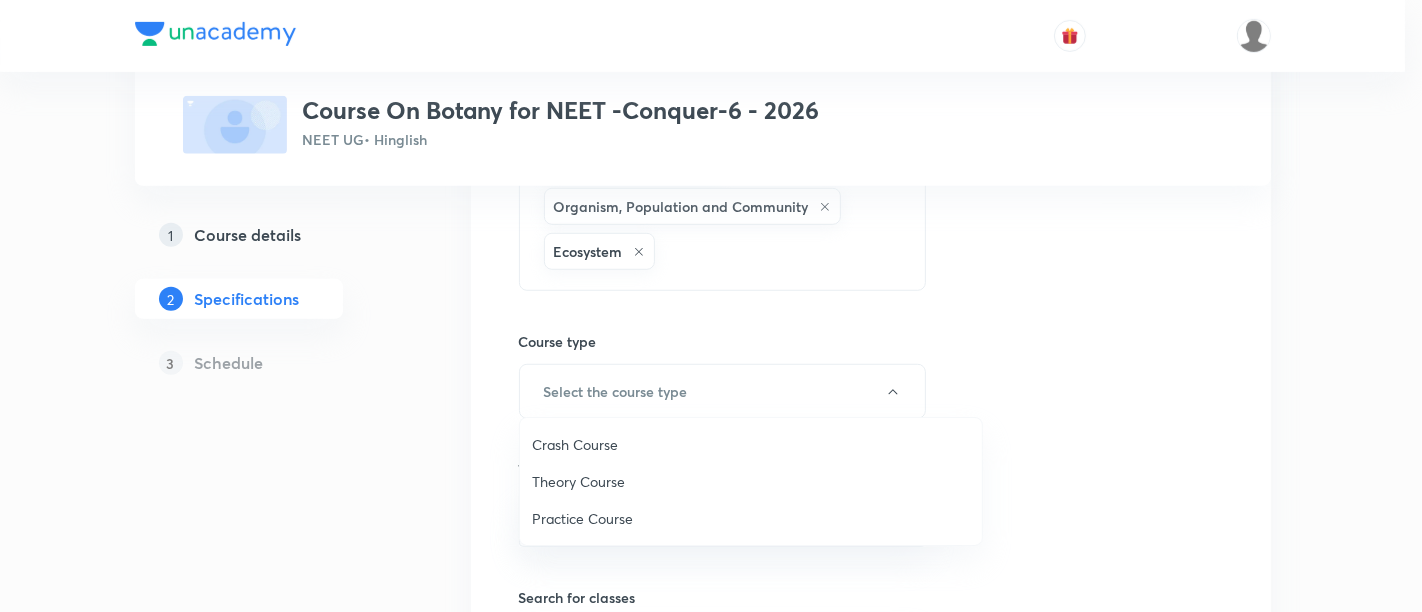 click on "Theory Course" at bounding box center (751, 481) 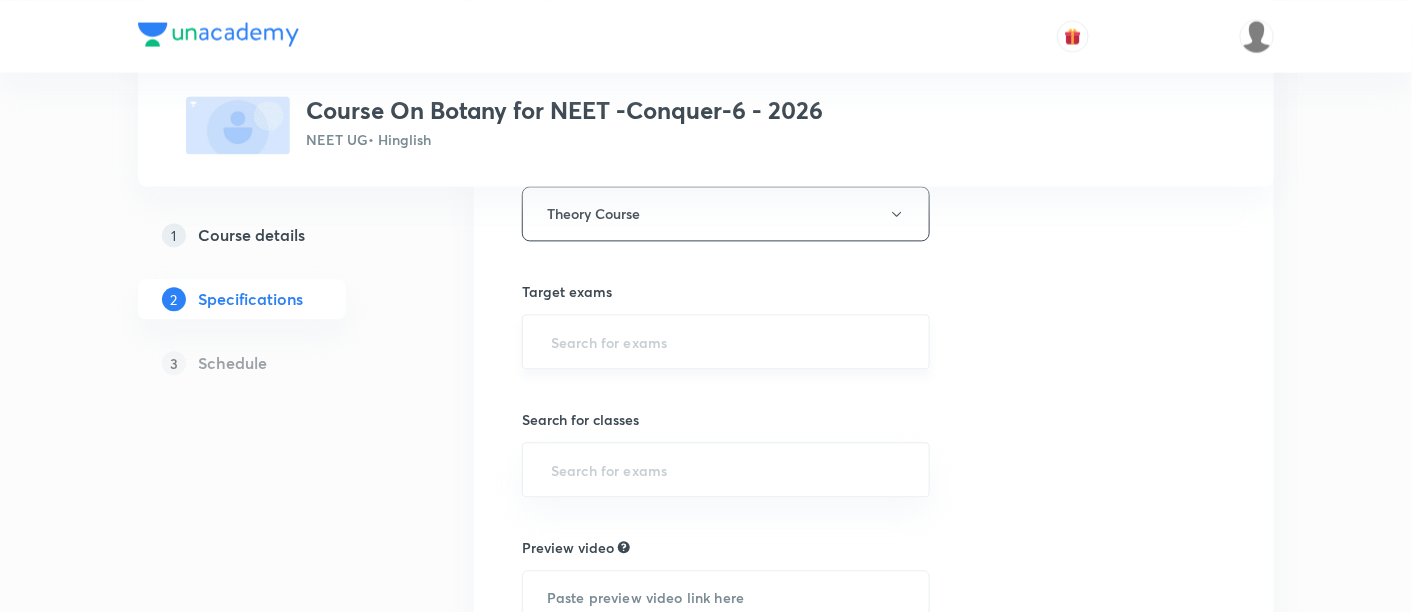 scroll, scrollTop: 1222, scrollLeft: 0, axis: vertical 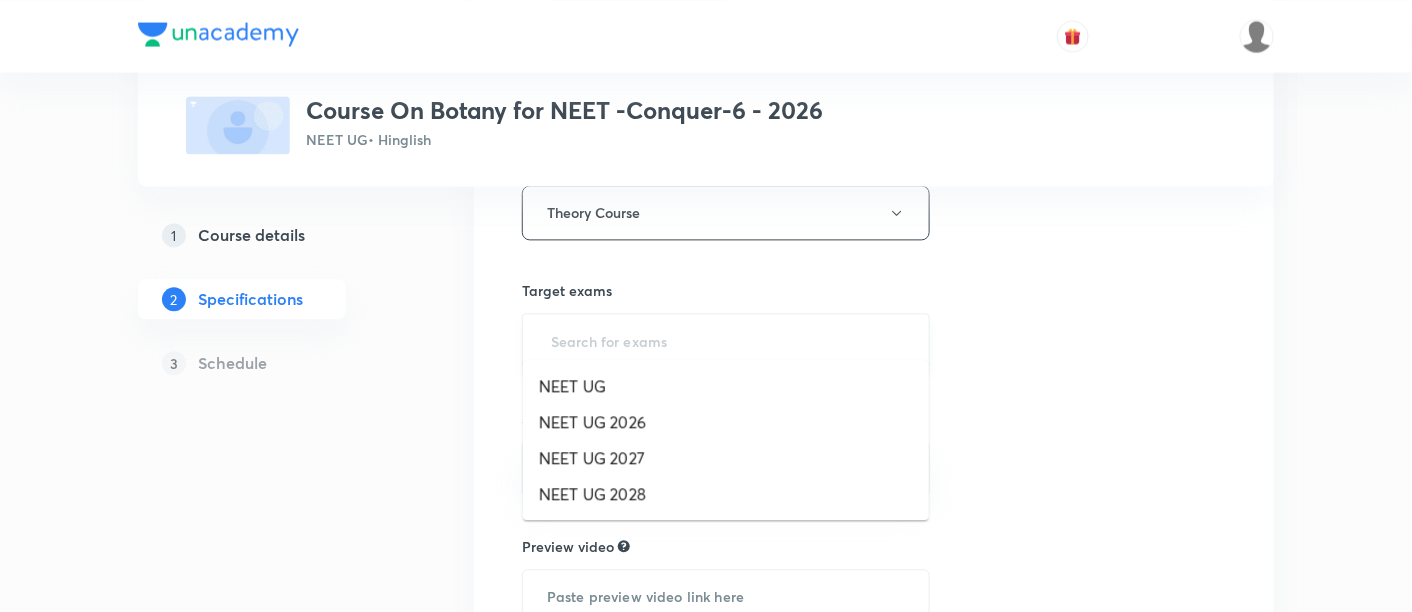 click at bounding box center (726, 340) 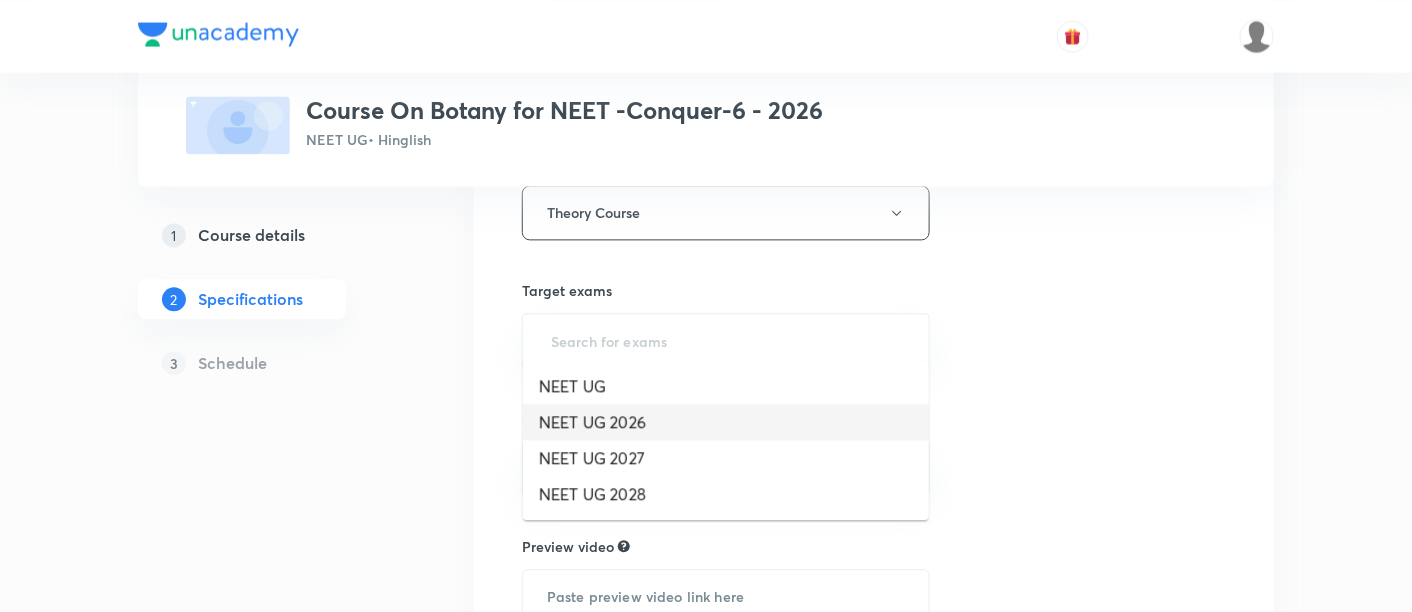 click on "NEET UG 2026" at bounding box center [726, 422] 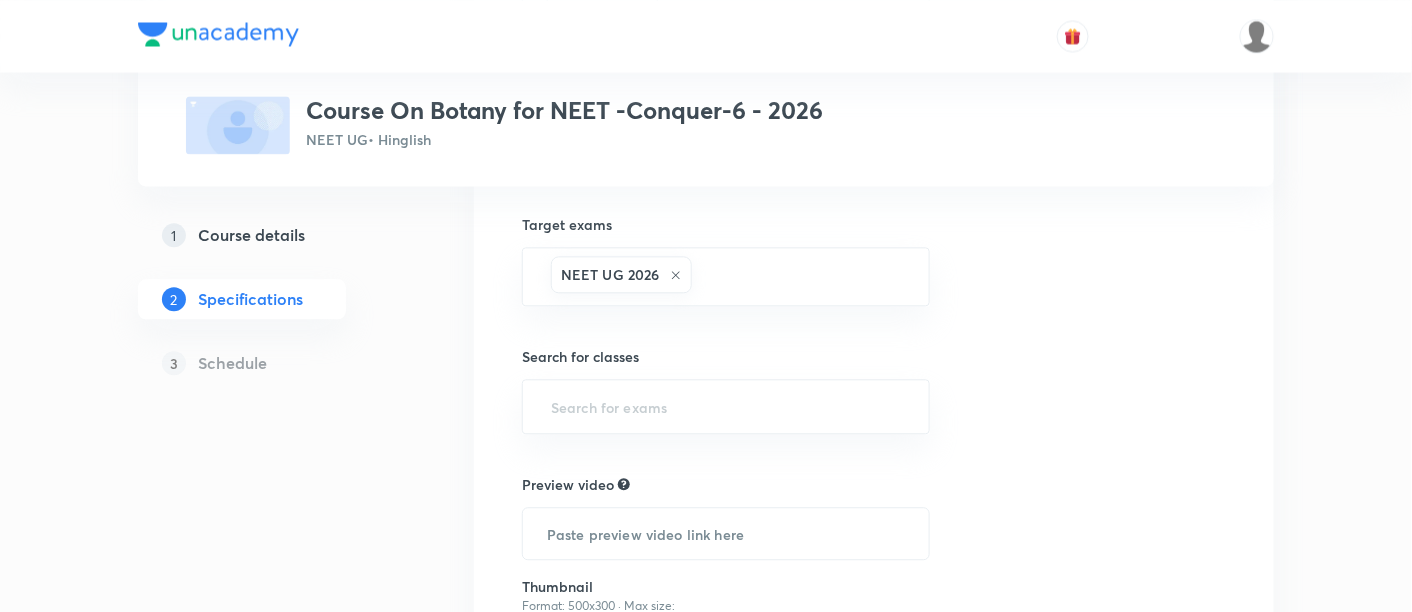 scroll, scrollTop: 1288, scrollLeft: 0, axis: vertical 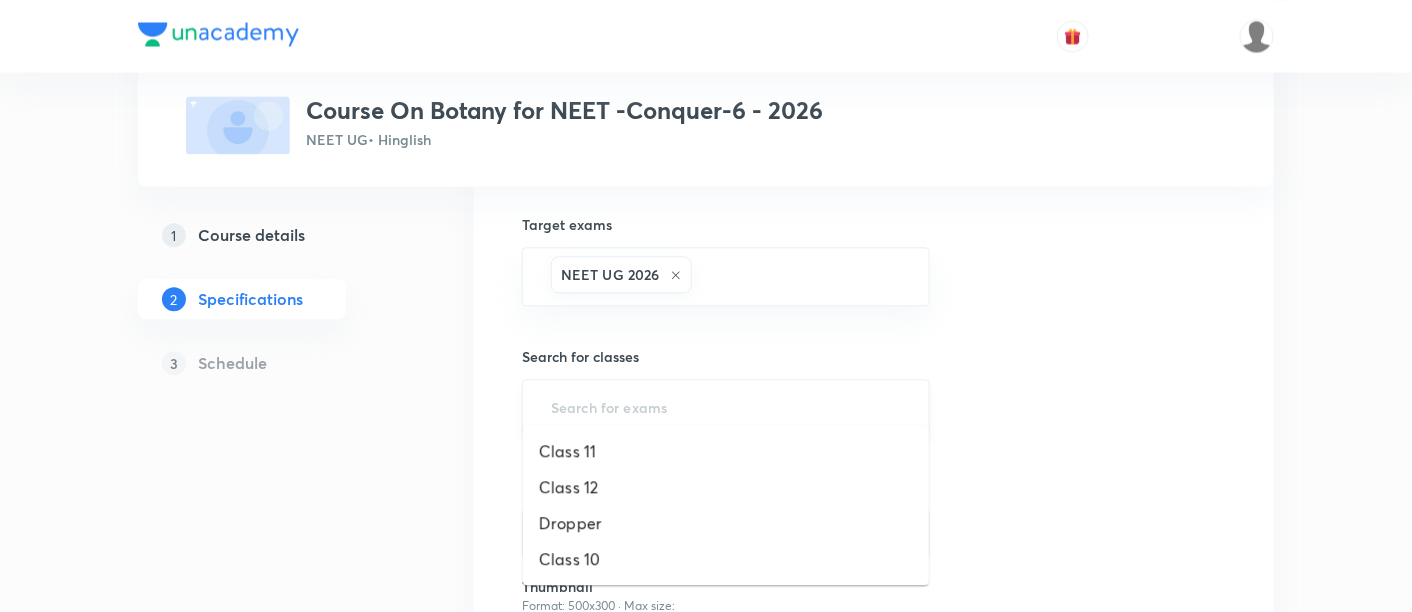 click at bounding box center [726, 406] 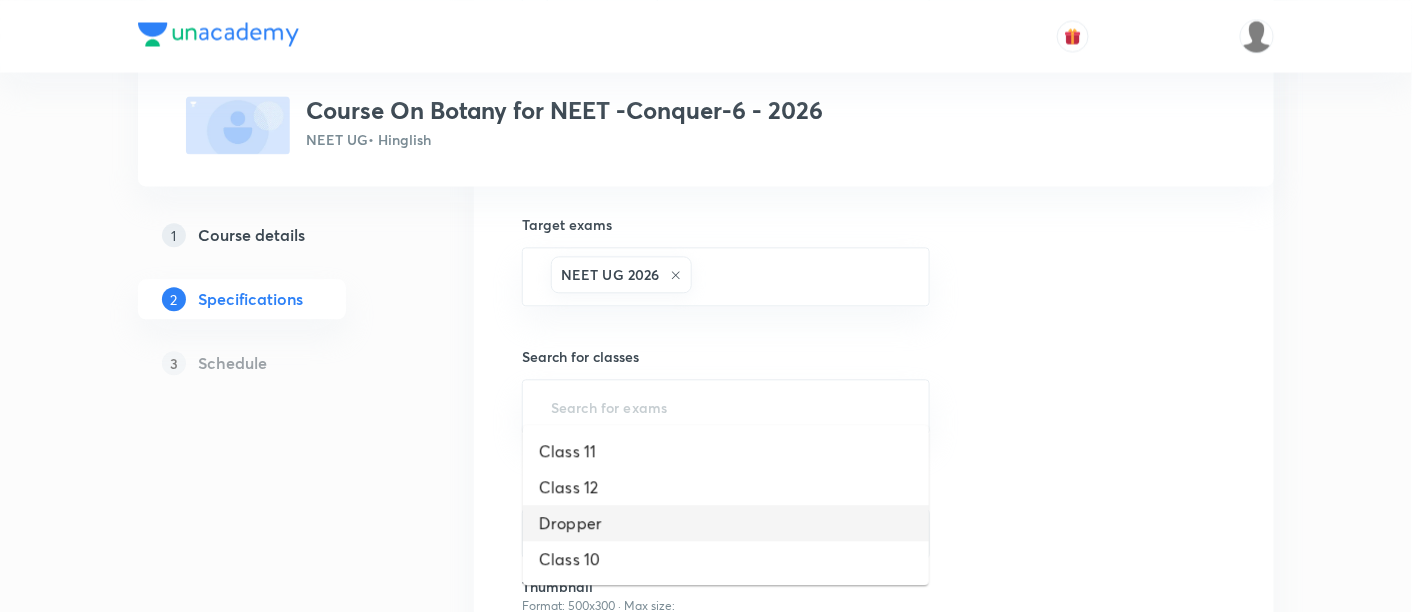 click on "Dropper" at bounding box center [726, 523] 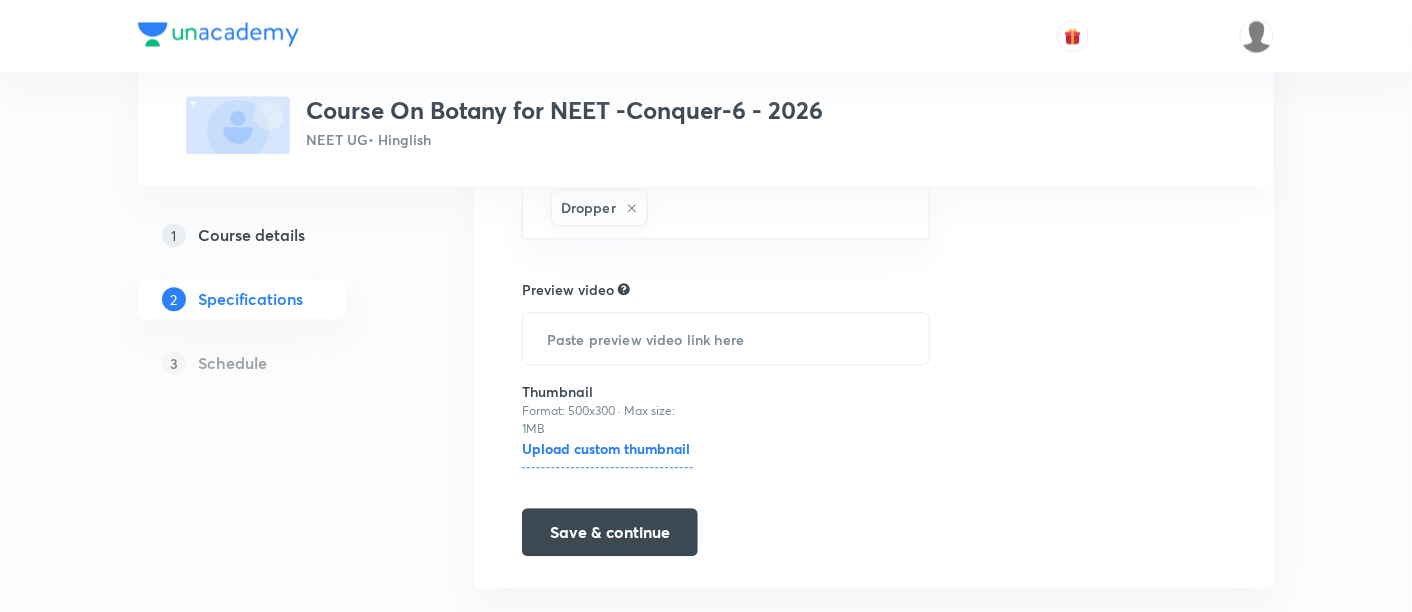 scroll, scrollTop: 1503, scrollLeft: 0, axis: vertical 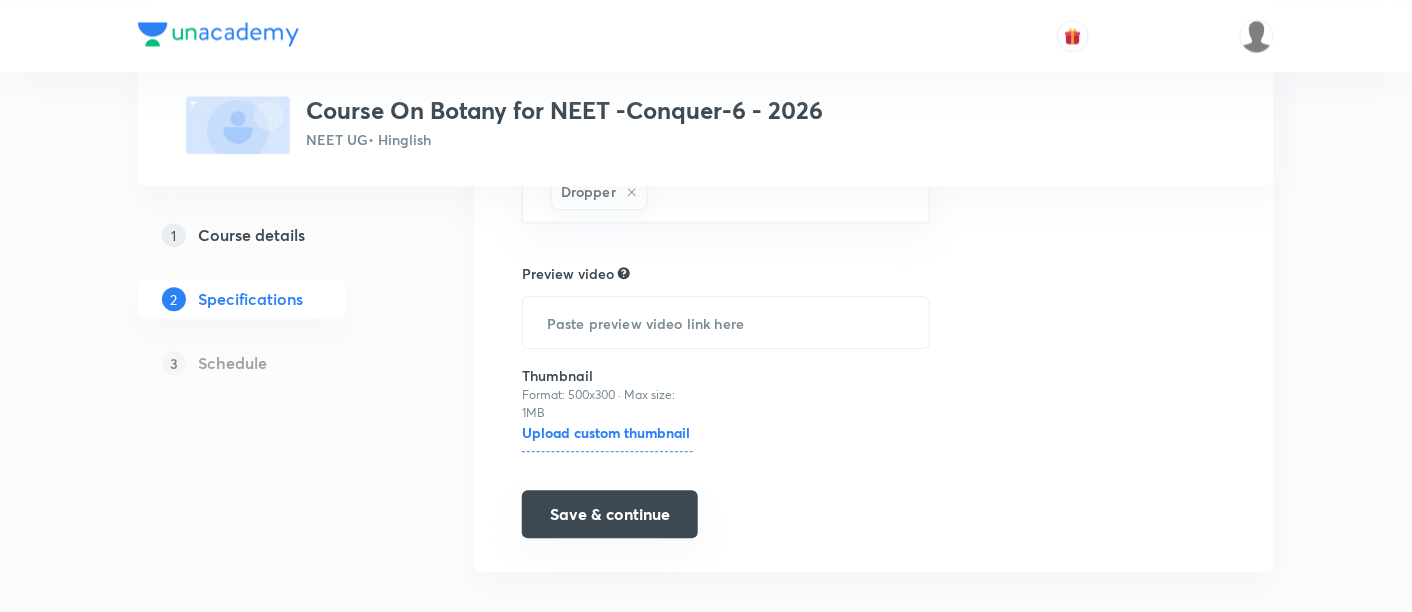 click on "Save & continue" at bounding box center (610, 514) 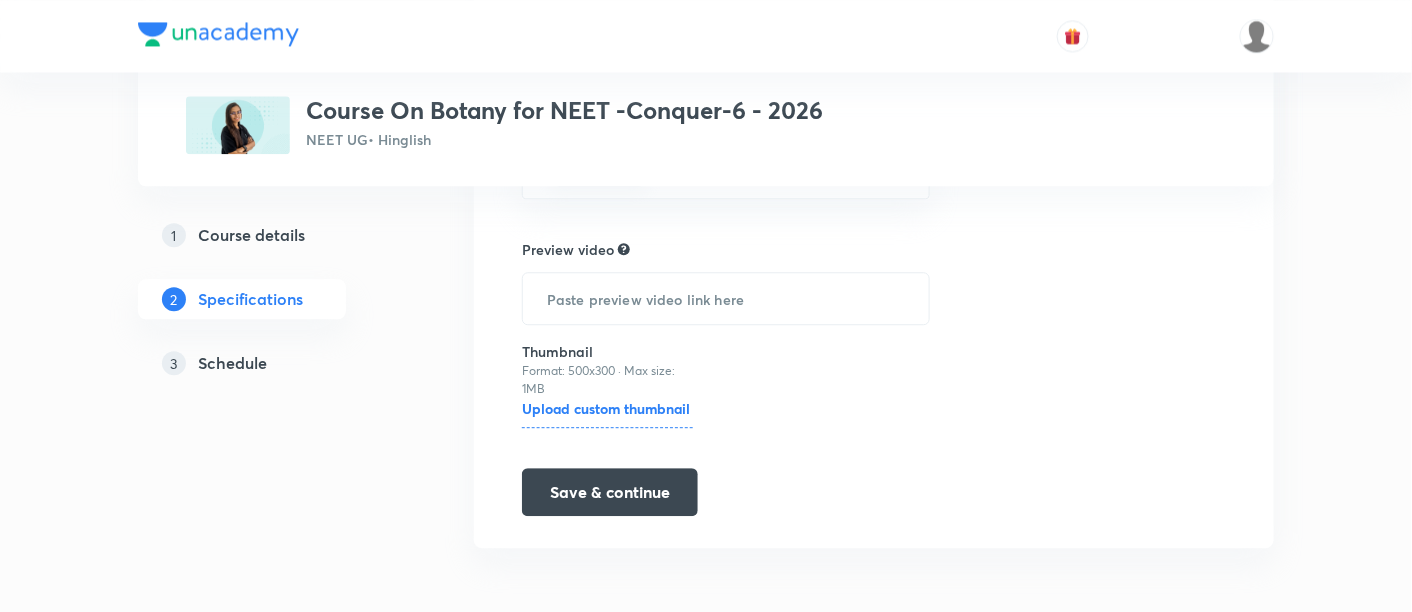 scroll, scrollTop: 1467, scrollLeft: 0, axis: vertical 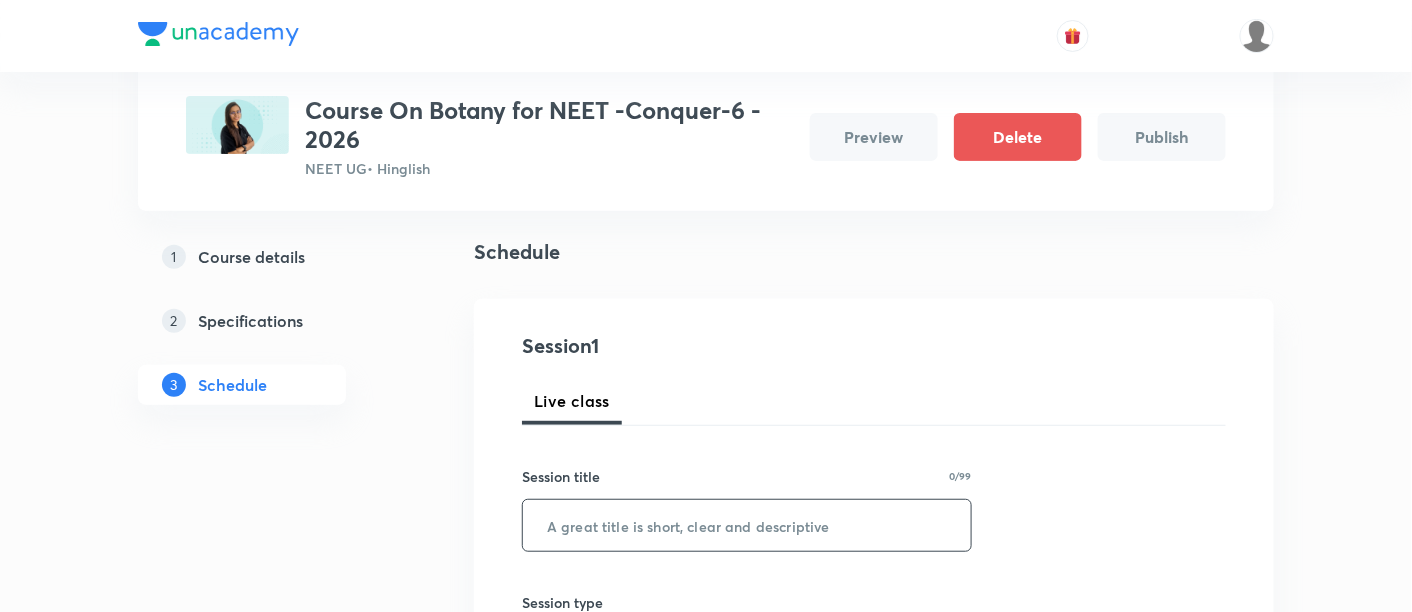 click at bounding box center [747, 525] 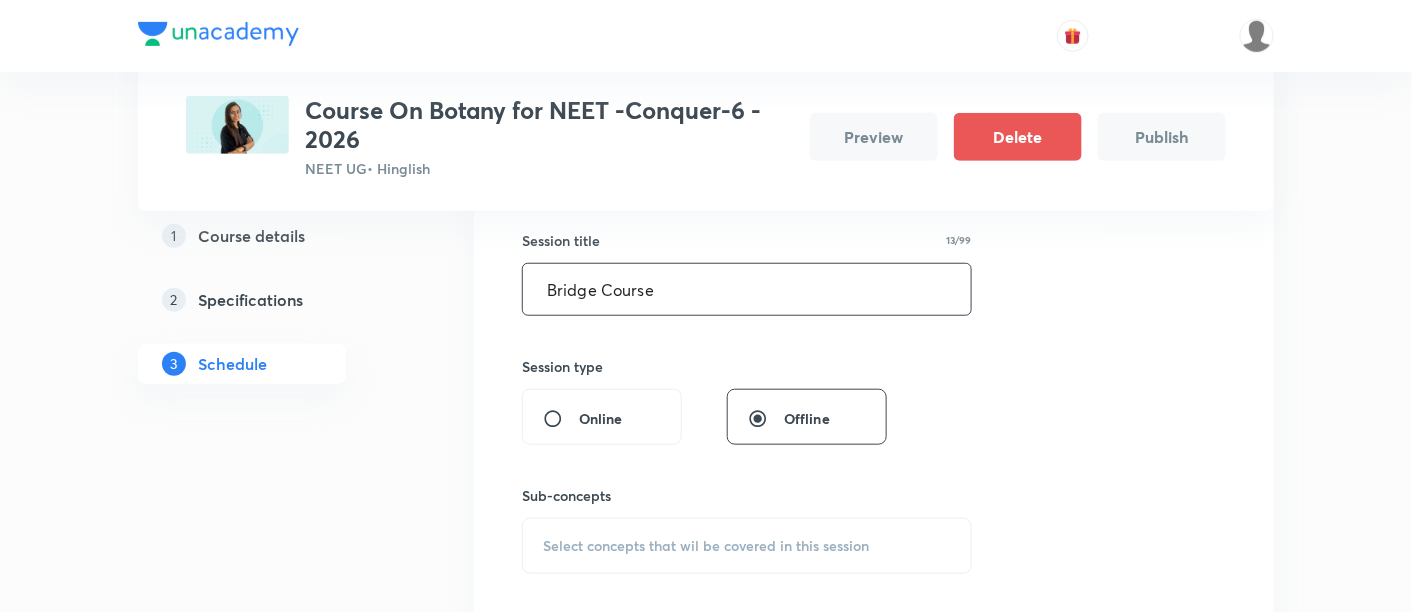 scroll, scrollTop: 378, scrollLeft: 0, axis: vertical 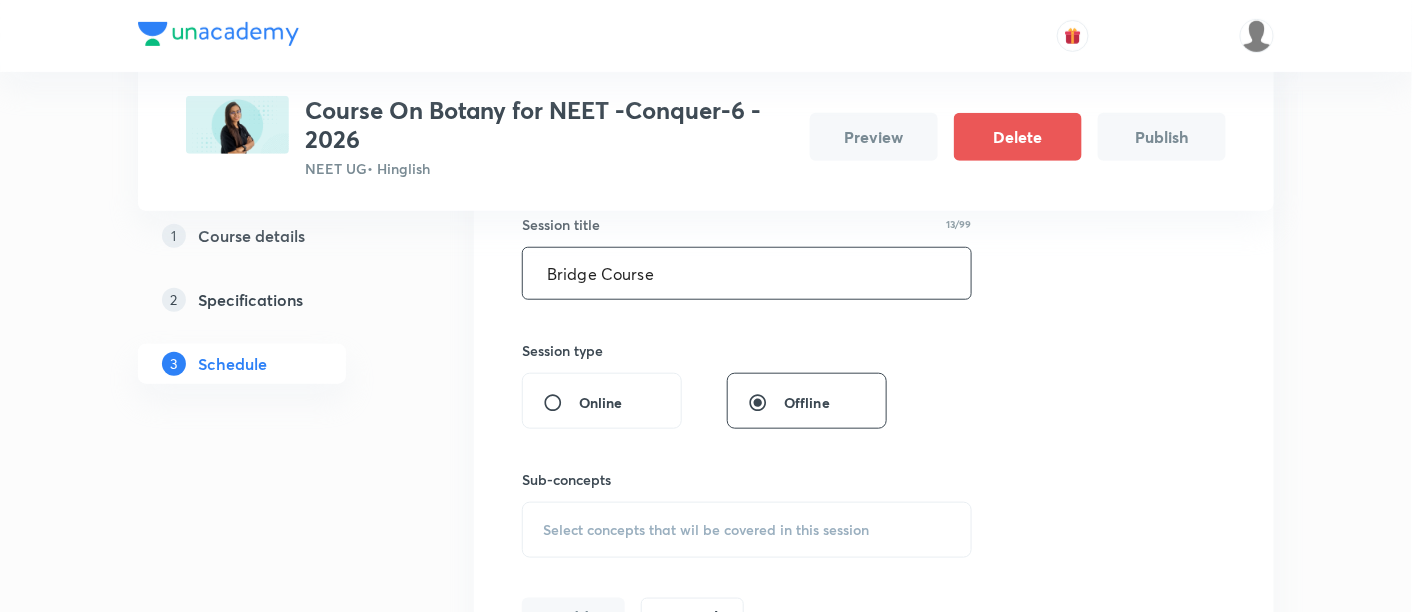 type on "Bridge Course" 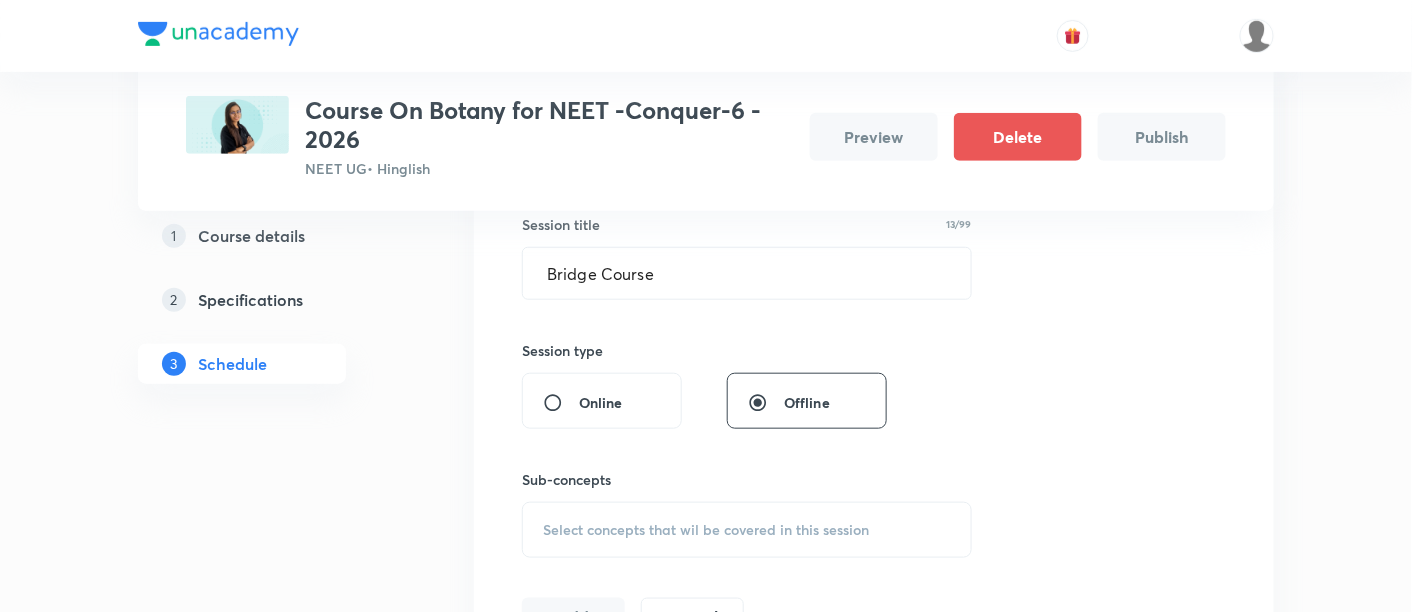 click on "Select concepts that wil be covered in this session" at bounding box center [706, 530] 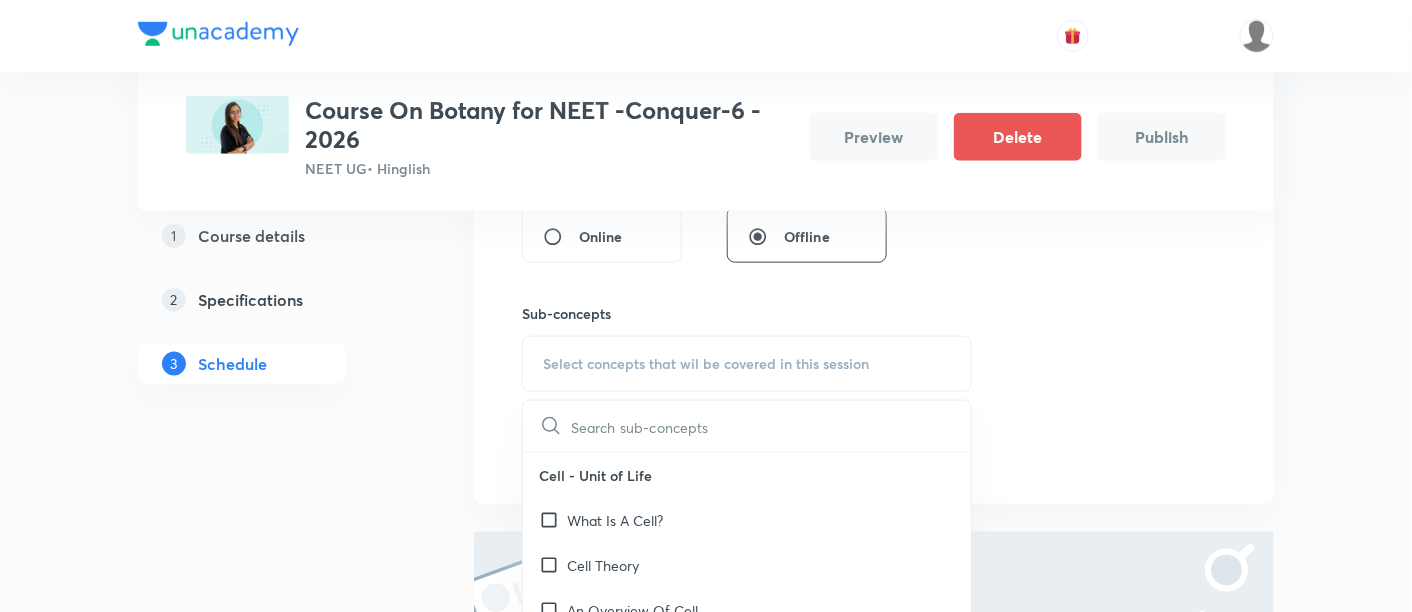 scroll, scrollTop: 555, scrollLeft: 0, axis: vertical 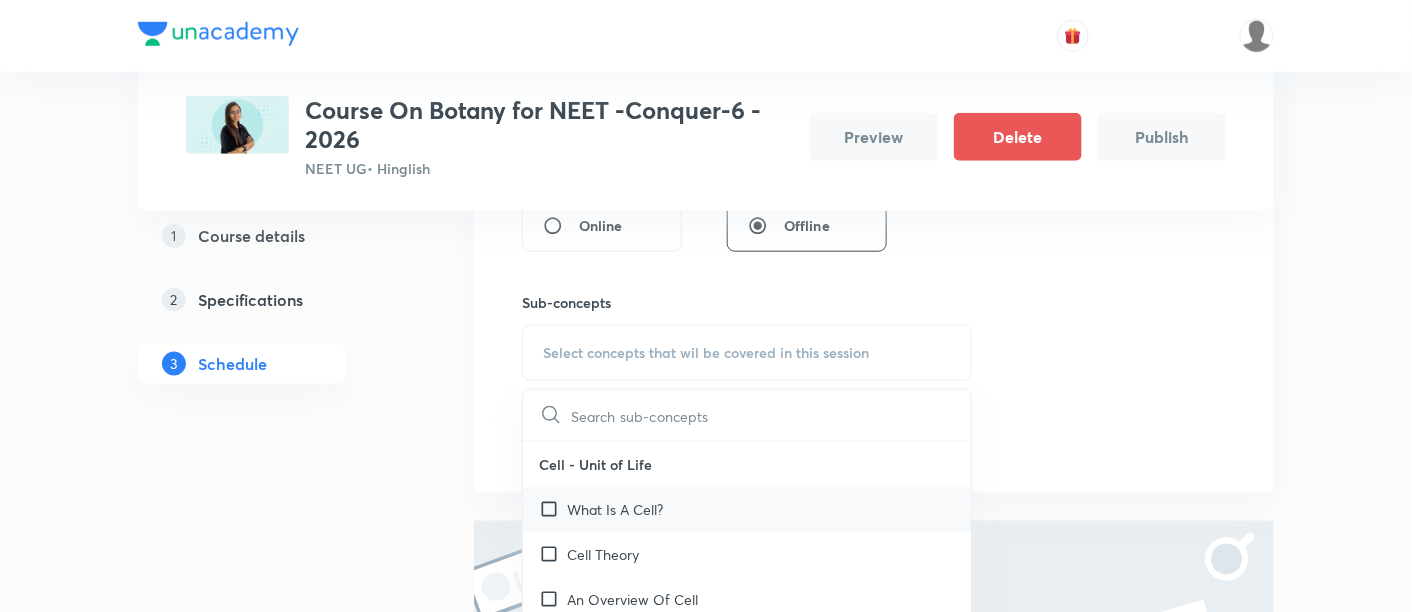 click on "What Is A Cell?" at bounding box center (615, 509) 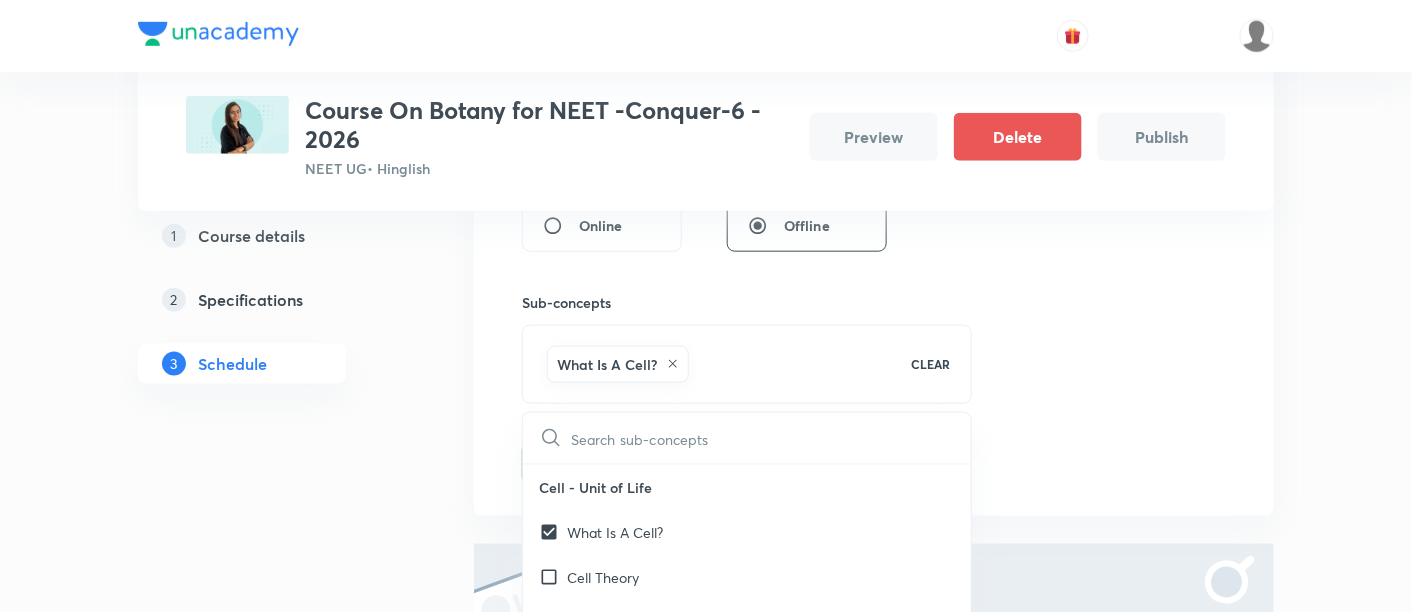 click on "Session  1 Live class Session title 13/99 Bridge Course ​   Session type Online Offline Sub-concepts What Is A Cell? CLEAR ​ Cell - Unit of Life What Is A Cell? Cell Theory An Overview Of Cell Cell Shape And Size Prokaryotic Cells Eukaryotic Cells Ribosome and Inclusion Bodies Cell - Unit of Life Biomolecules How To Analyse Chemical Composition? Primary And Secondary Metabolites Biomacromolecules Proteins and Amino acids Polysaccharides / Carbohydrates Lipids Nucleic Acids Structure Of Proteins Nature Of Bond Linking Monomers In A Polymer Dynamic State Of Body Constituents - Concept Of Metabolism Metabolic Basis For Living Living State Enzymes Structure of Ribose, Glucose, Disaccharides Structure of Compound Lipids Nitrogen Bases Saturated and Unsaturated Fatty Acids Classification of Amino Acids Enzyme Classification Enzymes: Chemical Reactions Enzymes: Nature Of Enzyme Action Enzyme Inhibitions Biomacromolecules : Nucleic Acid Enzymes: Factor Affecting Enzymes Action Enzyme Classification Nucleotides ER" at bounding box center [874, 193] 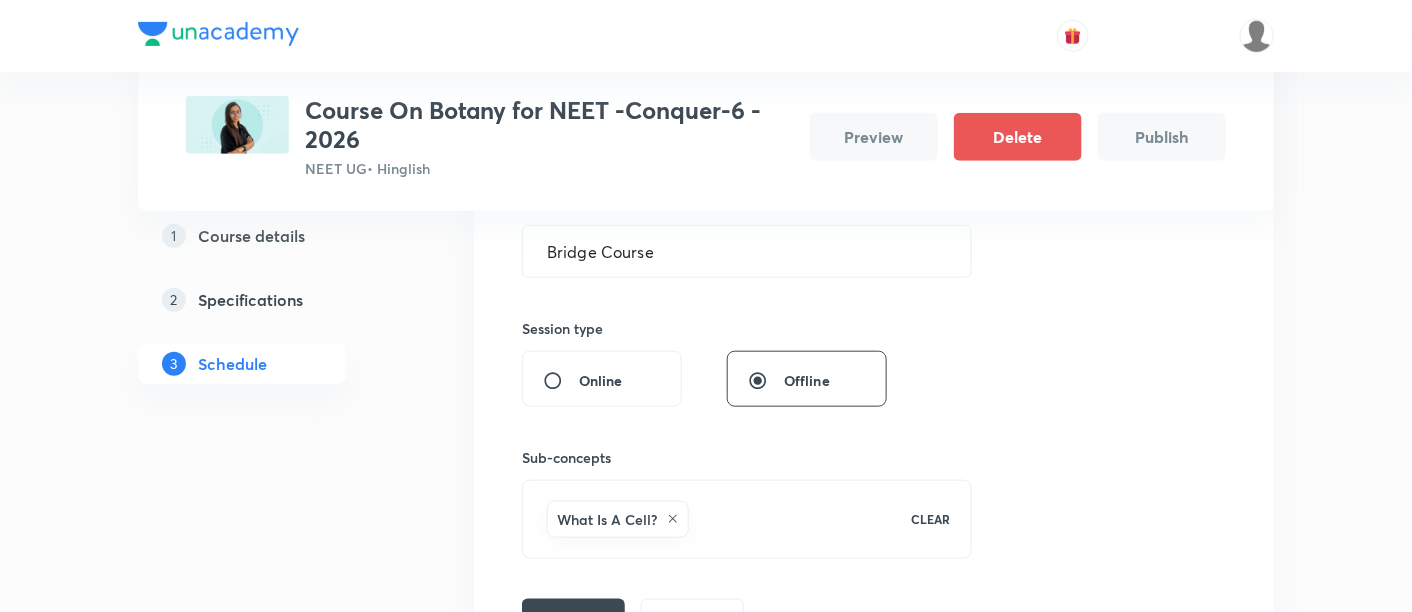 scroll, scrollTop: 477, scrollLeft: 0, axis: vertical 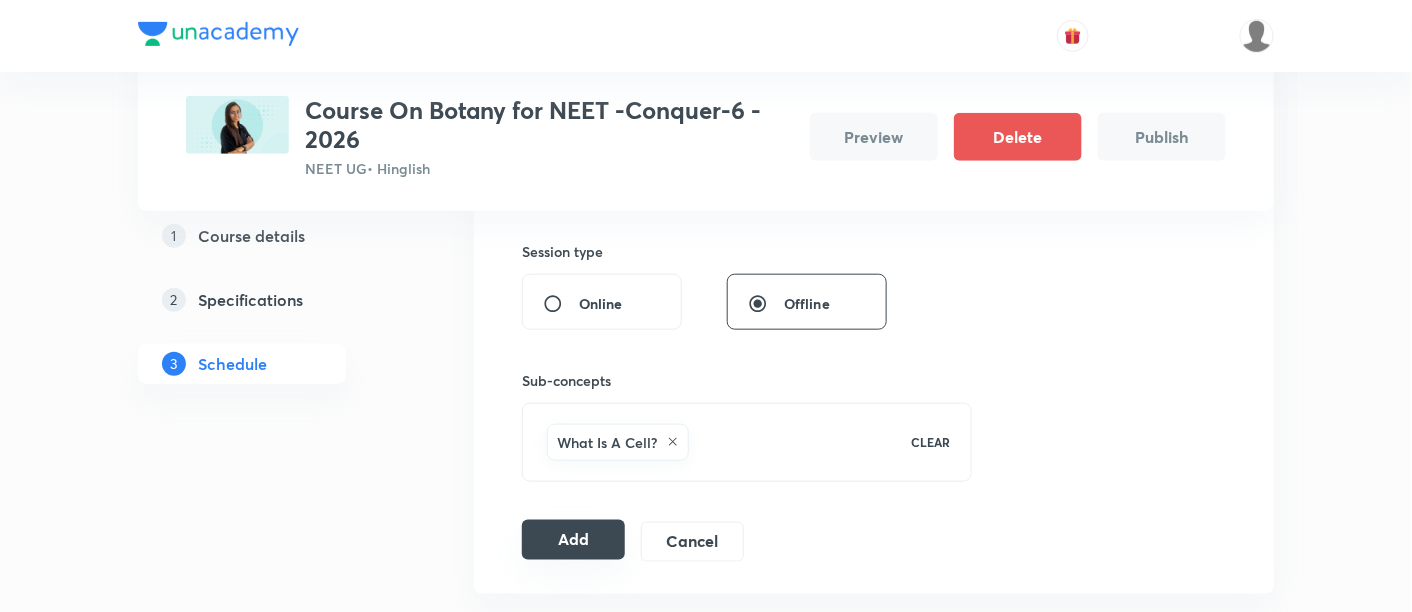 click on "Add" at bounding box center [573, 540] 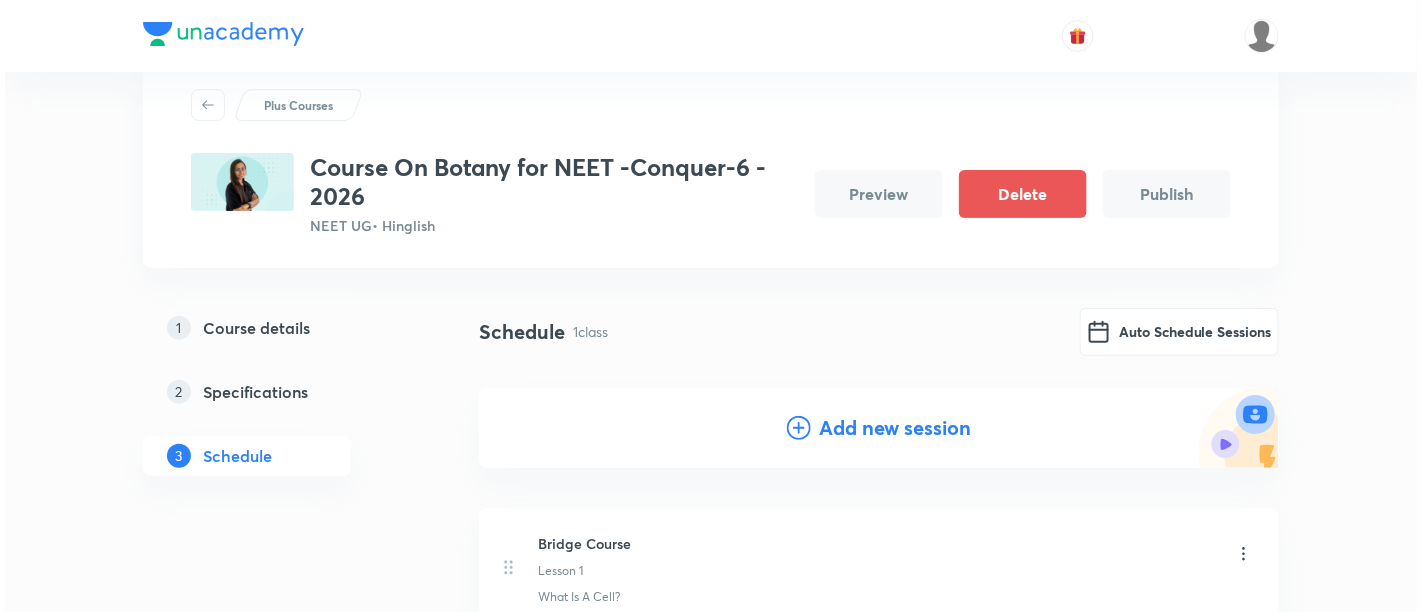 scroll, scrollTop: 0, scrollLeft: 0, axis: both 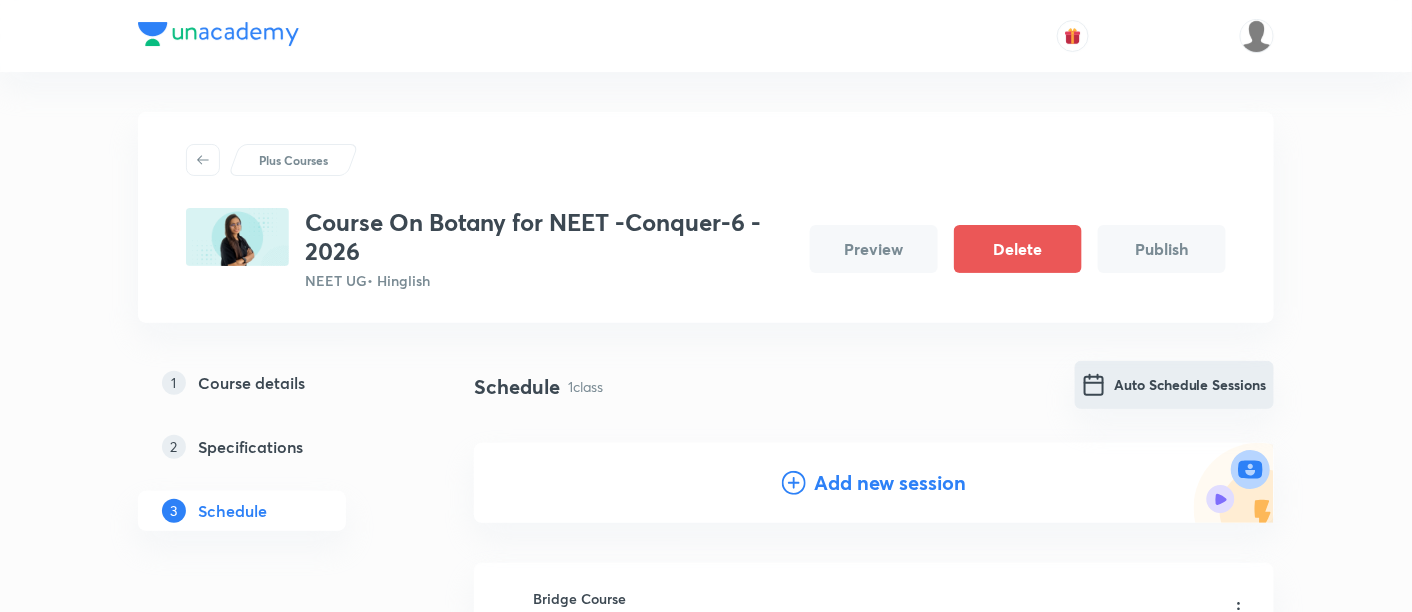 click on "Auto Schedule Sessions" at bounding box center (1174, 385) 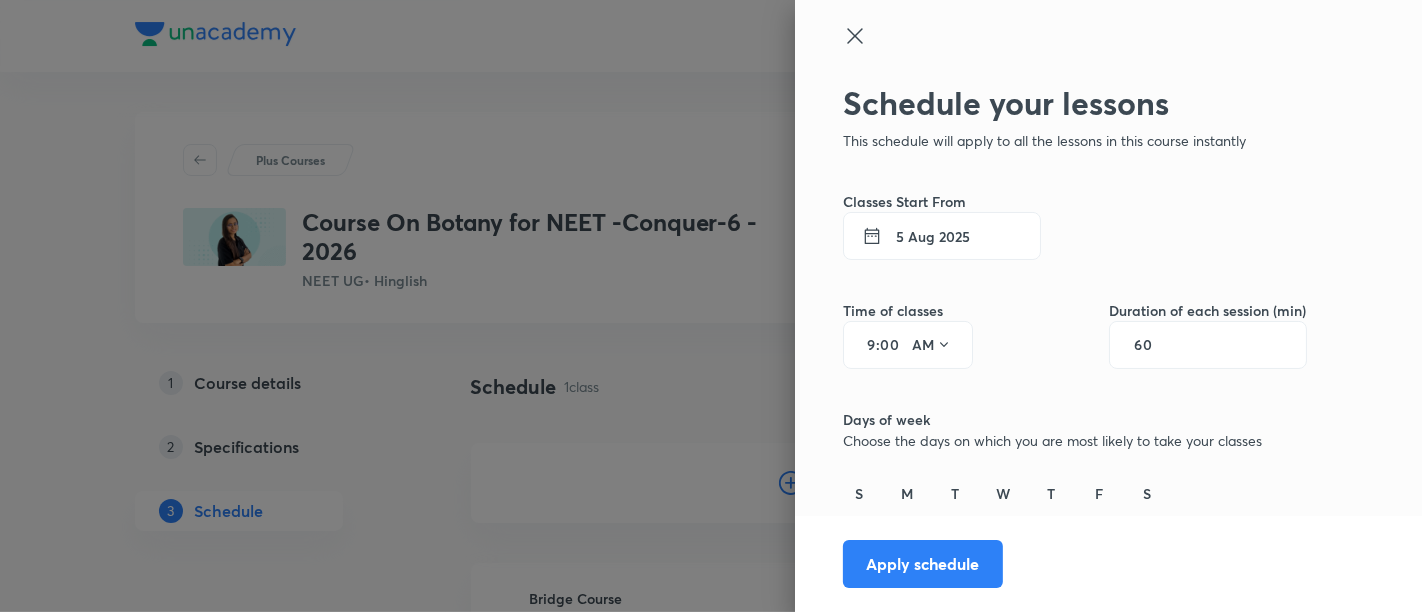 click on "5 Aug 2025" at bounding box center (942, 236) 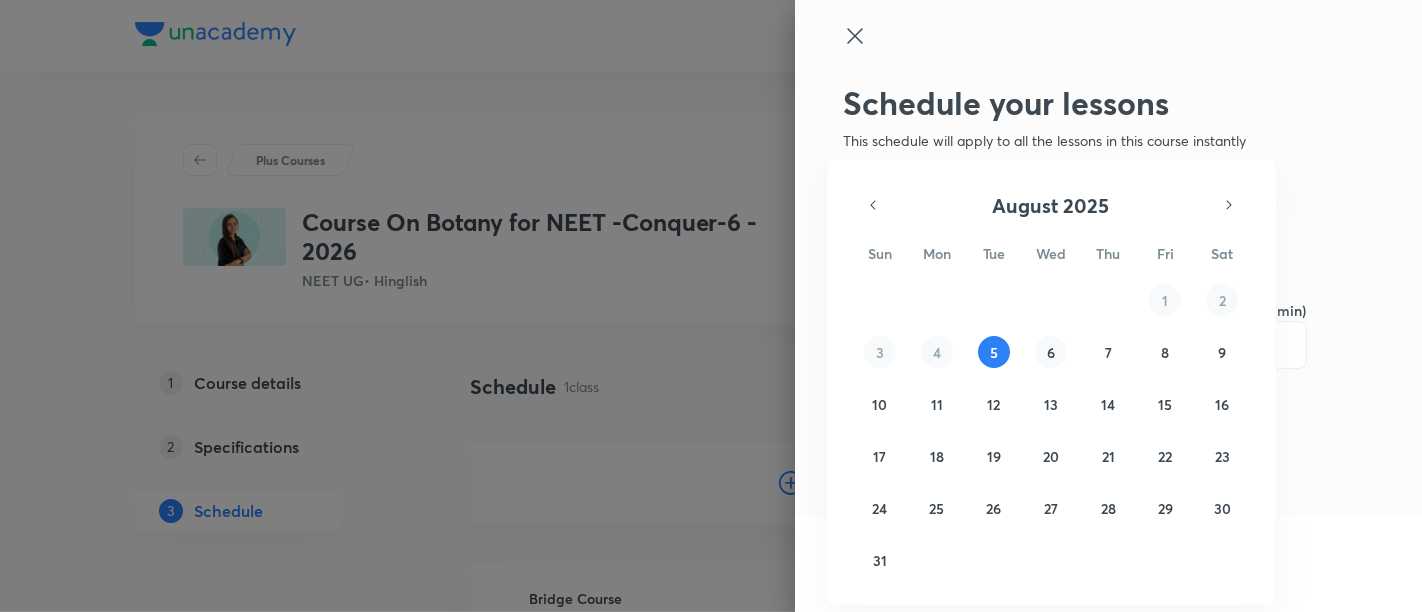 click on "6" at bounding box center (1051, 352) 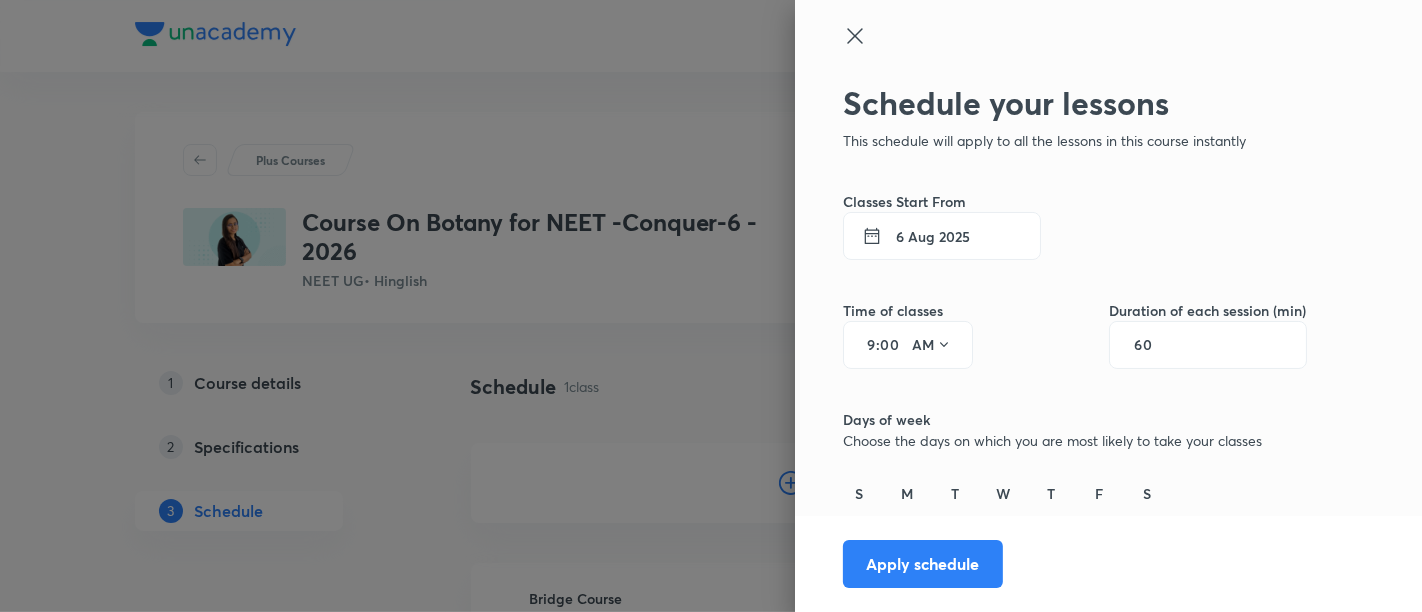 click on "6 Aug 2025" at bounding box center (942, 236) 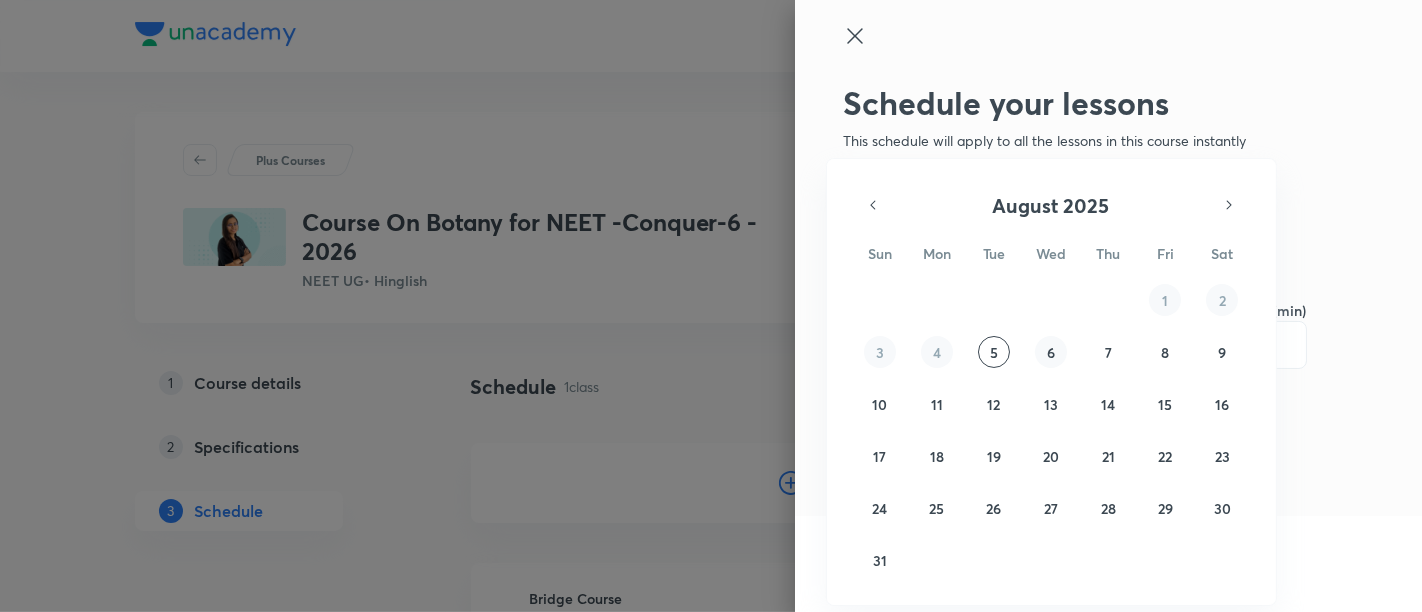 click on "6" at bounding box center [1051, 352] 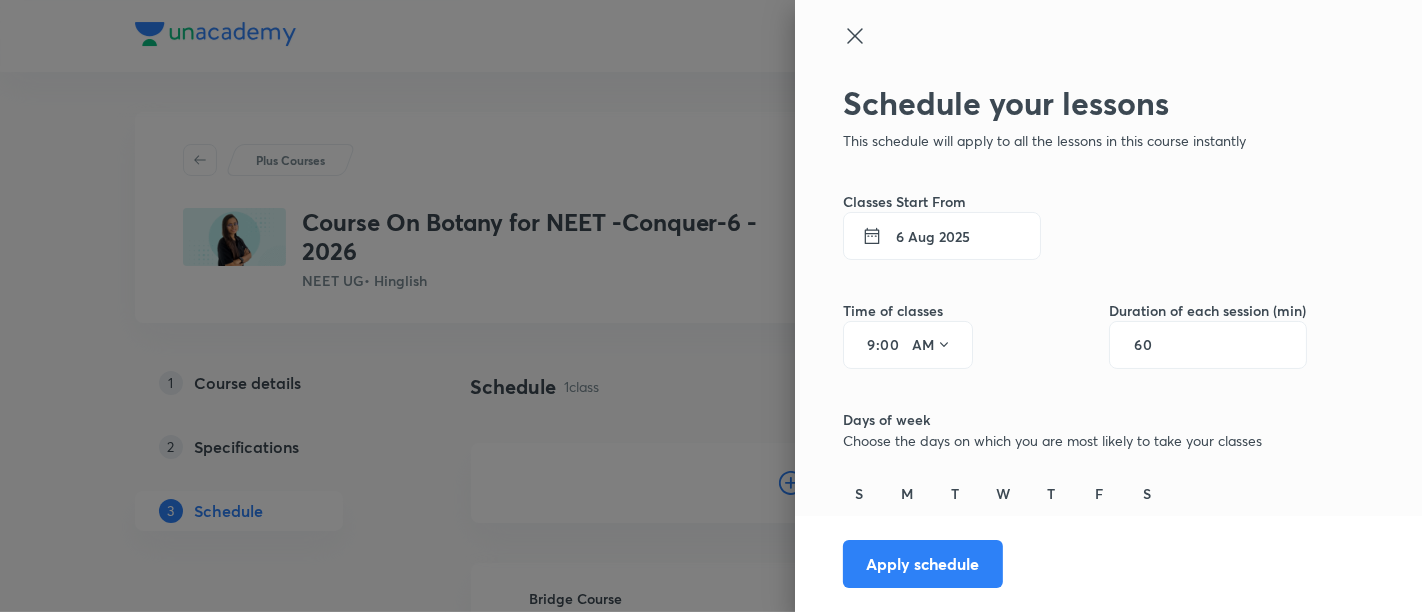 click on "9" at bounding box center [864, 345] 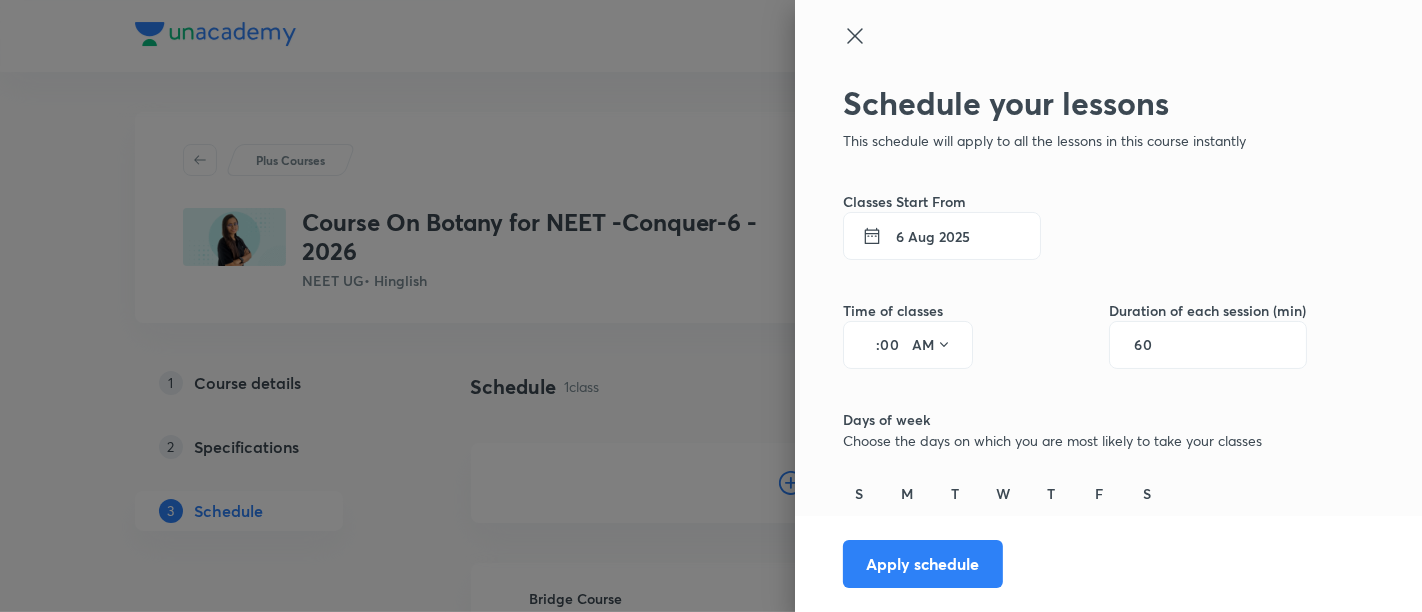 type on "4" 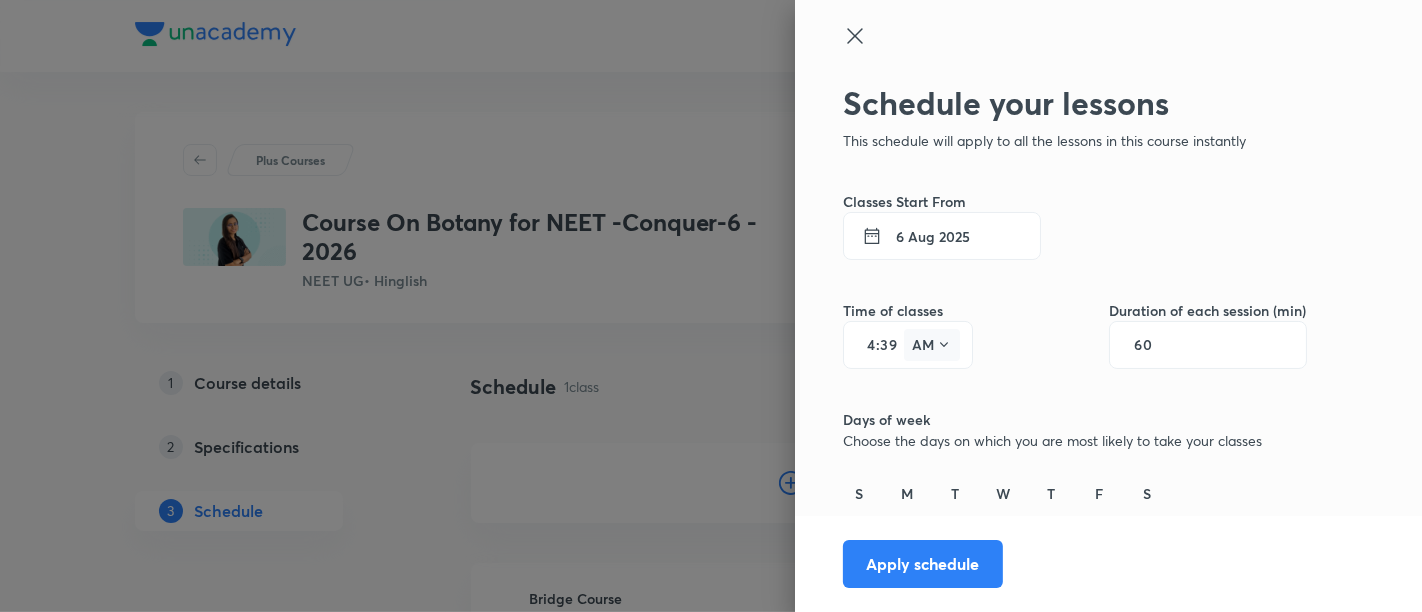 click 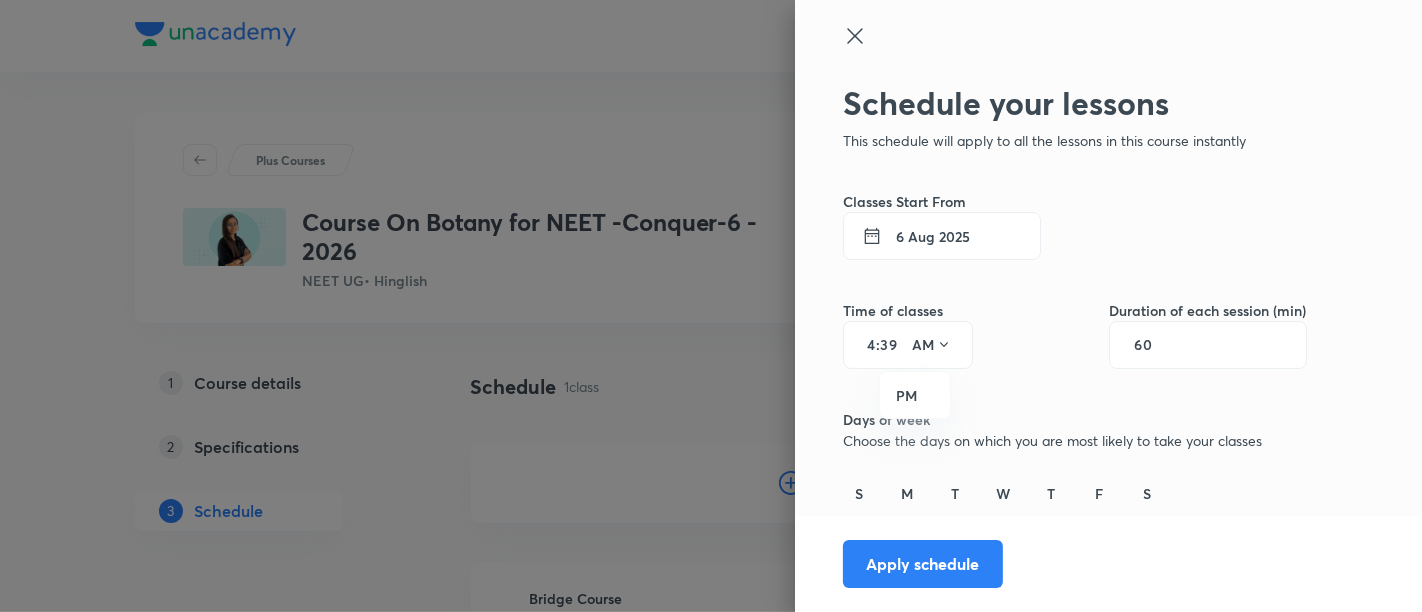 click at bounding box center [711, 306] 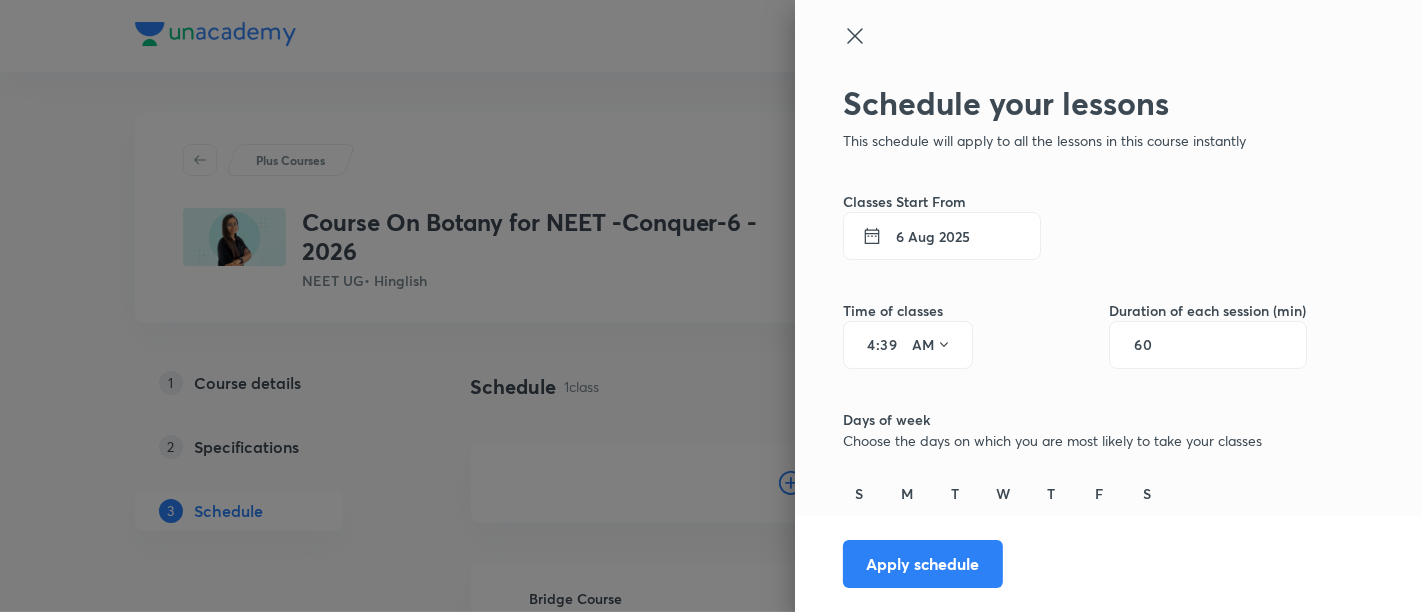 click on "39" at bounding box center (892, 345) 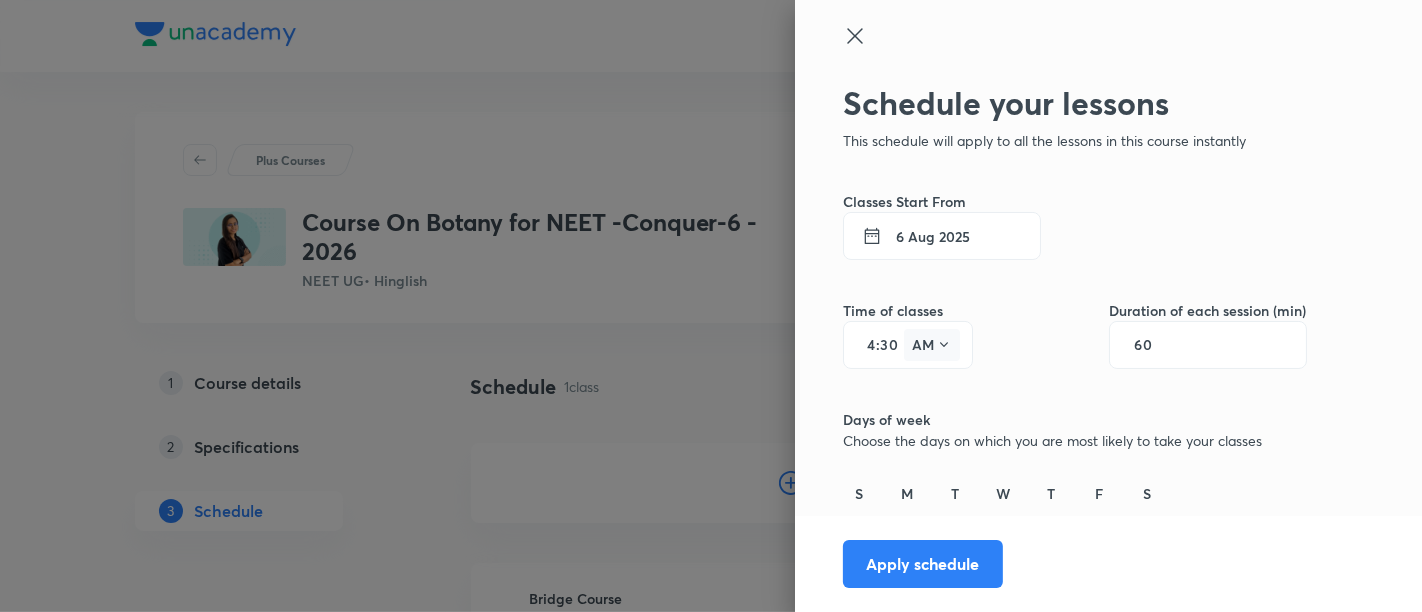 type 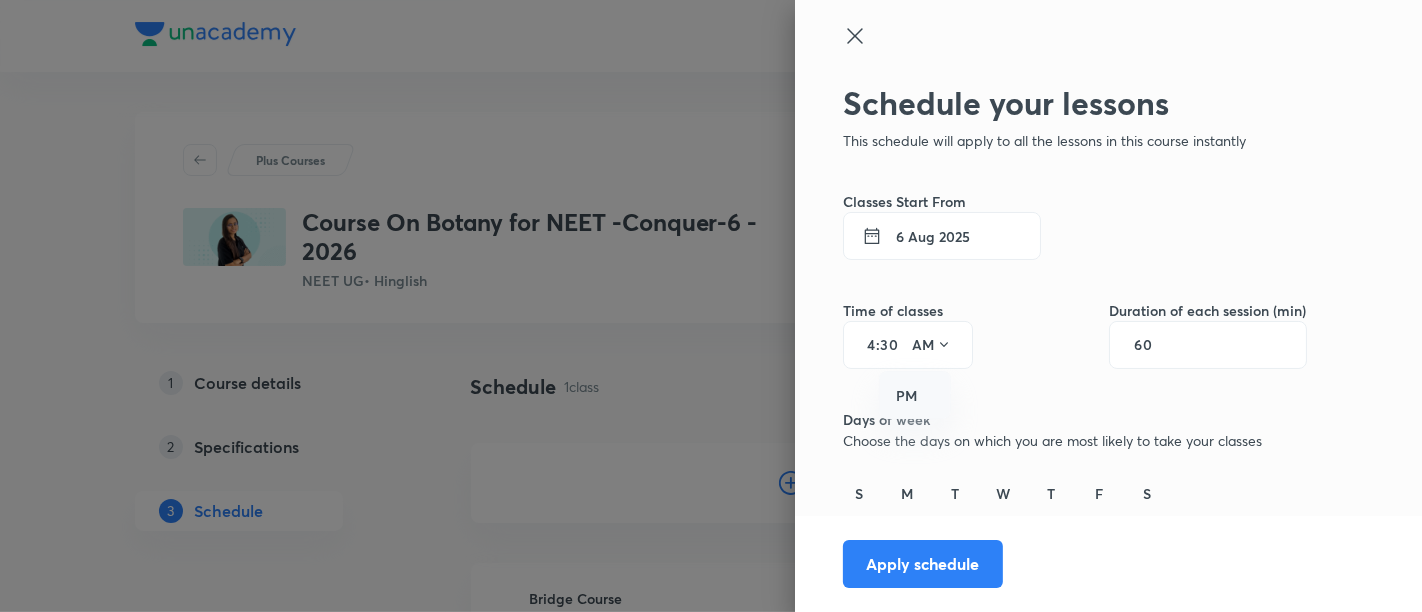 click on "PM" at bounding box center (916, 396) 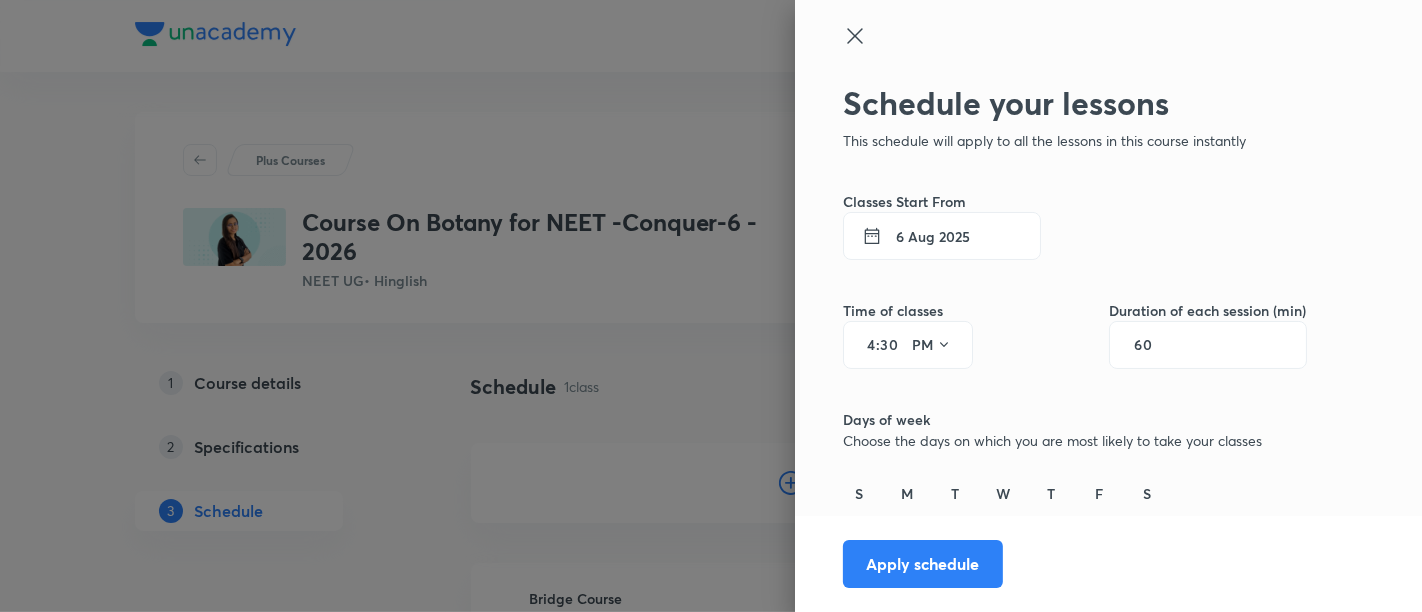 click on "60" at bounding box center (1153, 345) 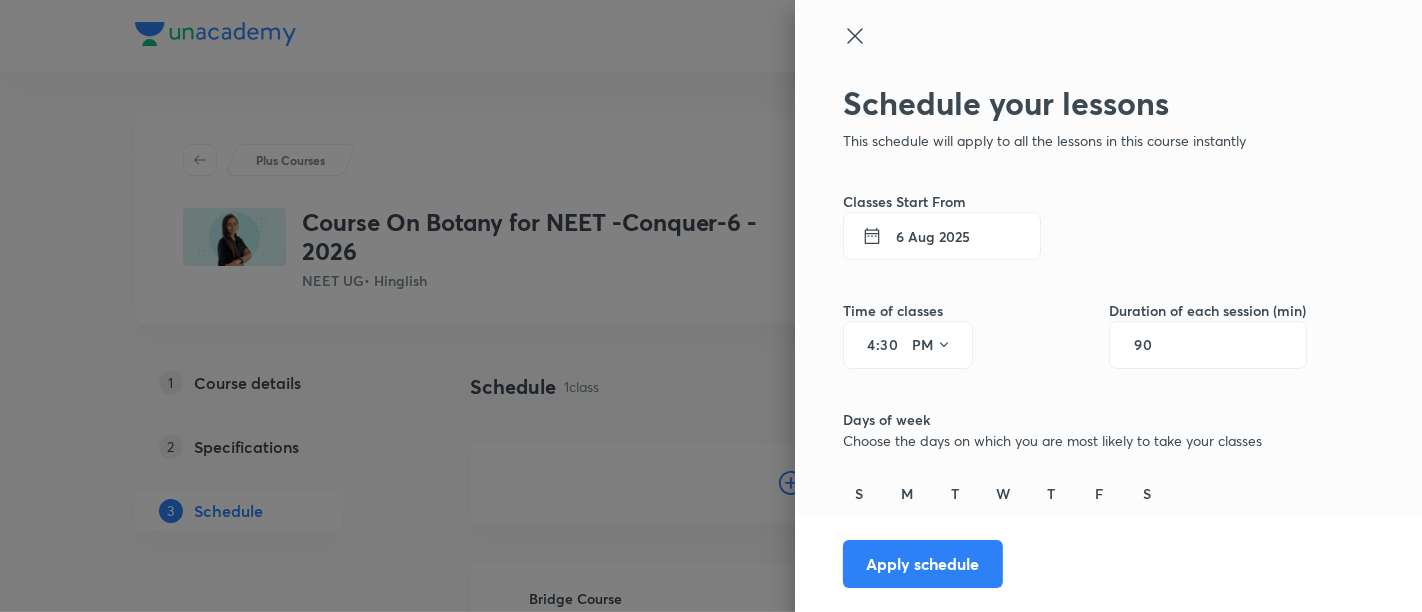 click on "W" at bounding box center [1003, 493] 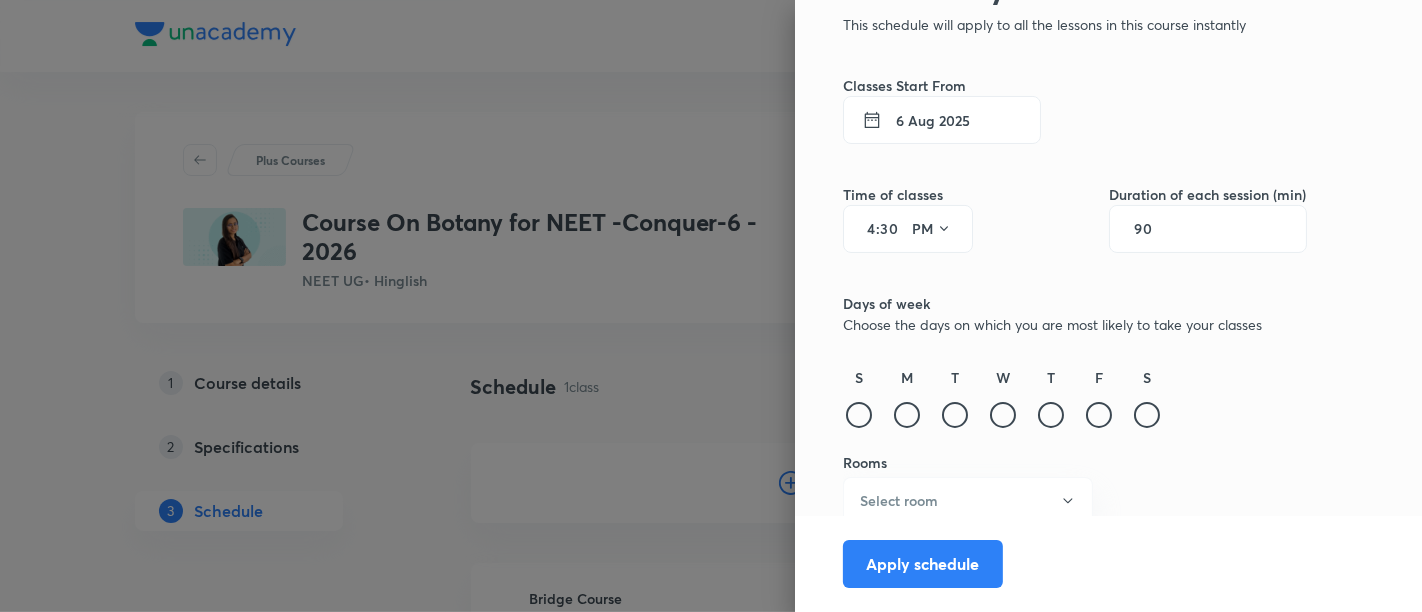 scroll, scrollTop: 127, scrollLeft: 0, axis: vertical 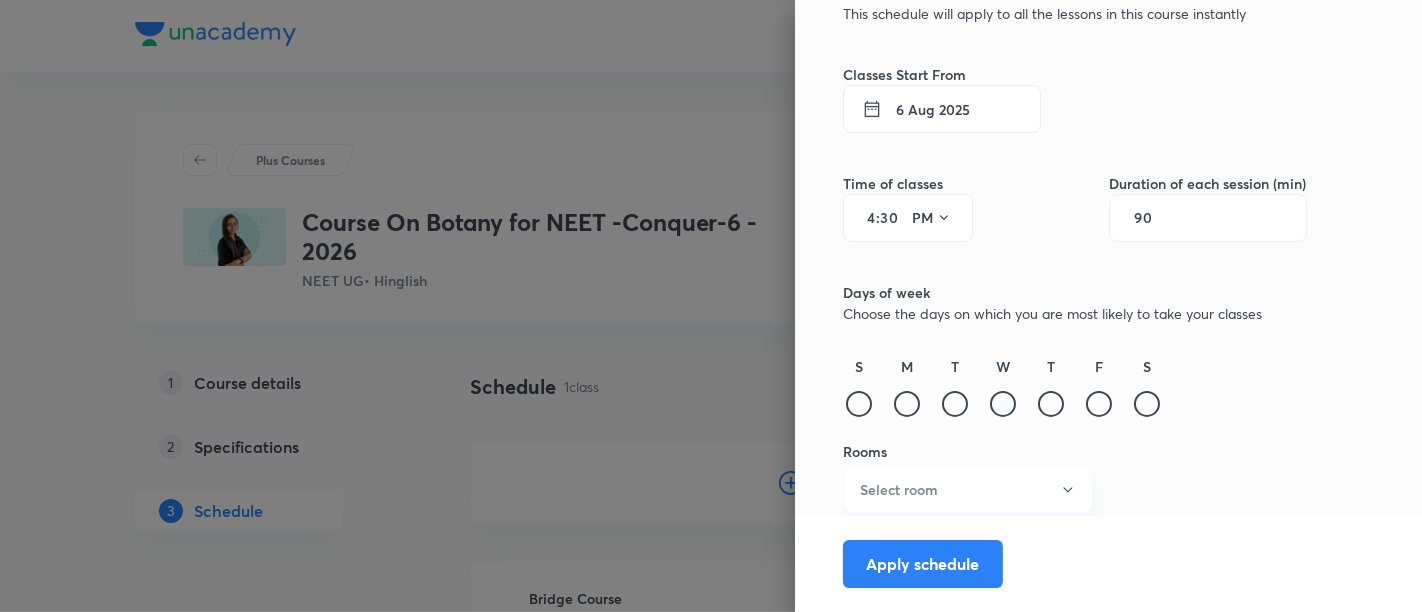 click at bounding box center (1003, 404) 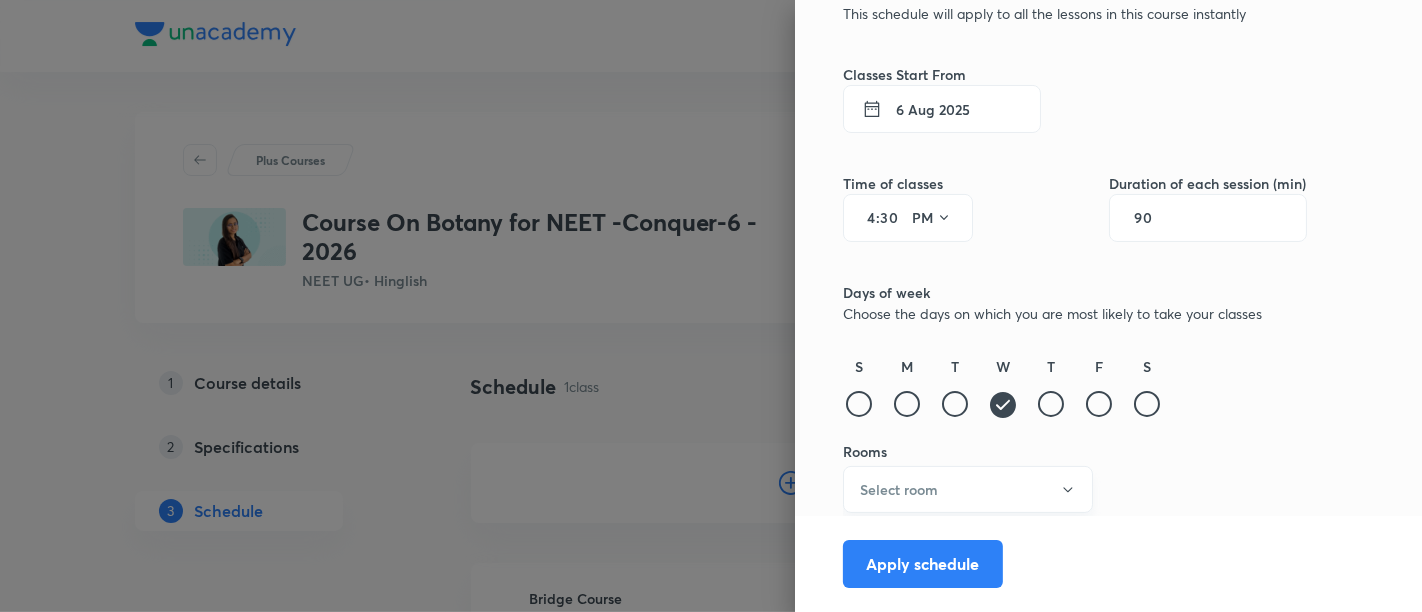 click 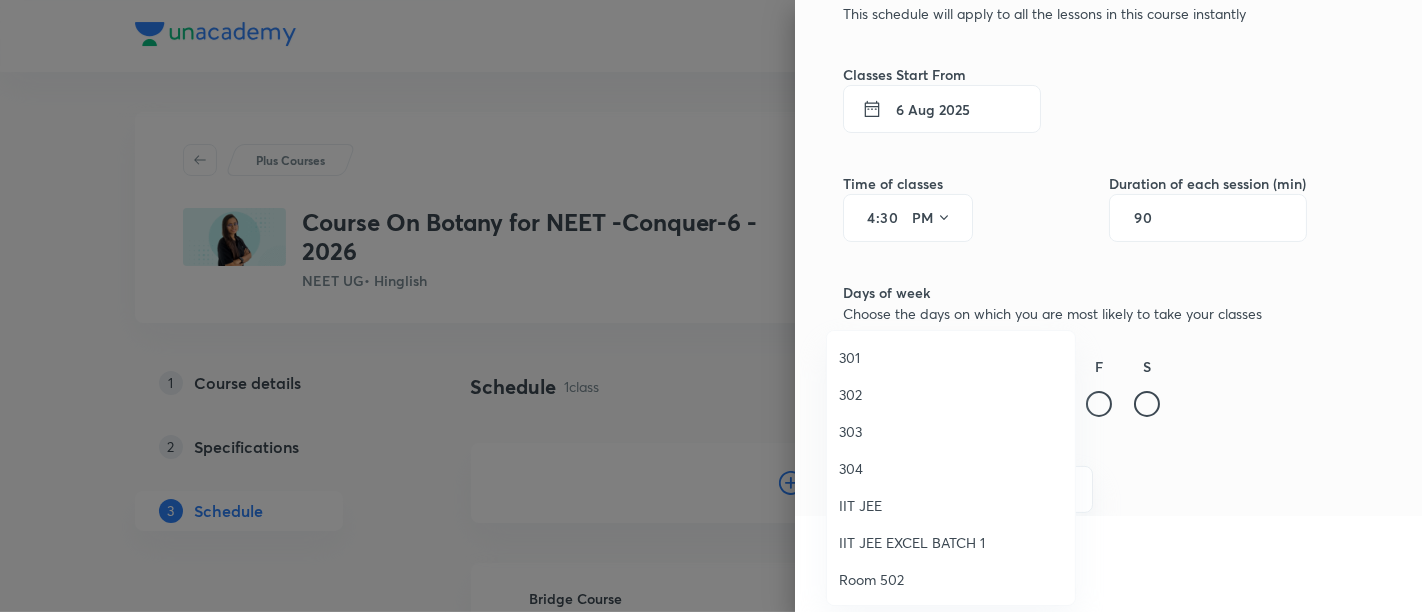 click on "304" at bounding box center (951, 468) 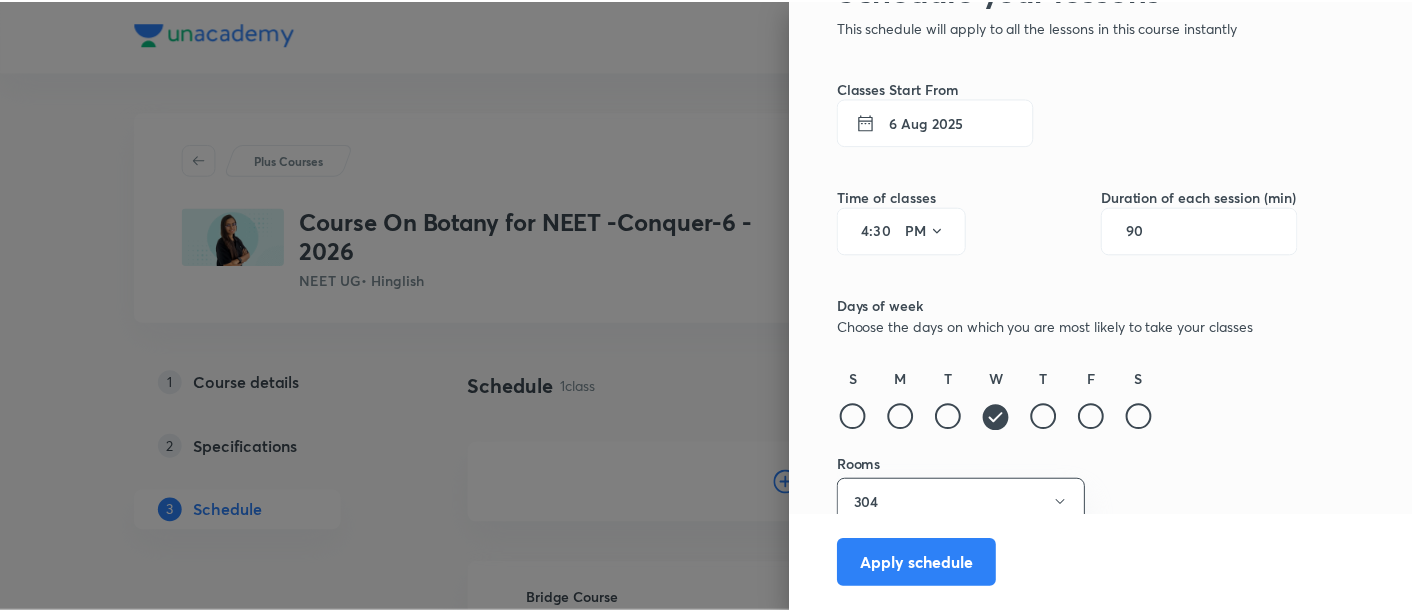 scroll, scrollTop: 127, scrollLeft: 0, axis: vertical 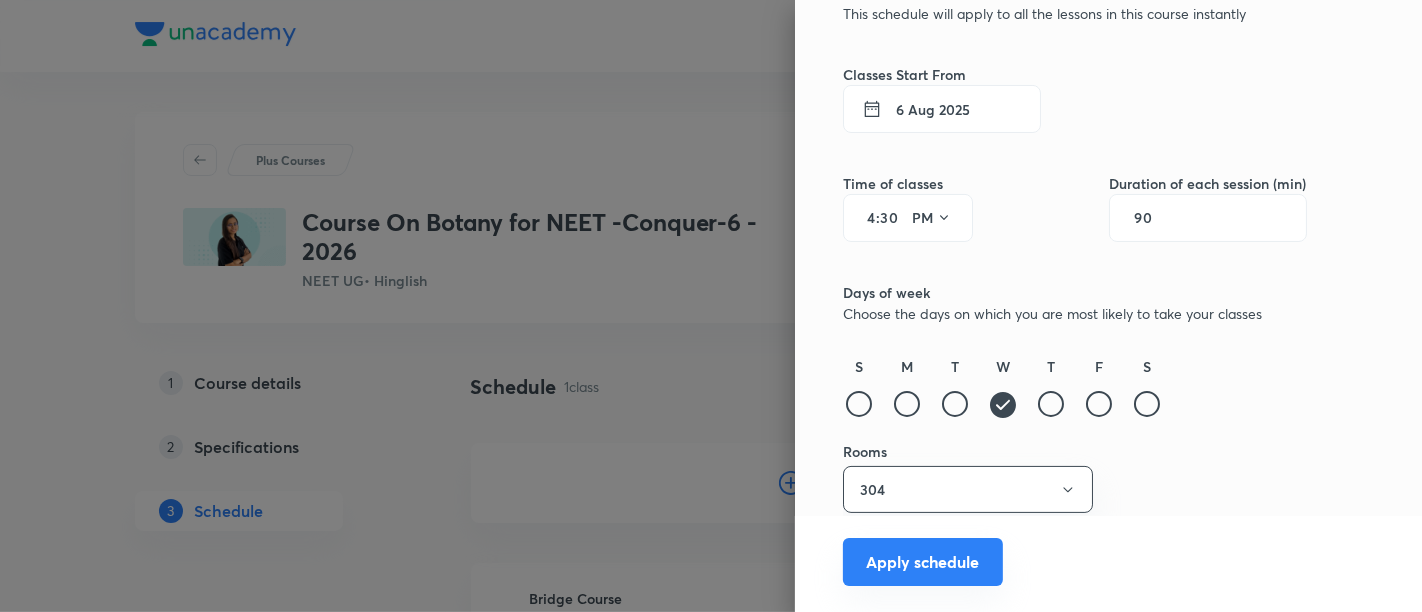 click on "Apply schedule" at bounding box center [923, 562] 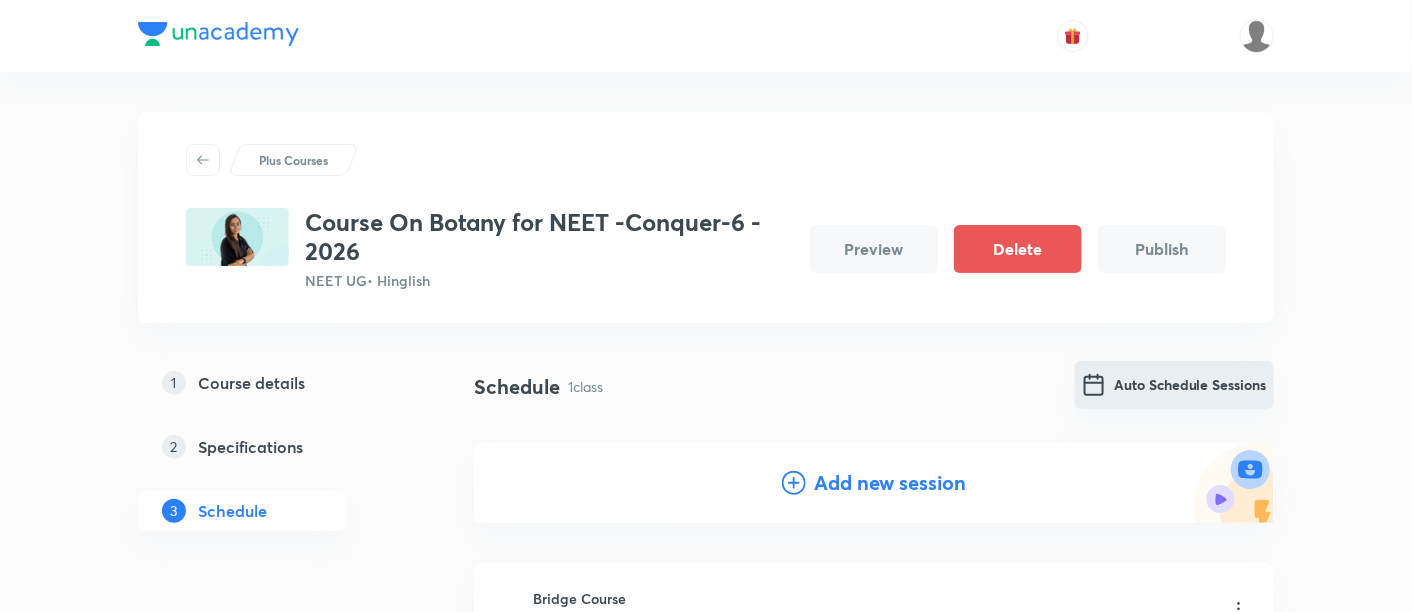 click on "Auto Schedule Sessions" at bounding box center (1174, 385) 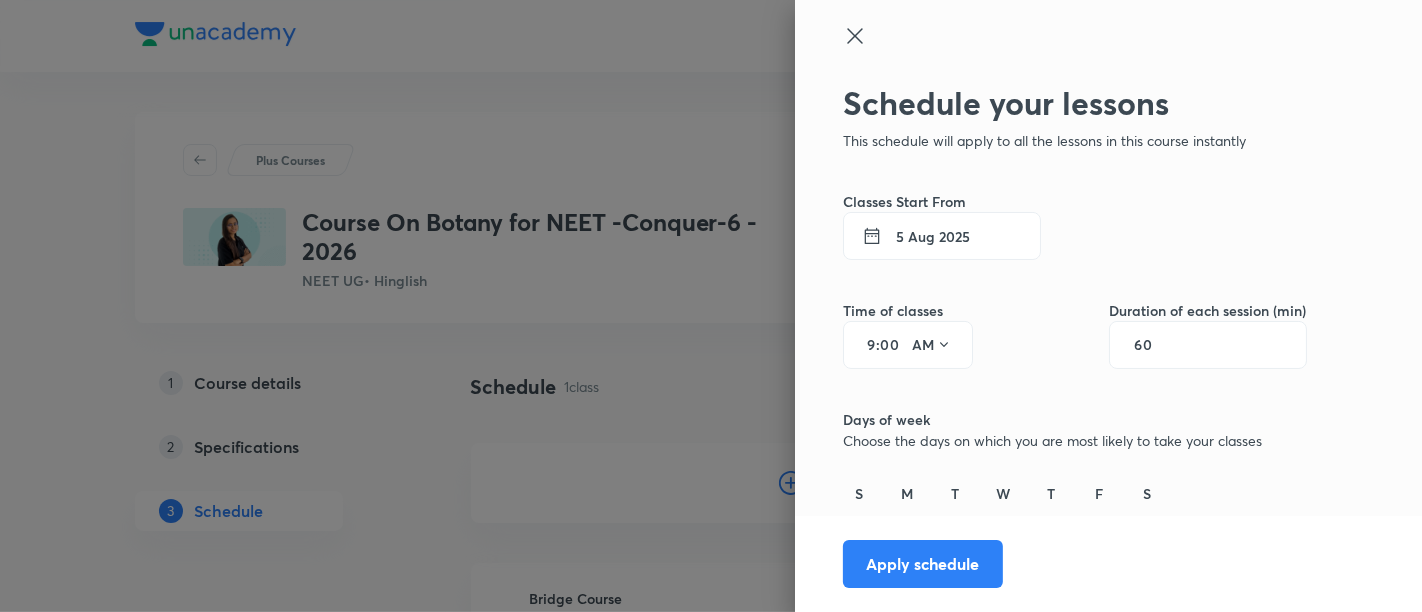 click on "5 Aug 2025" at bounding box center (942, 236) 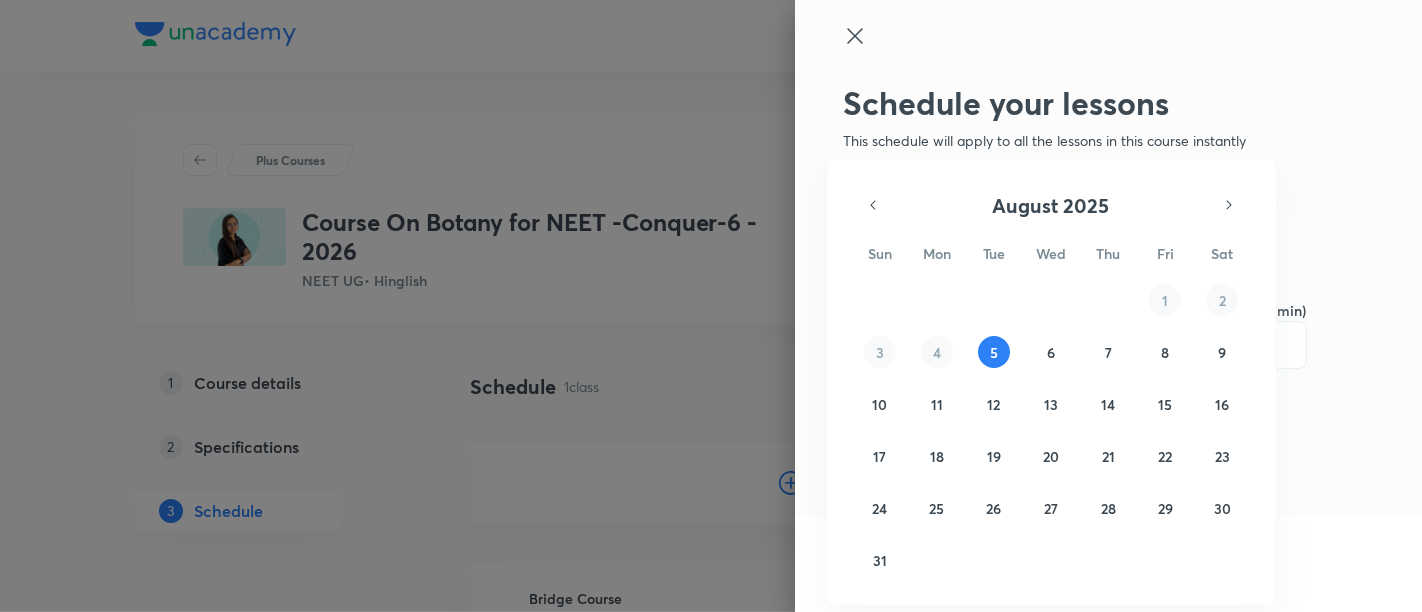 click at bounding box center (711, 306) 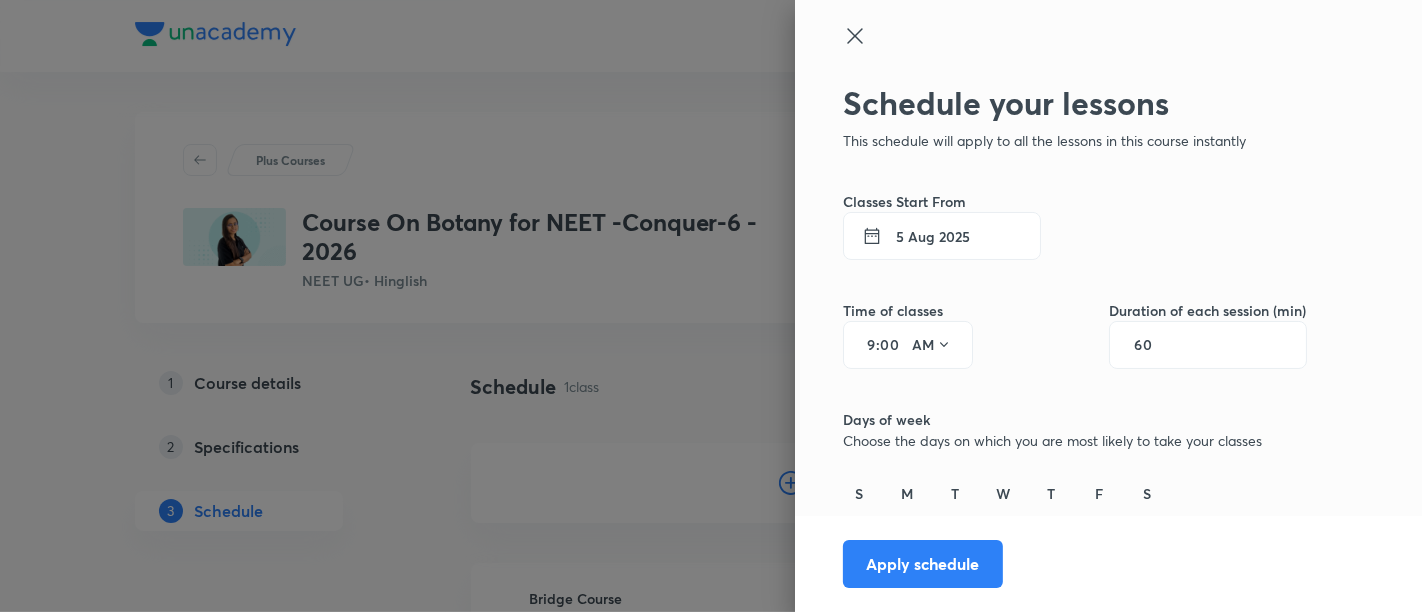 click 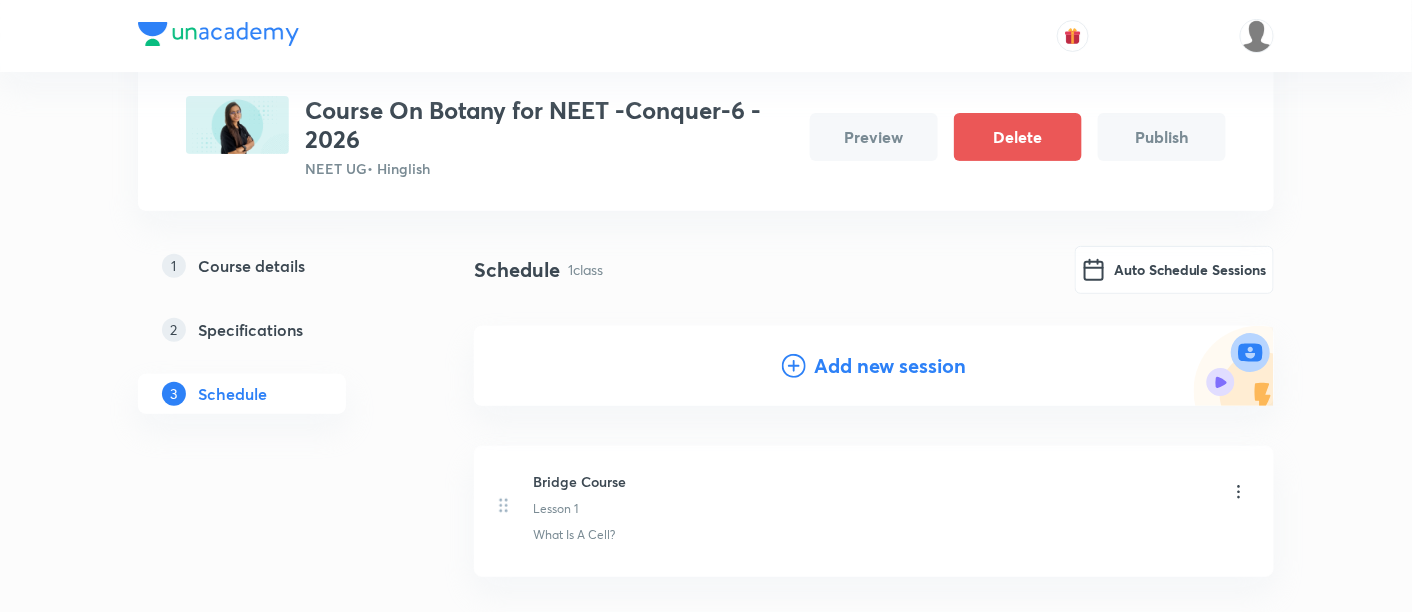 scroll, scrollTop: 0, scrollLeft: 0, axis: both 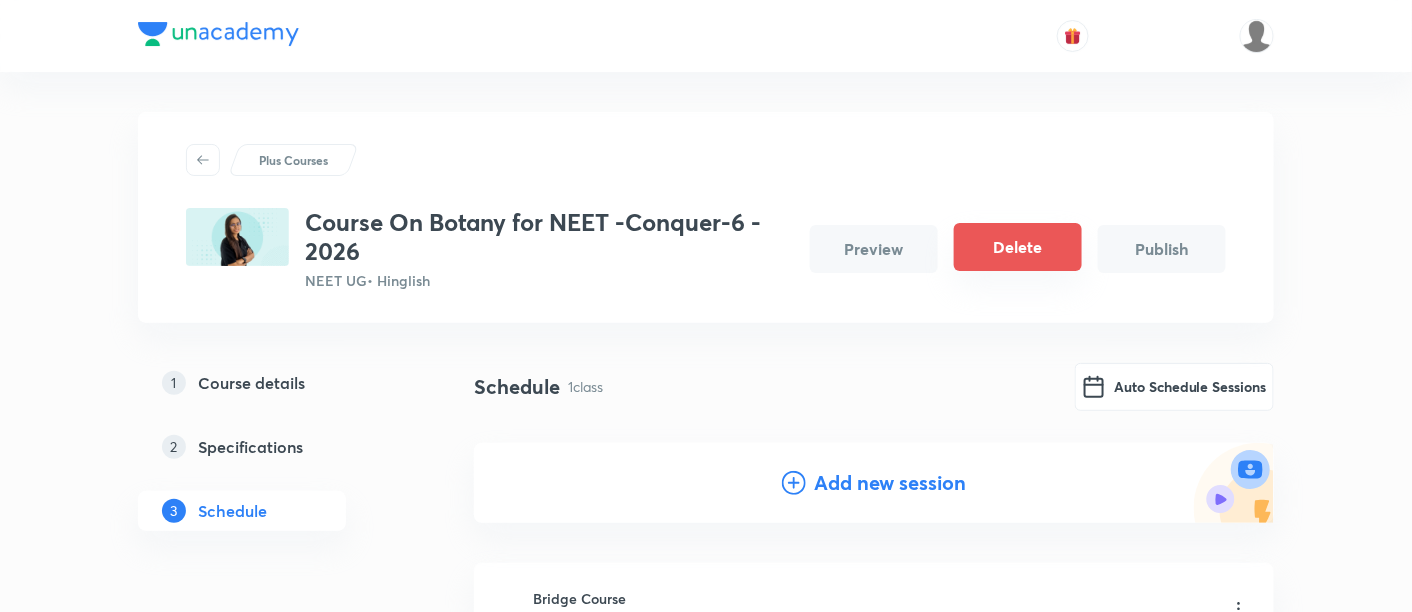 click on "Delete" at bounding box center (1018, 247) 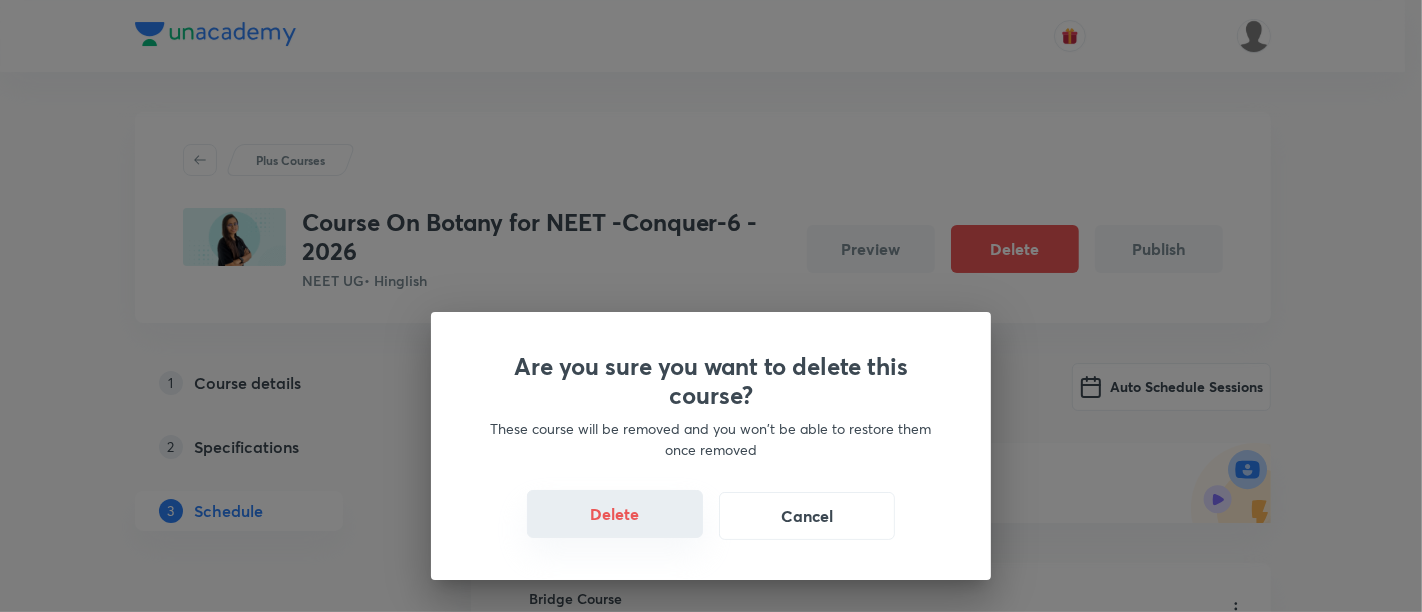 click on "Delete" at bounding box center (615, 514) 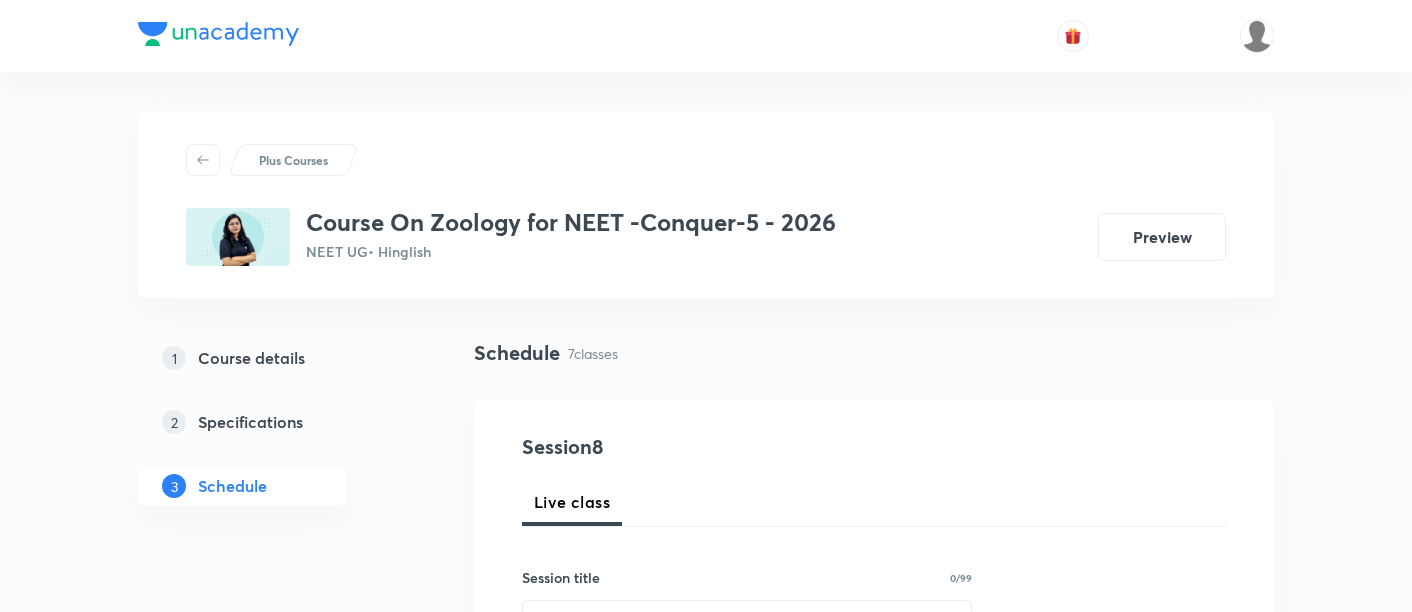 scroll, scrollTop: 0, scrollLeft: 0, axis: both 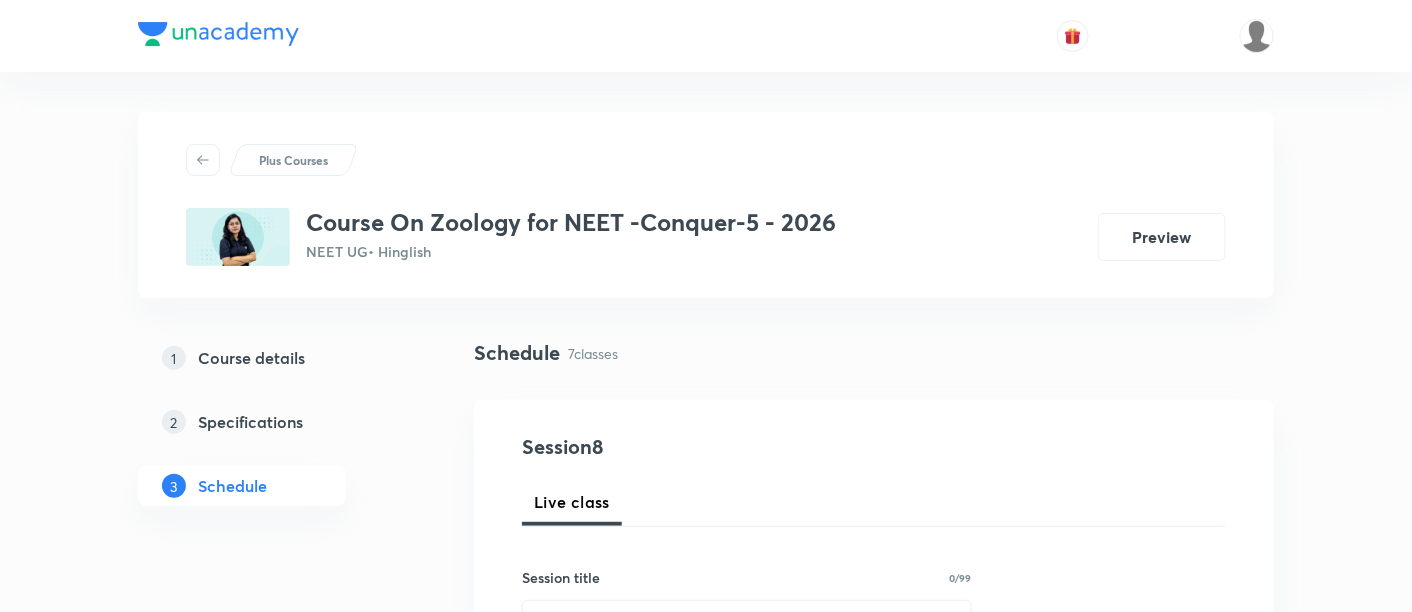 click on "Course details" at bounding box center [251, 358] 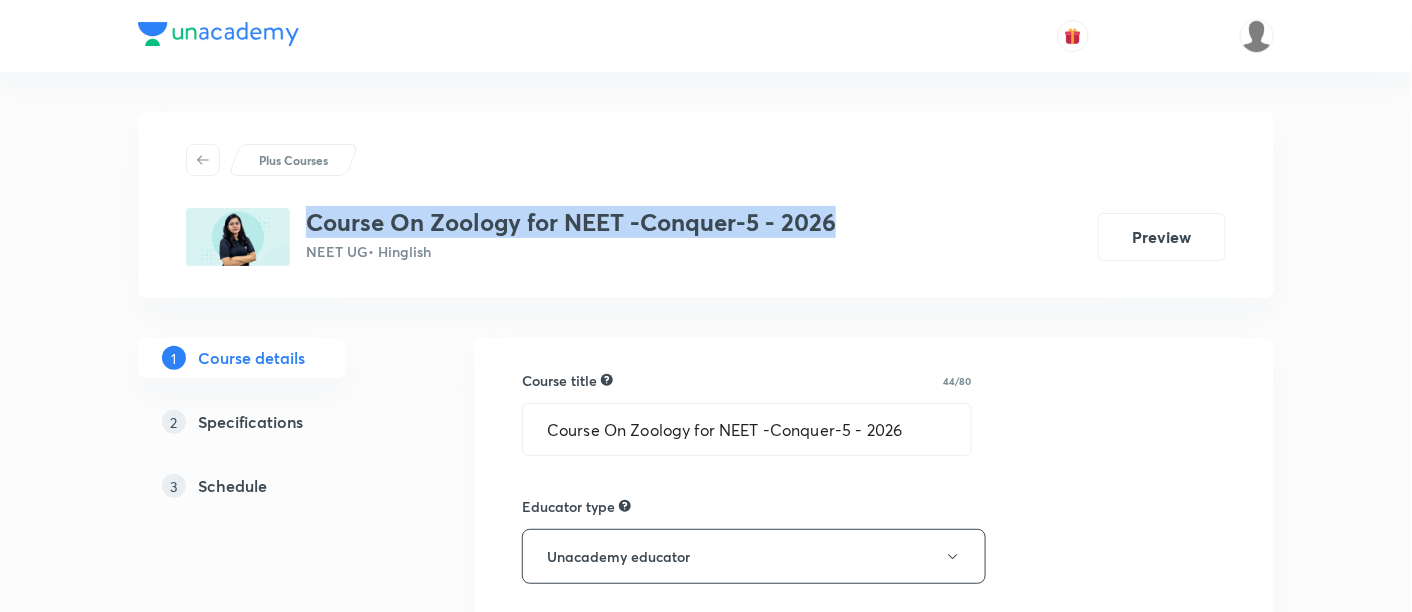 drag, startPoint x: 305, startPoint y: 217, endPoint x: 845, endPoint y: 218, distance: 540.0009 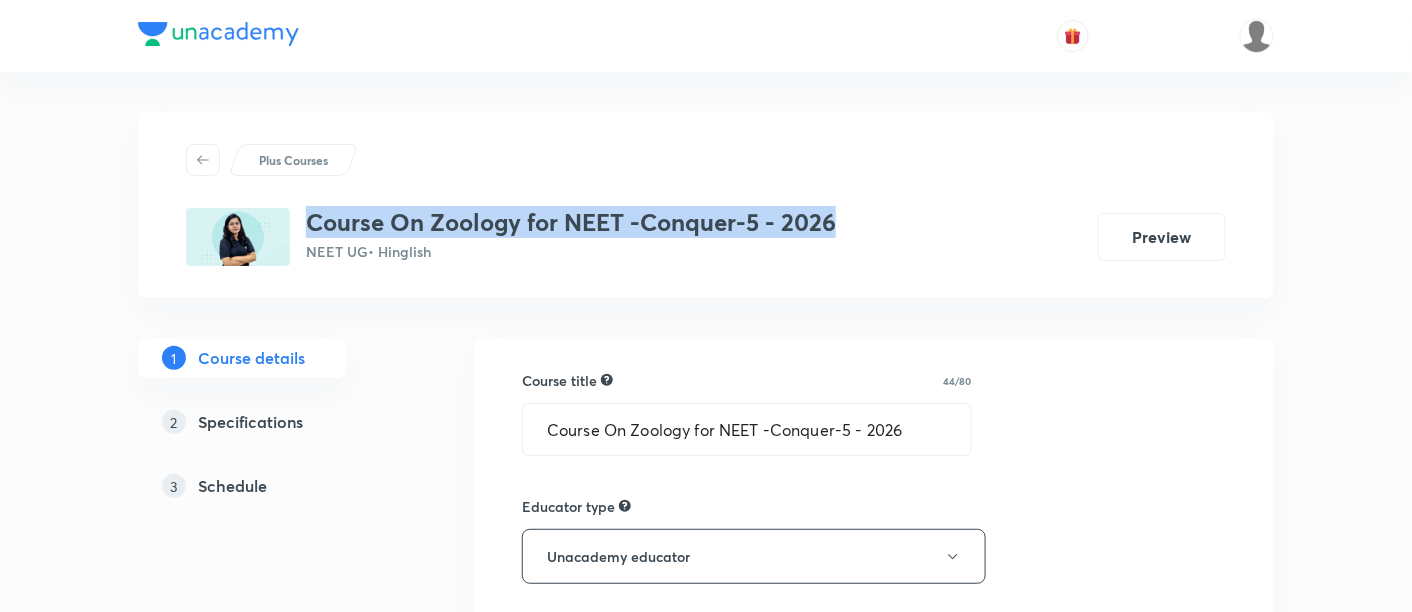 copy on "Course On Zoology for NEET -Conquer-5 - 2026" 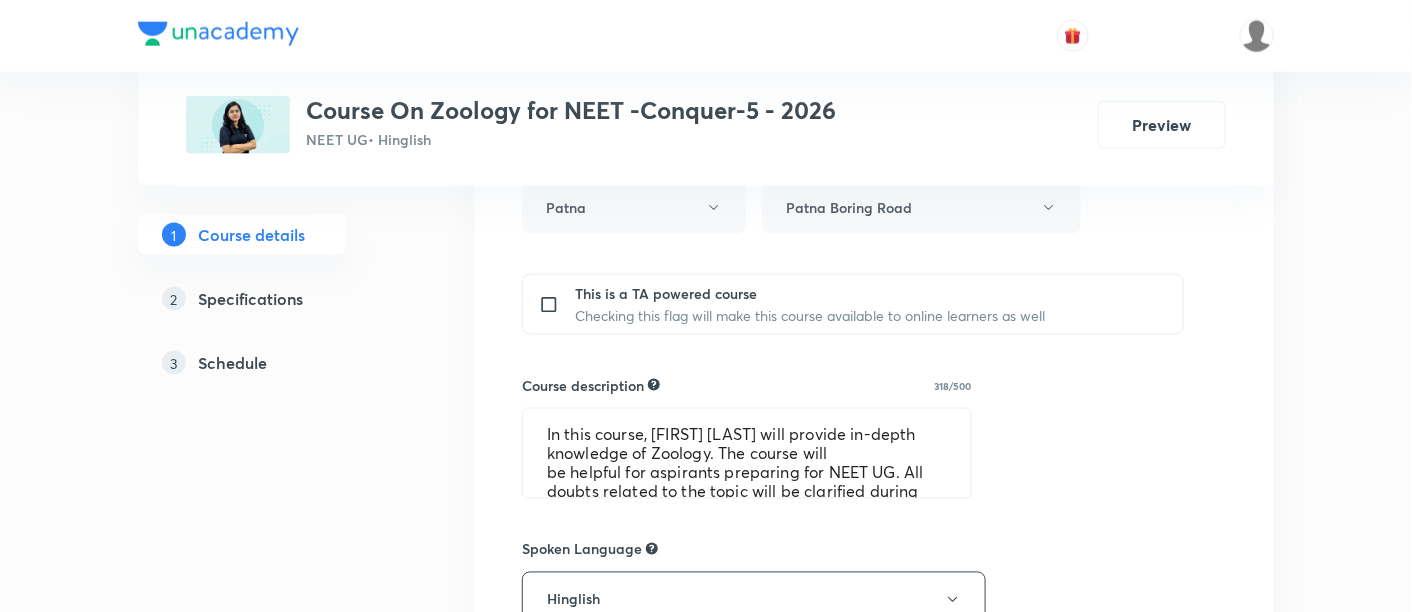 scroll, scrollTop: 781, scrollLeft: 0, axis: vertical 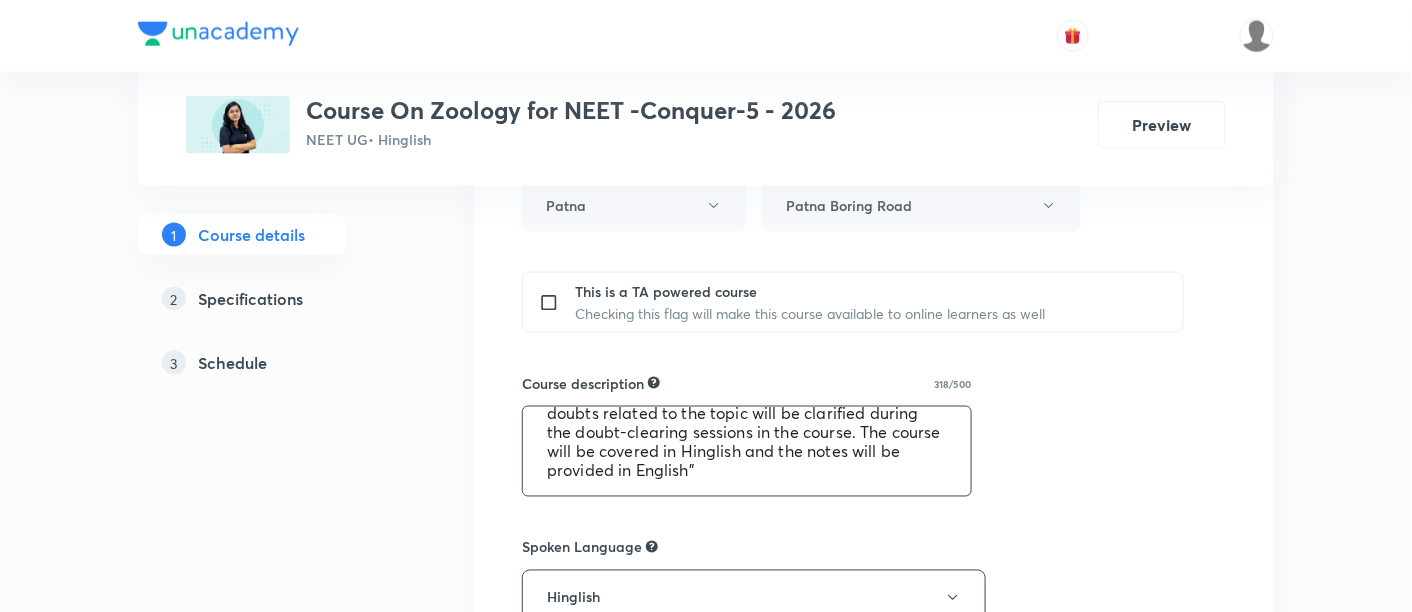 drag, startPoint x: 548, startPoint y: 426, endPoint x: 889, endPoint y: 473, distance: 344.22375 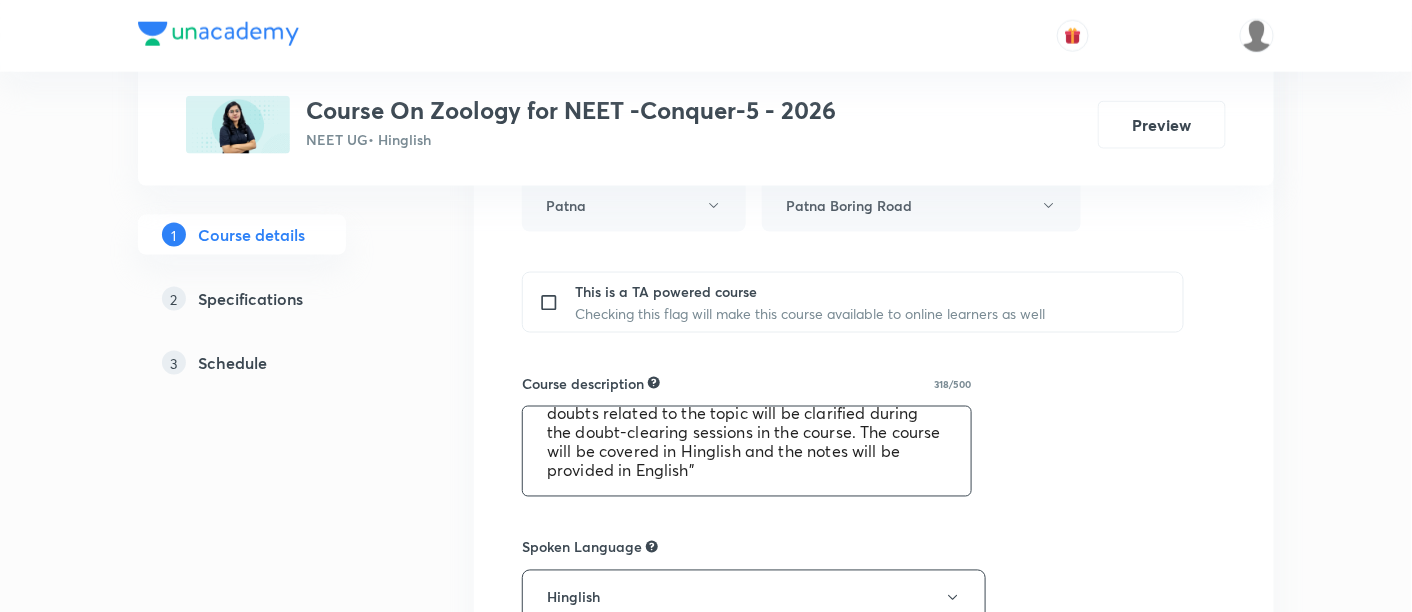 click on "In this course, [FIRST] [LAST] will provide in-depth knowledge of Zoology. The course will
be helpful for aspirants preparing for NEET UG. All doubts related to the topic will be clarified during the doubt-clearing sessions in the course. The course will be covered in Hinglish and the notes will be provided in English"" at bounding box center (747, 451) 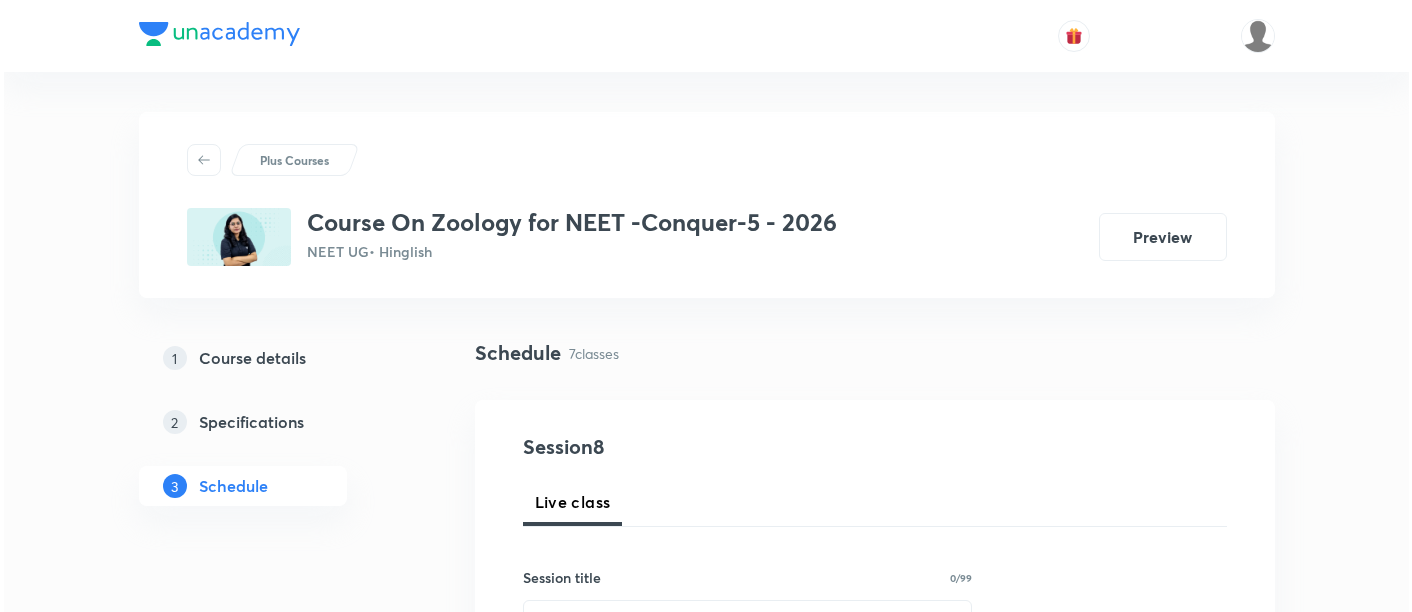 scroll, scrollTop: 0, scrollLeft: 0, axis: both 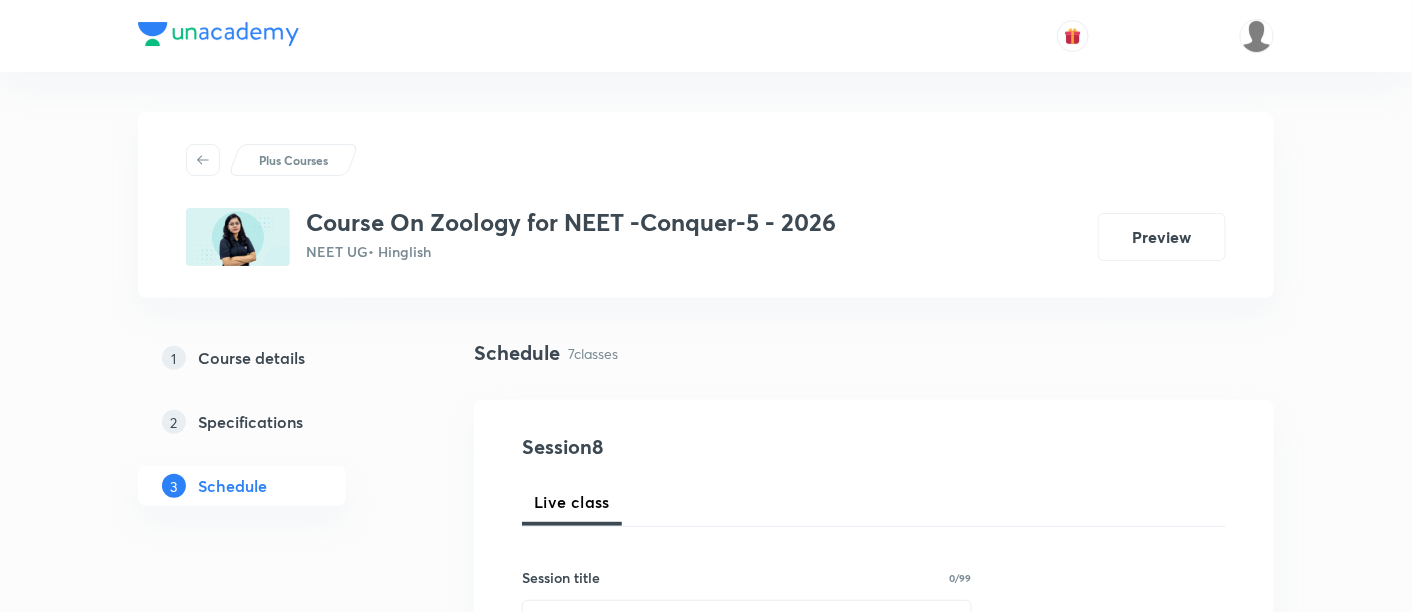 click on "Plus Courses" at bounding box center (293, 160) 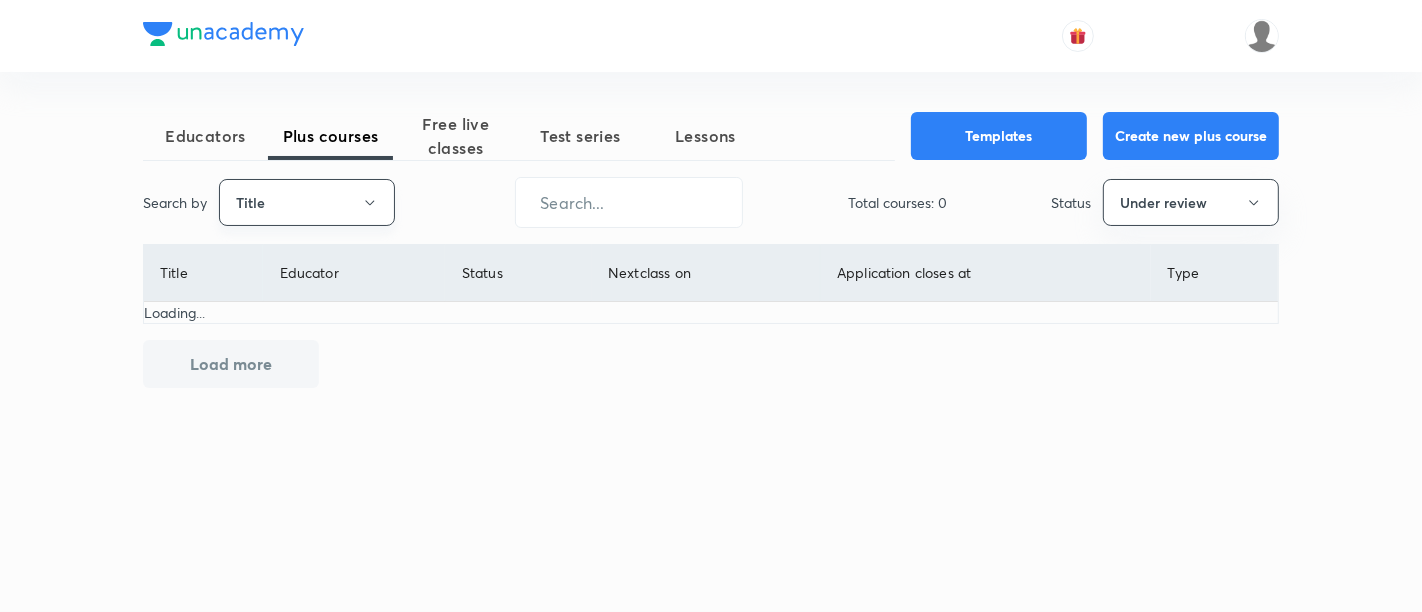 click 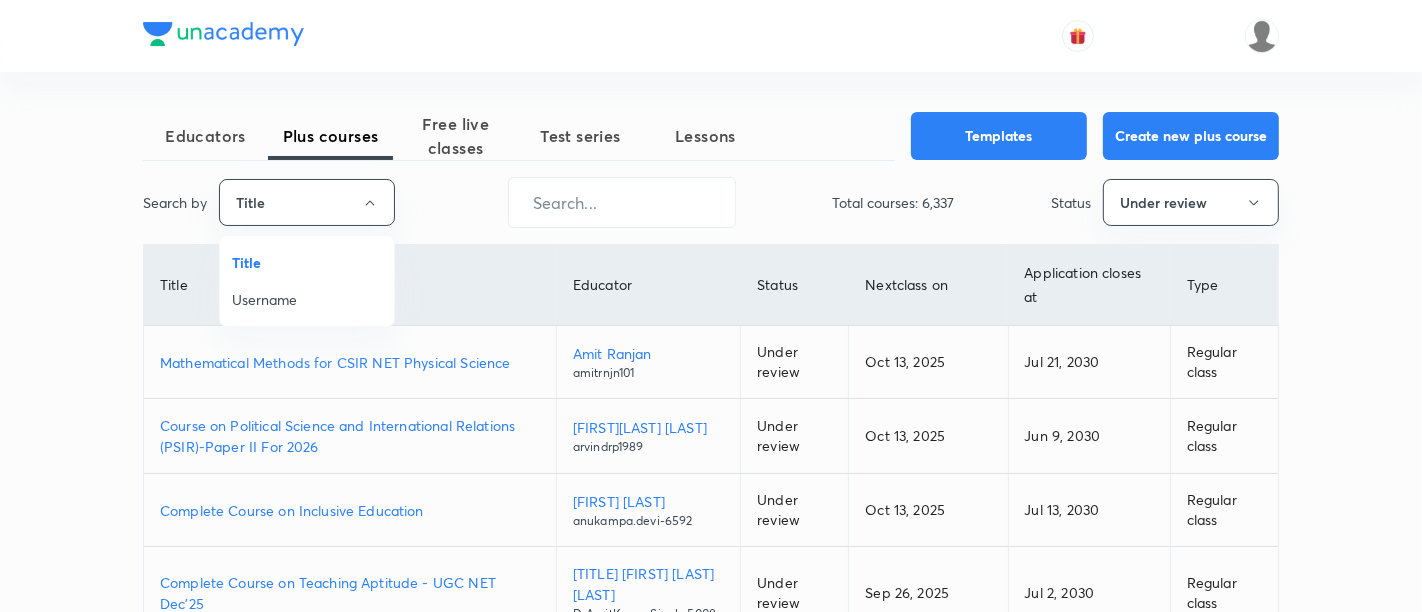 click on "Username" at bounding box center (307, 299) 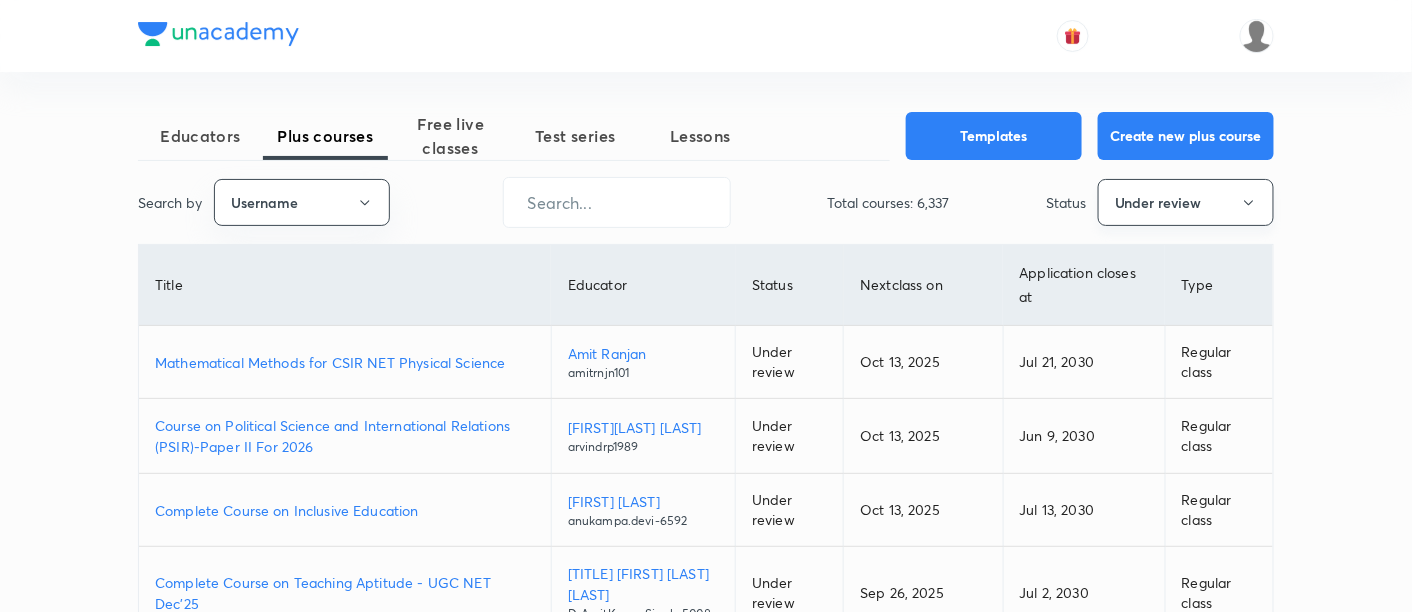 click 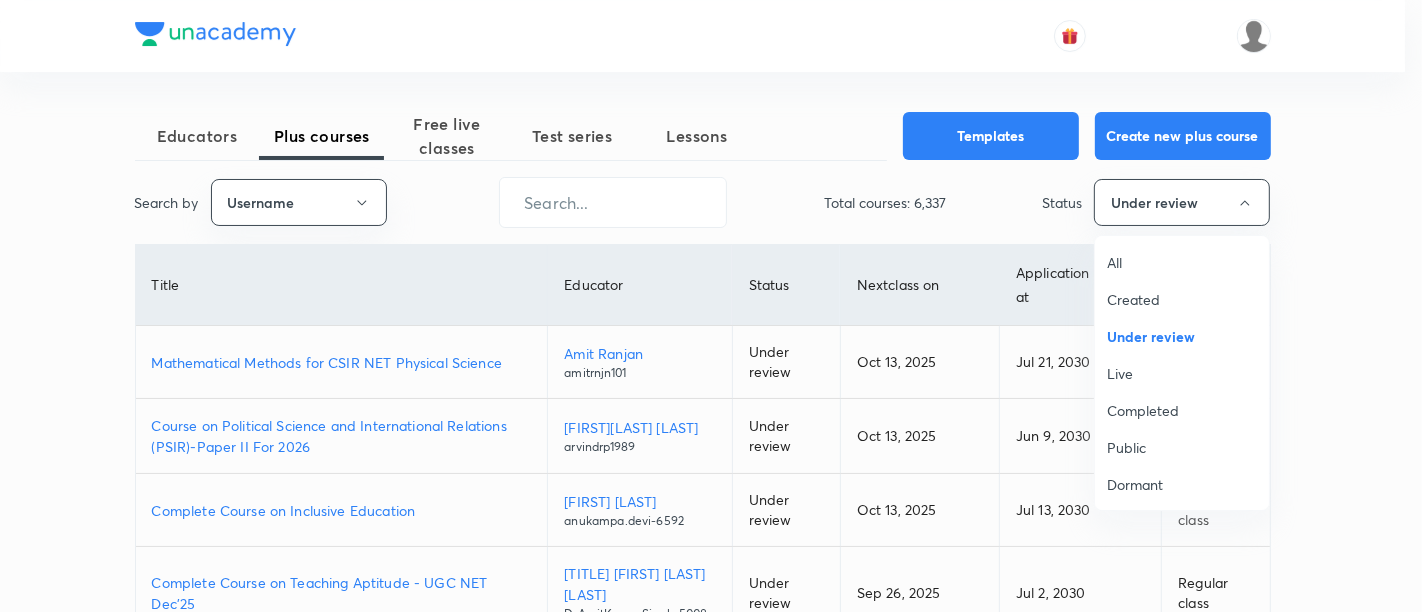 click on "All" at bounding box center [1182, 262] 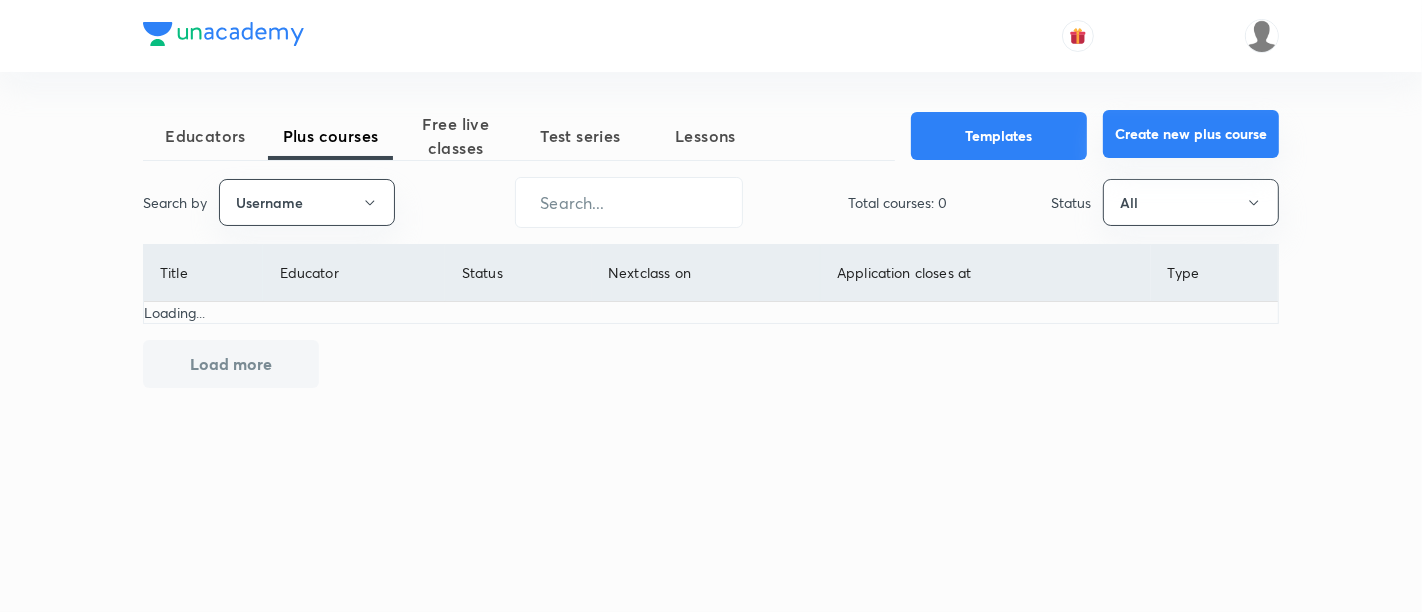 click on "Create new plus course" at bounding box center [1191, 134] 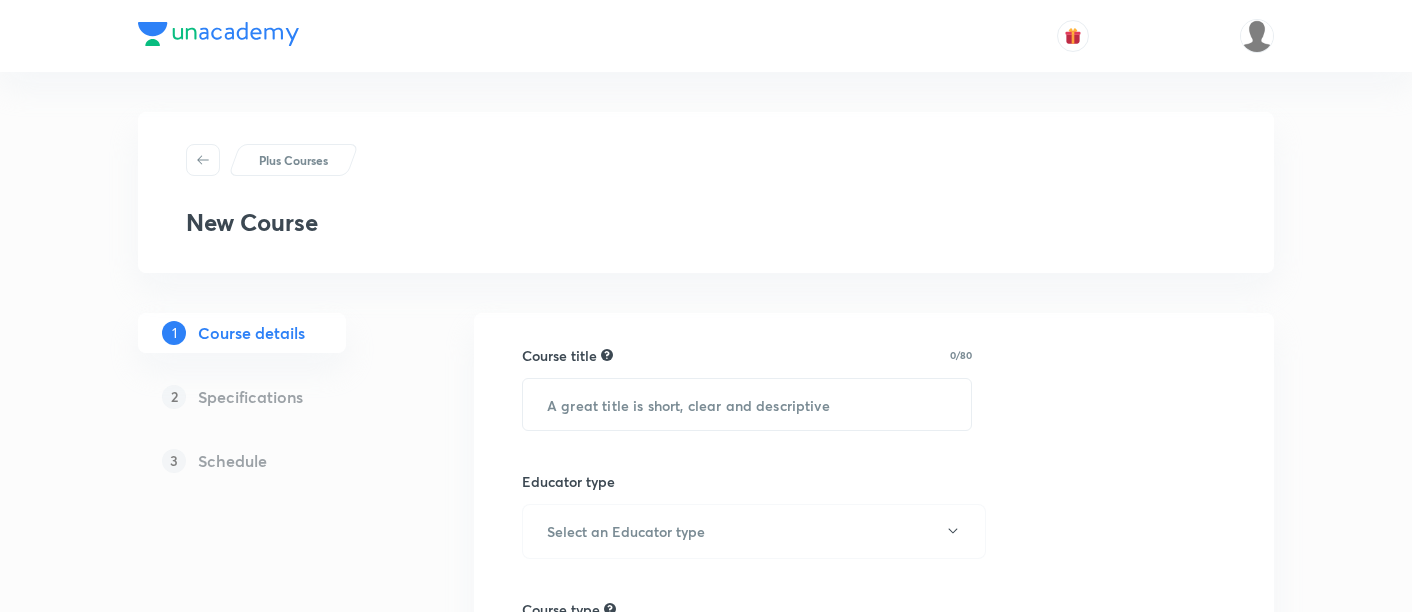 scroll, scrollTop: 0, scrollLeft: 0, axis: both 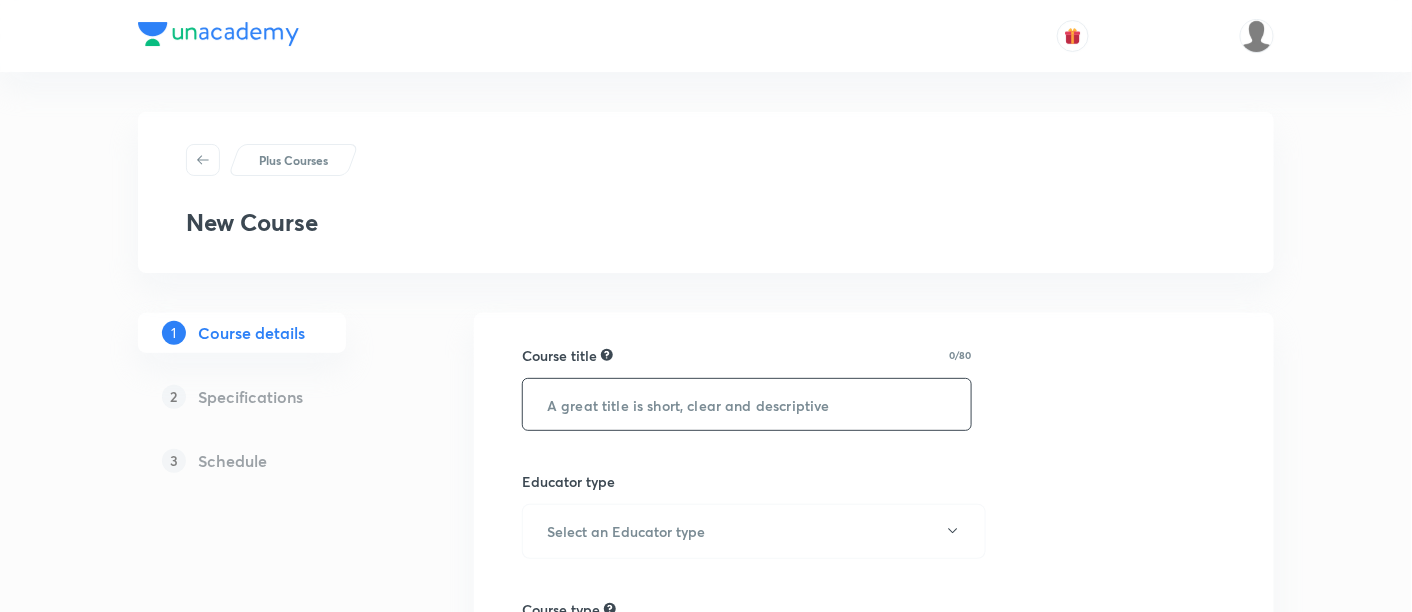 click at bounding box center [747, 404] 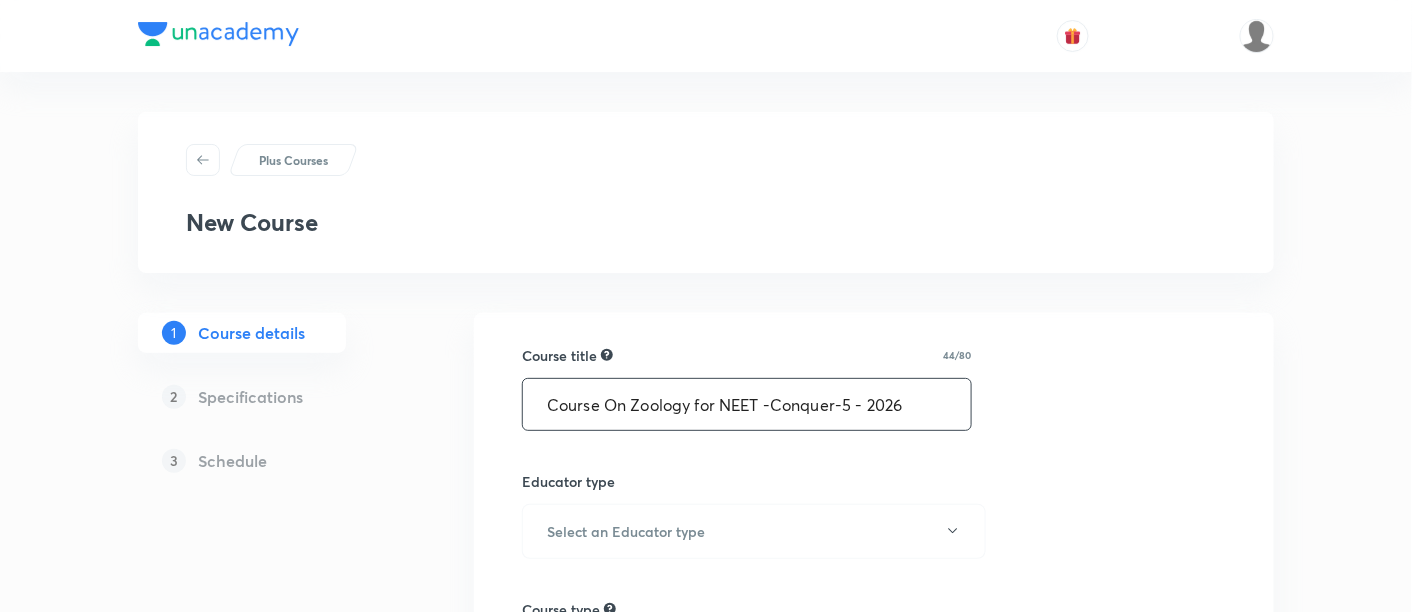 click on "Course On Zoology for NEET -Conquer-5 - 2026" at bounding box center [747, 404] 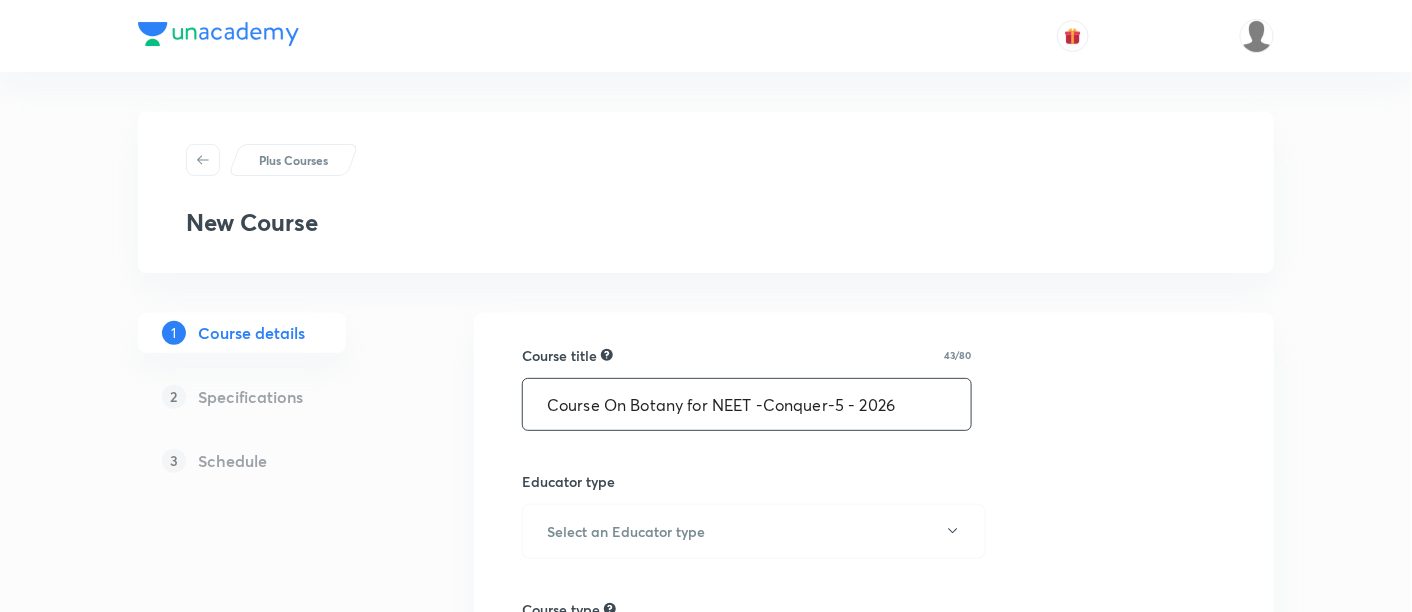 click on "Course On Botany for NEET -Conquer-5 - 2026" at bounding box center [747, 404] 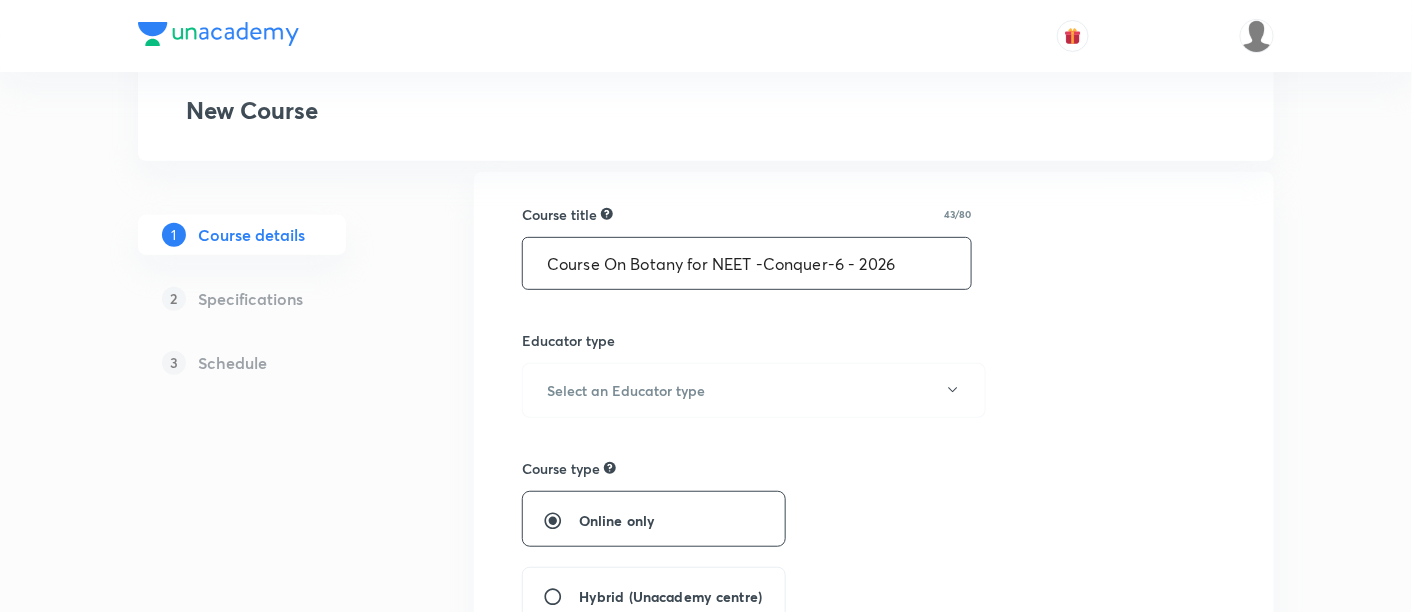 scroll, scrollTop: 151, scrollLeft: 0, axis: vertical 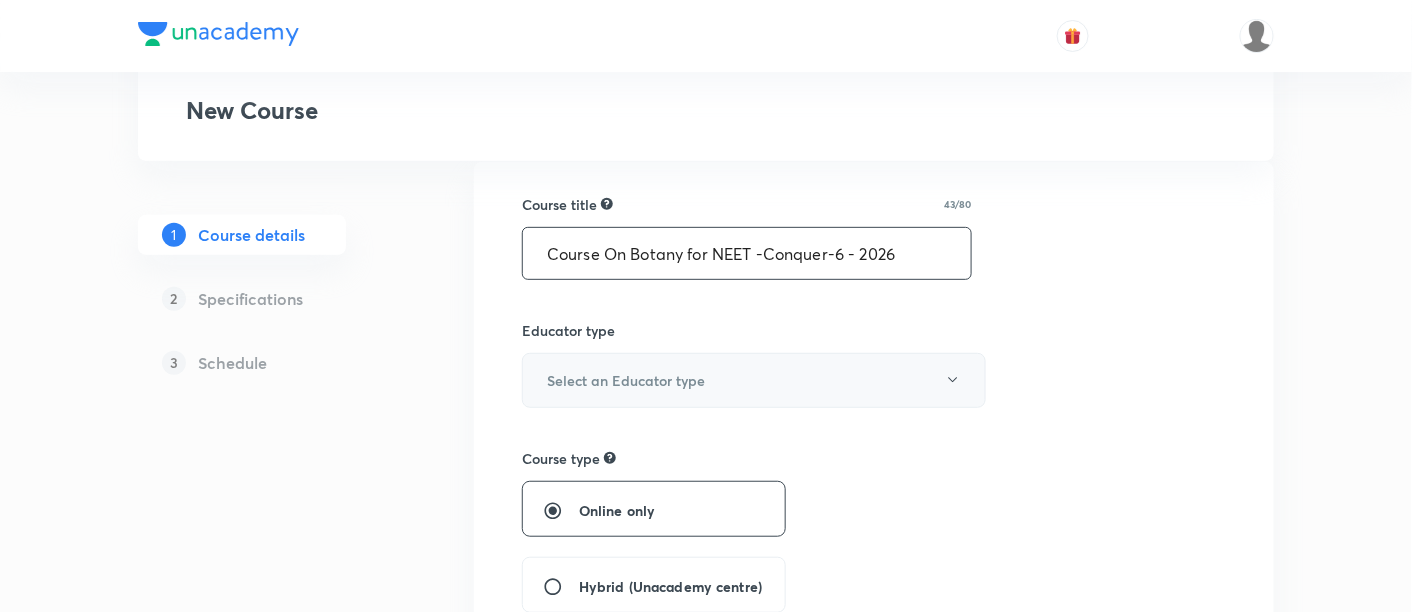 type on "Course On Botany for NEET -Conquer-6 - 2026" 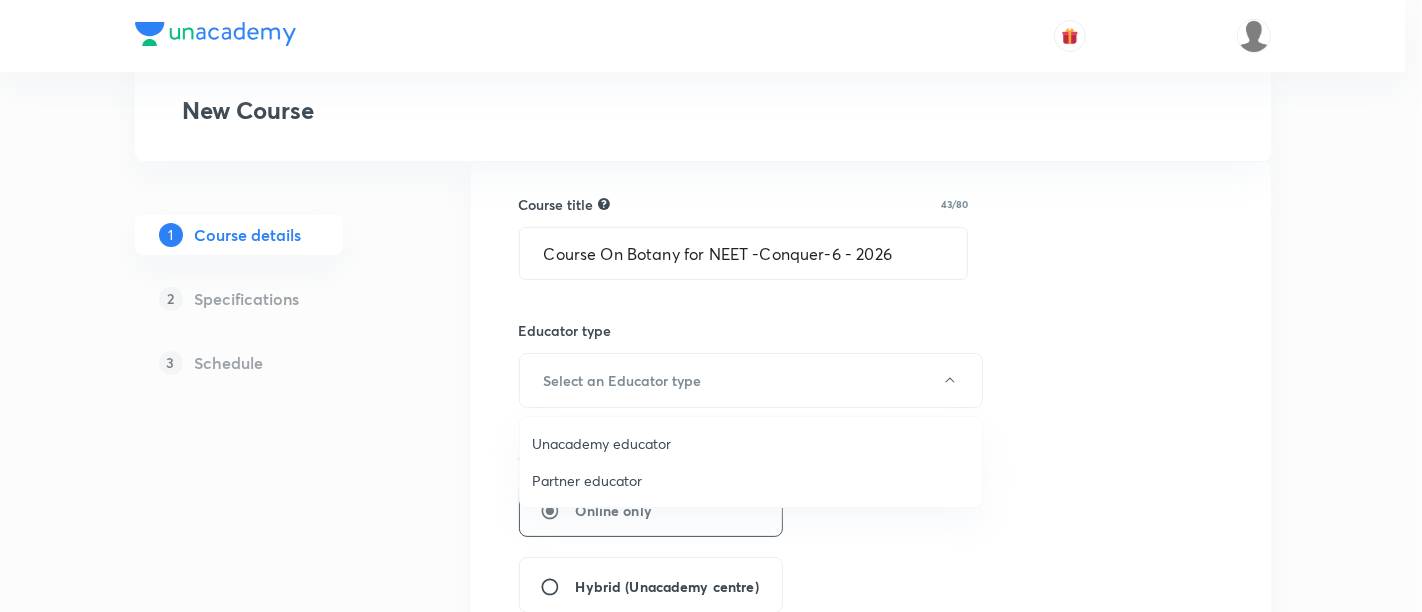 click on "Unacademy educator" at bounding box center (751, 443) 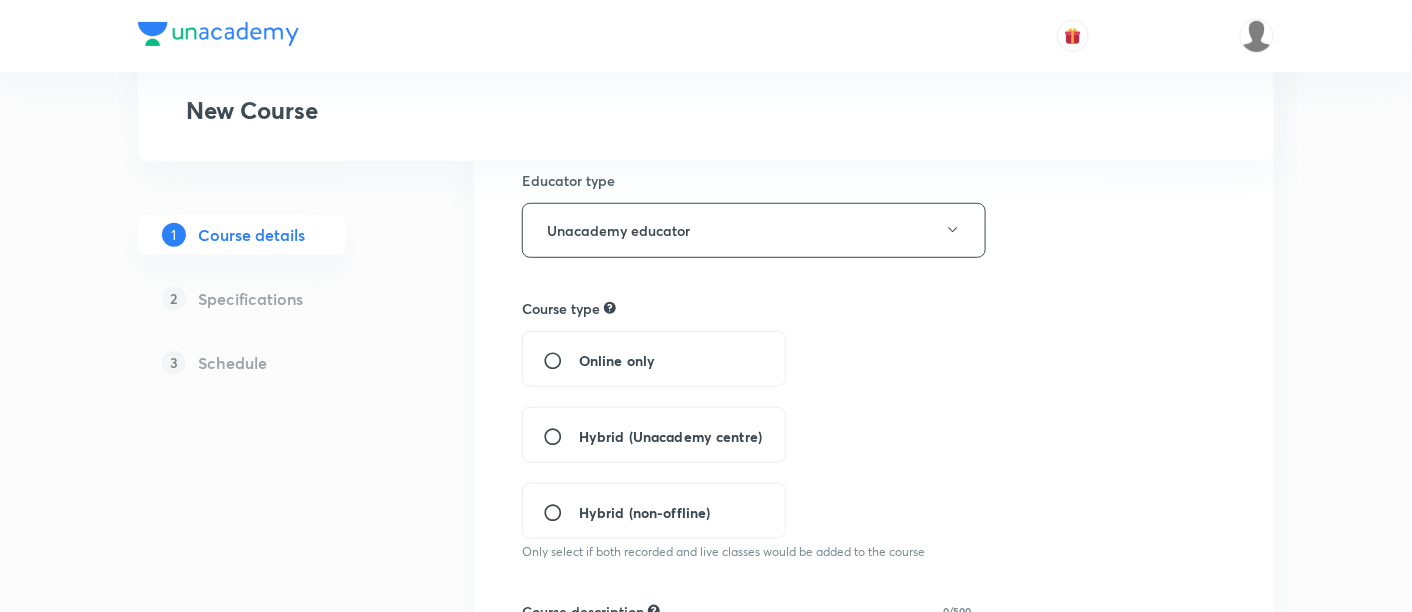 scroll, scrollTop: 307, scrollLeft: 0, axis: vertical 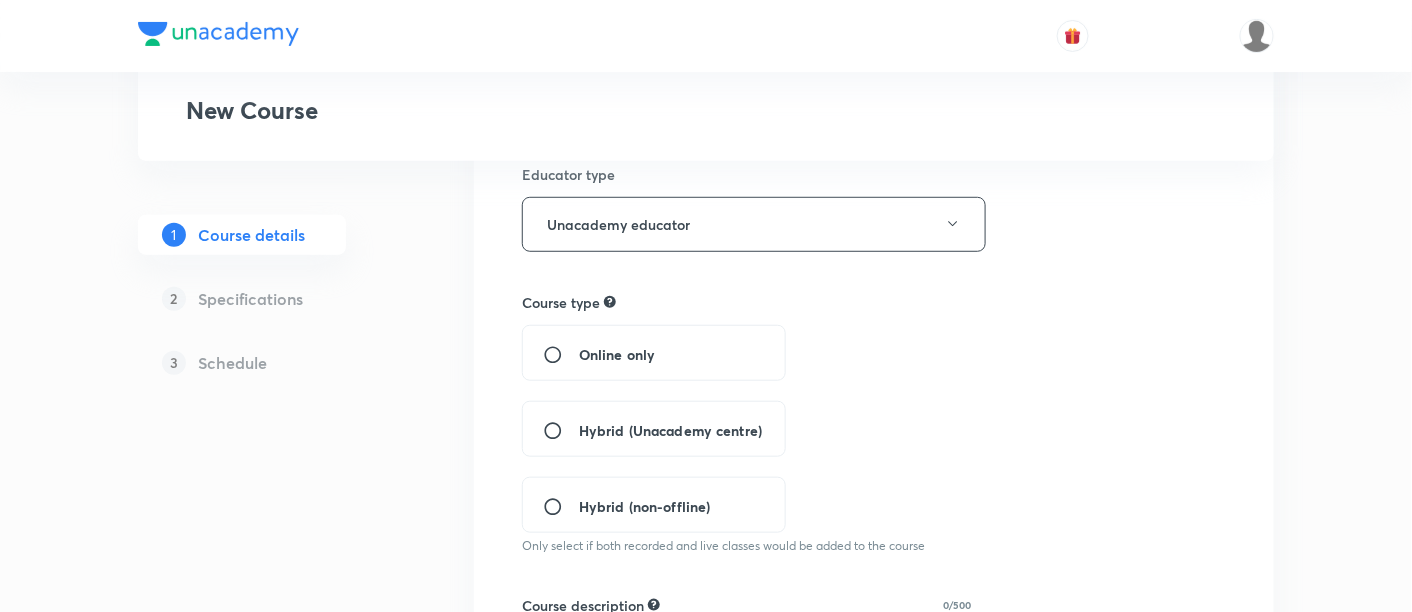 click on "Hybrid (Unacademy centre)" at bounding box center [670, 430] 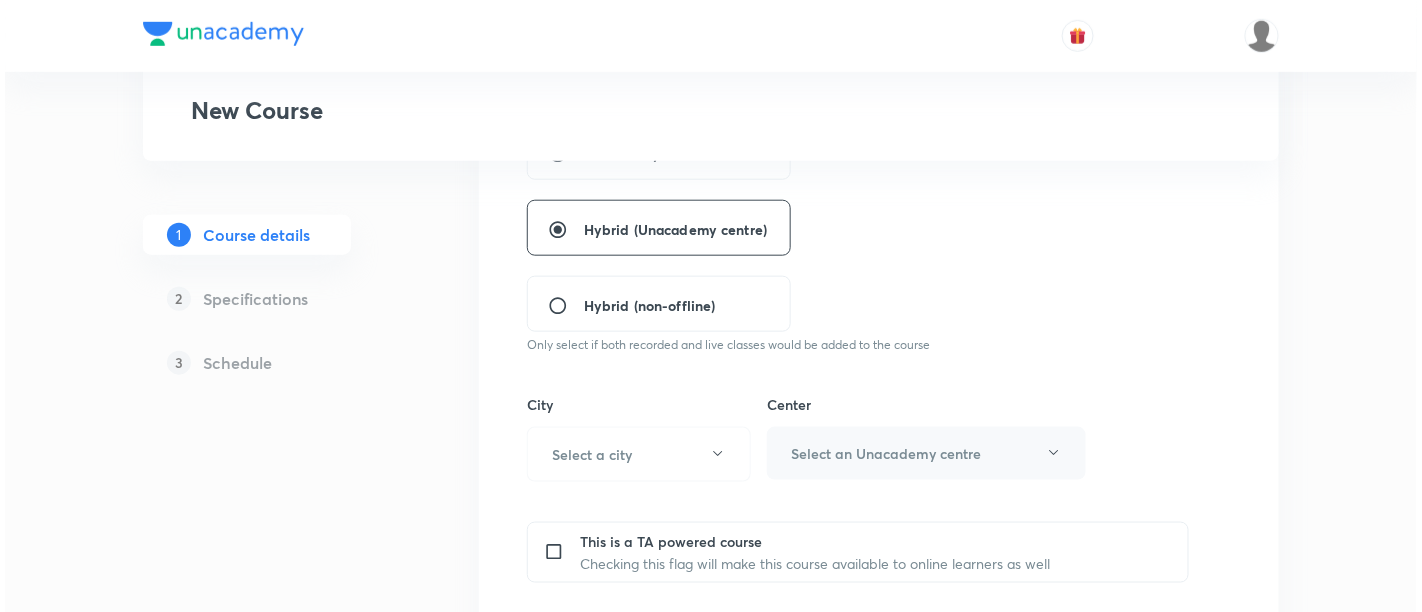 scroll, scrollTop: 525, scrollLeft: 0, axis: vertical 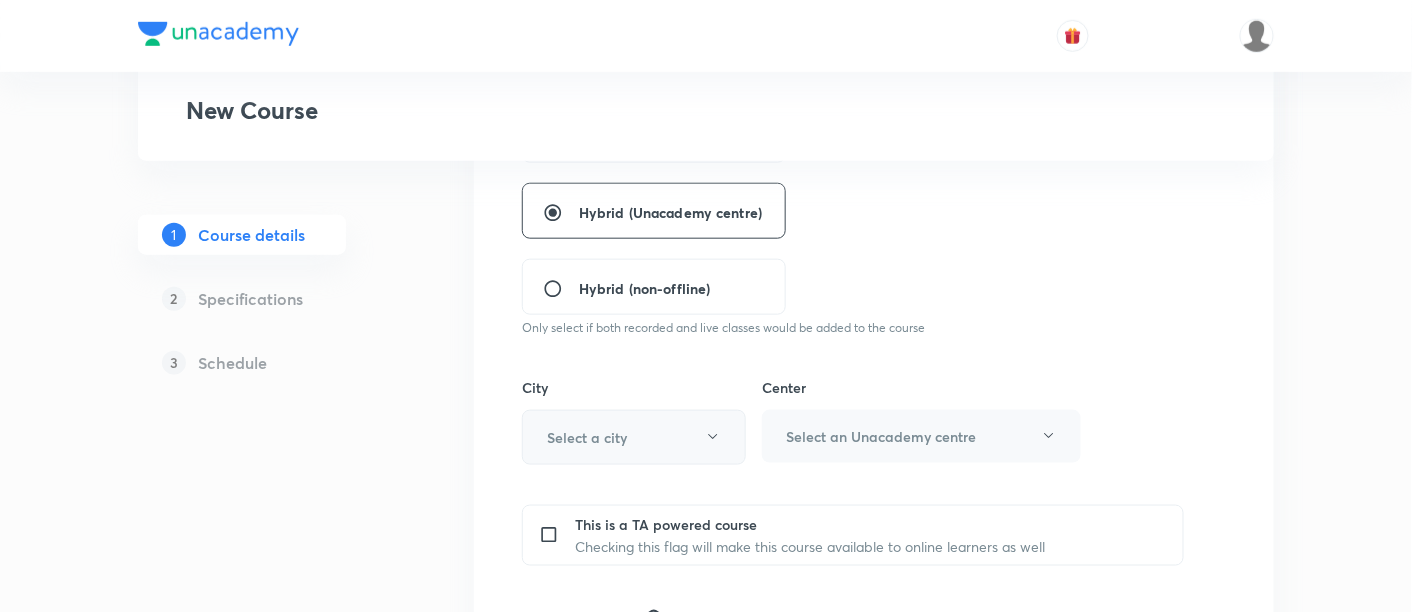 click 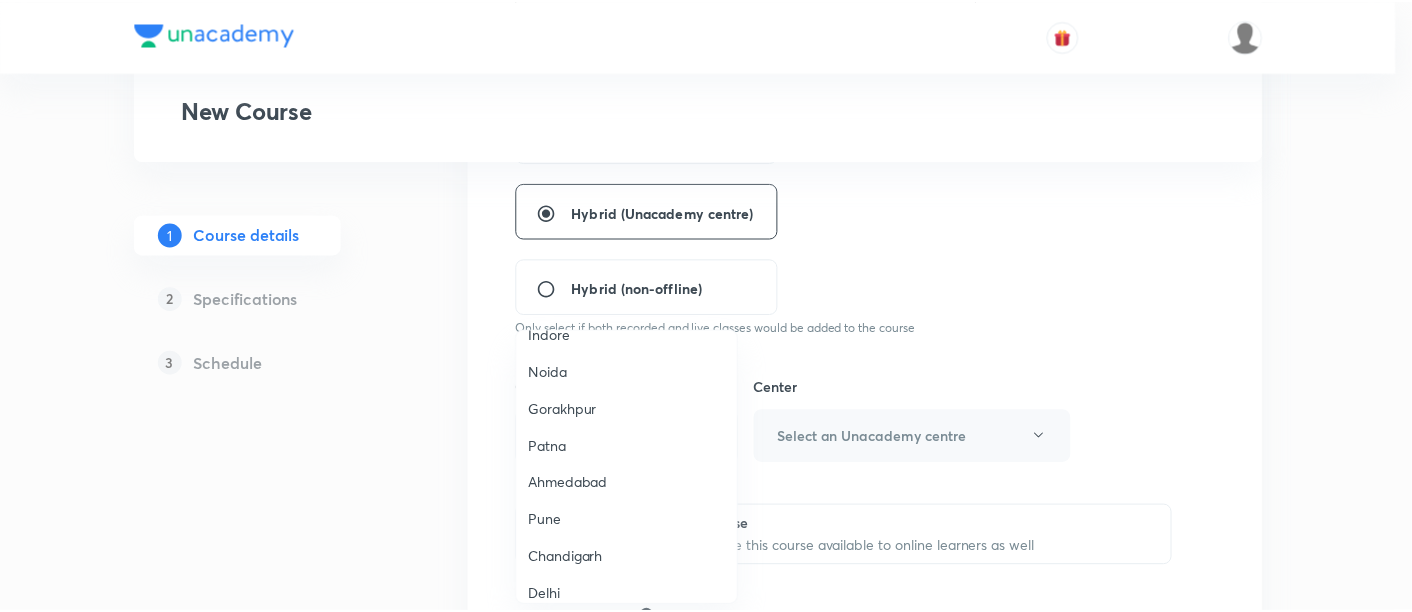 scroll, scrollTop: 1466, scrollLeft: 0, axis: vertical 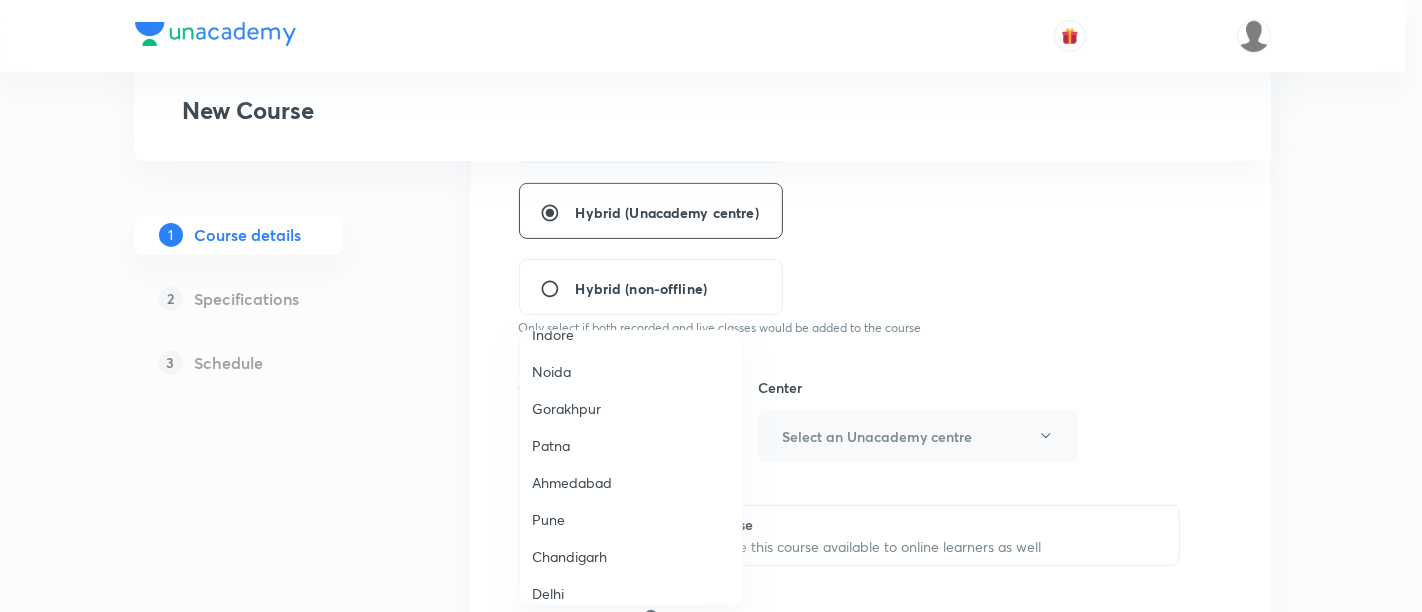 click on "Patna" at bounding box center (631, 445) 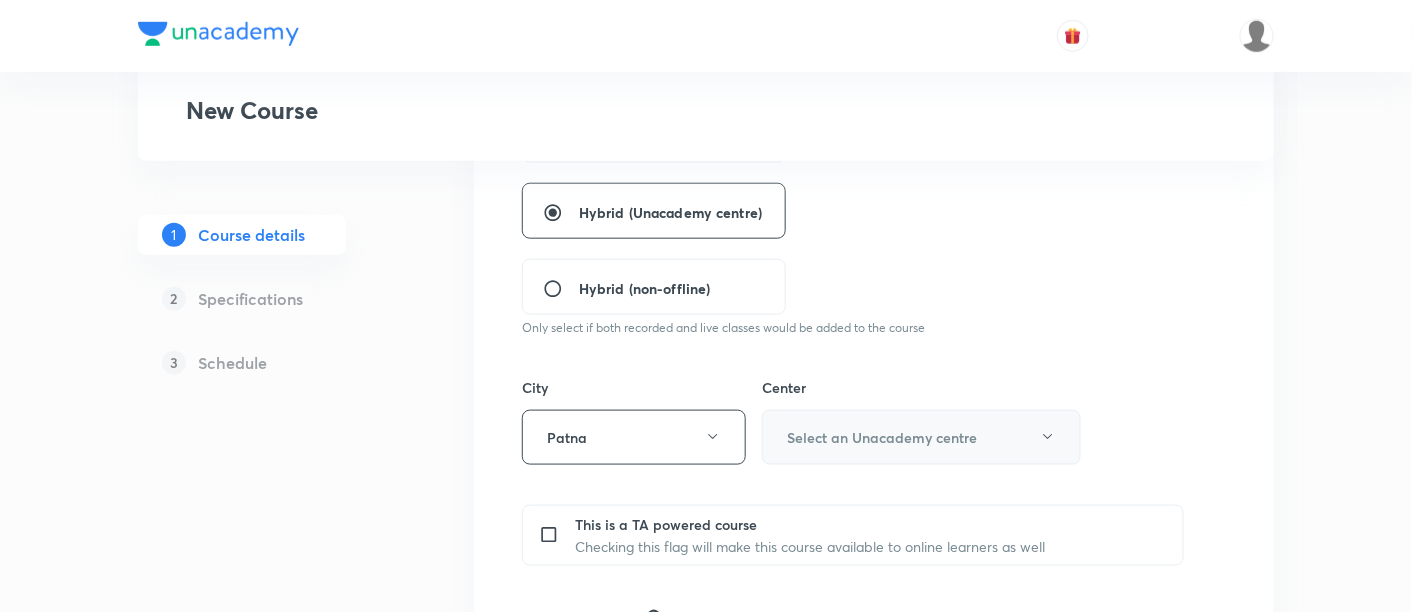 click 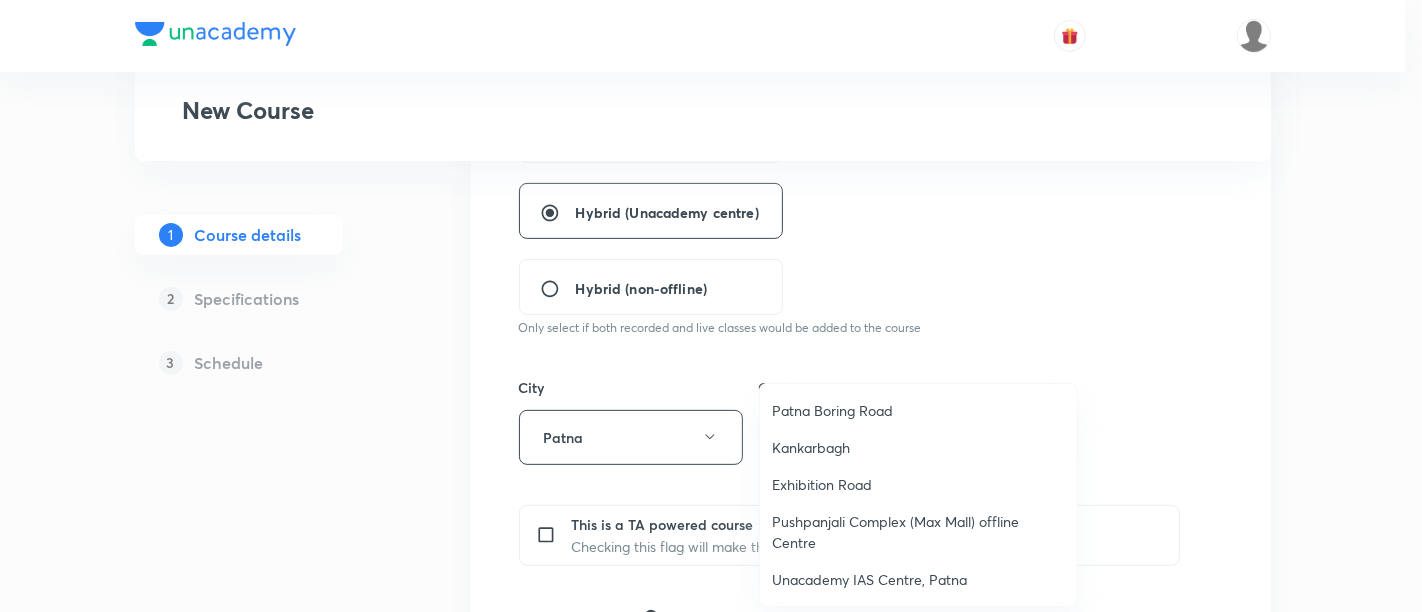 click on "Patna Boring Road" at bounding box center [918, 410] 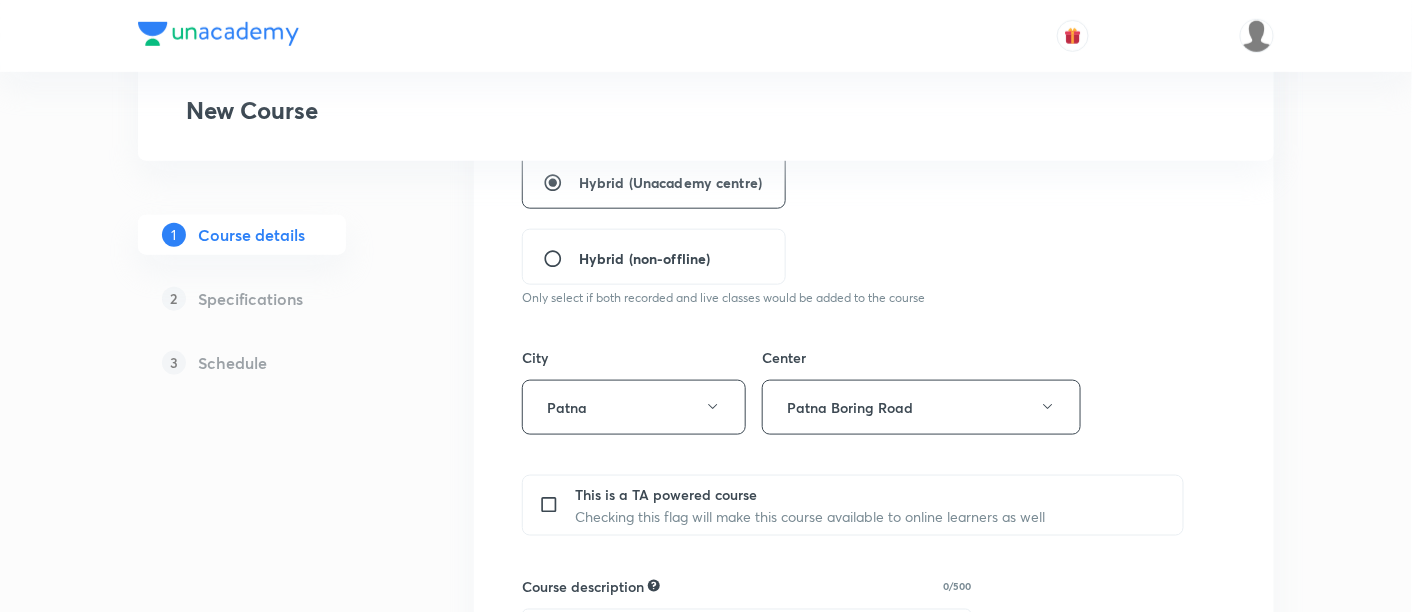 scroll, scrollTop: 570, scrollLeft: 0, axis: vertical 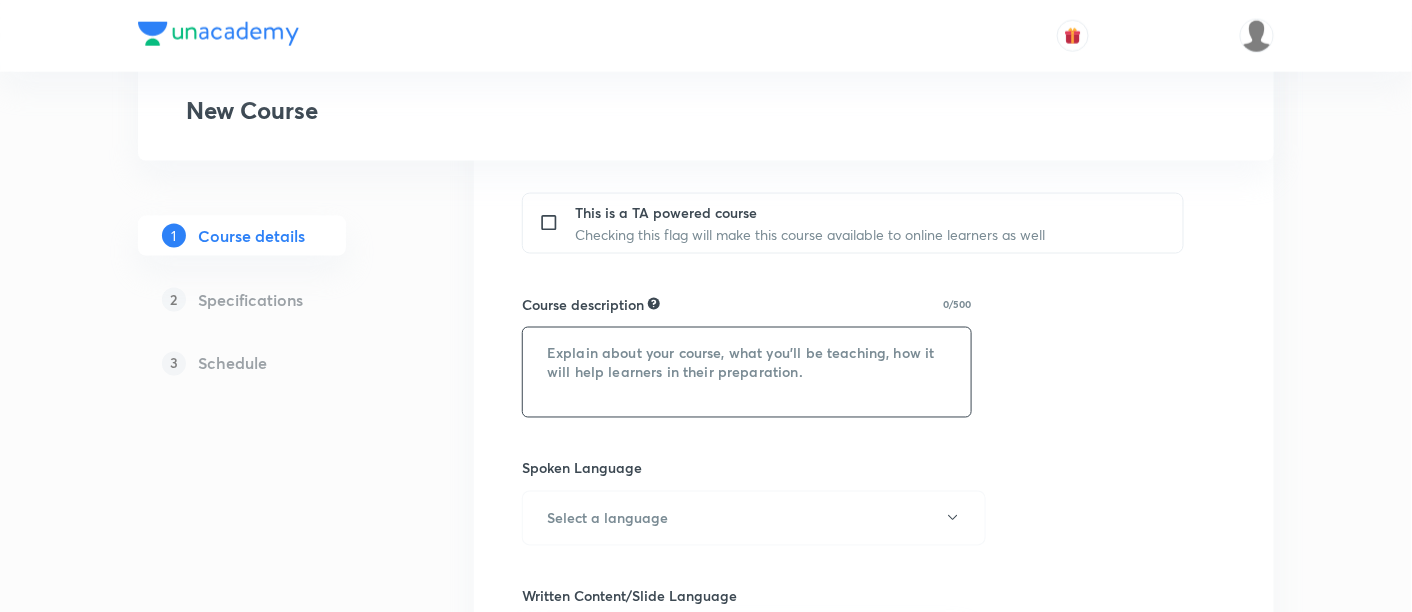 click at bounding box center [747, 372] 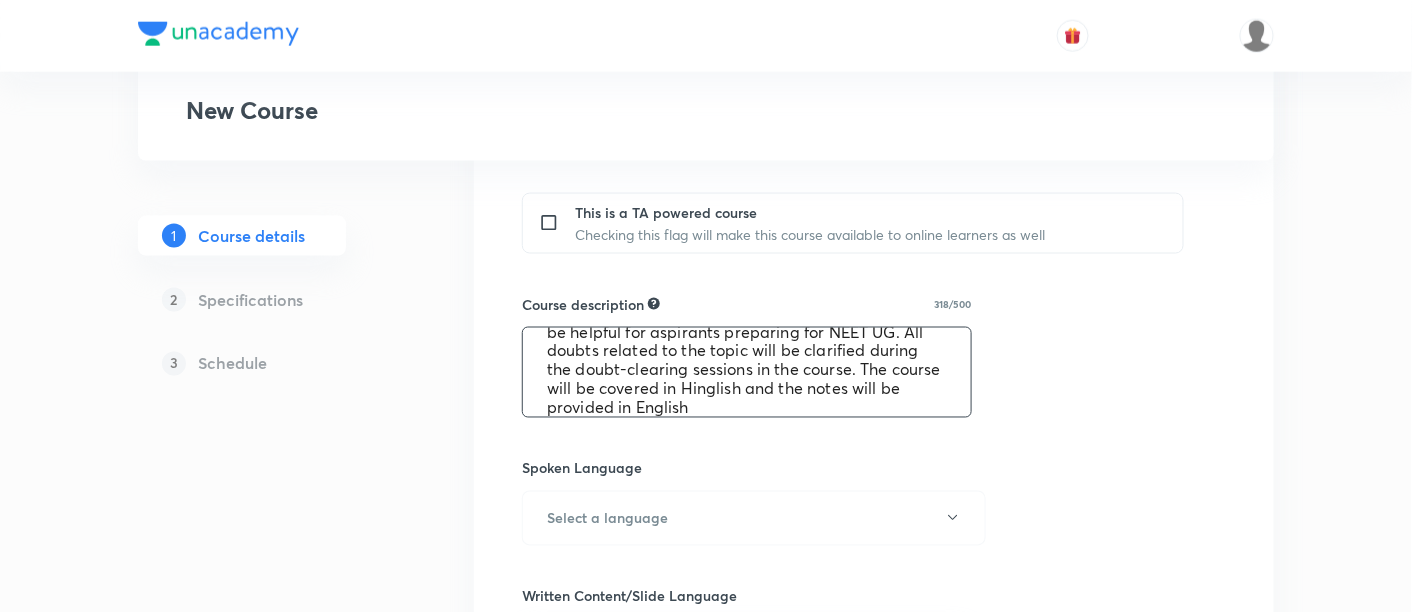 scroll, scrollTop: 0, scrollLeft: 0, axis: both 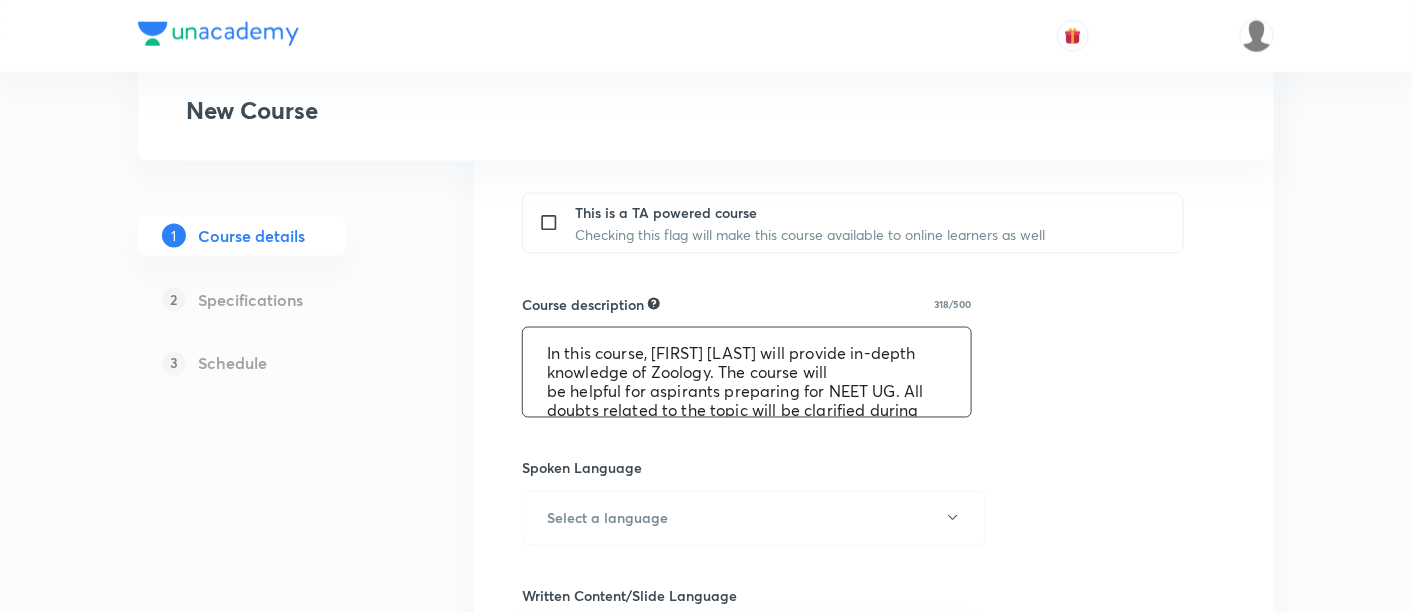 click on "In this course, [FIRST] [LAST] will provide in-depth knowledge of Zoology. The course will
be helpful for aspirants preparing for NEET UG. All doubts related to the topic will be clarified during the doubt-clearing sessions in the course. The course will be covered in Hinglish and the notes will be provided in English" at bounding box center (747, 372) 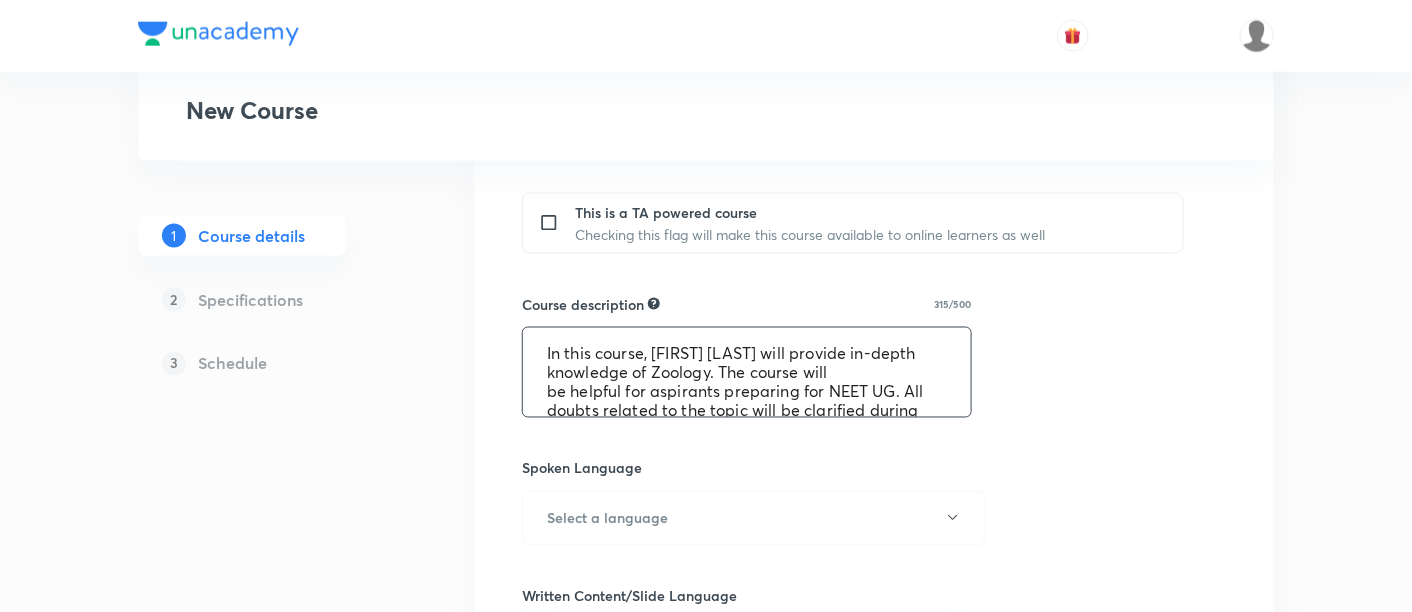 click on "In this course, [FIRST] [LAST] will provide in-depth knowledge of Zoology. The course will
be helpful for aspirants preparing for NEET UG. All doubts related to the topic will be clarified during the doubt-clearing sessions in the course. The course will be covered in Hinglish and the notes will be provided in English" at bounding box center (747, 372) 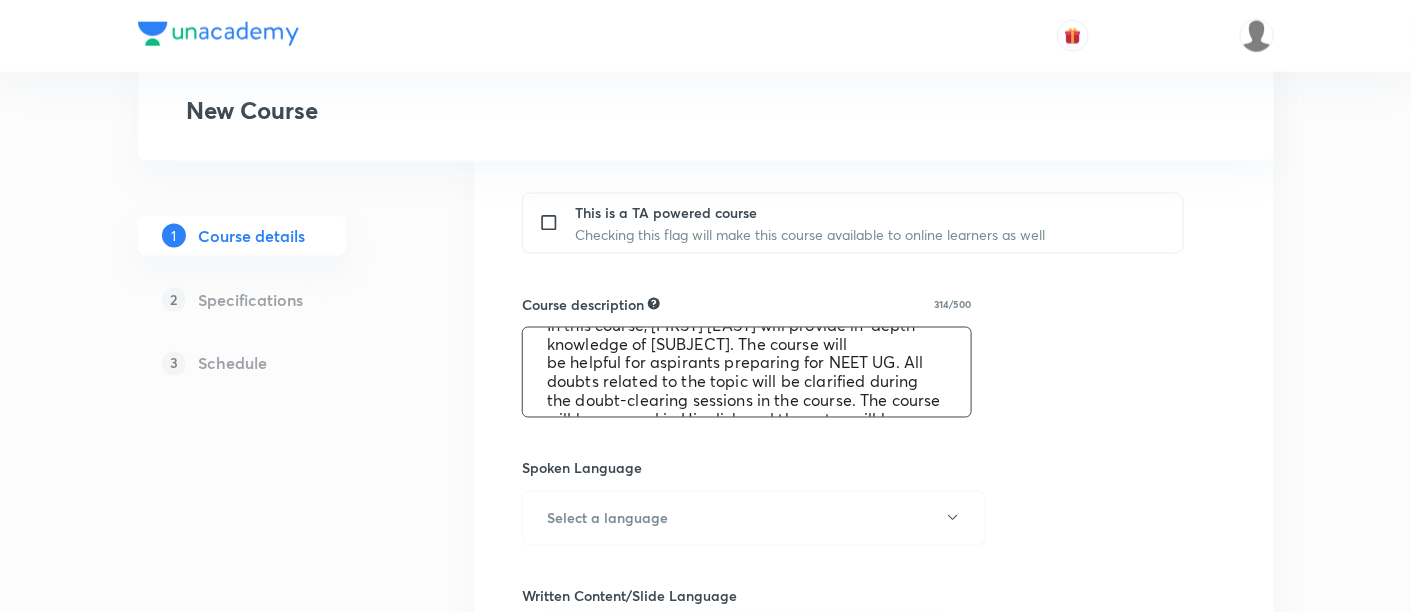 scroll, scrollTop: 76, scrollLeft: 0, axis: vertical 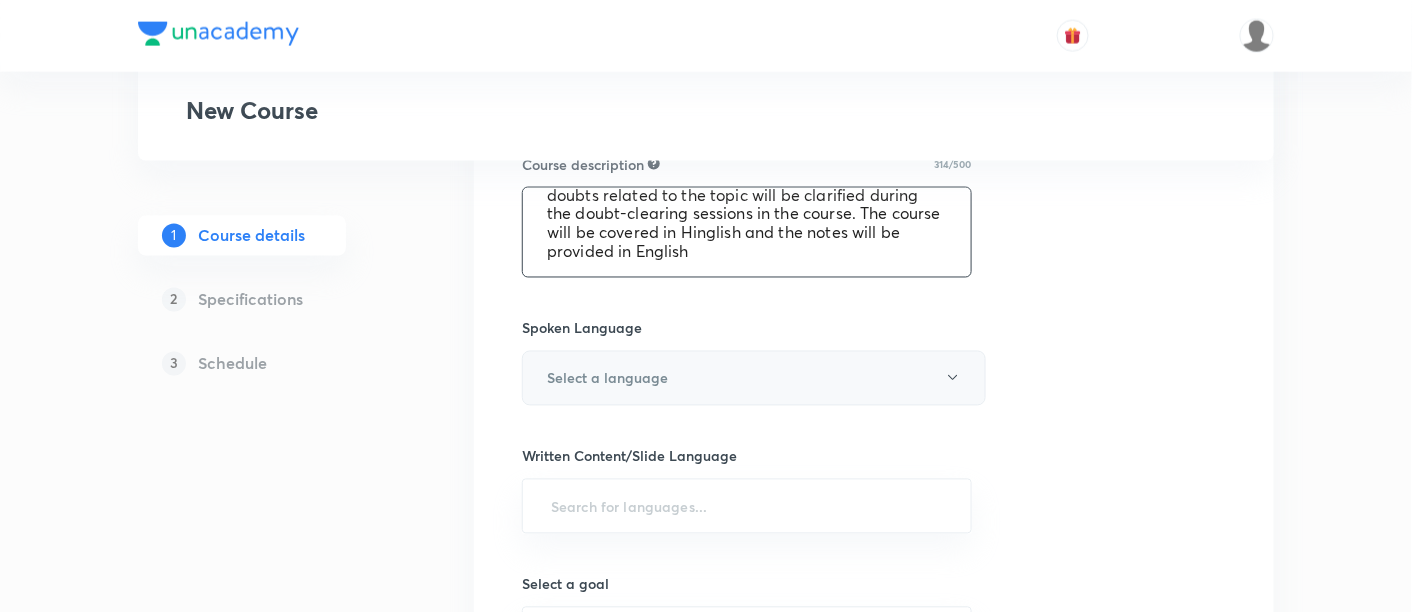 type on "In this course, [FIRST] [LAST] will provide in-depth knowledge of [SUBJECT]. The course will
be helpful for aspirants preparing for NEET UG. All doubts related to the topic will be clarified during the doubt-clearing sessions in the course. The course will be covered in Hinglish and the notes will be provided in English" 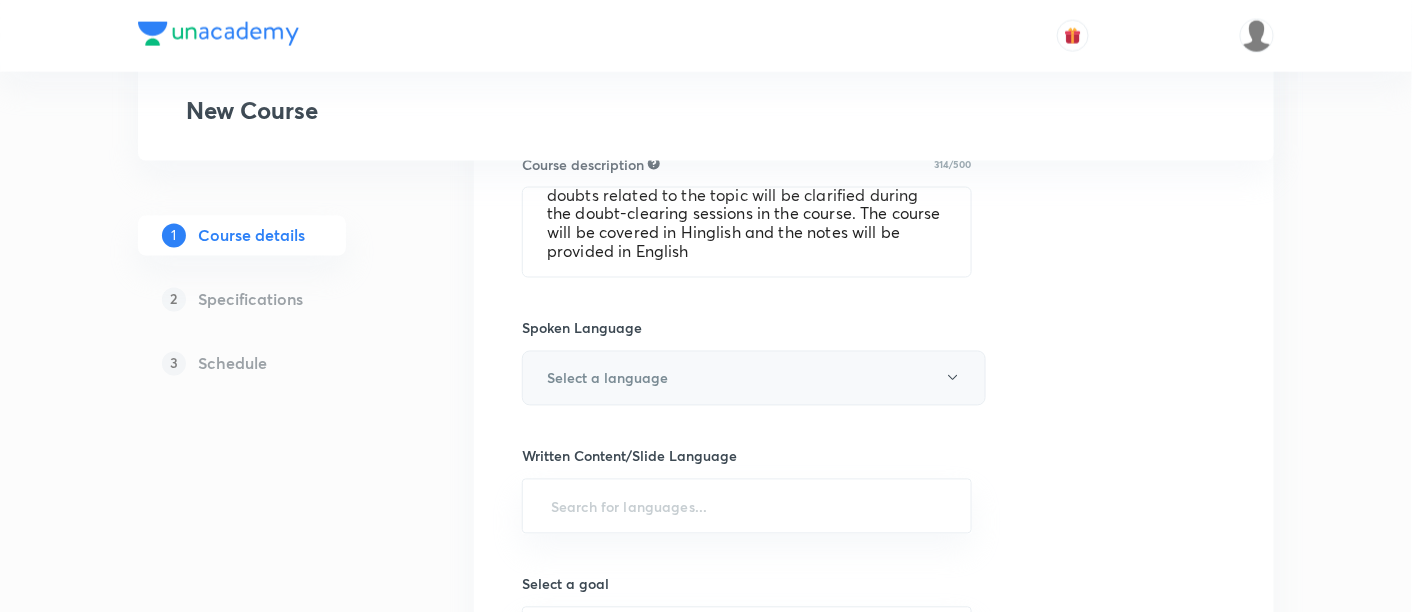 click 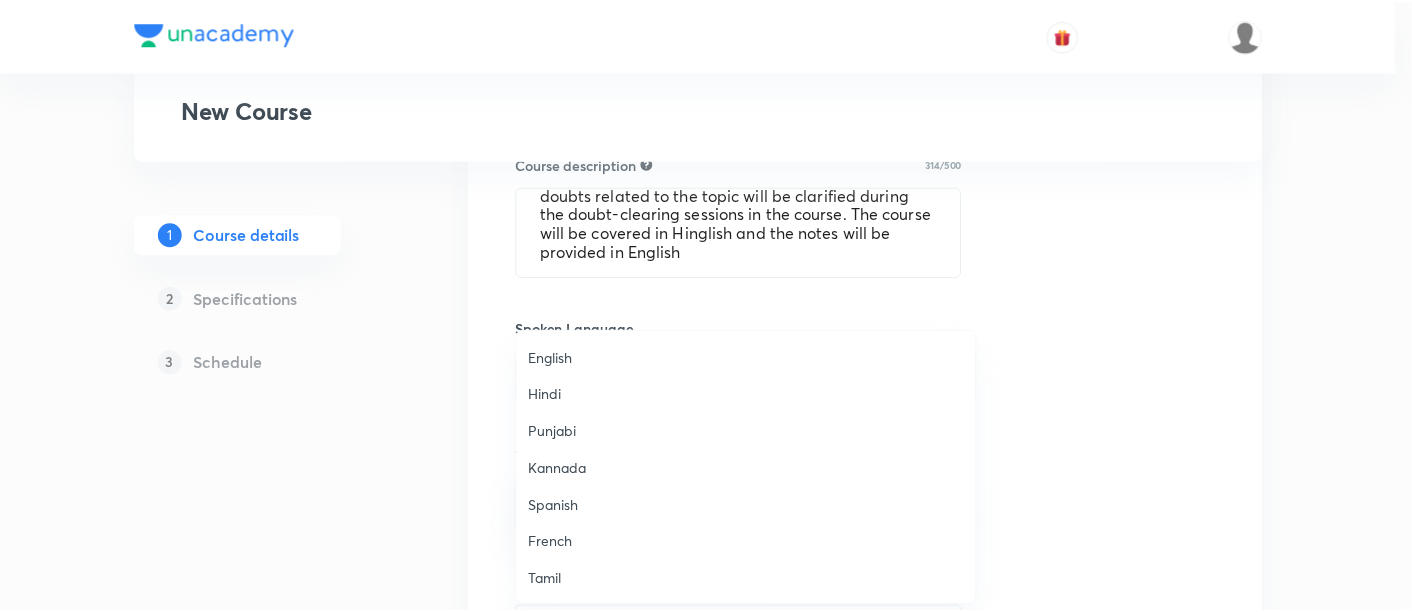 scroll, scrollTop: 591, scrollLeft: 0, axis: vertical 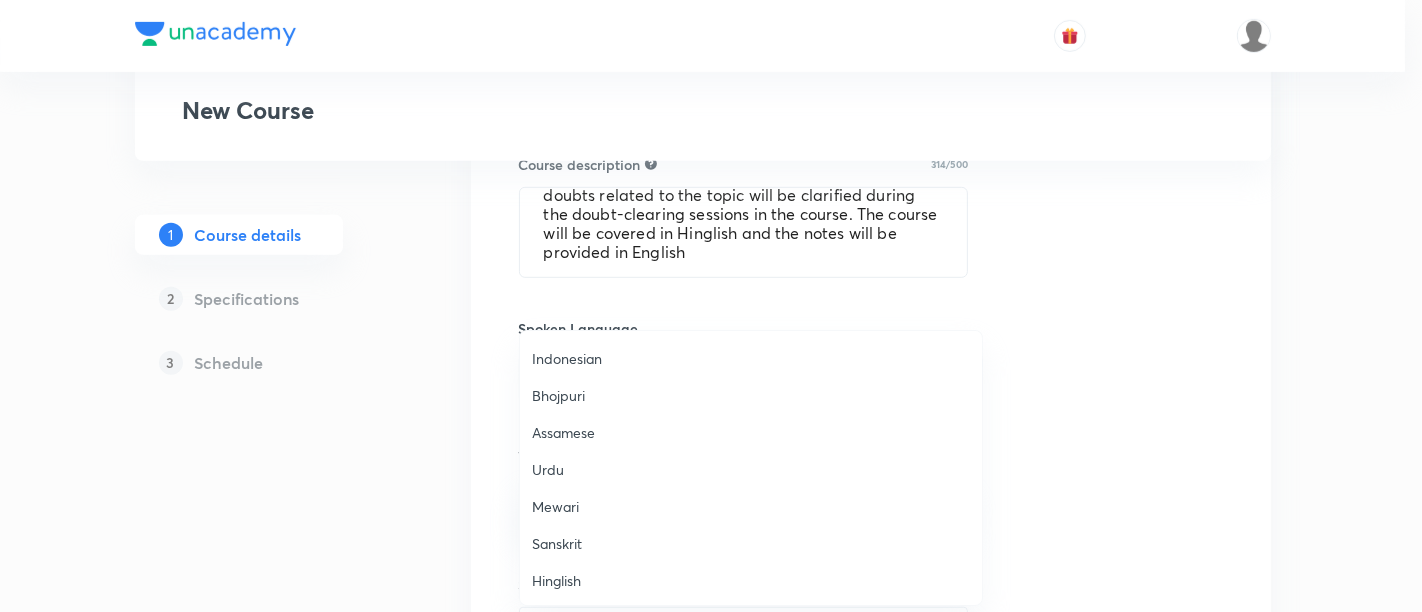 click on "Hinglish" at bounding box center [751, 580] 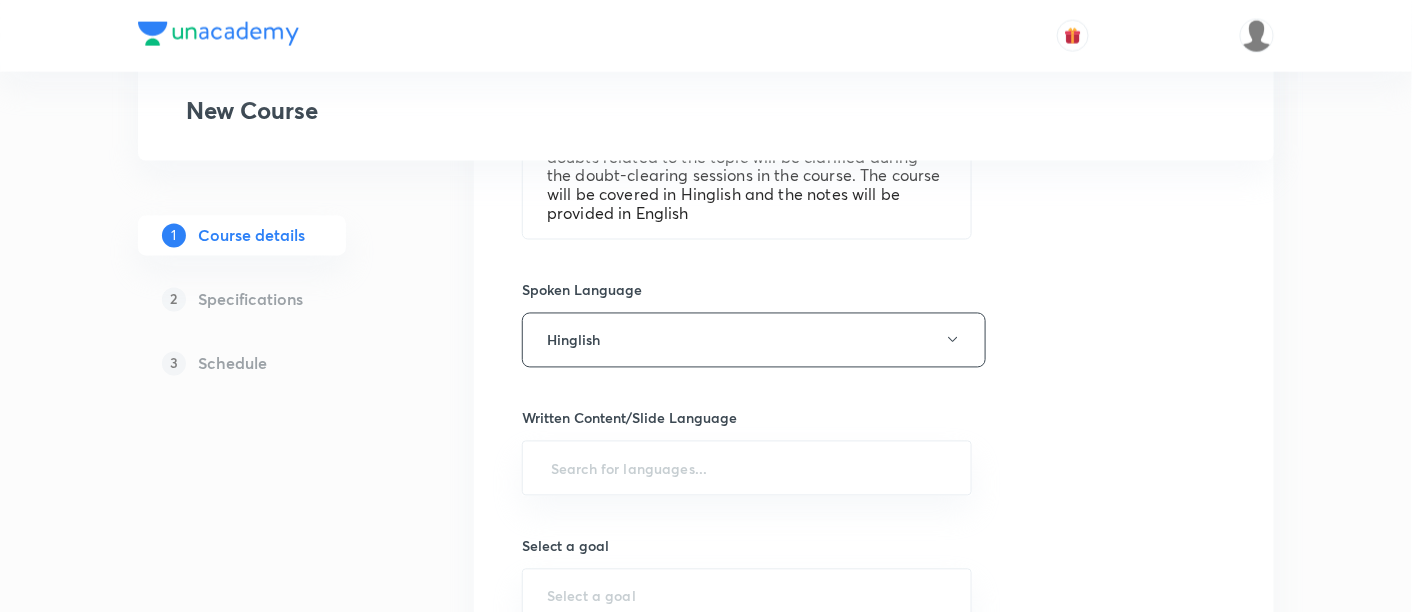 scroll, scrollTop: 1022, scrollLeft: 0, axis: vertical 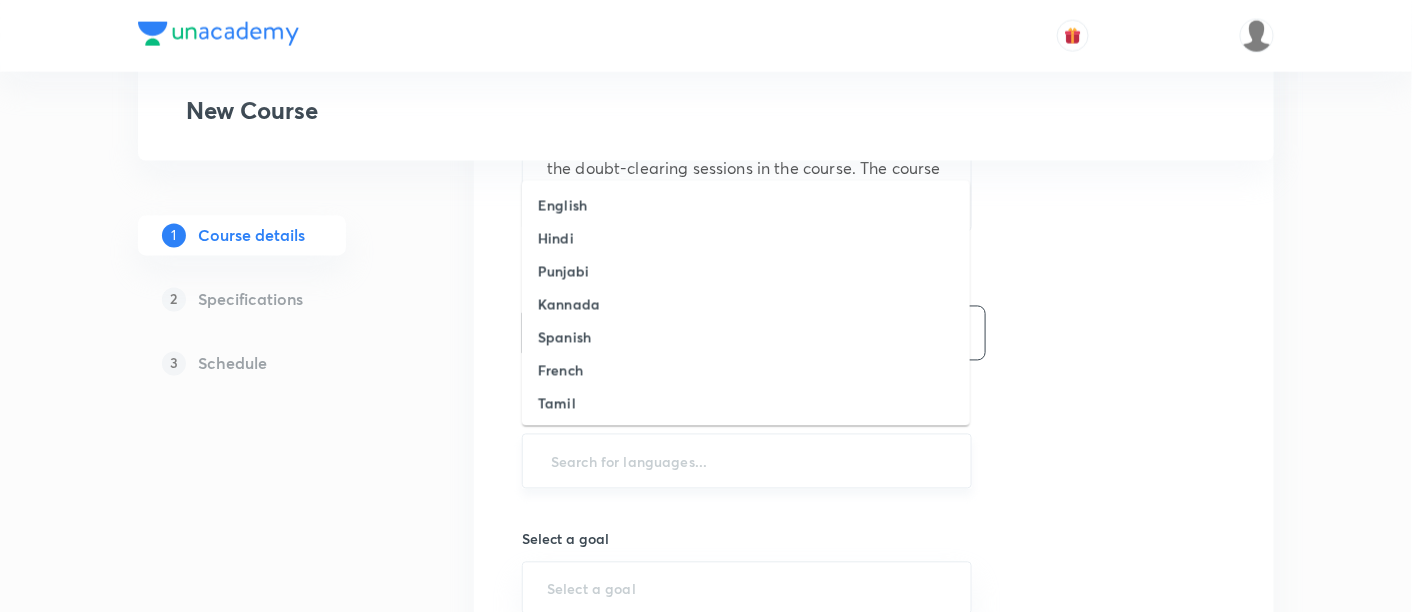 click at bounding box center [747, 461] 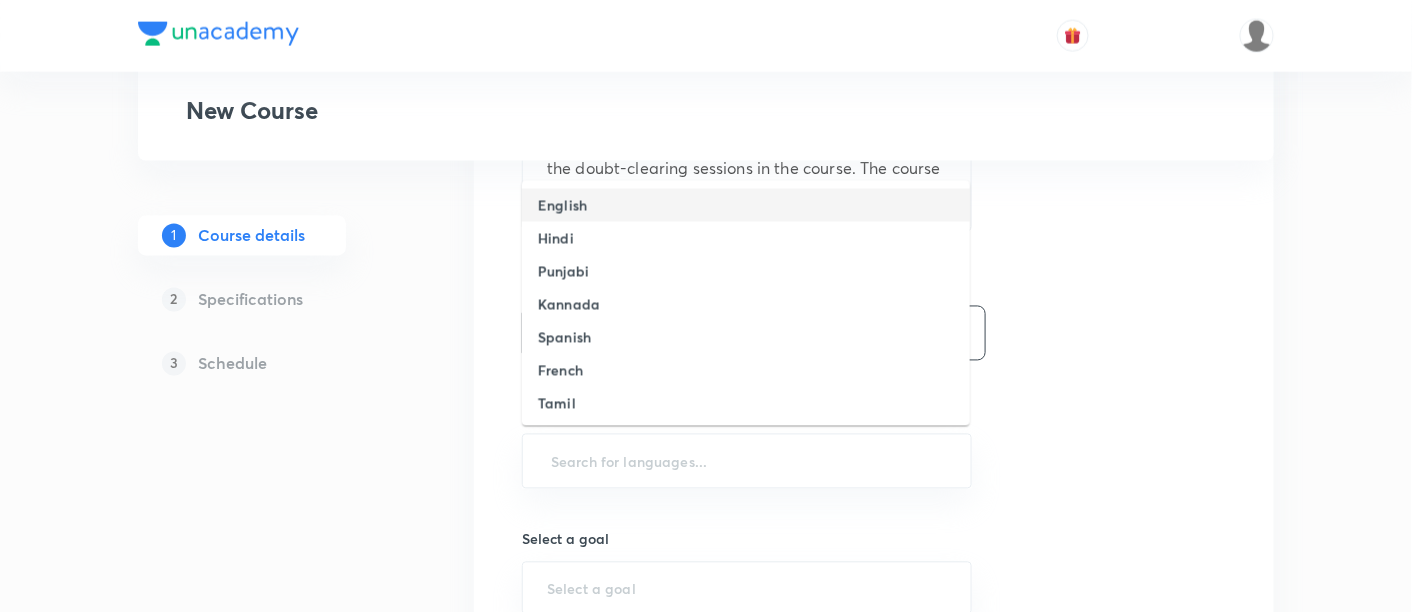 click on "English" at bounding box center [562, 205] 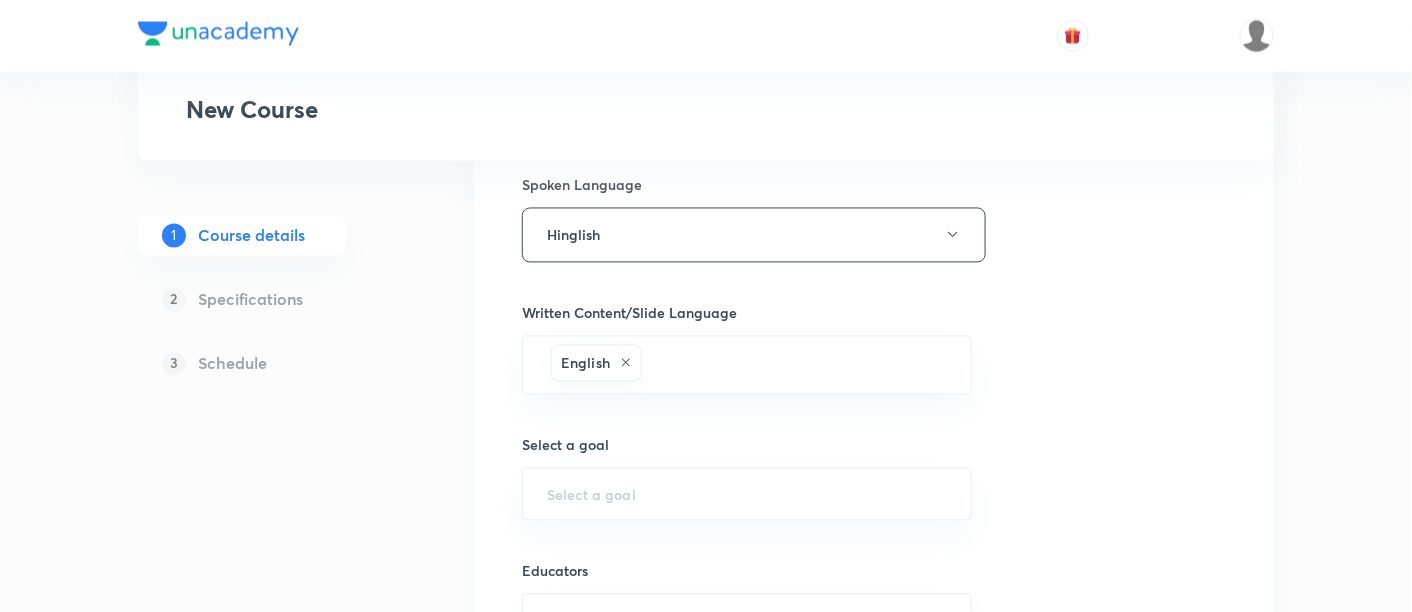 scroll, scrollTop: 1125, scrollLeft: 0, axis: vertical 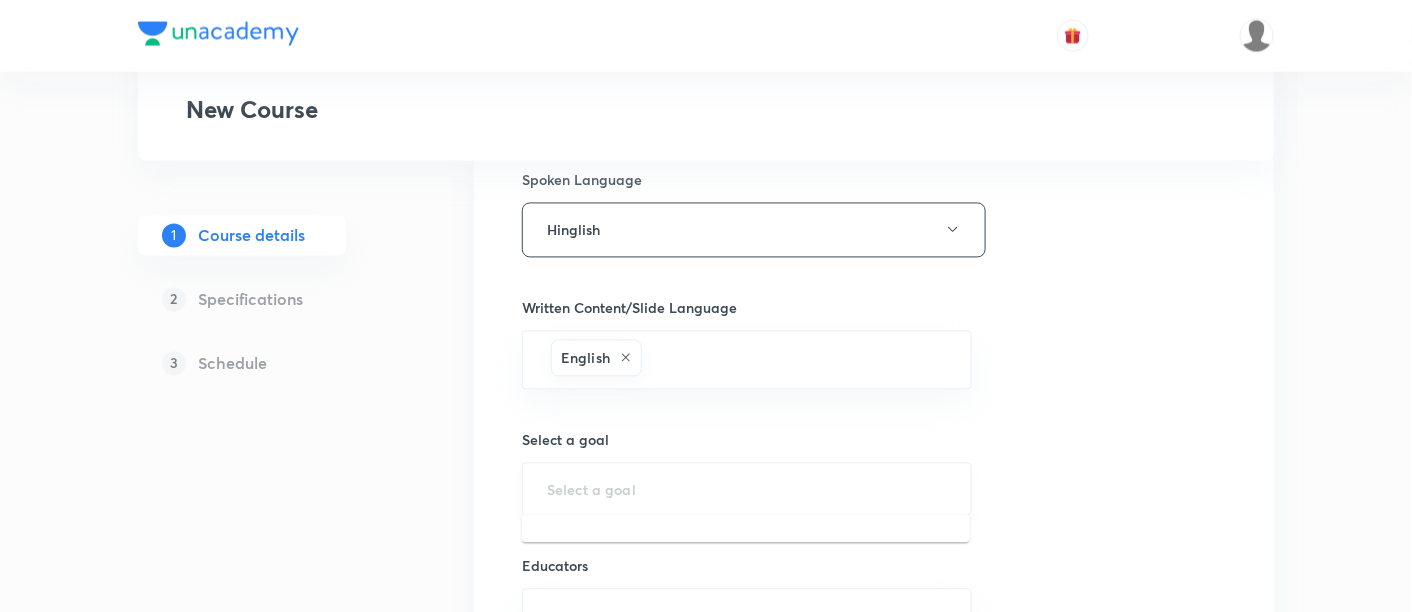 click at bounding box center (747, 489) 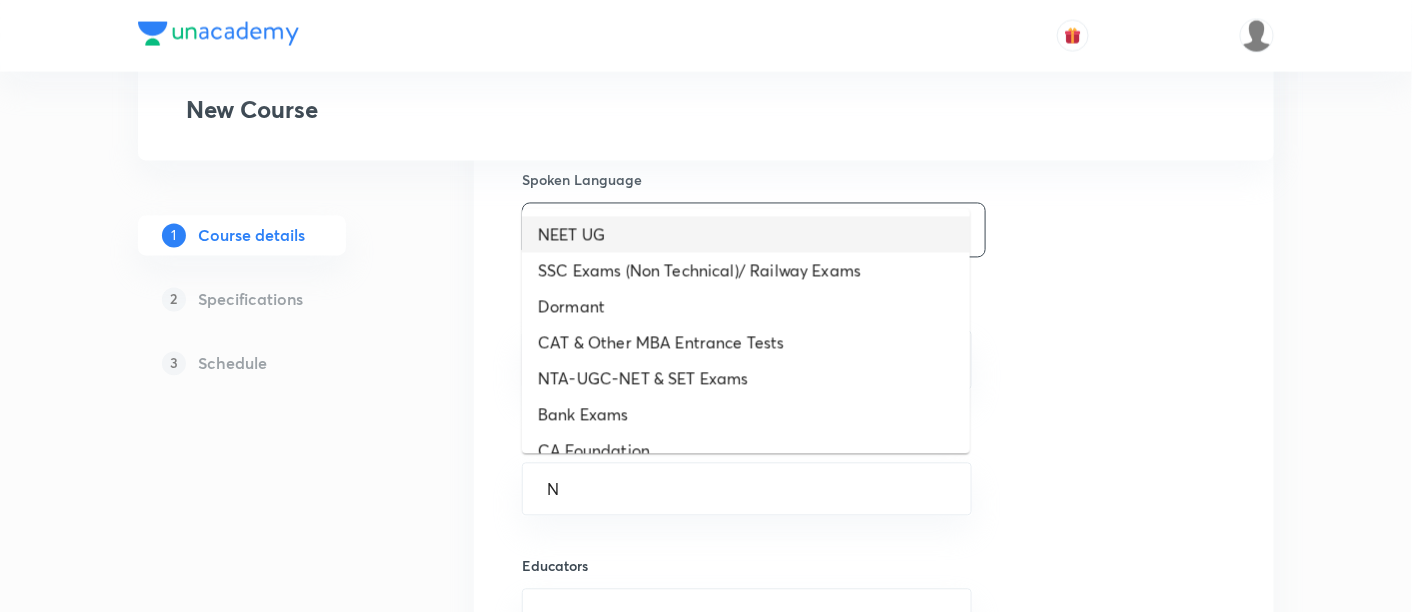 click on "NEET UG" at bounding box center (746, 235) 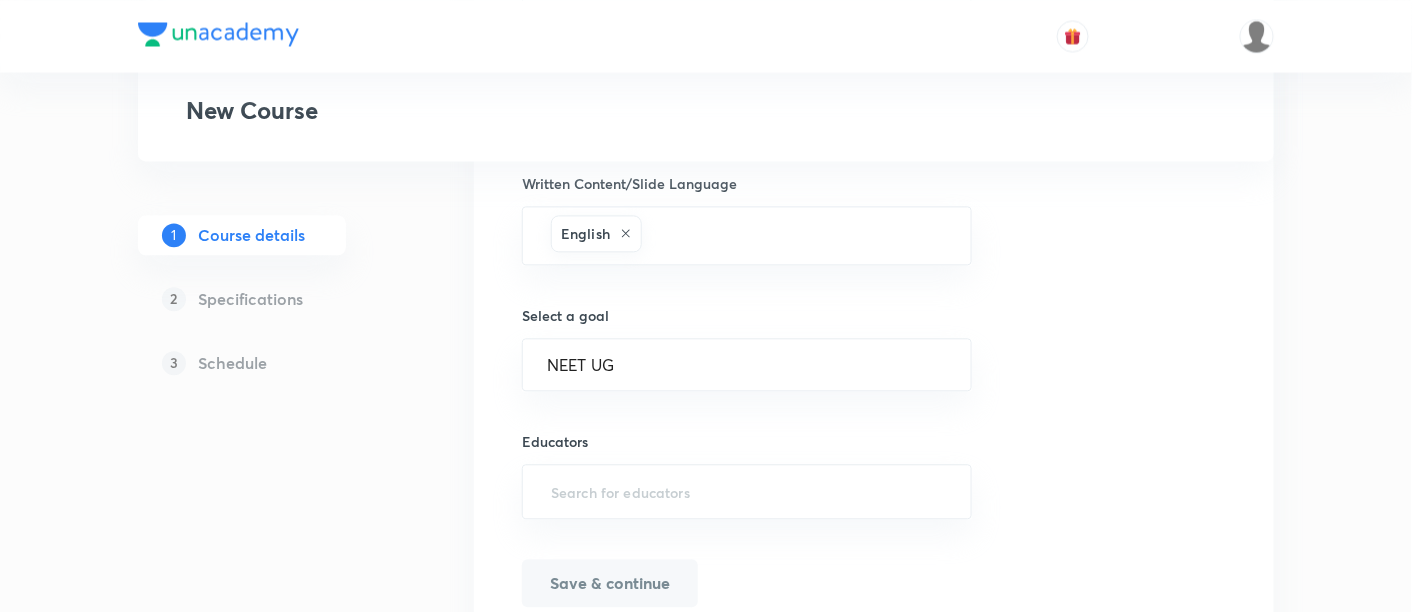 scroll, scrollTop: 1255, scrollLeft: 0, axis: vertical 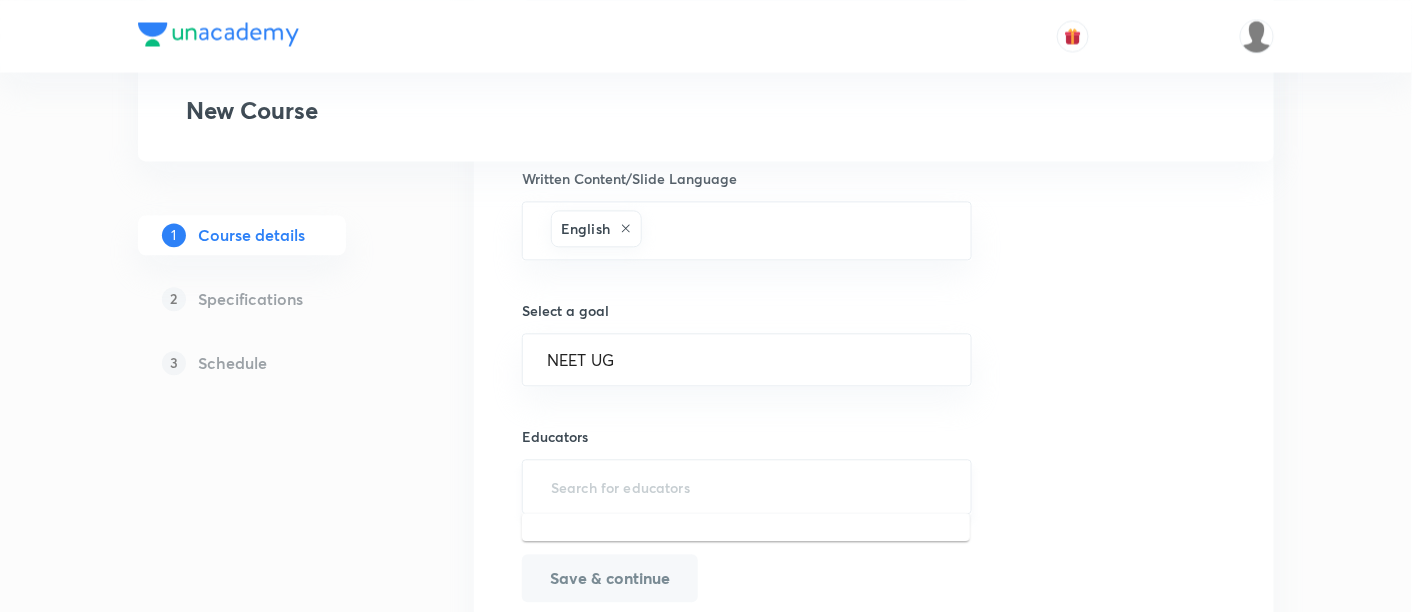 click at bounding box center [747, 486] 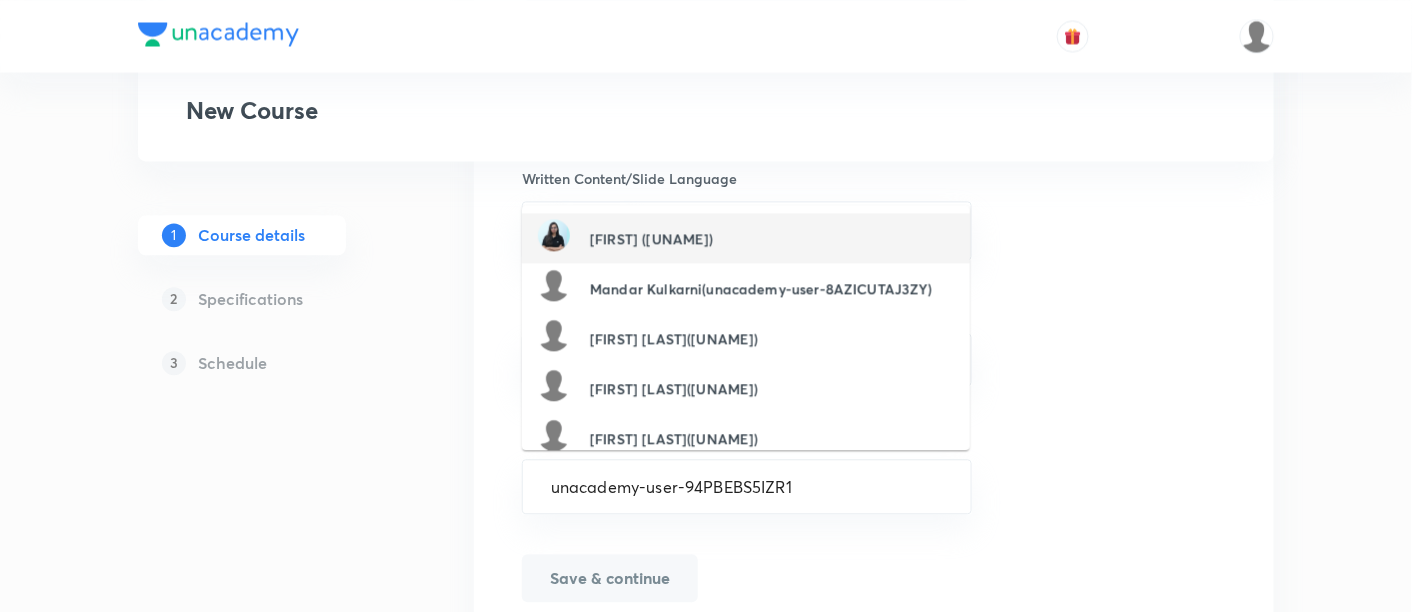 click on "[FIRST] ([UNAME])" at bounding box center [652, 238] 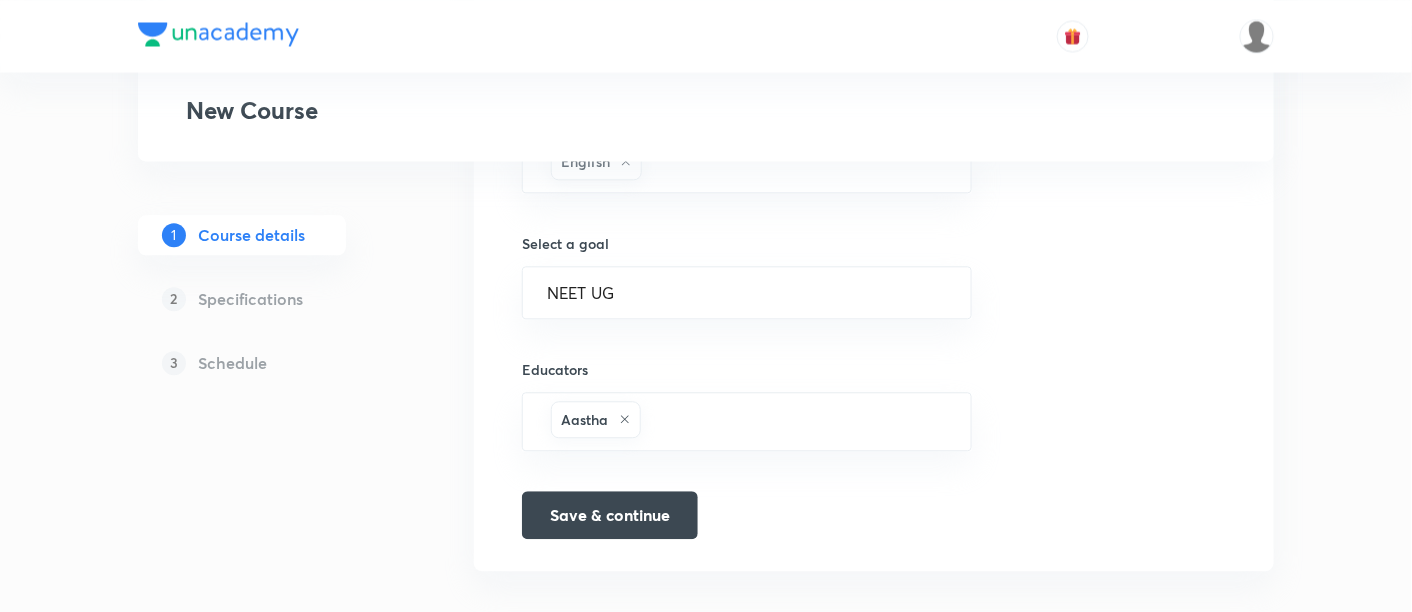 scroll, scrollTop: 1337, scrollLeft: 0, axis: vertical 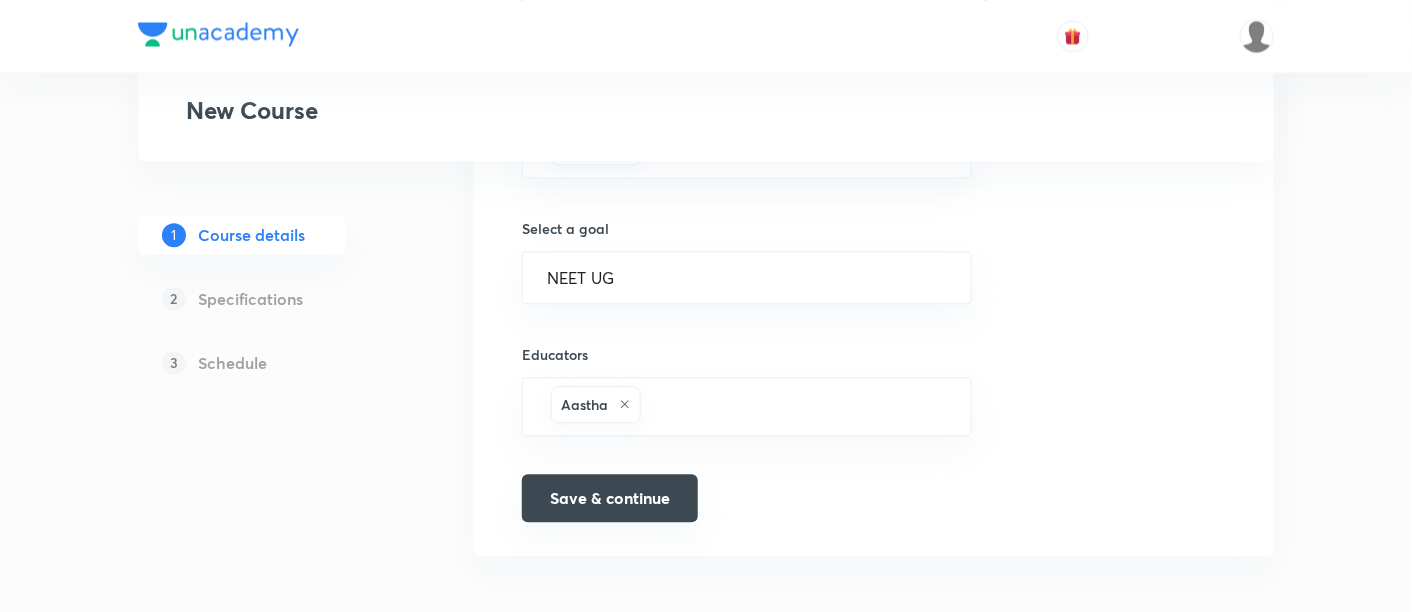click on "Save & continue" at bounding box center [610, 498] 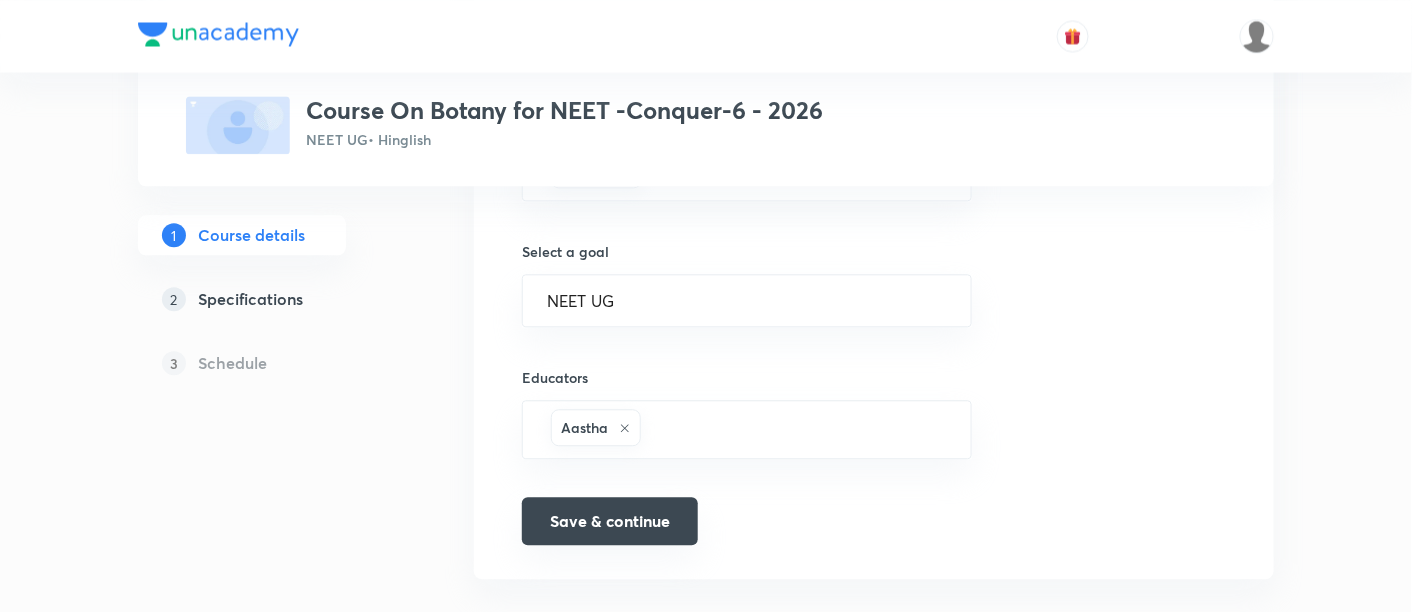 scroll, scrollTop: 1361, scrollLeft: 0, axis: vertical 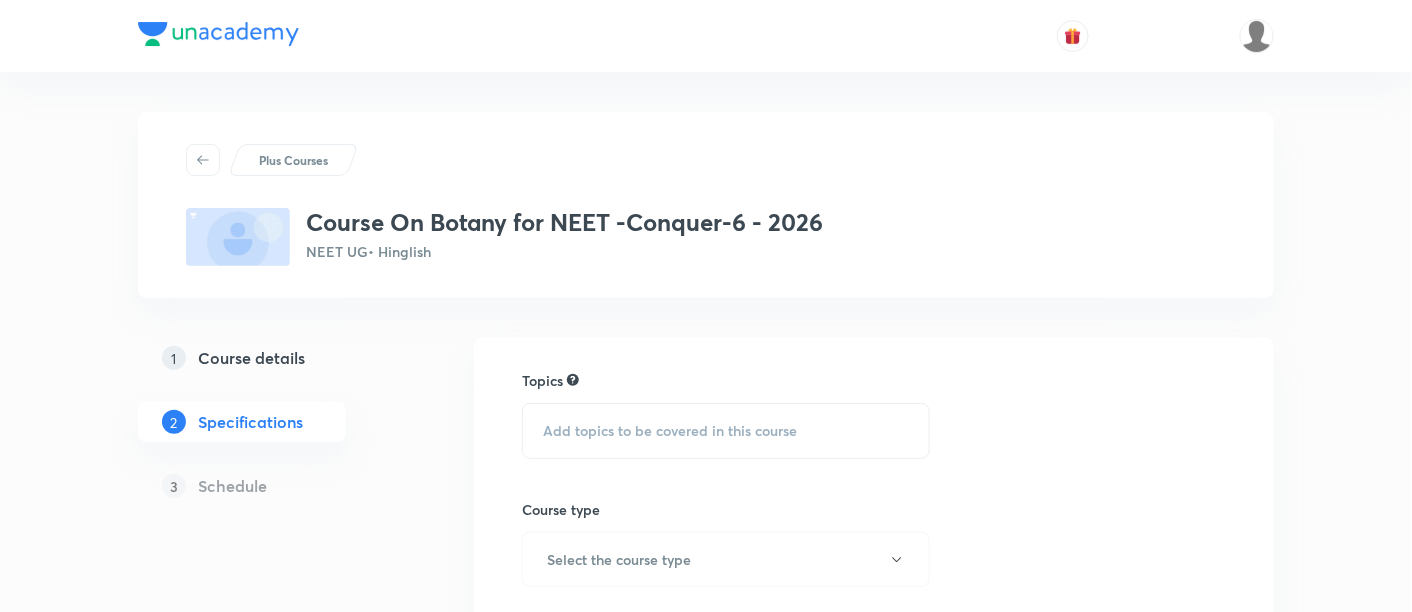 click on "Add topics to be covered in this course" at bounding box center (670, 431) 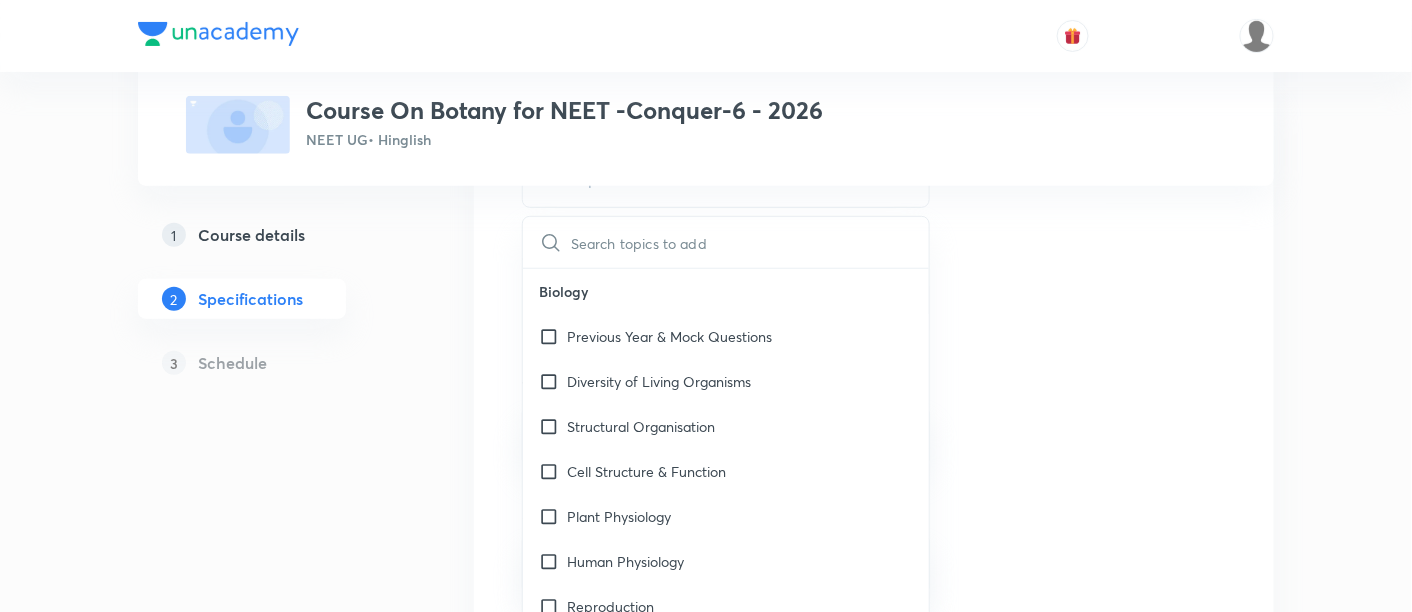scroll, scrollTop: 251, scrollLeft: 0, axis: vertical 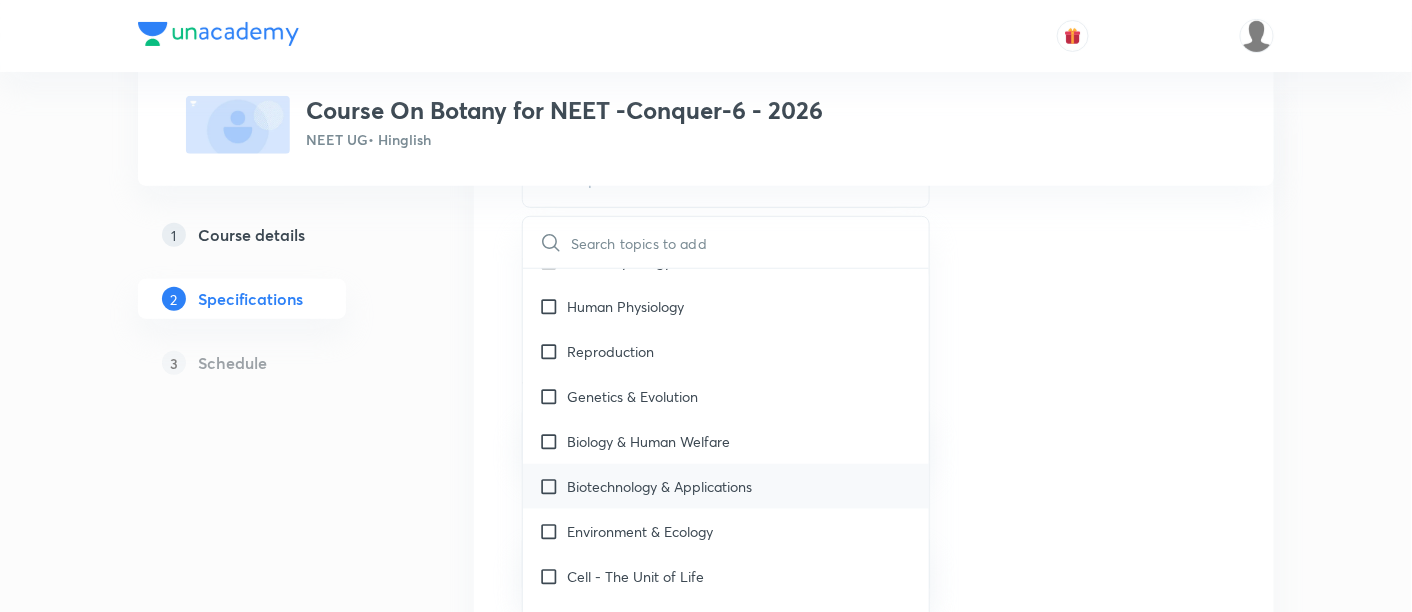 click on "Biotechnology & Applications" at bounding box center [659, 486] 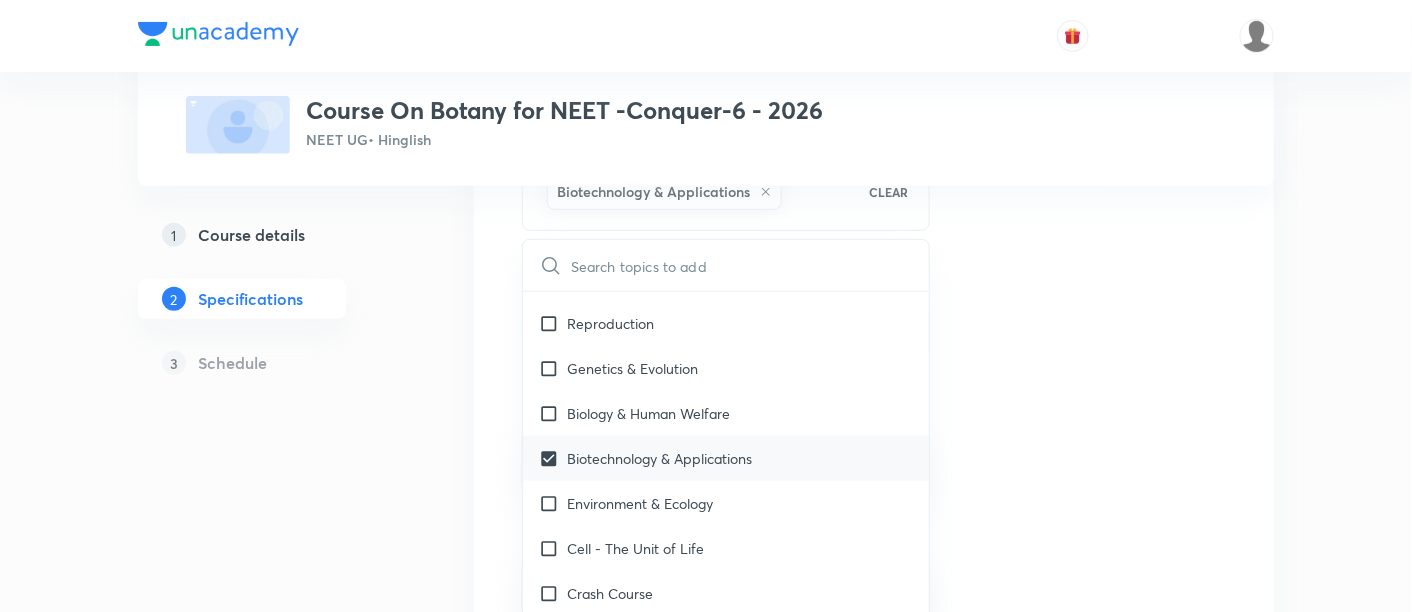 scroll, scrollTop: 325, scrollLeft: 0, axis: vertical 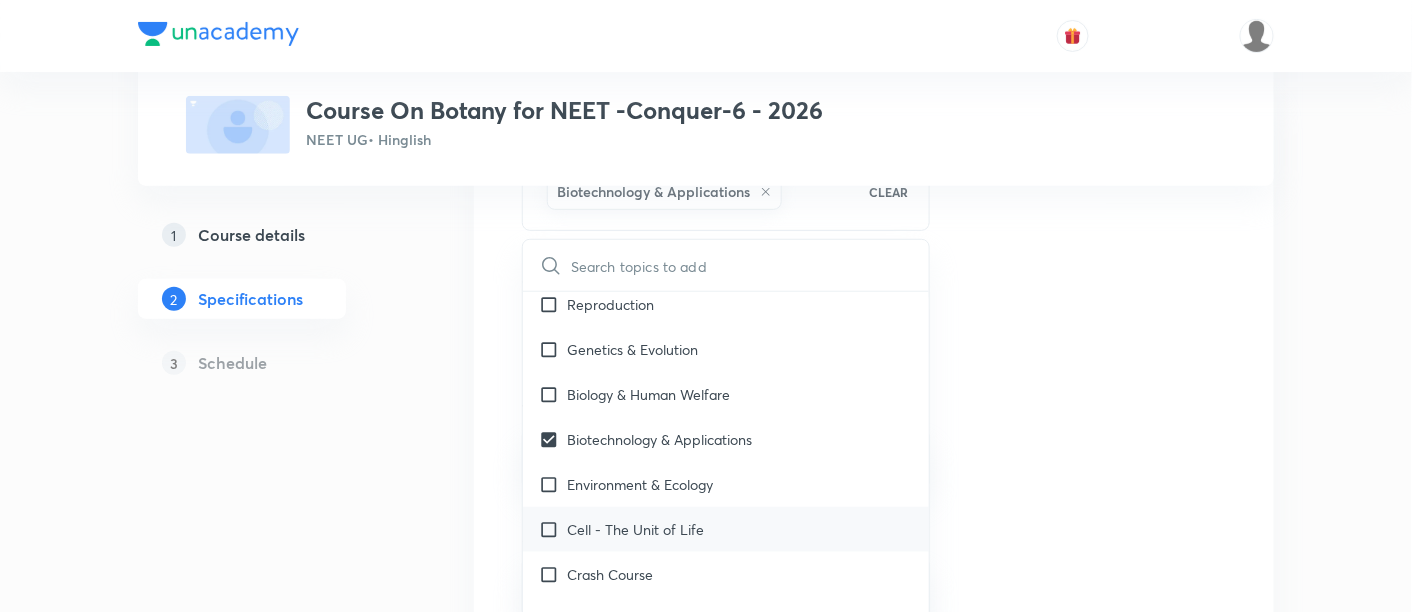click on "Cell - The Unit of Life" at bounding box center [635, 529] 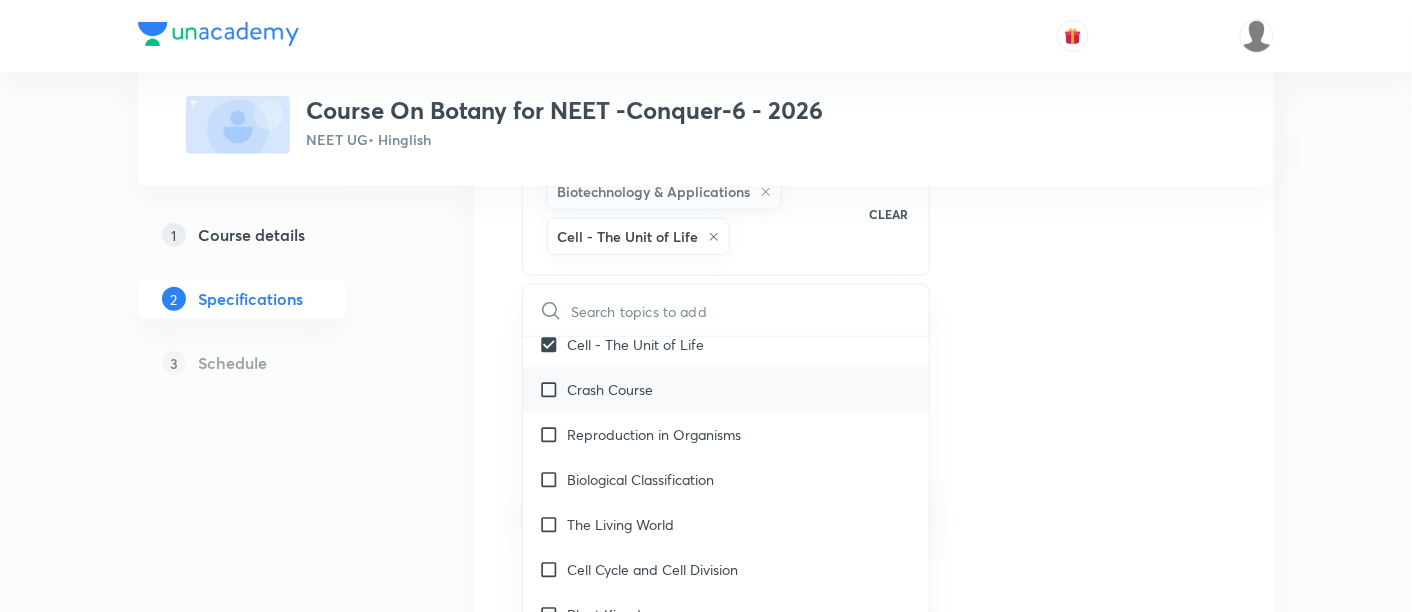scroll, scrollTop: 562, scrollLeft: 0, axis: vertical 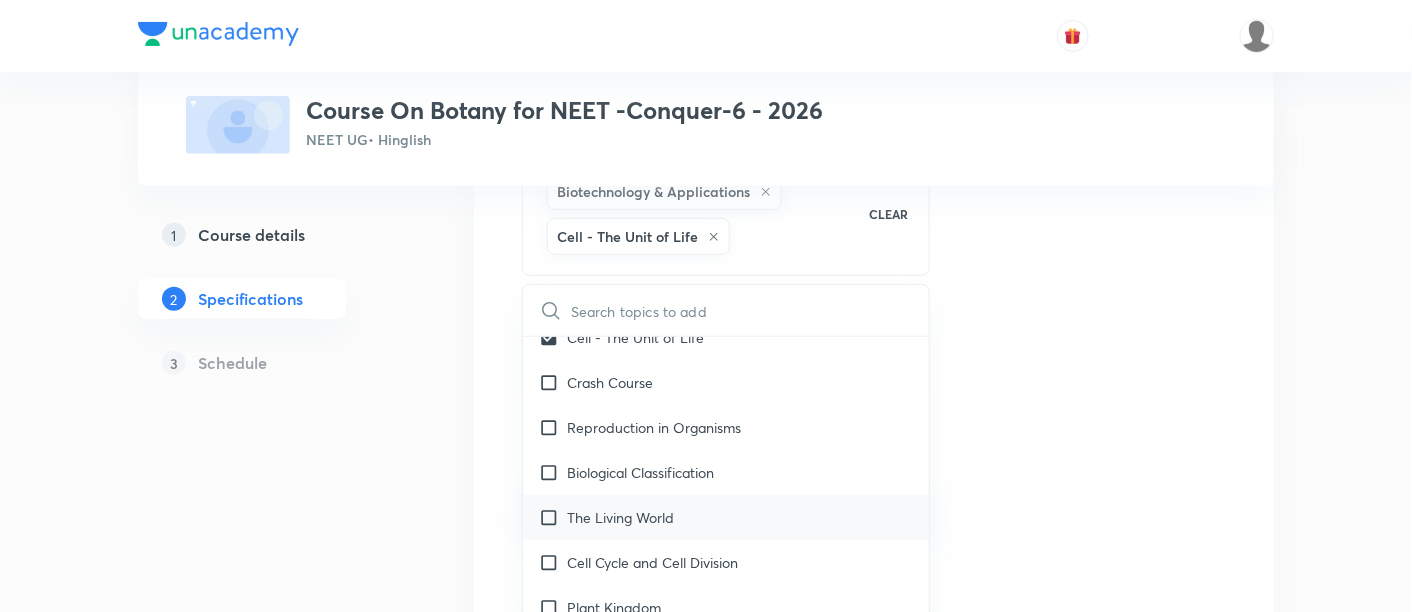 click on "The Living World" at bounding box center [620, 517] 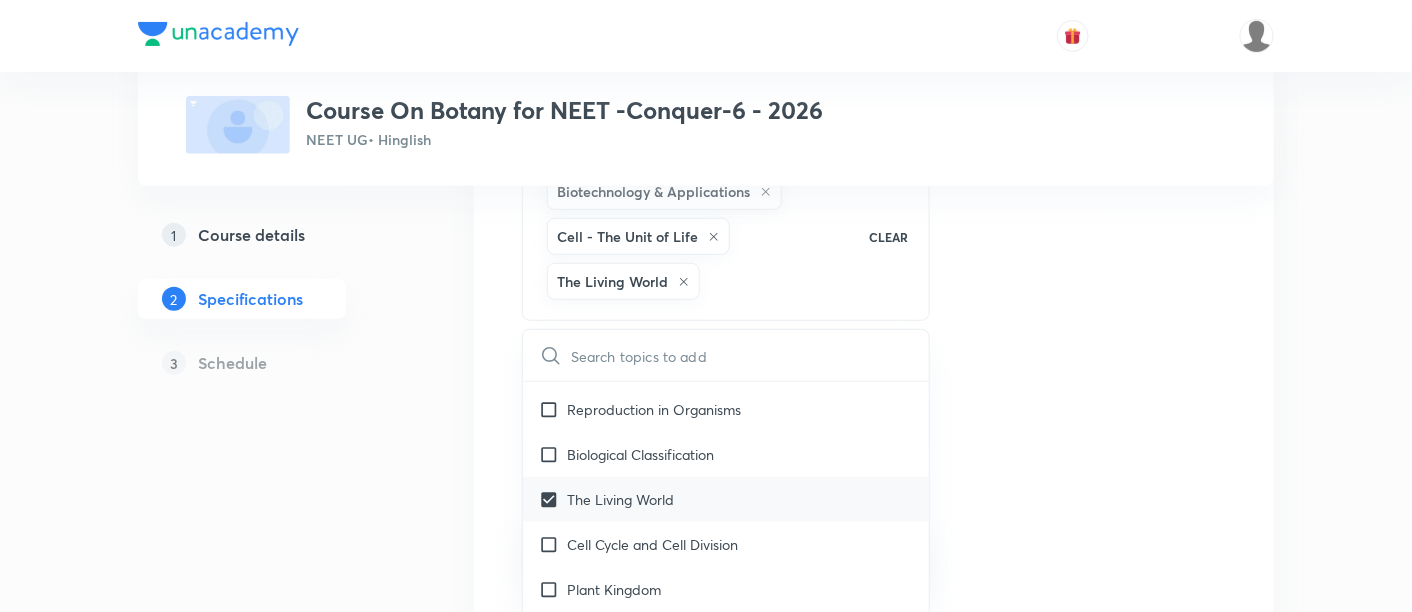 scroll, scrollTop: 629, scrollLeft: 0, axis: vertical 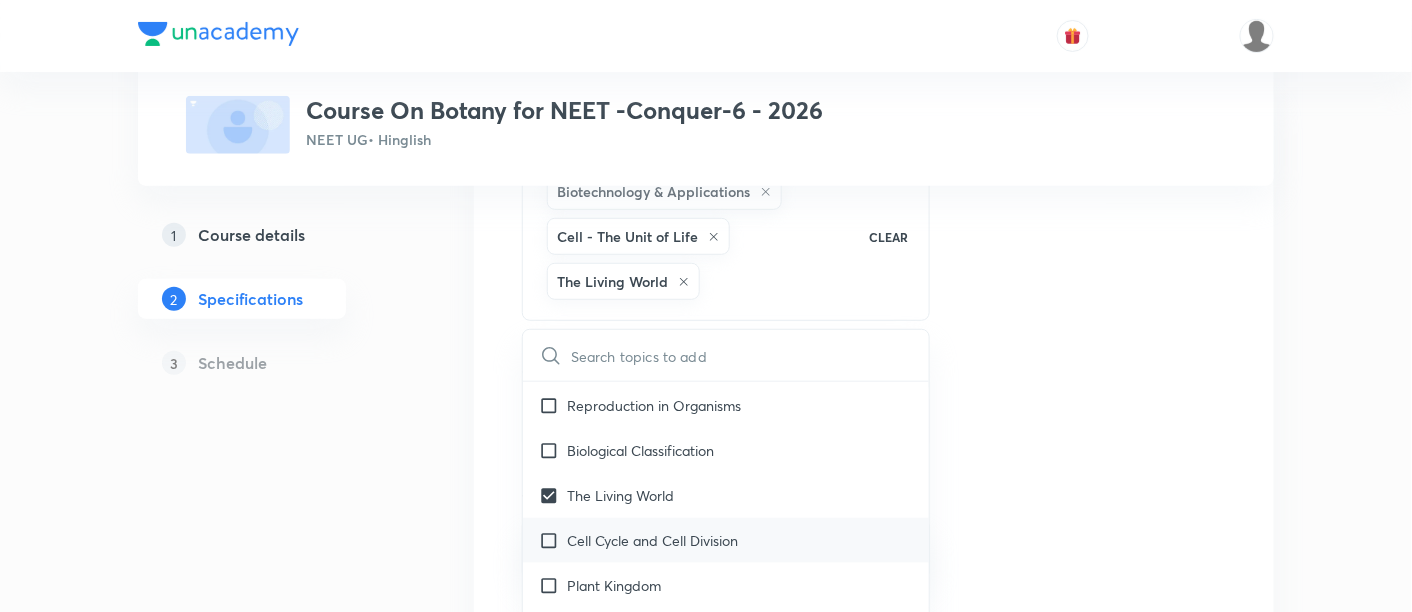 click on "Cell Cycle and Cell Division" at bounding box center [652, 540] 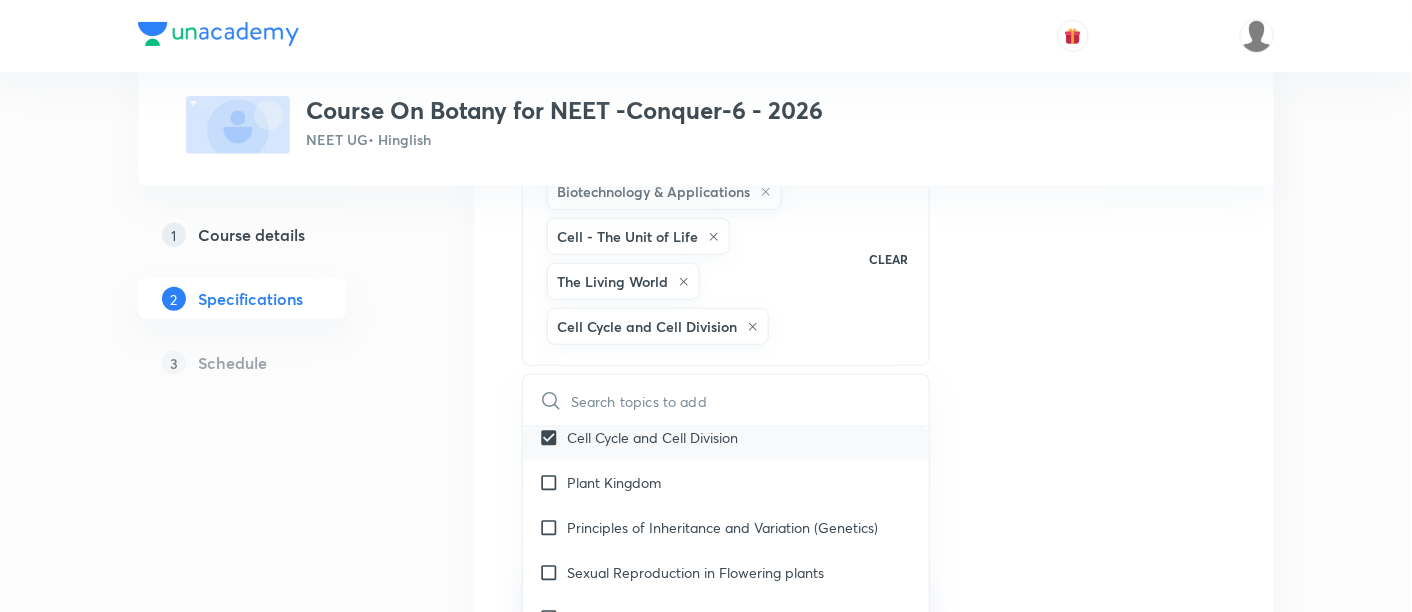 scroll, scrollTop: 785, scrollLeft: 0, axis: vertical 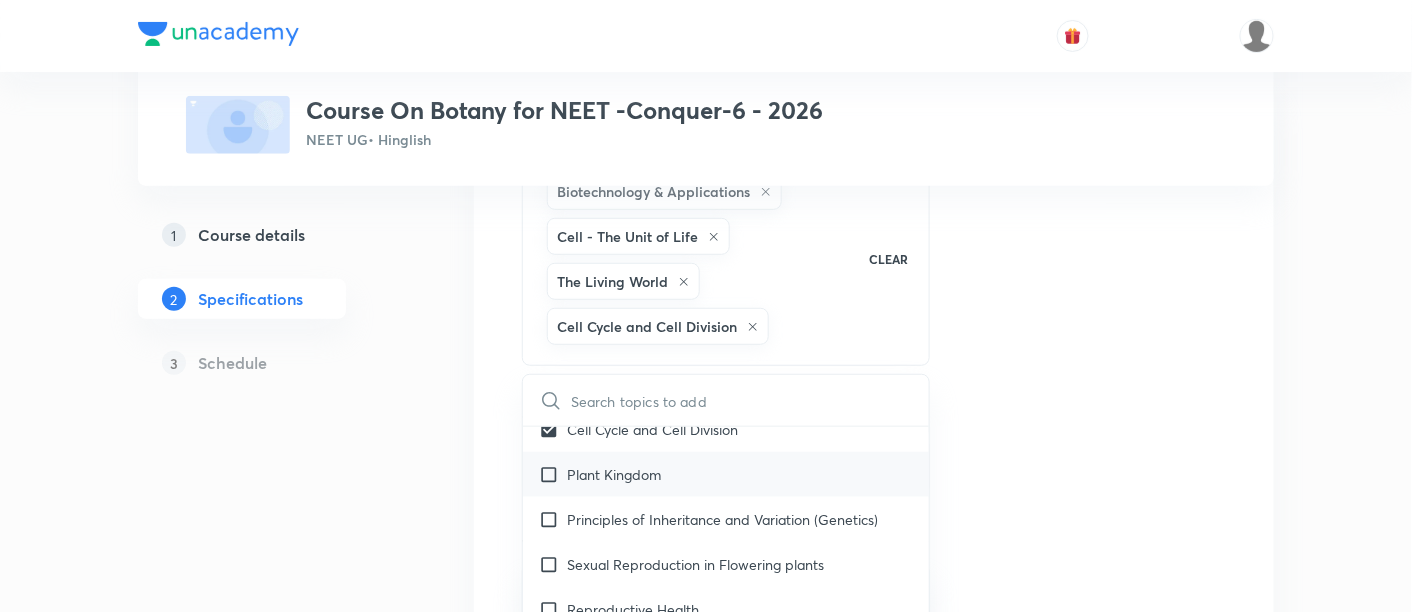 click on "Plant Kingdom" at bounding box center (614, 474) 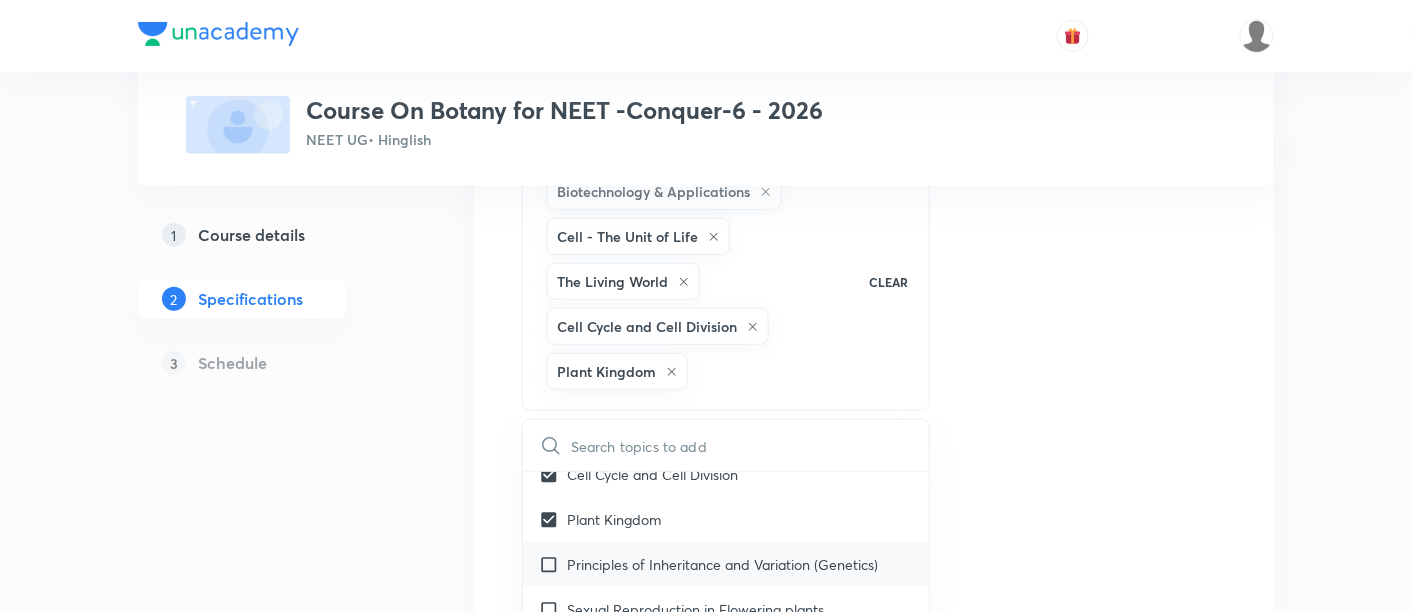 click on "Principles of Inheritance and Variation (Genetics)" at bounding box center [722, 564] 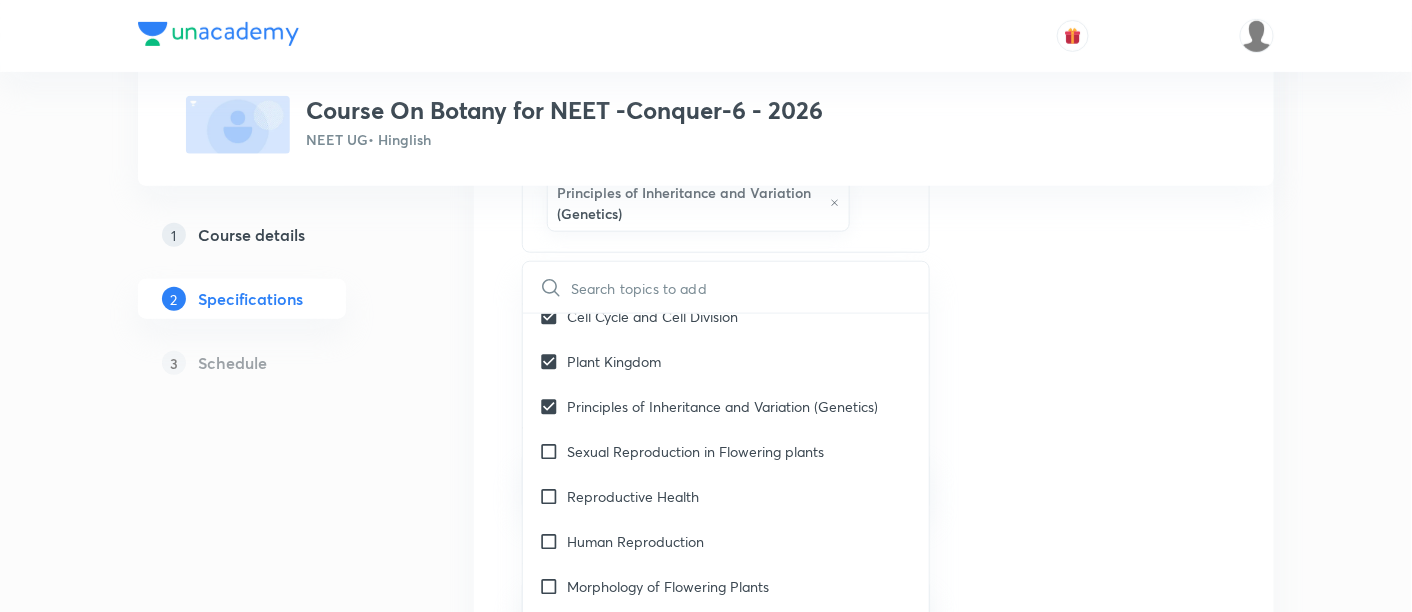 scroll, scrollTop: 488, scrollLeft: 0, axis: vertical 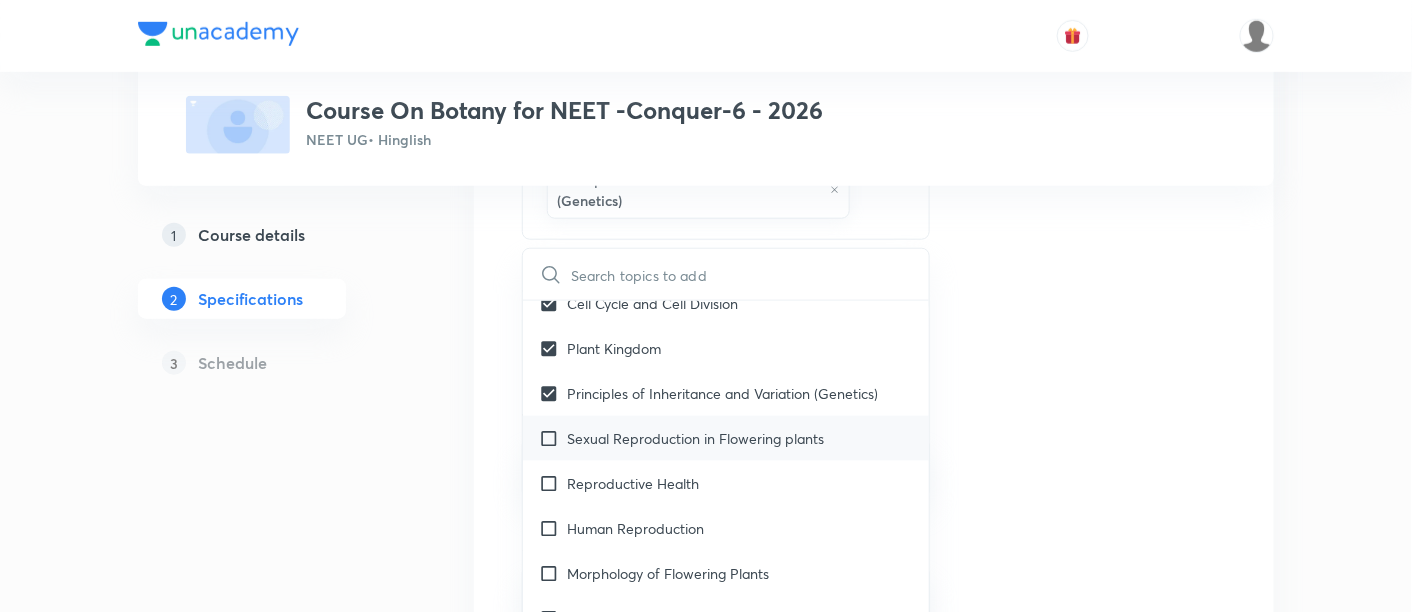 click on "Sexual Reproduction in Flowering plants" at bounding box center [695, 438] 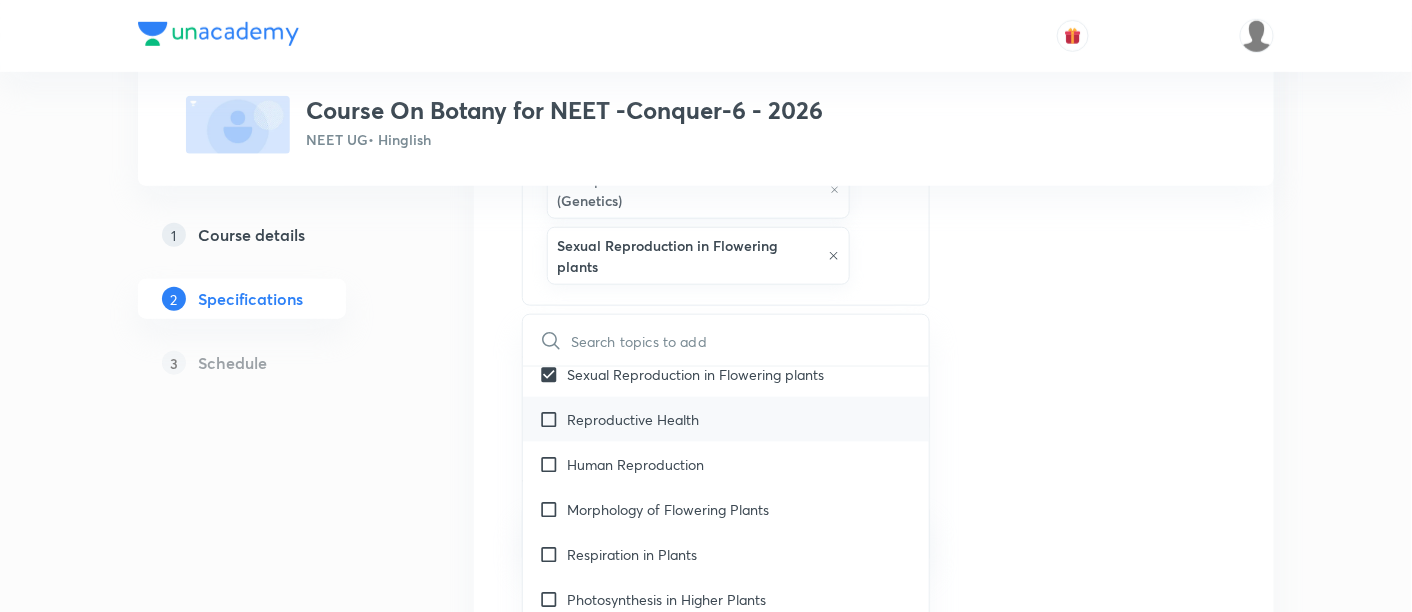 scroll, scrollTop: 959, scrollLeft: 0, axis: vertical 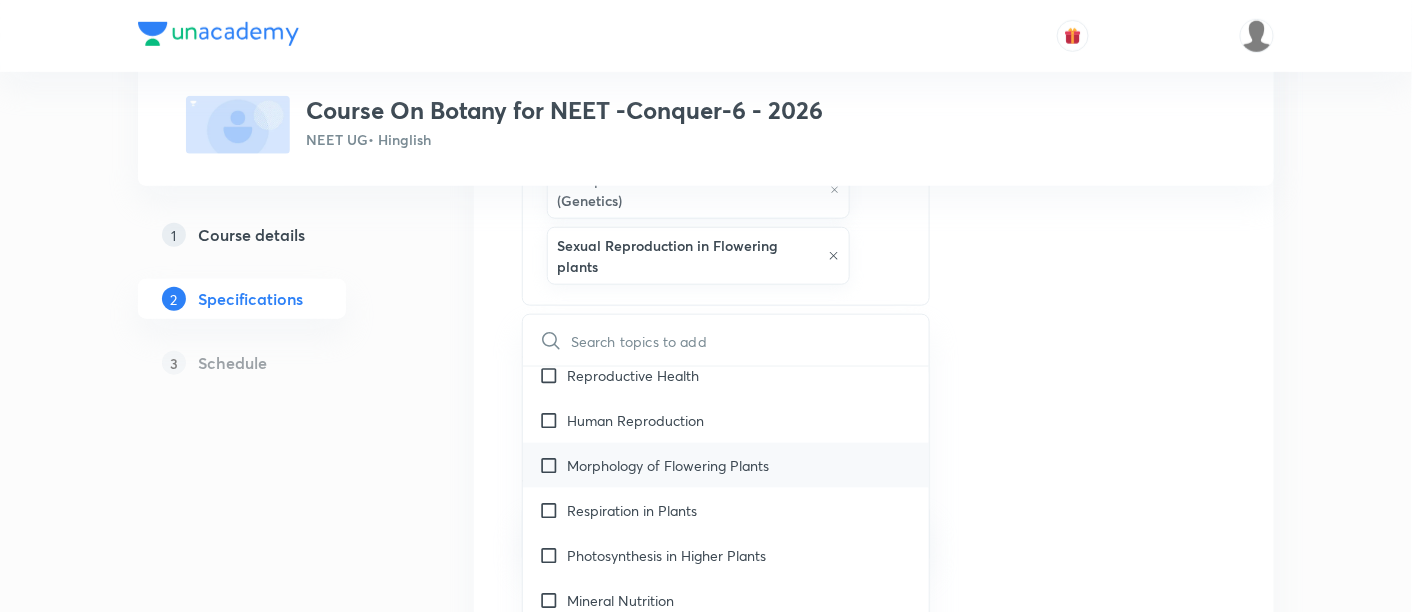 click on "Morphology of Flowering Plants" at bounding box center (668, 465) 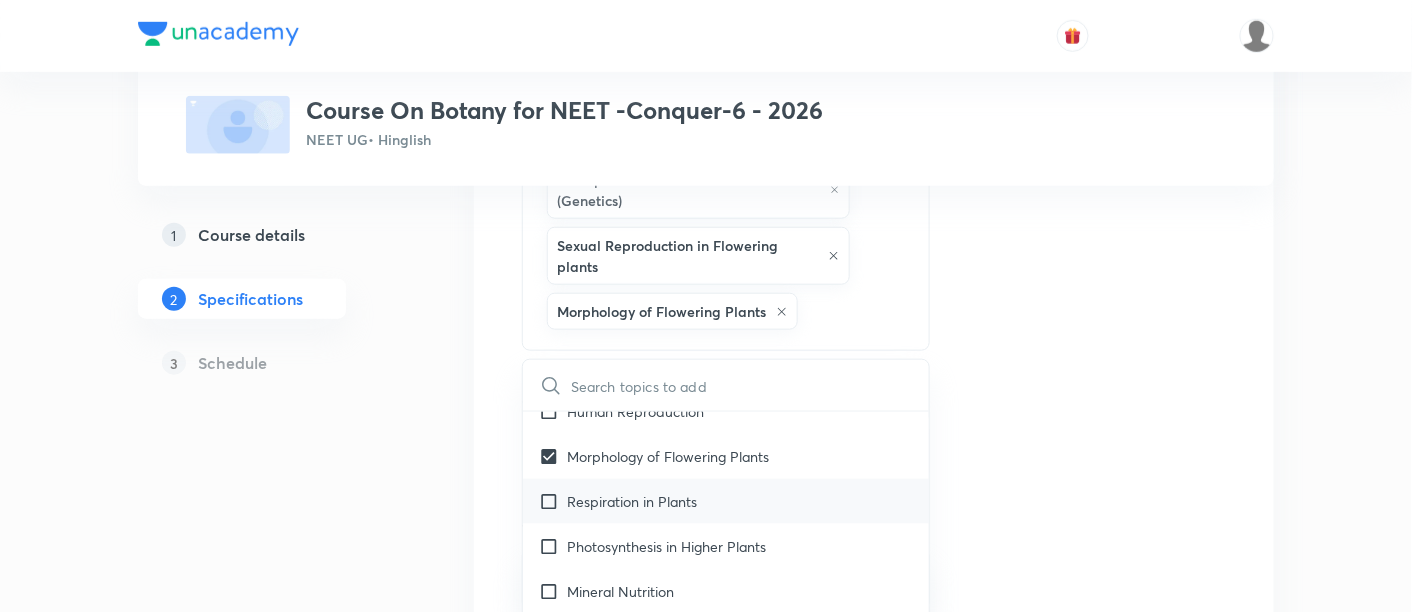 scroll, scrollTop: 1014, scrollLeft: 0, axis: vertical 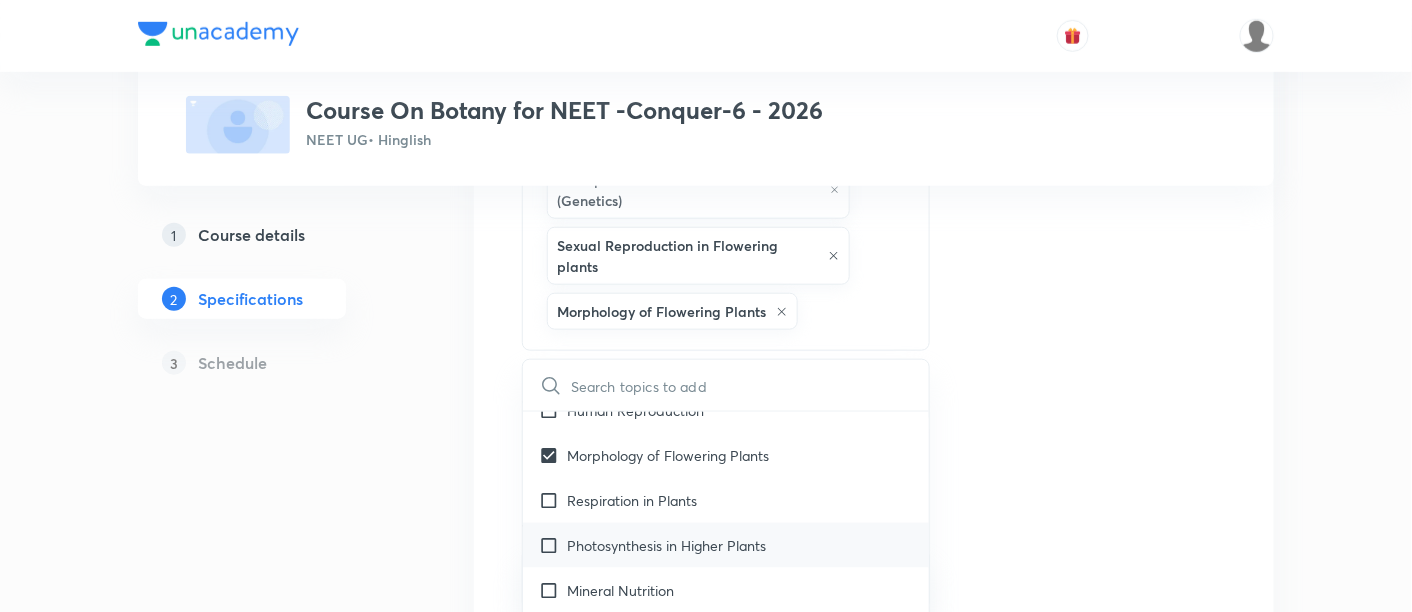 click on "Photosynthesis in Higher Plants" at bounding box center (666, 545) 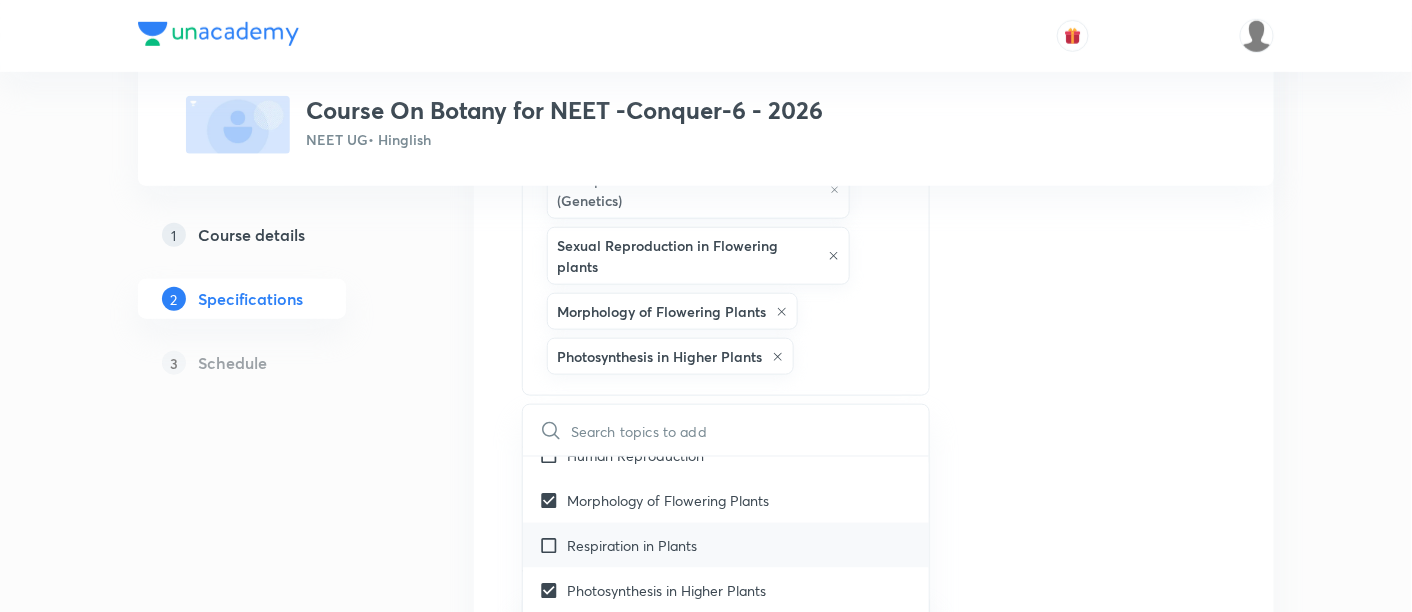 click on "Respiration in Plants" at bounding box center [632, 545] 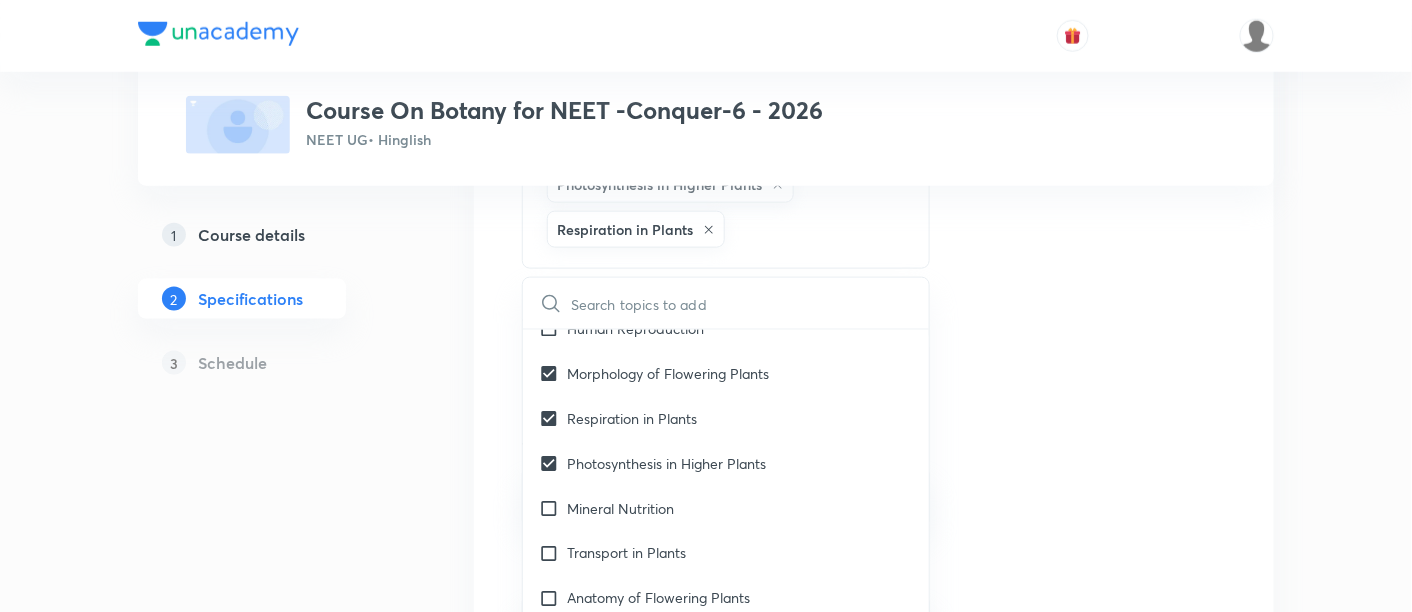 scroll, scrollTop: 677, scrollLeft: 0, axis: vertical 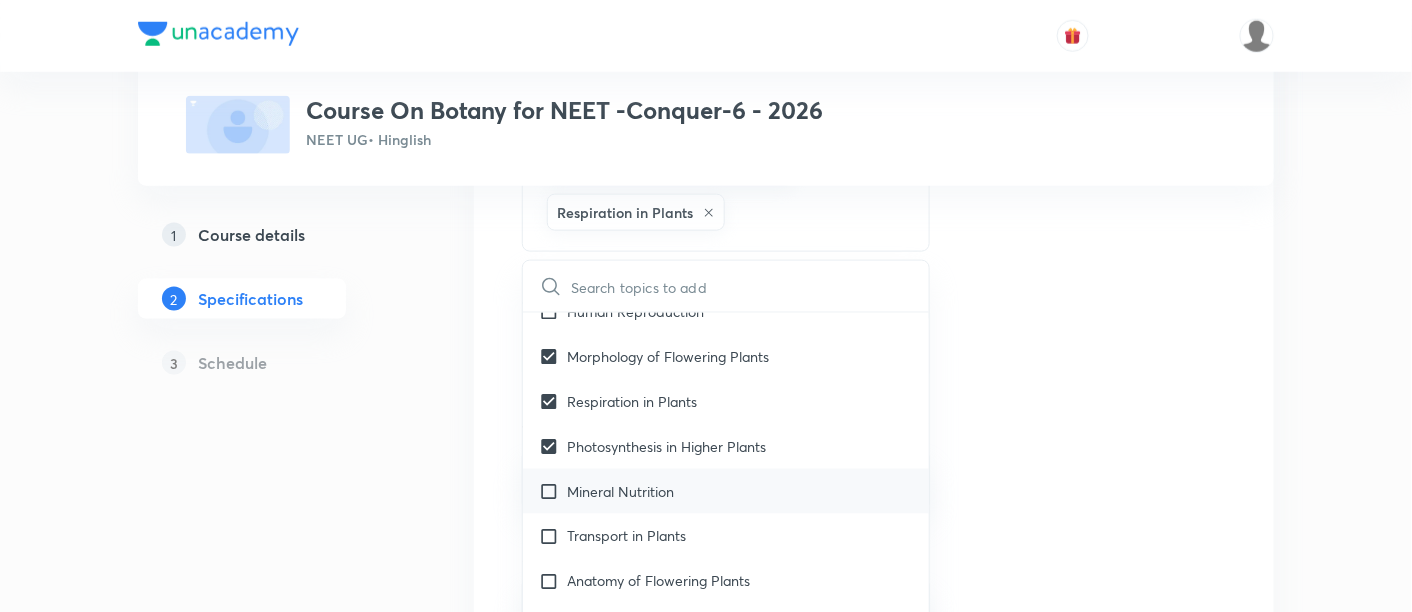 click on "Mineral Nutrition" at bounding box center (620, 491) 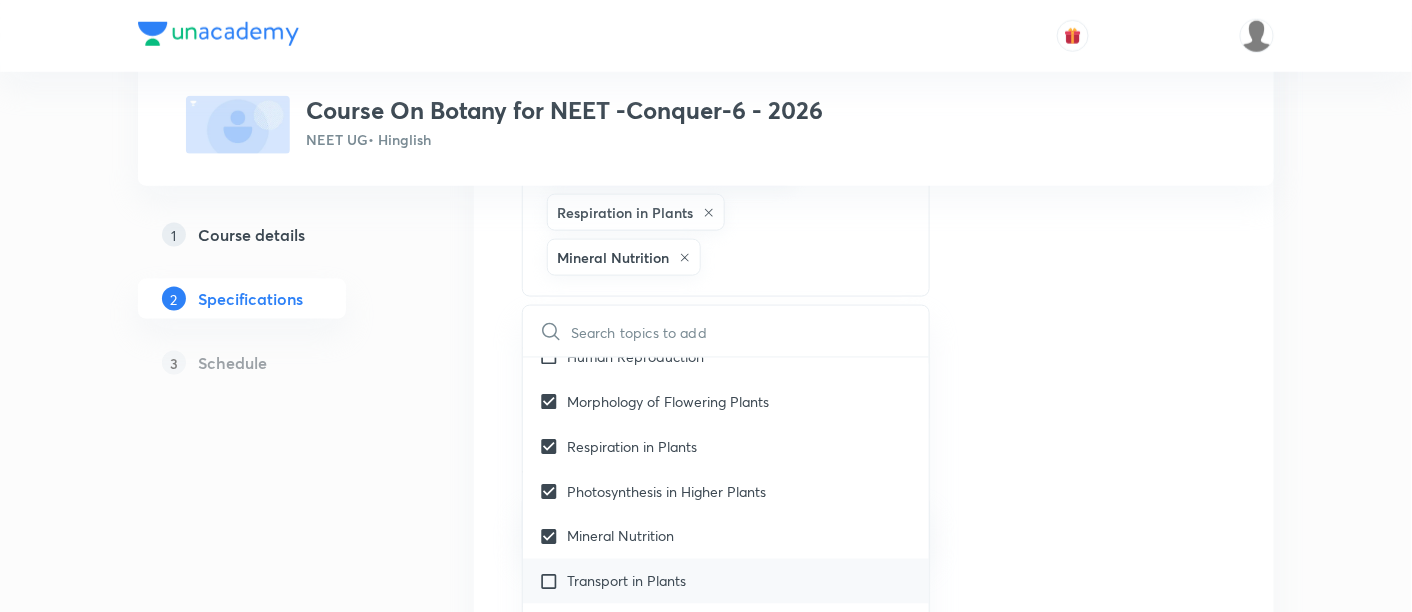click on "Transport in Plants" at bounding box center [626, 581] 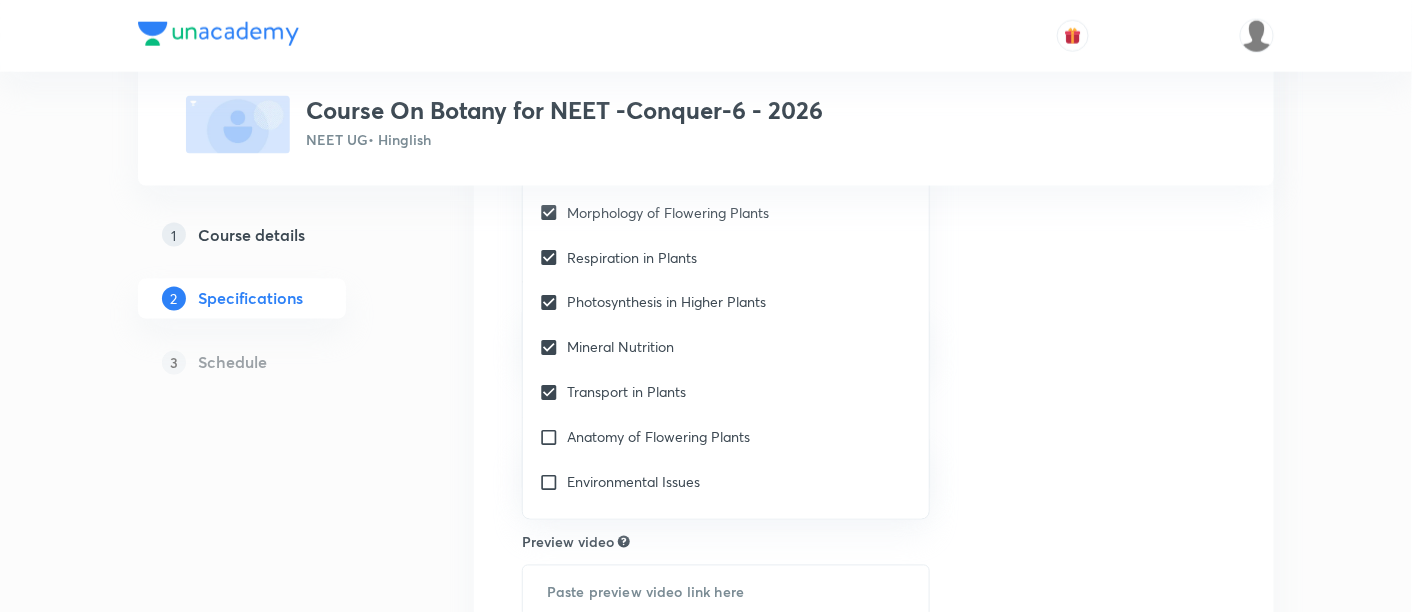 scroll, scrollTop: 918, scrollLeft: 0, axis: vertical 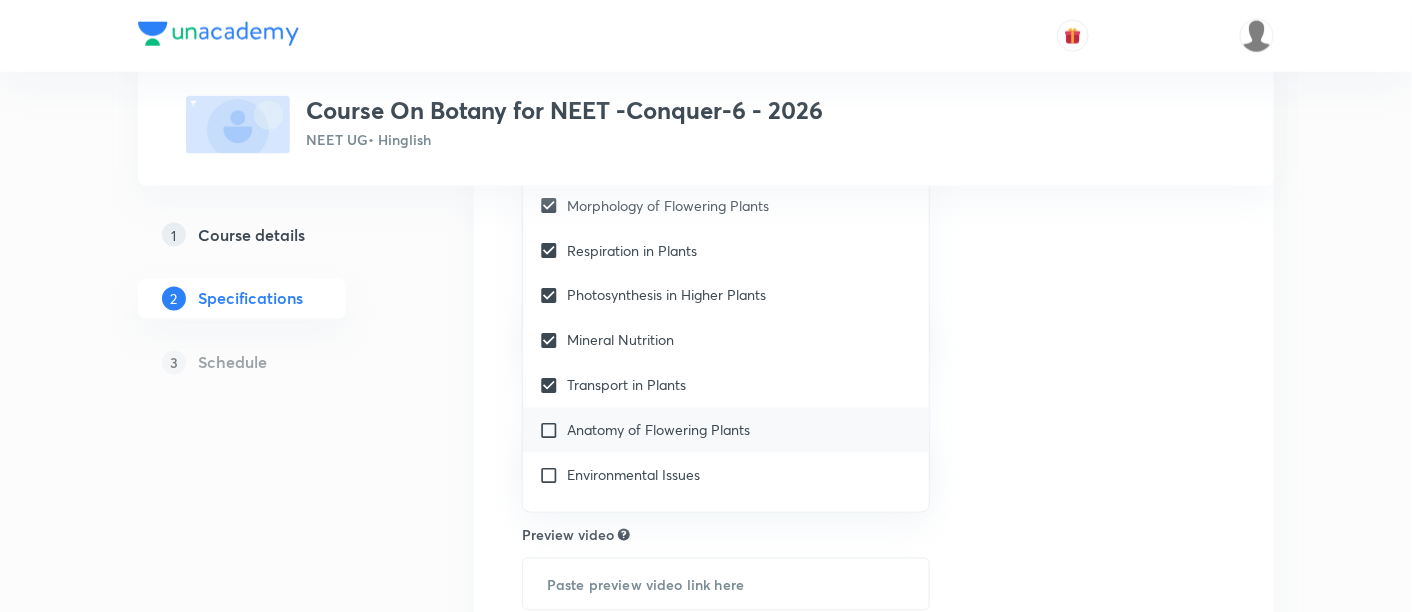 click on "Anatomy of Flowering Plants" at bounding box center (658, 430) 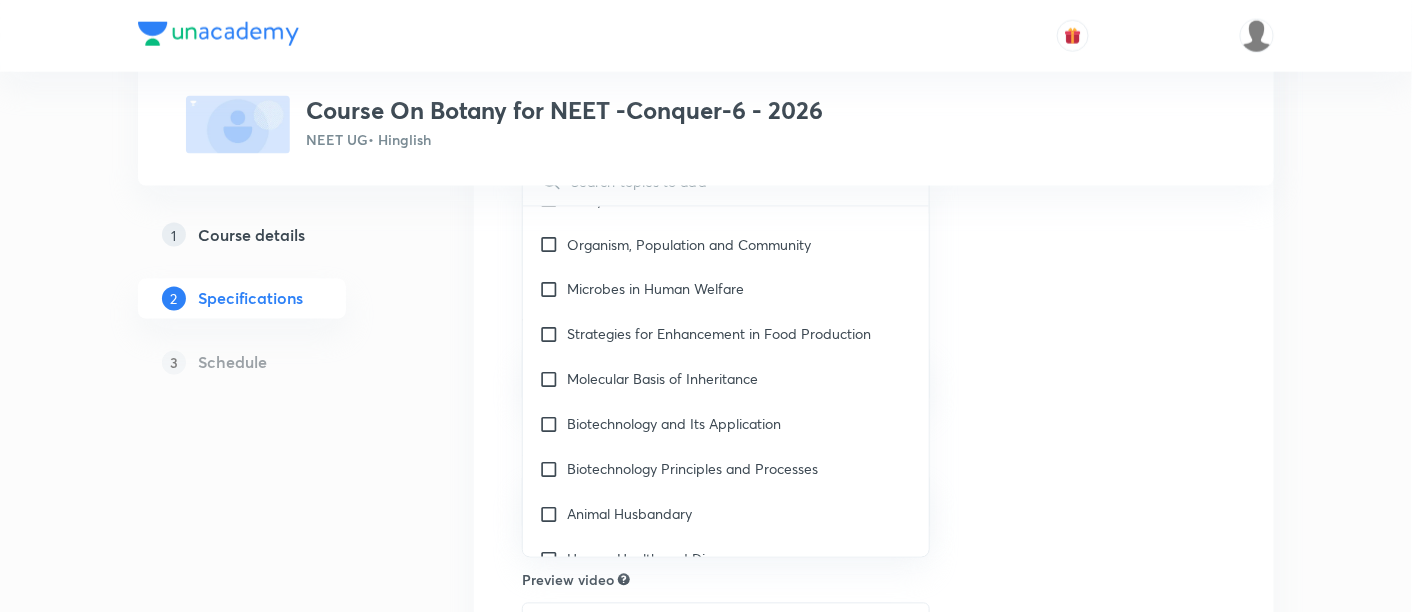 scroll, scrollTop: 1425, scrollLeft: 0, axis: vertical 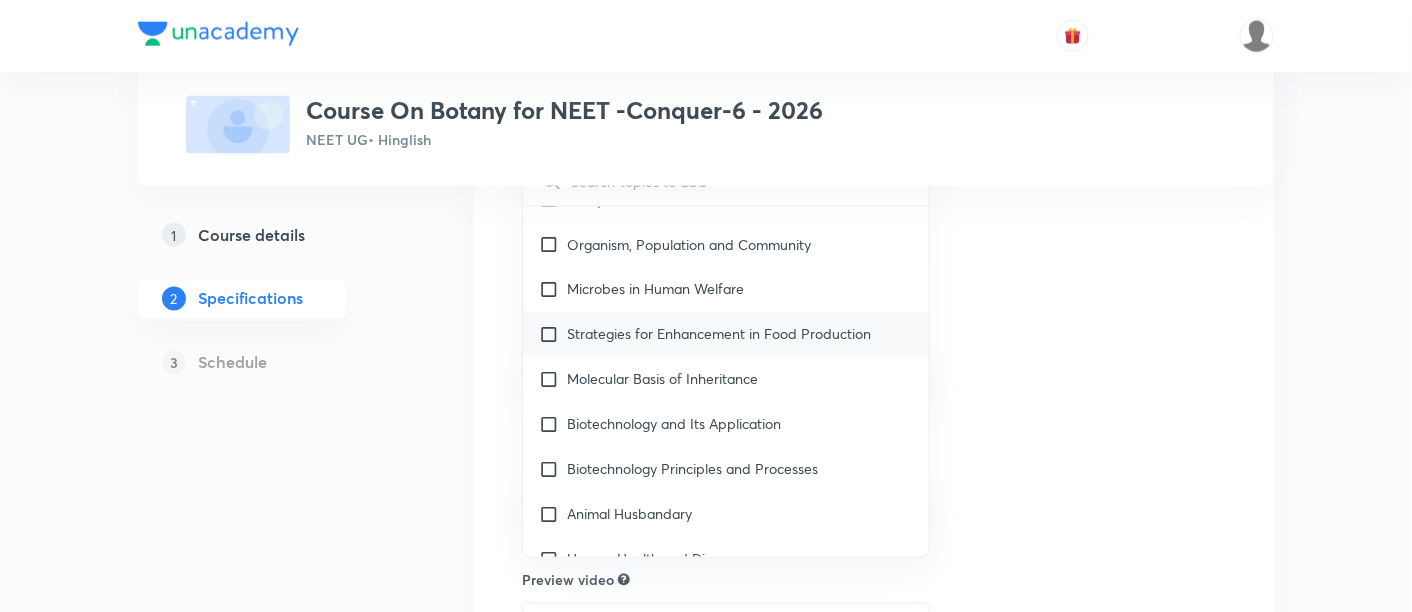 click on "Strategies for Enhancement in Food Production" at bounding box center [726, 334] 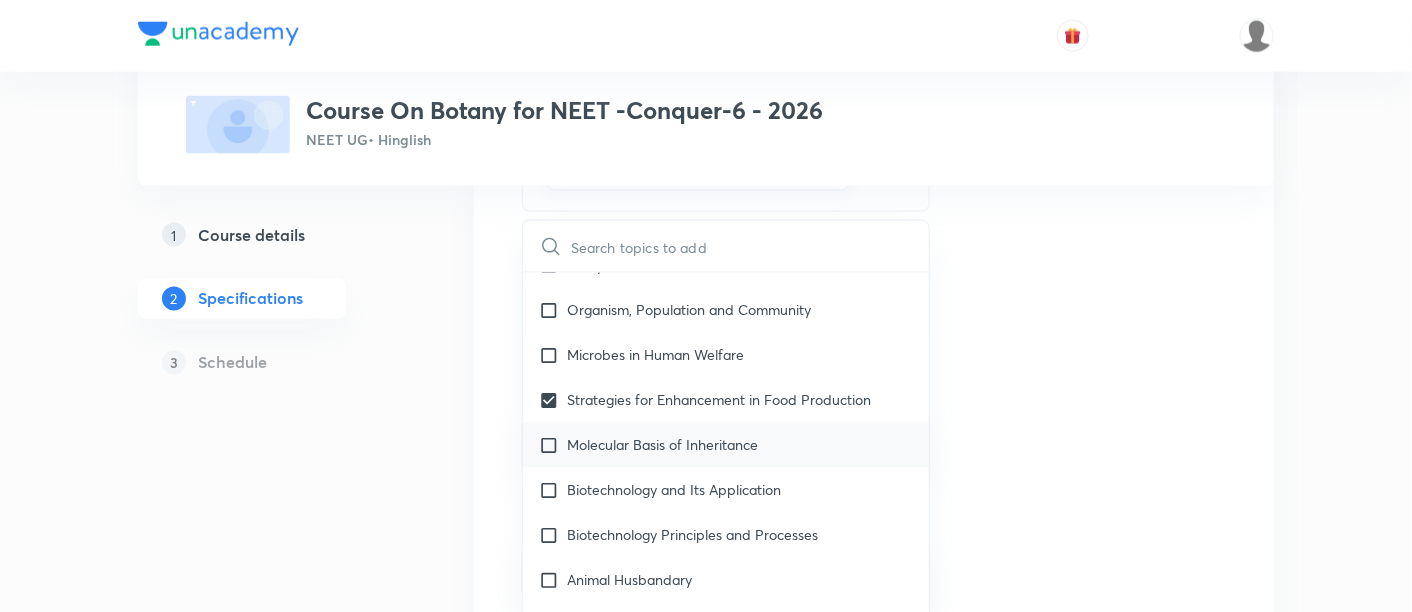 click on "Molecular Basis of Inheritance" at bounding box center [662, 445] 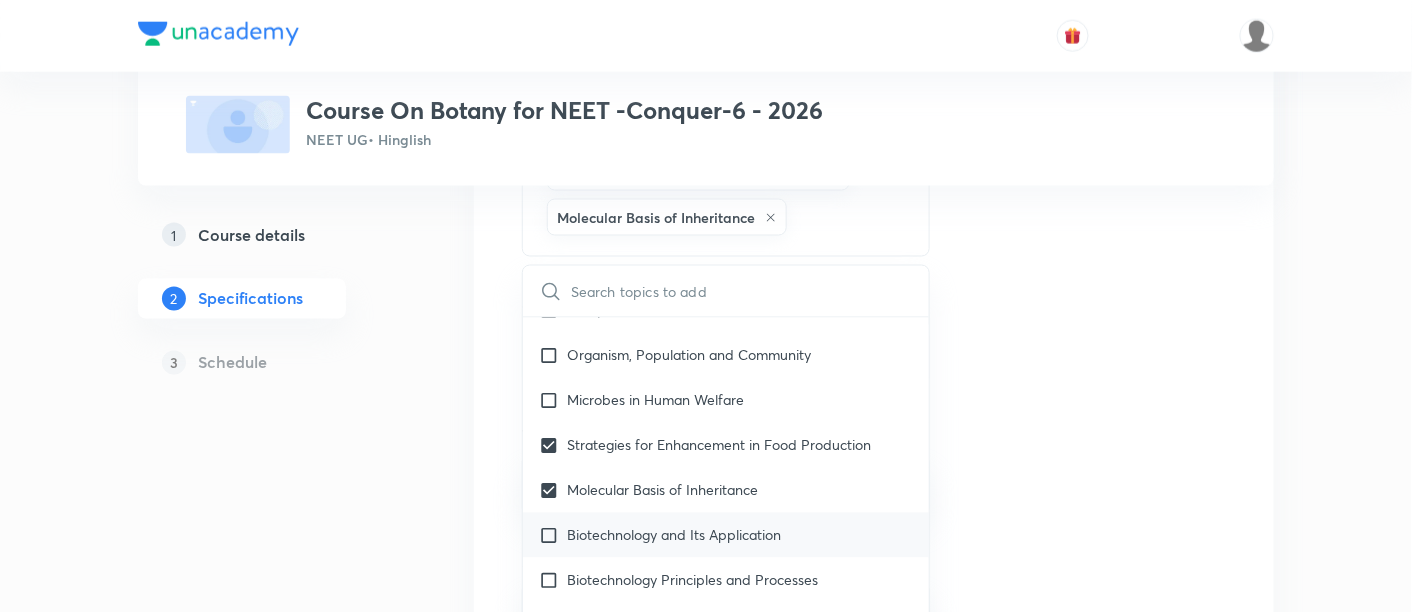 click on "Biotechnology and Its Application" at bounding box center [674, 535] 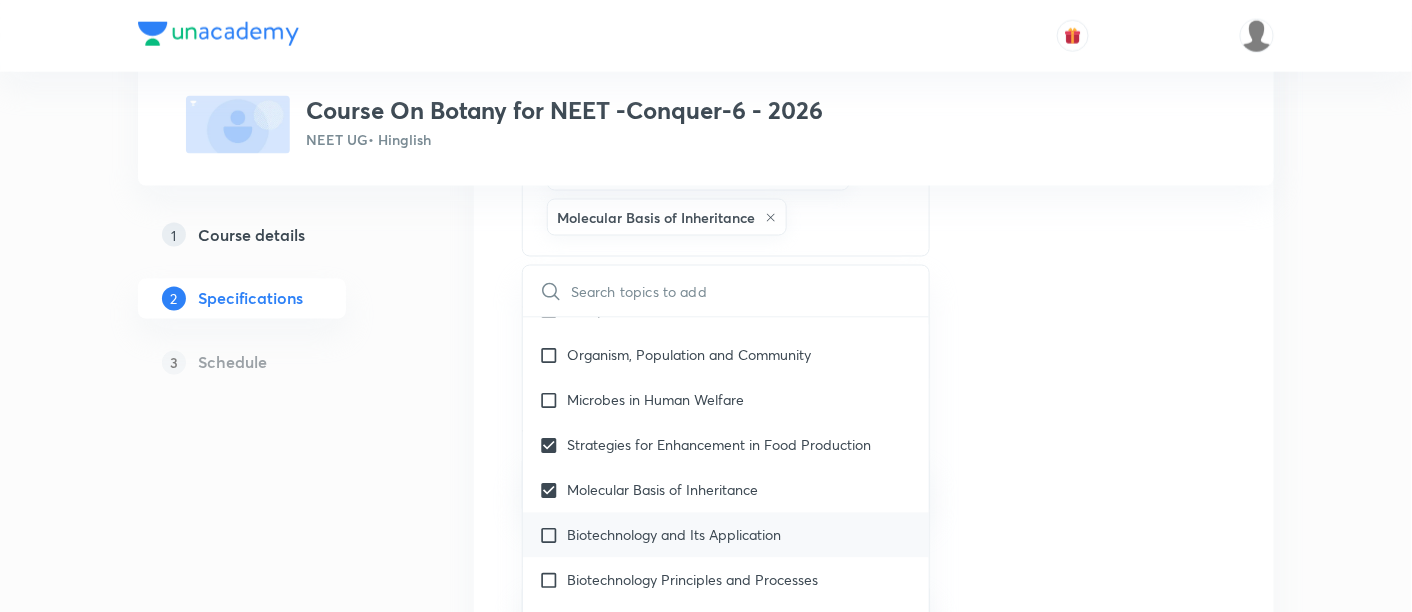 checkbox on "true" 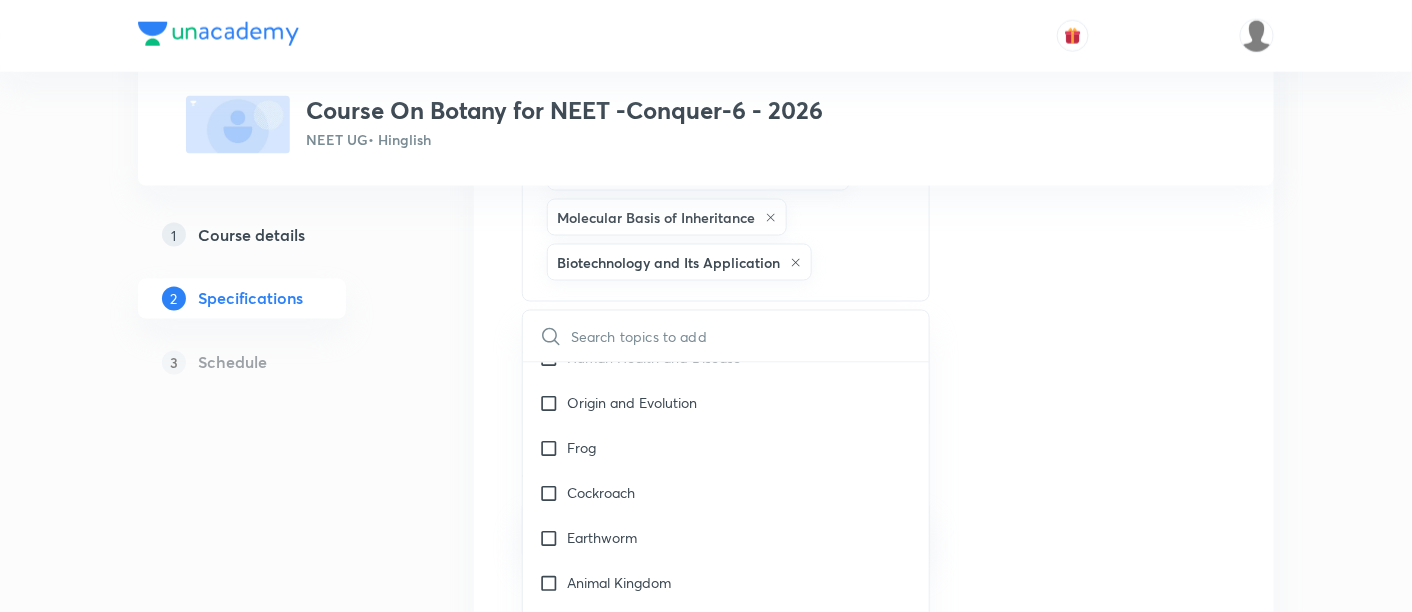 scroll, scrollTop: 1792, scrollLeft: 0, axis: vertical 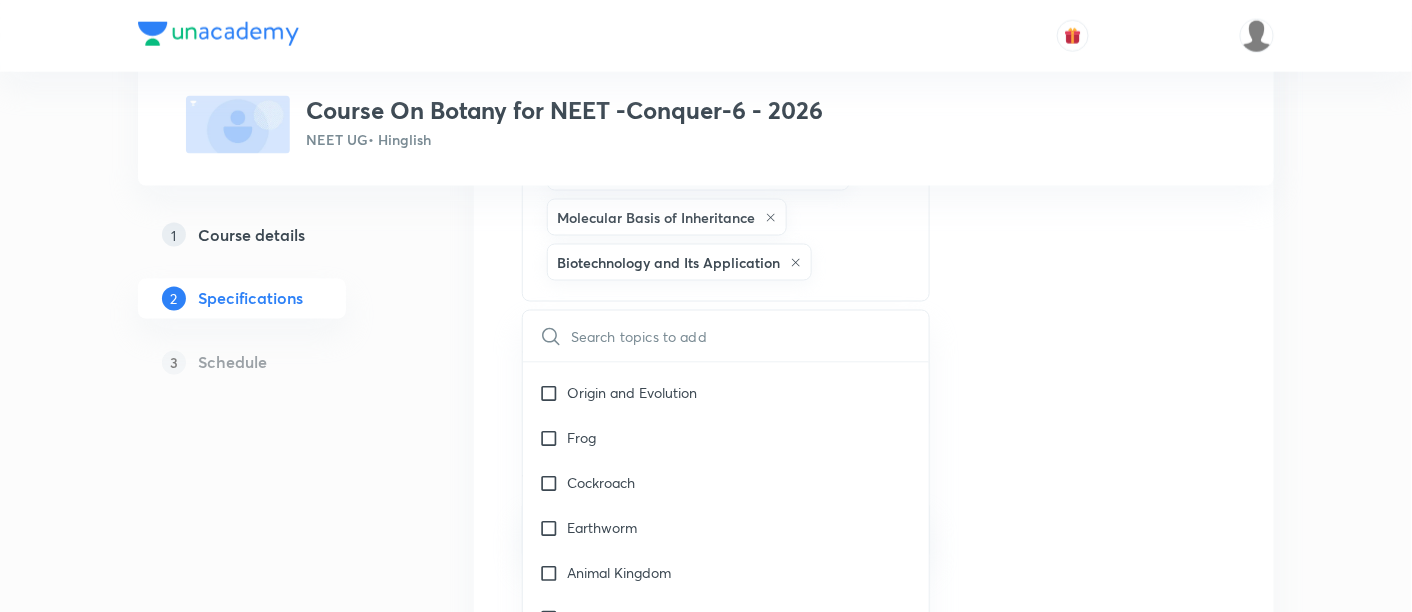 click on "Topics Biotechnology & Applications Cell - The Unit of Life The Living World Cell Cycle and Cell Division Plant Kingdom Principles of Inheritance and Variation (Genetics) Sexual Reproduction in Flowering plants Morphology of Flowering Plants Photosynthesis in Higher Plants Respiration in Plants Mineral Nutrition Transport in Plants Anatomy of Flowering Plants Strategies for Enhancement in Food Production Molecular Basis of Inheritance Biotechnology and Its Application CLEAR ​ Biology Previous Year & Mock Questions Diversity of Living Organisms Structural Organisation Cell Structure & Function Plant Physiology Human Physiology Reproduction Genetics & Evolution Biology & Human Welfare Biotechnology & Applications Environment & Ecology Cell - The Unit of Life Crash Course Reproduction in Organisms Biological Classification The Living World Cell Cycle and Cell Division Plant Kingdom Principles of Inheritance and Variation (Genetics) Sexual Reproduction in Flowering plants Reproductive Health Human Reproduction" at bounding box center [874, 227] 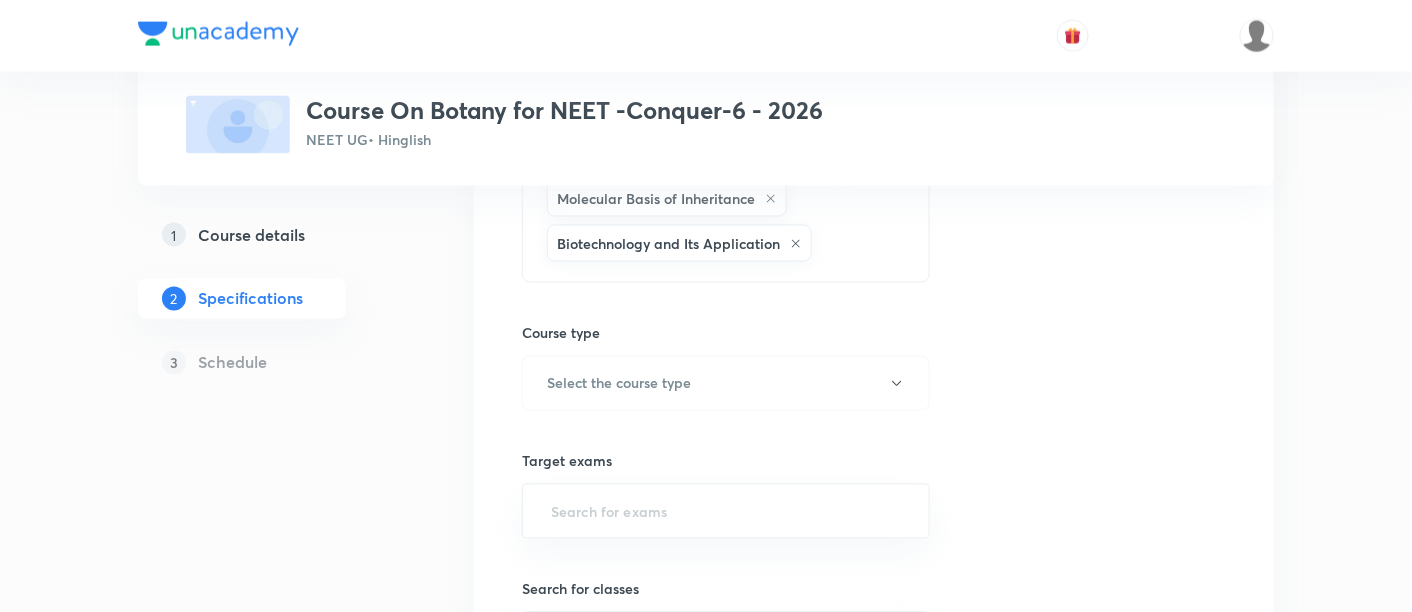 scroll, scrollTop: 951, scrollLeft: 0, axis: vertical 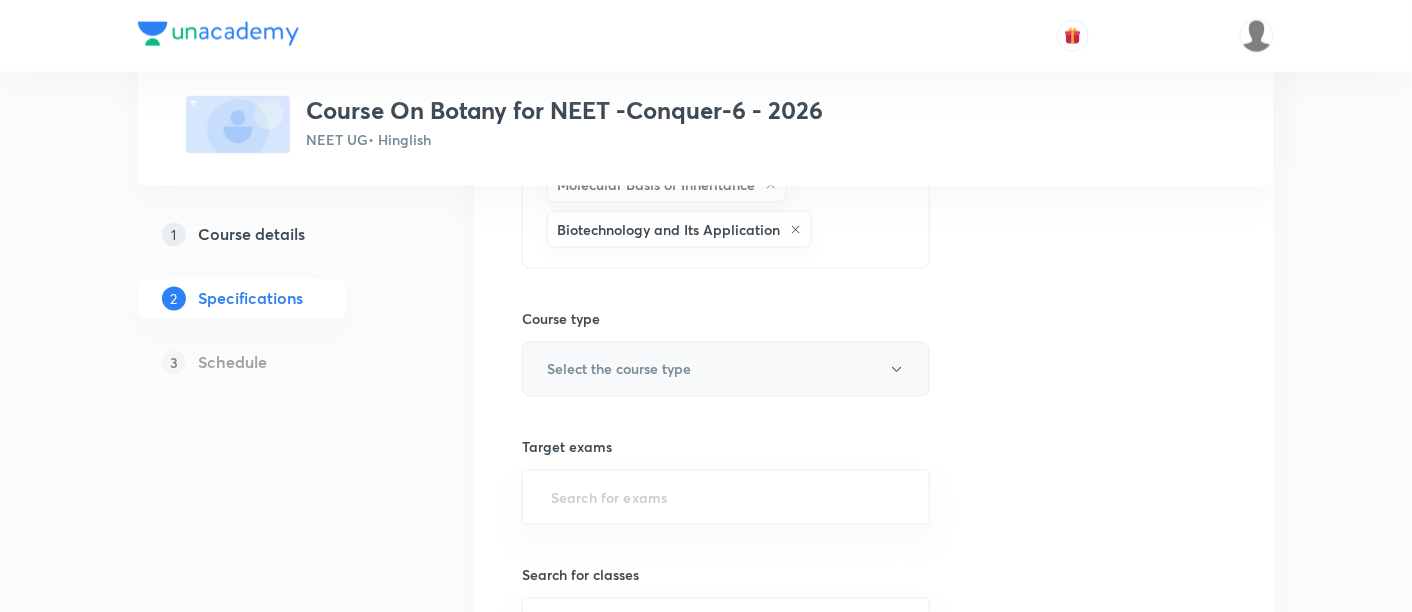 click on "Select the course type" at bounding box center [726, 369] 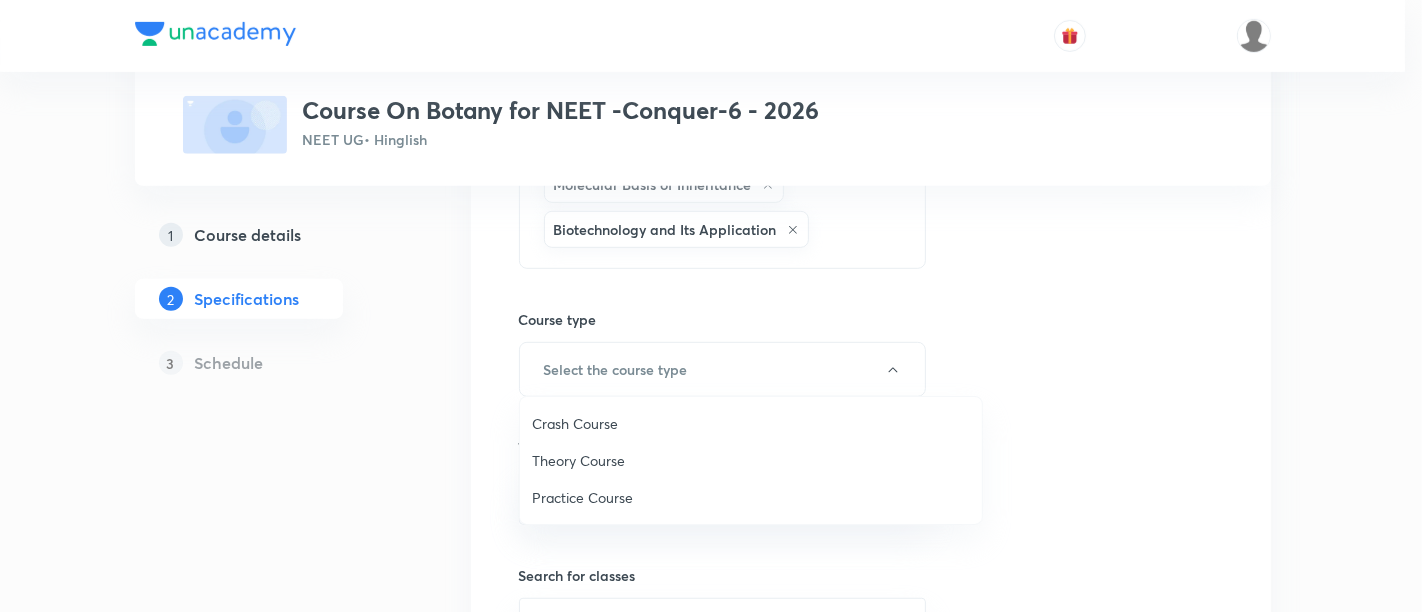 click on "Theory Course" at bounding box center (751, 460) 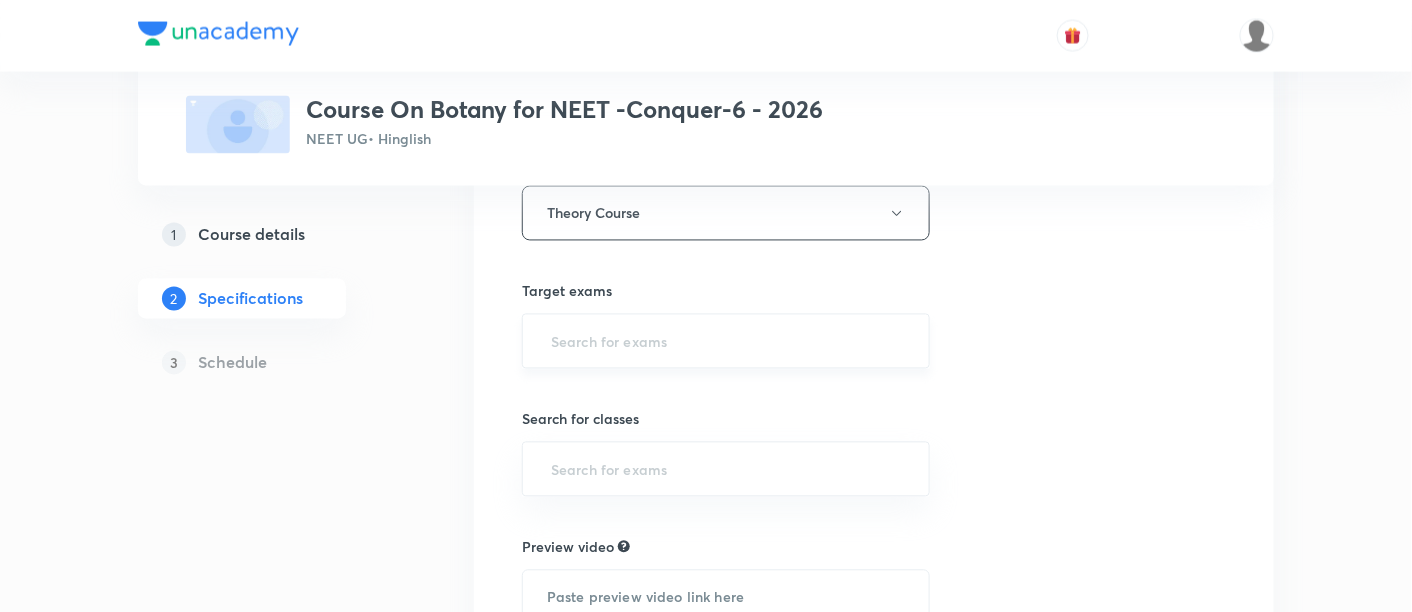 scroll, scrollTop: 1108, scrollLeft: 0, axis: vertical 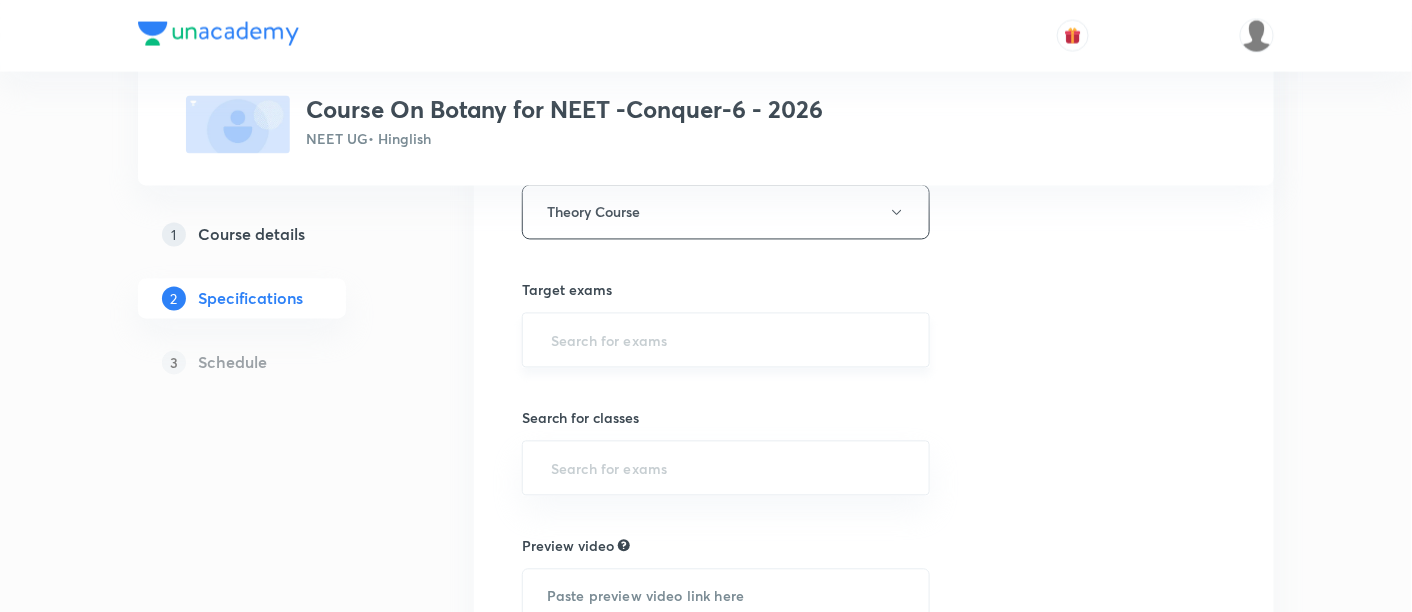 click at bounding box center (726, 340) 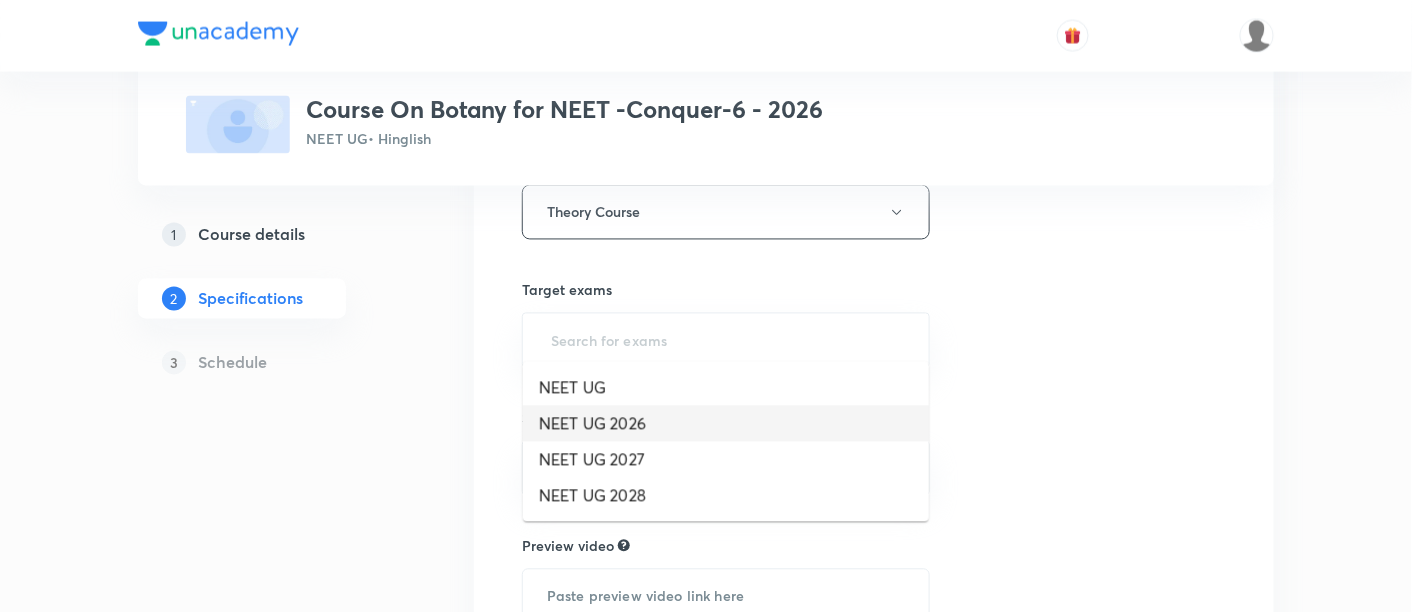 click on "NEET UG 2026" at bounding box center [726, 424] 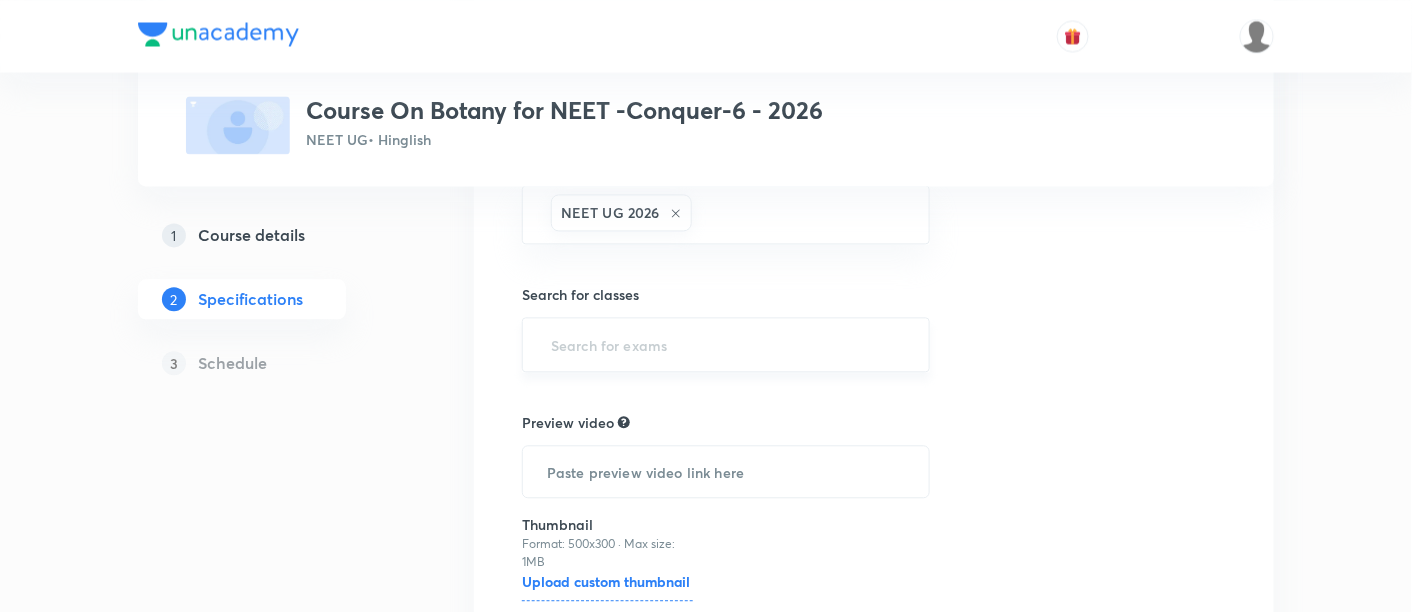scroll, scrollTop: 1245, scrollLeft: 0, axis: vertical 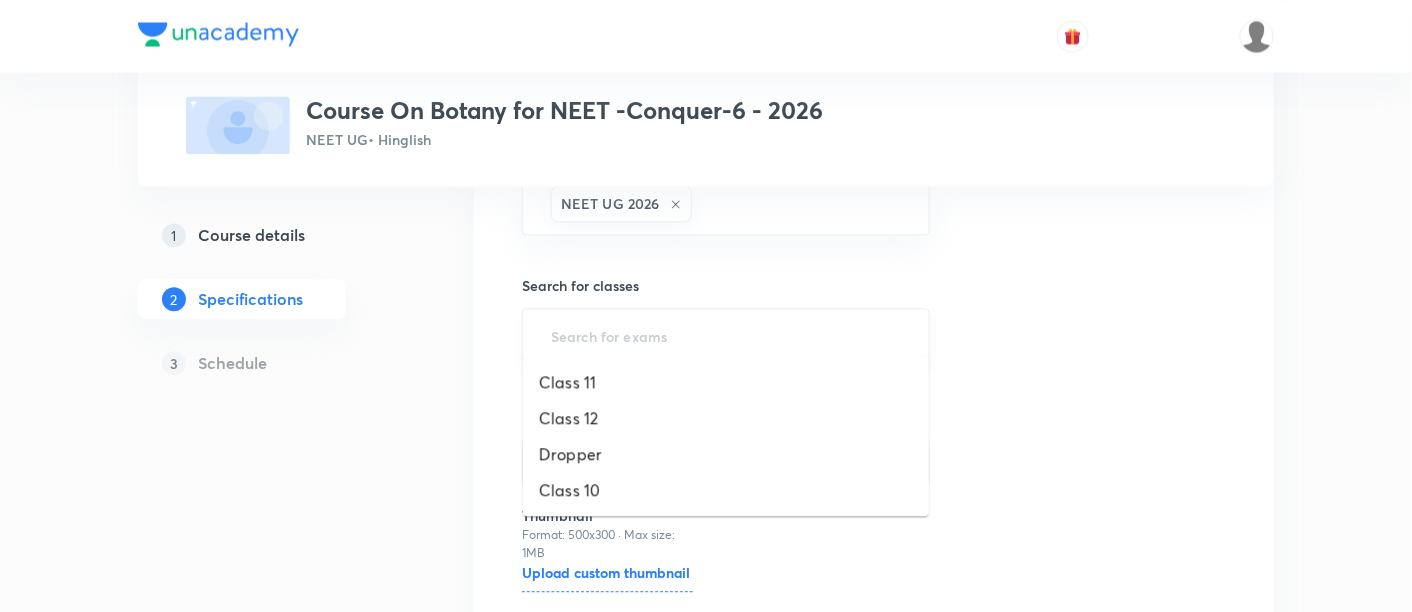 click at bounding box center (726, 335) 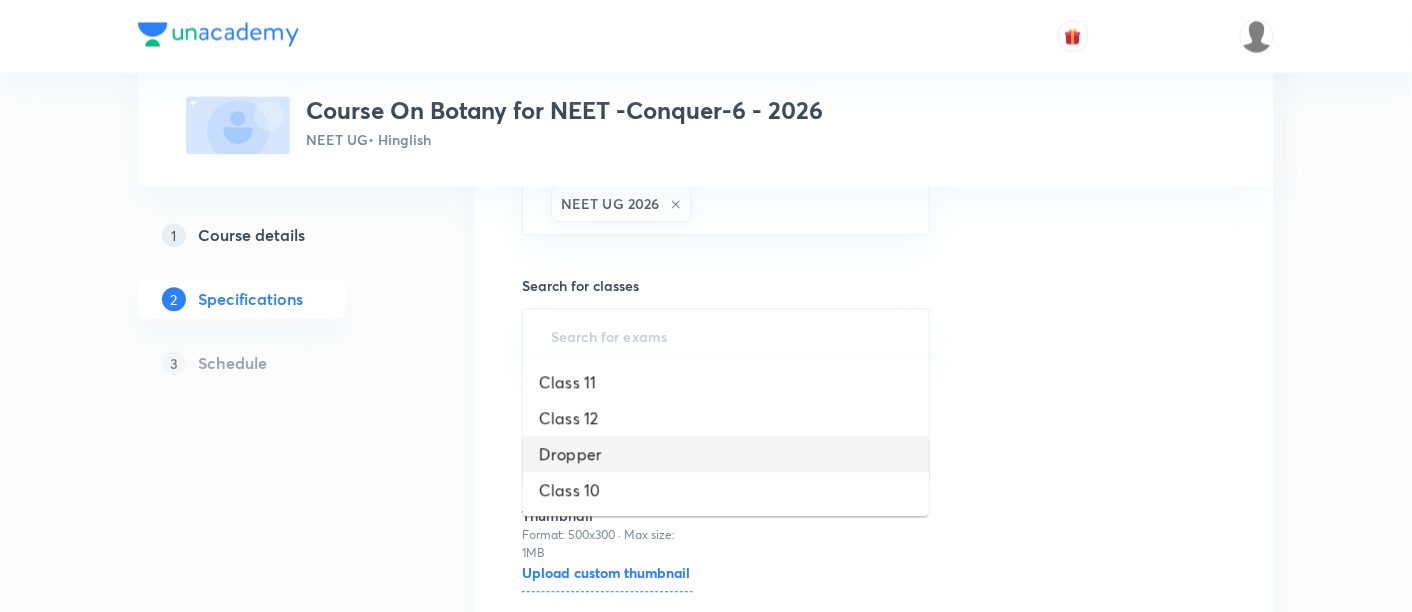 click on "Dropper" at bounding box center (726, 454) 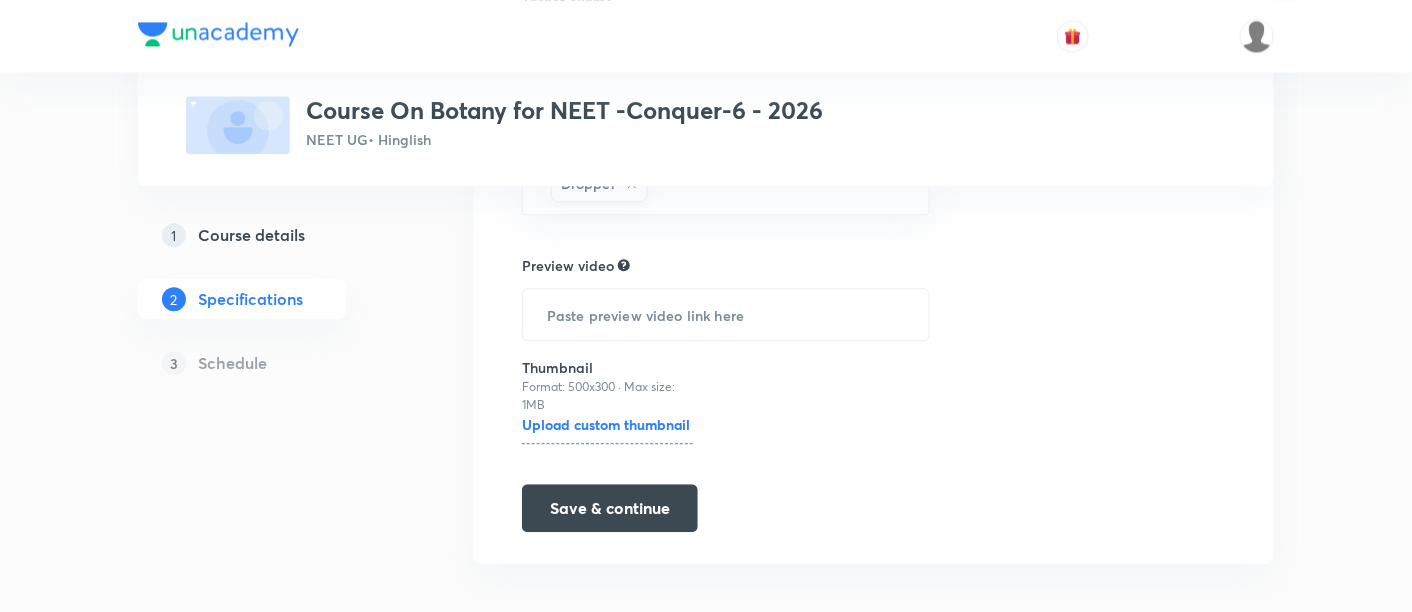 scroll, scrollTop: 1399, scrollLeft: 0, axis: vertical 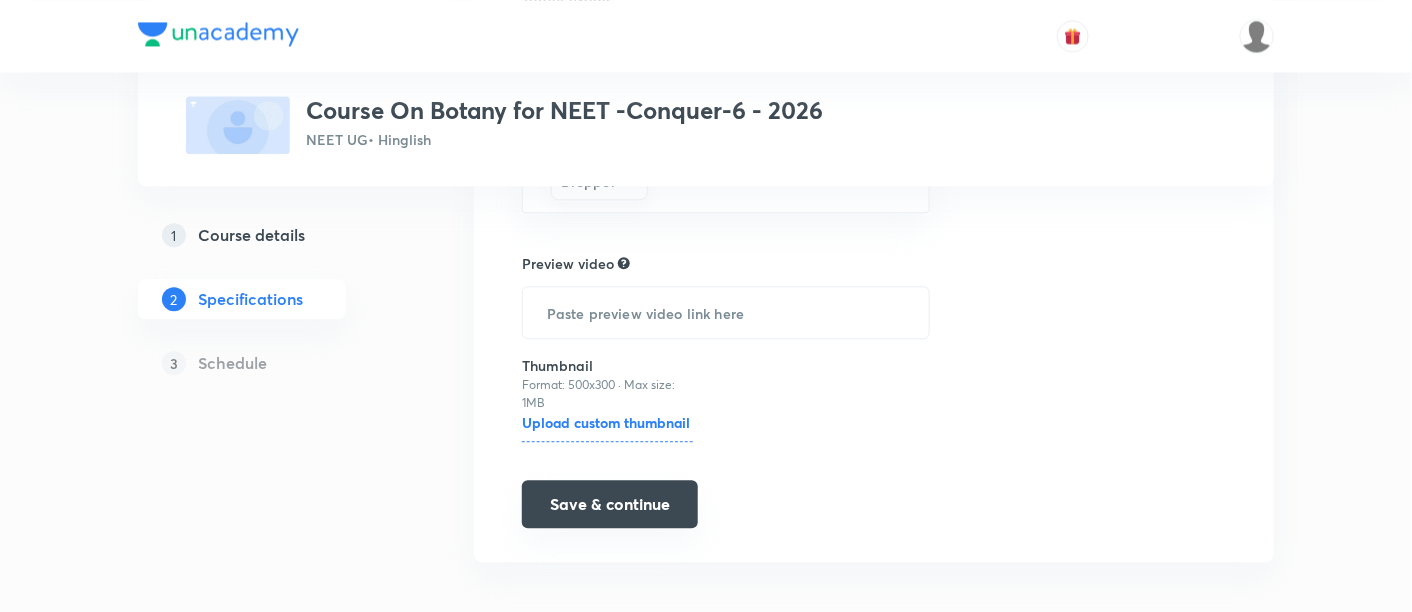 click on "Save & continue" at bounding box center (610, 504) 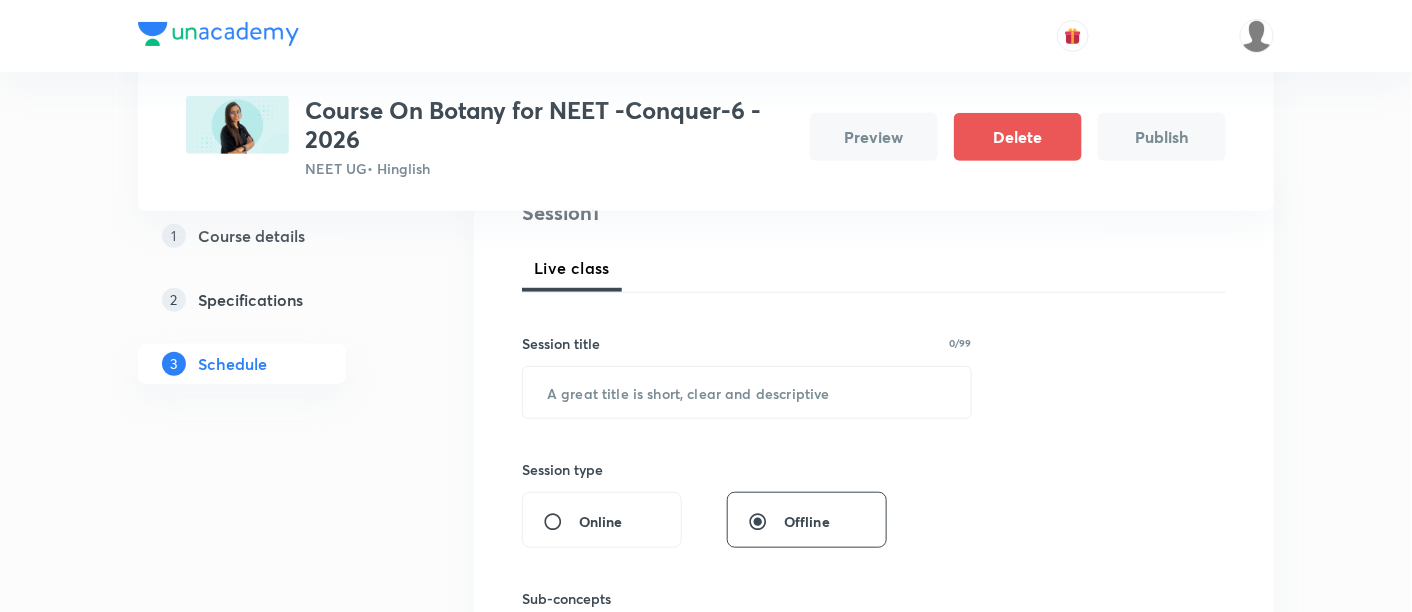 scroll, scrollTop: 262, scrollLeft: 0, axis: vertical 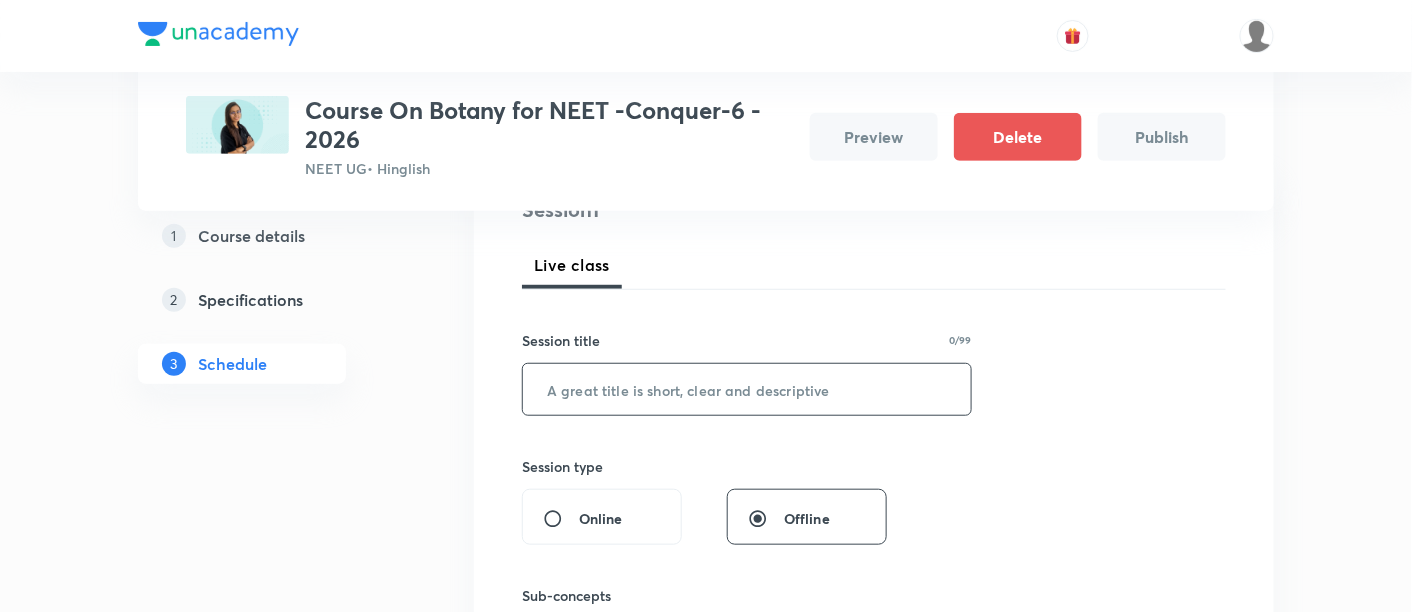 click at bounding box center [747, 389] 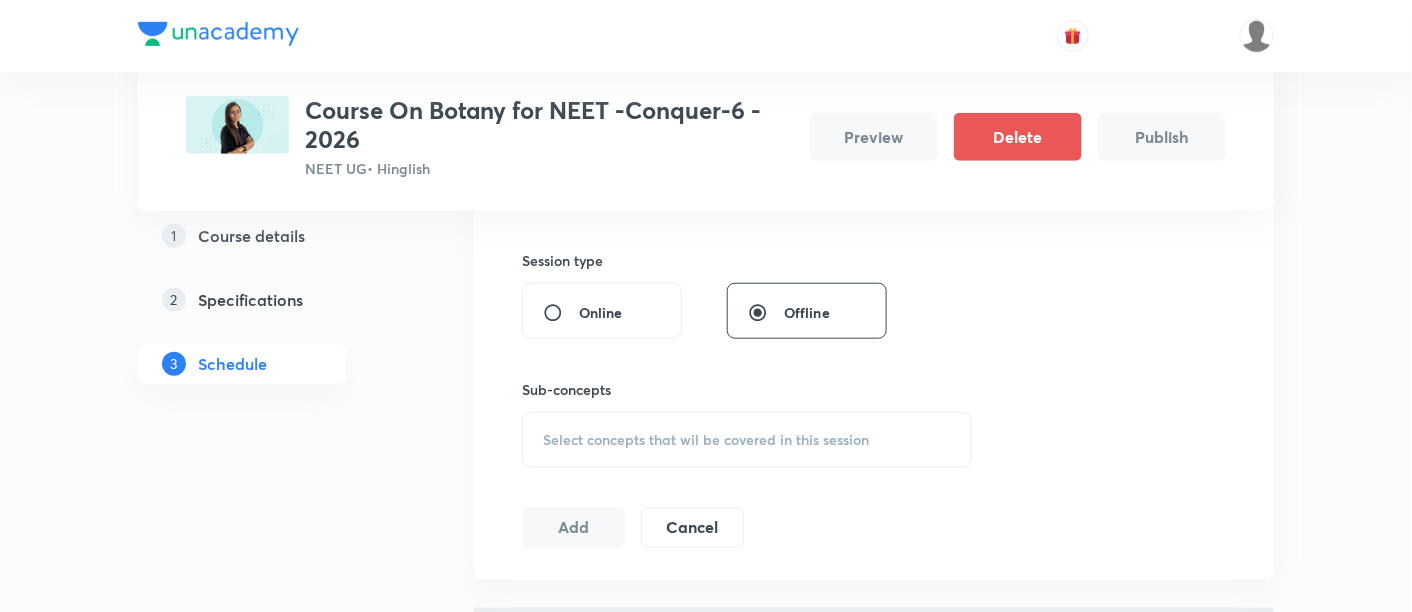 scroll, scrollTop: 488, scrollLeft: 0, axis: vertical 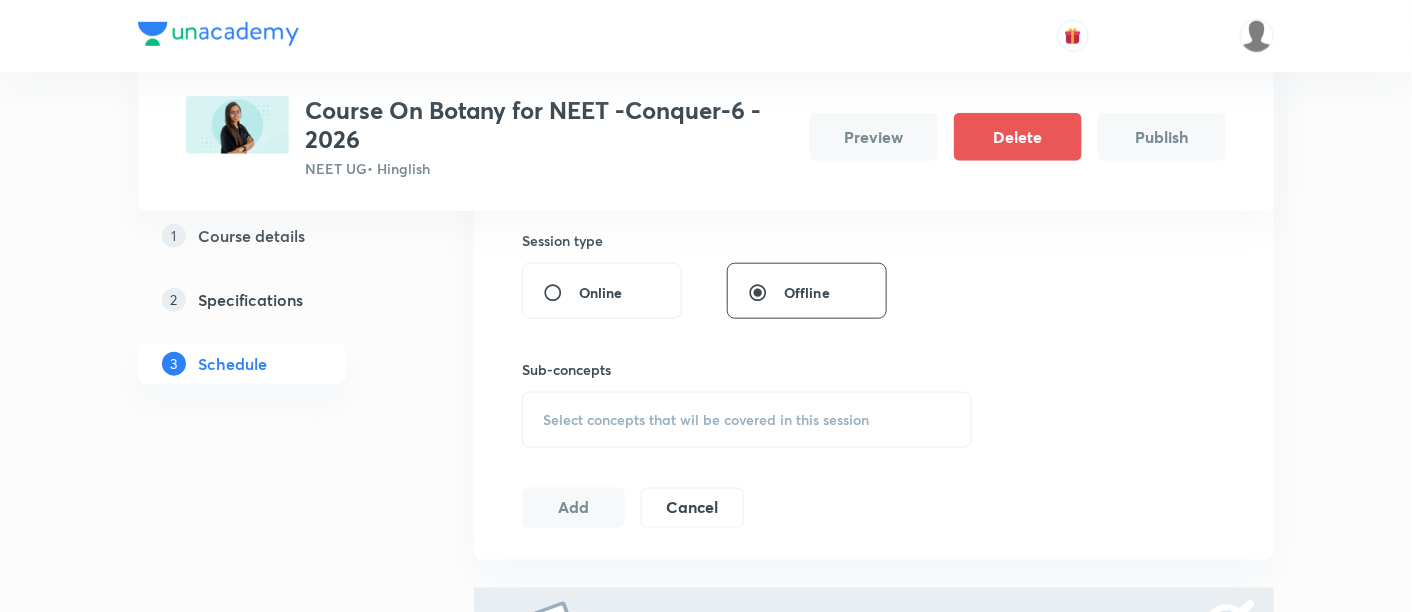 type on "Bridge Course" 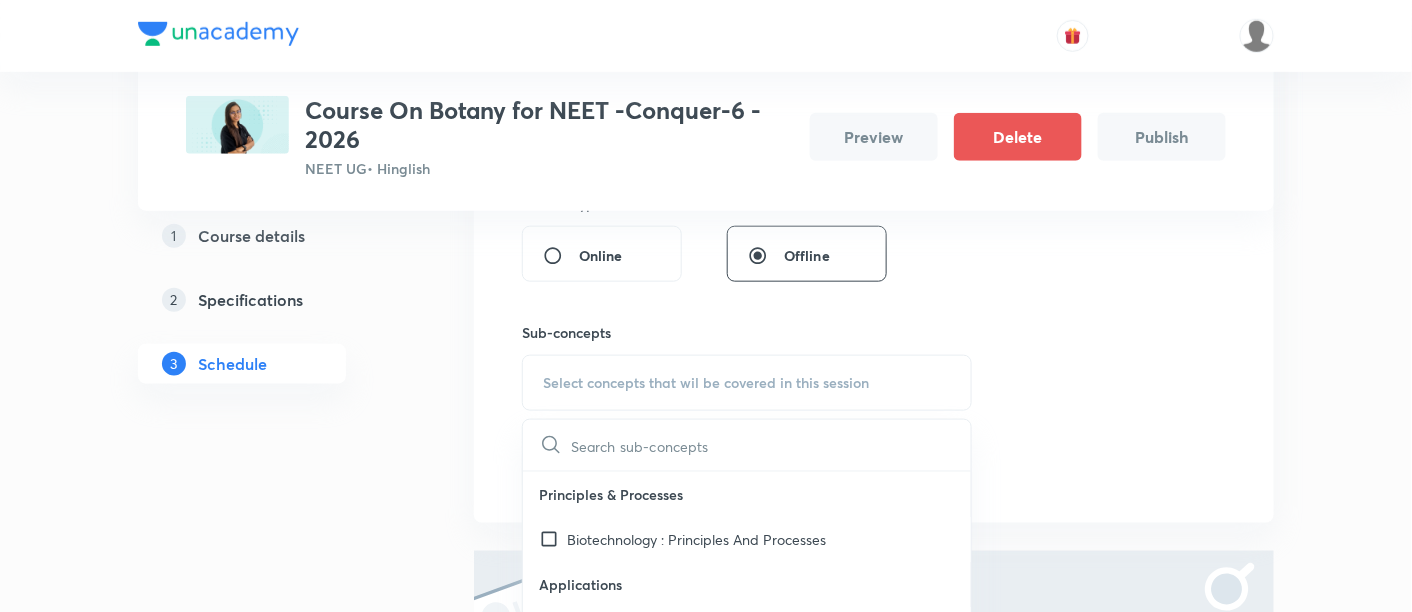 scroll, scrollTop: 614, scrollLeft: 0, axis: vertical 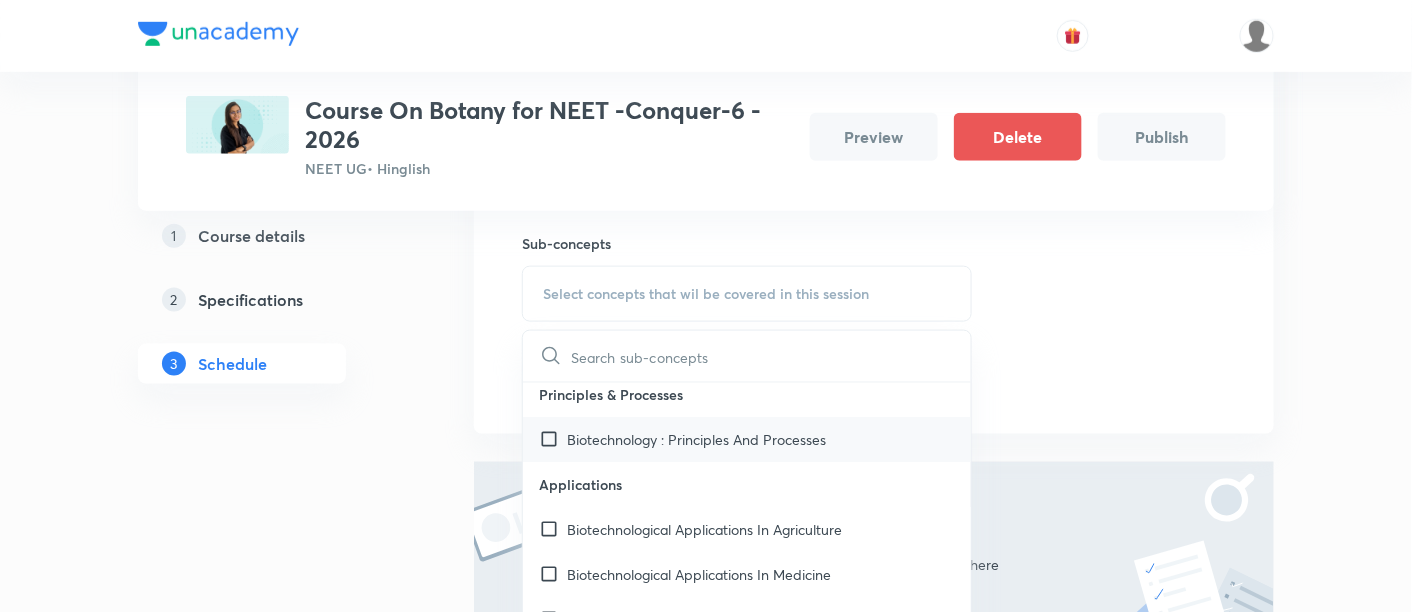 click on "Biotechnology : Principles And Processes" at bounding box center [696, 439] 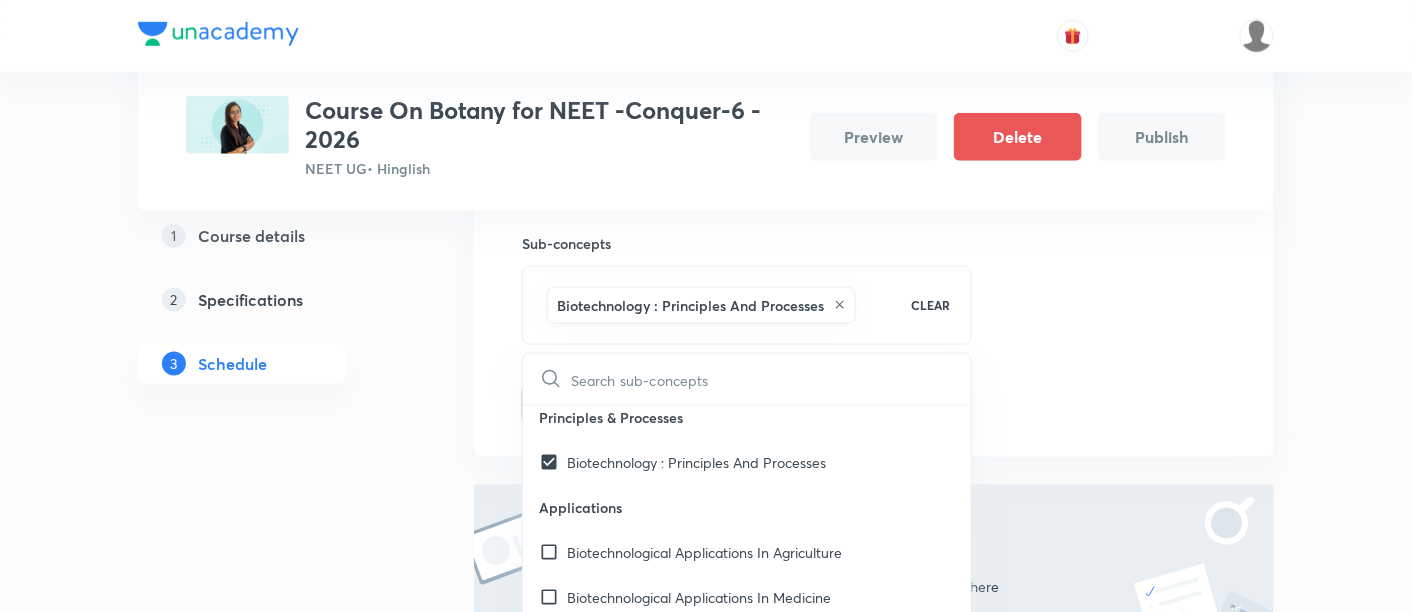 click on "Session  1 Live class Session title 13/99 Bridge Course ​   Session type Online Offline Sub-concepts Biotechnology : Principles And Processes CLEAR ​ Principles & Processes Biotechnology : Principles And Processes Applications Biotechnological Applications In Agriculture Biotechnological Applications In Medicine Transgenic Animals Ethical Issues Industrial Biotechnology Biosafety Issues Microbodies Microbodies Microbodies Plastids Plastids Occurrence Leucoplast Chloroplast Chloroplast Number Endomembrane System Endomembrane System Cell Organelles Functions ER GB Lysosome Vacuole Cell Wall Cell Wall Compositon Type of Cell wall Different Types Plasmodesmata Cell Membrane Cell Membrane Fluid Mosaic Model Types of proteins Types of lipids Eukaryotic Cell Eukaryotic Cell Difference between pro and eukaryotic cell Difference between plant and animal cell Prokaryotic Cell Prokaryotic Cell Different Shapes An overview of Cell An overview of Cell Cytoplasm is Main Arena Cell Theory Cell Theory What is Cell RBC" at bounding box center [874, 134] 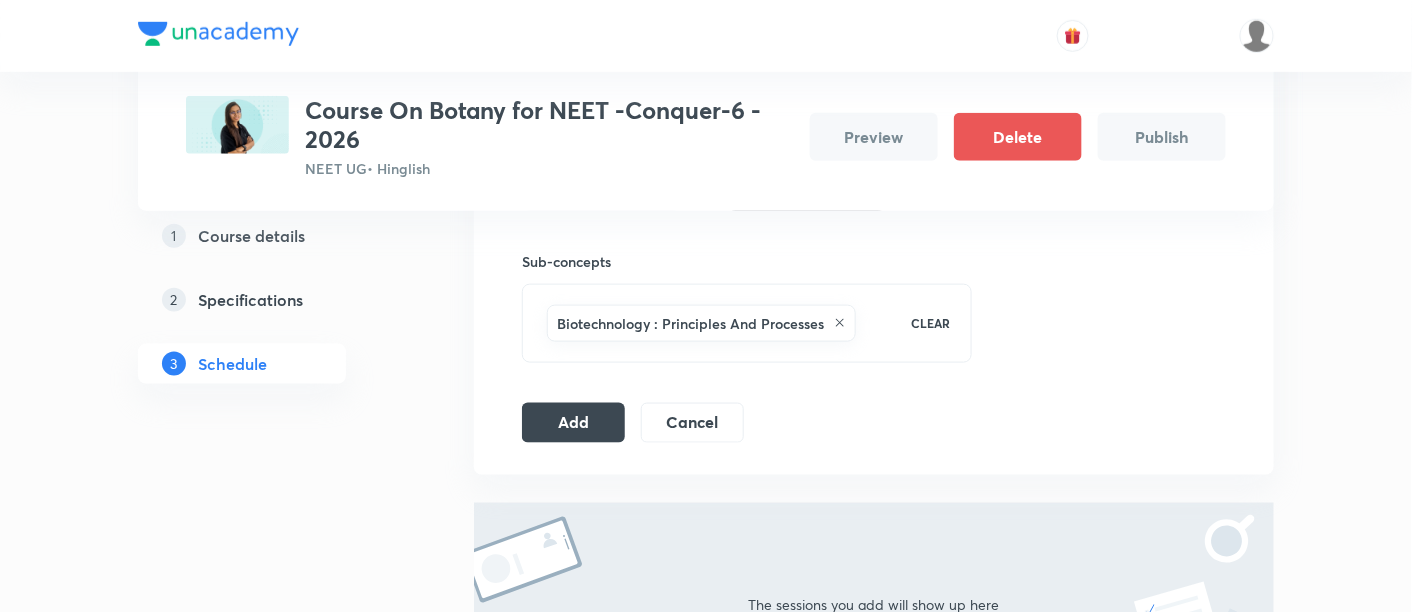 scroll, scrollTop: 618, scrollLeft: 0, axis: vertical 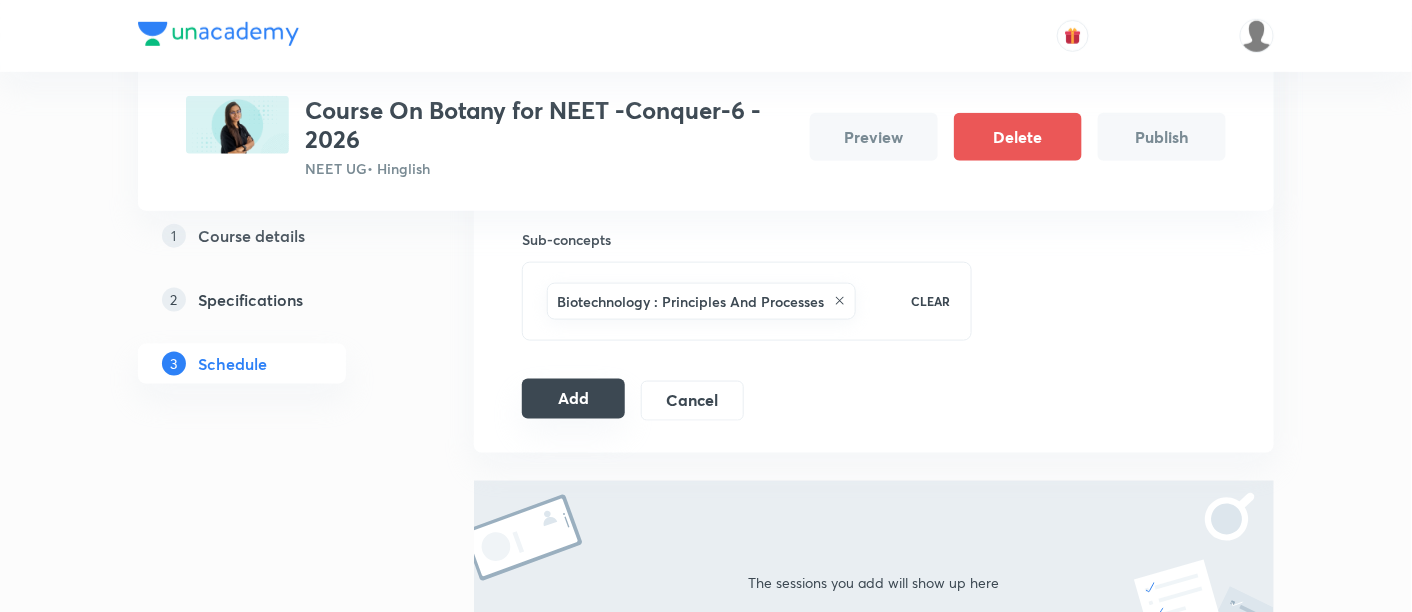 click on "Add" at bounding box center [573, 399] 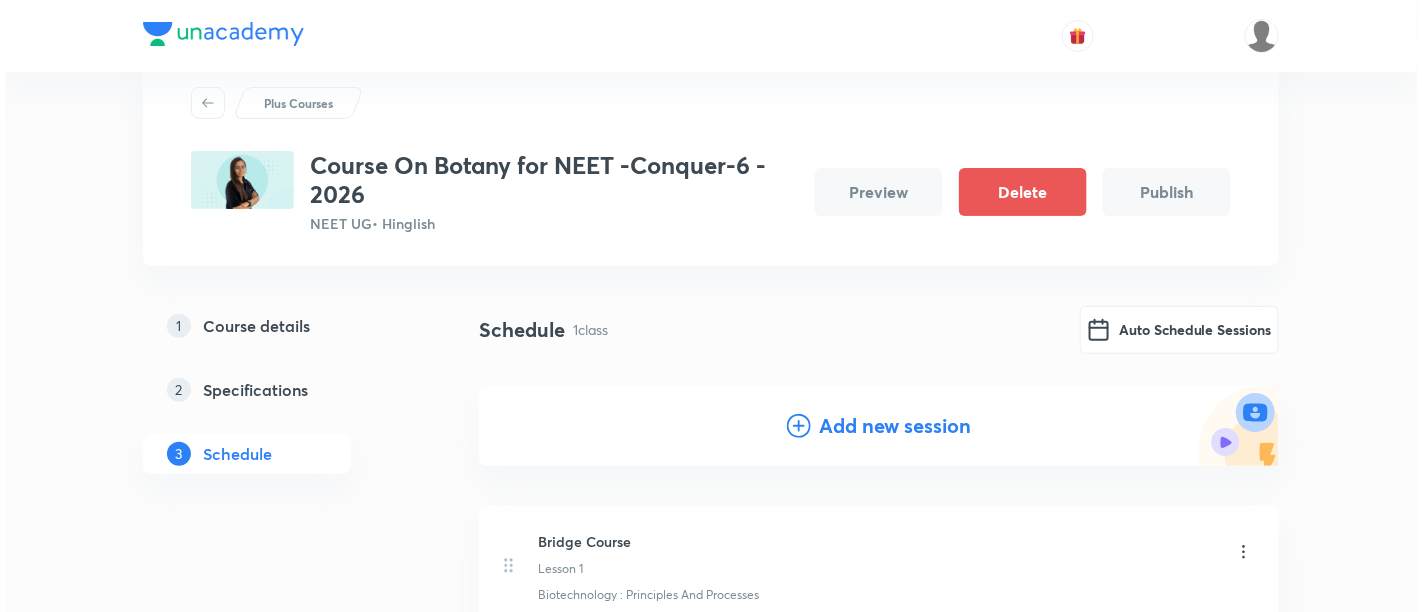 scroll, scrollTop: 0, scrollLeft: 0, axis: both 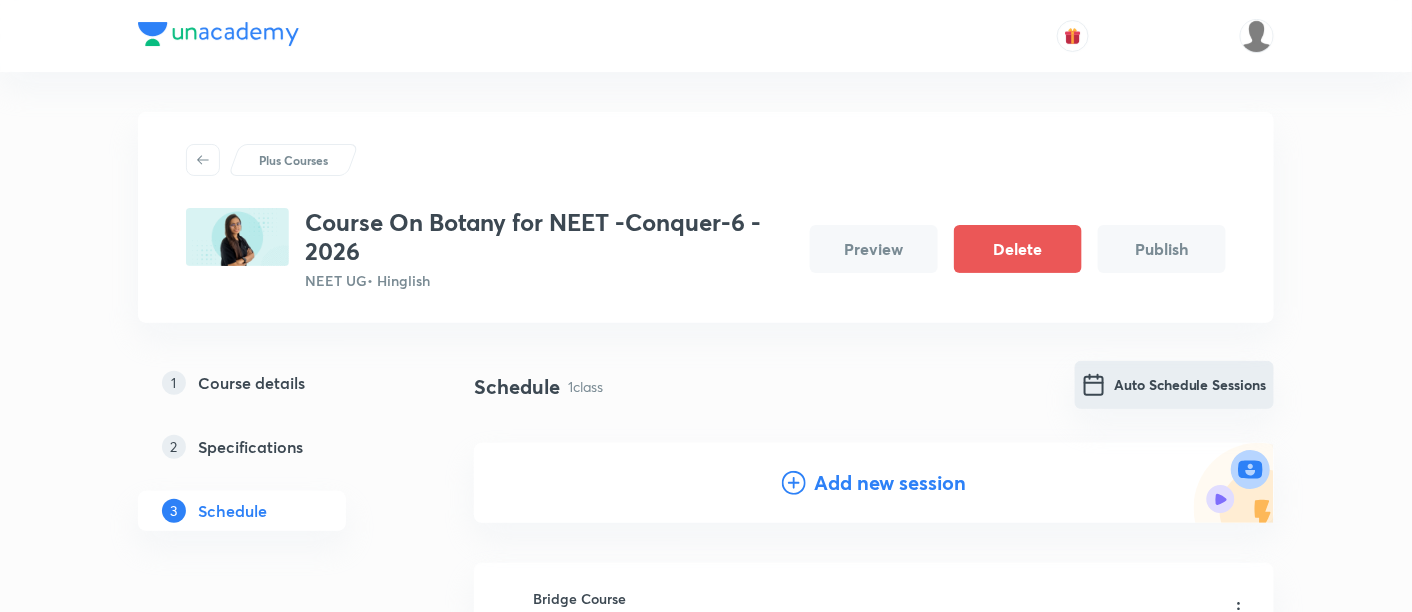 click on "Auto Schedule Sessions" at bounding box center [1174, 385] 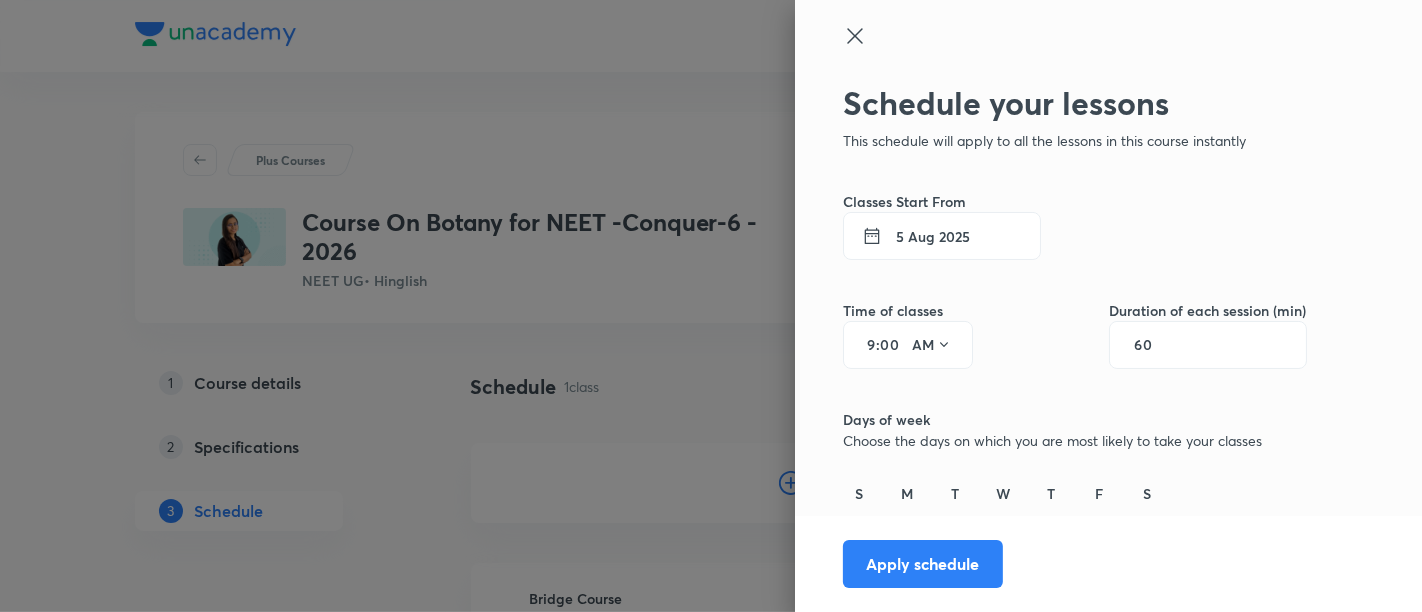 click on "5 Aug 2025" at bounding box center [942, 236] 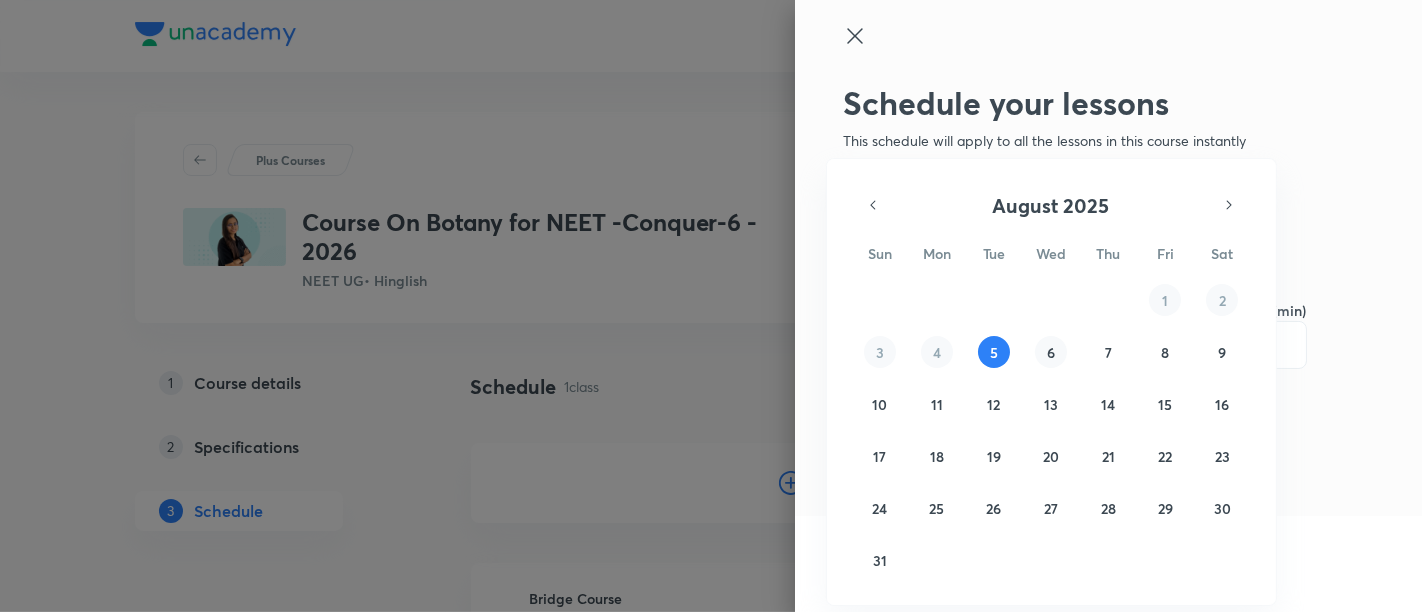 click on "6" at bounding box center (1051, 352) 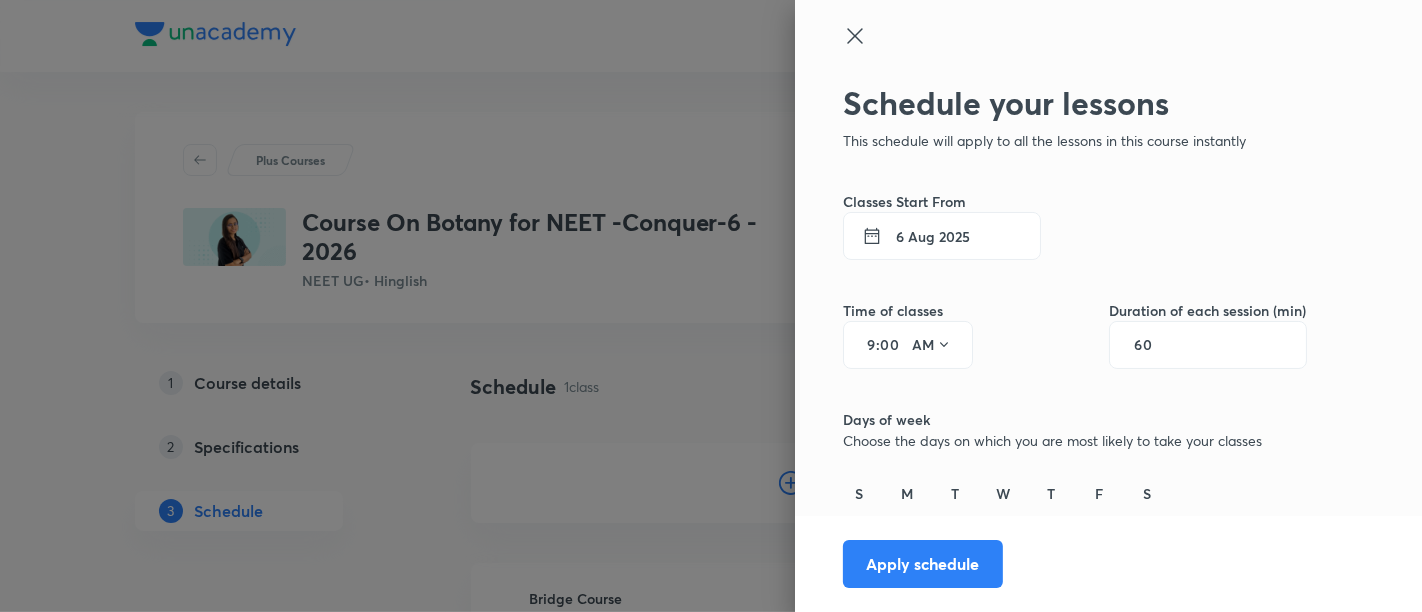 click on "9" at bounding box center [864, 345] 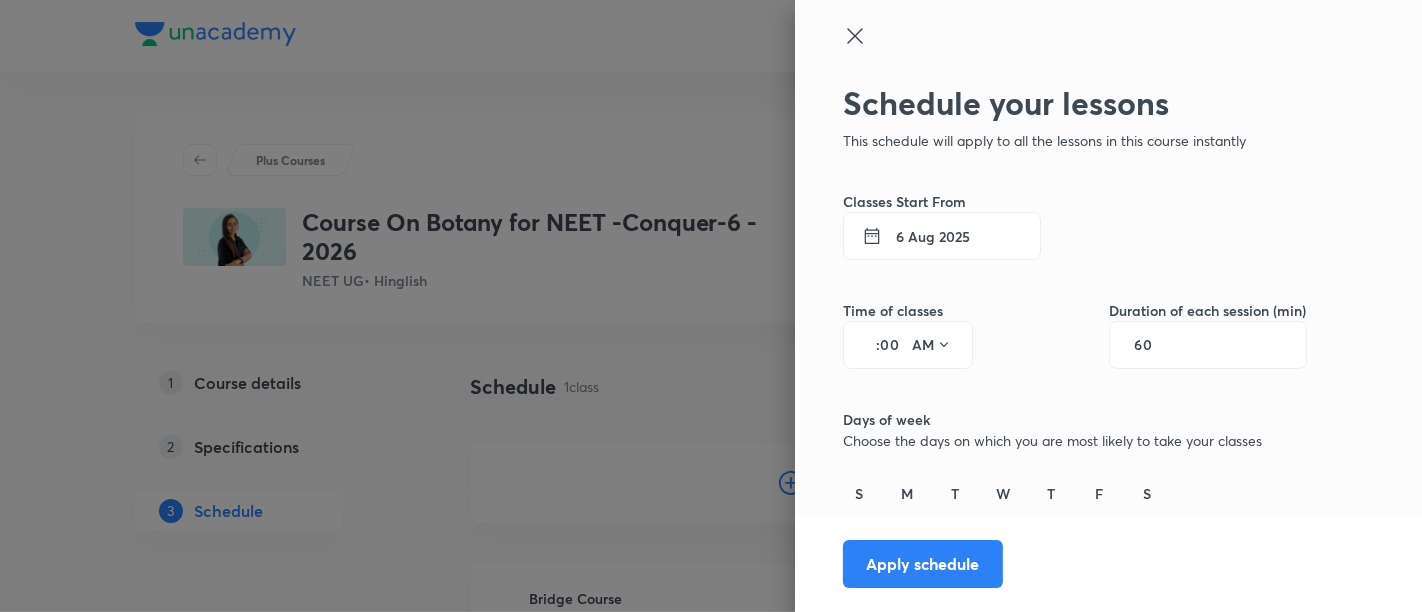 type on "4" 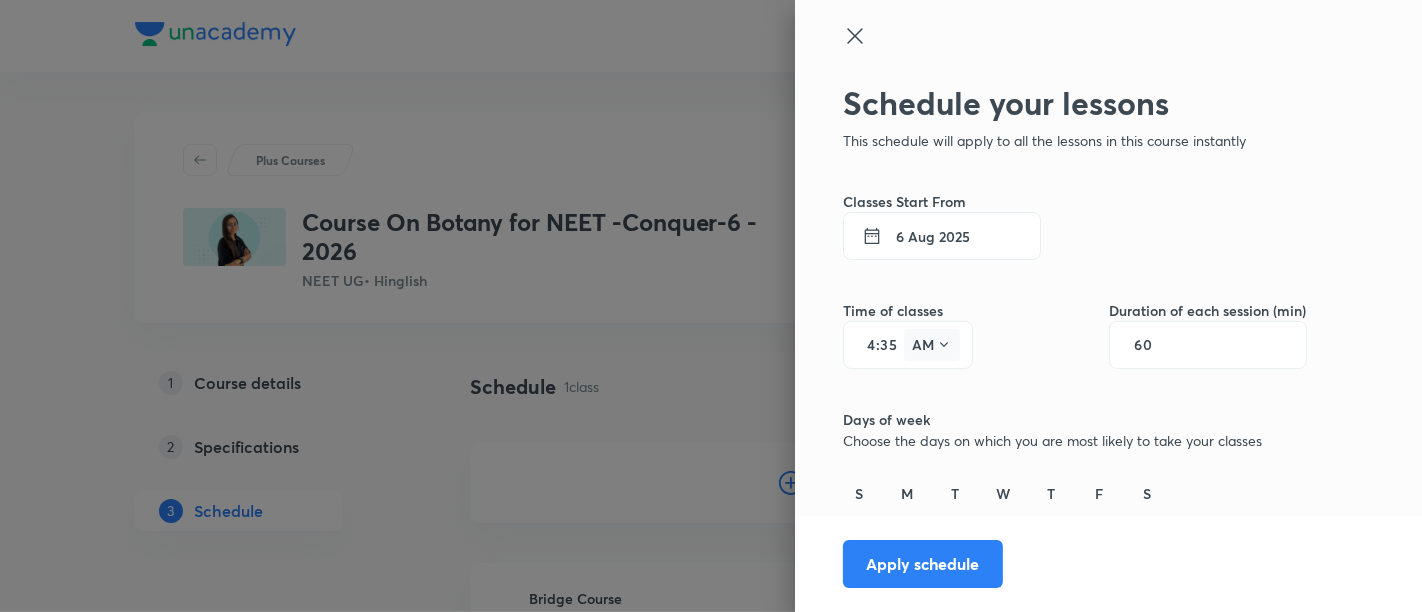 type on "35" 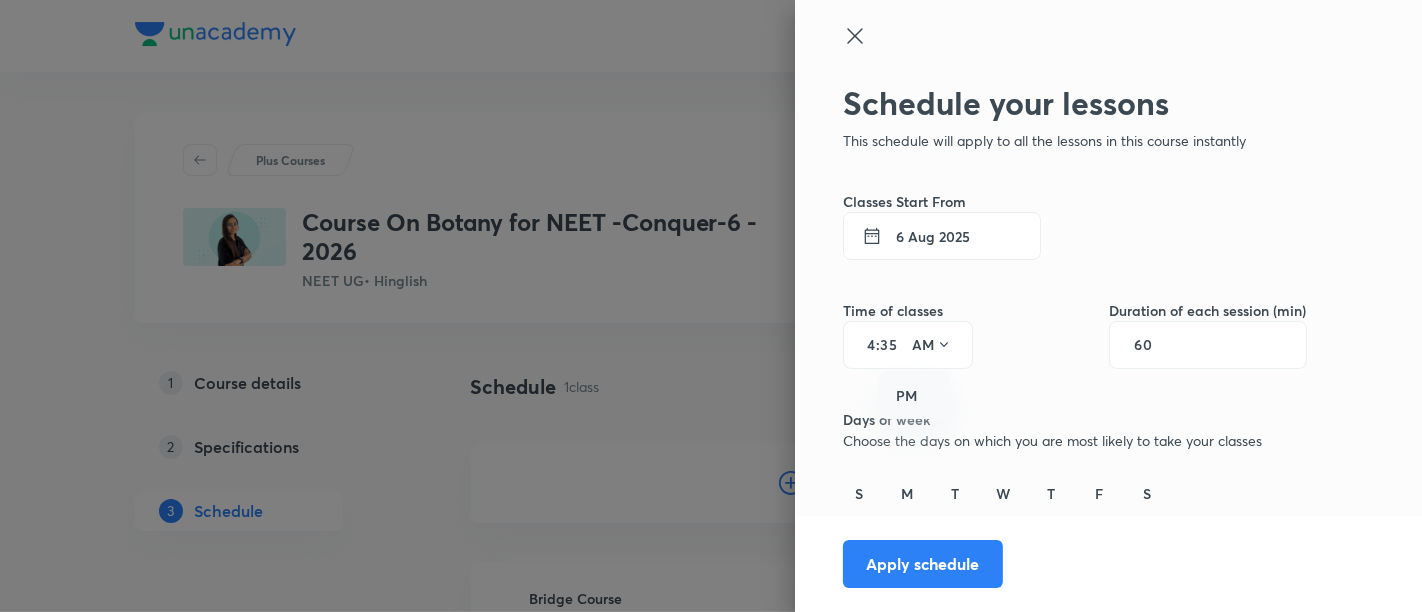 click on "PM" at bounding box center [916, 396] 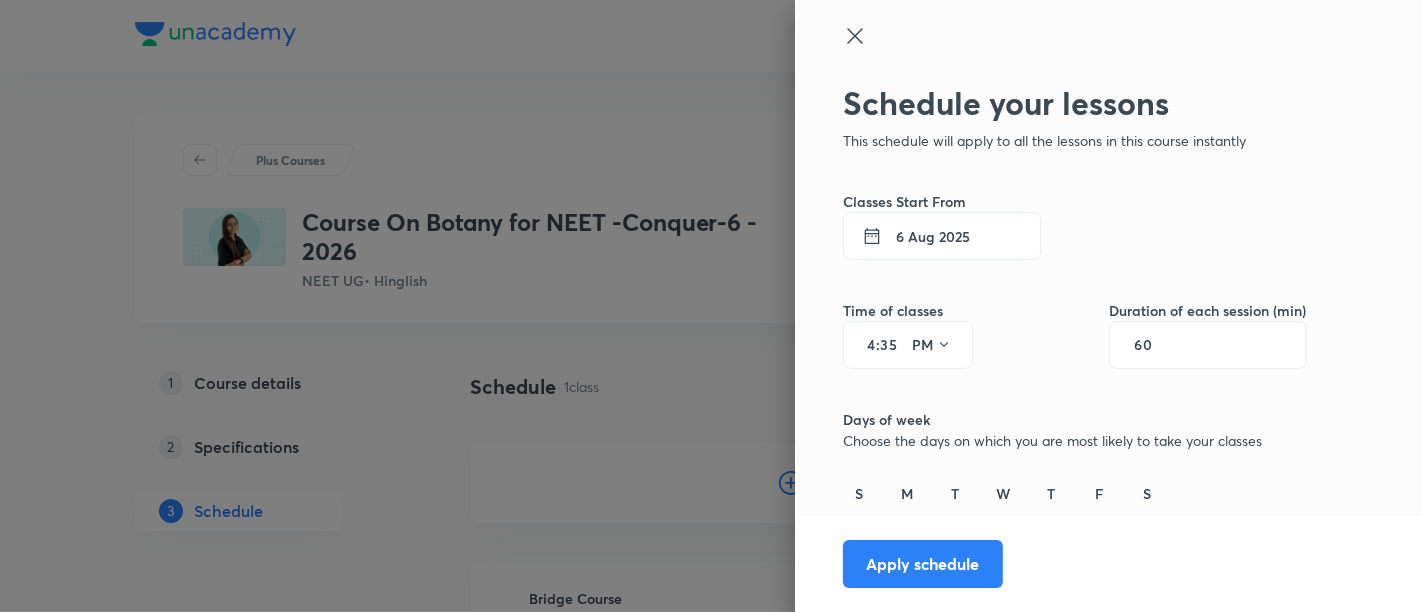 click on "60" at bounding box center [1153, 345] 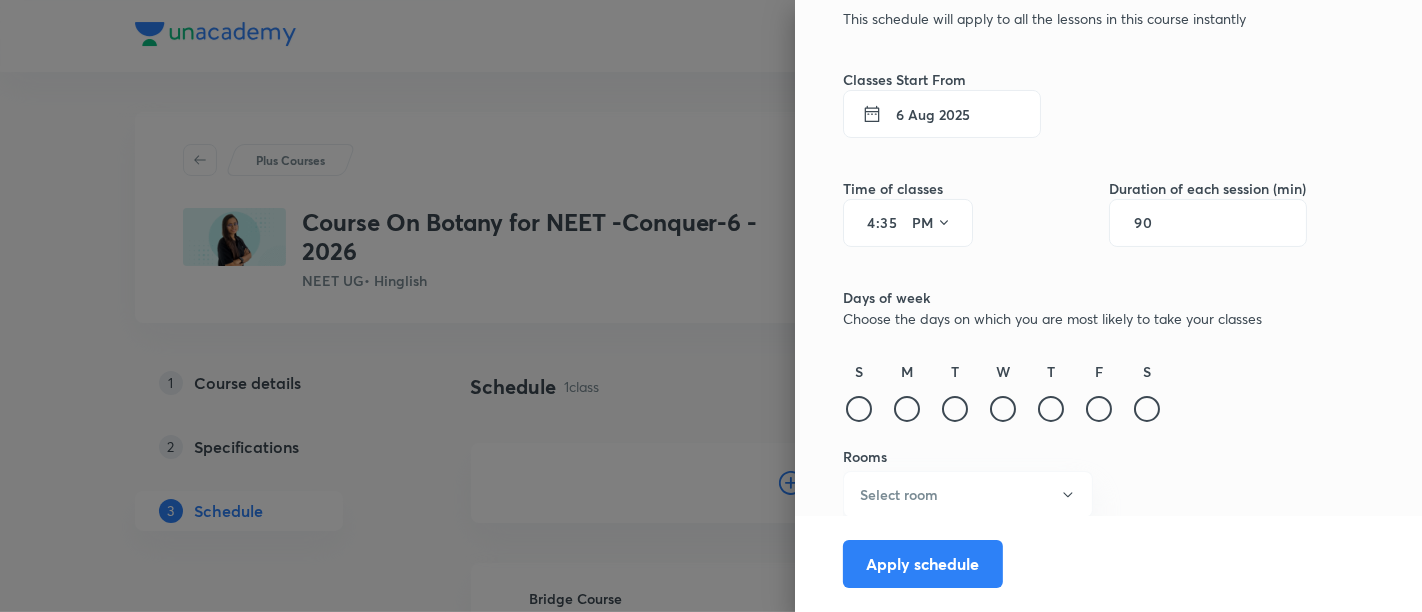 scroll, scrollTop: 127, scrollLeft: 0, axis: vertical 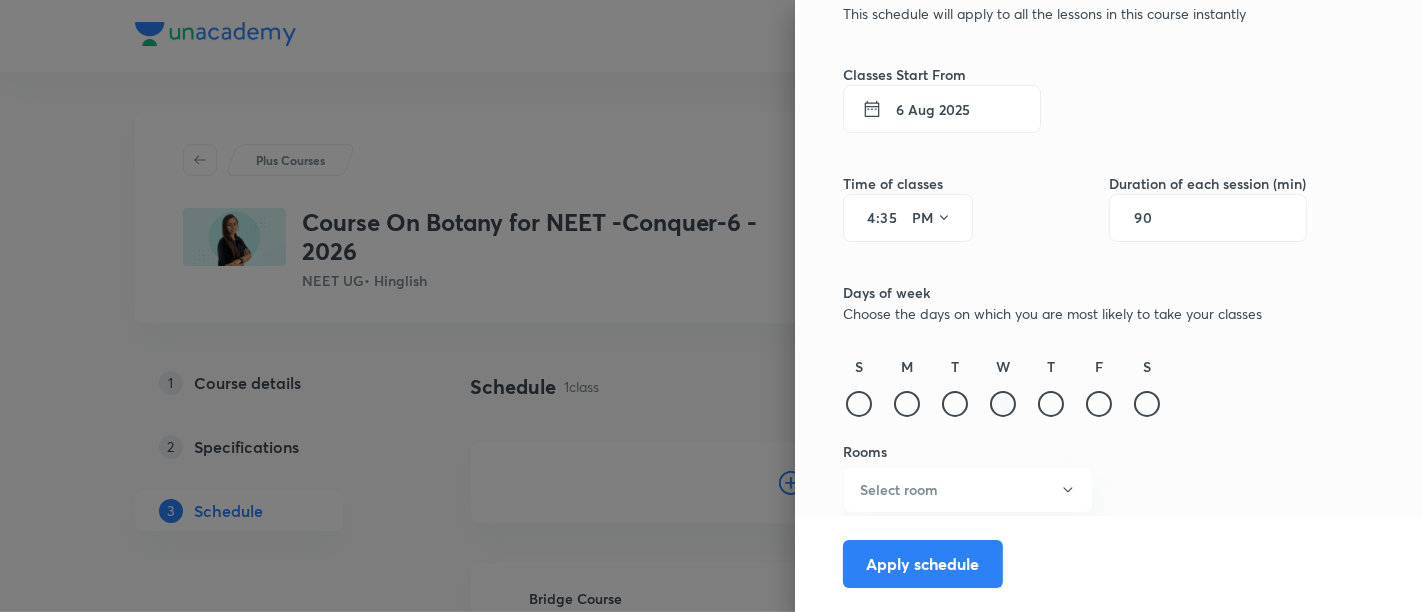 type on "90" 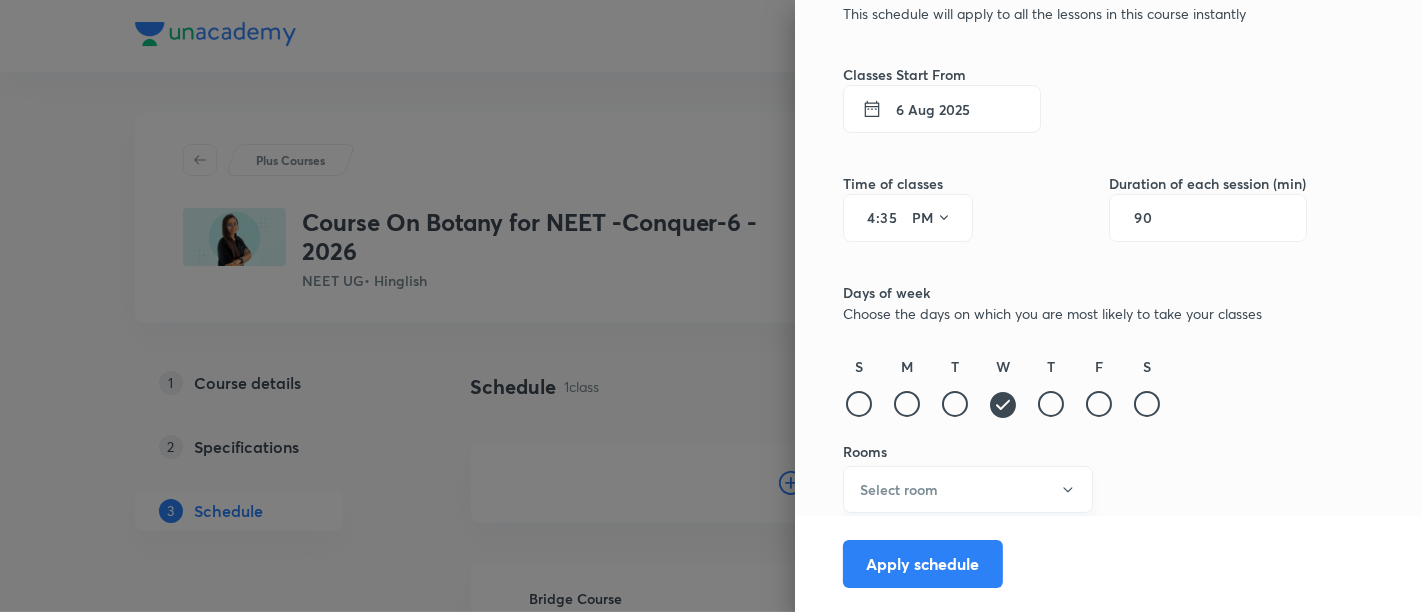 click 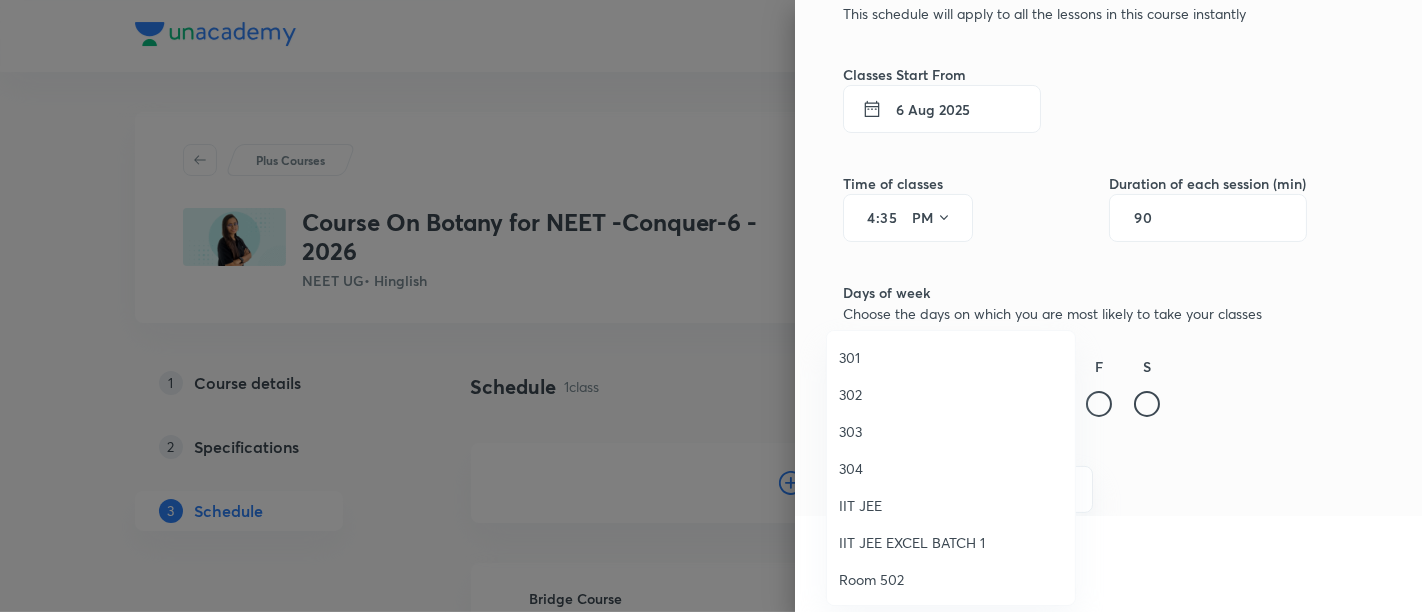 click on "304" at bounding box center [951, 468] 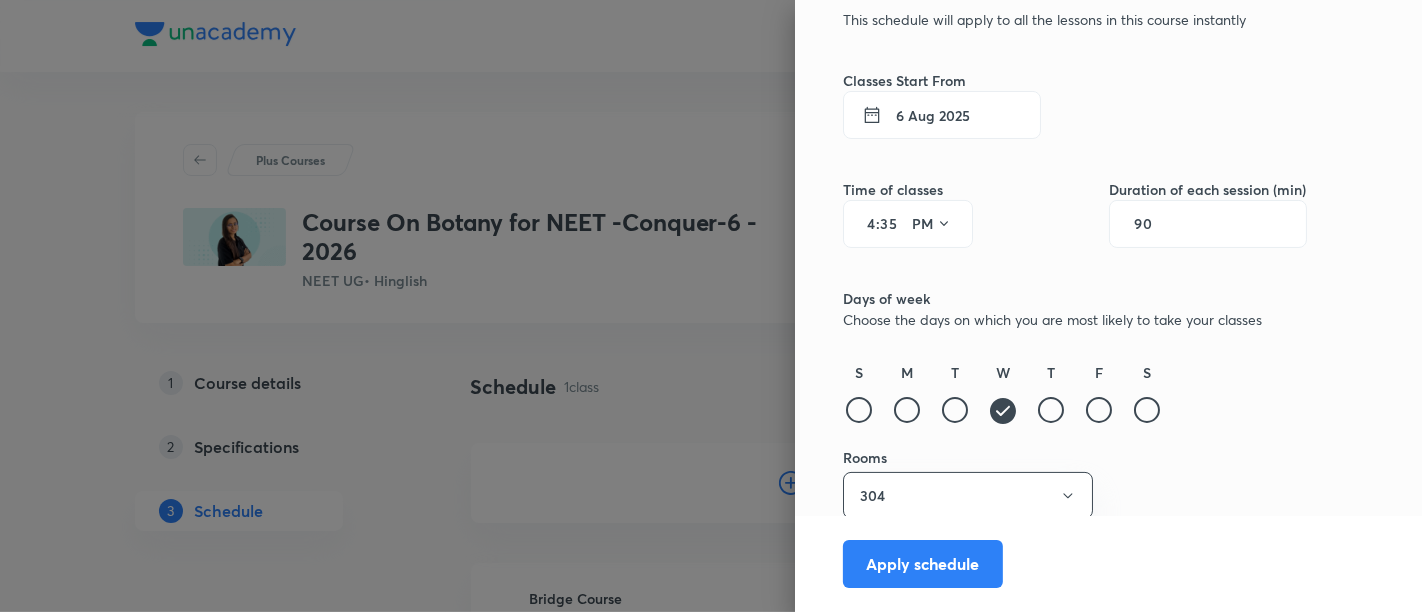 scroll, scrollTop: 127, scrollLeft: 0, axis: vertical 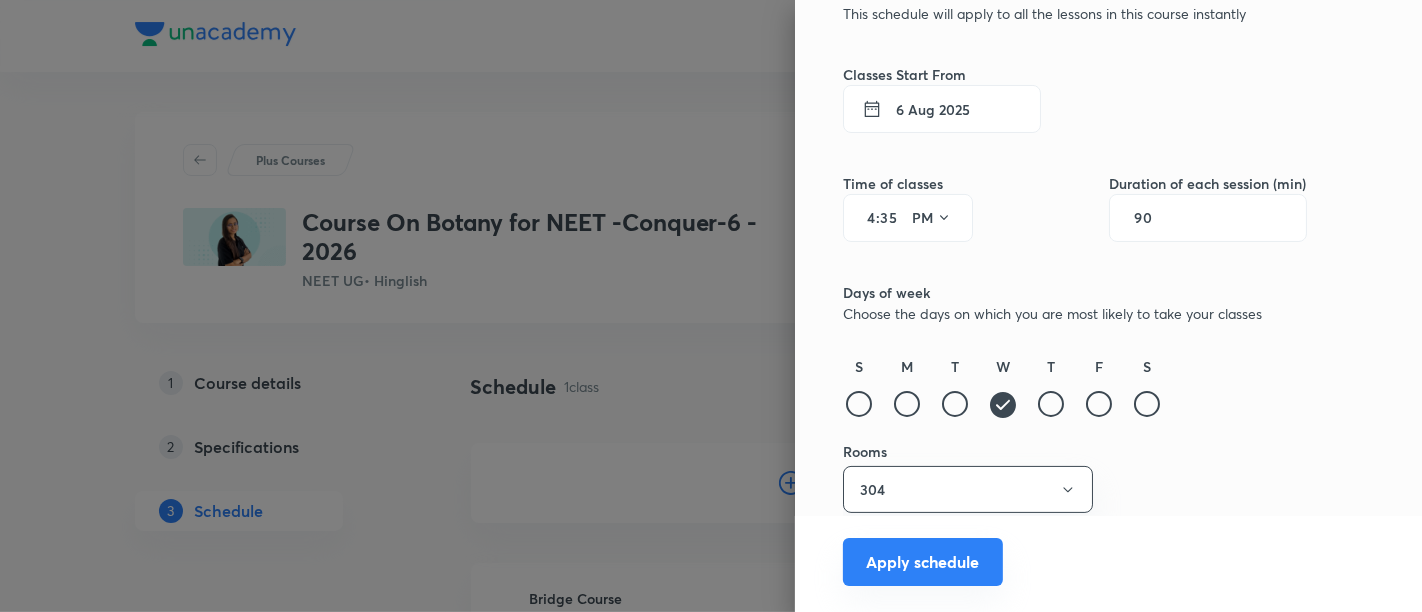 click on "Apply schedule" at bounding box center [923, 562] 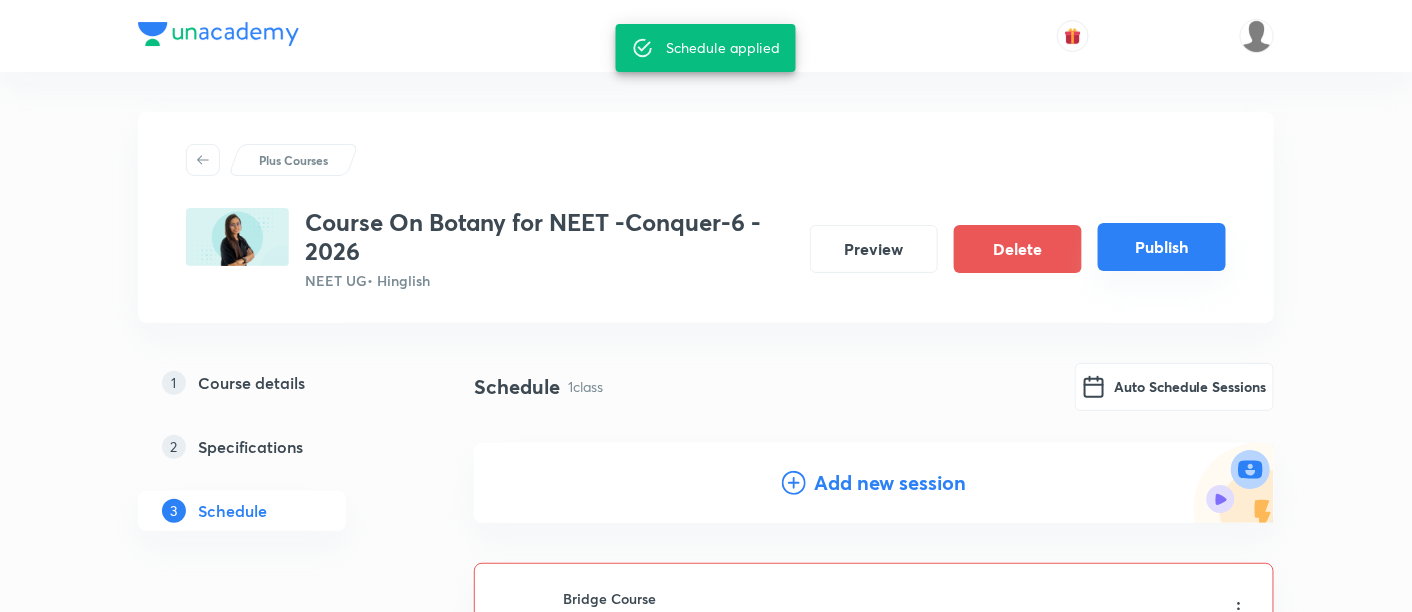 click on "Publish" at bounding box center [1162, 247] 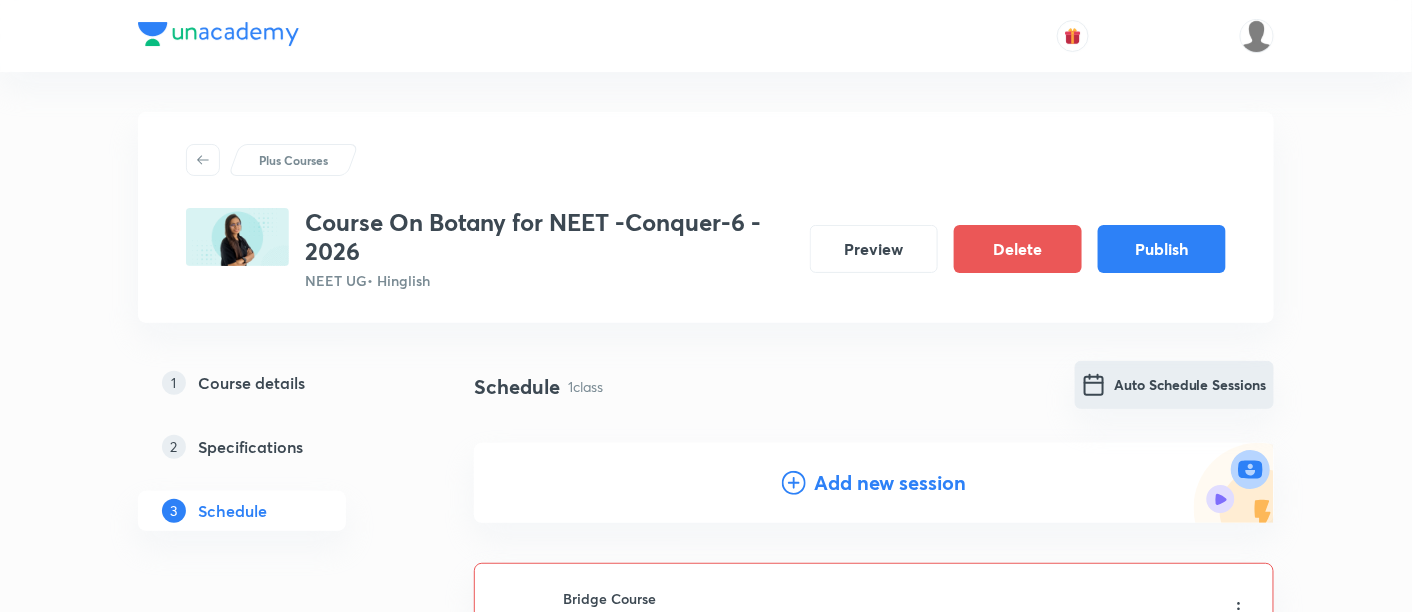click on "Auto Schedule Sessions" at bounding box center (1174, 385) 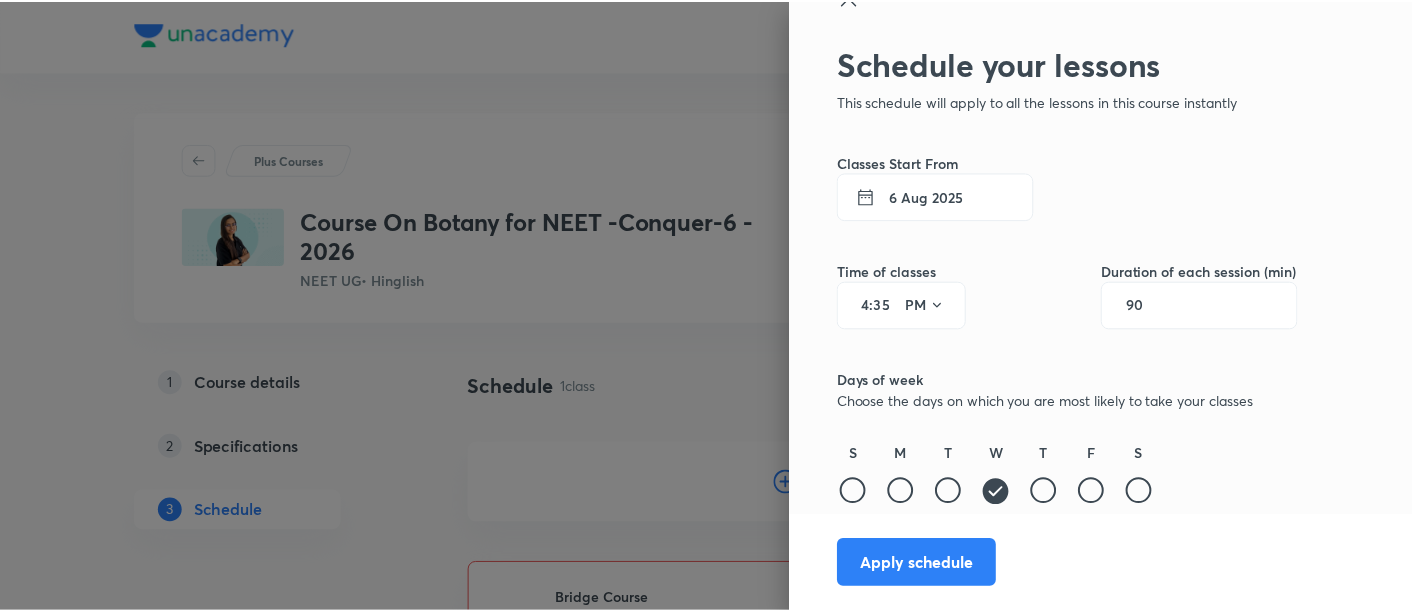 scroll, scrollTop: 44, scrollLeft: 0, axis: vertical 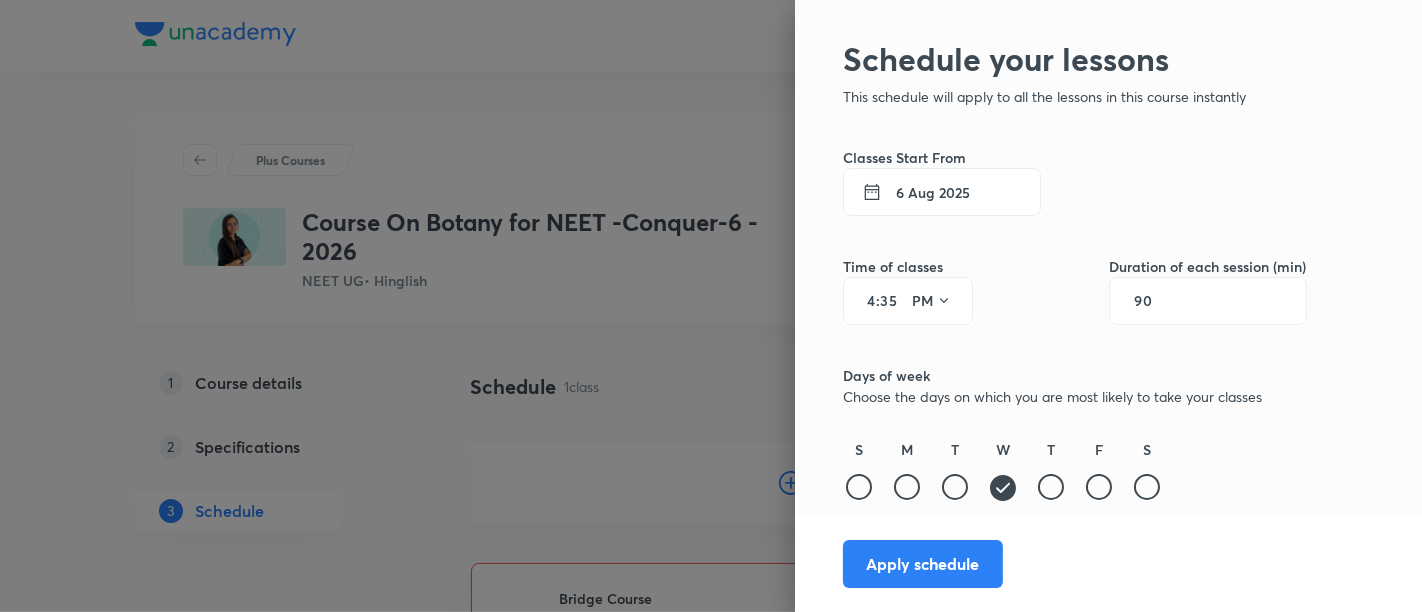 click at bounding box center [711, 306] 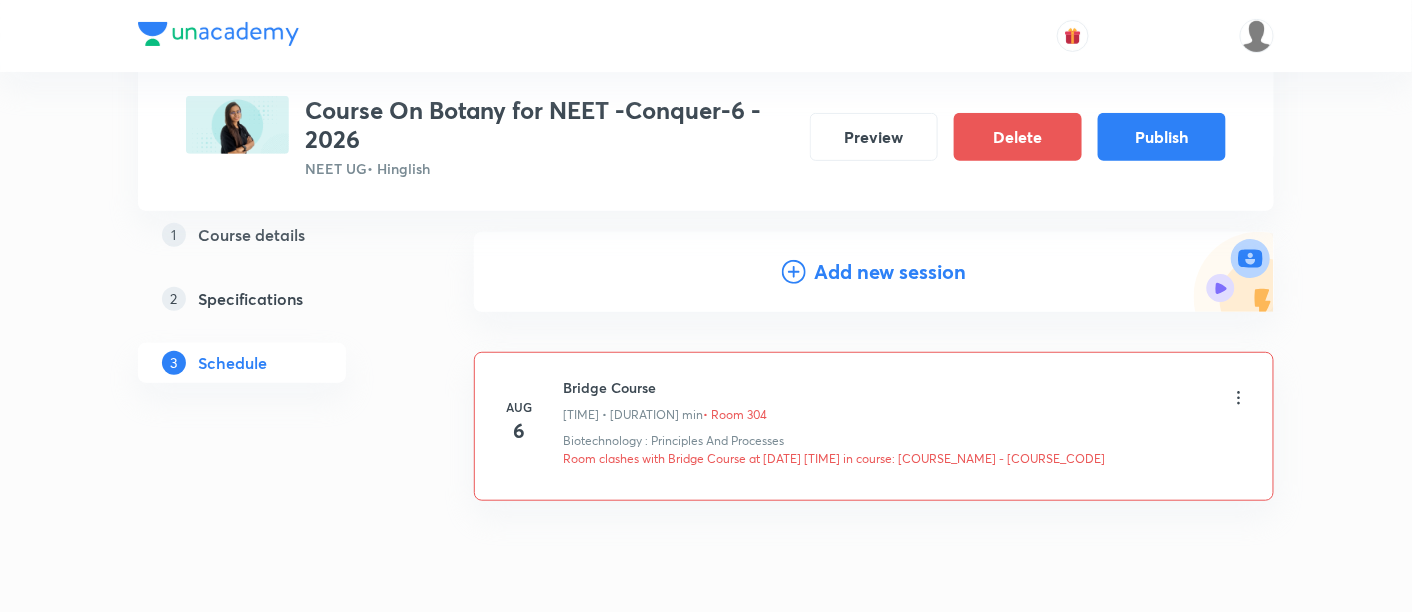 scroll, scrollTop: 233, scrollLeft: 0, axis: vertical 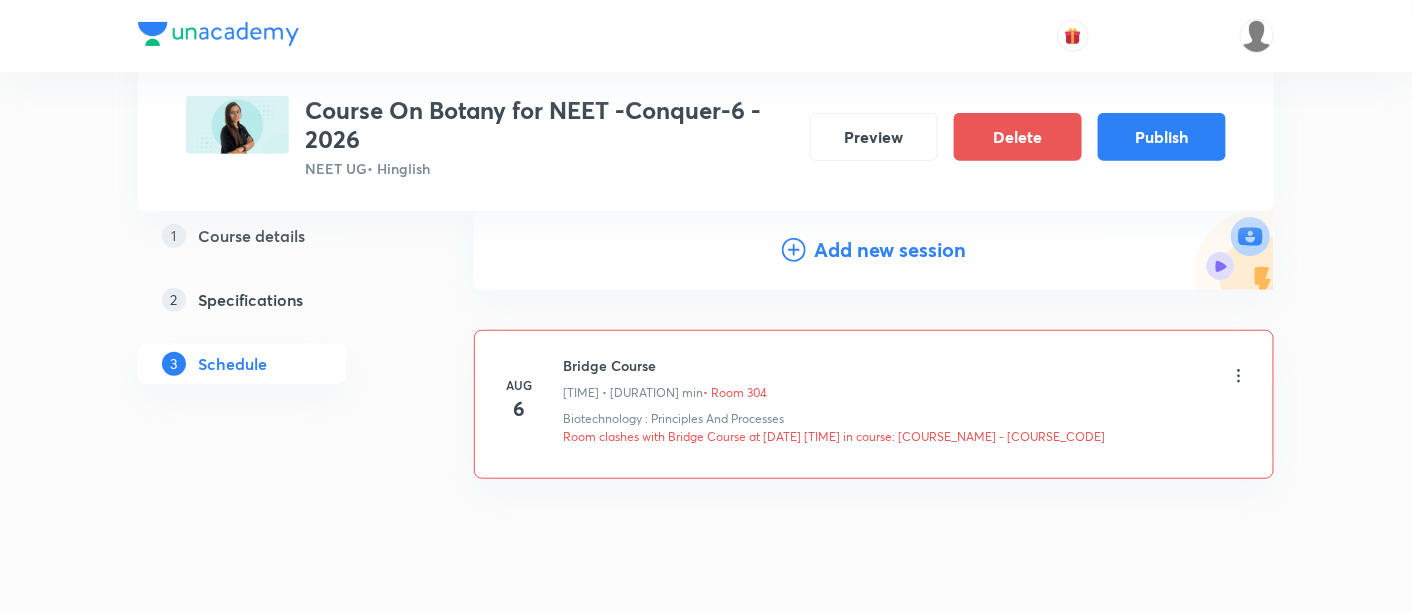 click 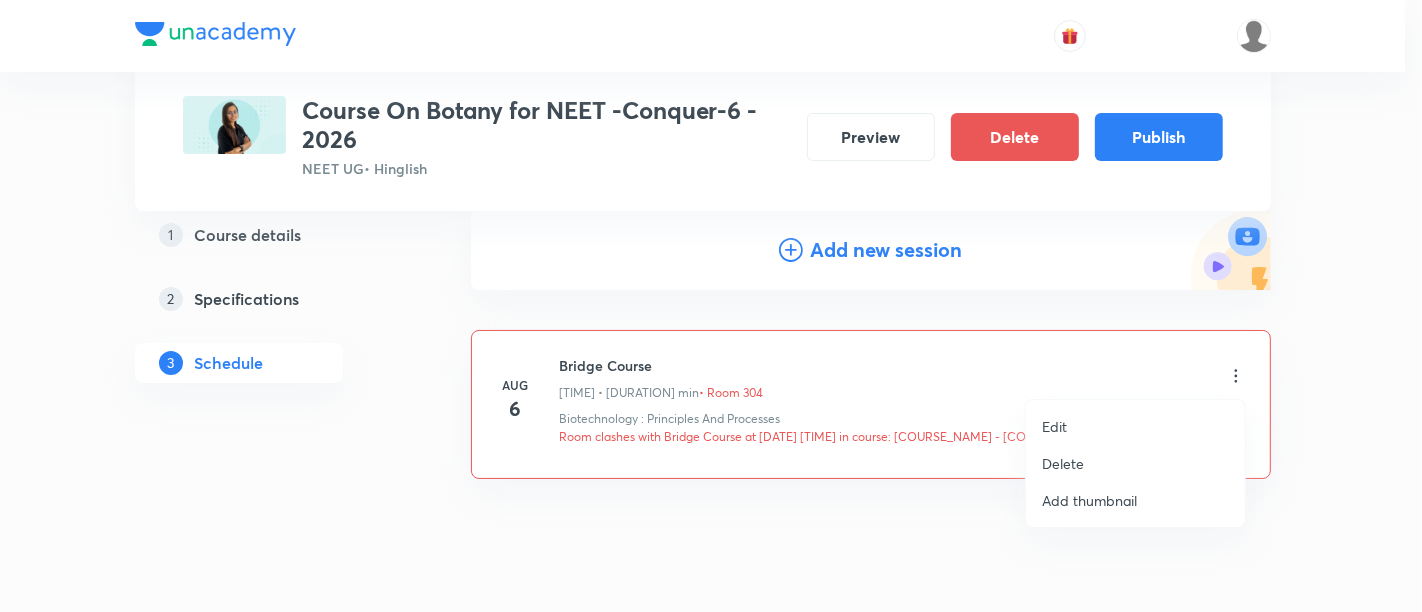 click on "Delete" at bounding box center [1063, 463] 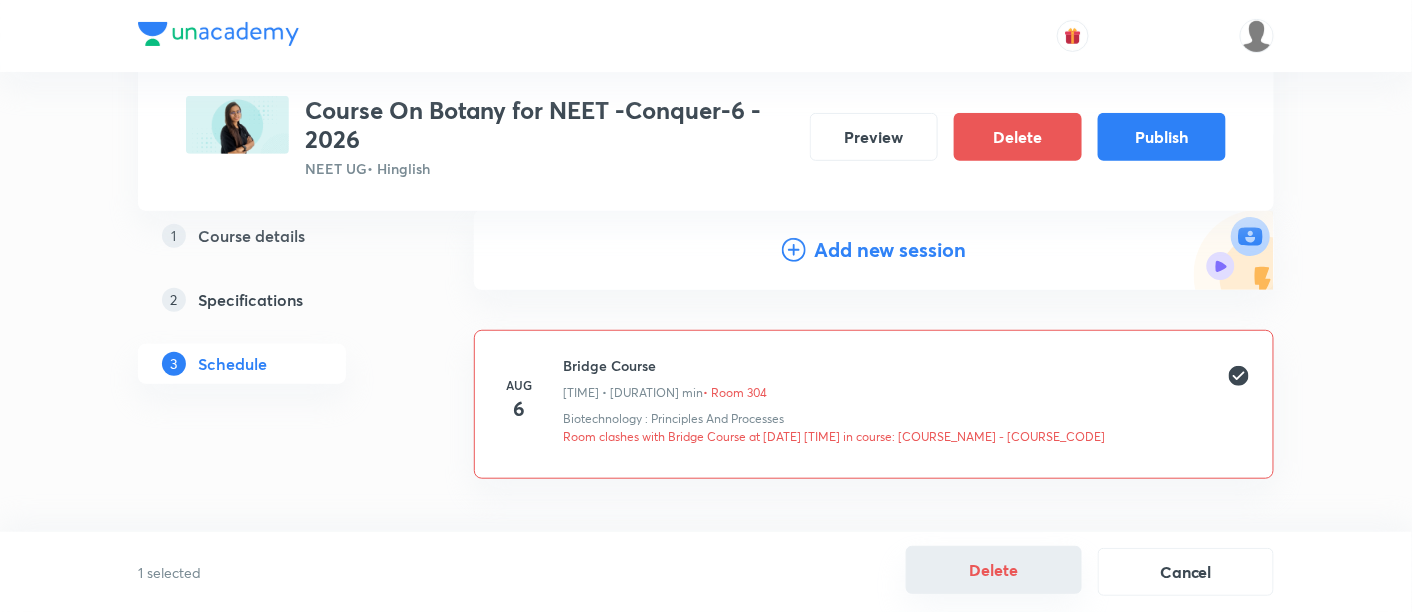 click on "Delete" at bounding box center [994, 570] 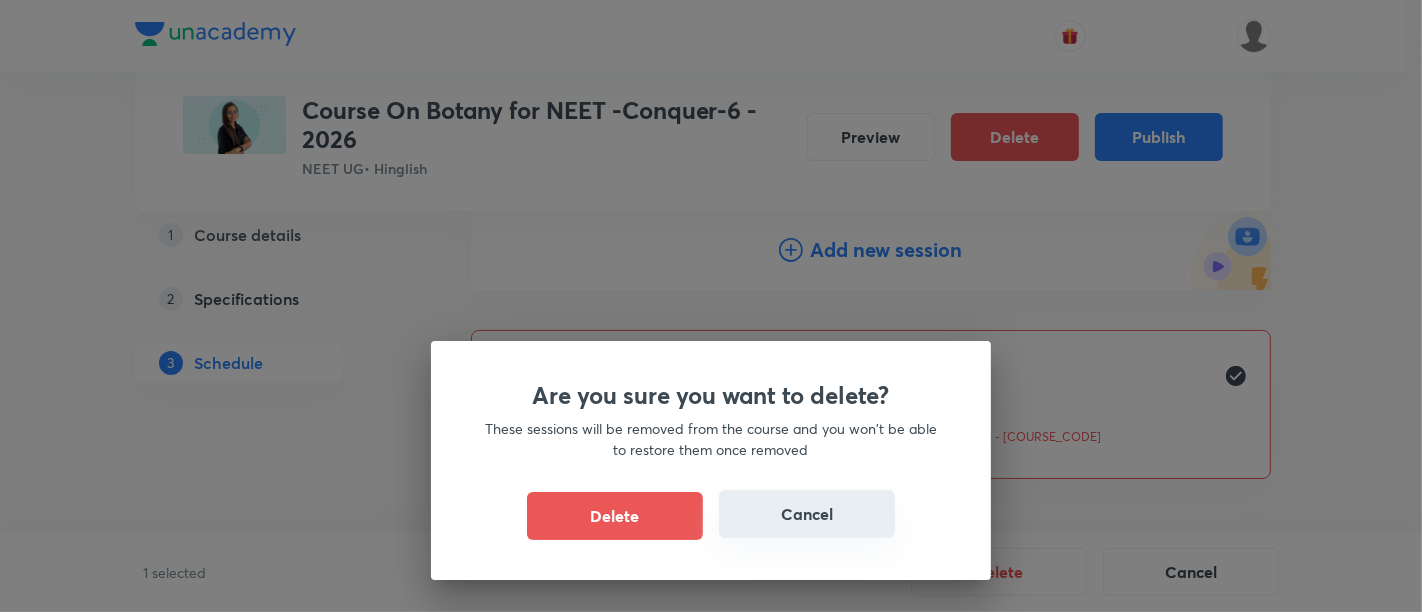 click on "Cancel" at bounding box center [807, 514] 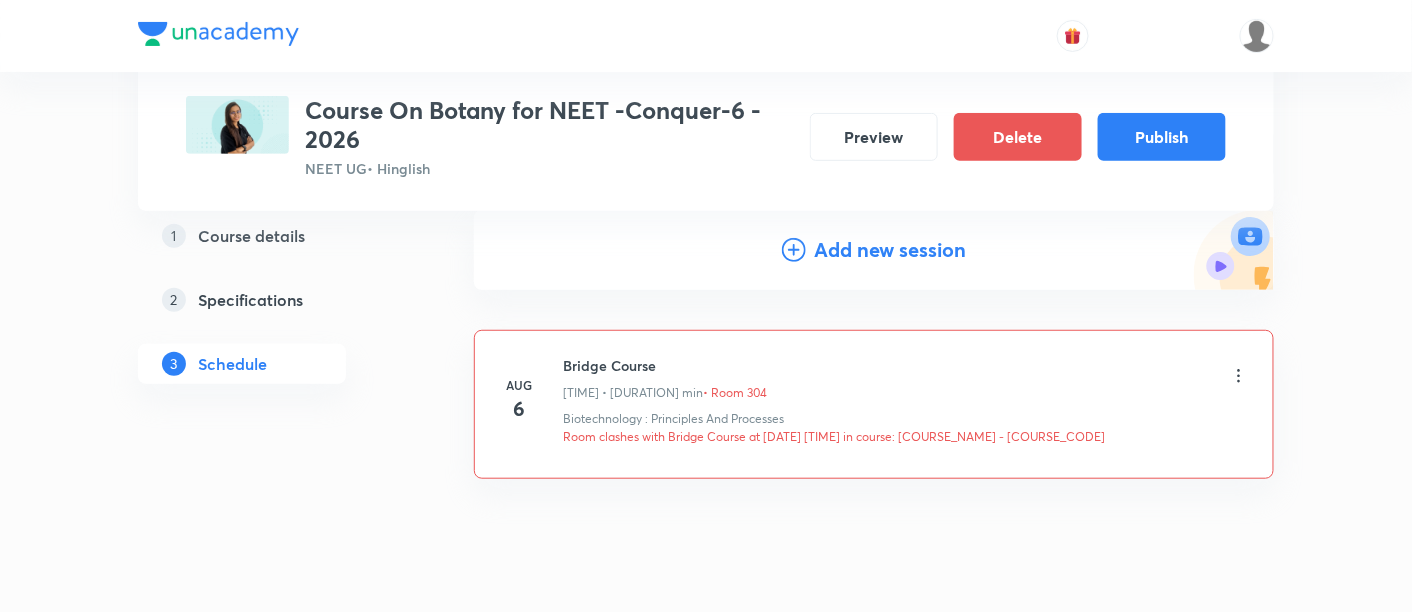 click on "Room clashes with Bridge Course at 06 Aug 2025 04:30 PM in course: Course On Botany for NEET -Conquer-6 - 2026(TUOP5KGF)" at bounding box center (906, 437) 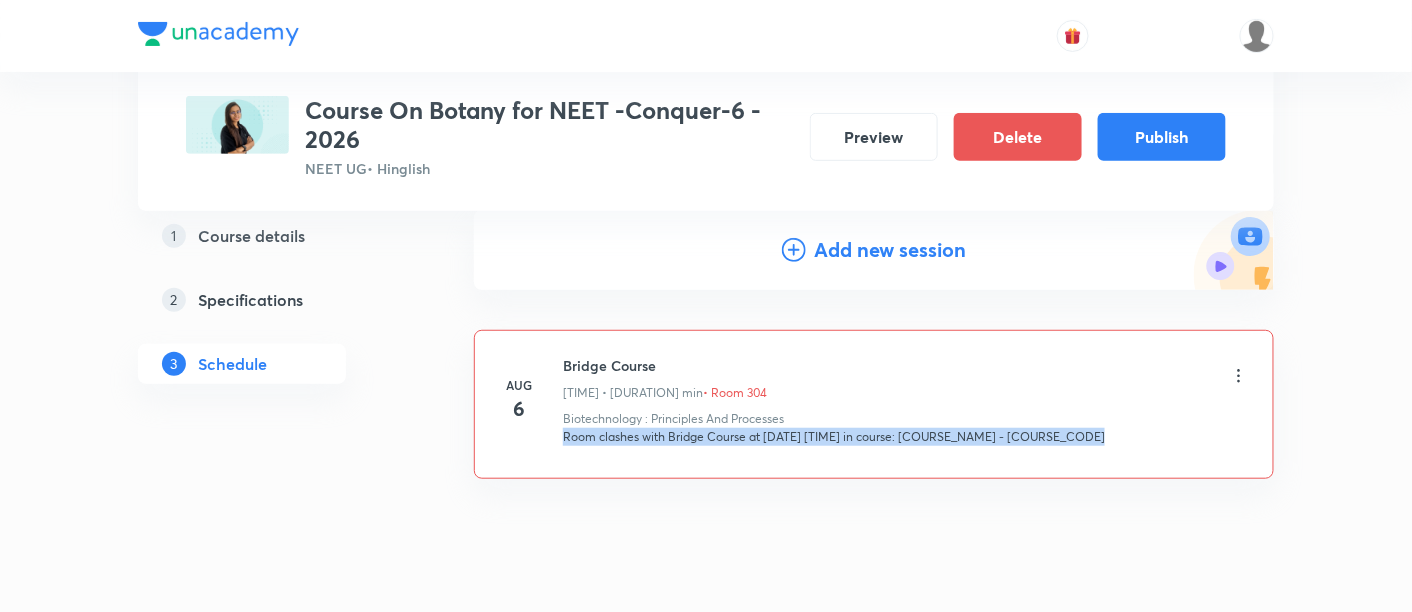 click on "Room clashes with Bridge Course at 06 Aug 2025 04:30 PM in course: Course On Botany for NEET -Conquer-6 - 2026(TUOP5KGF)" at bounding box center (906, 437) 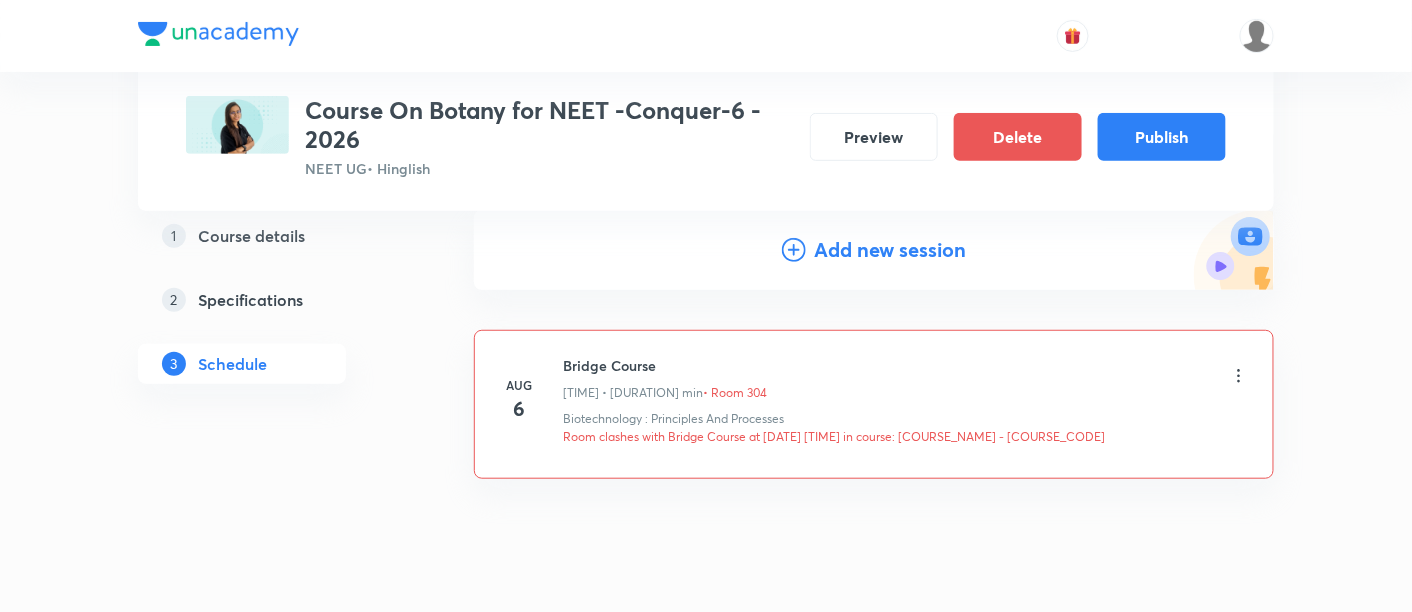 click on "Room clashes with Bridge Course at 06 Aug 2025 04:30 PM in course: Course On Botany for NEET -Conquer-6 - 2026(TUOP5KGF)" at bounding box center [906, 437] 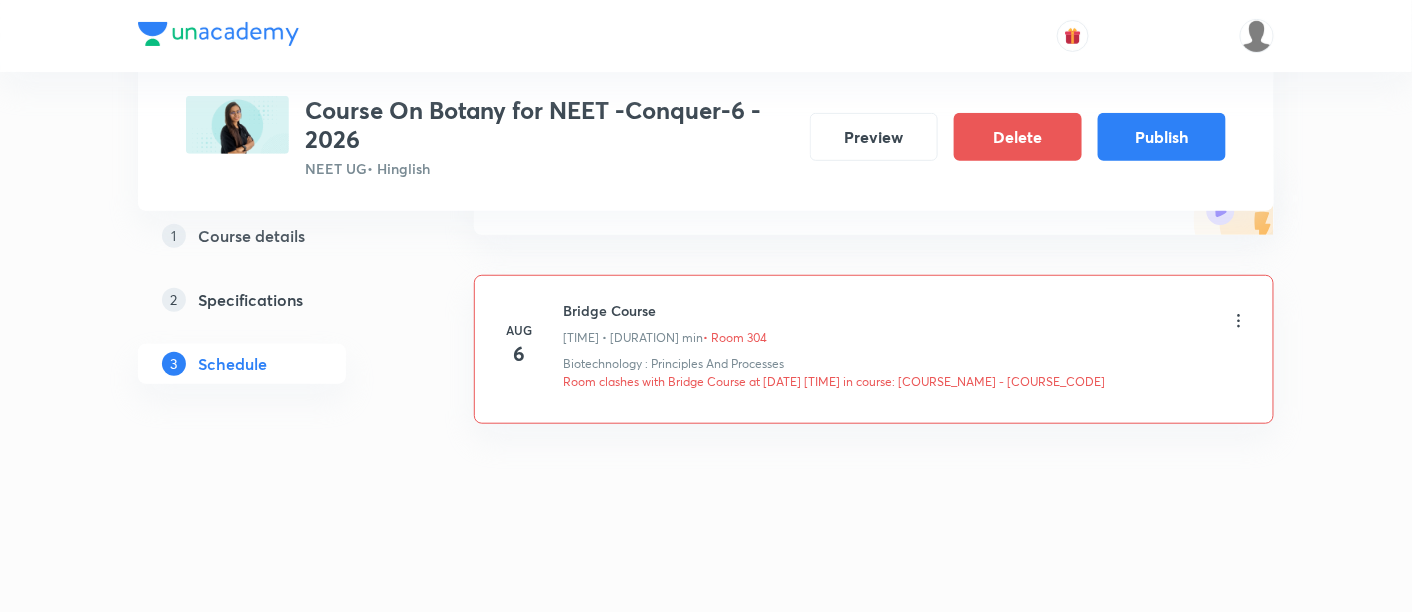 click 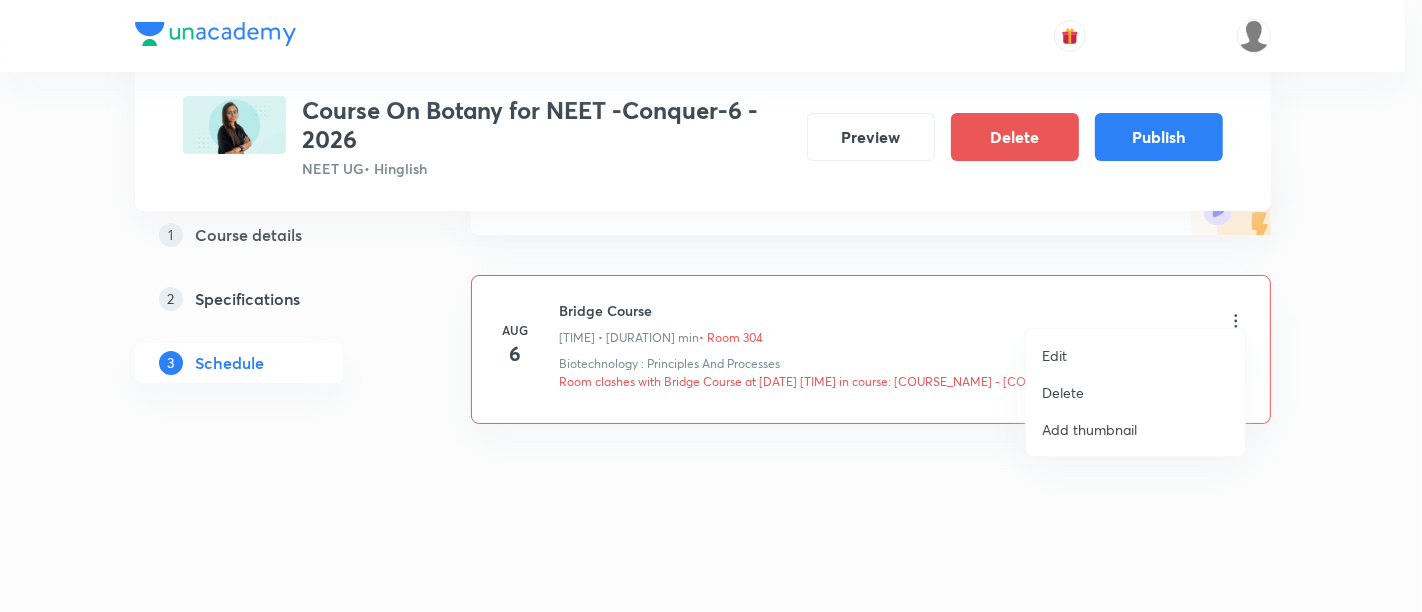 click on "Edit" at bounding box center [1135, 355] 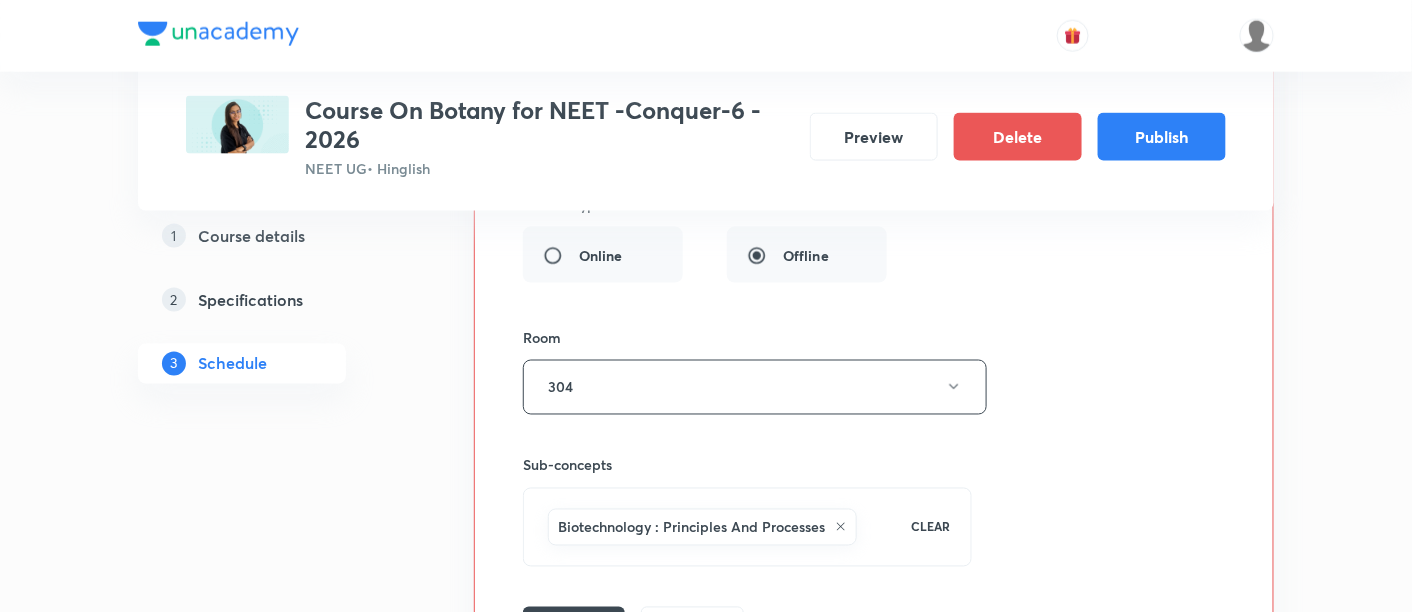 scroll, scrollTop: 1025, scrollLeft: 0, axis: vertical 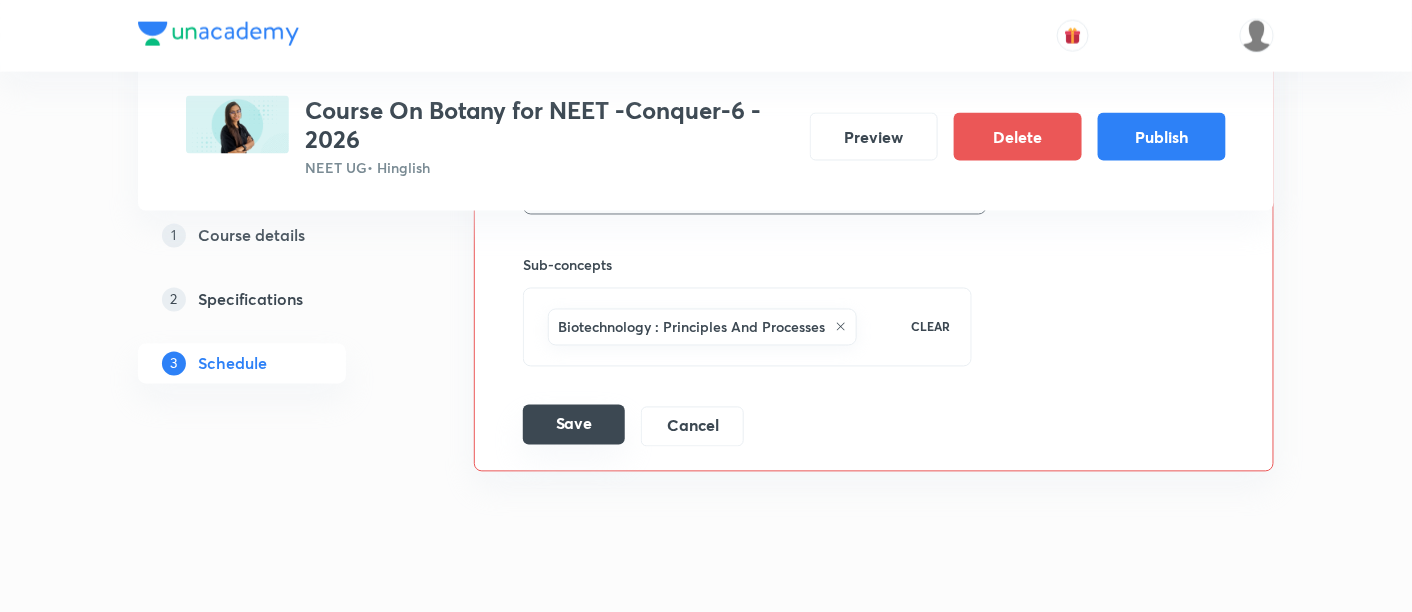 click on "Save" at bounding box center [574, 425] 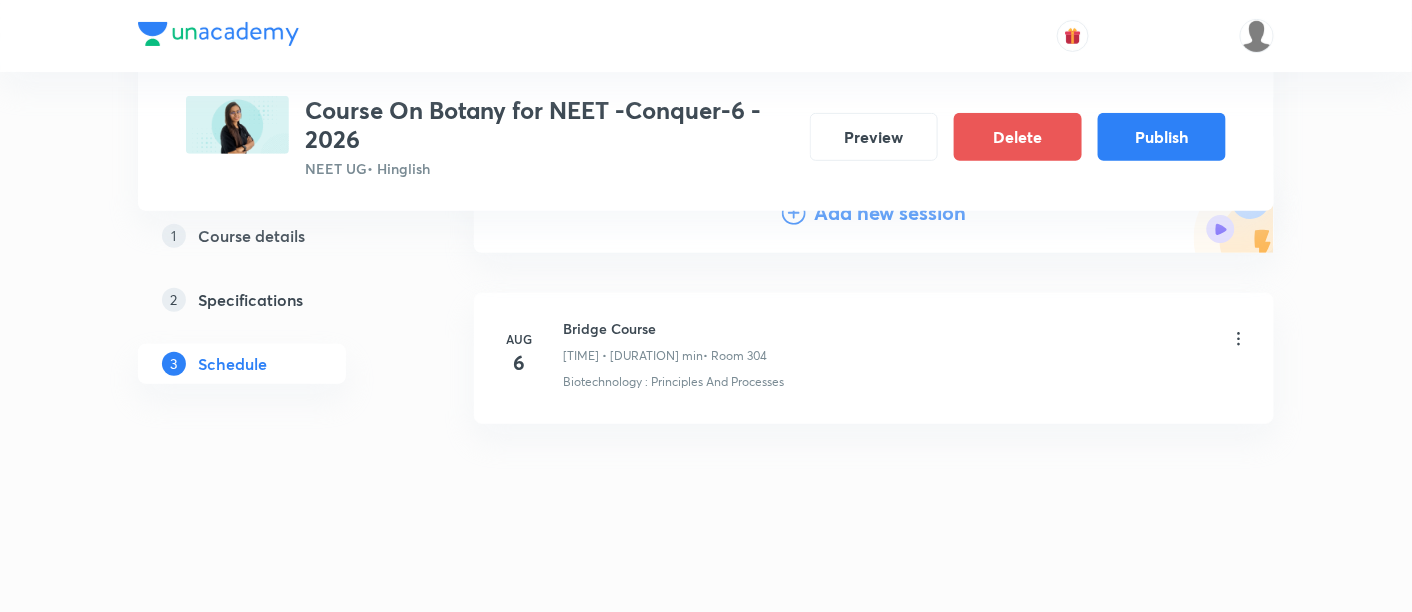 scroll, scrollTop: 268, scrollLeft: 0, axis: vertical 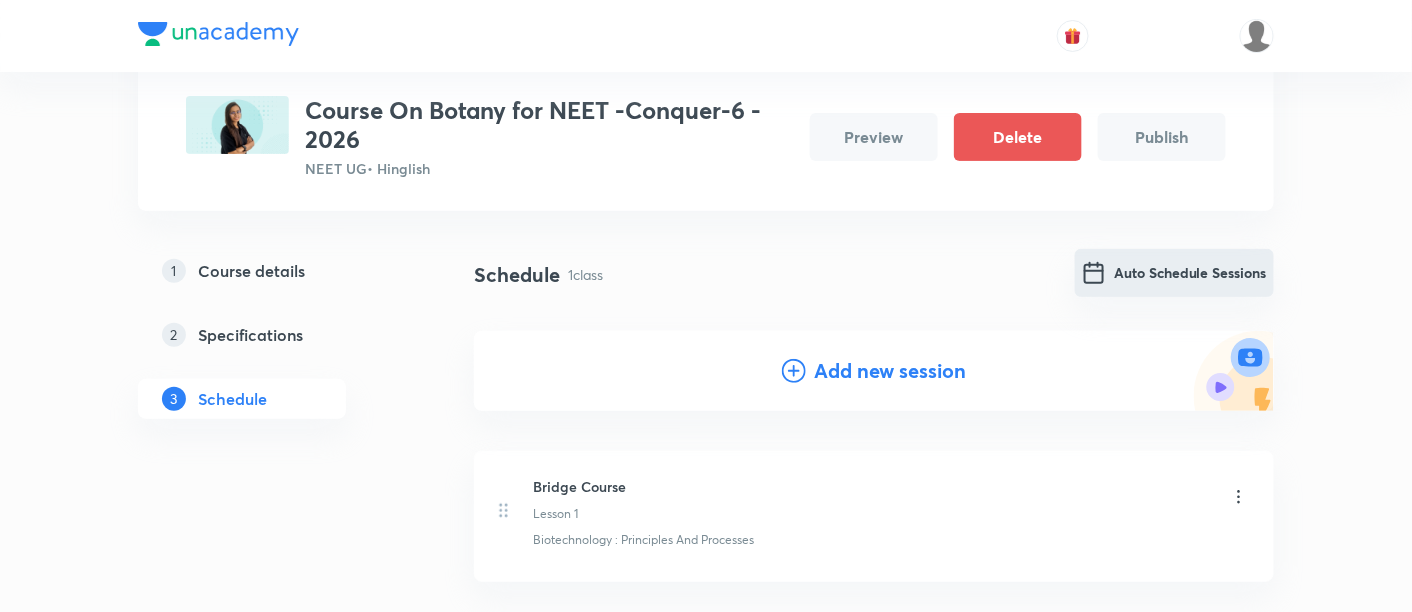 click on "Auto Schedule Sessions" at bounding box center (1174, 273) 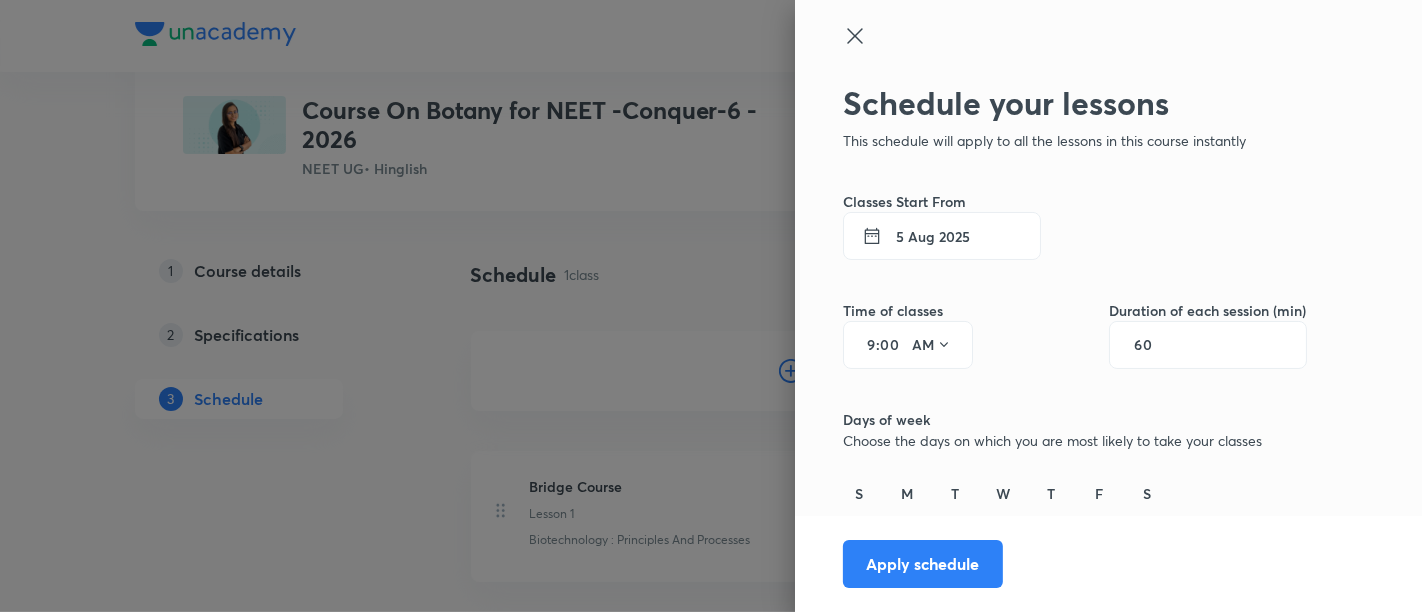 click on "5 Aug 2025" at bounding box center [942, 236] 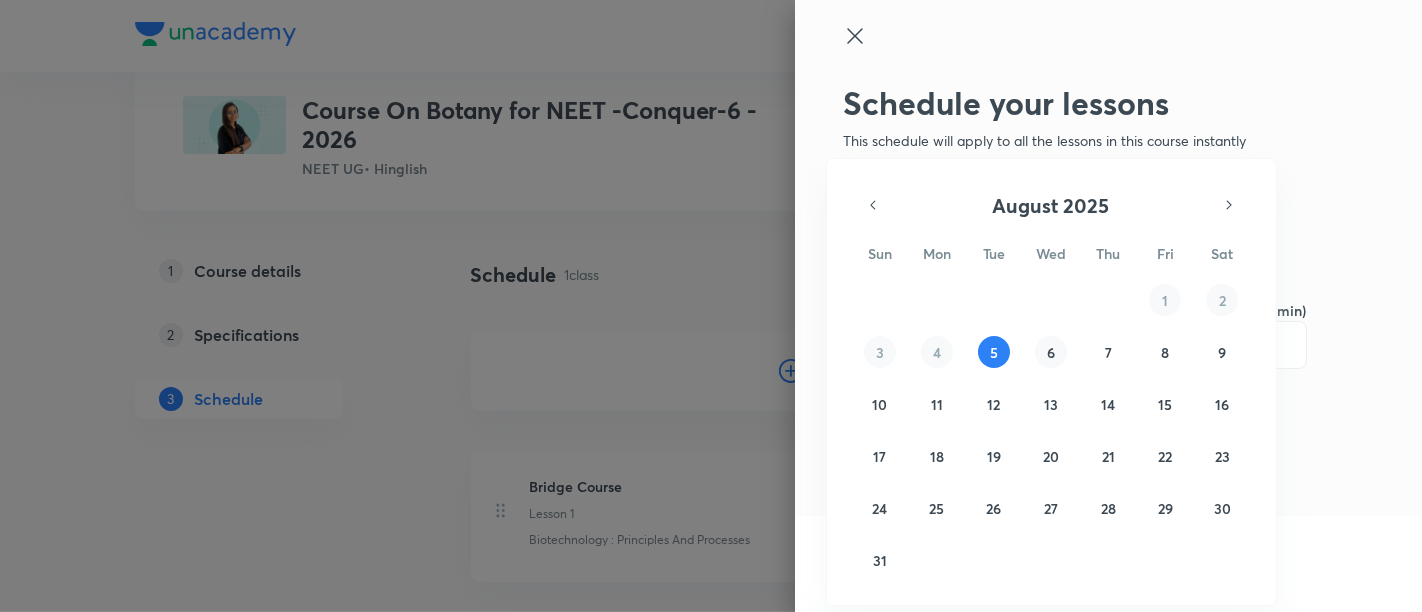click on "6" at bounding box center [1051, 352] 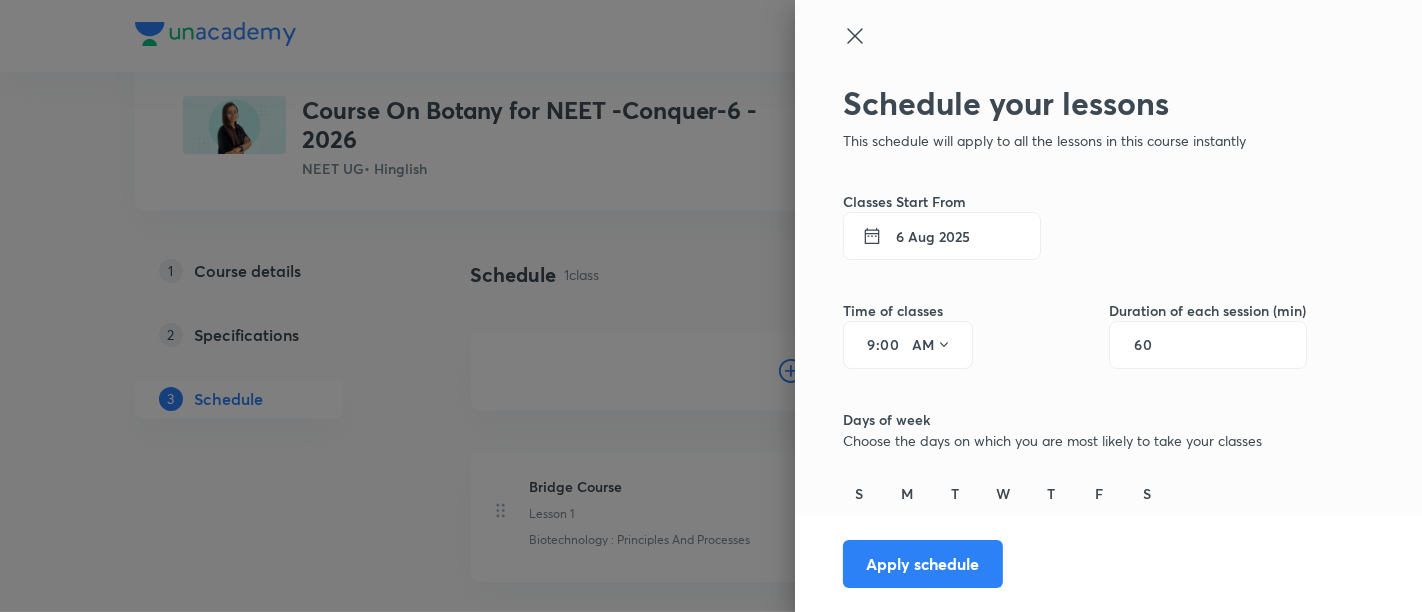 click on "9" at bounding box center [864, 345] 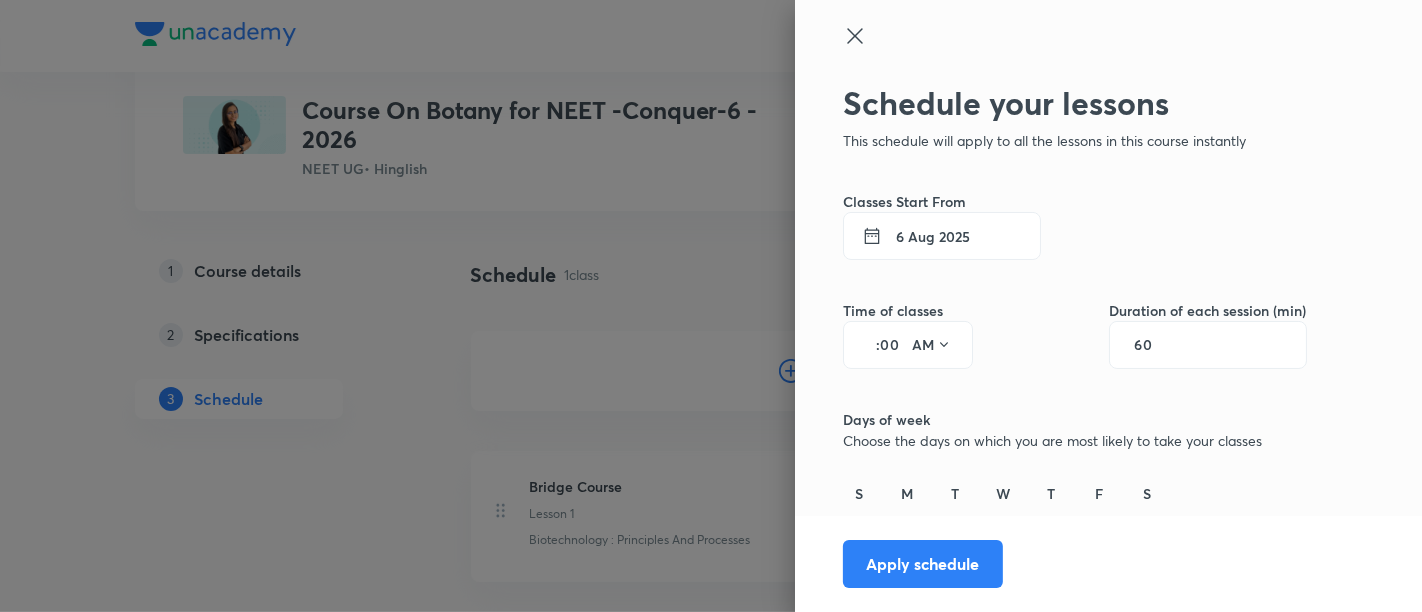 type on "4" 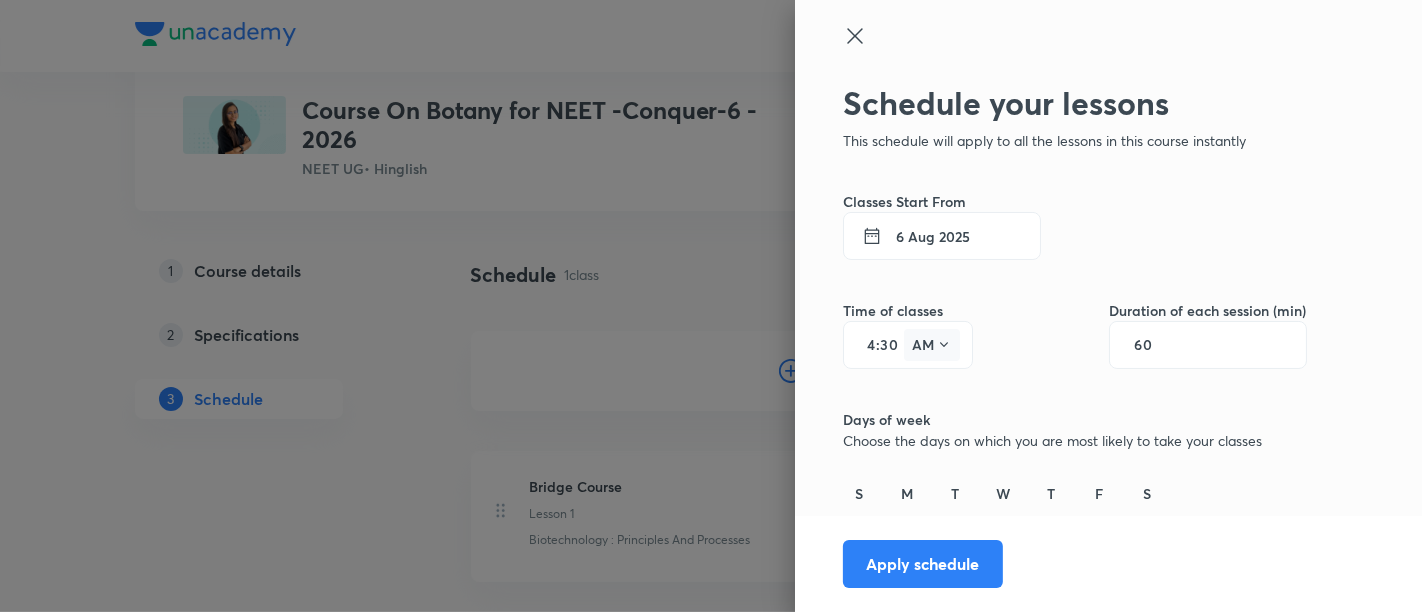 type on "30" 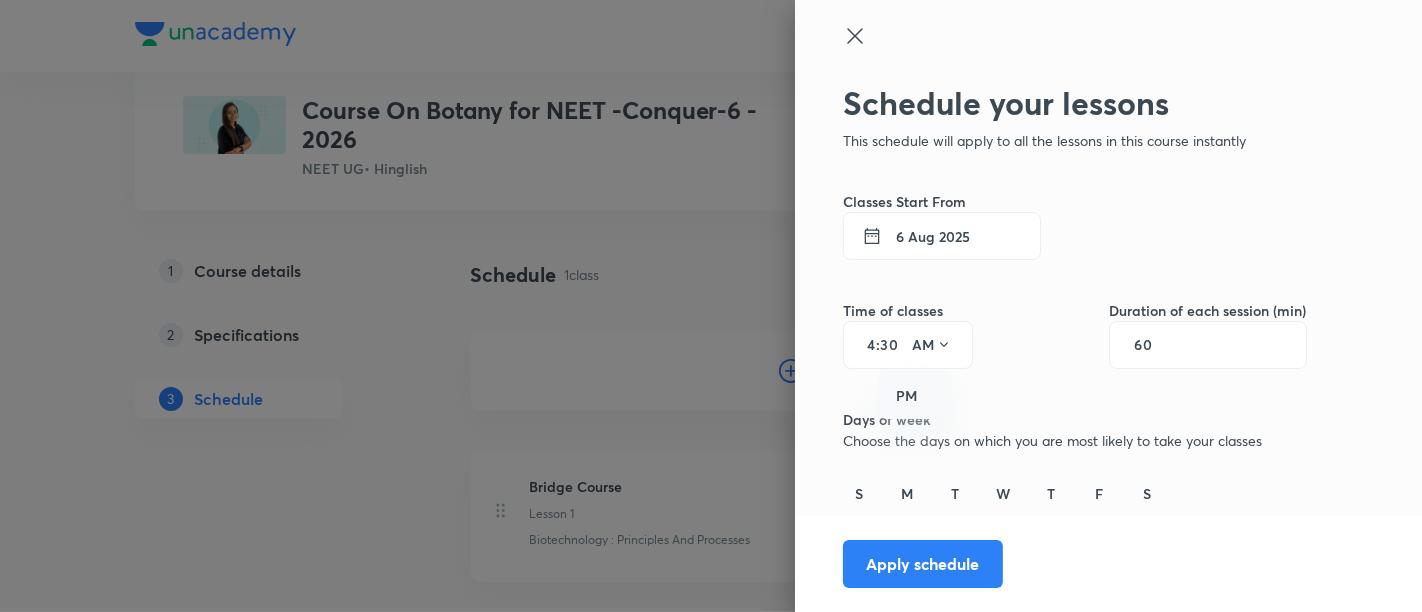 click on "PM" at bounding box center (916, 396) 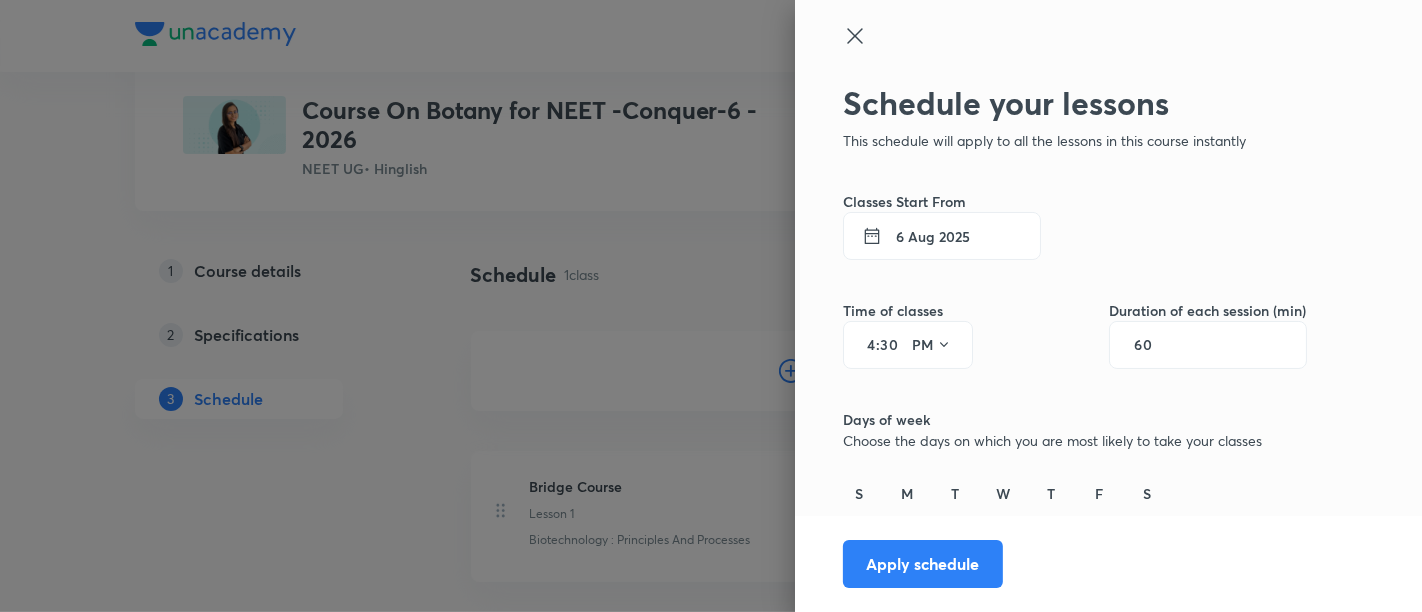 click on "60" at bounding box center [1208, 345] 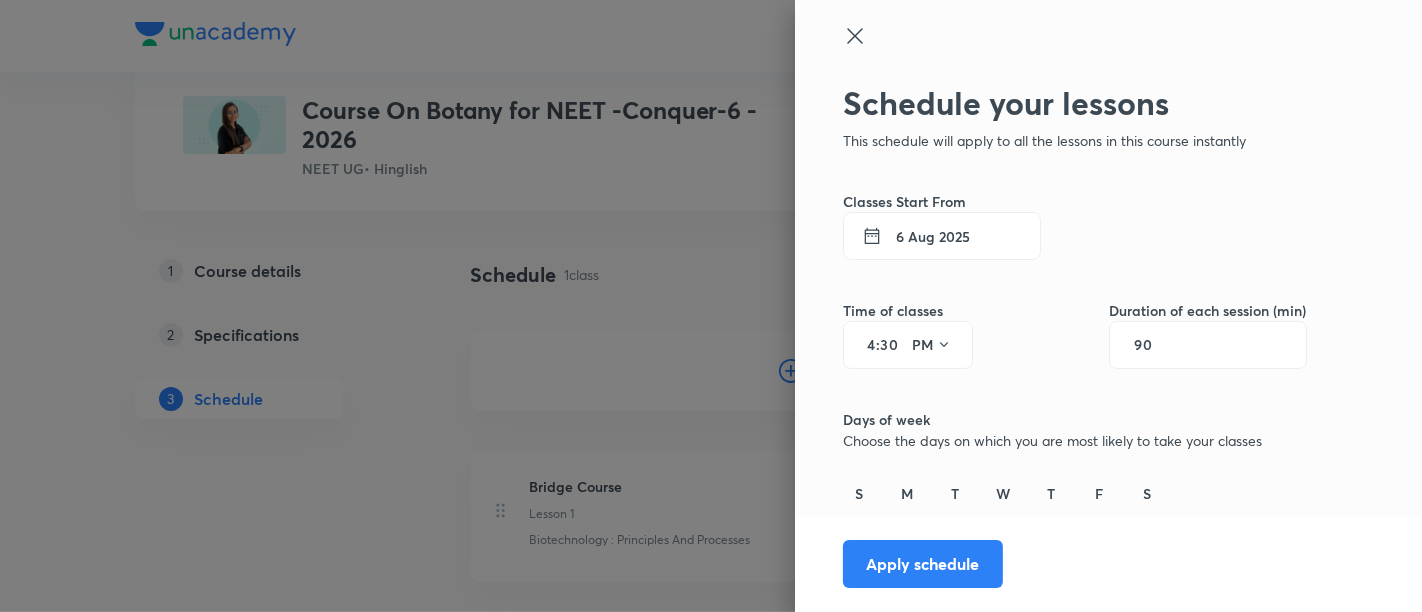 type on "90" 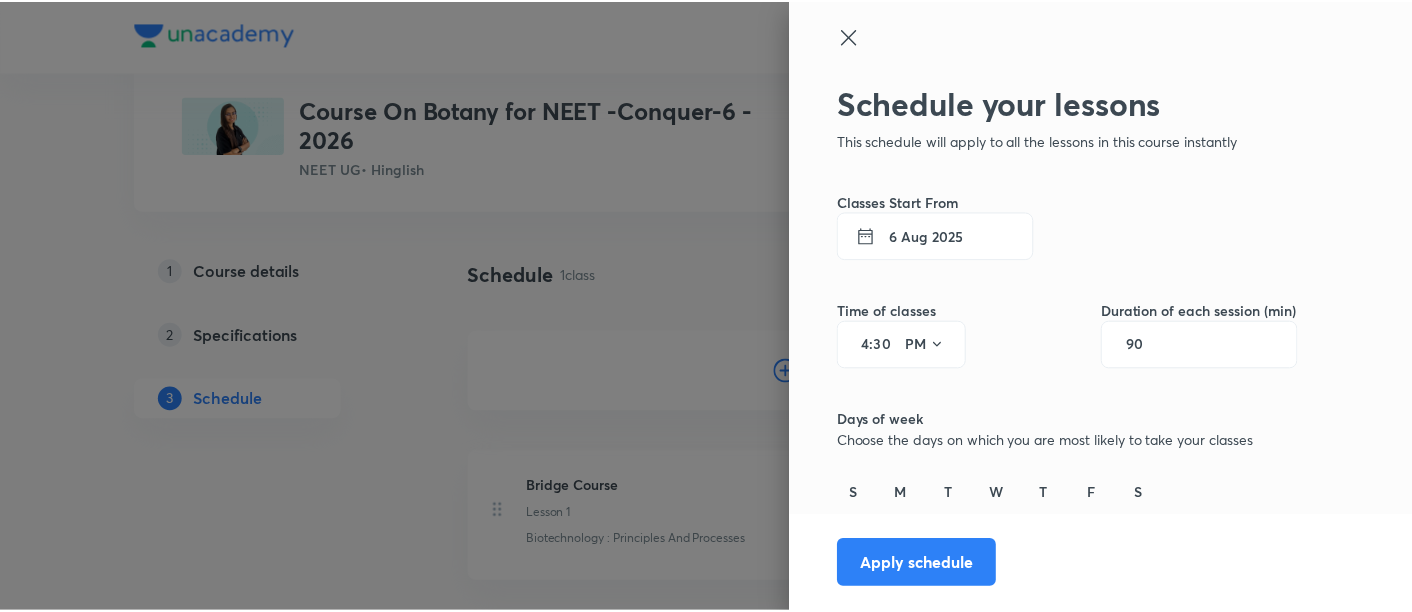 scroll, scrollTop: 127, scrollLeft: 0, axis: vertical 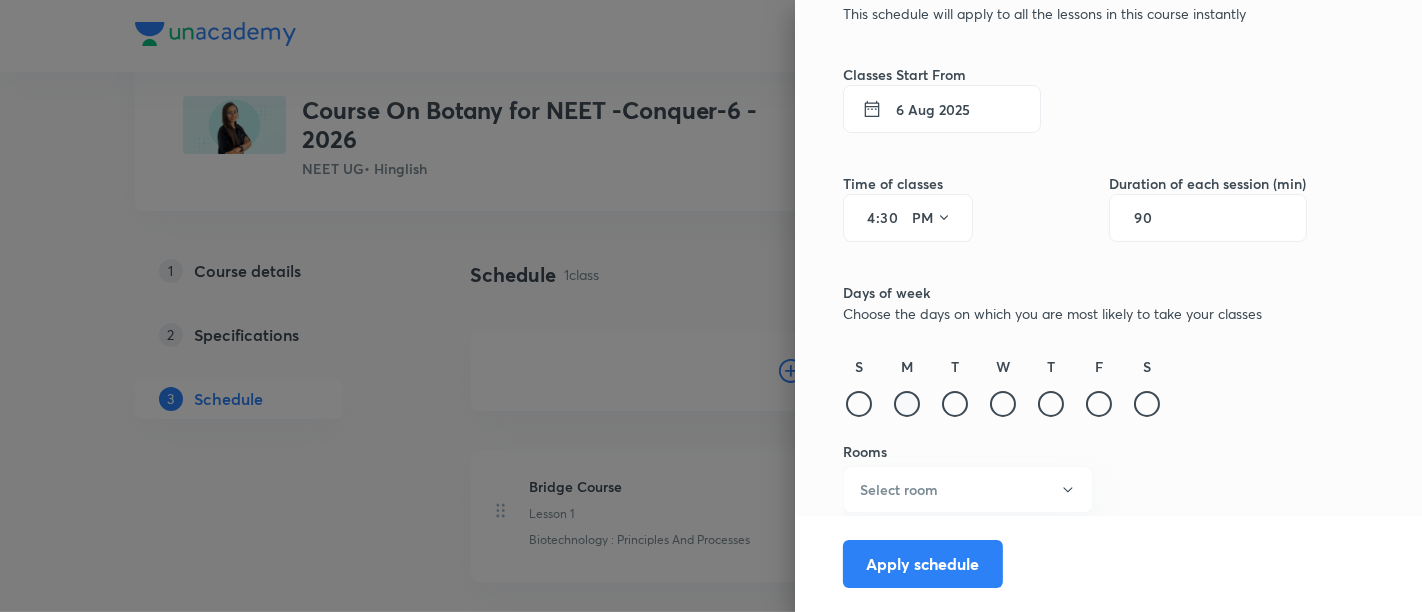 click at bounding box center [907, 404] 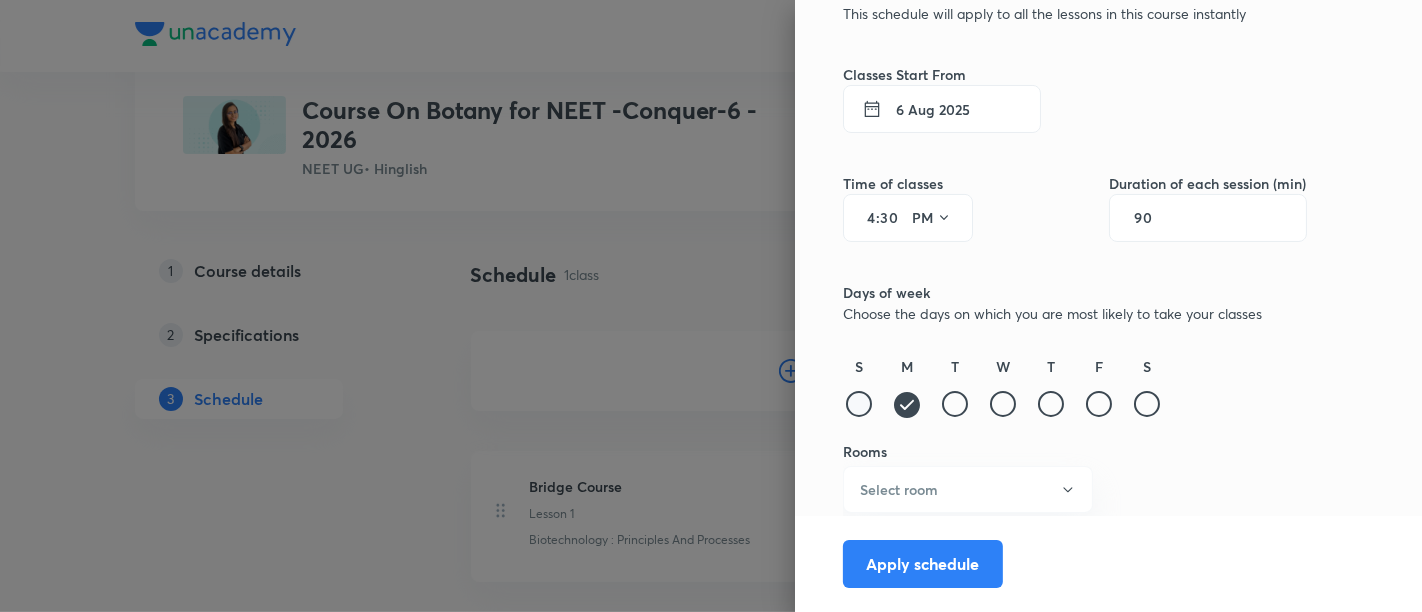 click at bounding box center (859, 404) 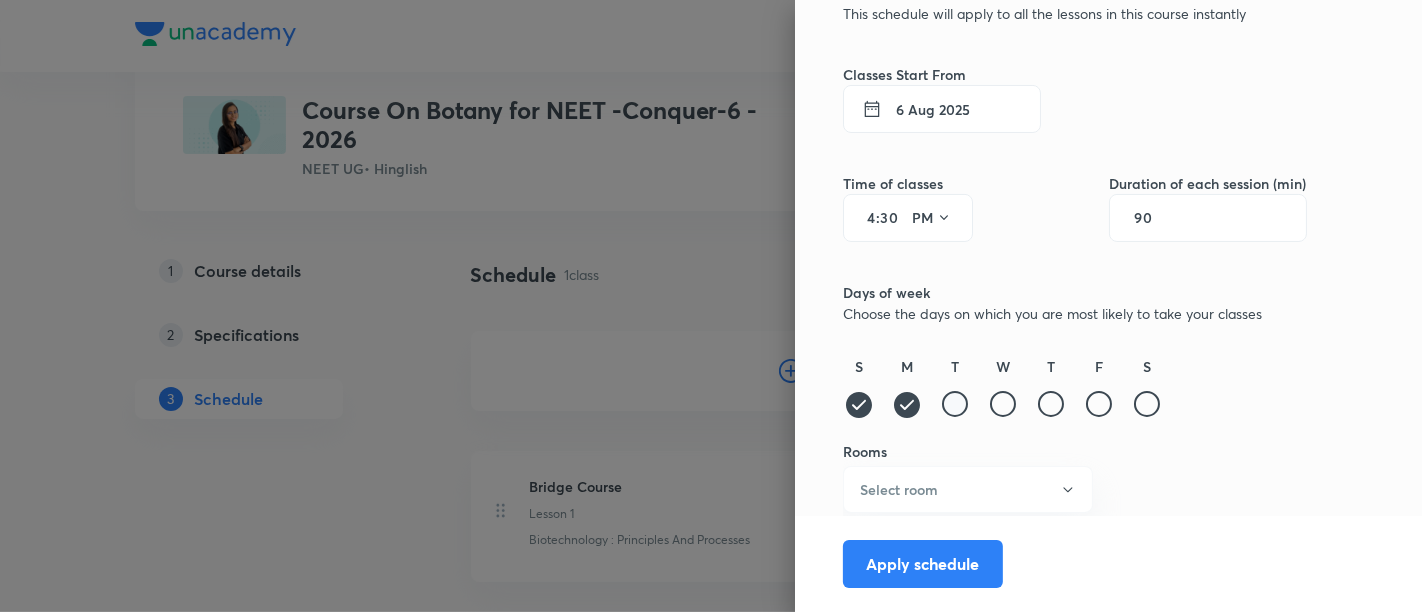 click at bounding box center [955, 404] 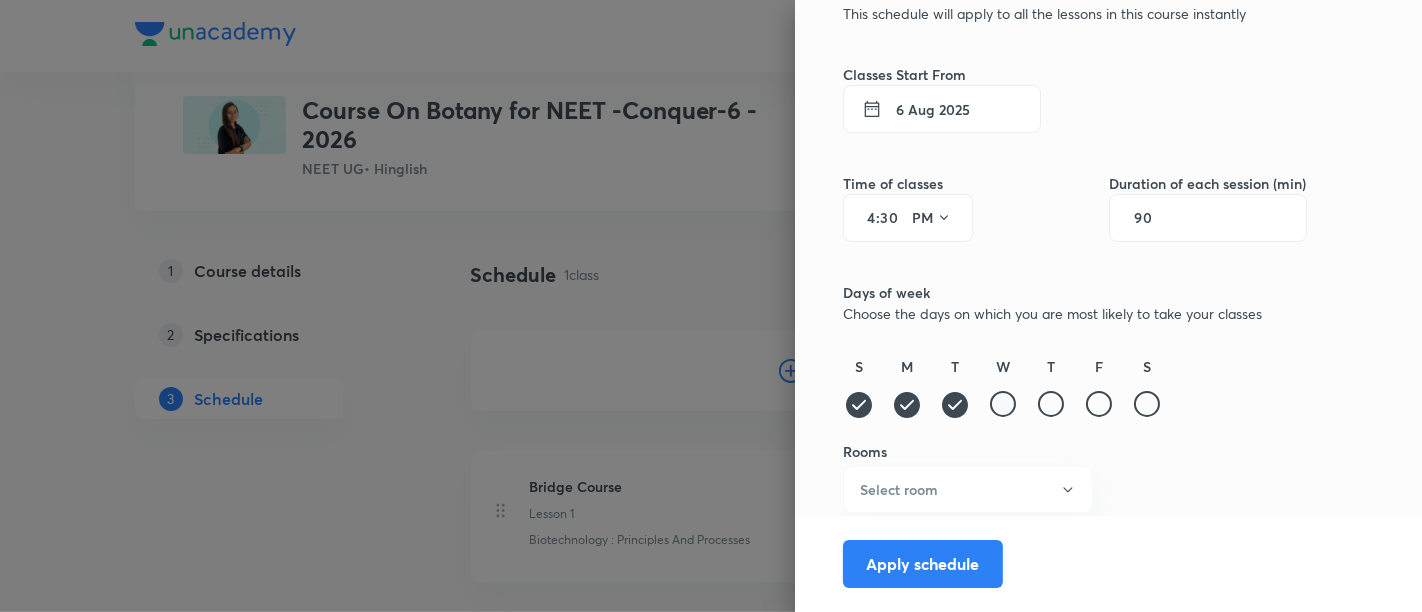 click at bounding box center (1003, 404) 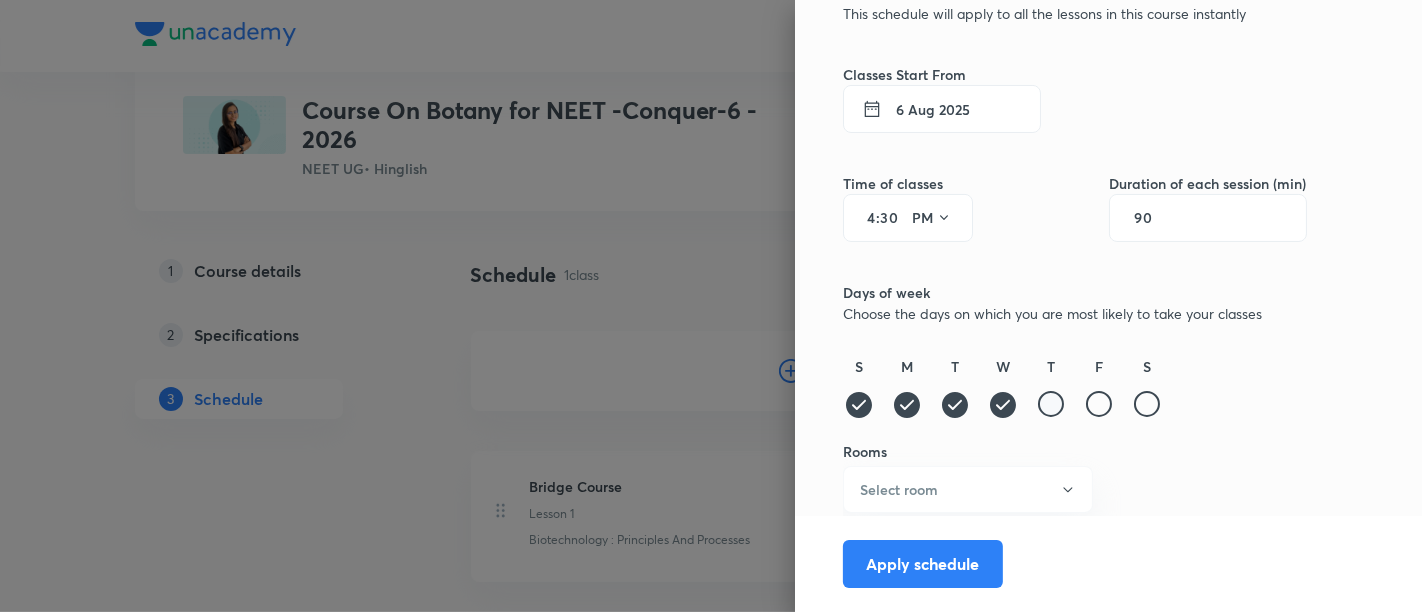 click at bounding box center (1051, 404) 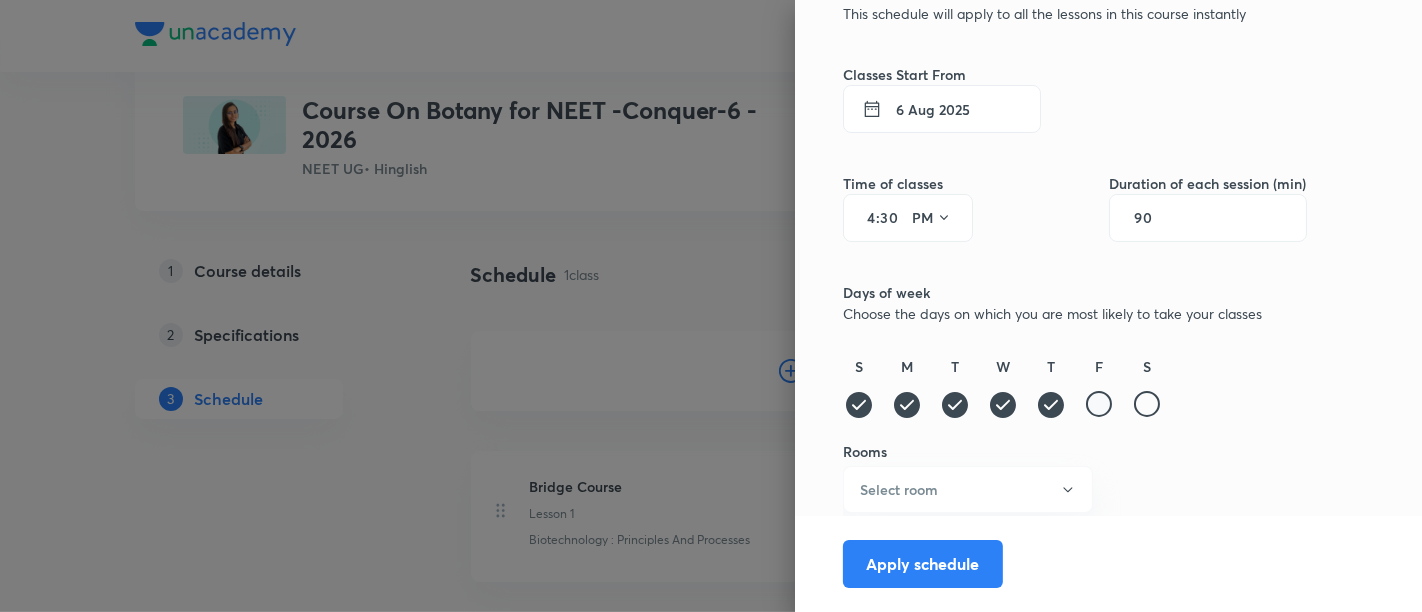 click at bounding box center (1099, 404) 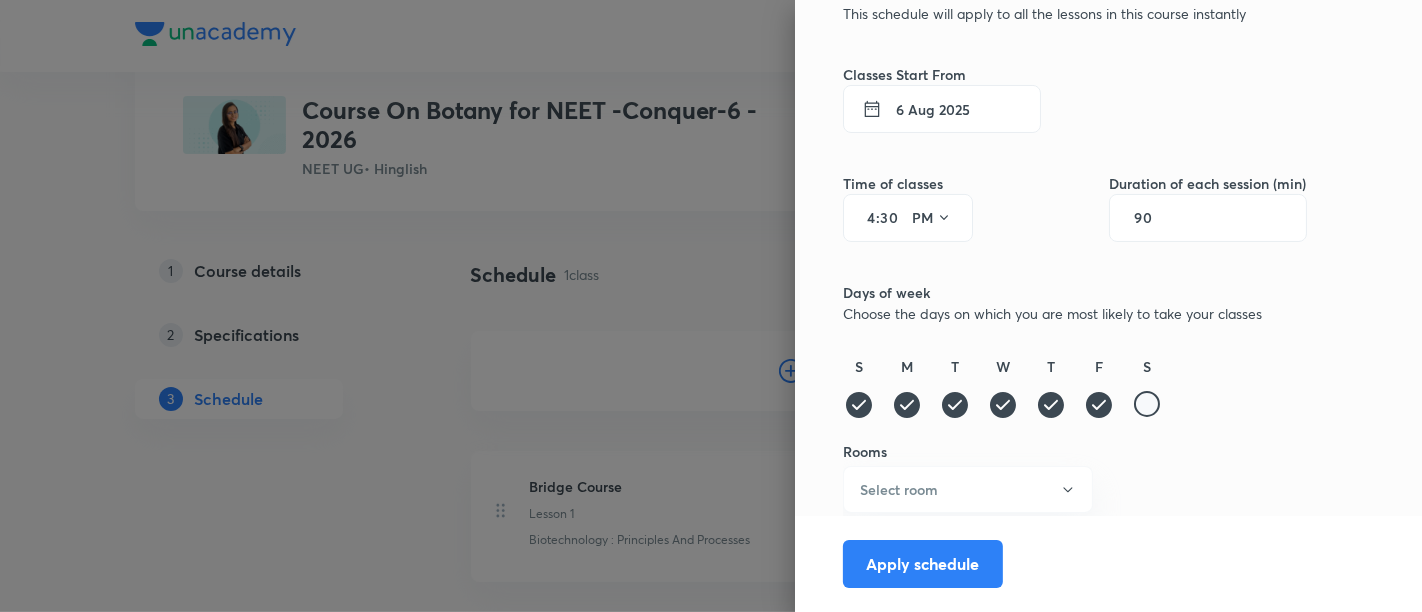 click at bounding box center [1147, 404] 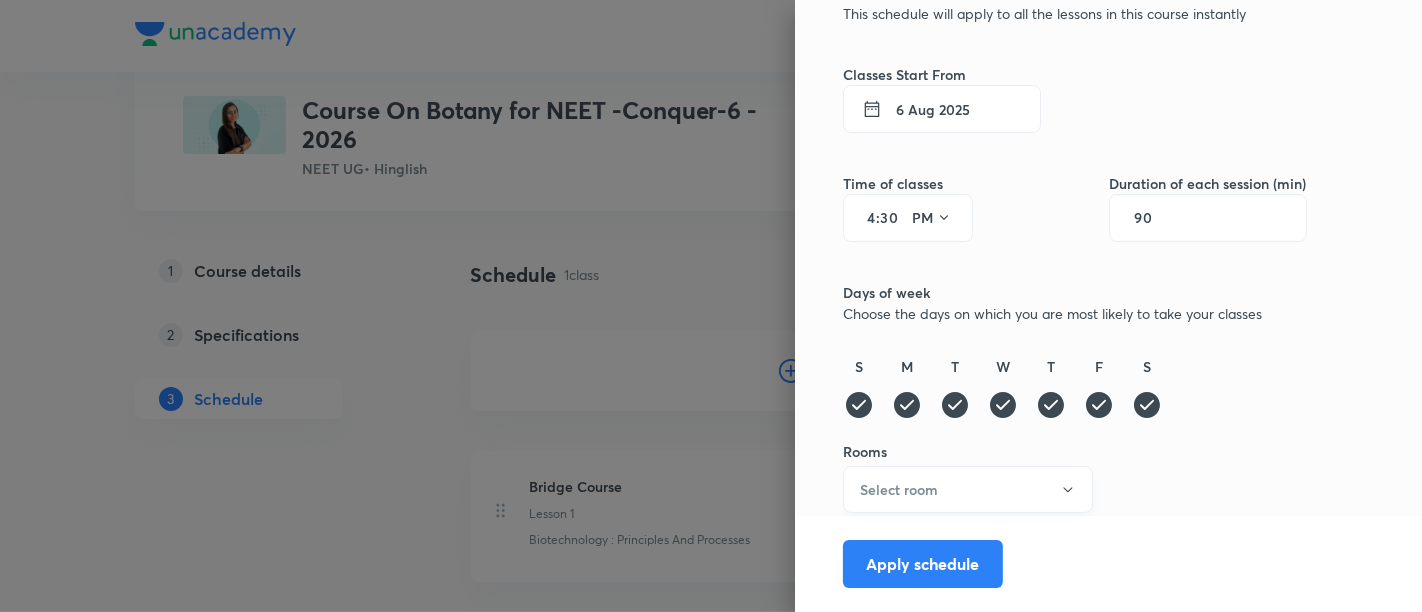 click on "Select room" at bounding box center (968, 489) 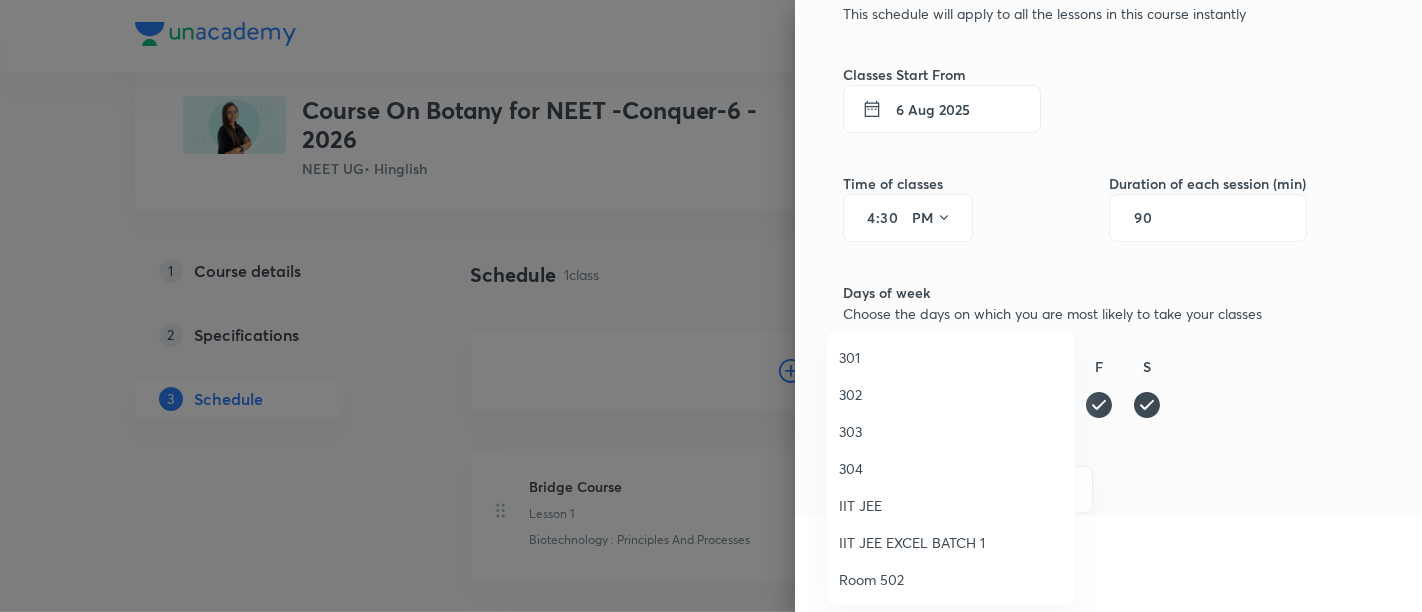 click on "304" at bounding box center [951, 468] 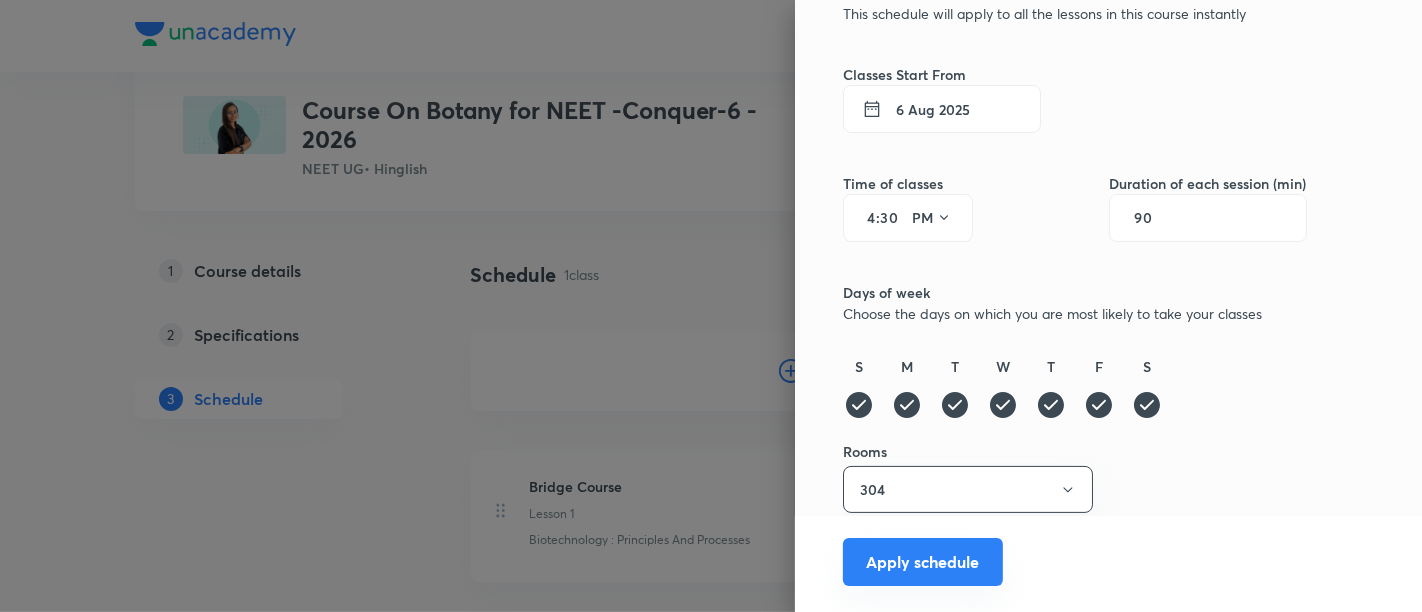 click on "Apply schedule" at bounding box center [923, 562] 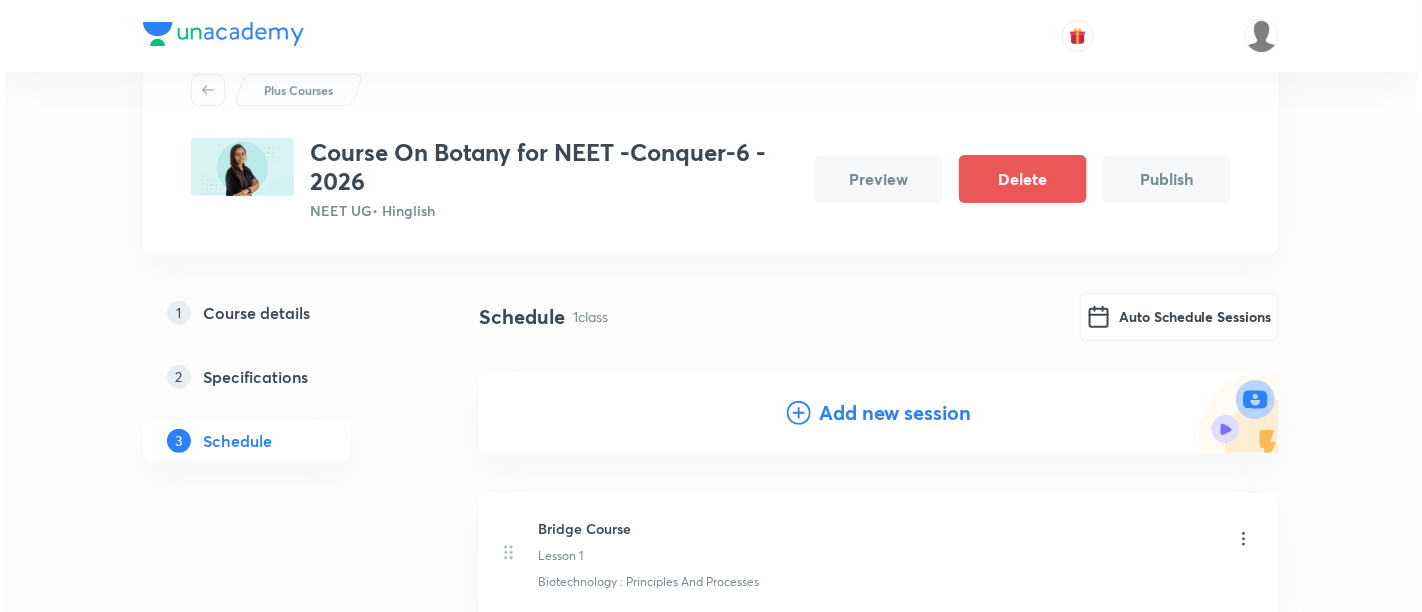 scroll, scrollTop: 88, scrollLeft: 0, axis: vertical 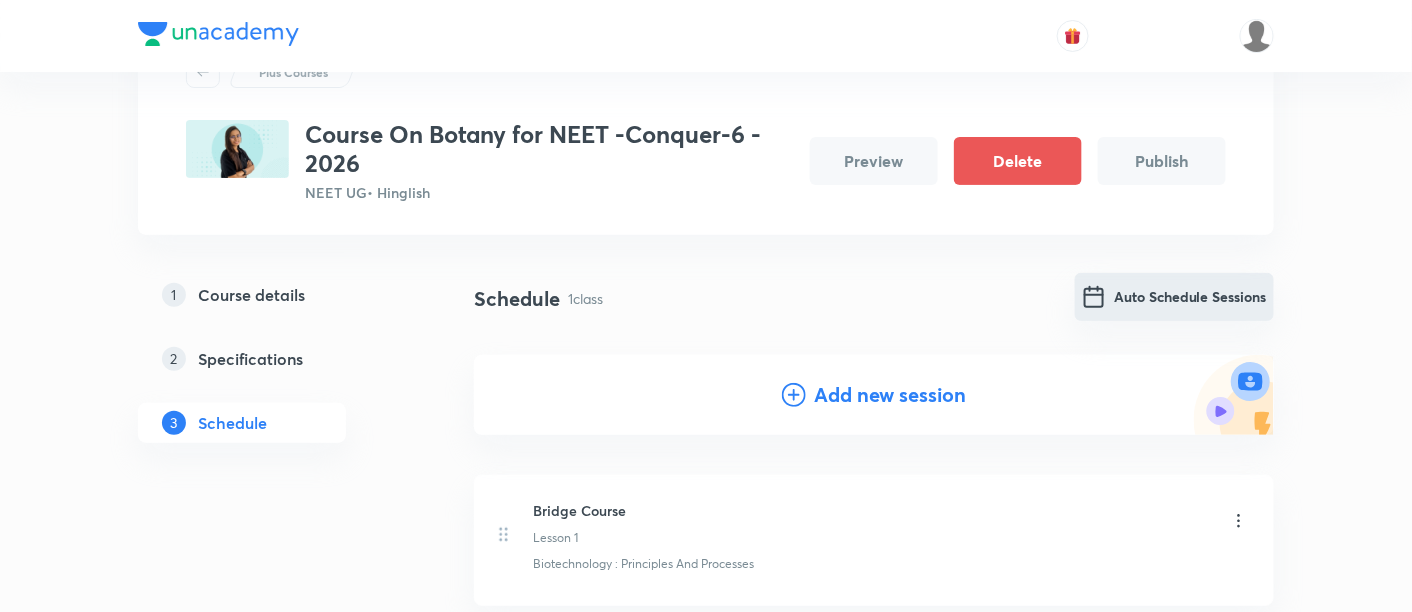 click on "Auto Schedule Sessions" at bounding box center (1174, 297) 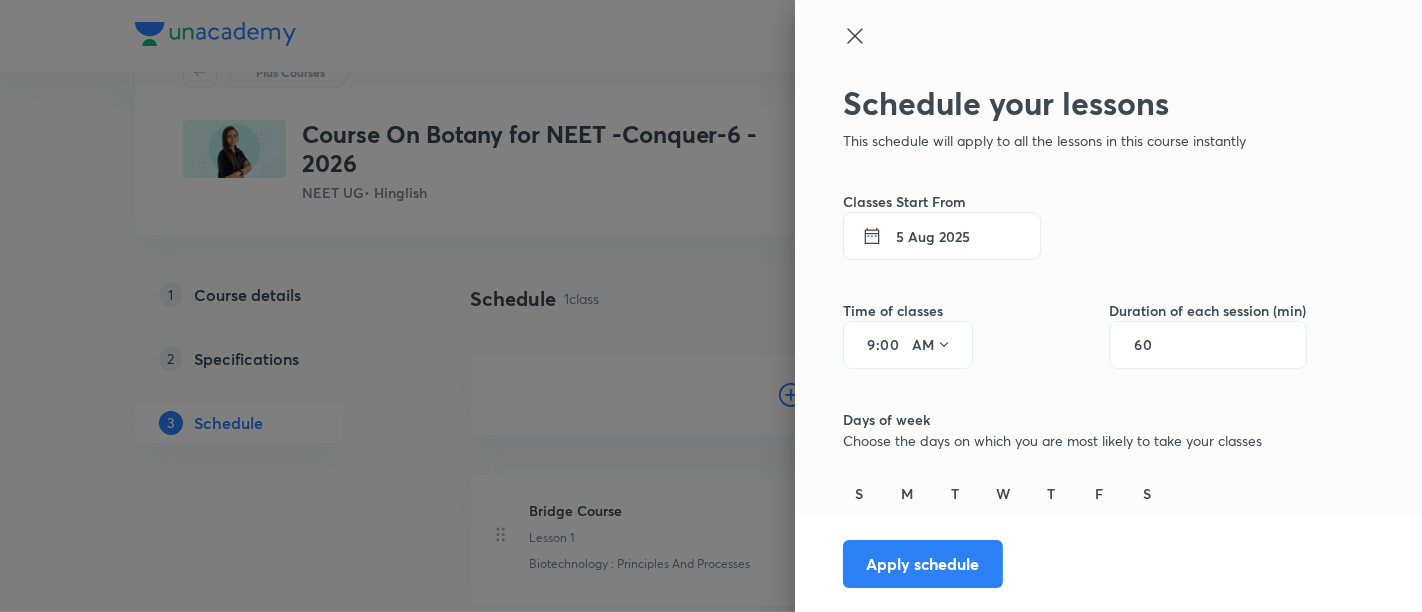 click on "5 Aug 2025" at bounding box center [942, 236] 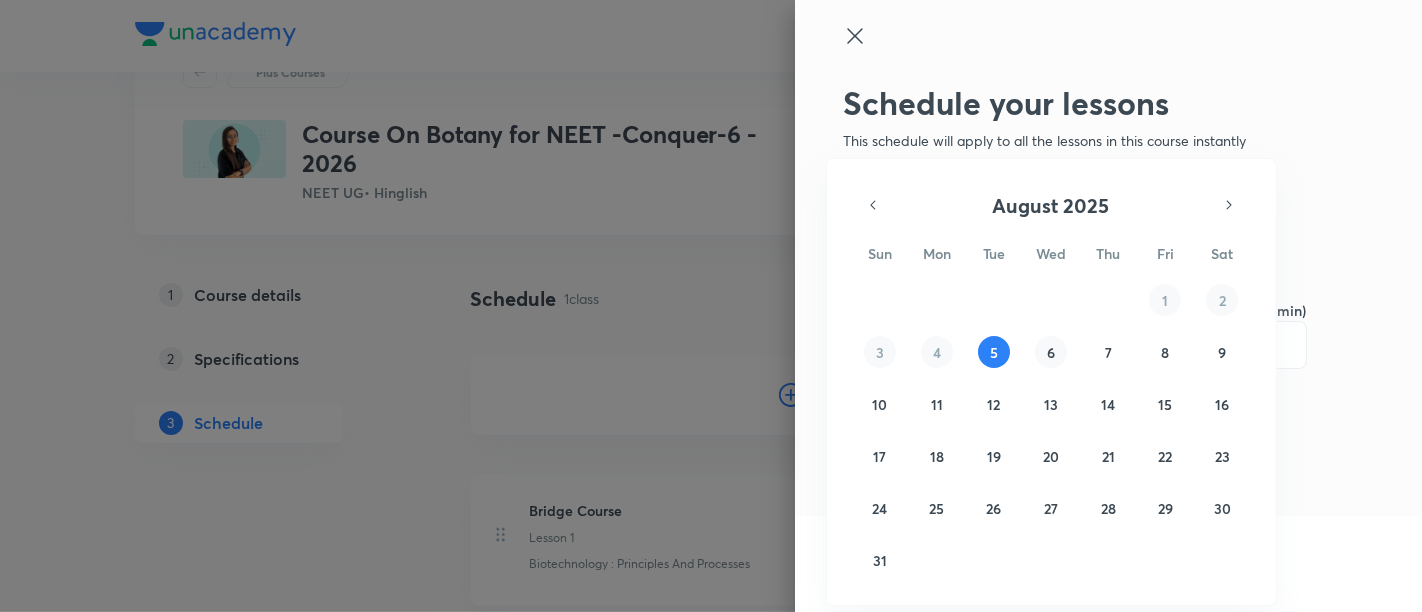 click on "6" at bounding box center [1051, 352] 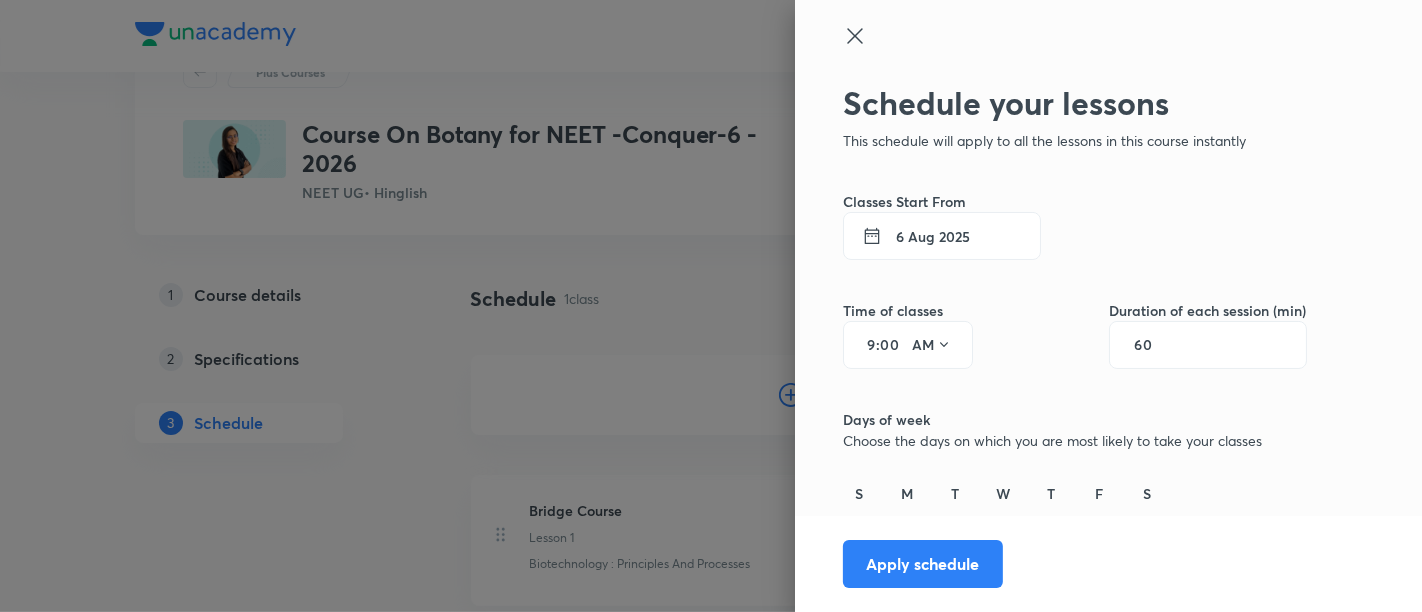 click on "9" at bounding box center [864, 345] 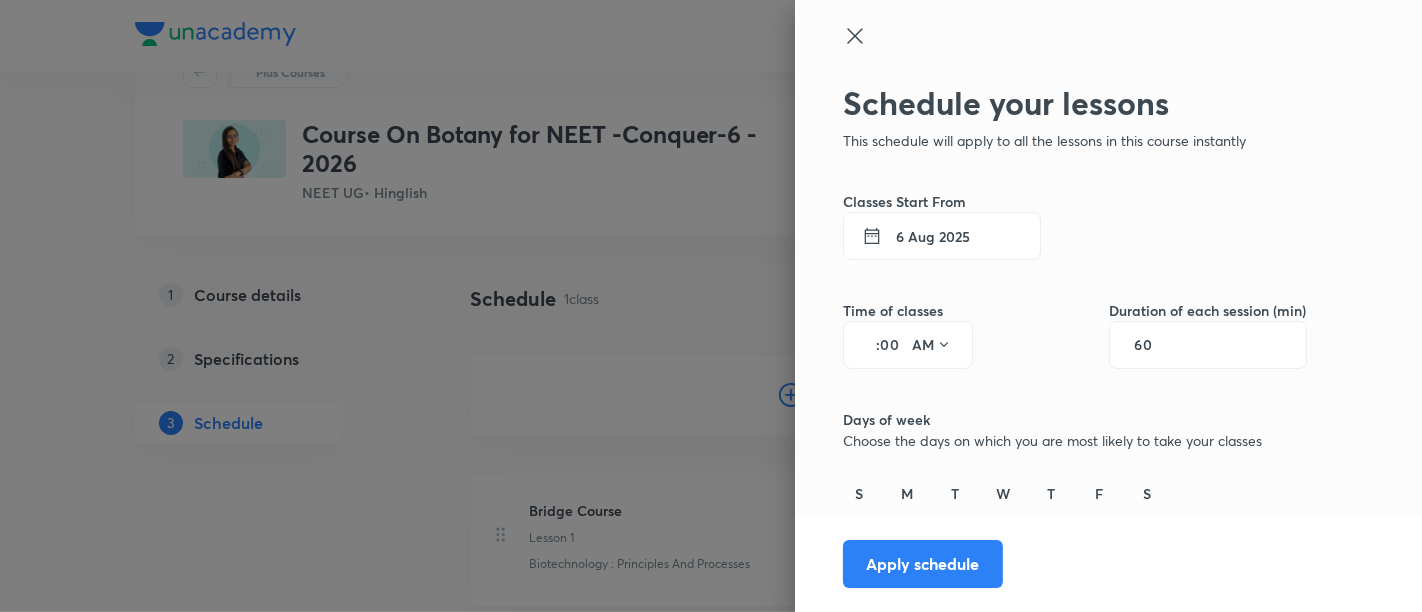type on "4" 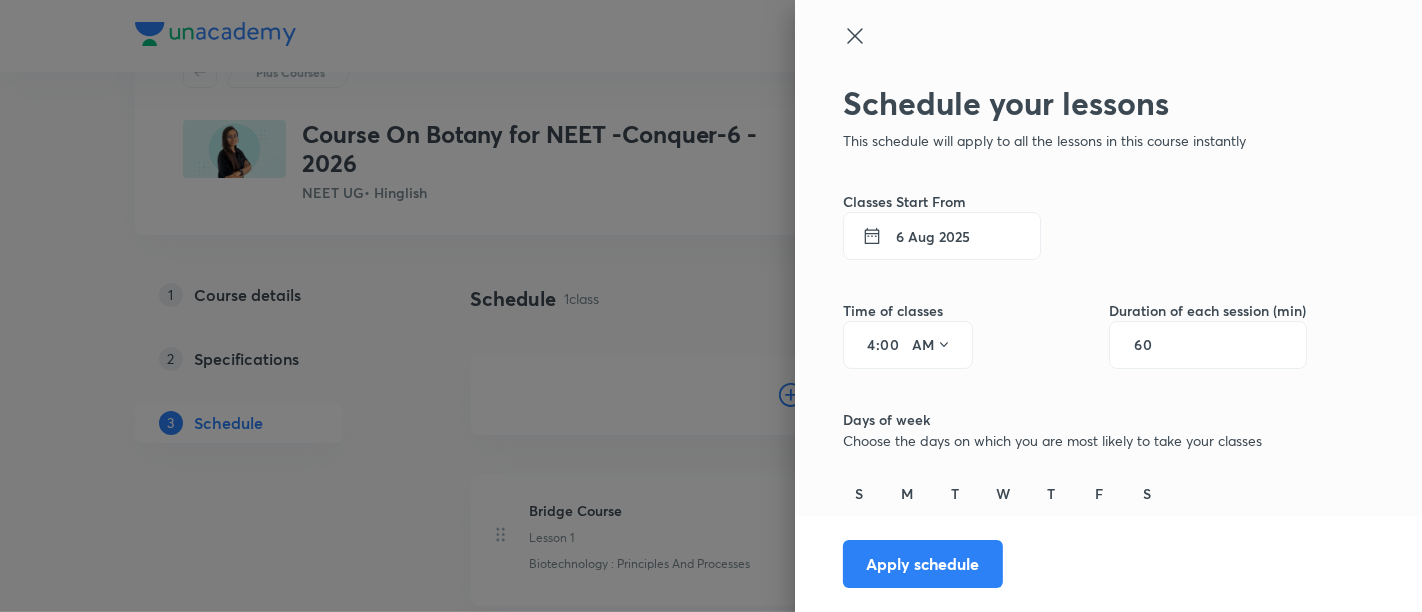 type on "2" 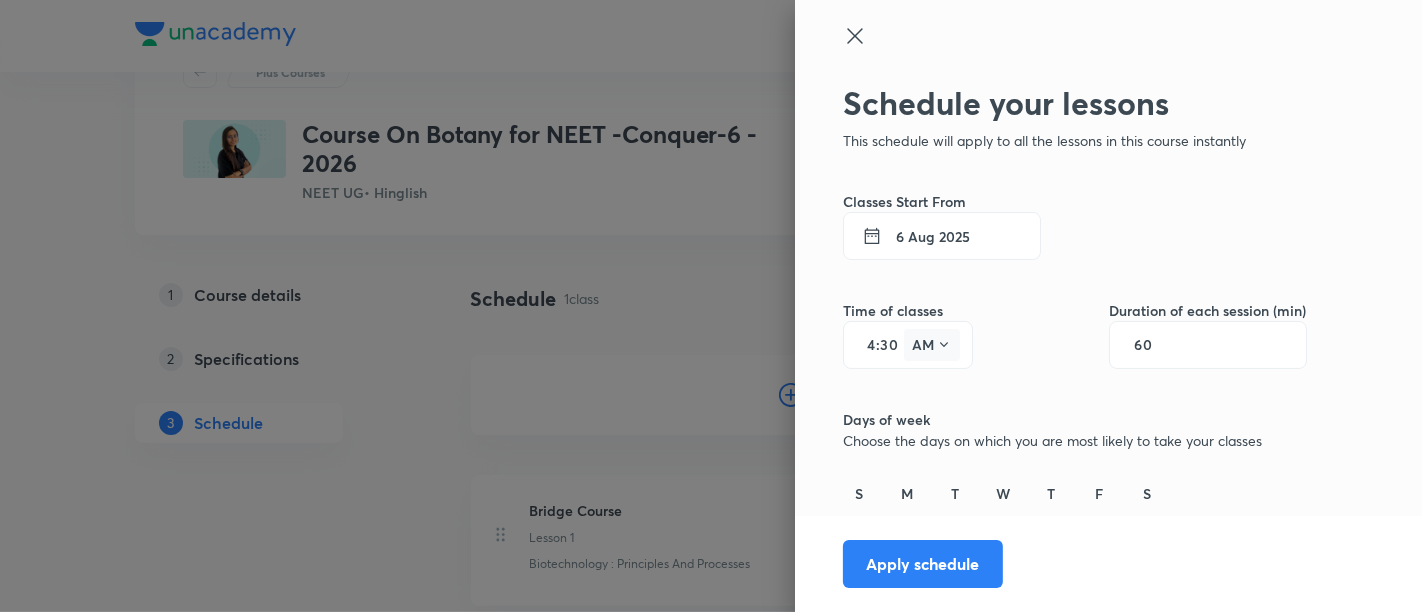 type on "30" 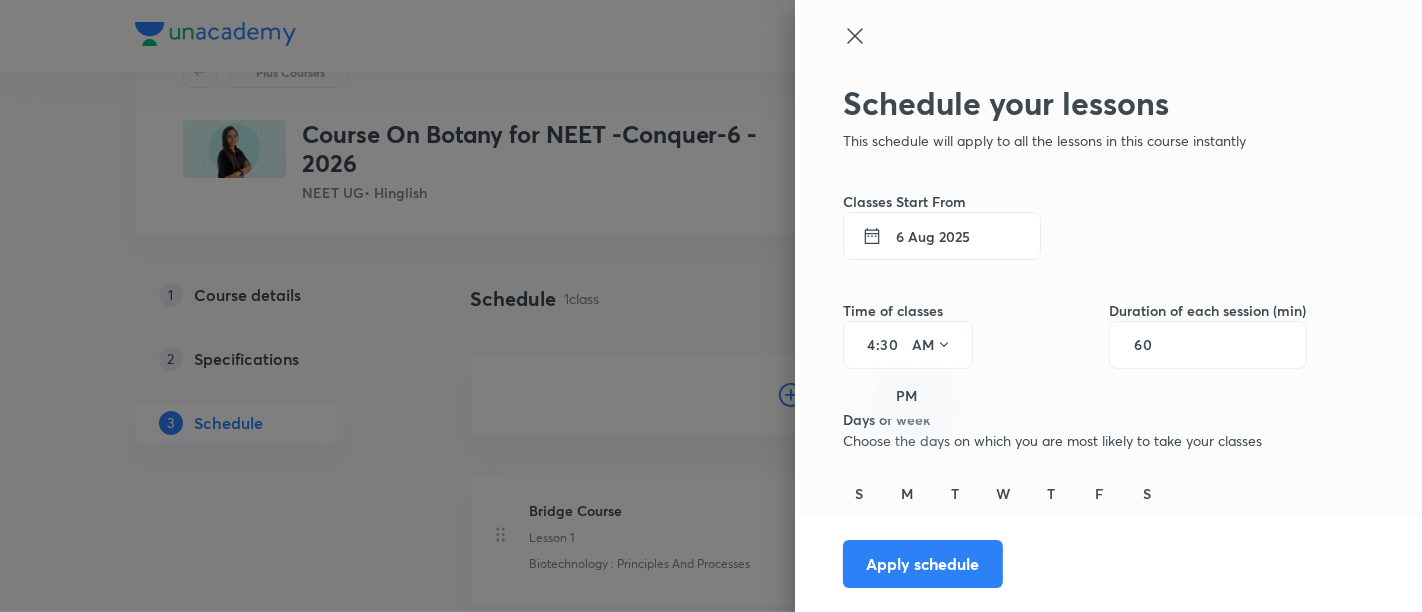 click on "PM" at bounding box center (916, 396) 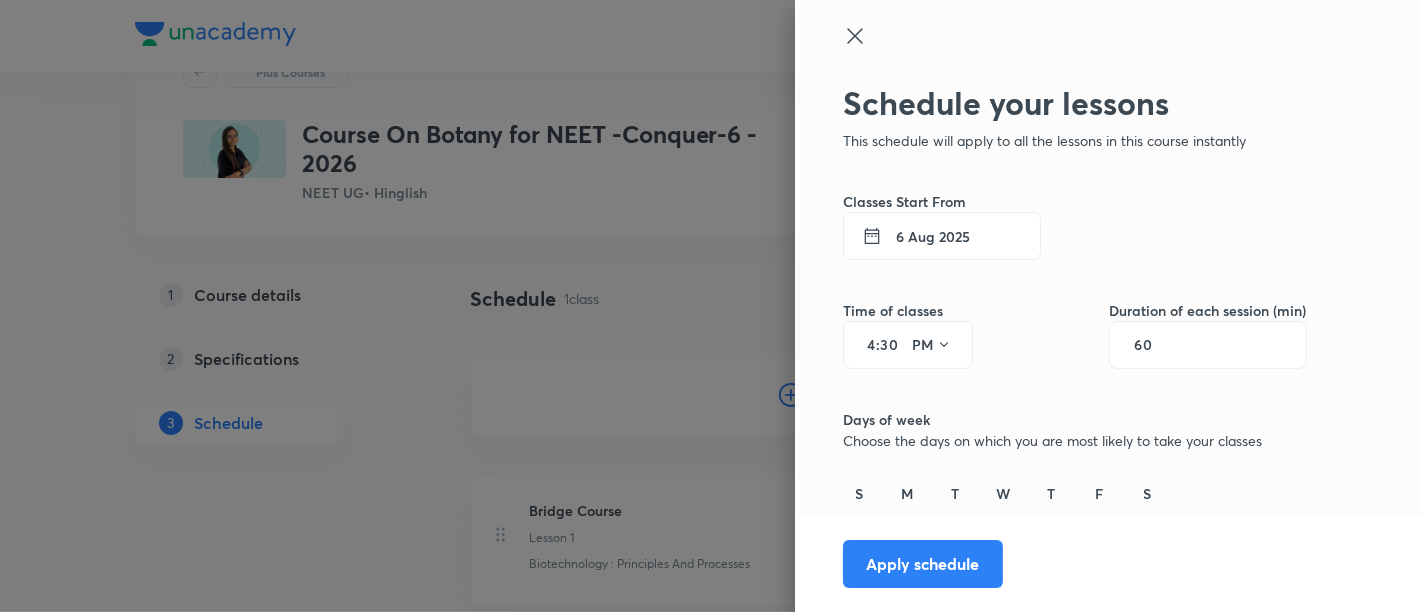 click on "60" at bounding box center (1208, 345) 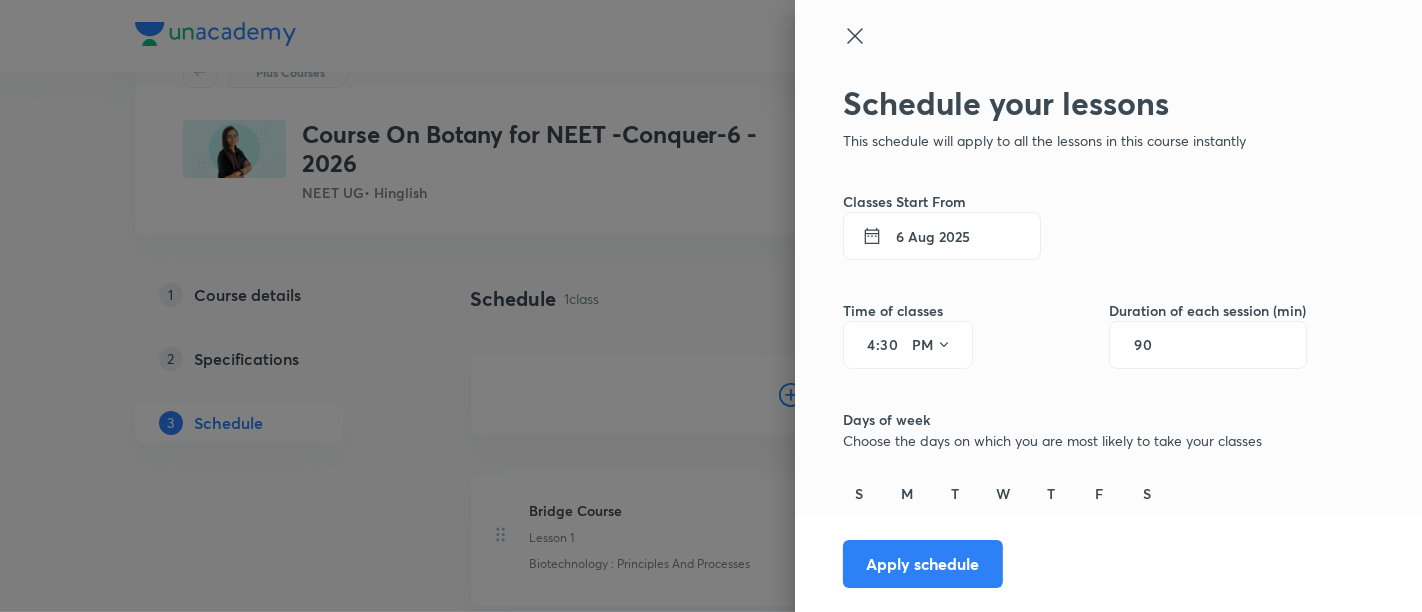 type on "90" 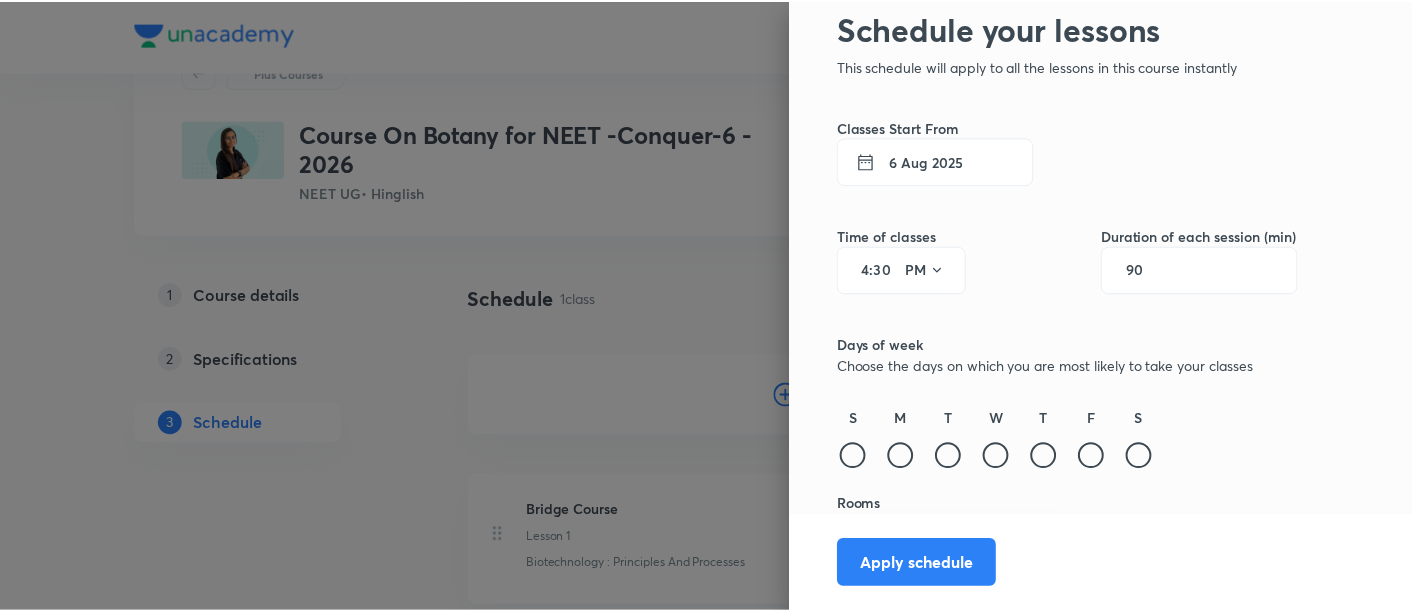 scroll, scrollTop: 127, scrollLeft: 0, axis: vertical 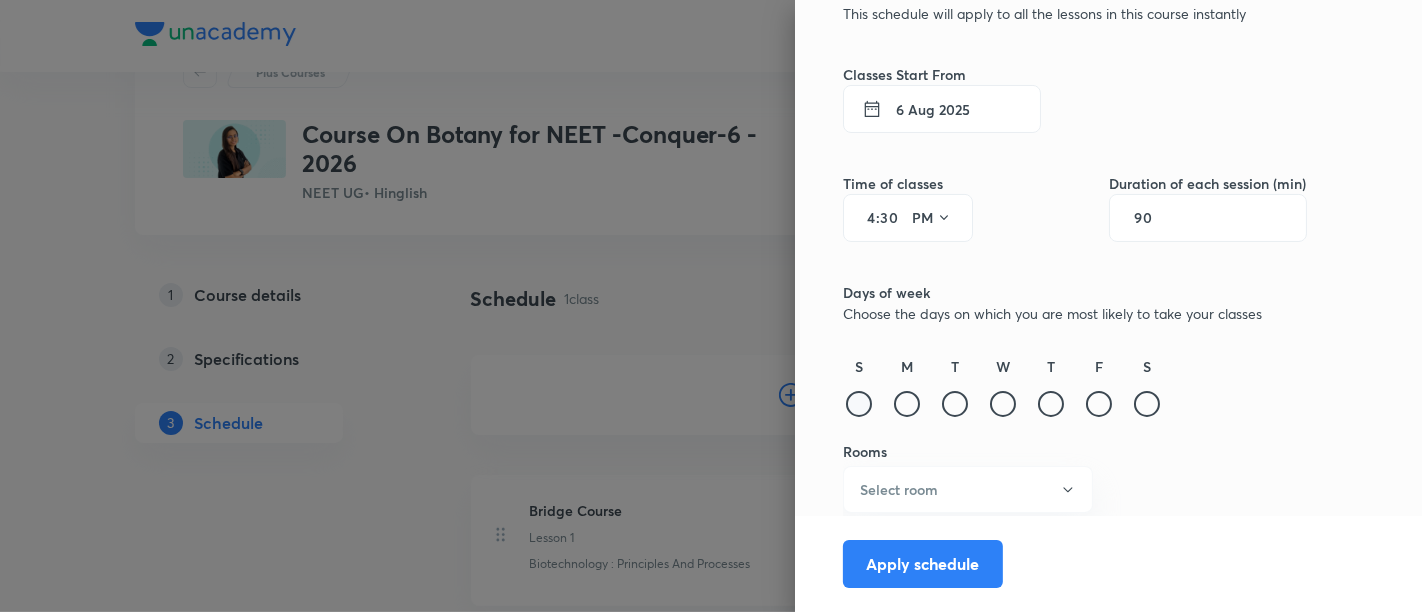 click at bounding box center [859, 404] 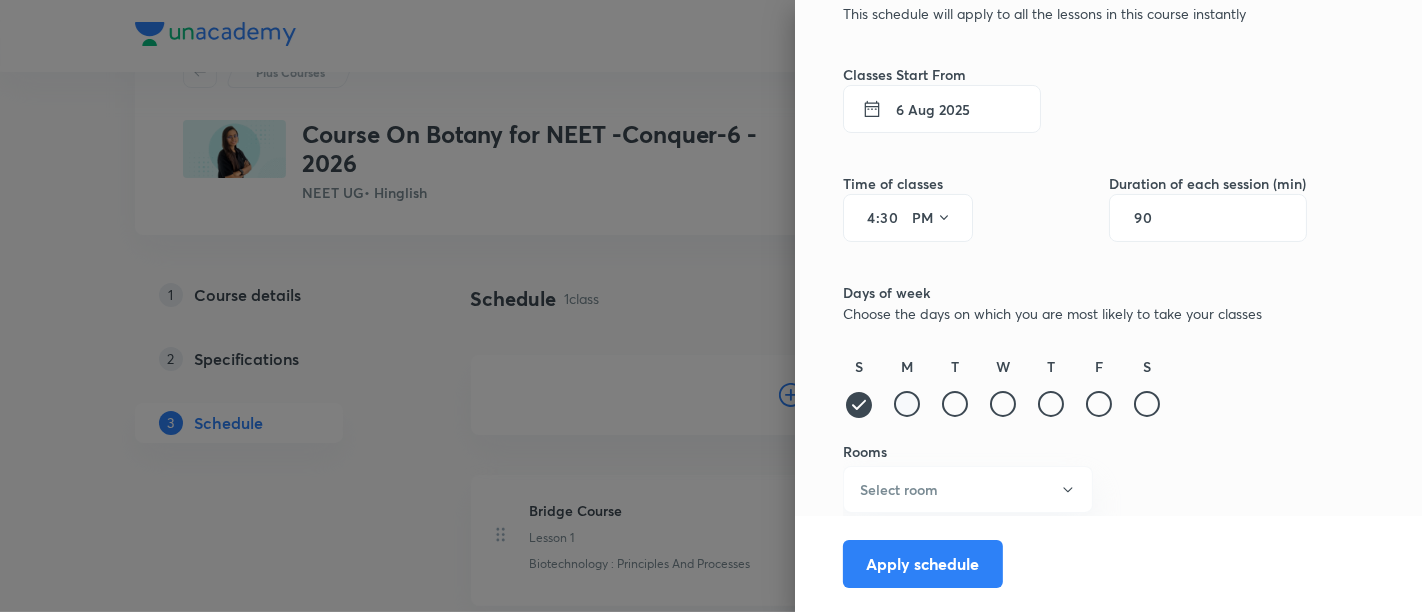 click at bounding box center [907, 404] 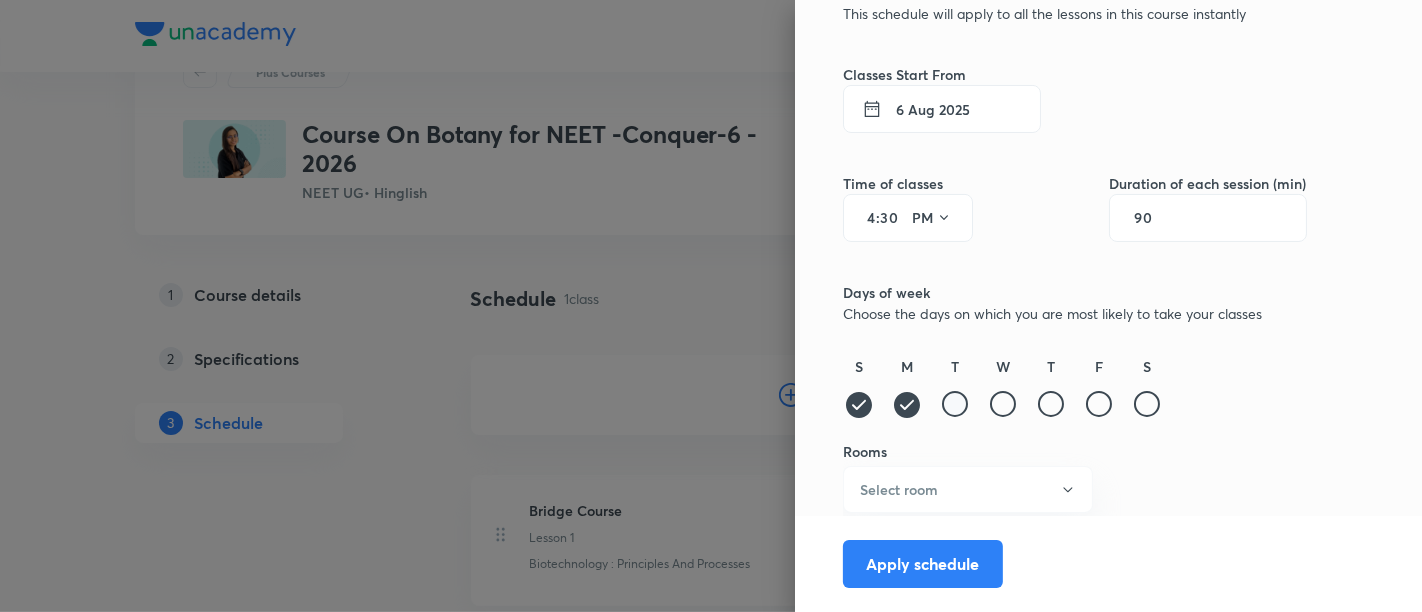 drag, startPoint x: 928, startPoint y: 398, endPoint x: 931, endPoint y: 410, distance: 12.369317 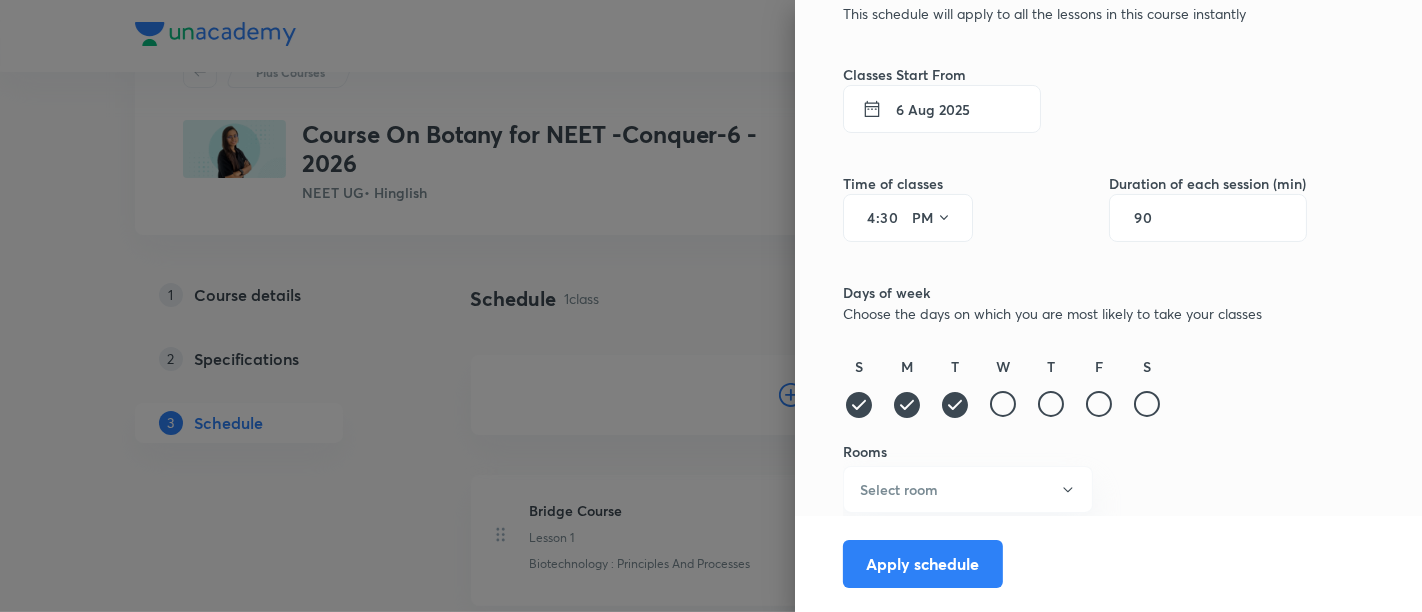 click 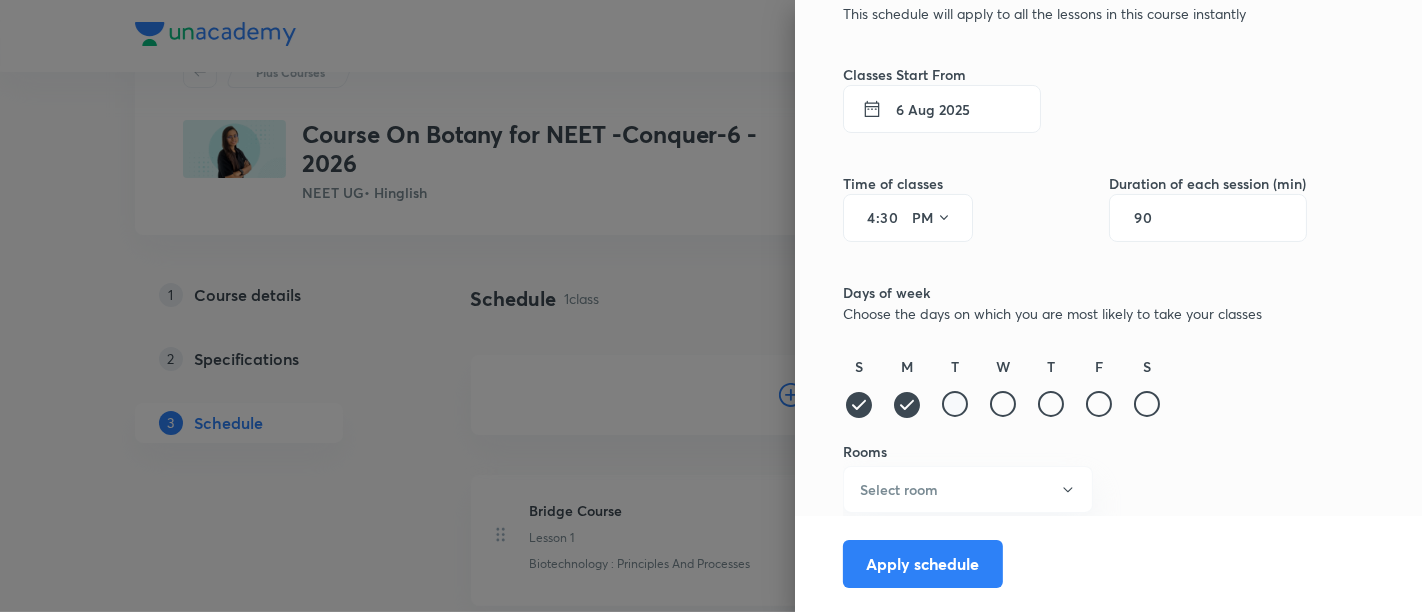 click at bounding box center [955, 404] 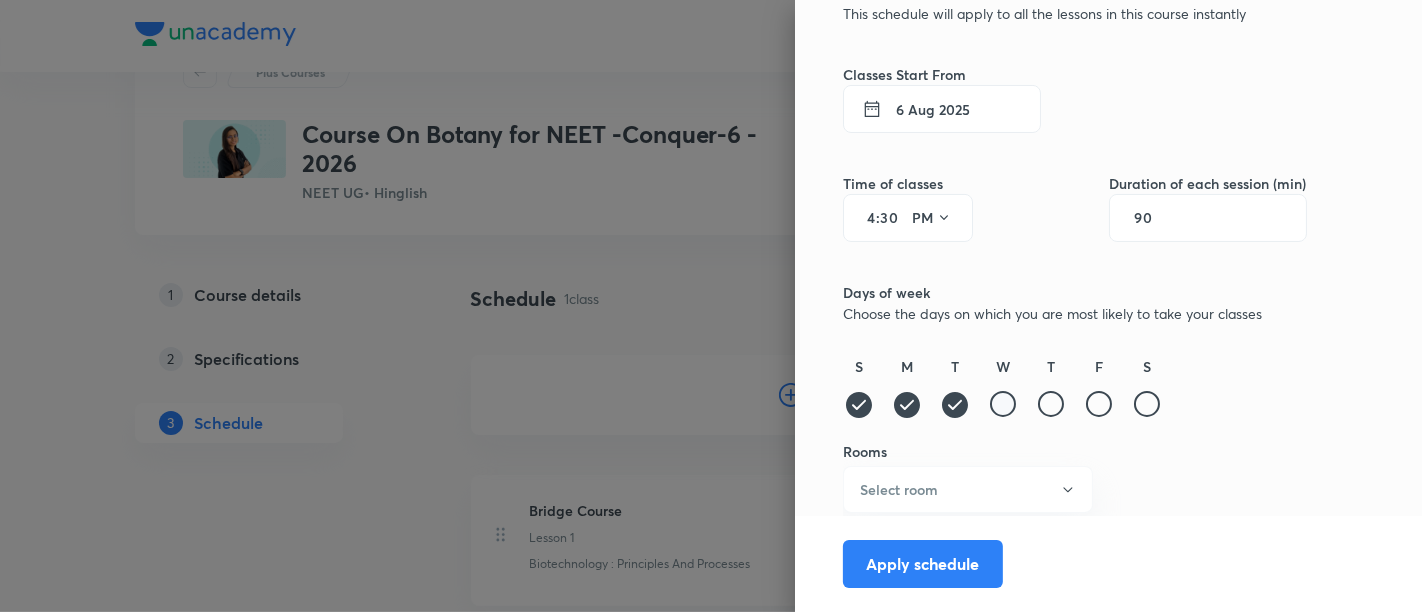 click at bounding box center [1003, 404] 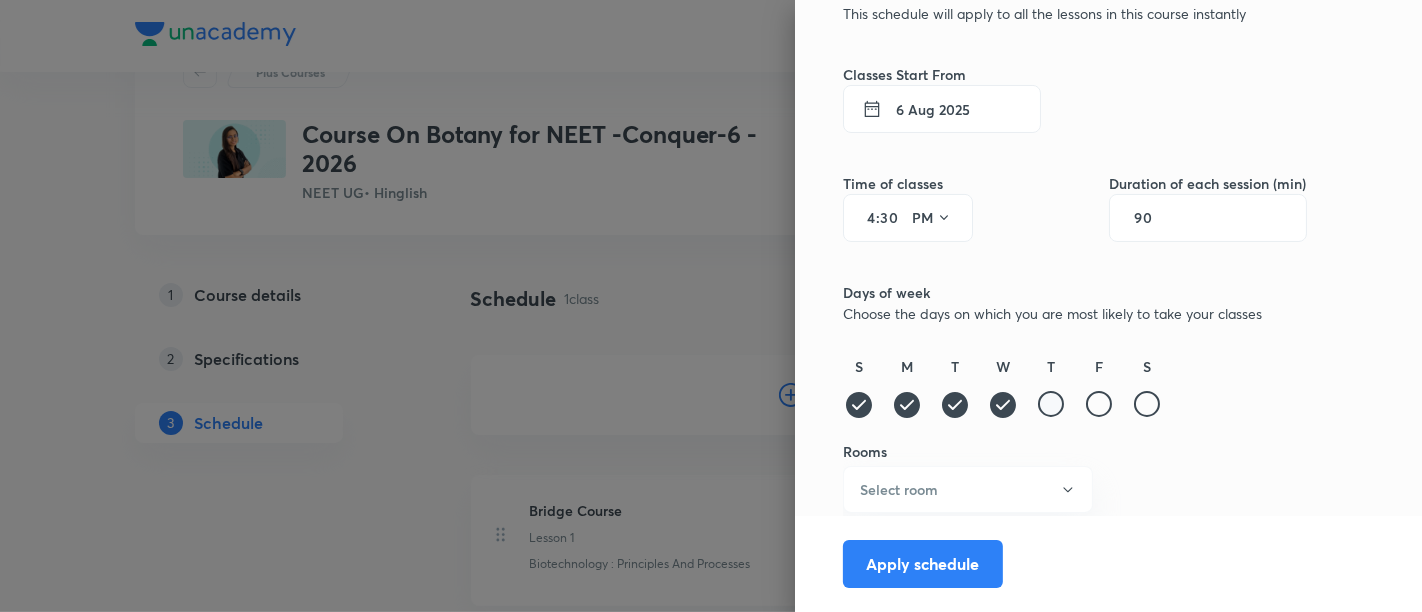 click at bounding box center [1051, 404] 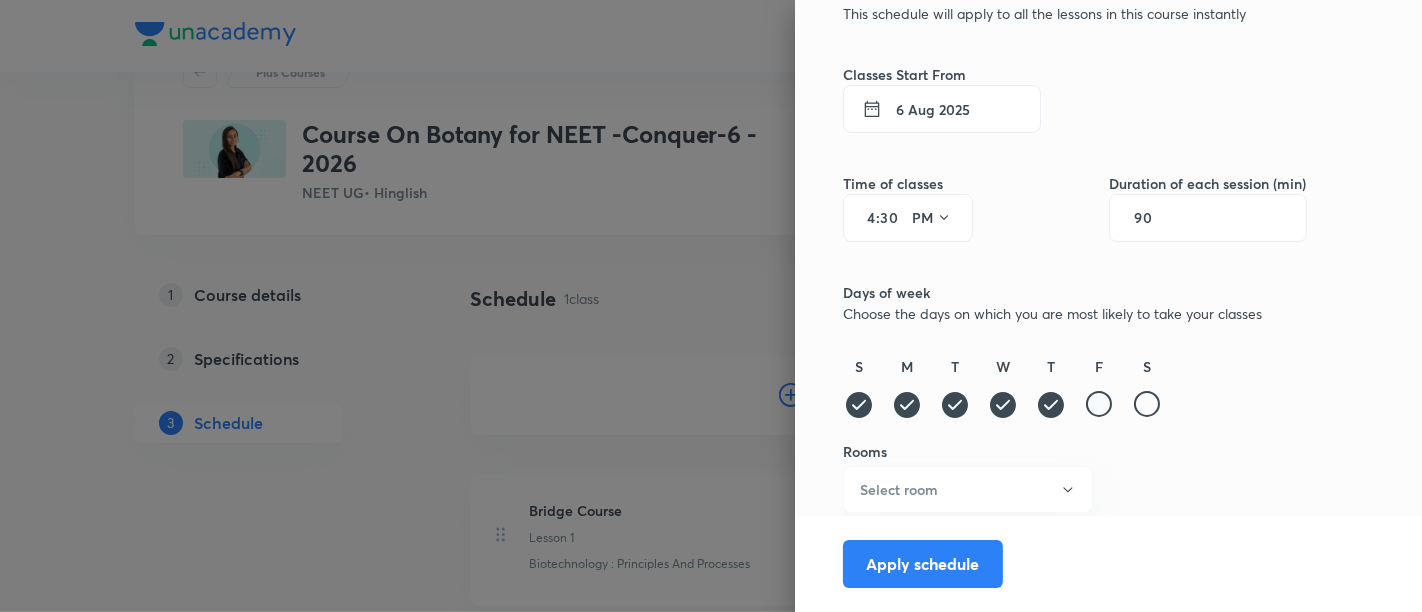 click at bounding box center (1099, 404) 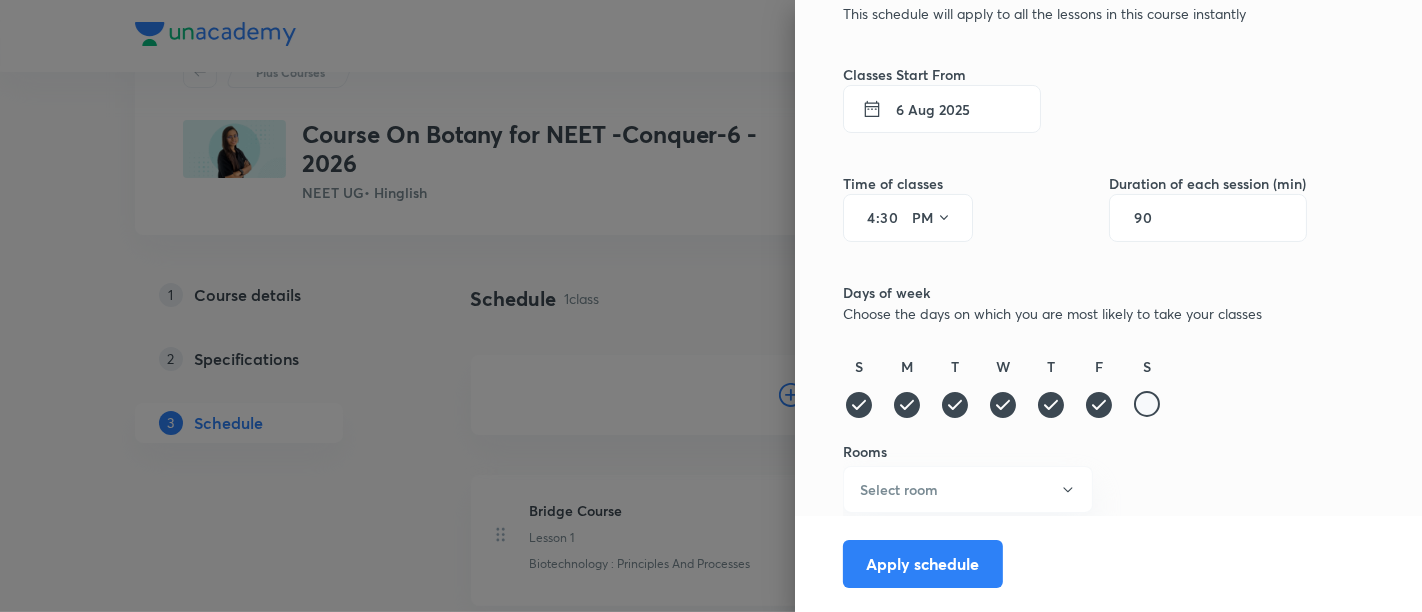 click at bounding box center [1147, 404] 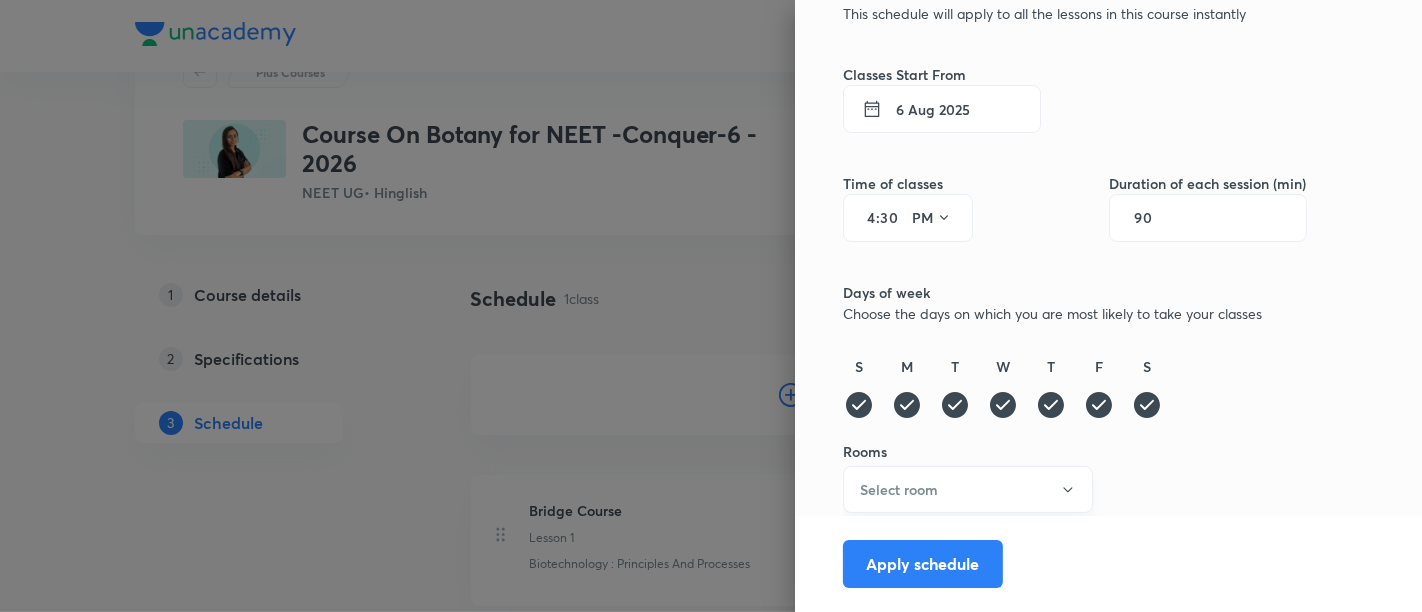 click on "Select room" at bounding box center (968, 489) 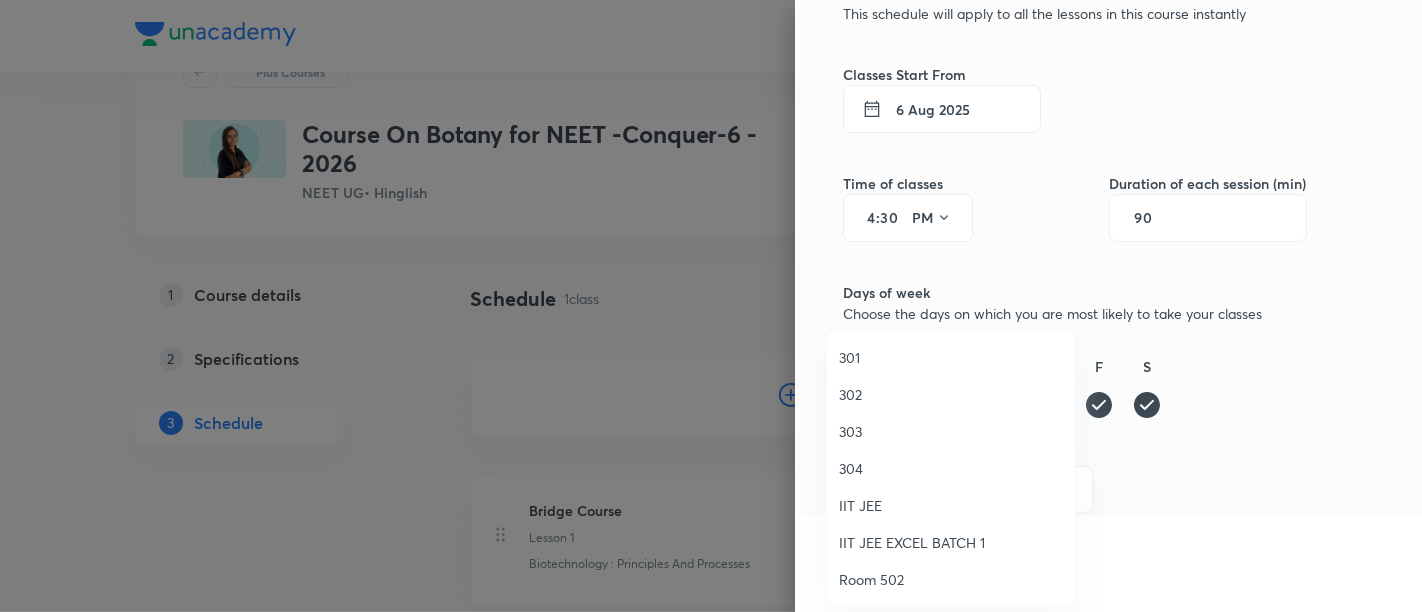 click on "304" at bounding box center [951, 468] 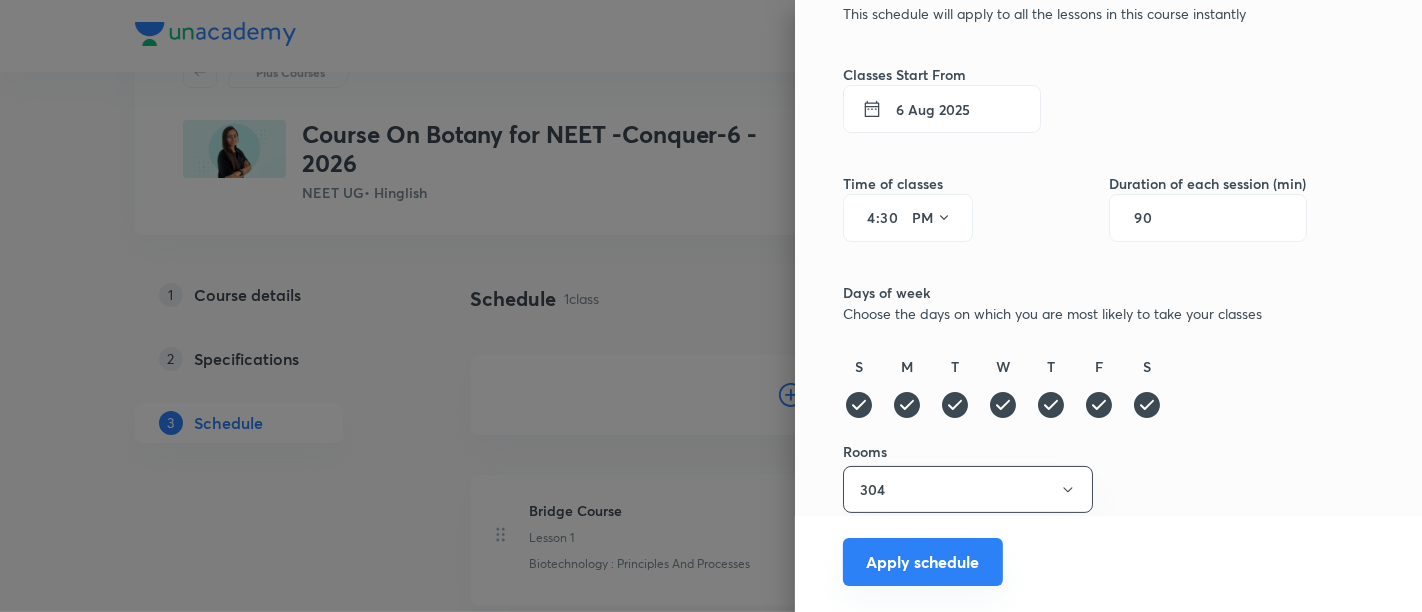 click on "Apply schedule" at bounding box center (923, 562) 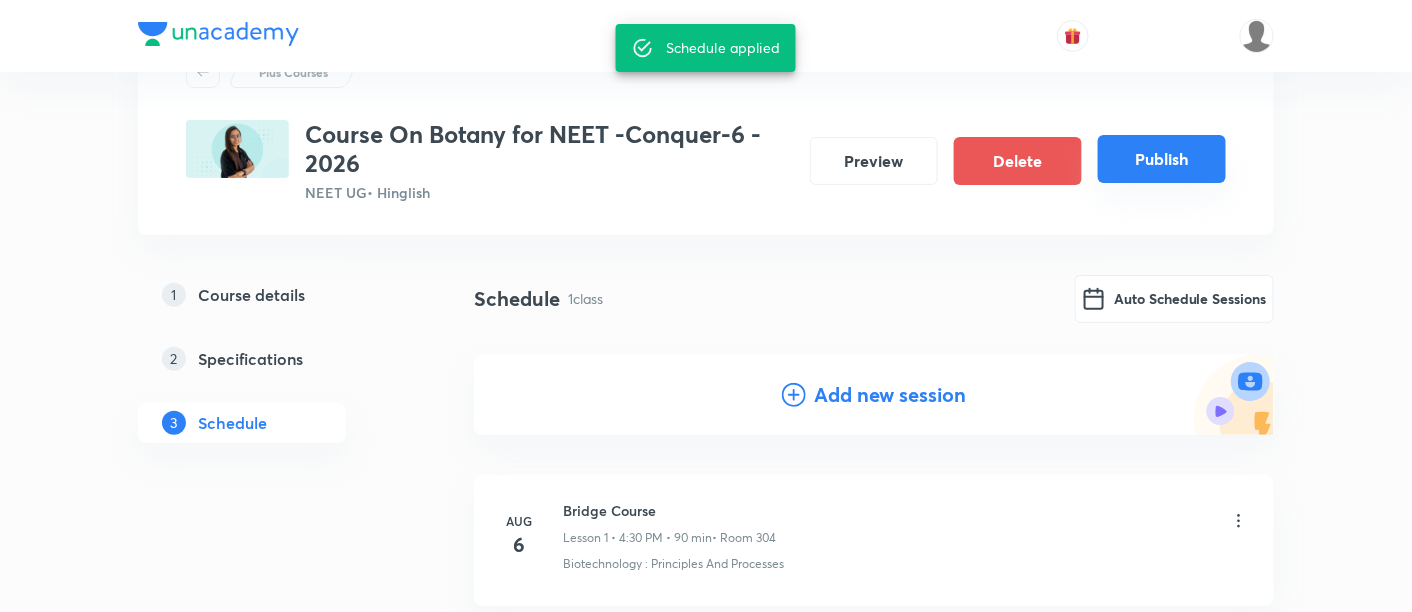 click on "Publish" at bounding box center [1162, 159] 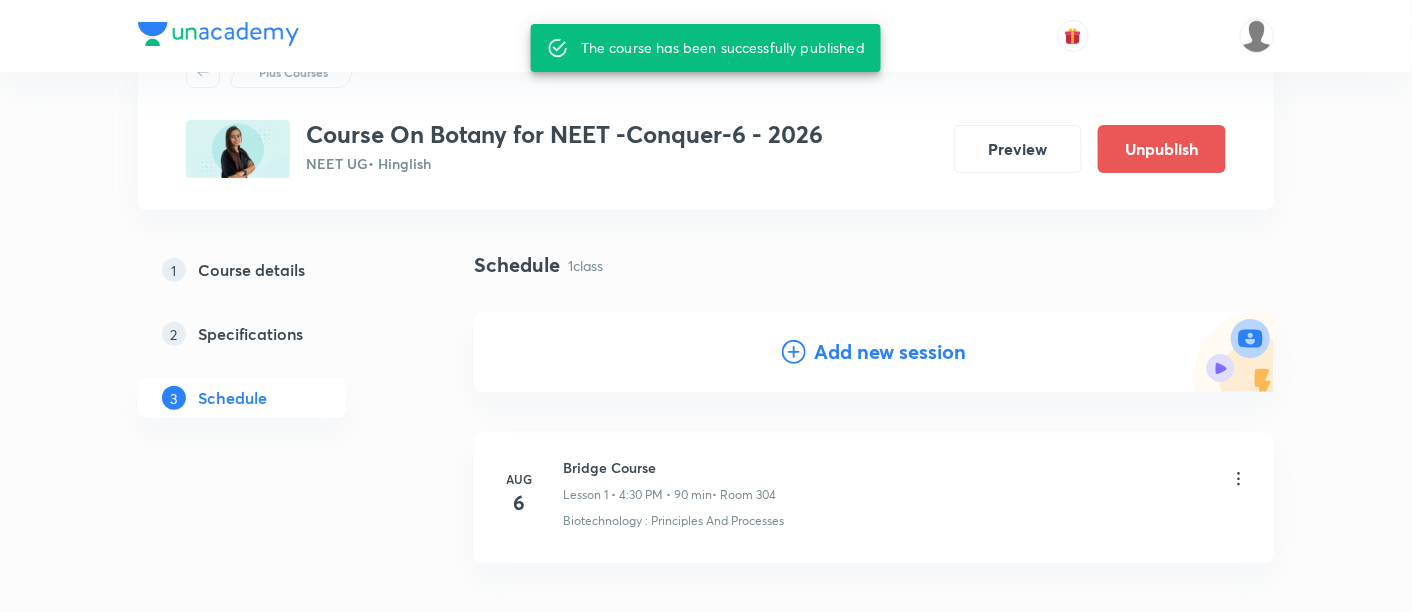 scroll, scrollTop: 63, scrollLeft: 0, axis: vertical 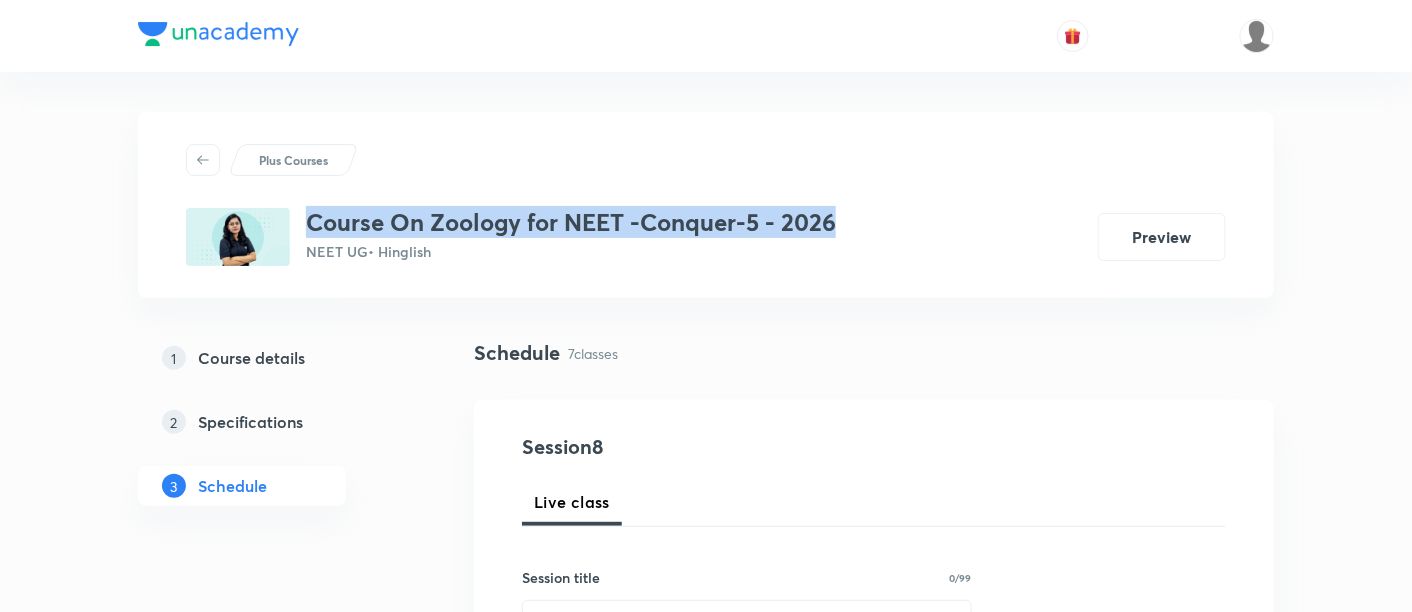 drag, startPoint x: 307, startPoint y: 220, endPoint x: 854, endPoint y: 210, distance: 547.0914 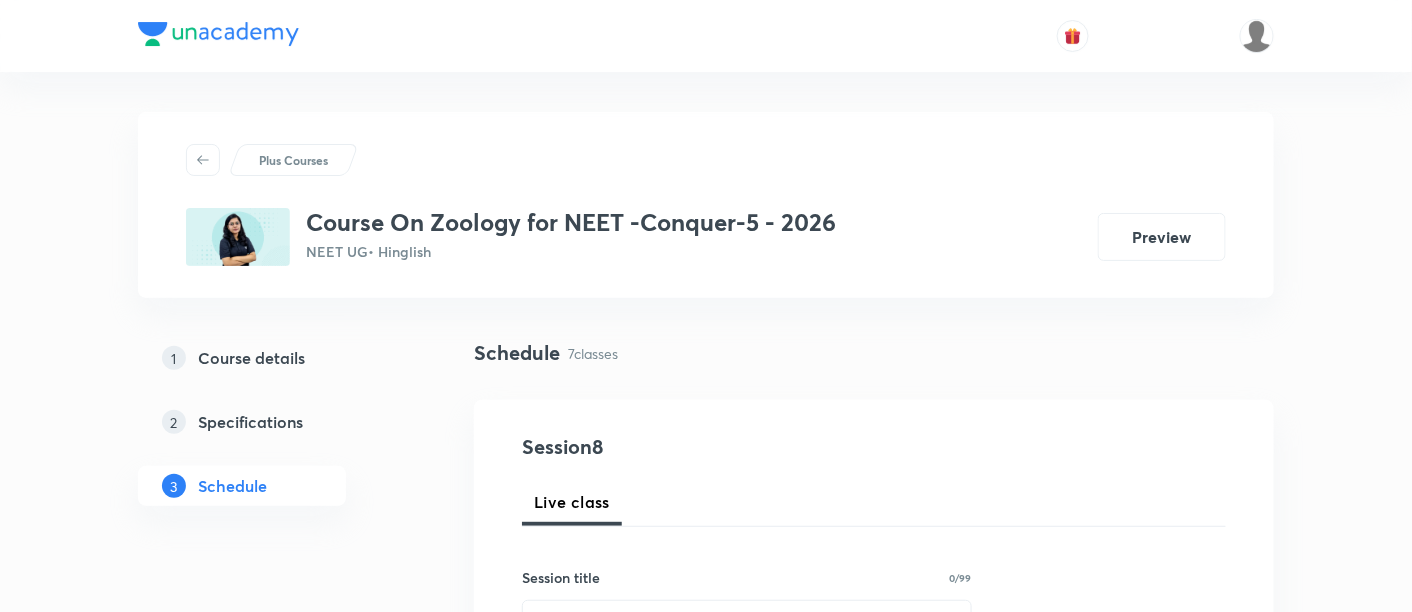 click on "Course details" at bounding box center [251, 358] 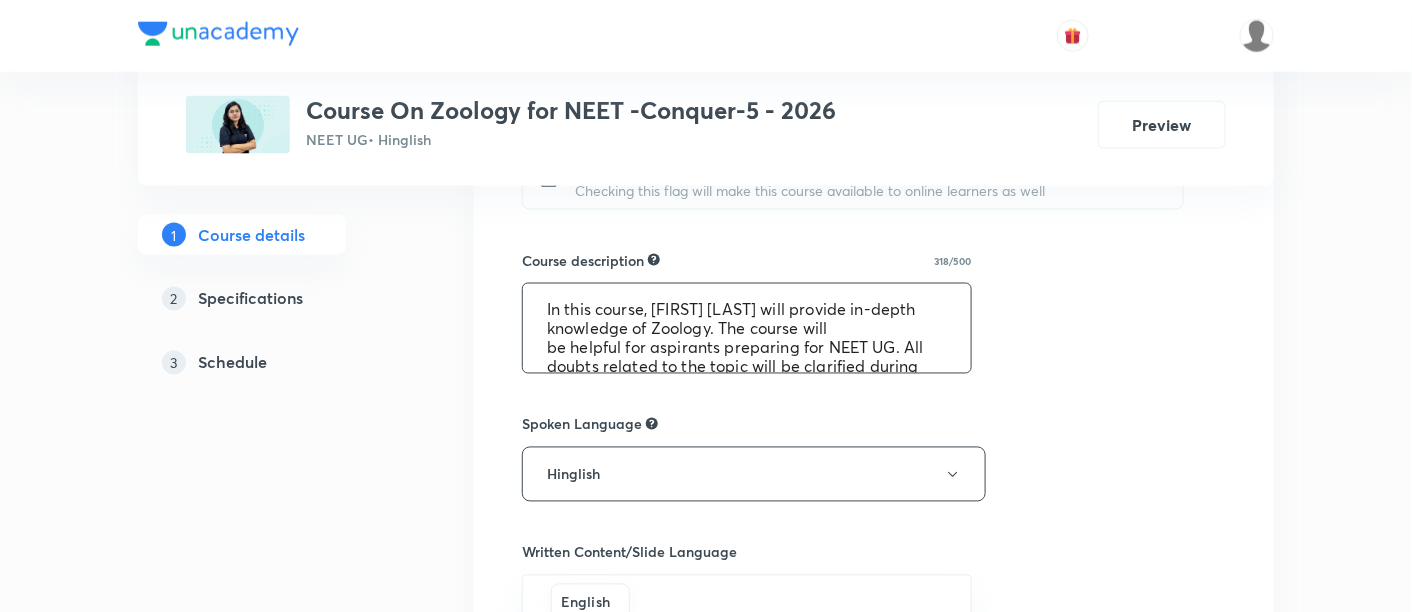 scroll, scrollTop: 907, scrollLeft: 0, axis: vertical 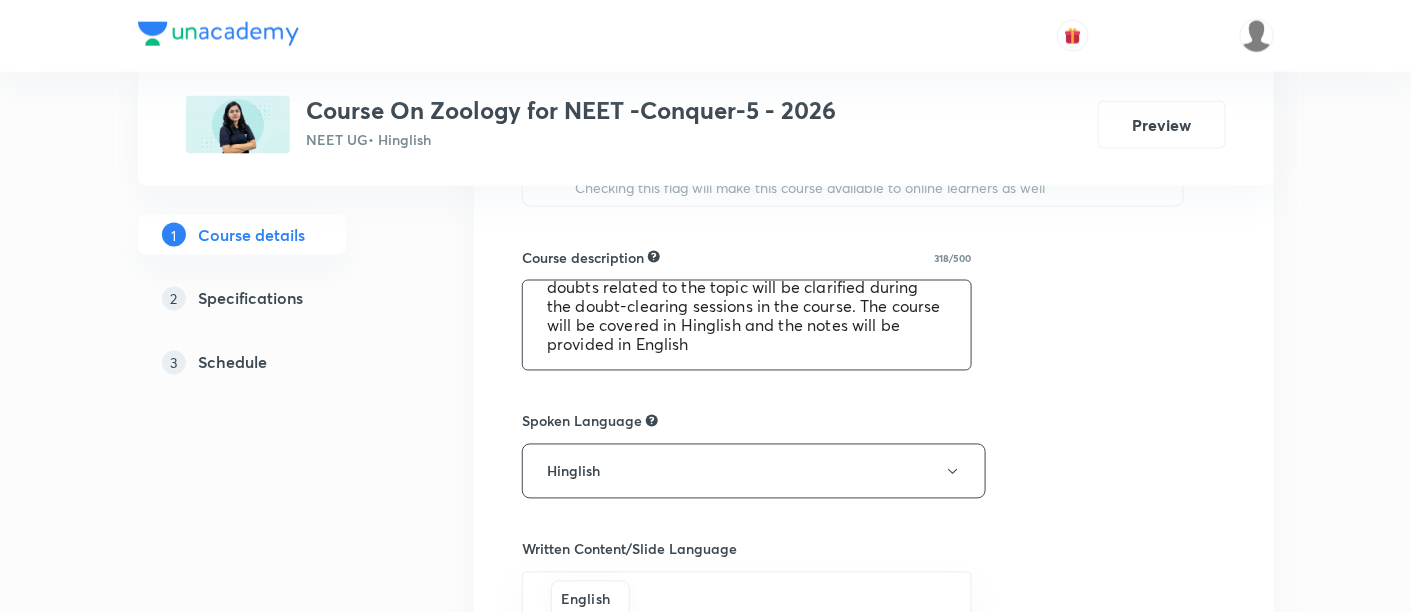 drag, startPoint x: 542, startPoint y: 305, endPoint x: 852, endPoint y: 347, distance: 312.8322 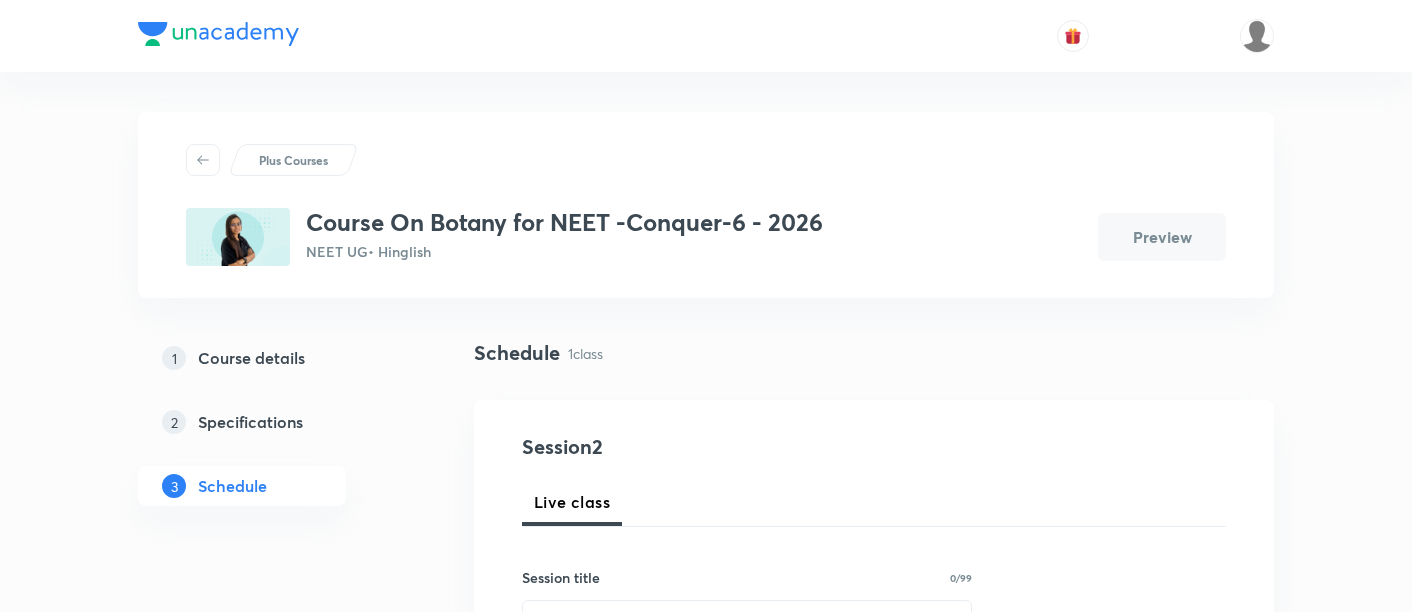 scroll, scrollTop: 0, scrollLeft: 0, axis: both 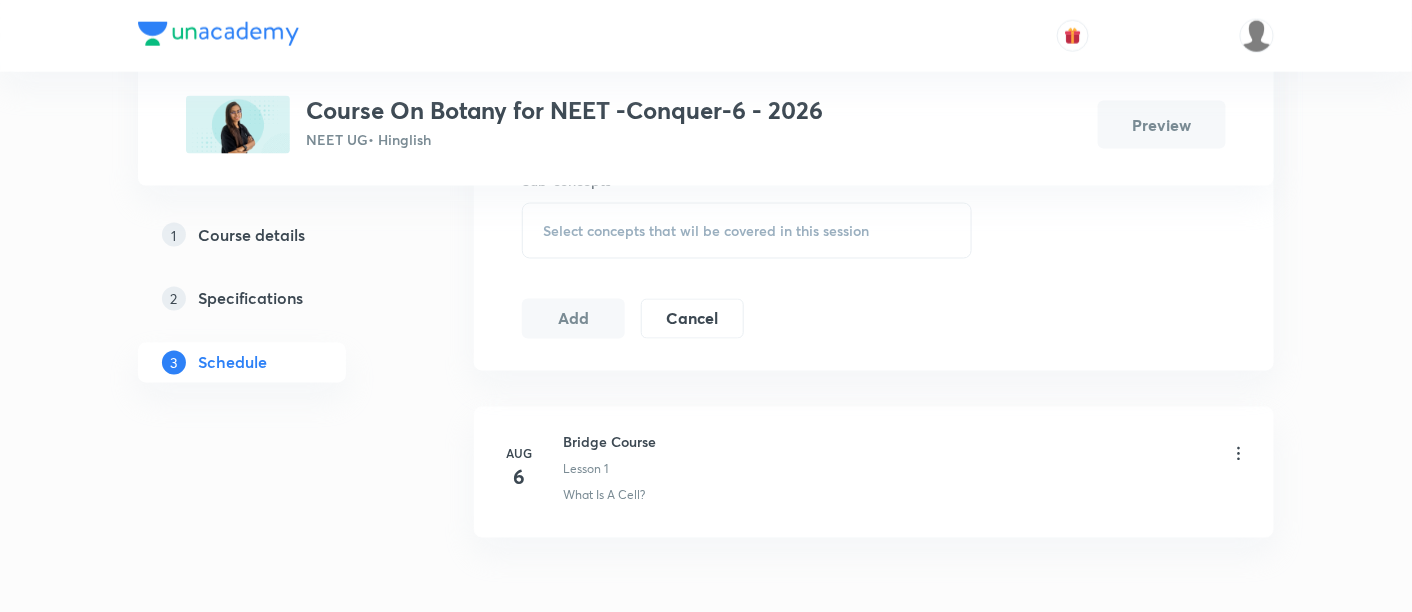 click 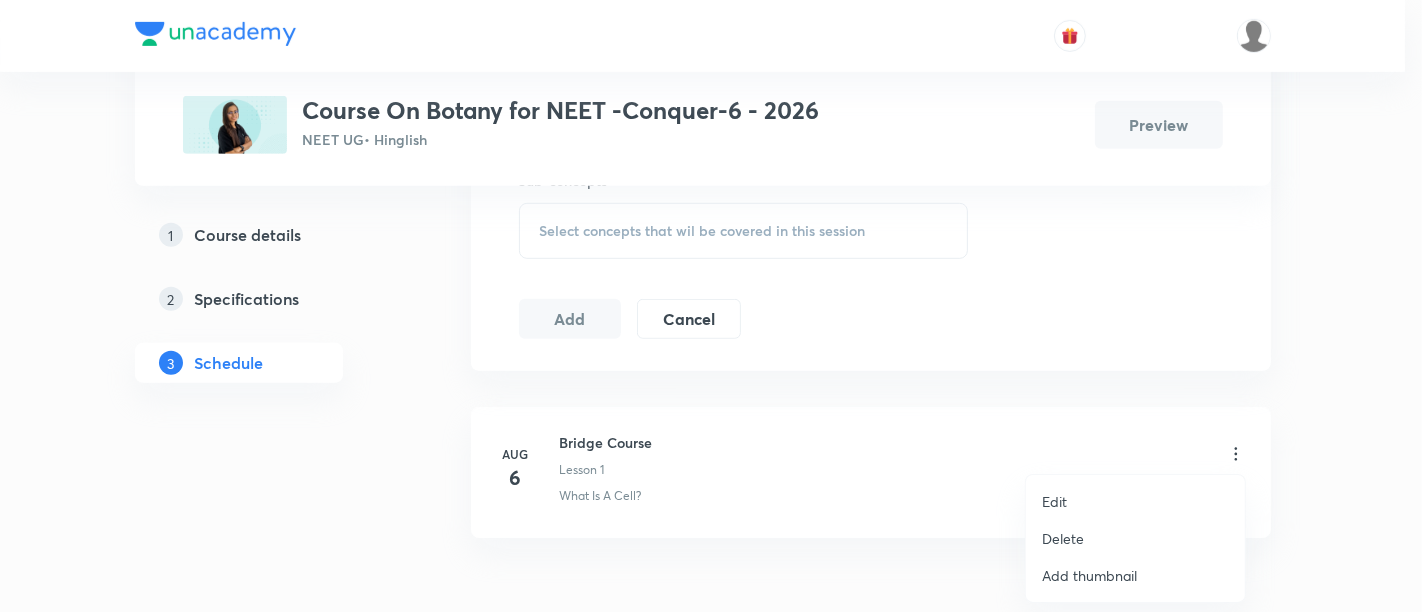 click on "Edit" at bounding box center (1135, 501) 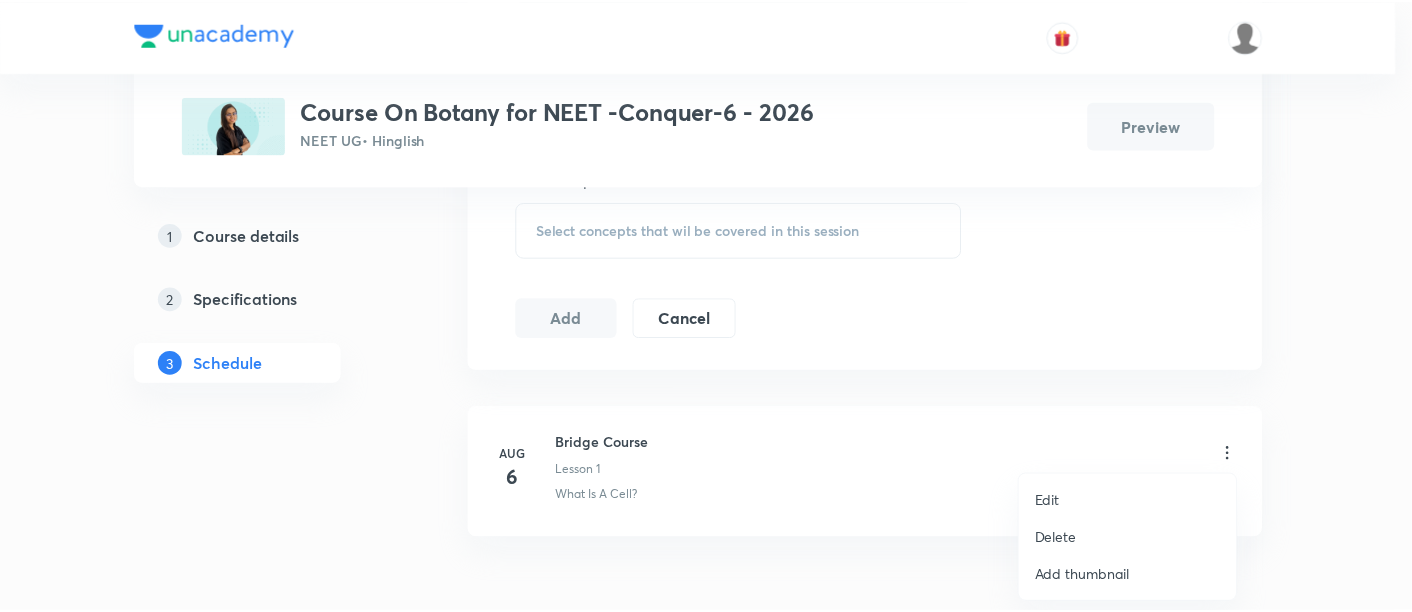 scroll, scrollTop: 863, scrollLeft: 0, axis: vertical 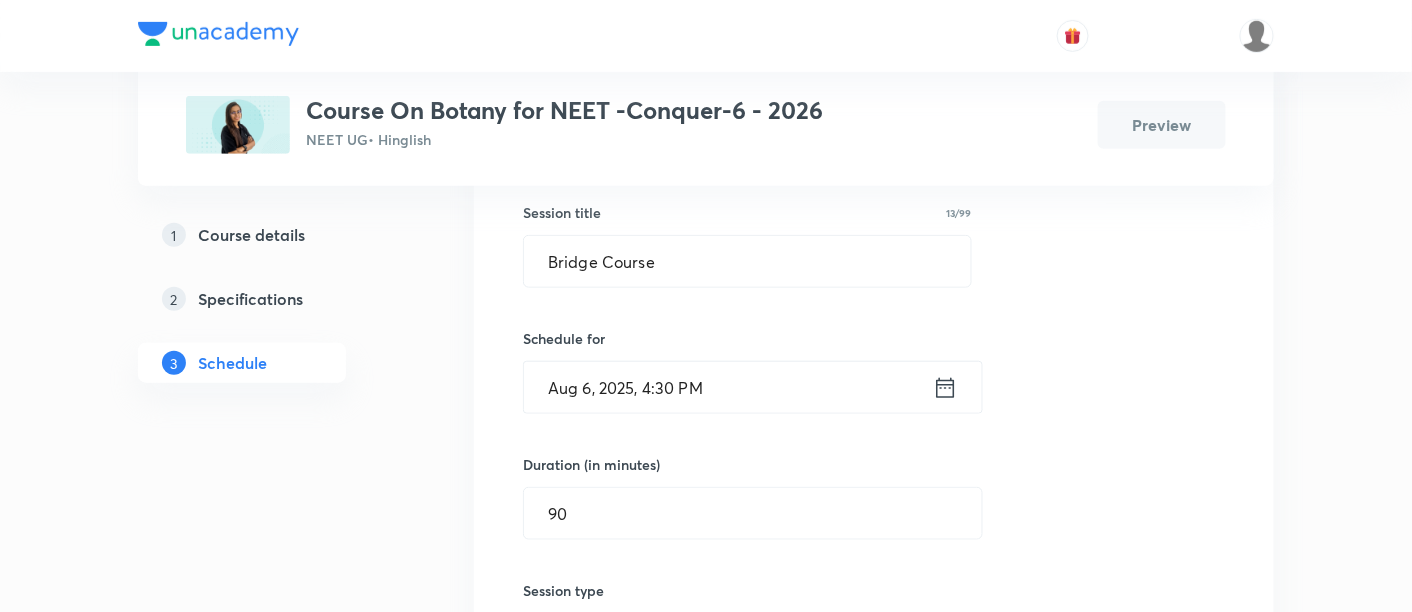 click on "Aug 6, 2025, 4:30 PM" at bounding box center [728, 387] 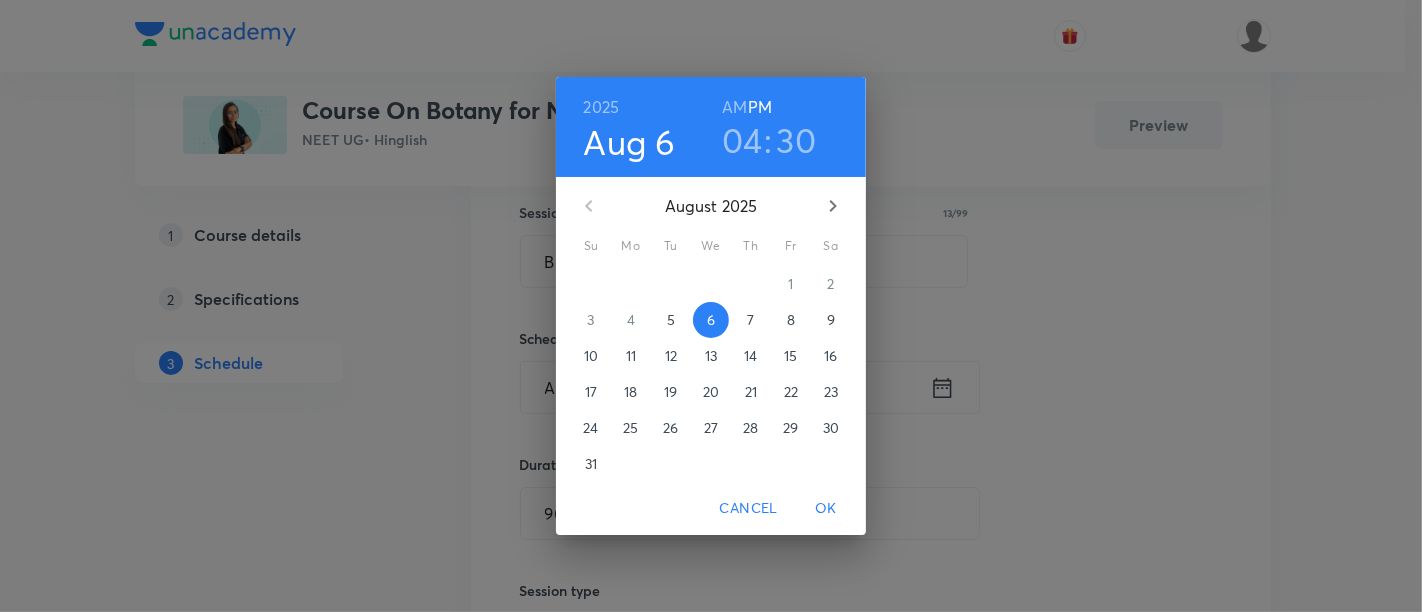 click on "7" at bounding box center [750, 320] 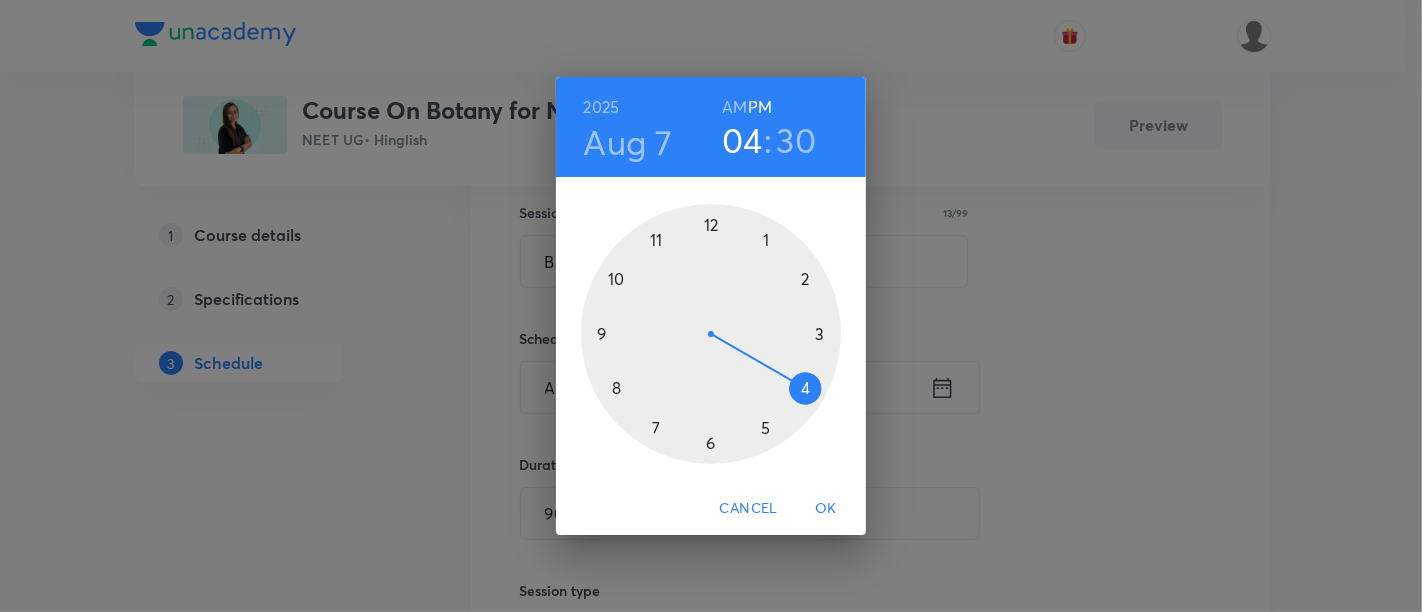 click on "Aug 7" at bounding box center (628, 142) 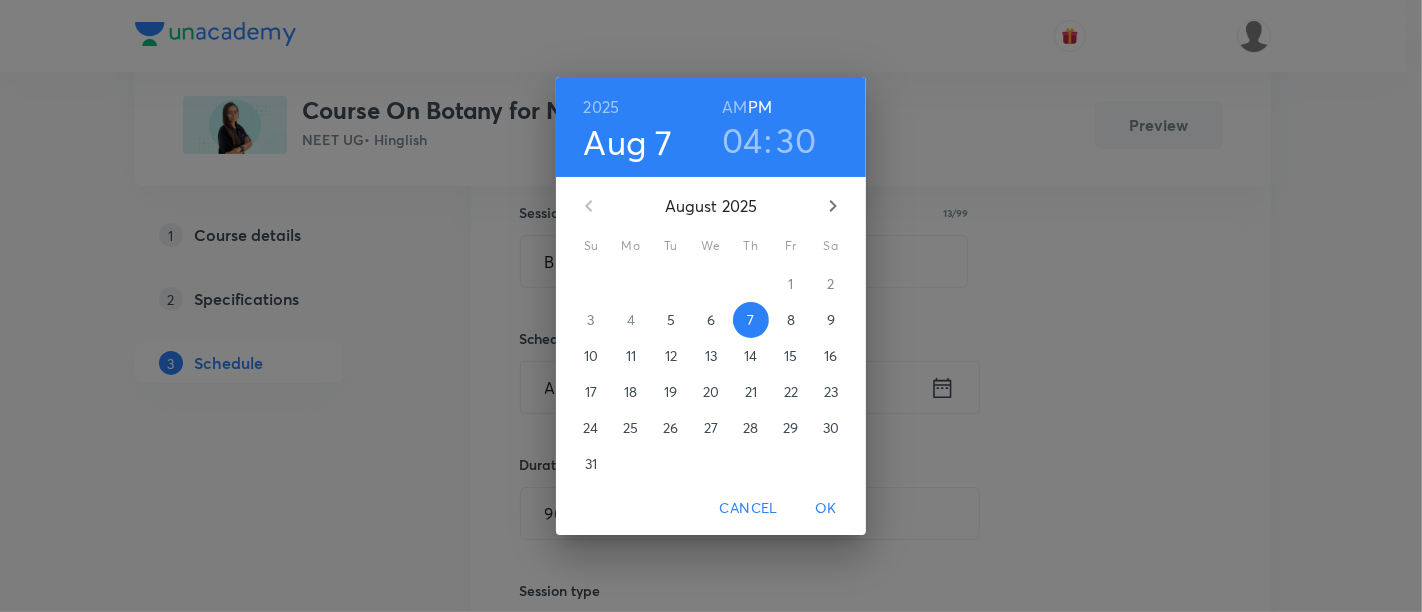 click on "9" at bounding box center [831, 320] 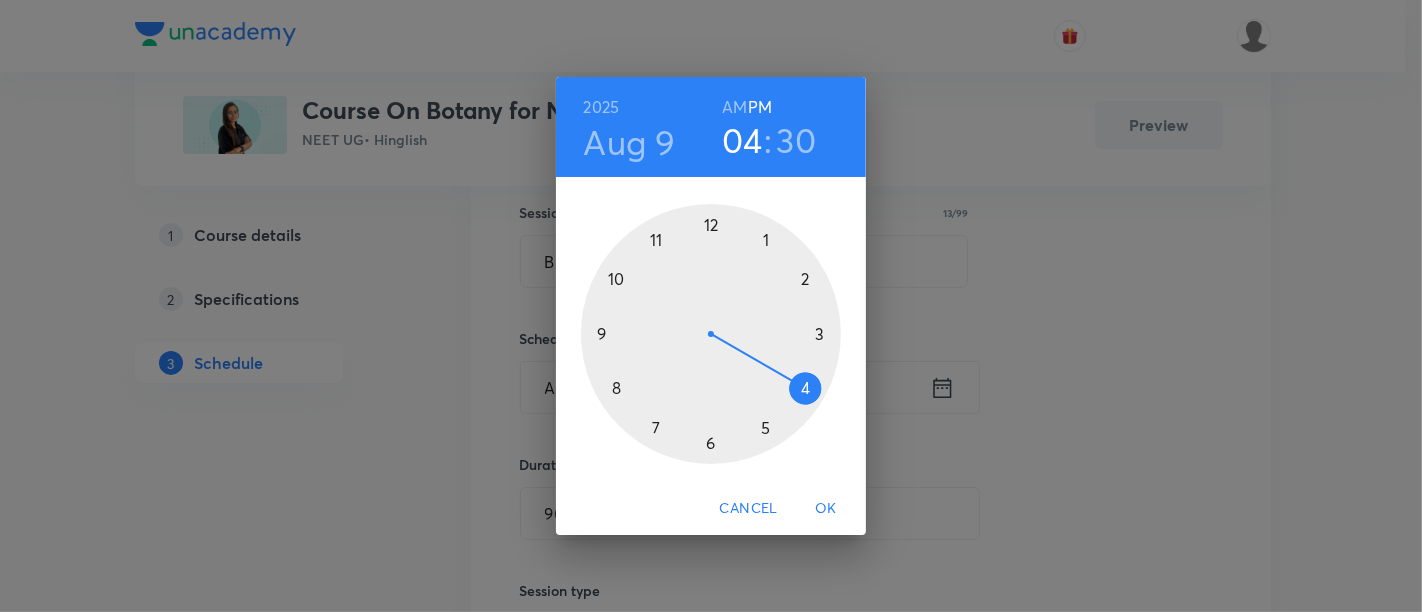 click on "Cancel" at bounding box center (749, 508) 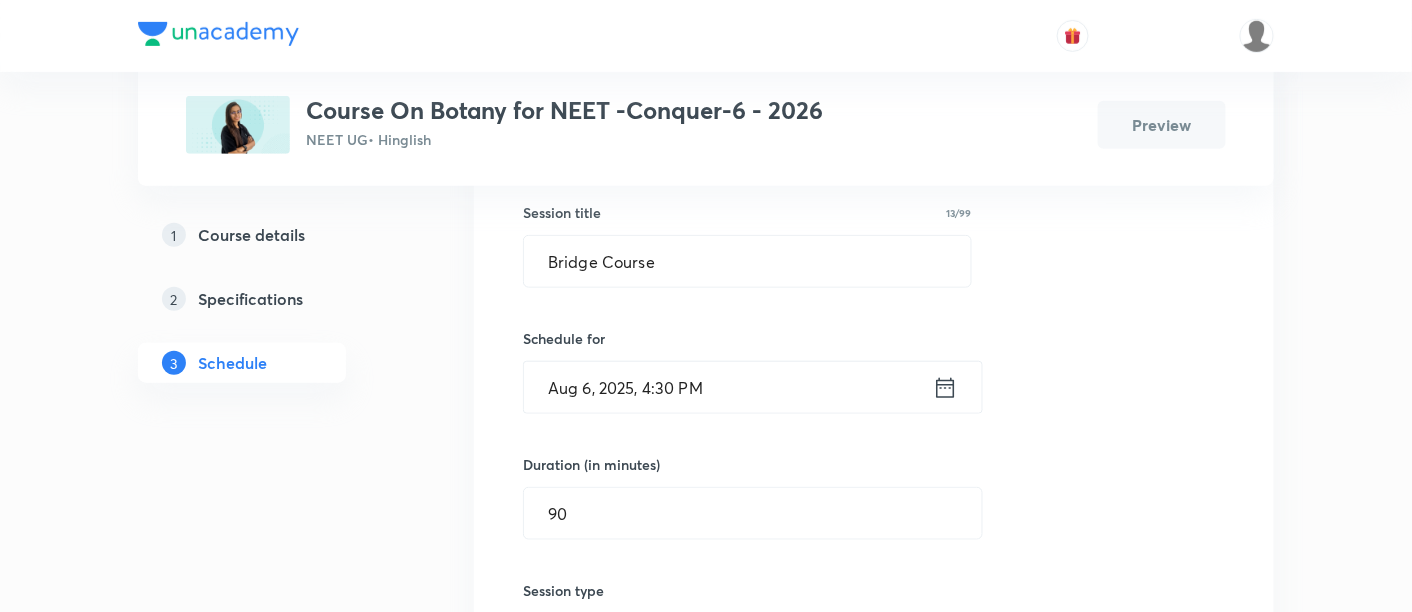 scroll, scrollTop: 863, scrollLeft: 0, axis: vertical 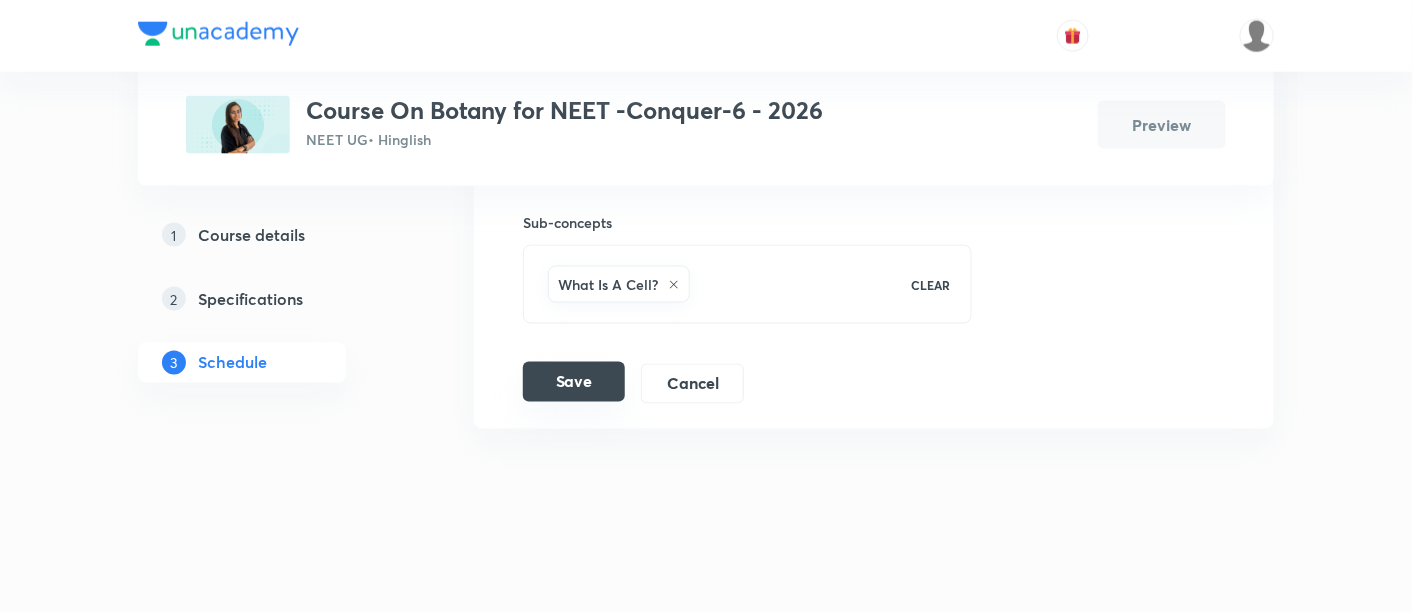 click on "Save" at bounding box center [574, 382] 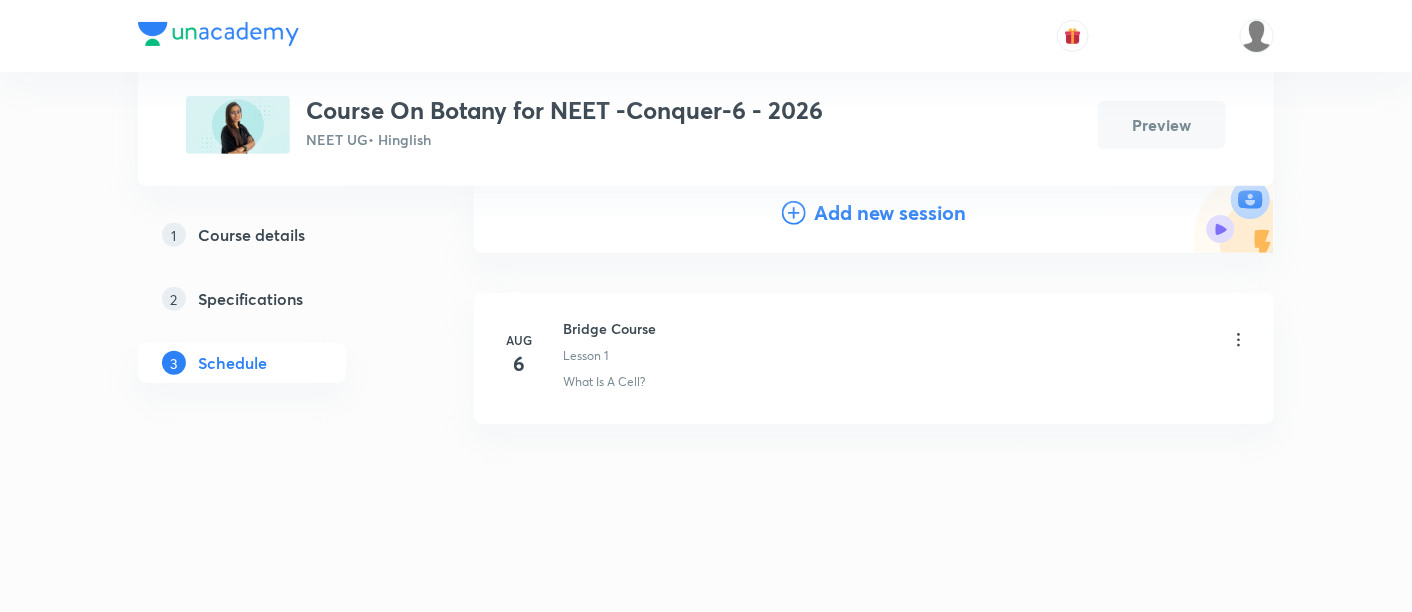 scroll, scrollTop: 225, scrollLeft: 0, axis: vertical 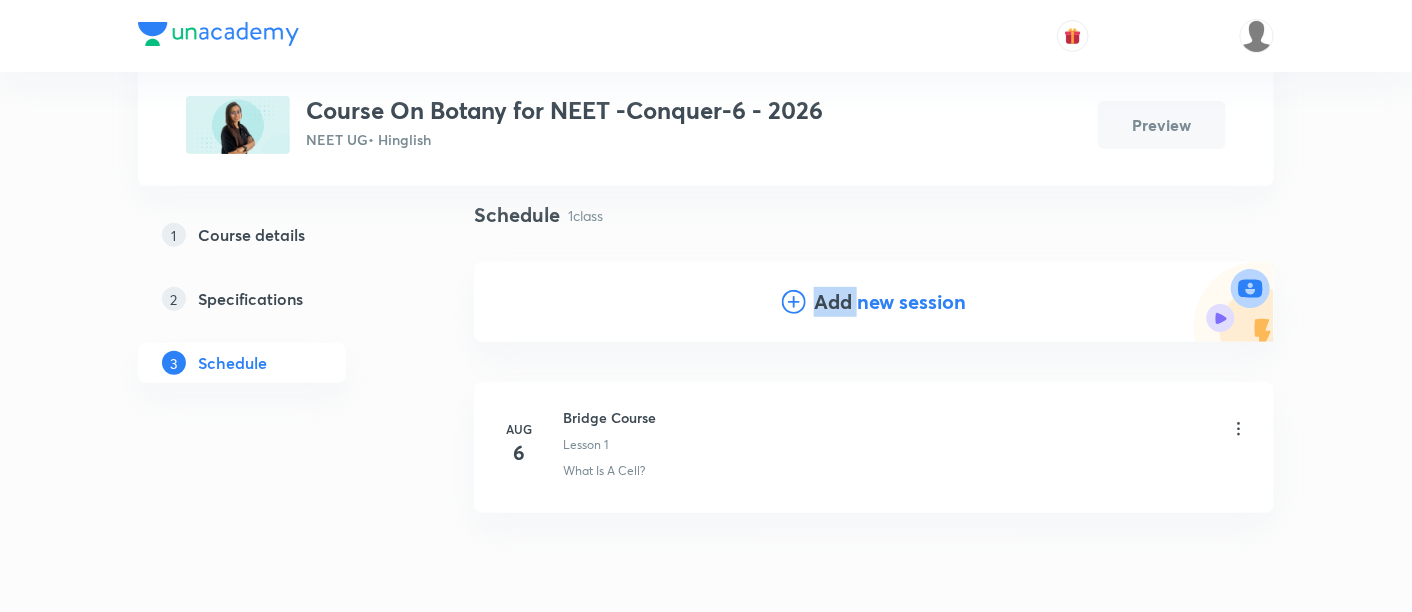 click on "Add new session" at bounding box center (890, 302) 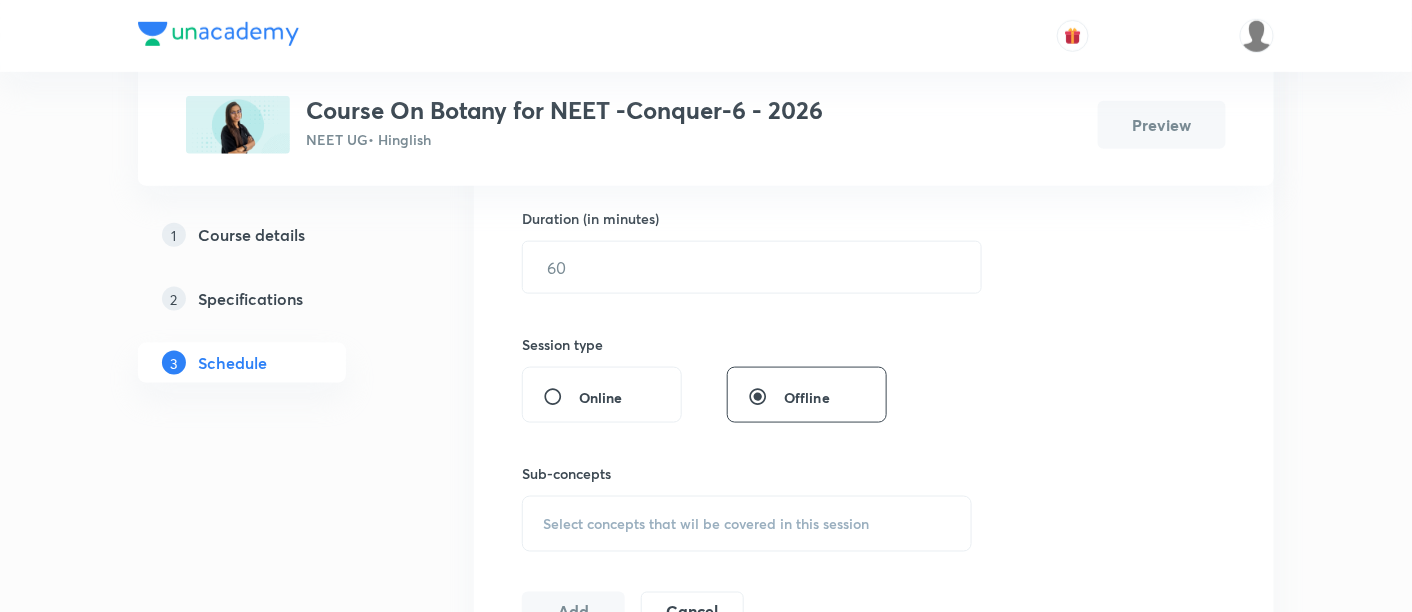 scroll, scrollTop: 1014, scrollLeft: 0, axis: vertical 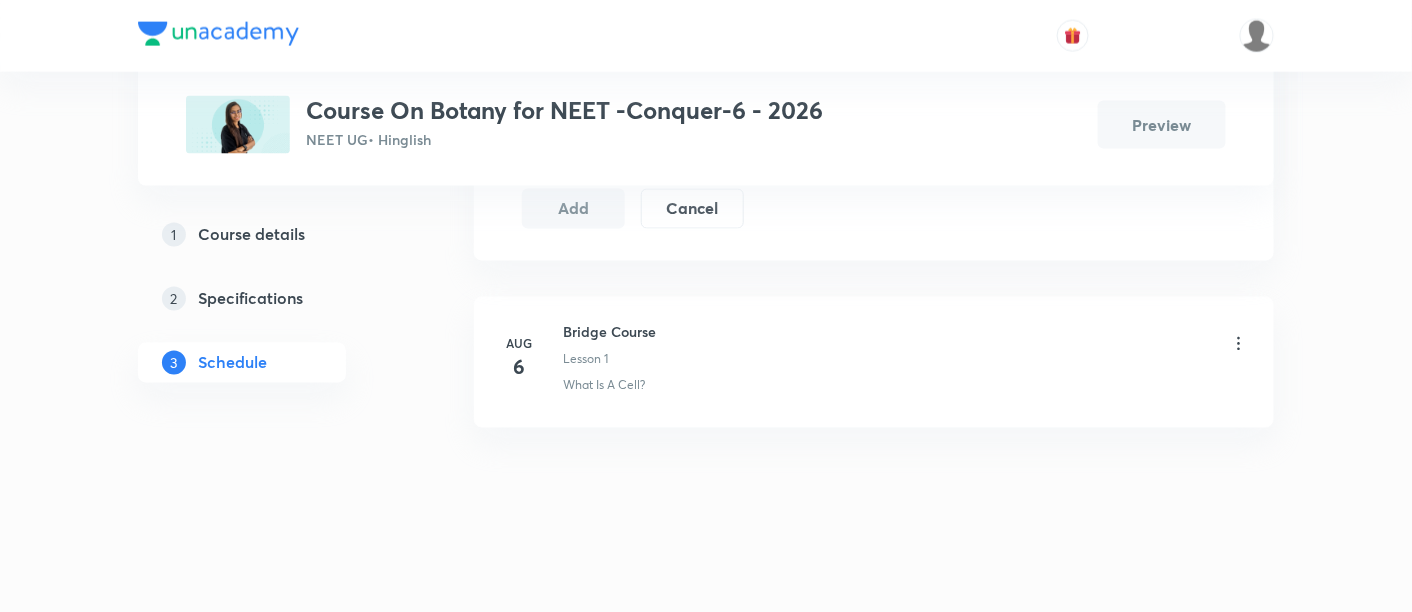 click 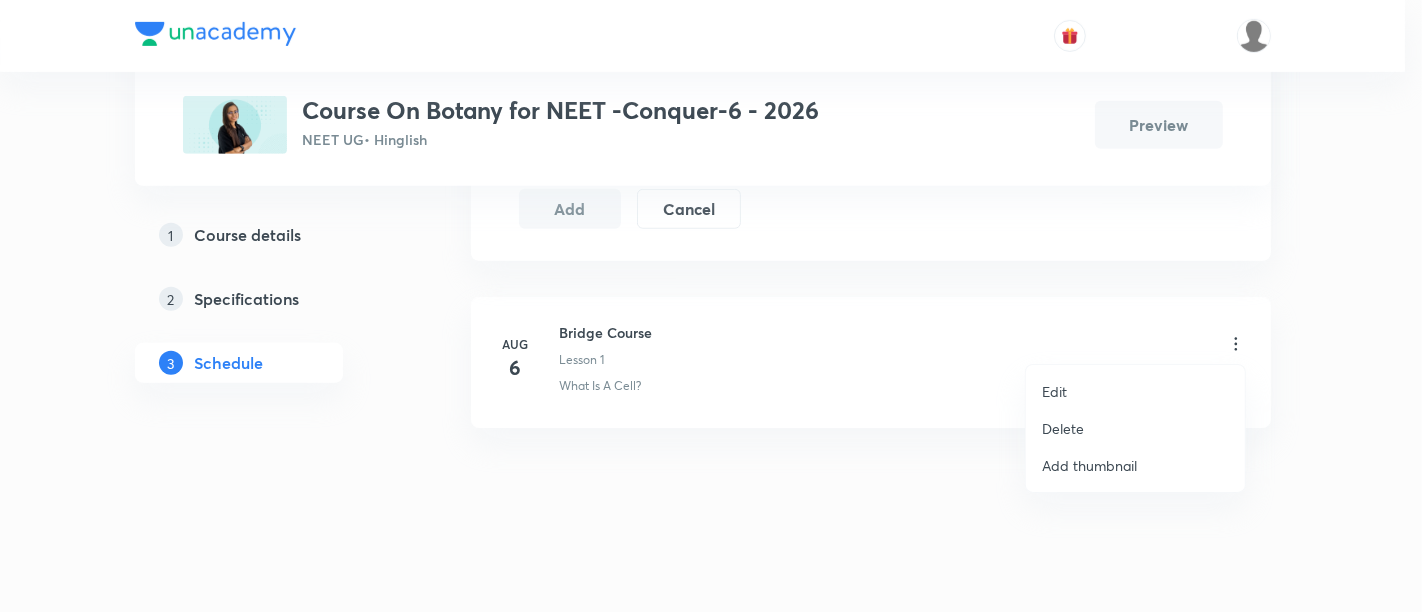 click on "Delete" at bounding box center (1135, 428) 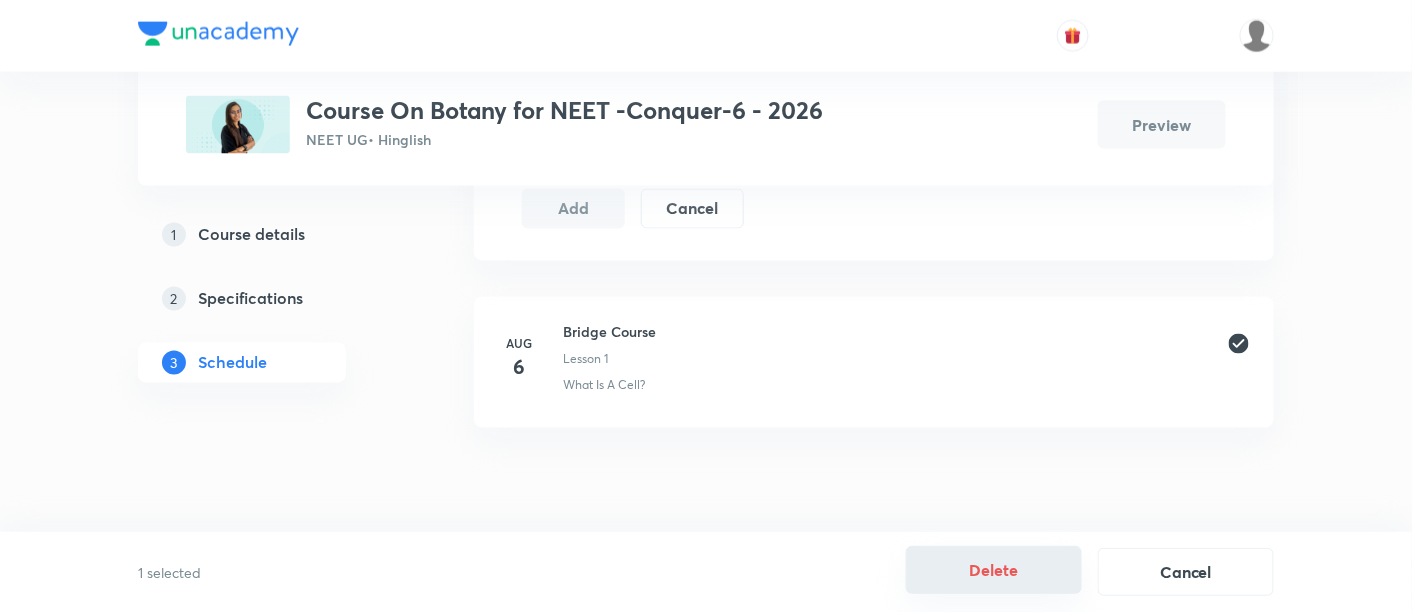 click on "Delete" at bounding box center (994, 570) 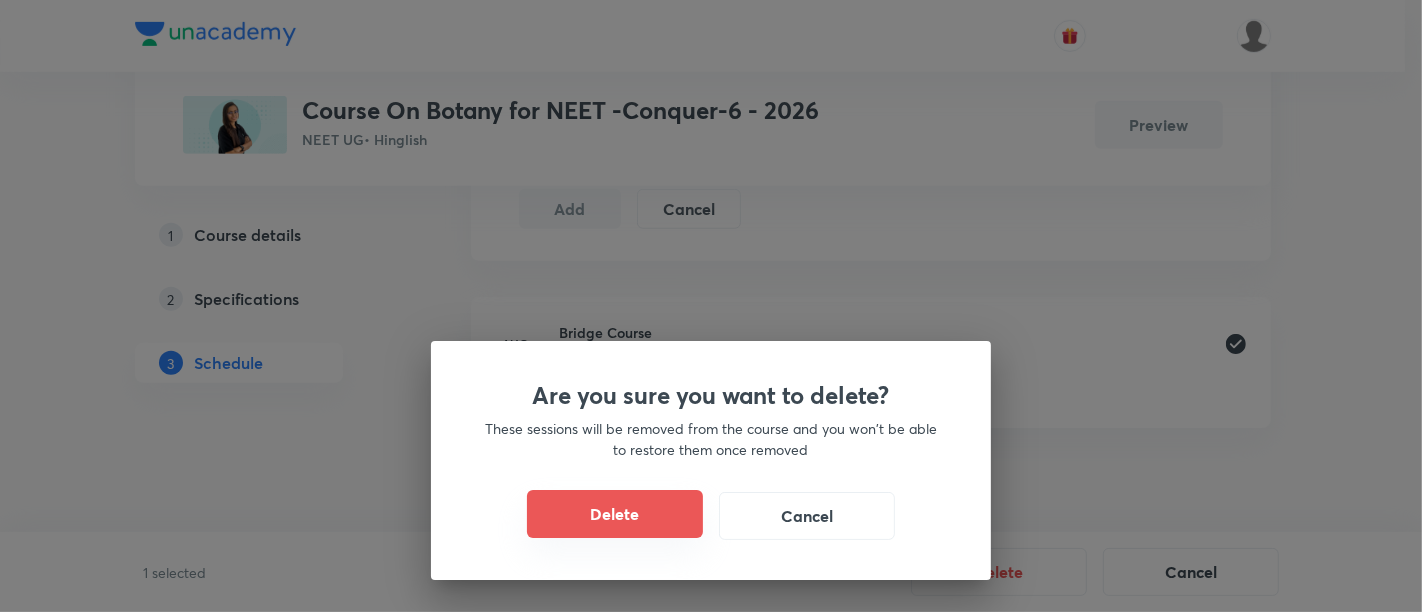 click on "Delete" at bounding box center (615, 514) 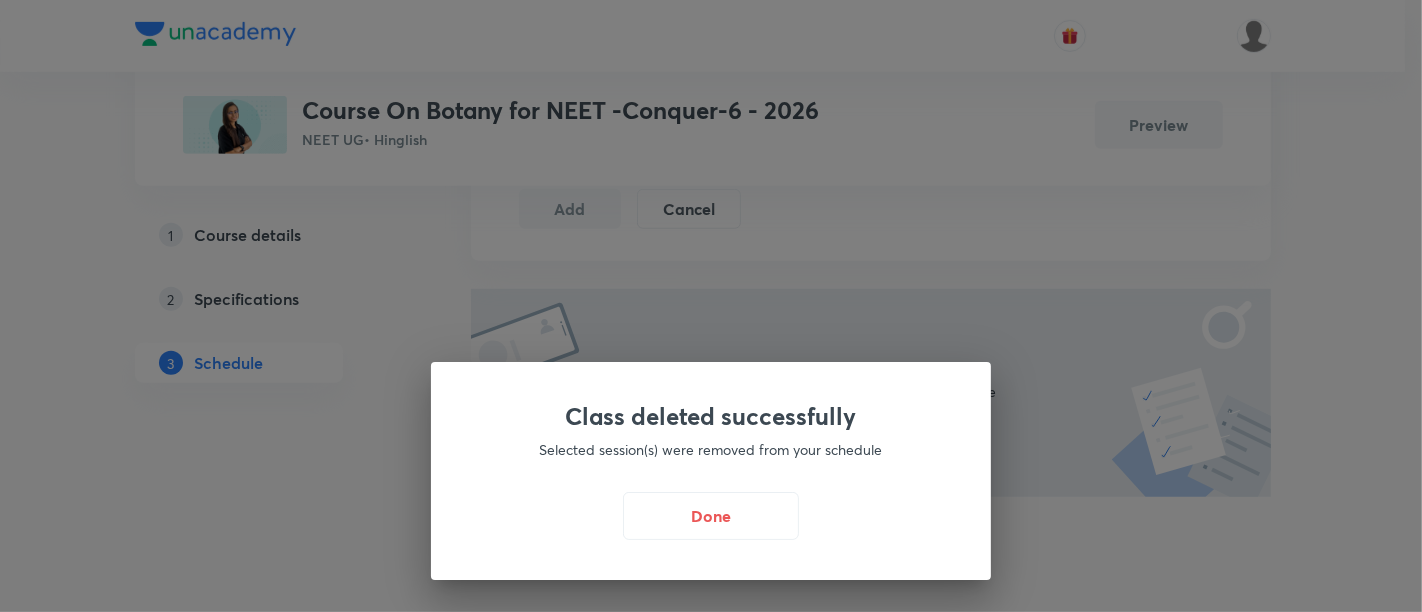 click on "Class deleted successfully Selected session(s) were removed from your schedule Done" at bounding box center [711, 471] 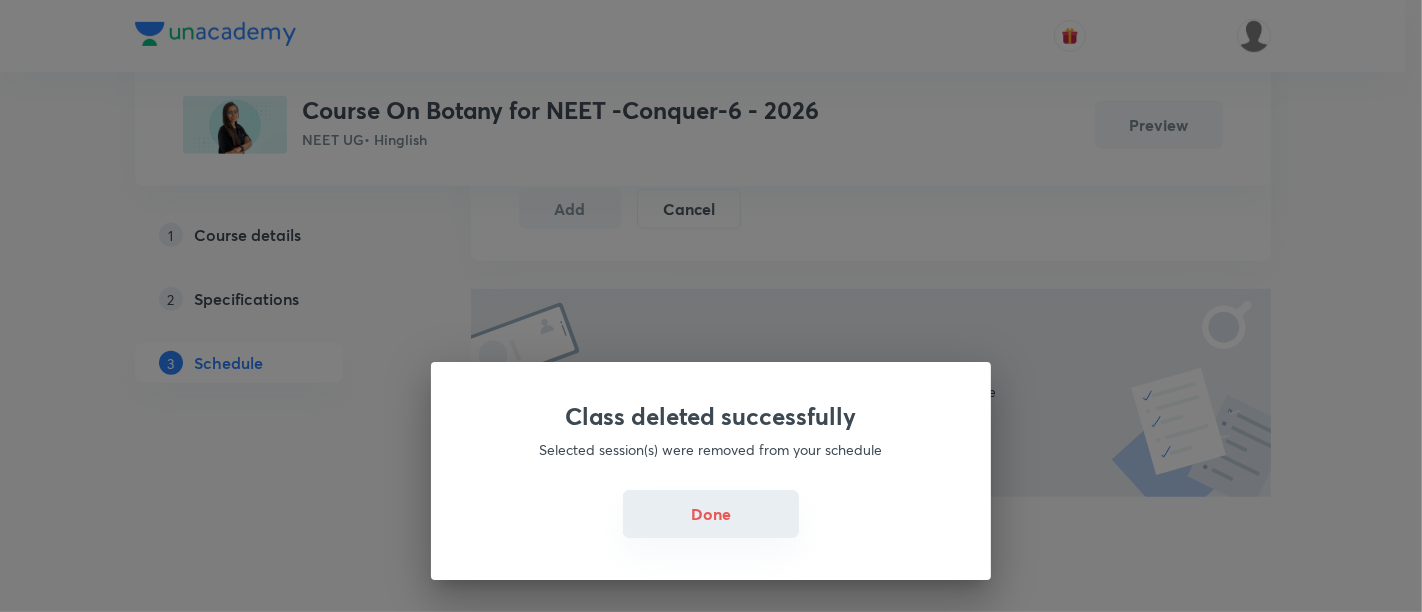 click on "Done" at bounding box center (711, 514) 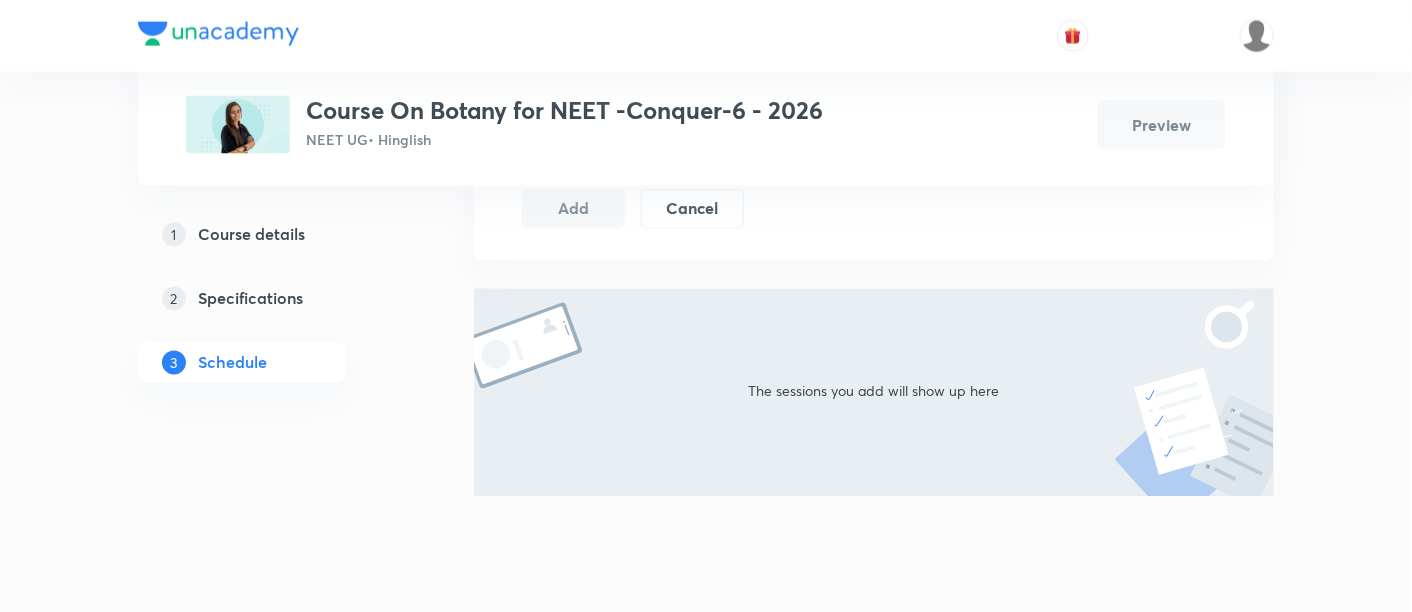 click on "1 Course details 2 Specifications 3 Schedule" at bounding box center [274, 311] 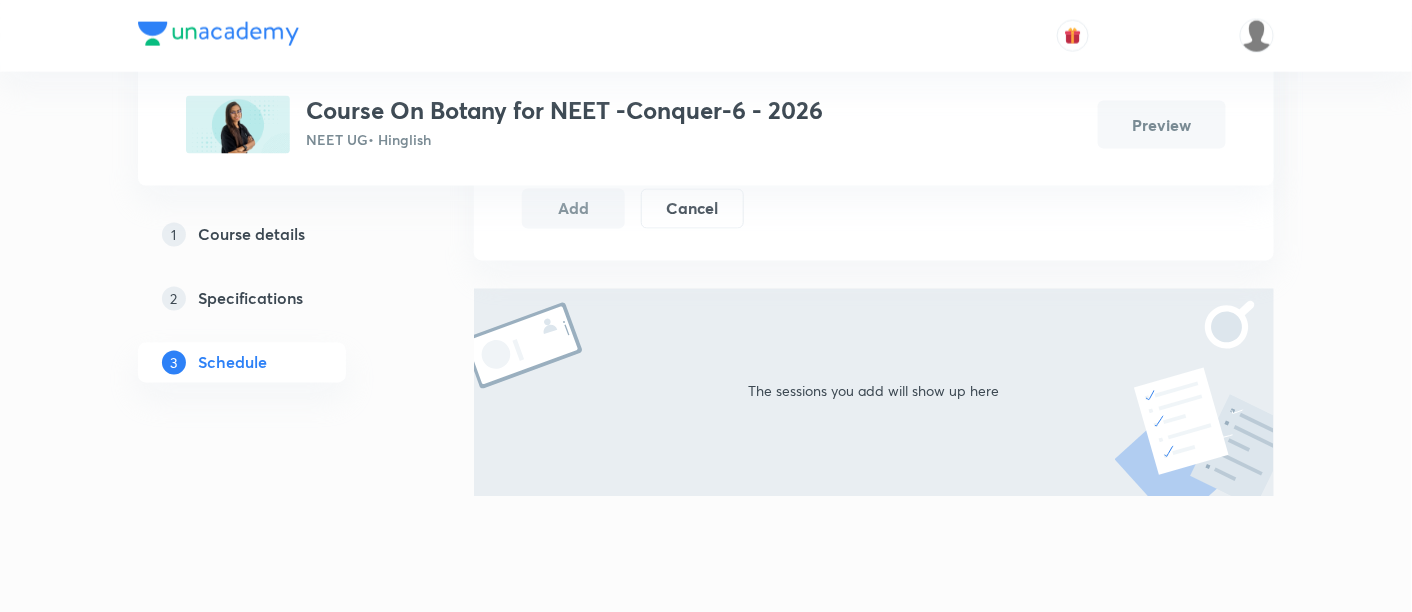 click on "2 Specifications" at bounding box center [274, 299] 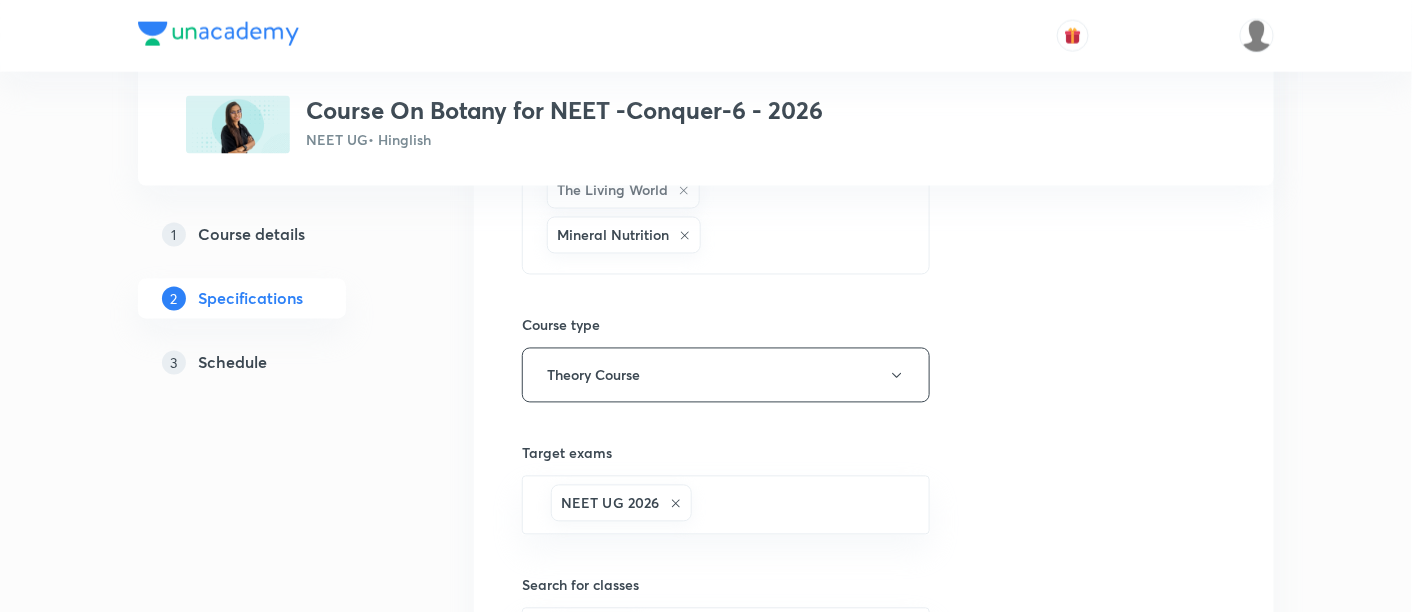 scroll, scrollTop: 0, scrollLeft: 0, axis: both 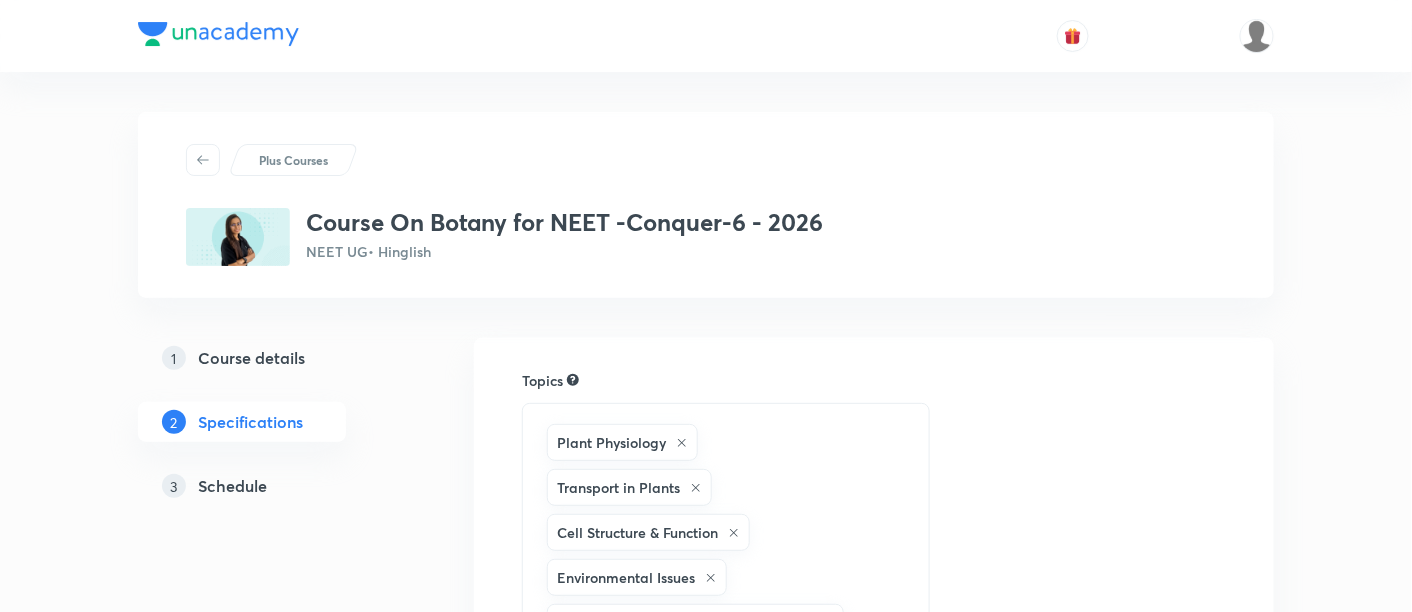 click on "3 Schedule" at bounding box center (278, 486) 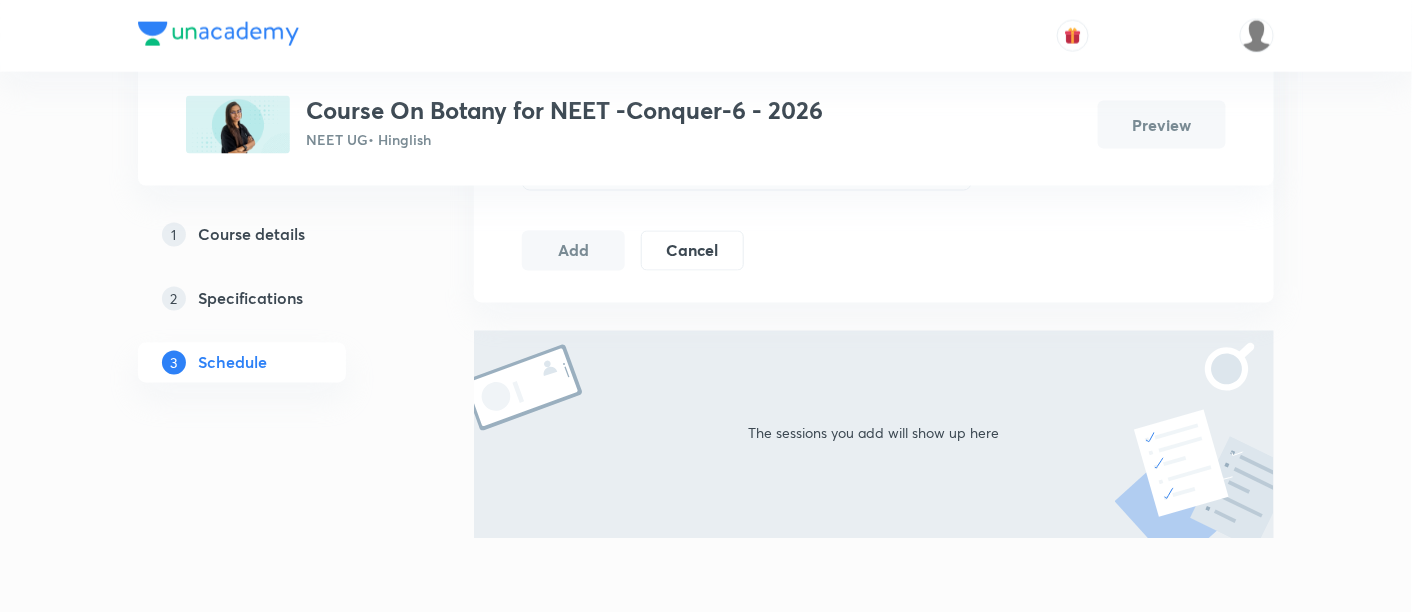 scroll, scrollTop: 975, scrollLeft: 0, axis: vertical 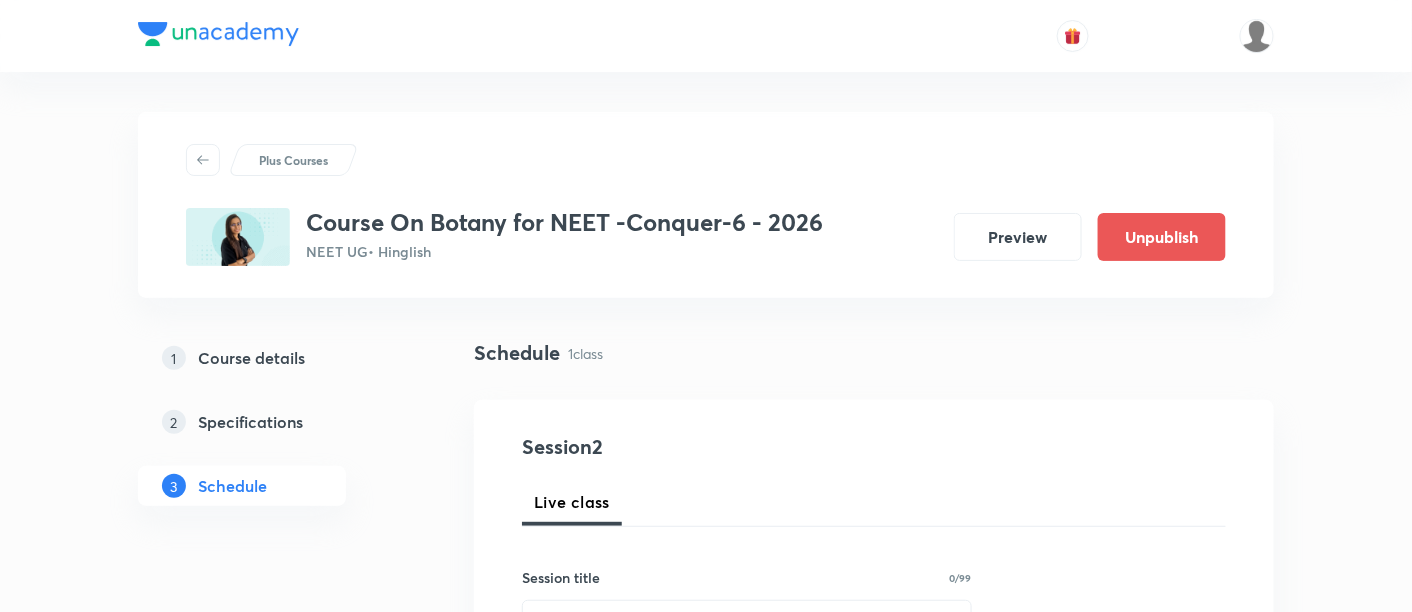 click at bounding box center (706, 36) 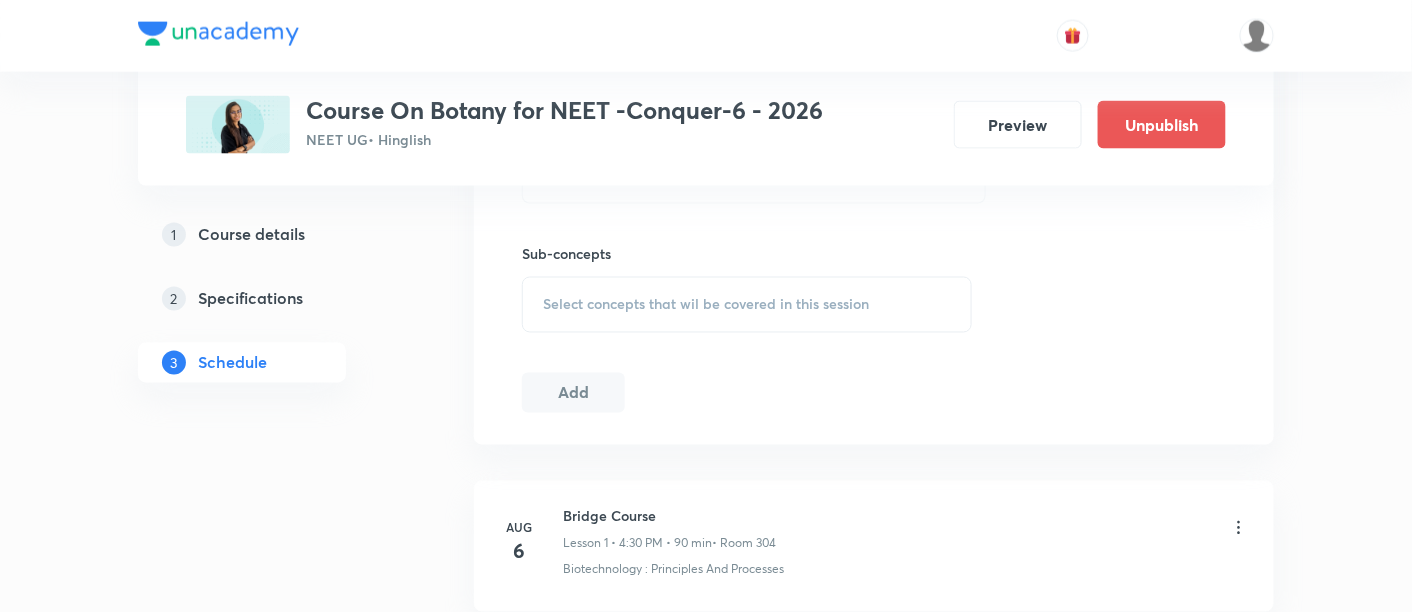 scroll, scrollTop: 1142, scrollLeft: 0, axis: vertical 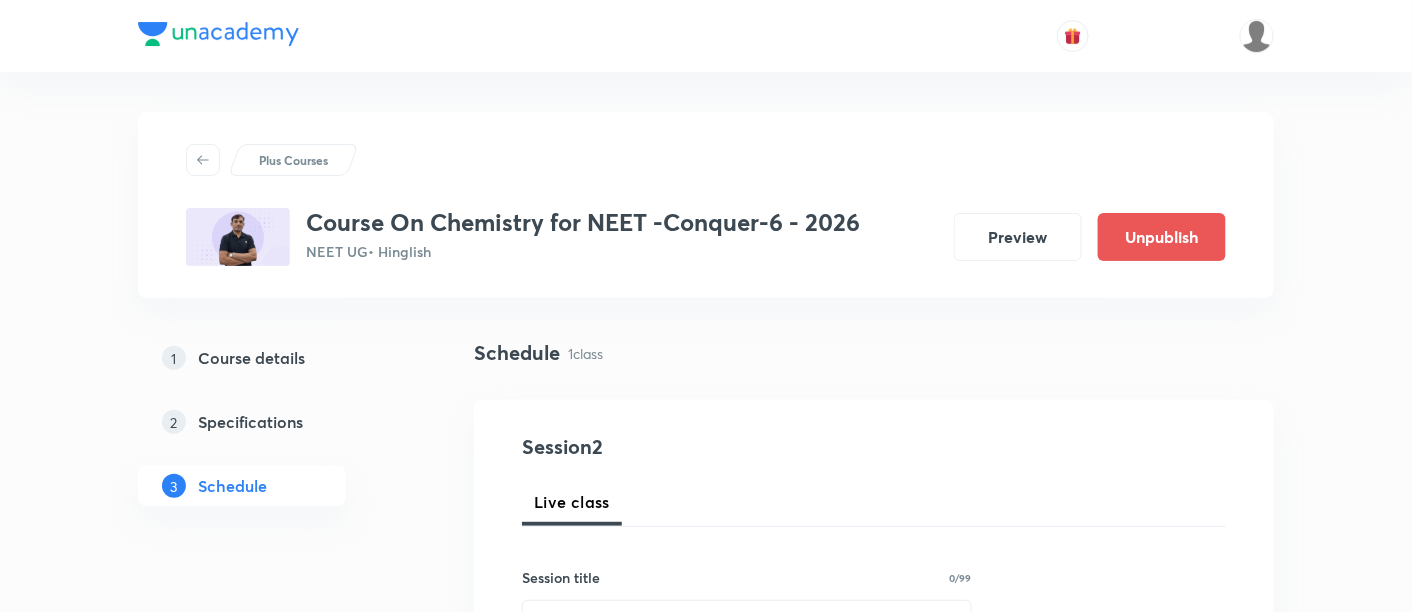 click at bounding box center (706, 36) 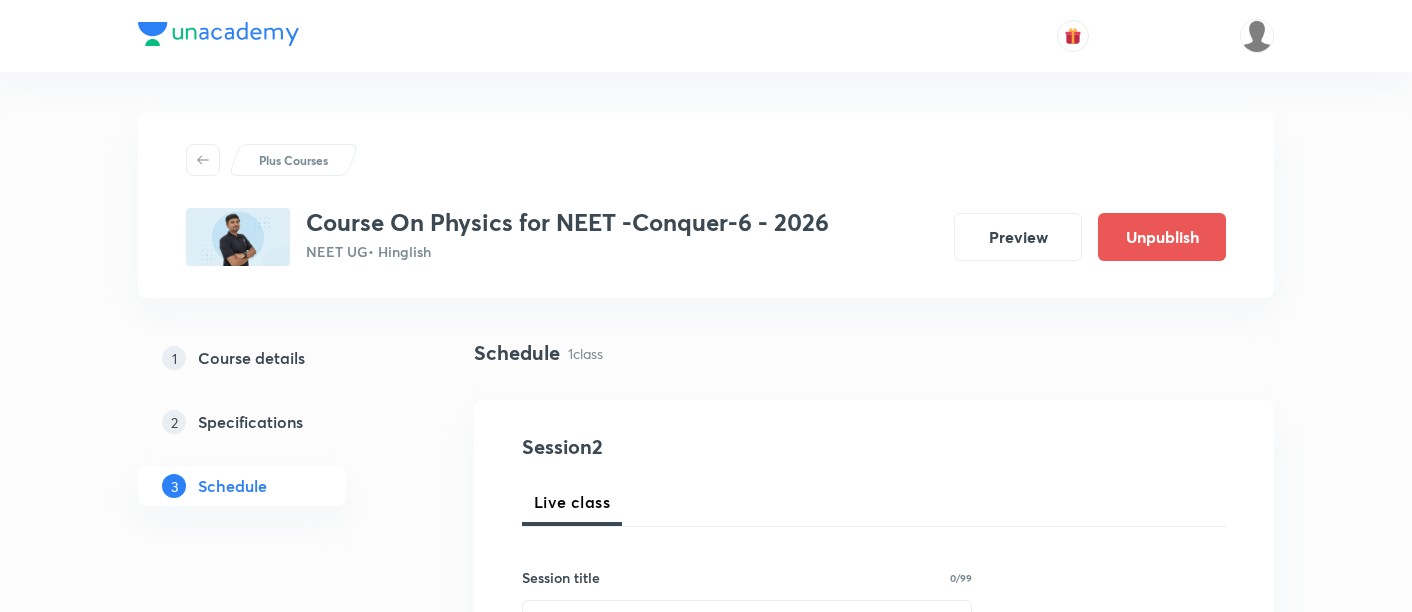 scroll, scrollTop: 0, scrollLeft: 0, axis: both 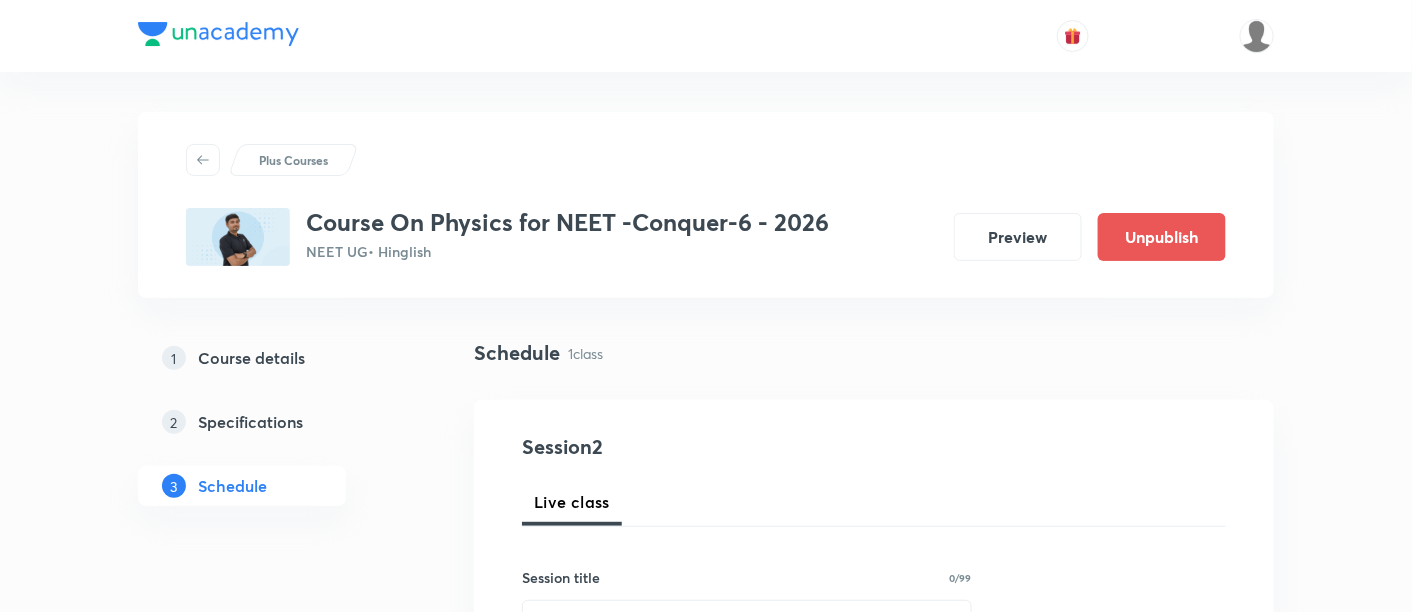 click on "Plus Courses Course On Physics for NEET -Conquer-6 - 2026 NEET UG  • Hinglish Preview Unpublish" at bounding box center [706, 205] 